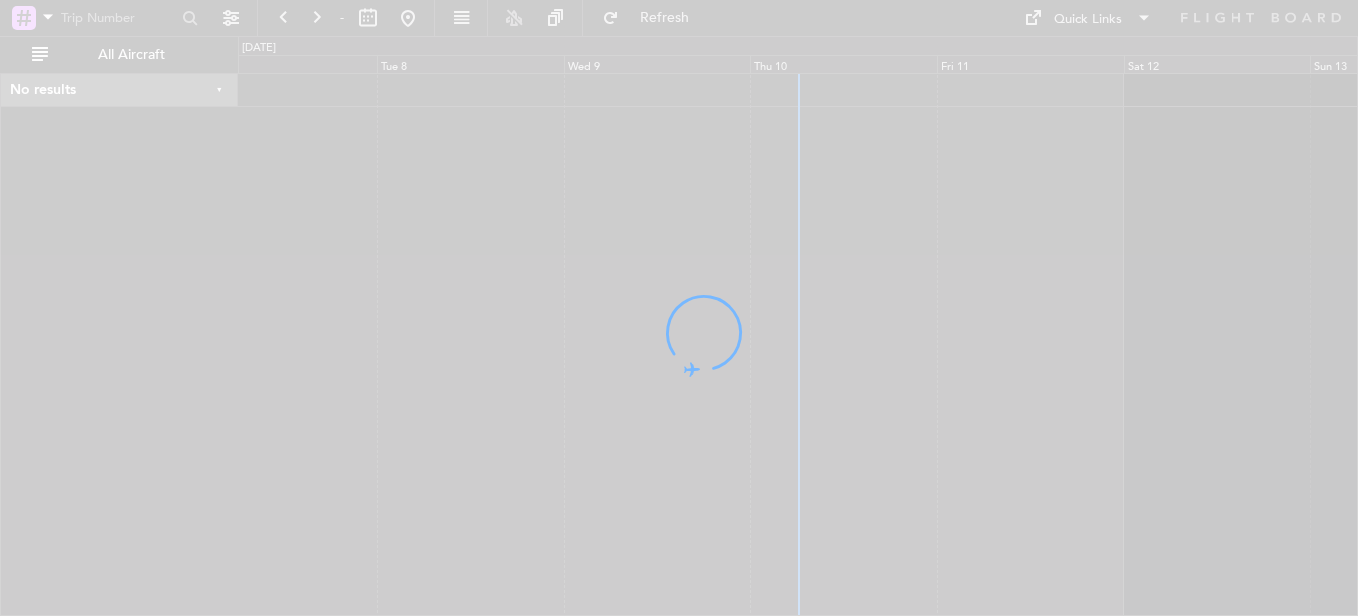 scroll, scrollTop: 0, scrollLeft: 0, axis: both 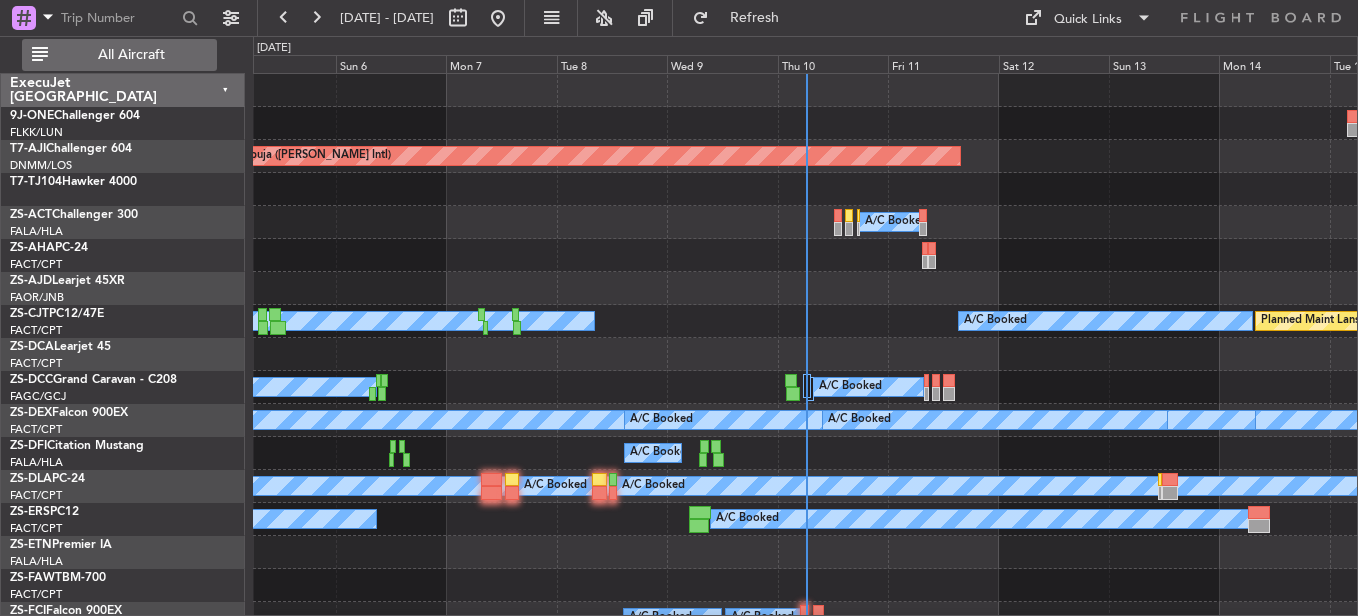 click on "All Aircraft" at bounding box center [131, 55] 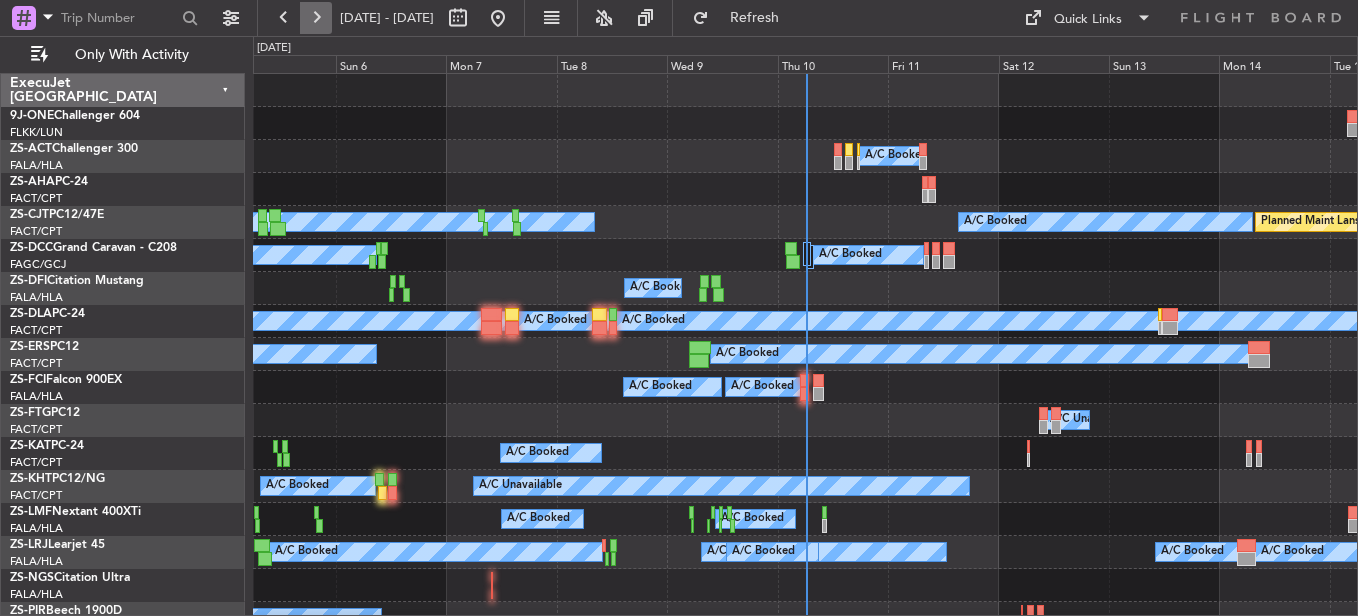 click at bounding box center [316, 18] 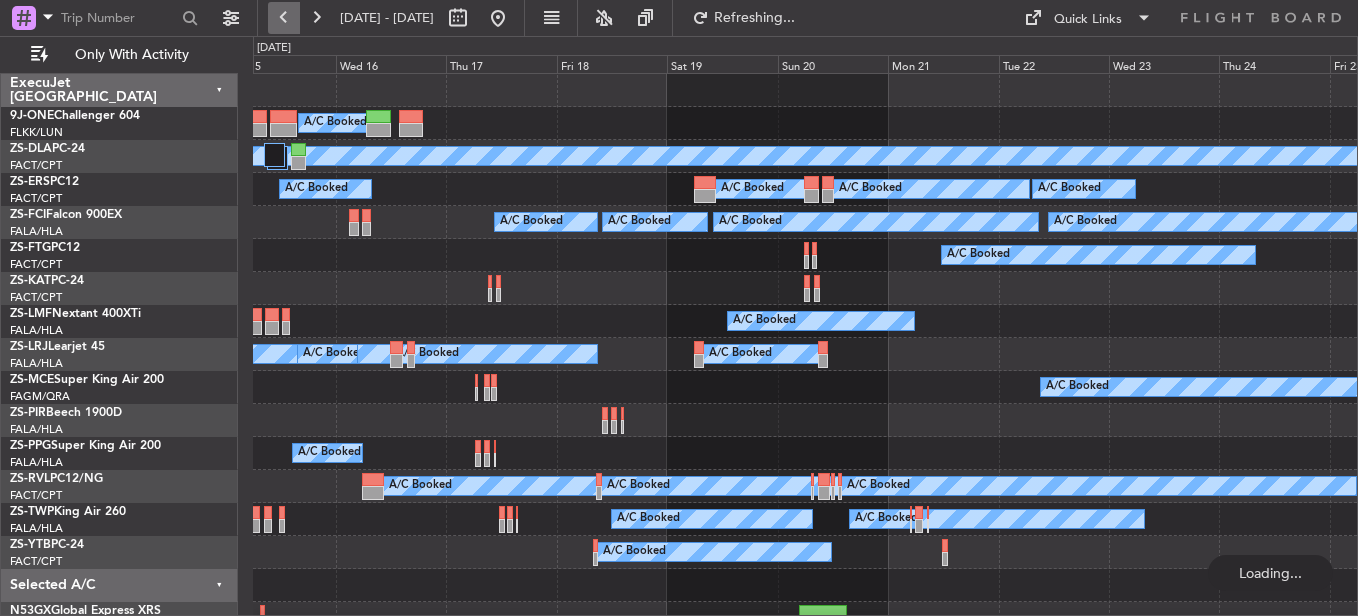 click at bounding box center [284, 18] 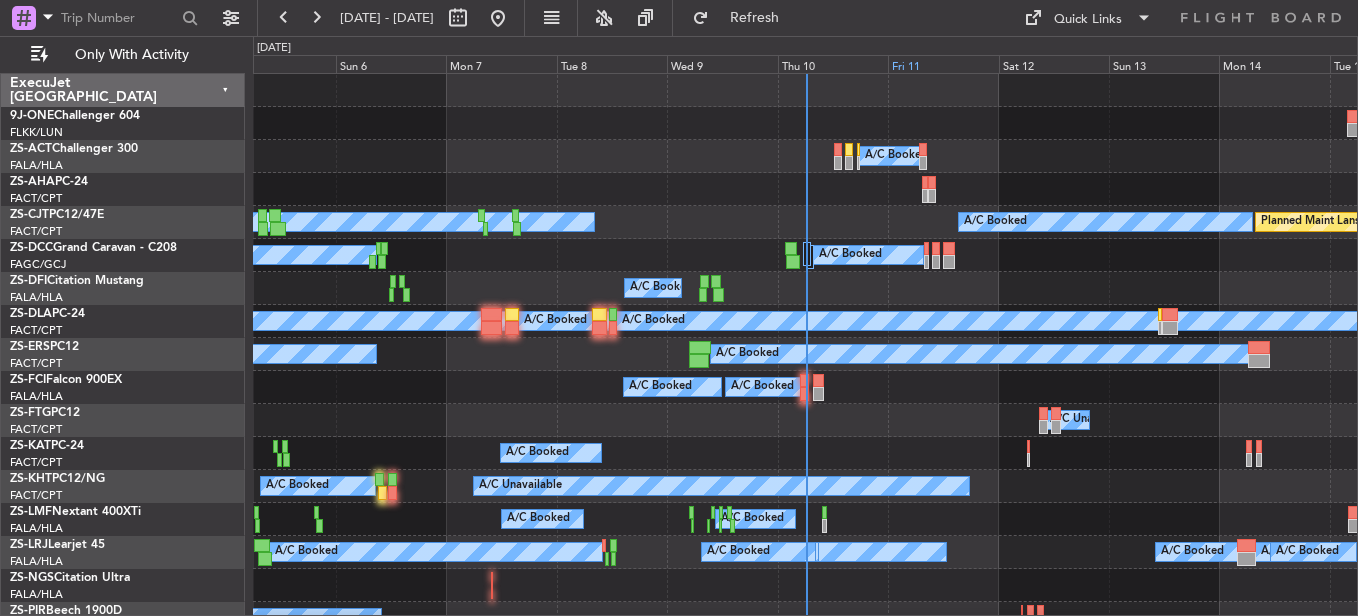 click on "Fri 11" 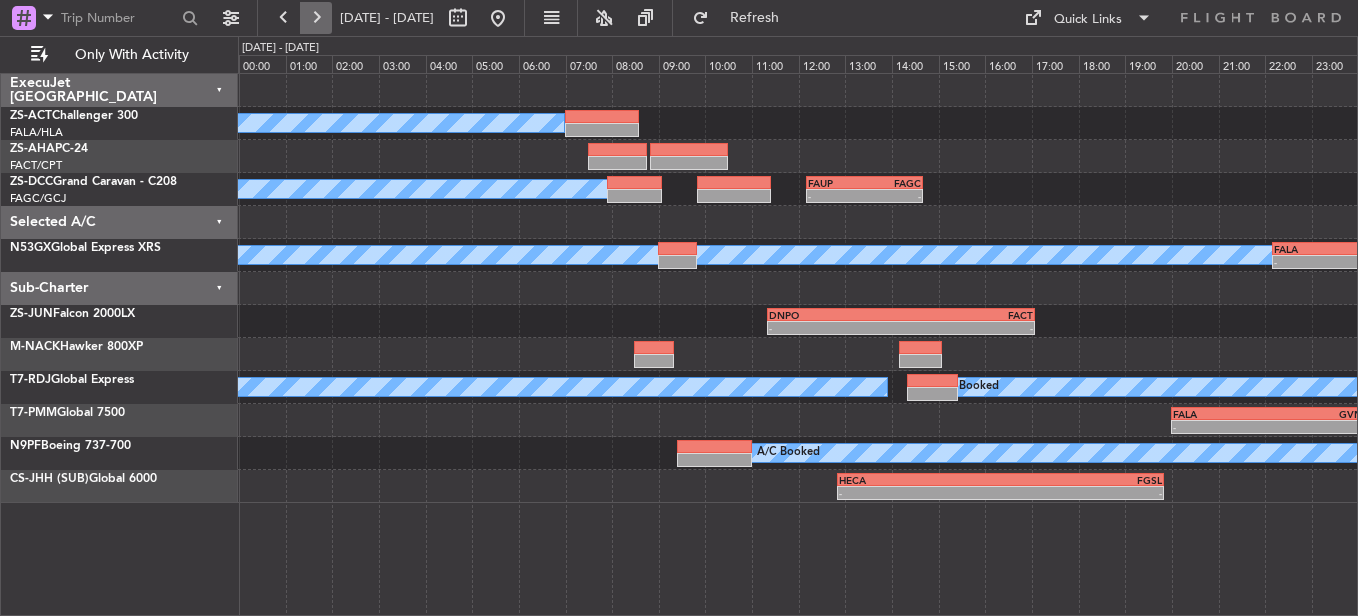 click at bounding box center [284, 18] 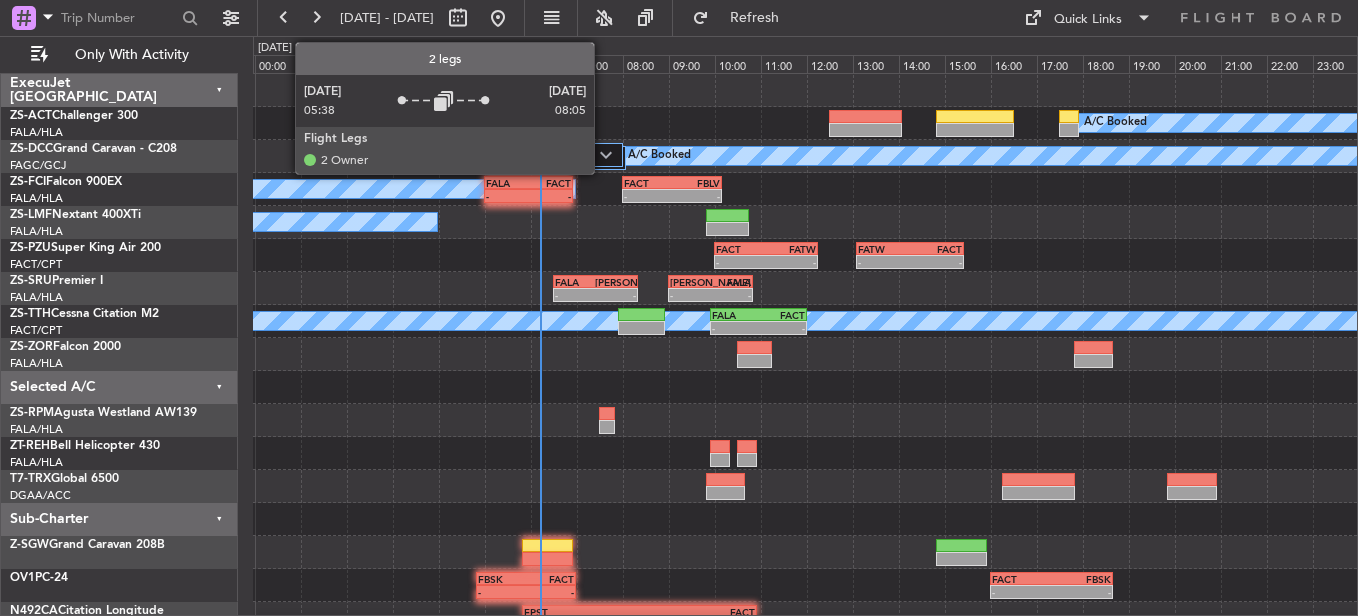click on "2 Flight Legs" 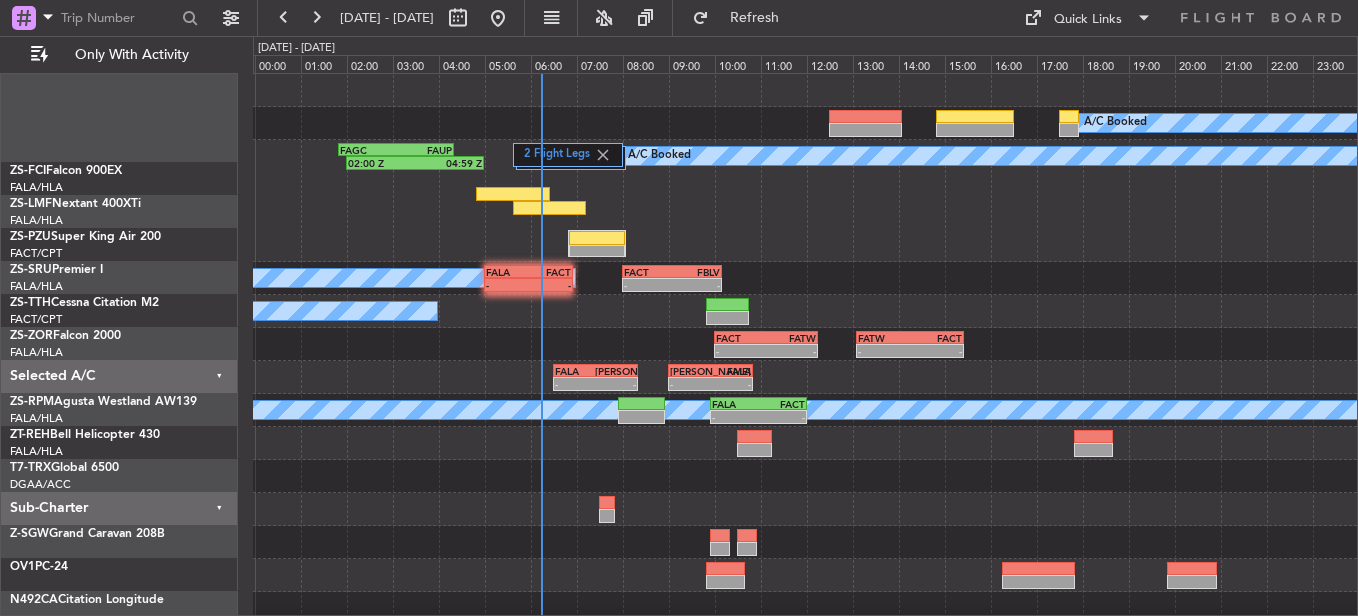 scroll, scrollTop: 0, scrollLeft: 0, axis: both 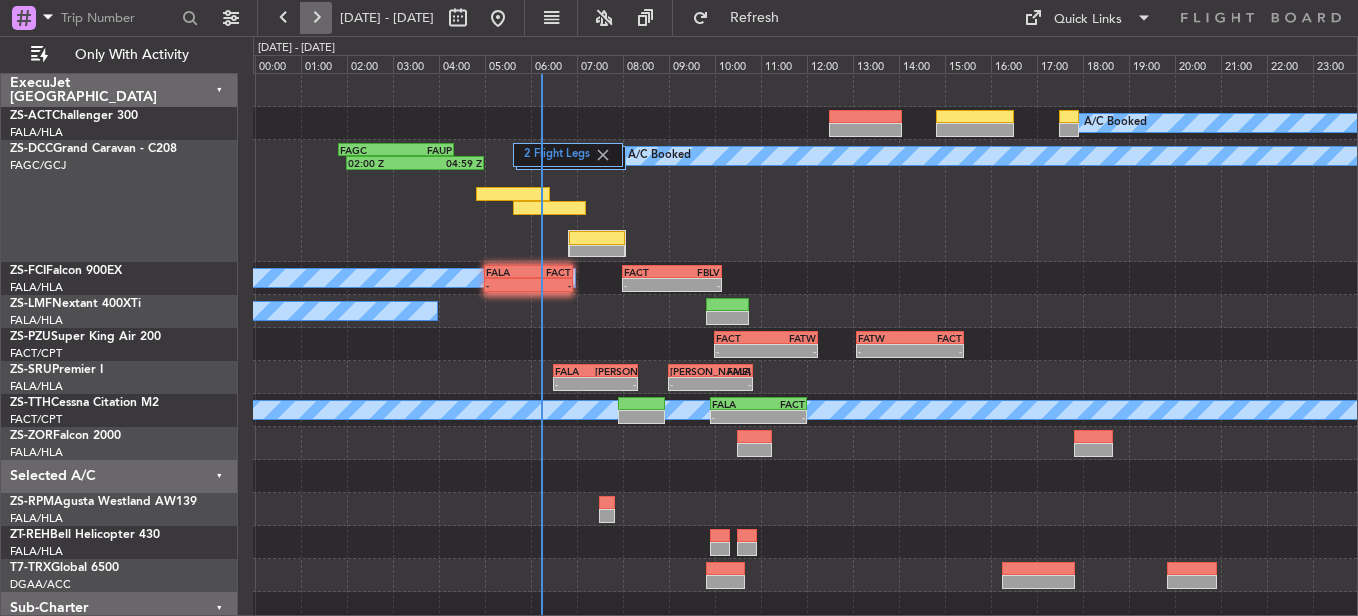 click at bounding box center (316, 18) 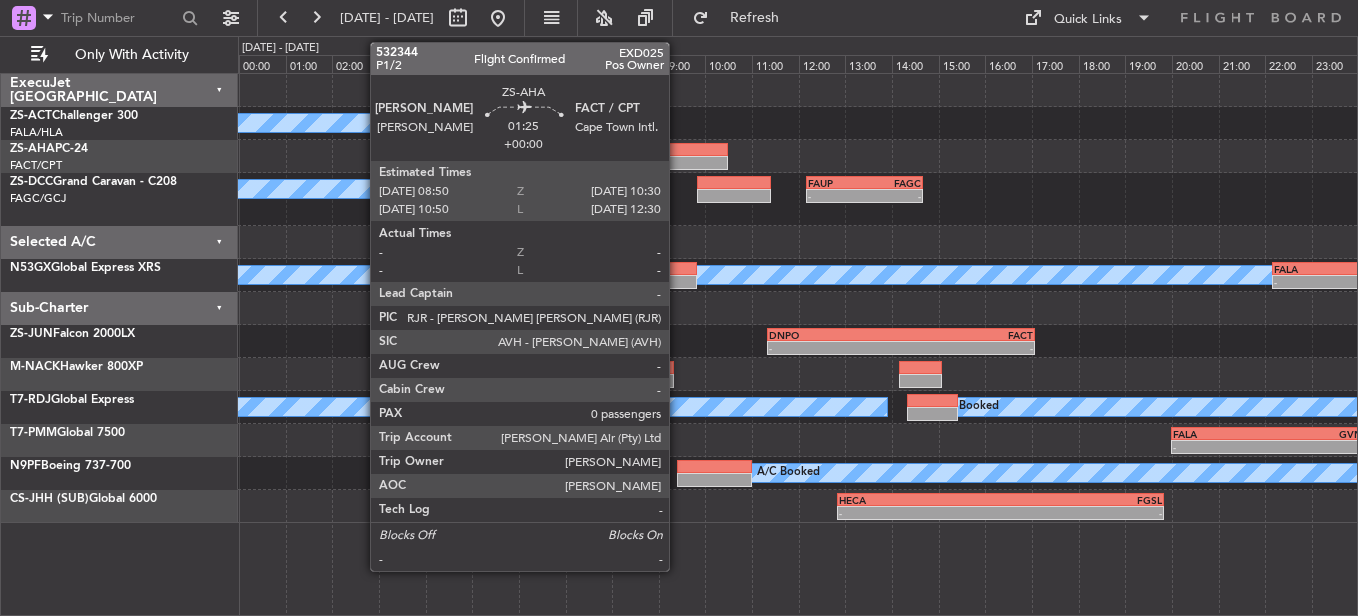 click 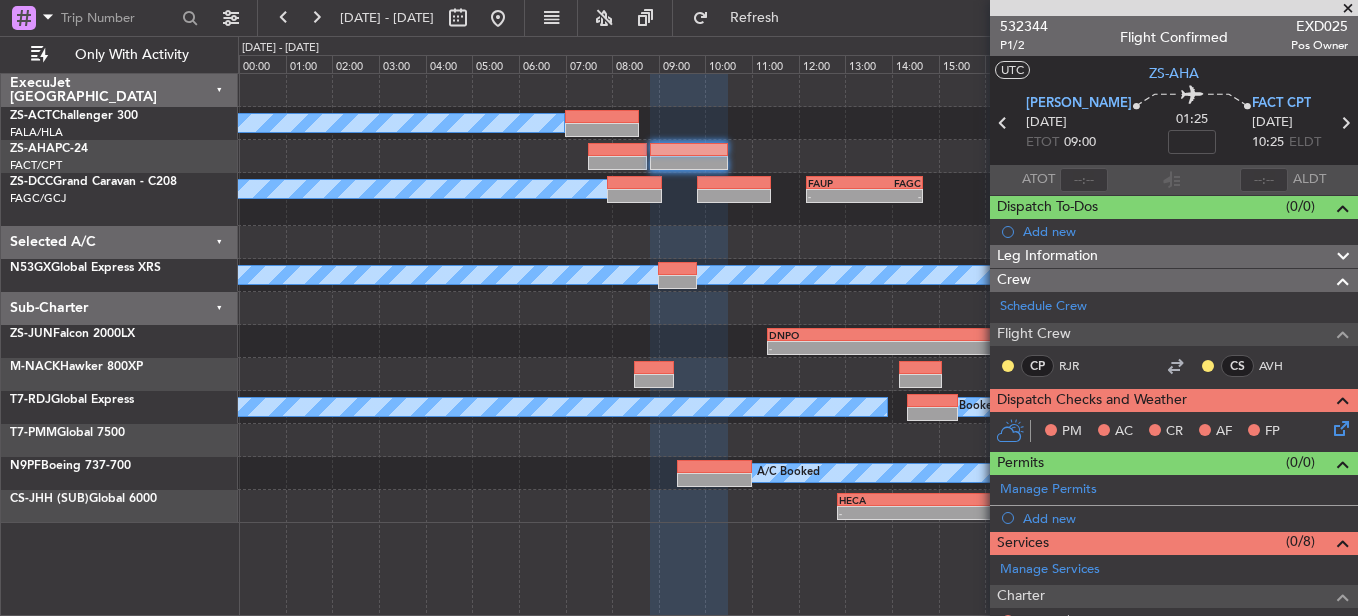 click on "CP RJR    CS AVH" 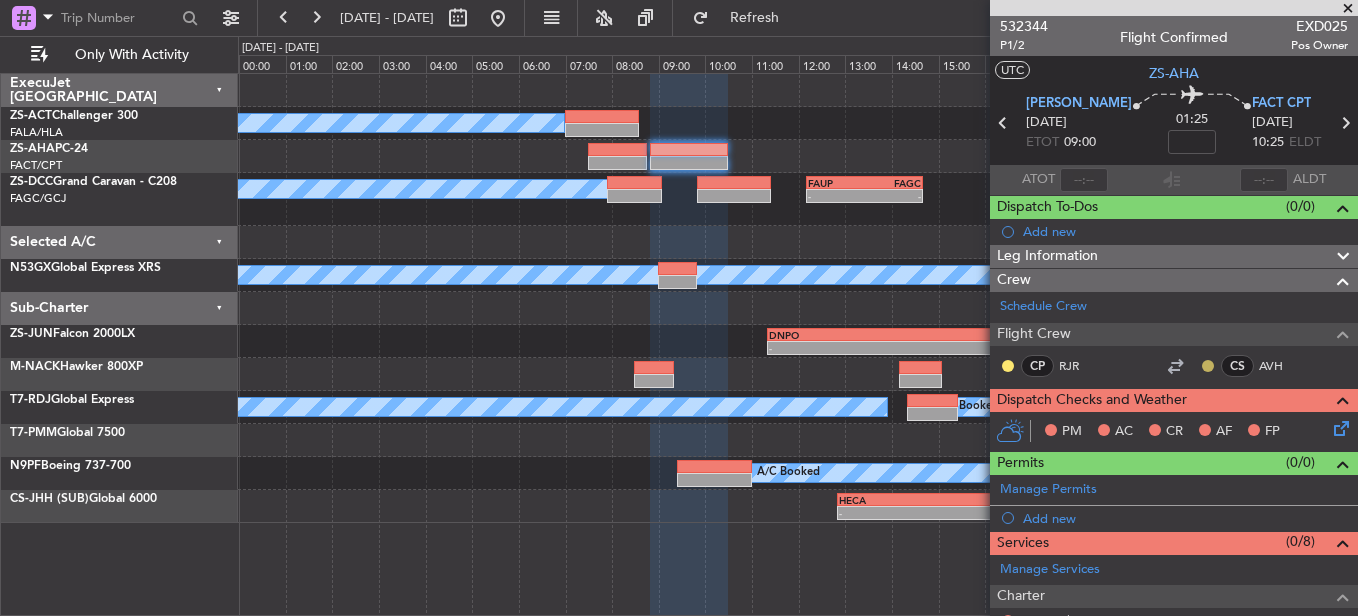 click 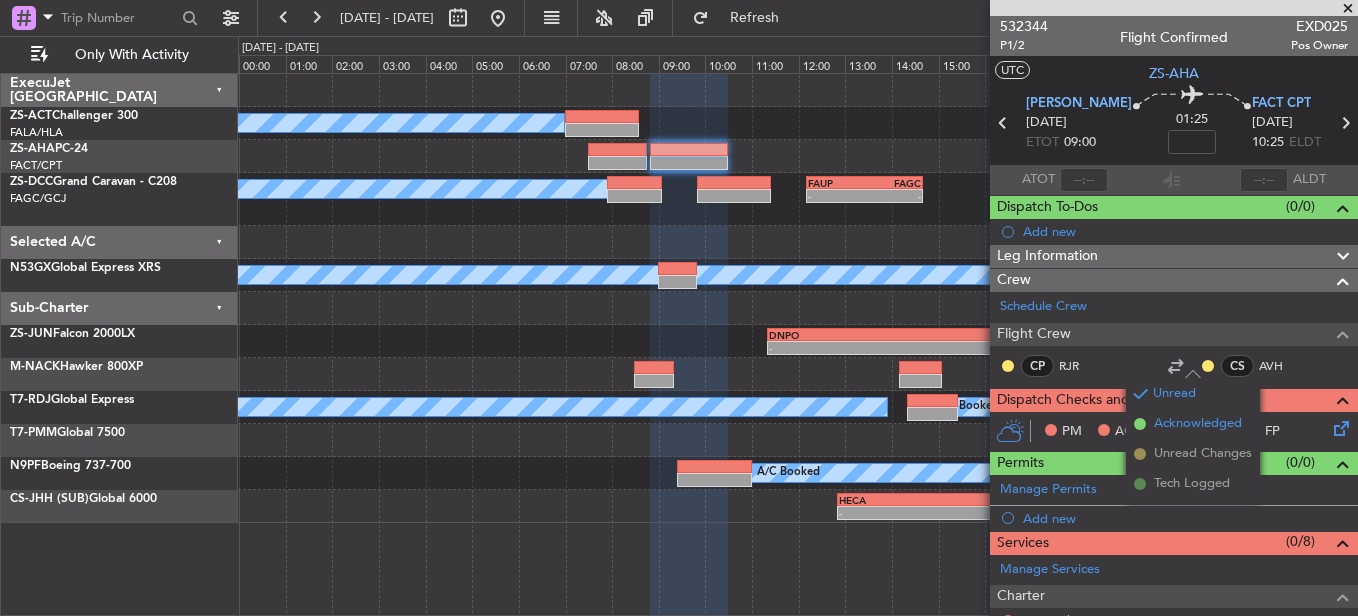 click on "Acknowledged" at bounding box center (1198, 424) 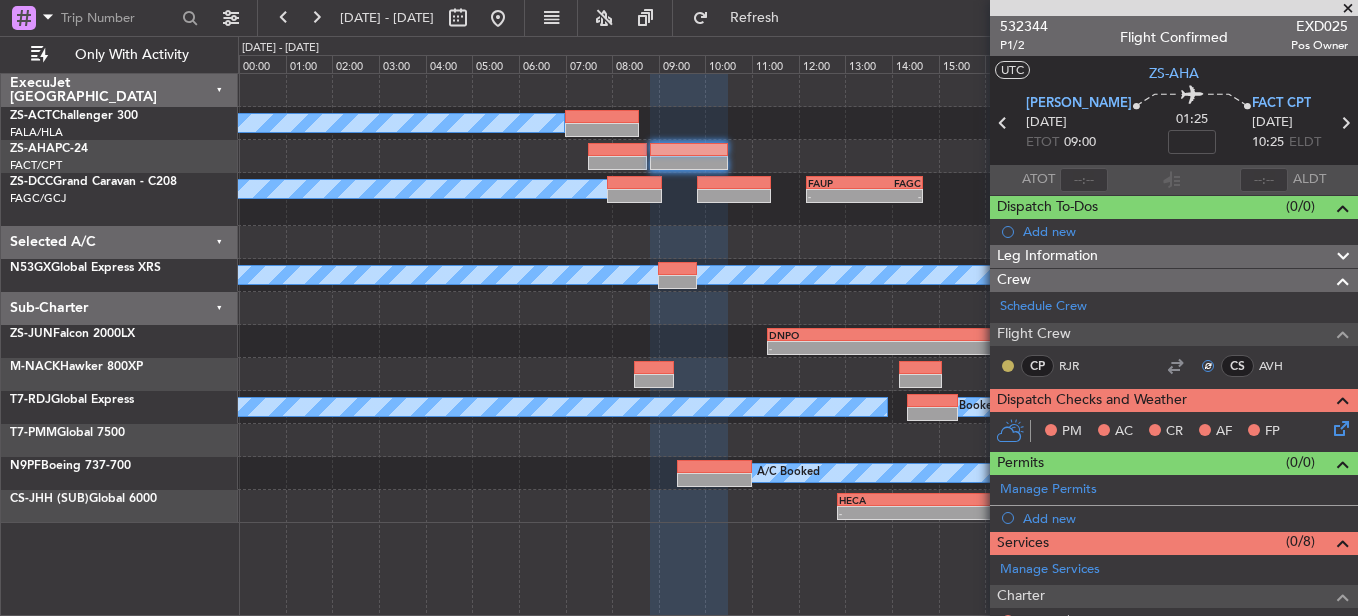 click 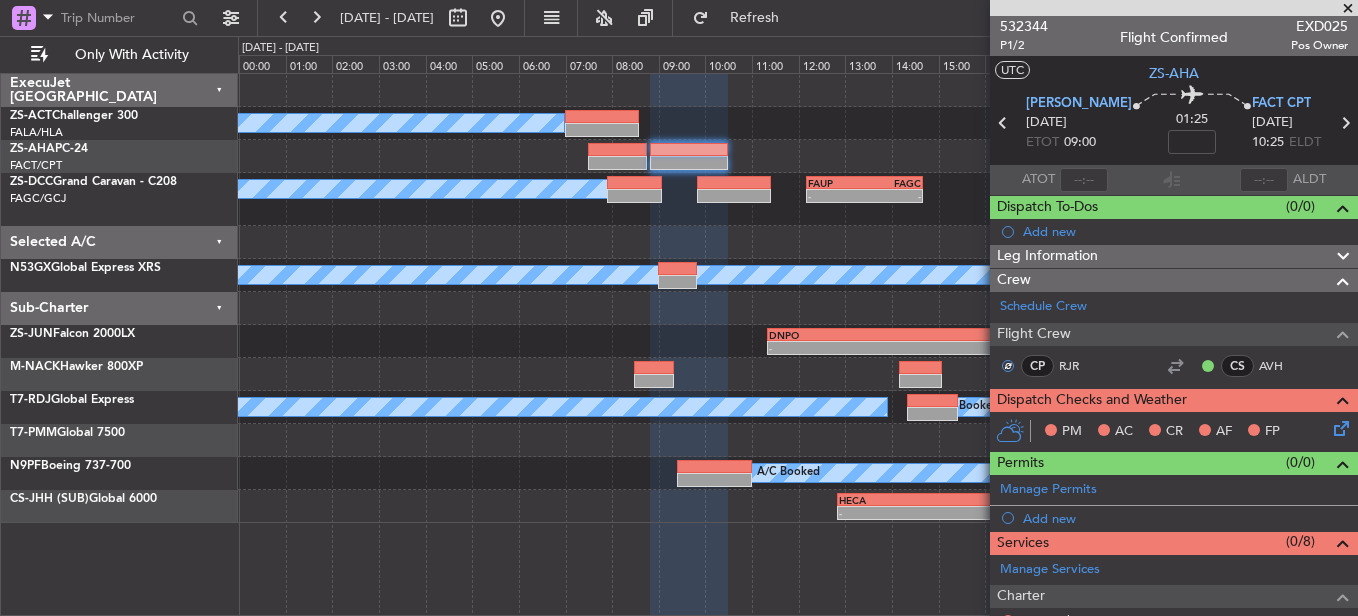 scroll, scrollTop: 248, scrollLeft: 0, axis: vertical 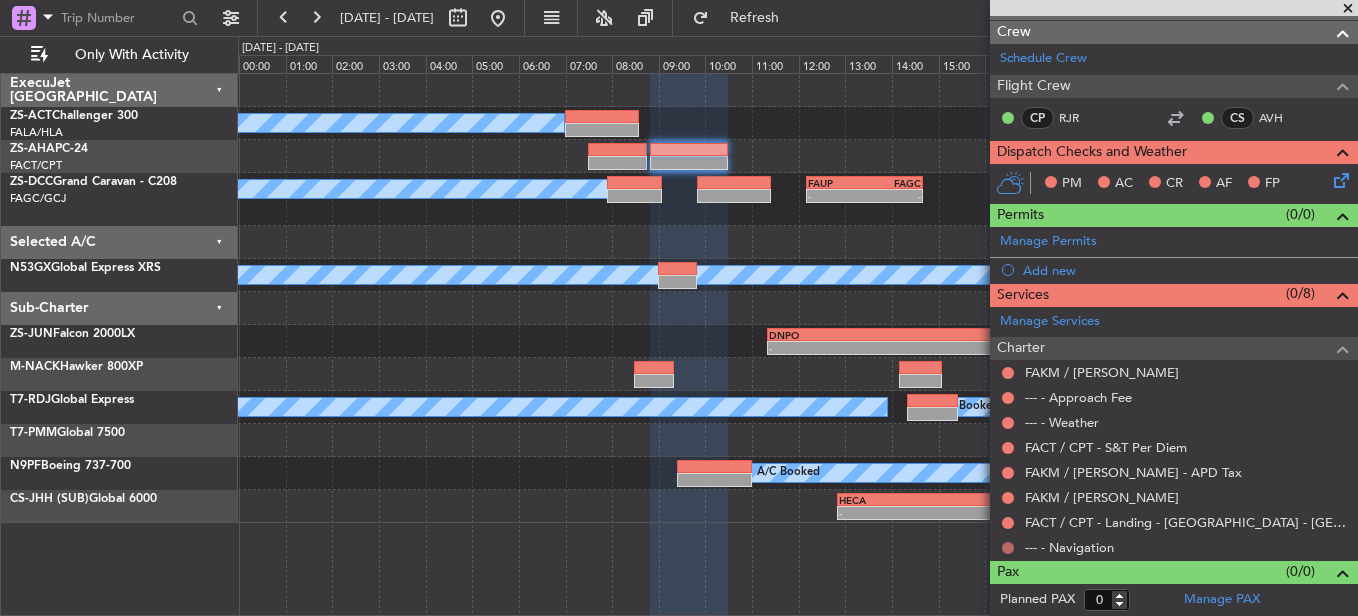 click at bounding box center [1008, 548] 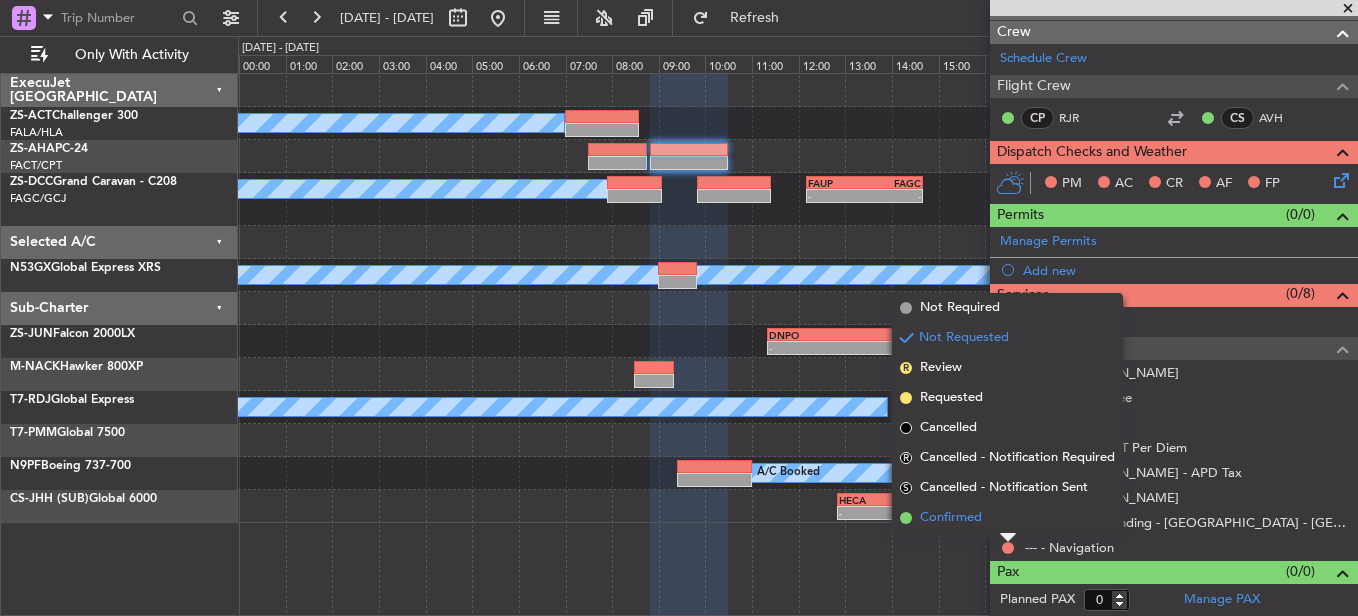 click on "Confirmed" at bounding box center (1007, 518) 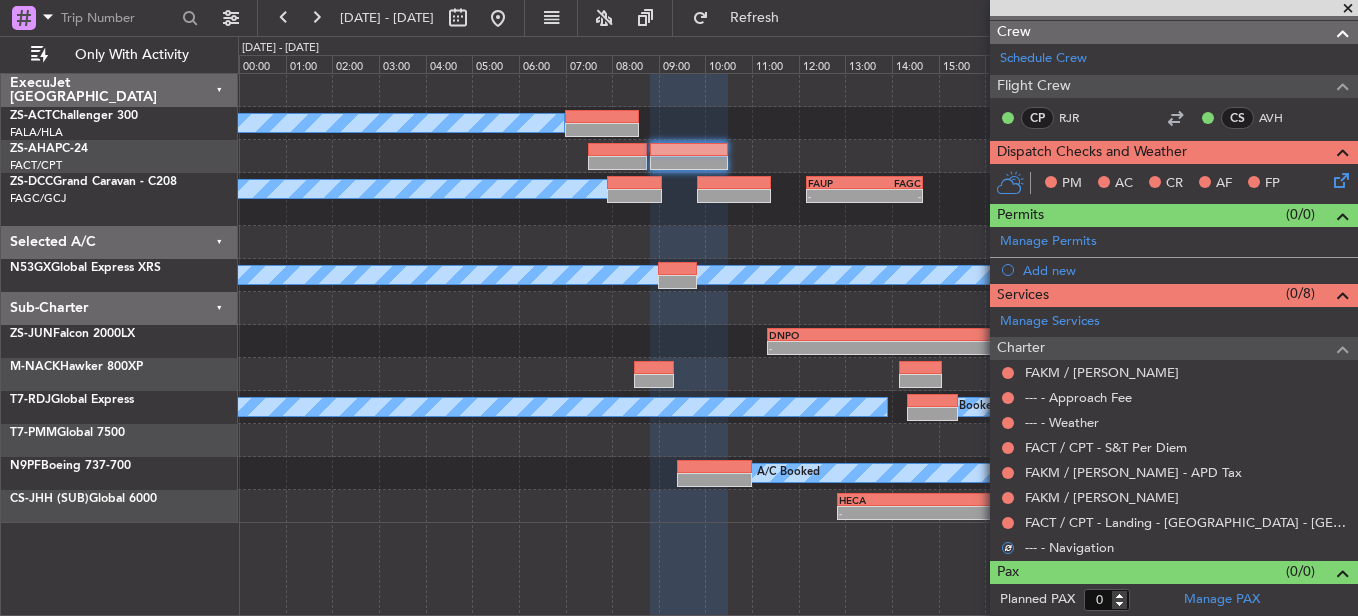 click at bounding box center [1008, 523] 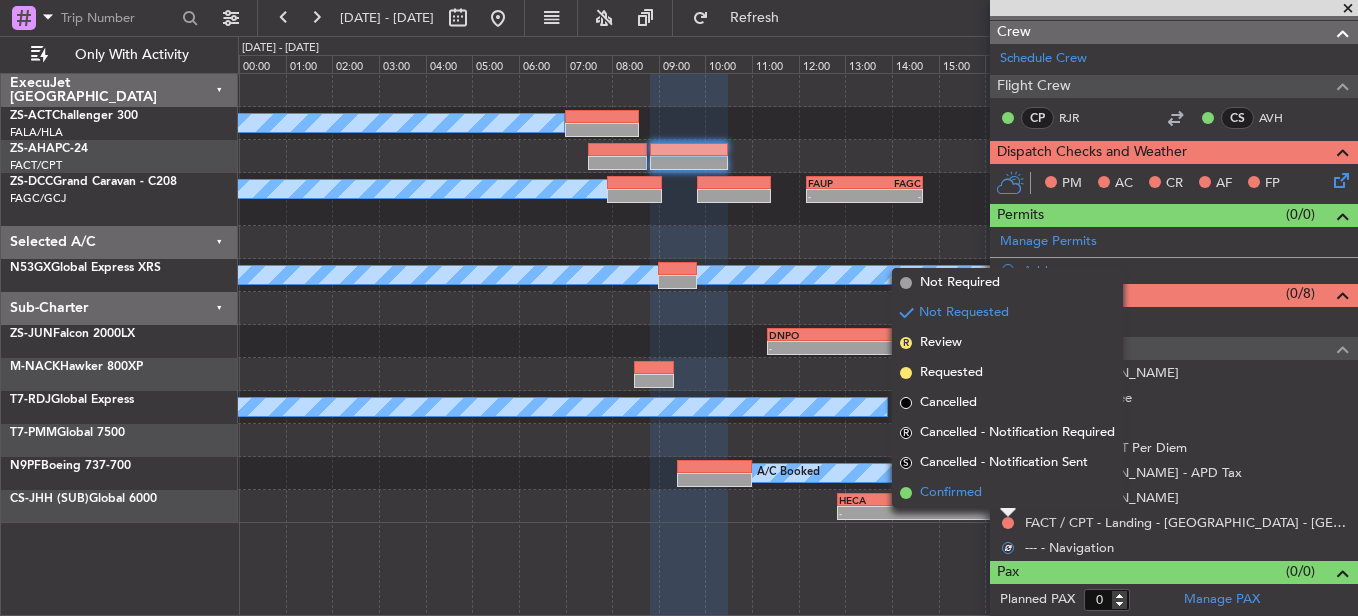 click on "Confirmed" at bounding box center (1007, 493) 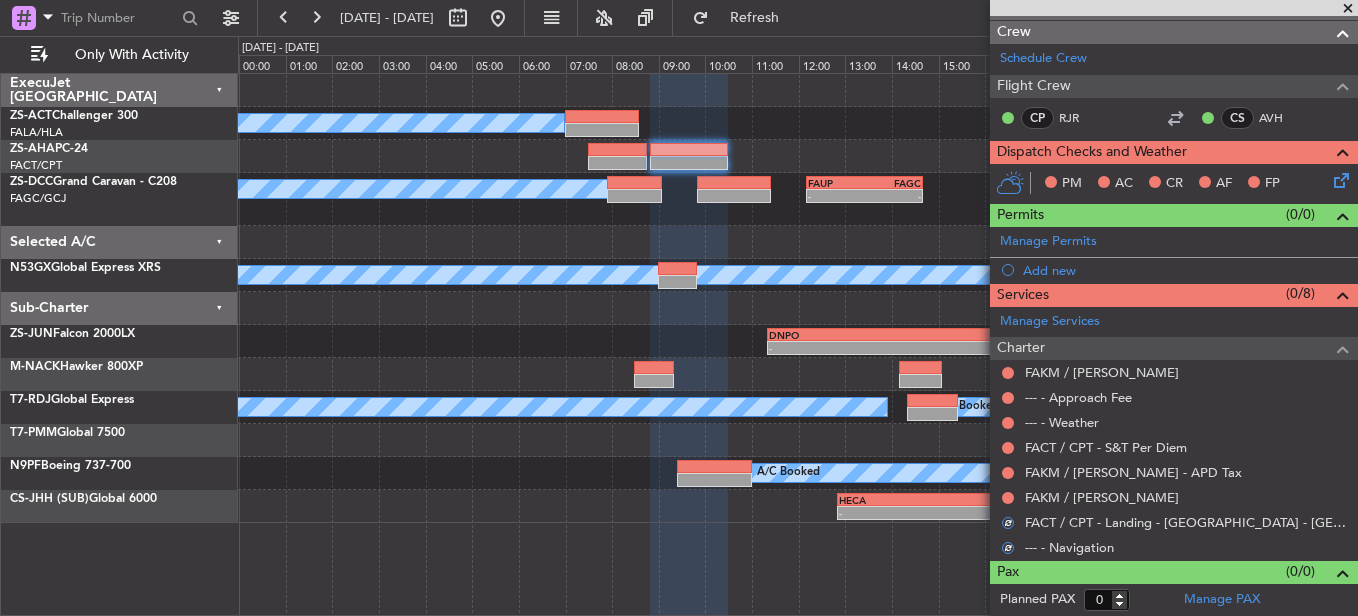 click on "FAKM / KIM - Parking" at bounding box center (1174, 497) 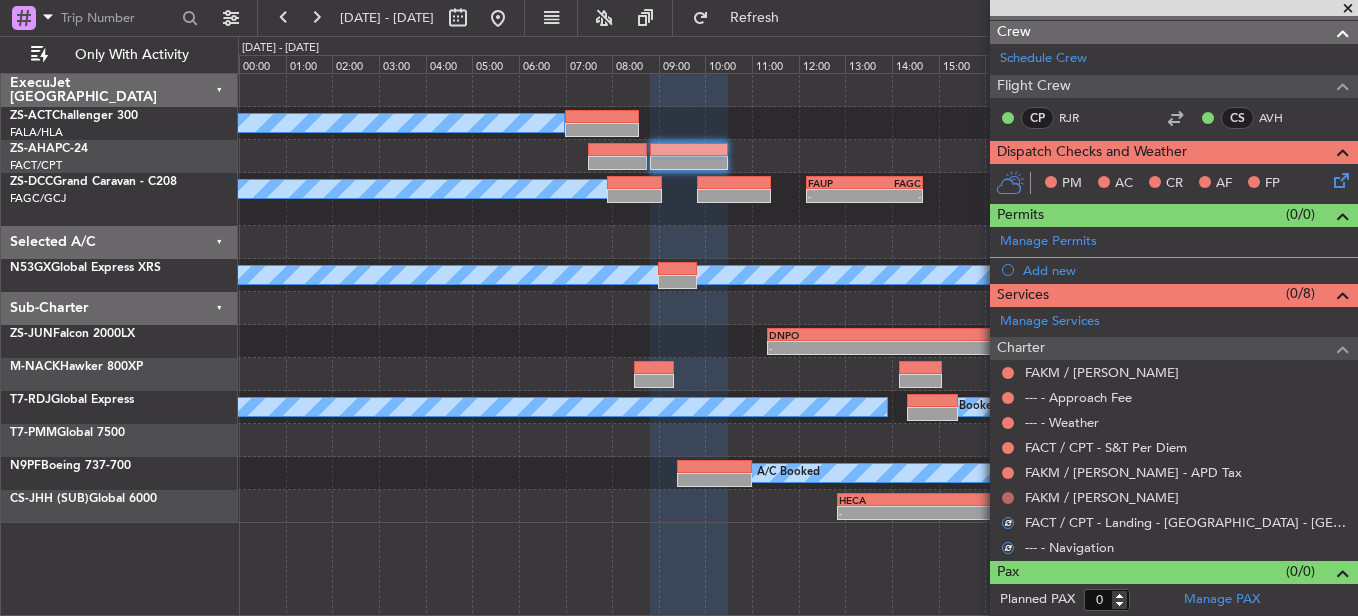 click at bounding box center (1008, 498) 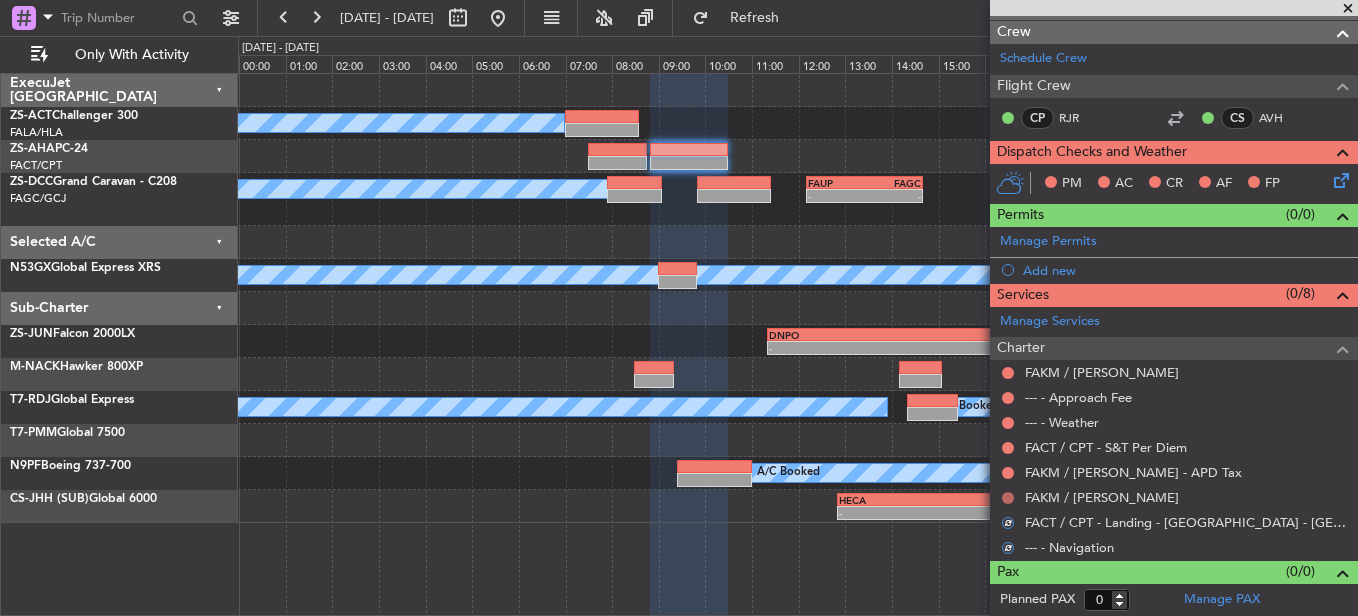 click at bounding box center [1008, 498] 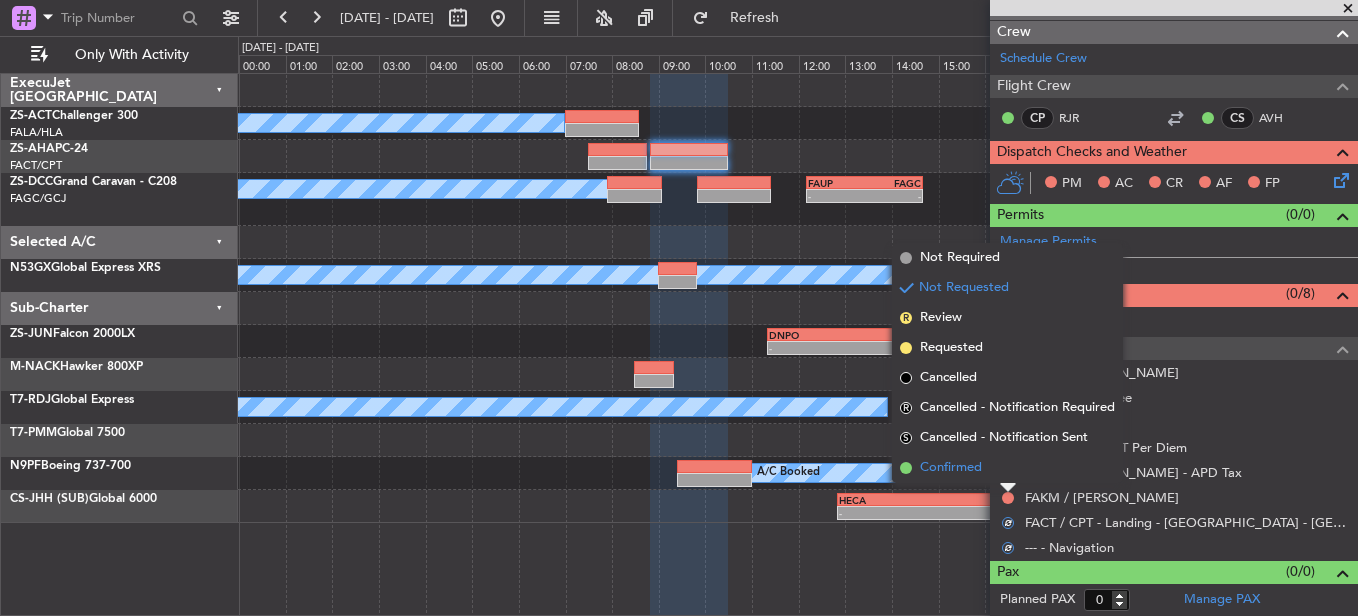 click on "Confirmed" at bounding box center (1007, 468) 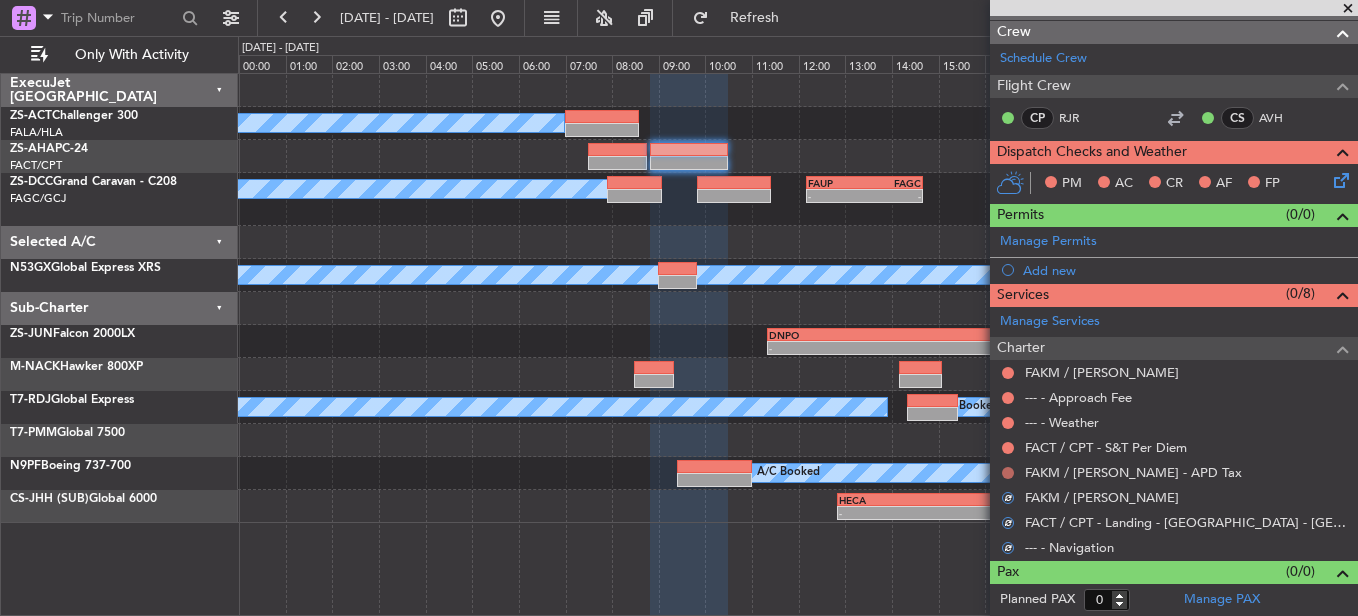 click at bounding box center (1008, 473) 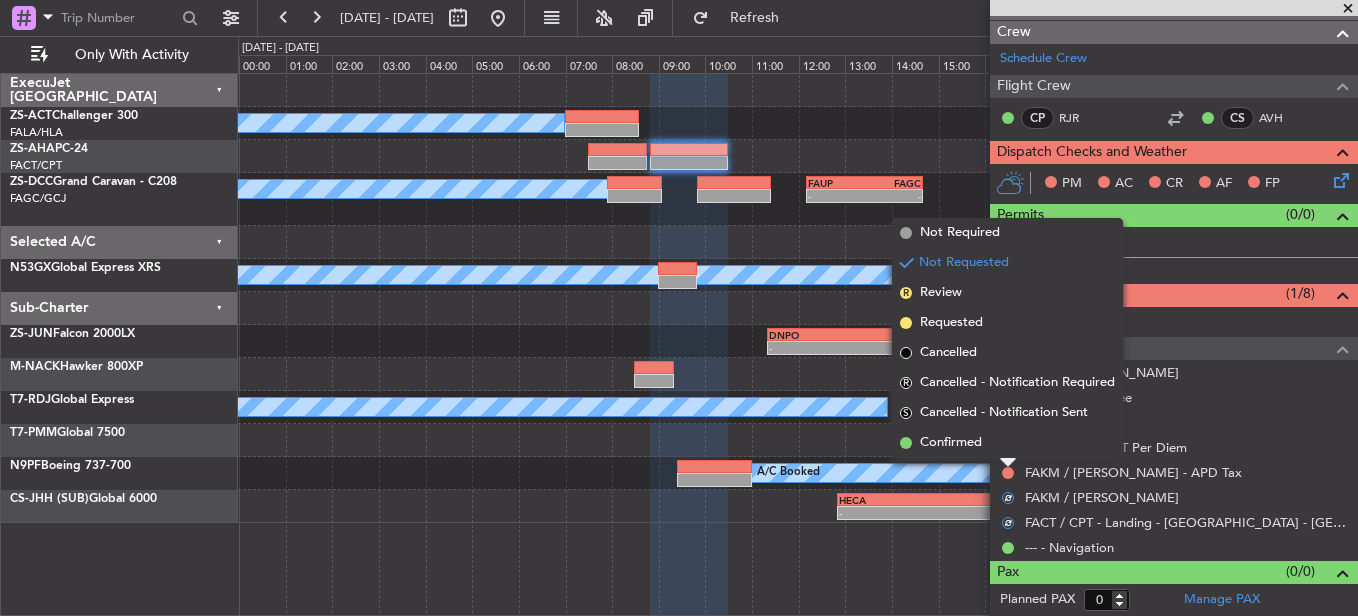 drag, startPoint x: 1004, startPoint y: 475, endPoint x: 995, endPoint y: 440, distance: 36.138622 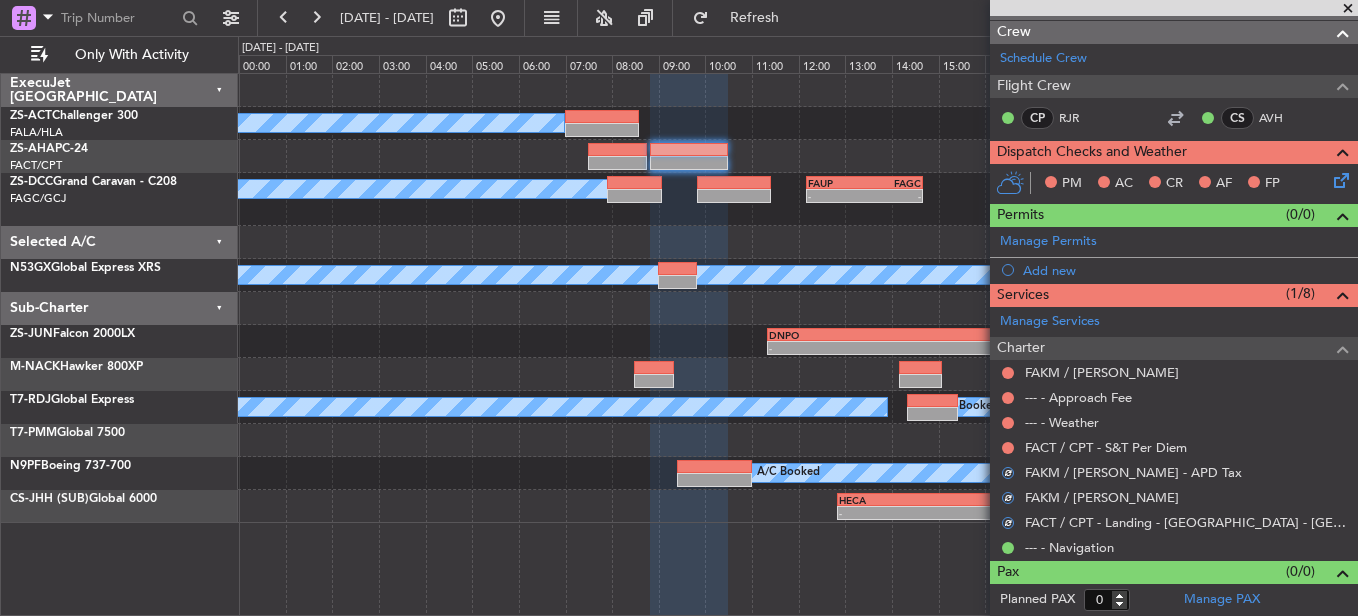 click on "Not Requested" at bounding box center (1008, 479) 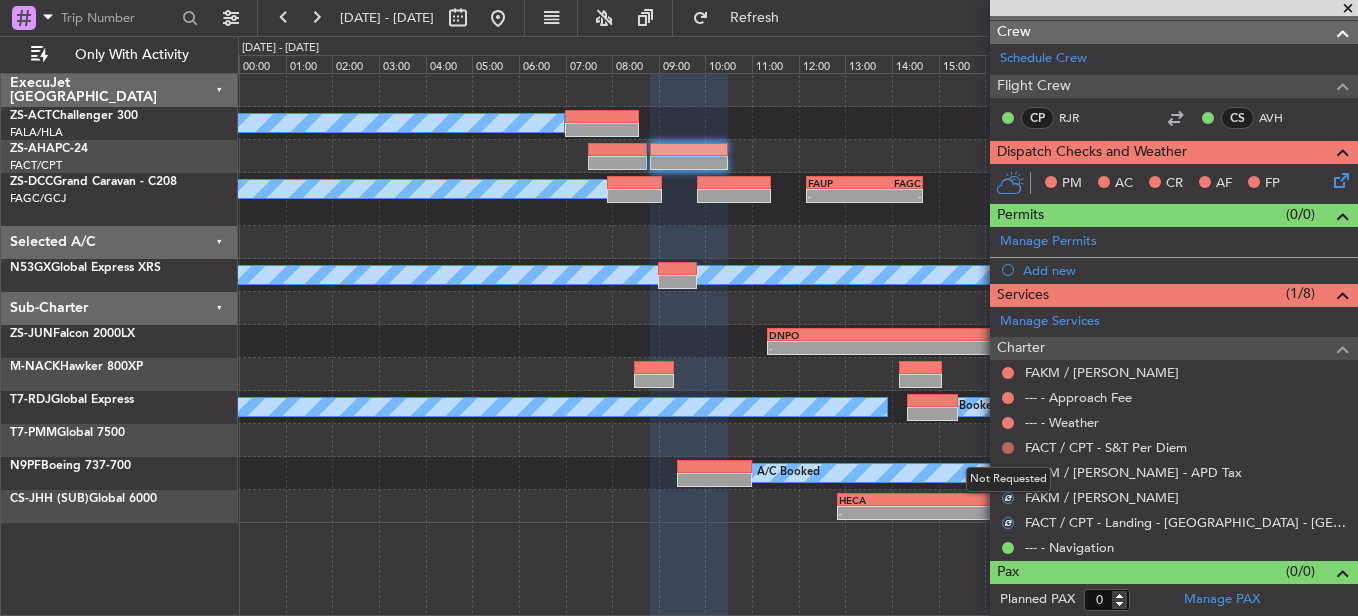 click at bounding box center (1008, 448) 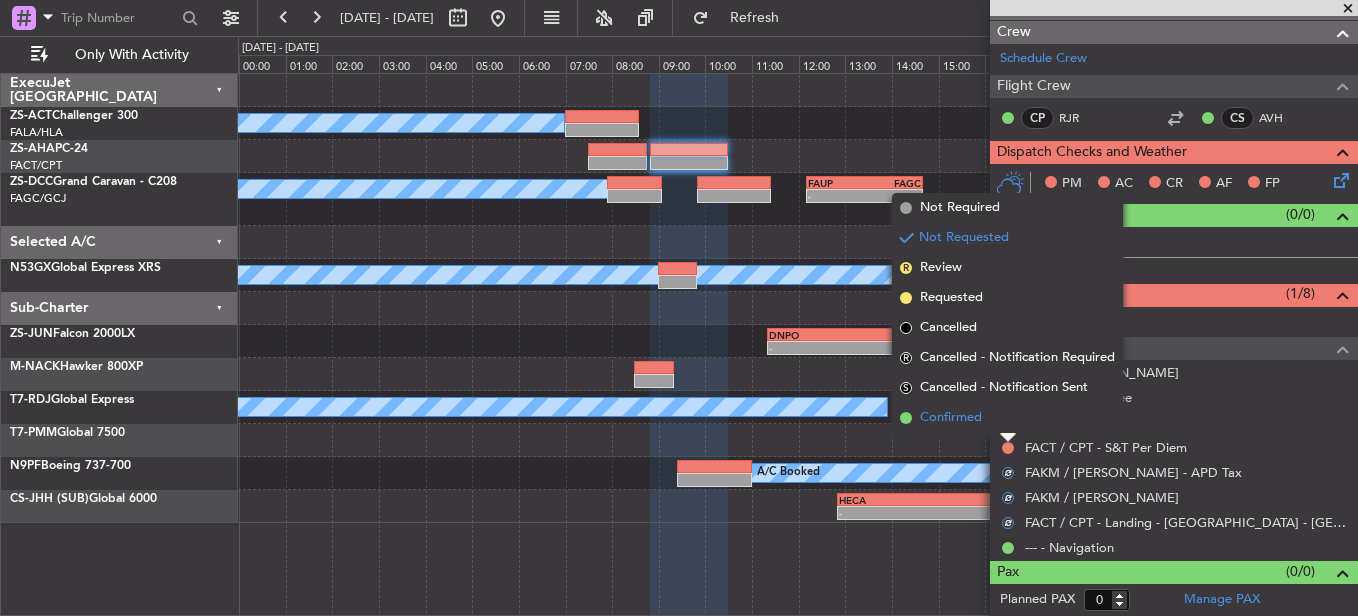 click on "Confirmed" at bounding box center [1007, 418] 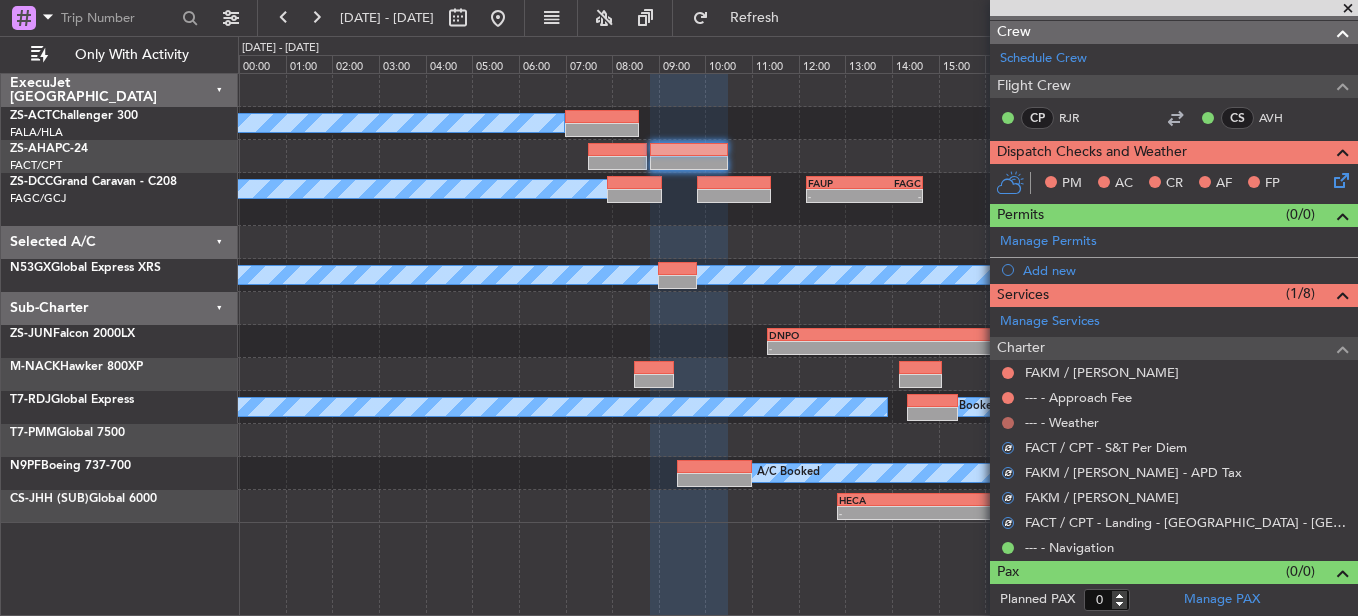 click at bounding box center (1008, 423) 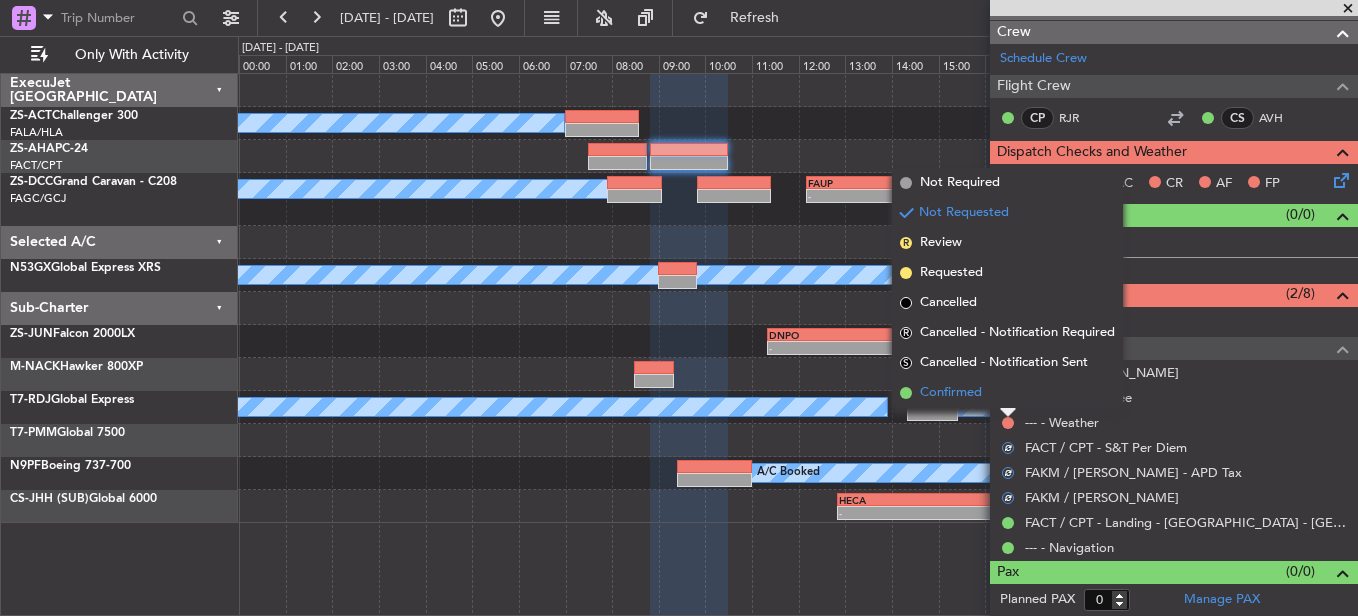 click on "Confirmed" at bounding box center [1007, 393] 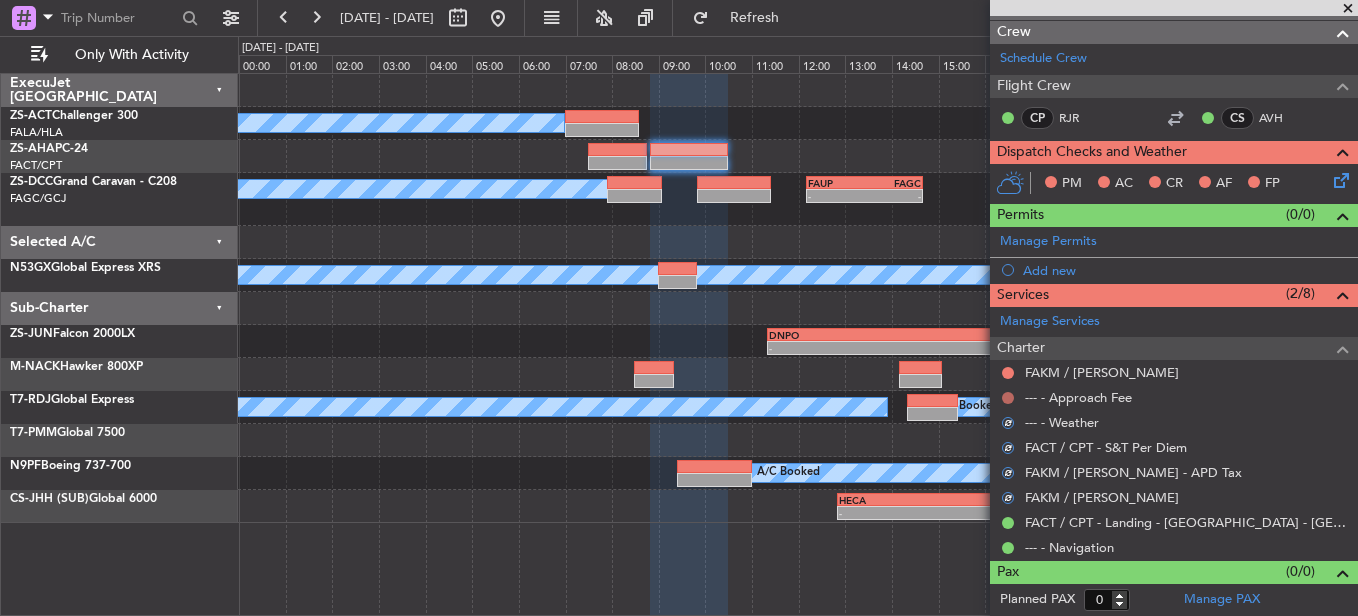 click at bounding box center (1008, 398) 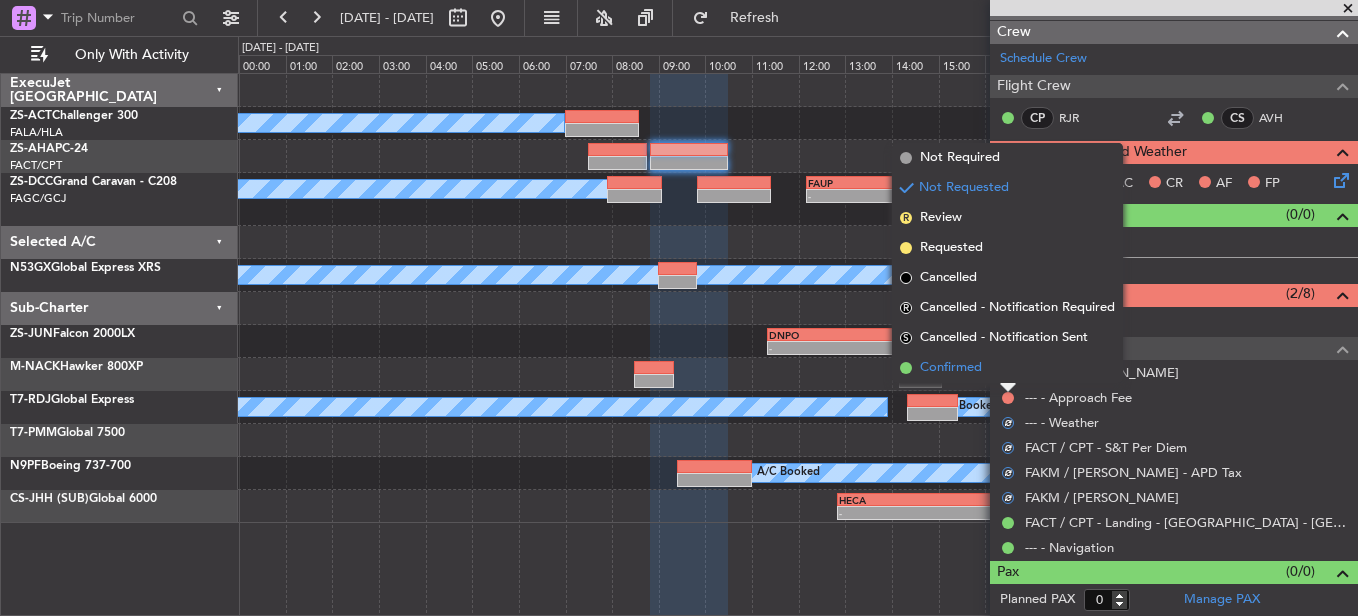 click on "Confirmed" at bounding box center [1007, 368] 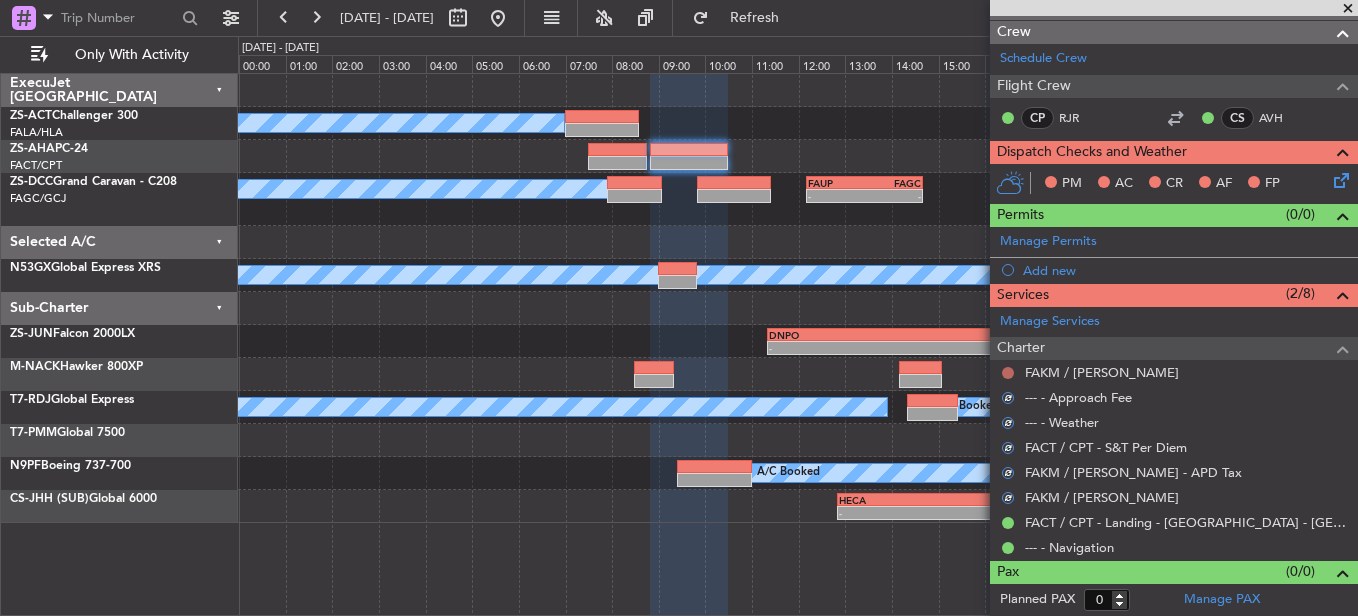 click at bounding box center (1008, 373) 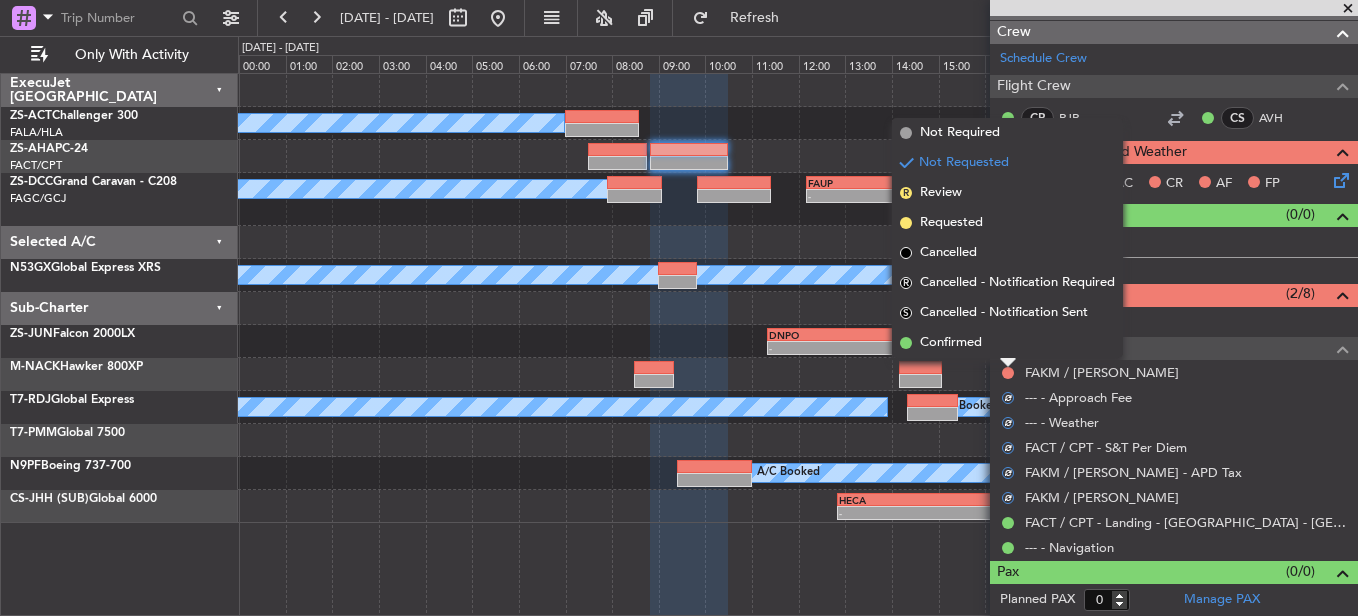 click on "Confirmed" at bounding box center [1007, 343] 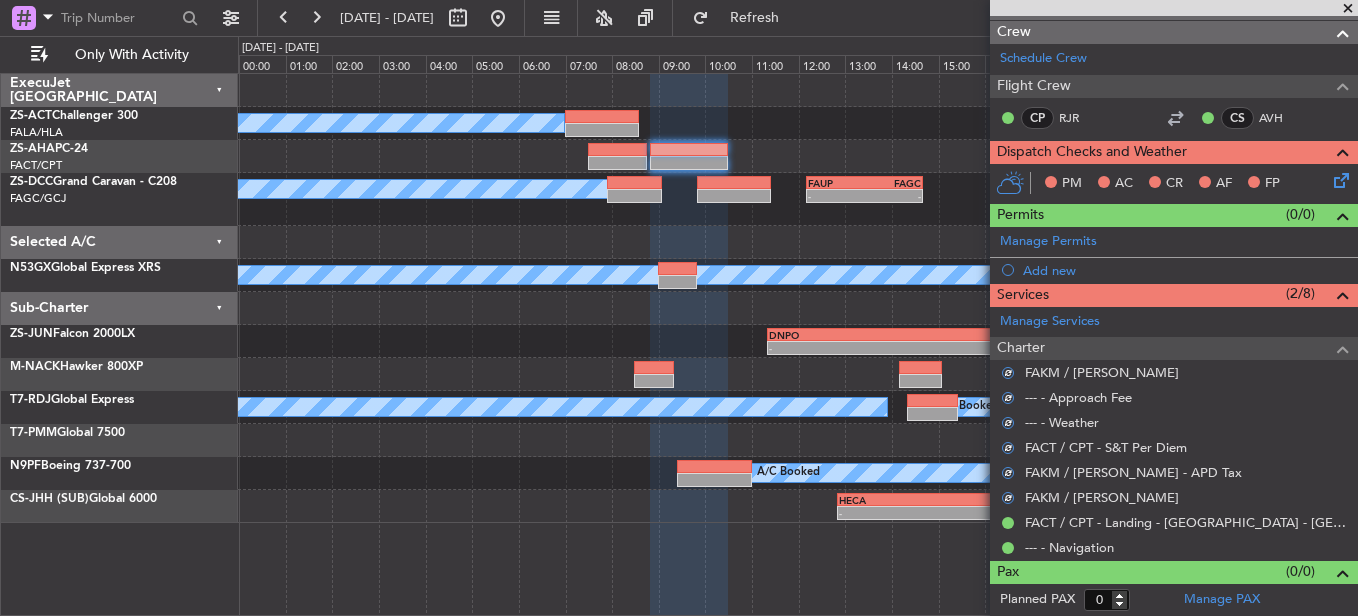 click 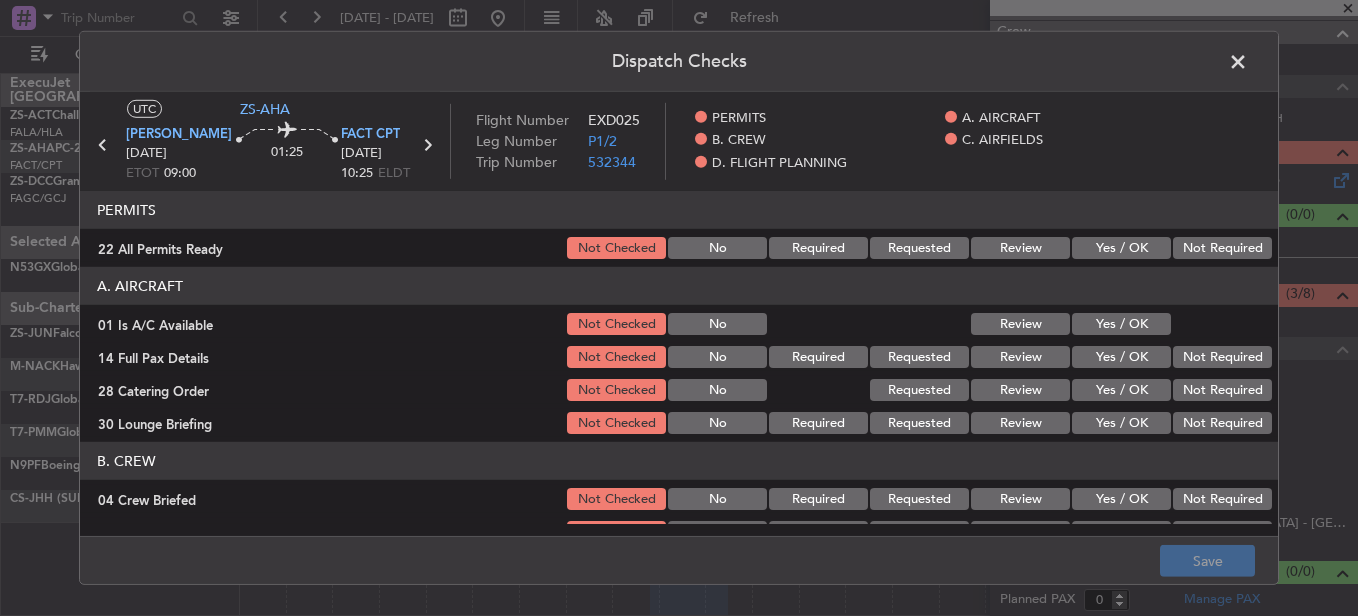 drag, startPoint x: 1209, startPoint y: 249, endPoint x: 1185, endPoint y: 283, distance: 41.617306 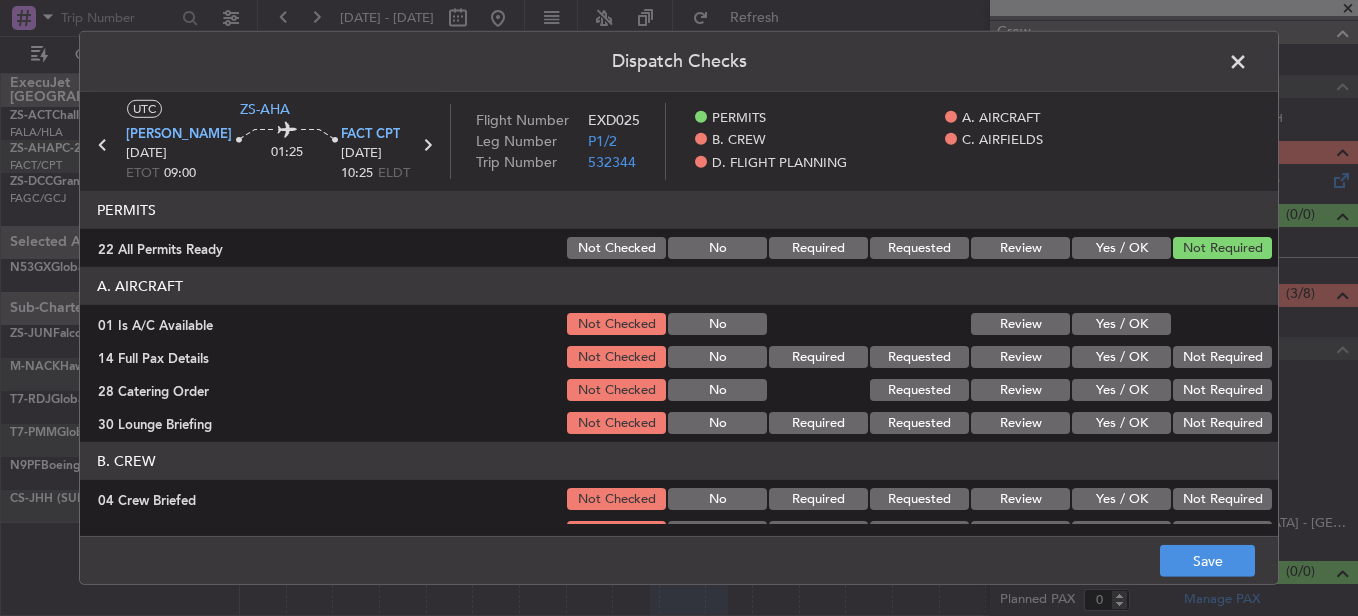 click on "A. AIRCRAFT   01 Is A/C Available  Not Checked No Review Yes / OK  14 Full Pax Details  Not Checked No Required Requested Review Yes / OK Not Required  28 Catering Order  Not Checked No Requested Review Yes / OK Not Required  30 Lounge Briefing  Not Checked No Required Requested Review Yes / OK Not Required" 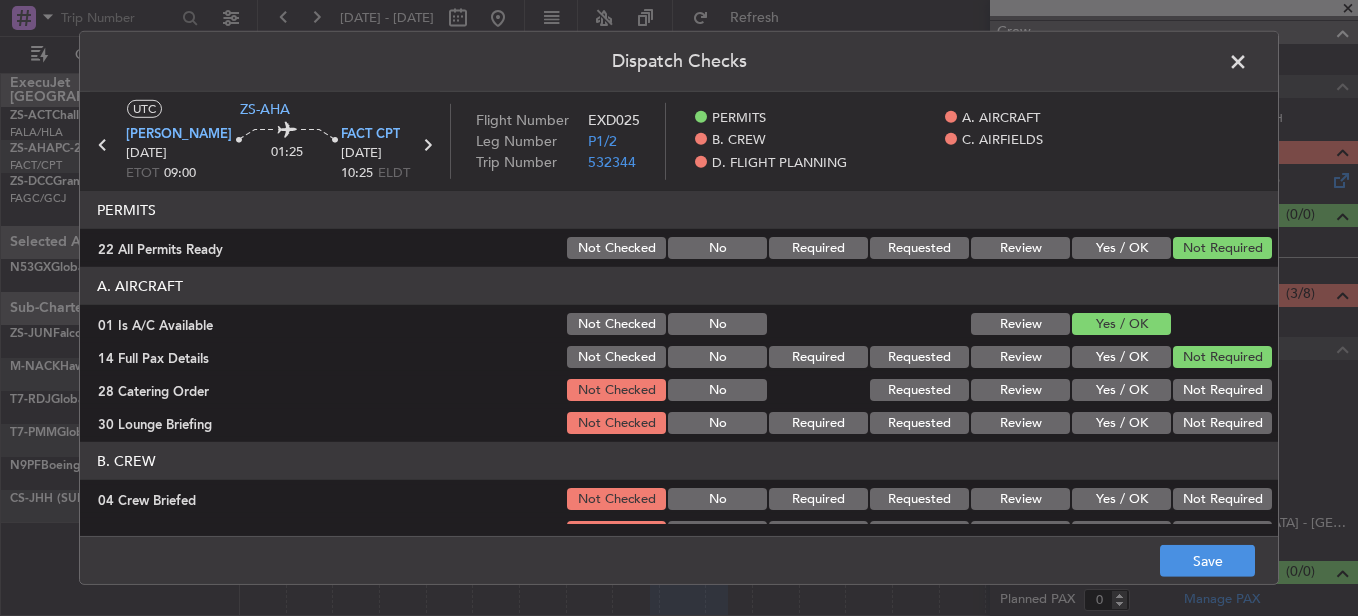 click on "Not Required" 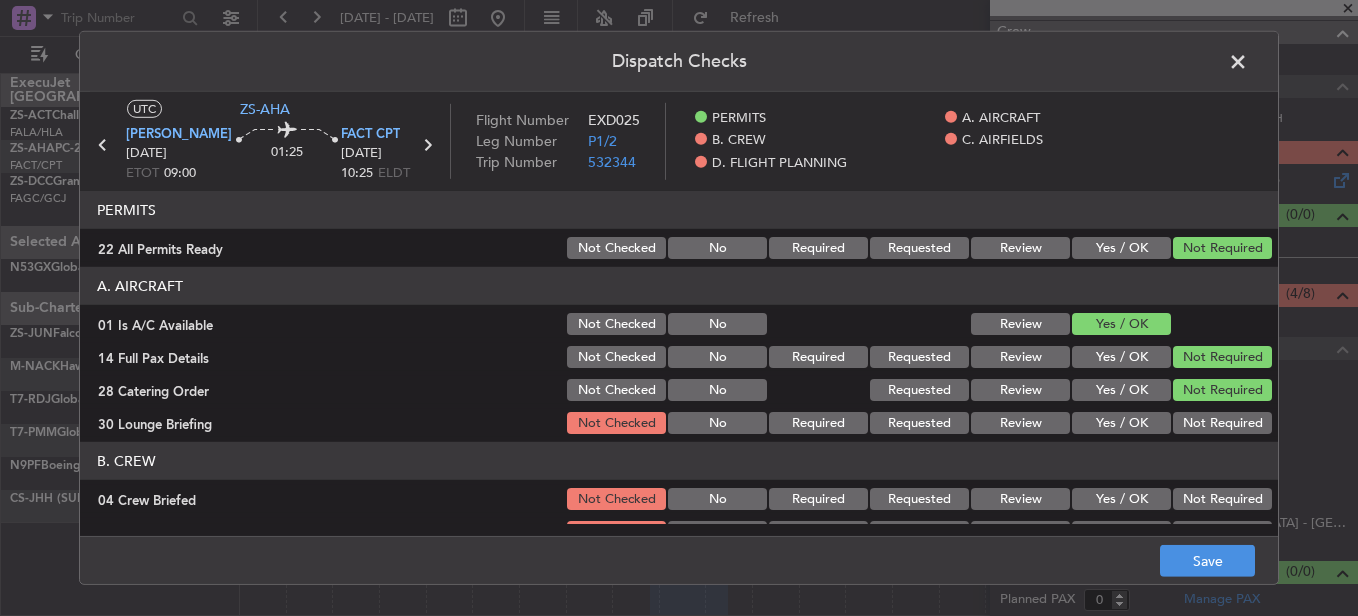 click on "Not Required" 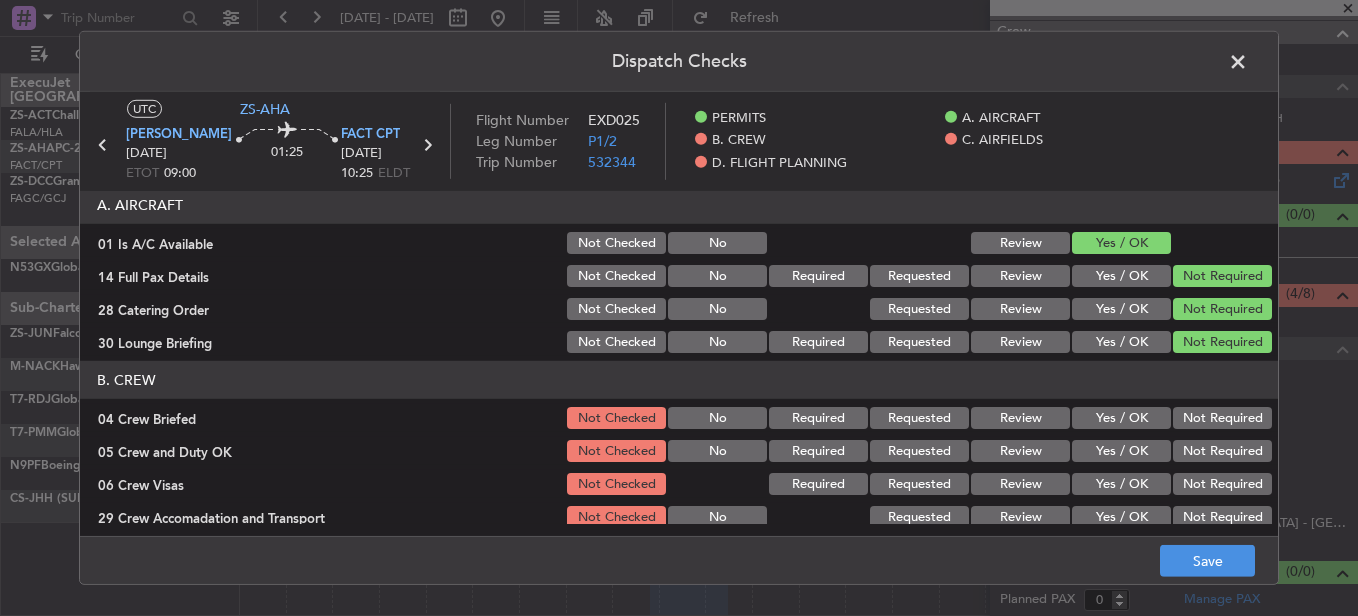 scroll, scrollTop: 100, scrollLeft: 0, axis: vertical 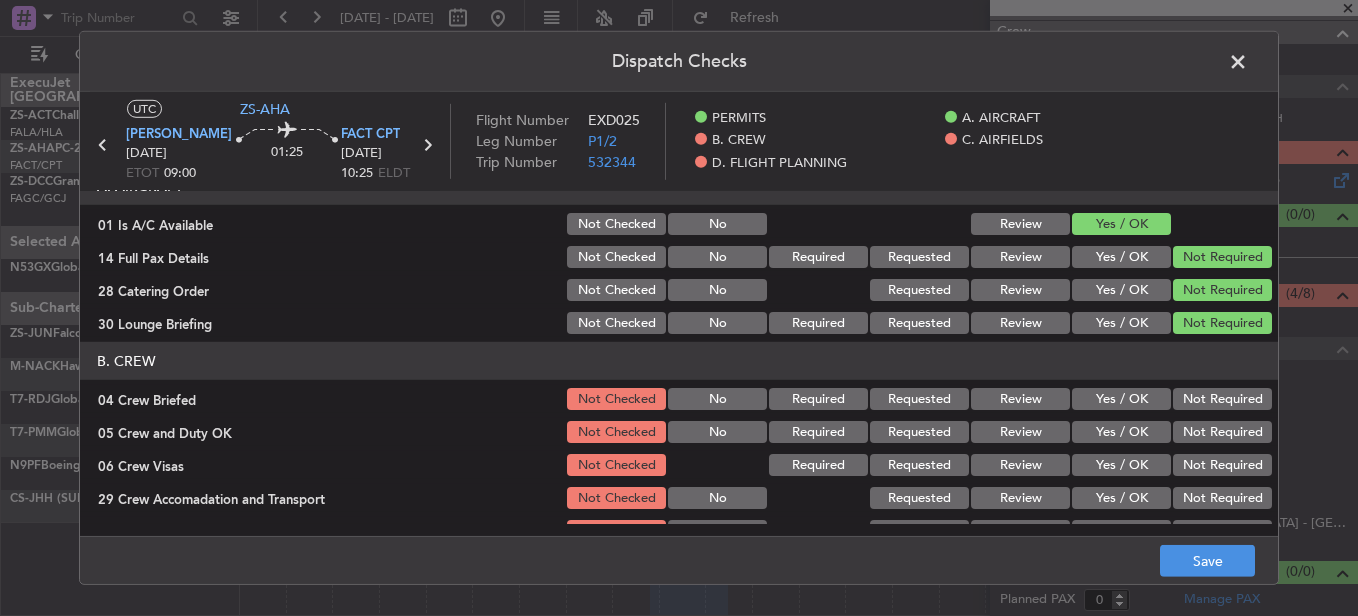 click on "B. CREW   04 Crew Briefed  Not Checked No Required Requested Review Yes / OK Not Required  05 Crew and Duty OK  Not Checked No Required Requested Review Yes / OK Not Required  06 Crew Visas  Not Checked Required Requested Review Yes / OK Not Required  29 Crew Accomadation and Transport  Not Checked No Requested Review Yes / OK Not Required  31 Money Order  Not Checked No Requested Review Yes / OK Not Required  Notify Crew of Schedule  Not Checked No Review Yes / OK Not Required" 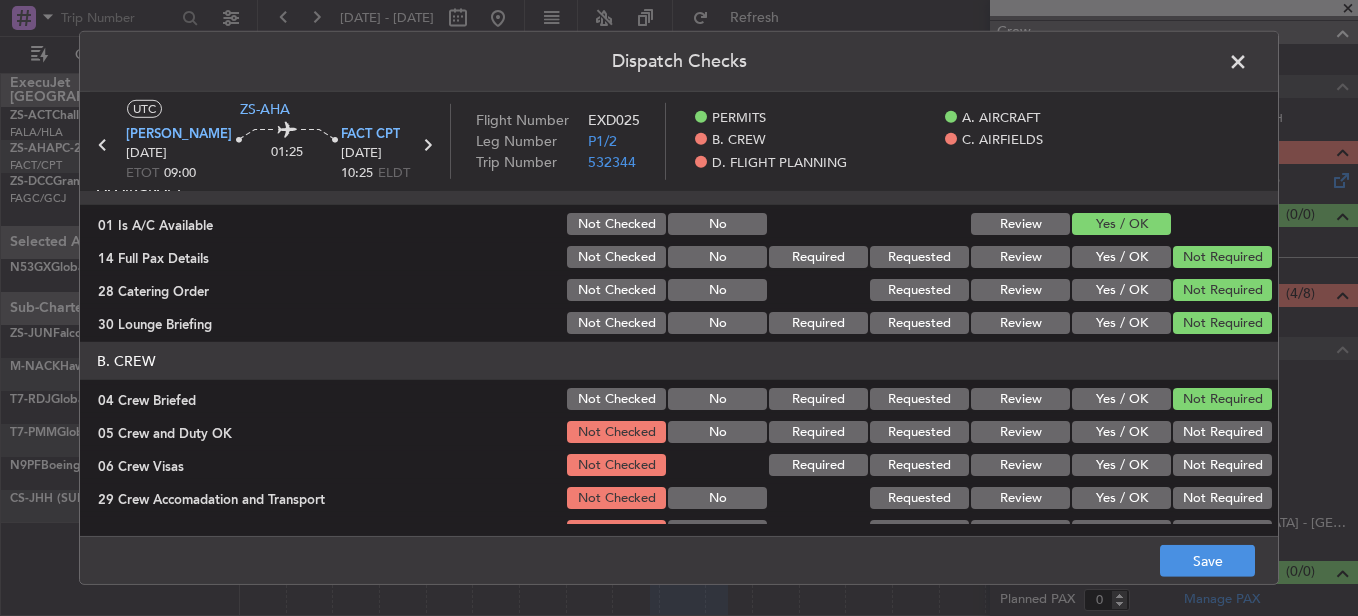click on "Not Required" 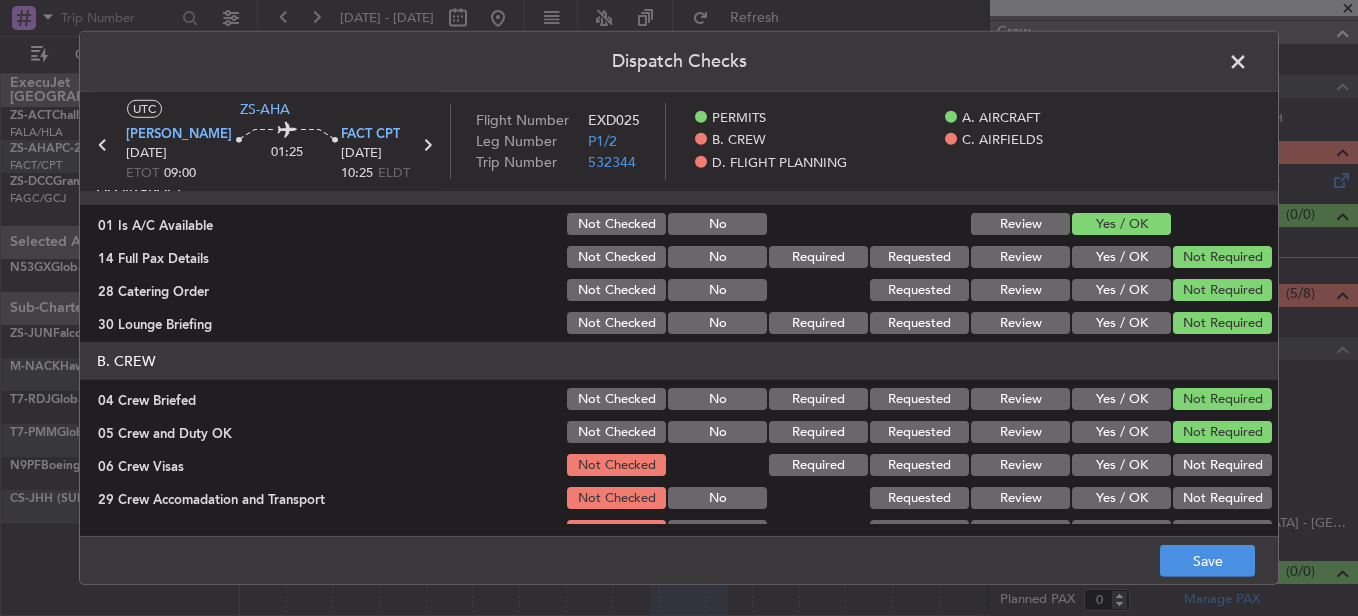 click on "Not Required" 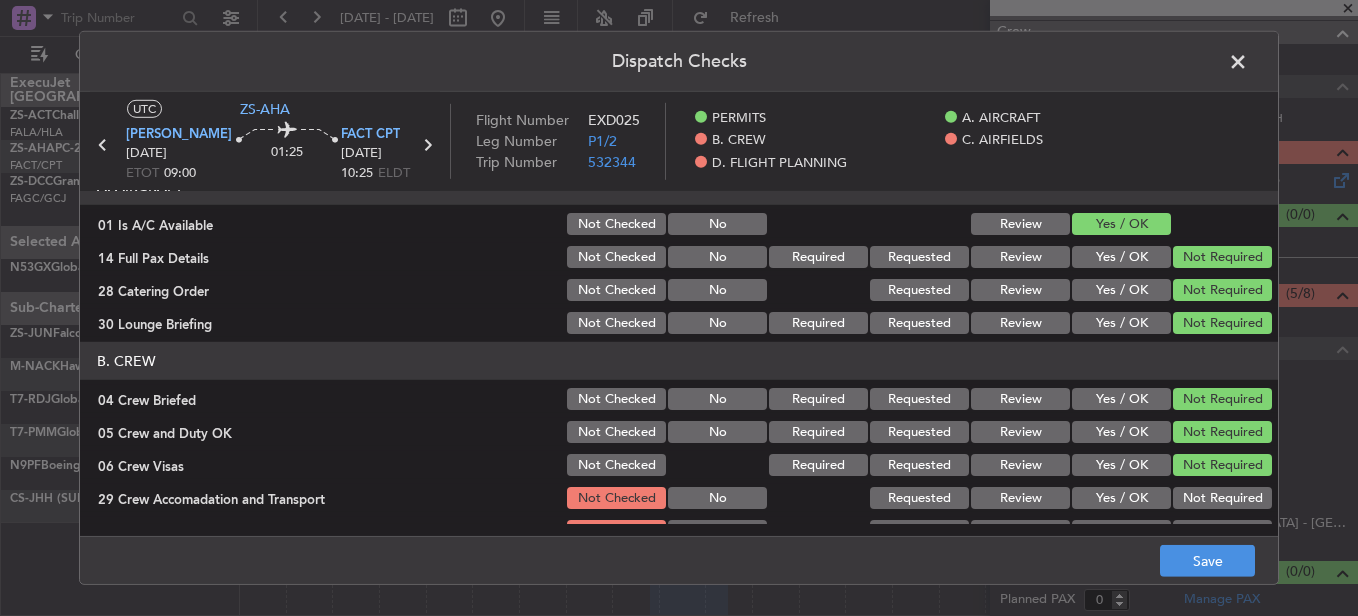 click on "Not Required" 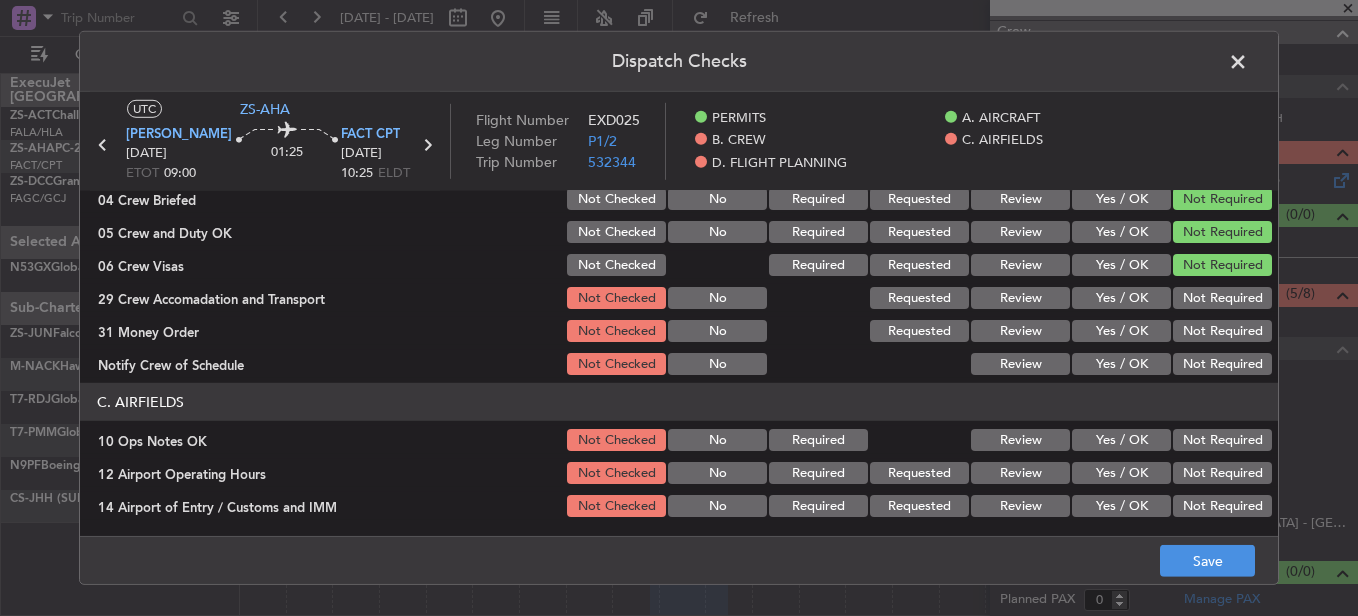 drag, startPoint x: 1212, startPoint y: 295, endPoint x: 1214, endPoint y: 319, distance: 24.083189 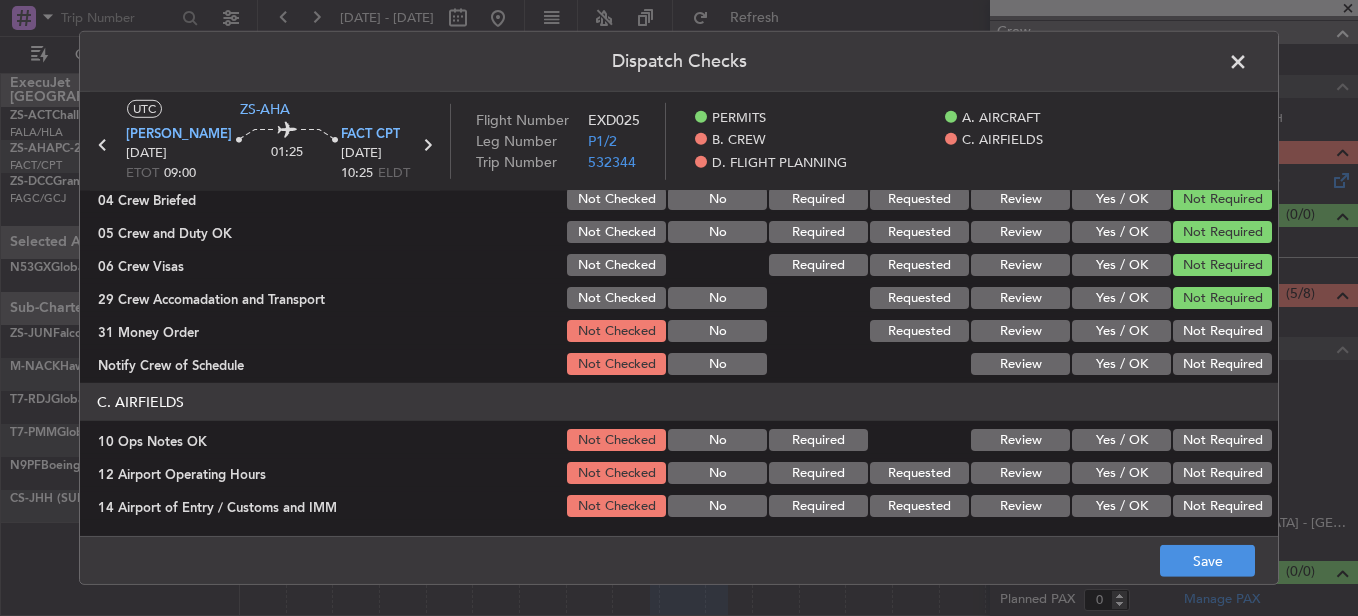 click on "B. CREW   04 Crew Briefed  Not Checked No Required Requested Review Yes / OK Not Required  05 Crew and Duty OK  Not Checked No Required Requested Review Yes / OK Not Required  06 Crew Visas  Not Checked Required Requested Review Yes / OK Not Required  29 Crew Accomadation and Transport  Not Checked No Requested Review Yes / OK Not Required  31 Money Order  Not Checked No Requested Review Yes / OK Not Required  Notify Crew of Schedule  Not Checked No Review Yes / OK Not Required" 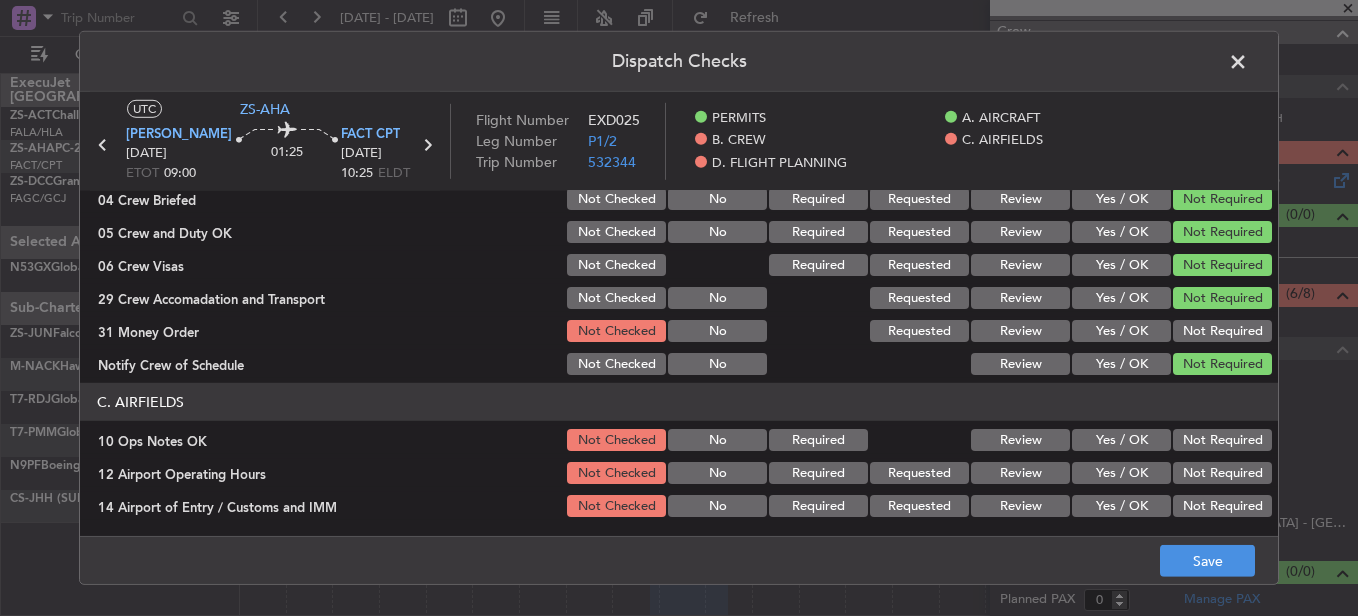 click on "B. CREW   04 Crew Briefed  Not Checked No Required Requested Review Yes / OK Not Required  05 Crew and Duty OK  Not Checked No Required Requested Review Yes / OK Not Required  06 Crew Visas  Not Checked Required Requested Review Yes / OK Not Required  29 Crew Accomadation and Transport  Not Checked No Requested Review Yes / OK Not Required  31 Money Order  Not Checked No Requested Review Yes / OK Not Required  Notify Crew of Schedule  Not Checked No Review Yes / OK Not Required" 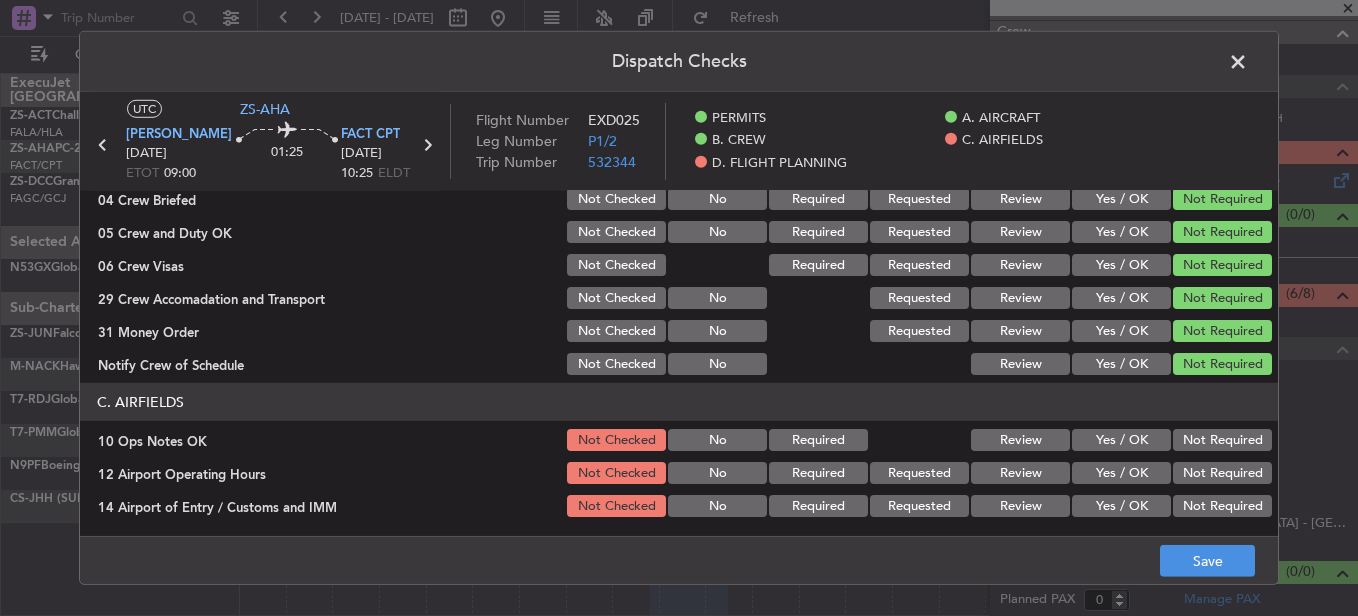 drag, startPoint x: 1227, startPoint y: 443, endPoint x: 1226, endPoint y: 454, distance: 11.045361 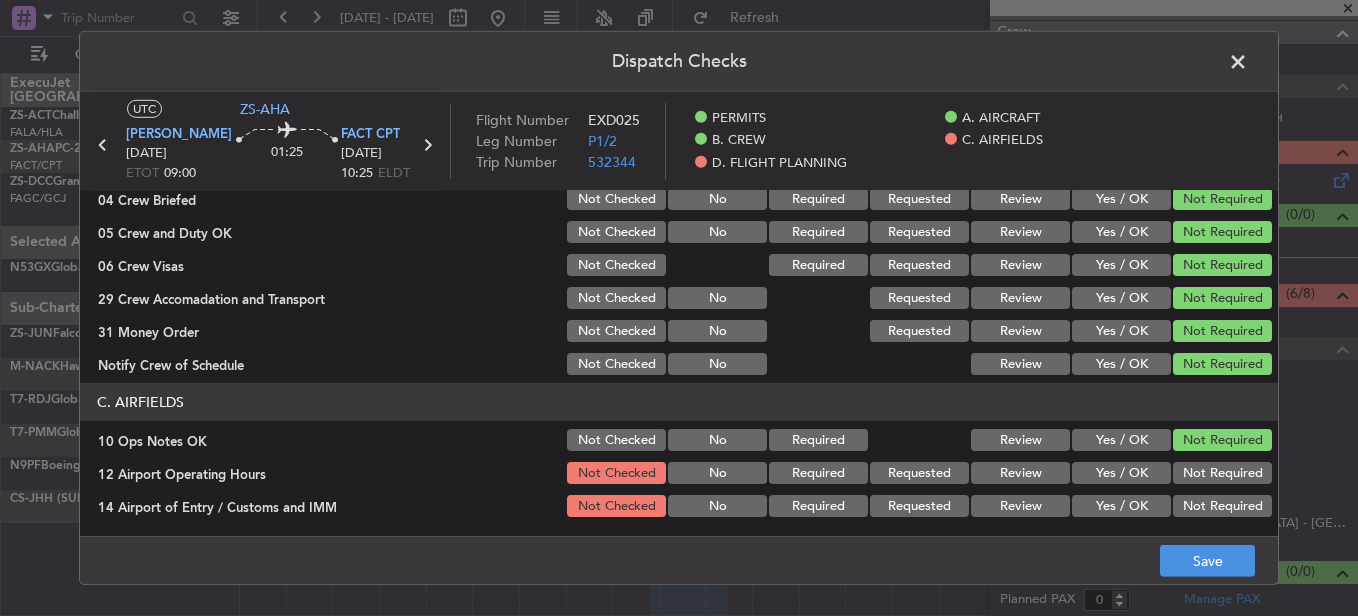 drag, startPoint x: 1226, startPoint y: 457, endPoint x: 1223, endPoint y: 468, distance: 11.401754 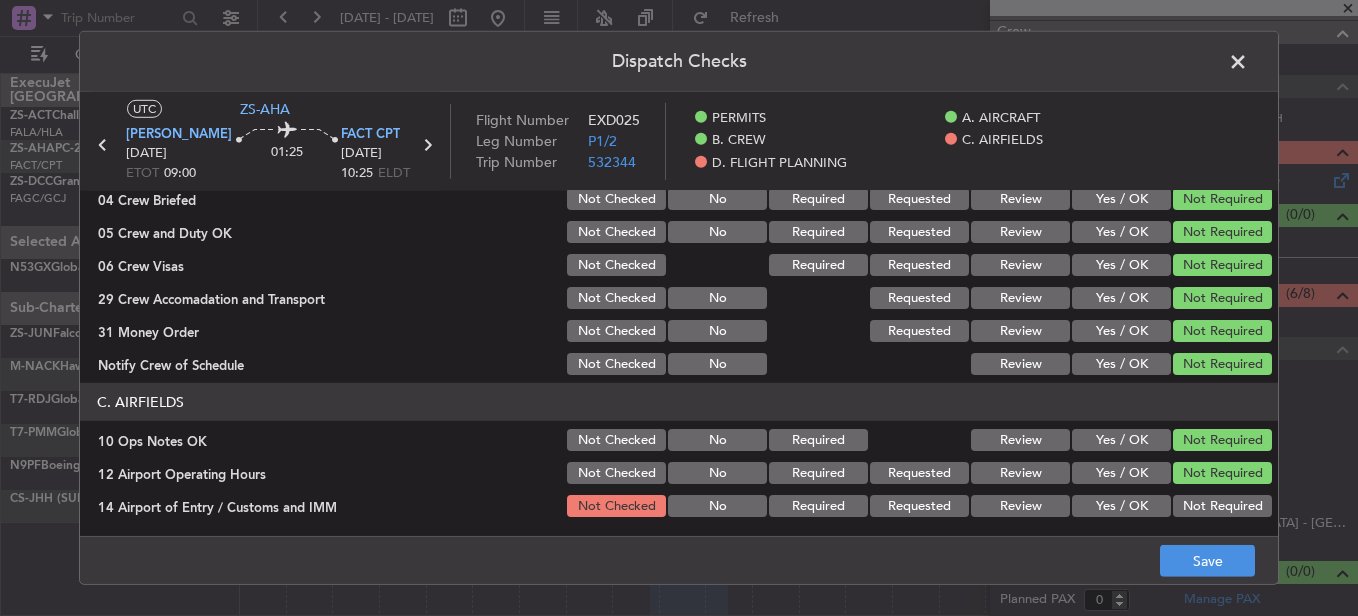 click on "Not Required" 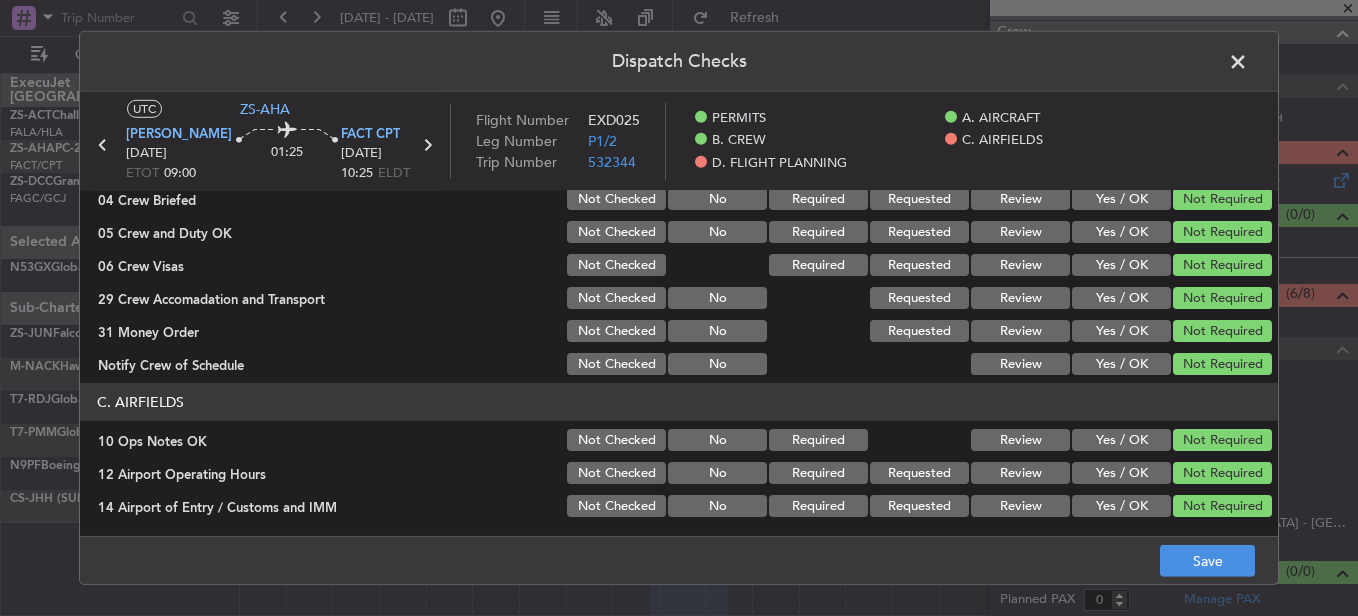 click on "Not Required" 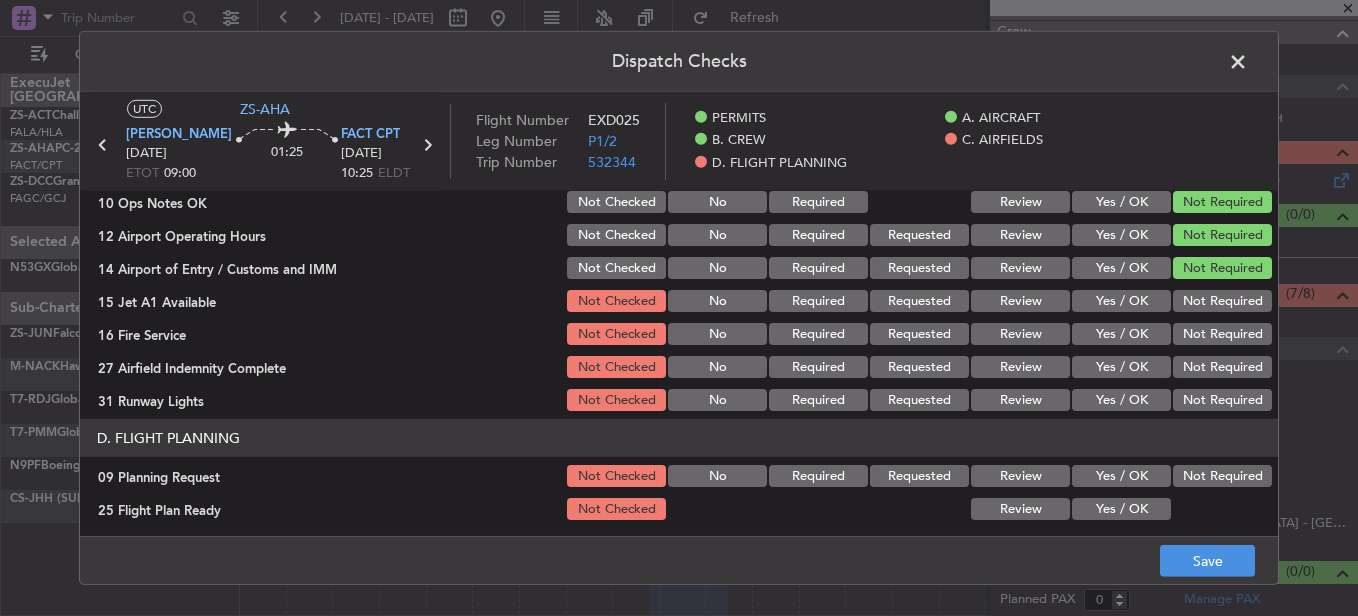 scroll, scrollTop: 542, scrollLeft: 0, axis: vertical 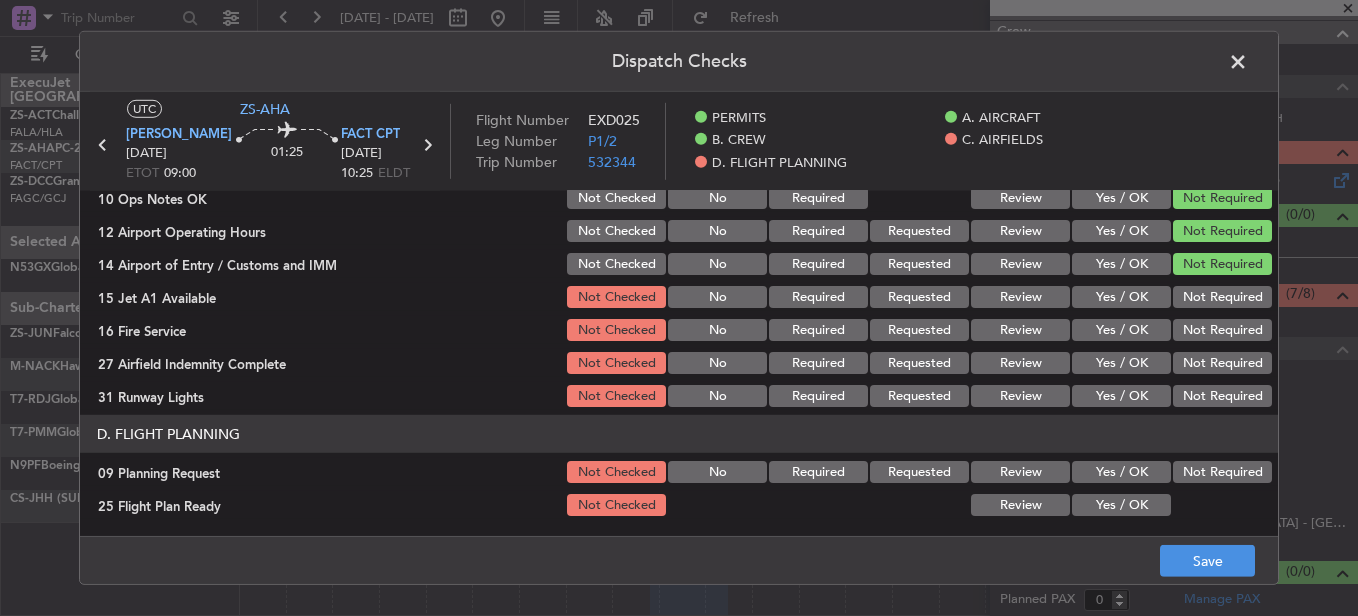 click on "C. AIRFIELDS   10 Ops Notes OK  Not Checked No Required Review Yes / OK Not Required  12 Airport Operating Hours  Not Checked No Required Requested Review Yes / OK Not Required  14 Airport of Entry / Customs and IMM  Not Checked No Required Requested Review Yes / OK Not Required  15 Jet A1 Available  Not Checked No Required Requested Review Yes / OK Not Required  16 Fire Service  Not Checked No Required Requested Review Yes / OK Not Required  27 Airfield Indemnity Complete  Not Checked No Required Requested Review Yes / OK Not Required  31 Runway Lights  Not Checked No Required Requested Review Yes / OK Not Required" 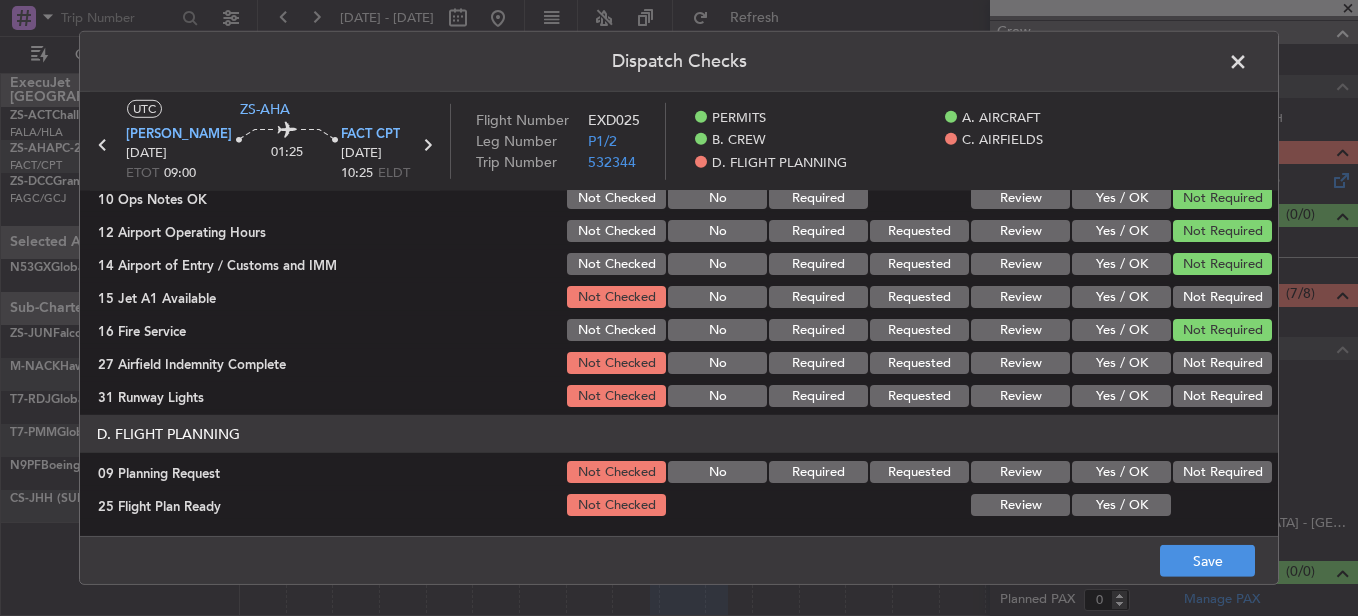 click on "Not Required" 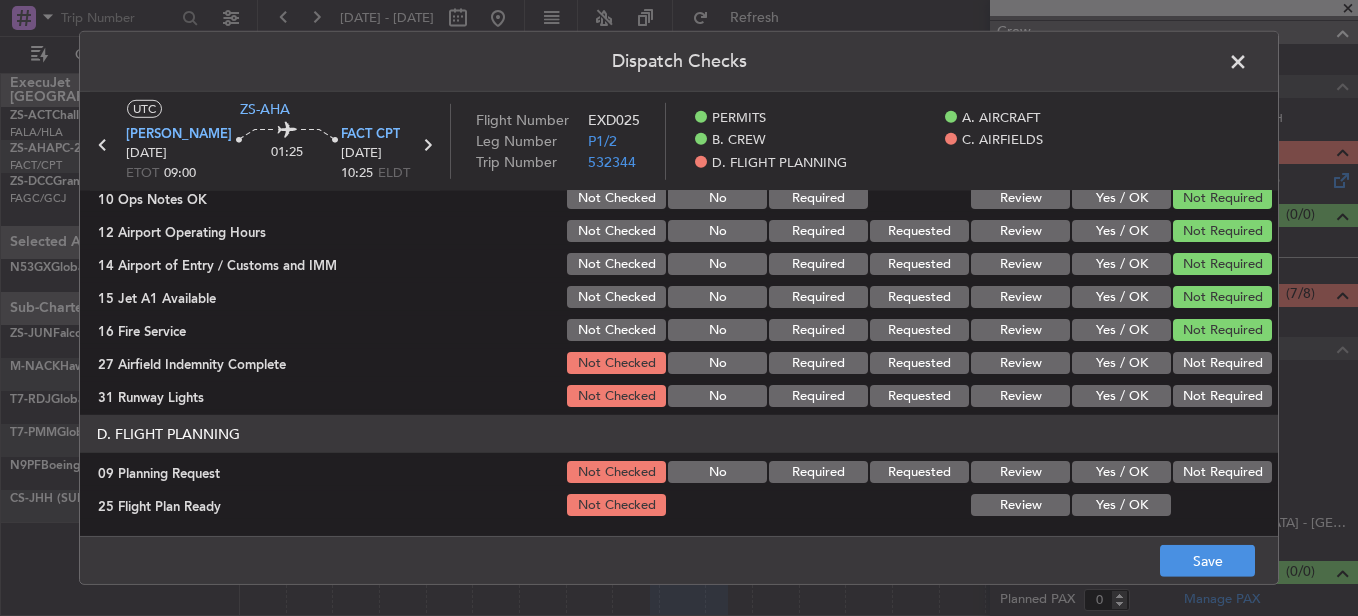 click on "Not Required" 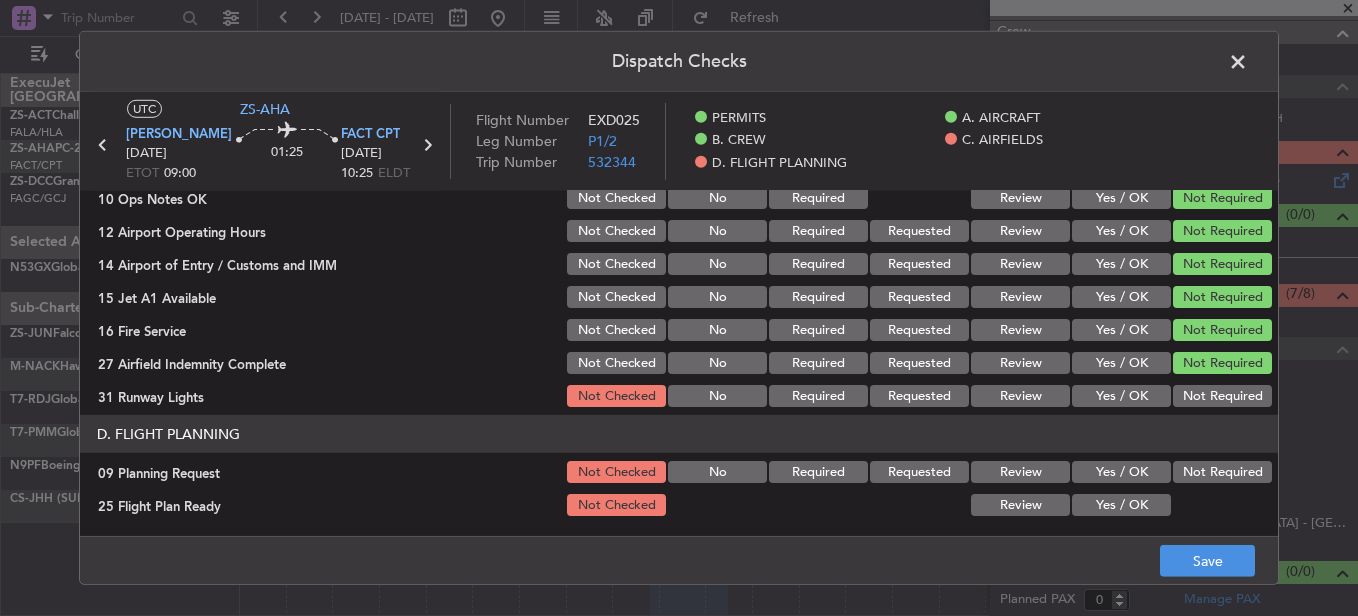 click on "D. FLIGHT PLANNING" 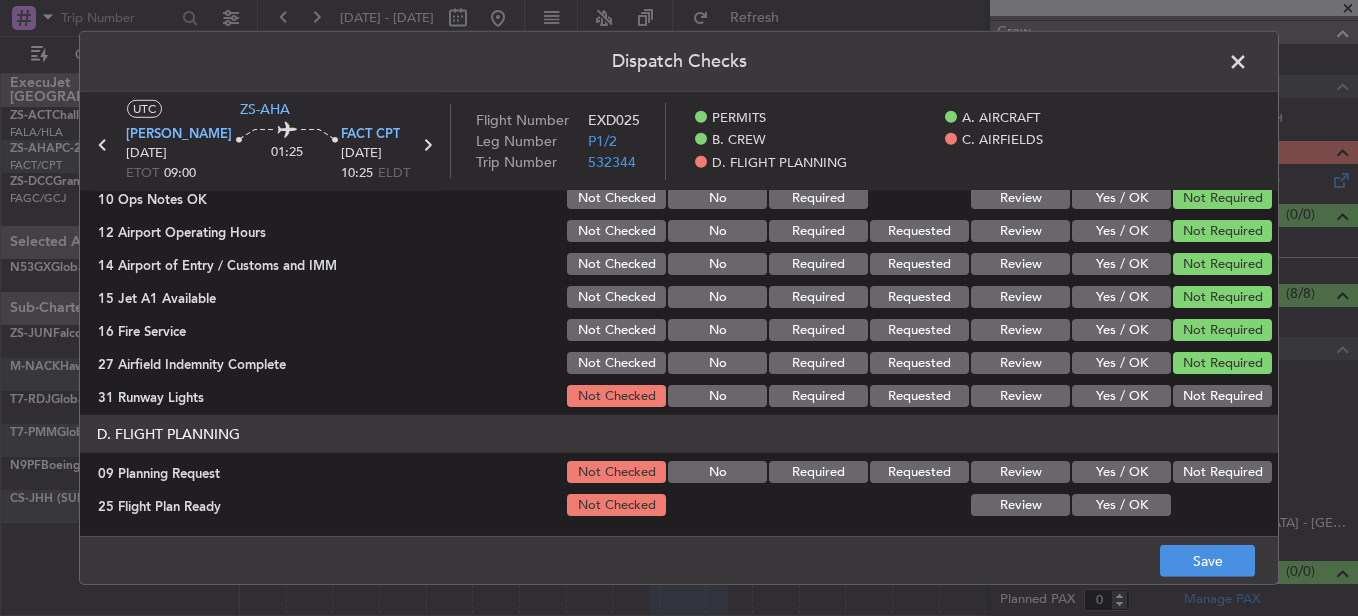 drag, startPoint x: 1215, startPoint y: 400, endPoint x: 1215, endPoint y: 441, distance: 41 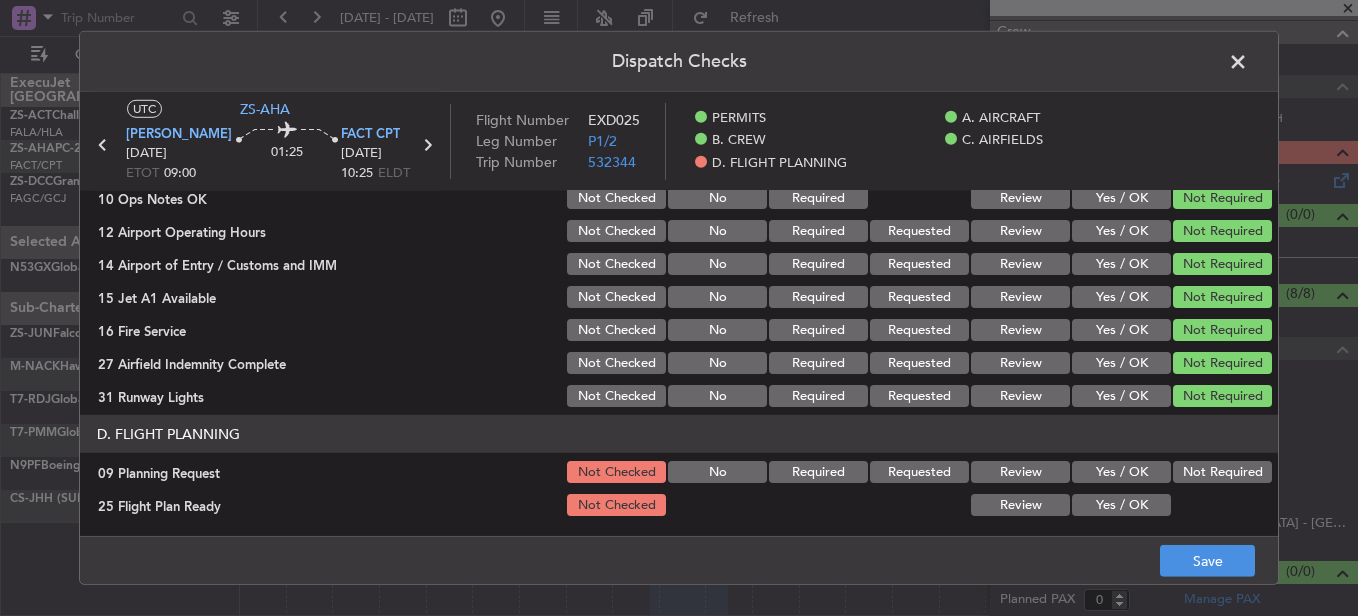 drag, startPoint x: 1215, startPoint y: 466, endPoint x: 1206, endPoint y: 482, distance: 18.35756 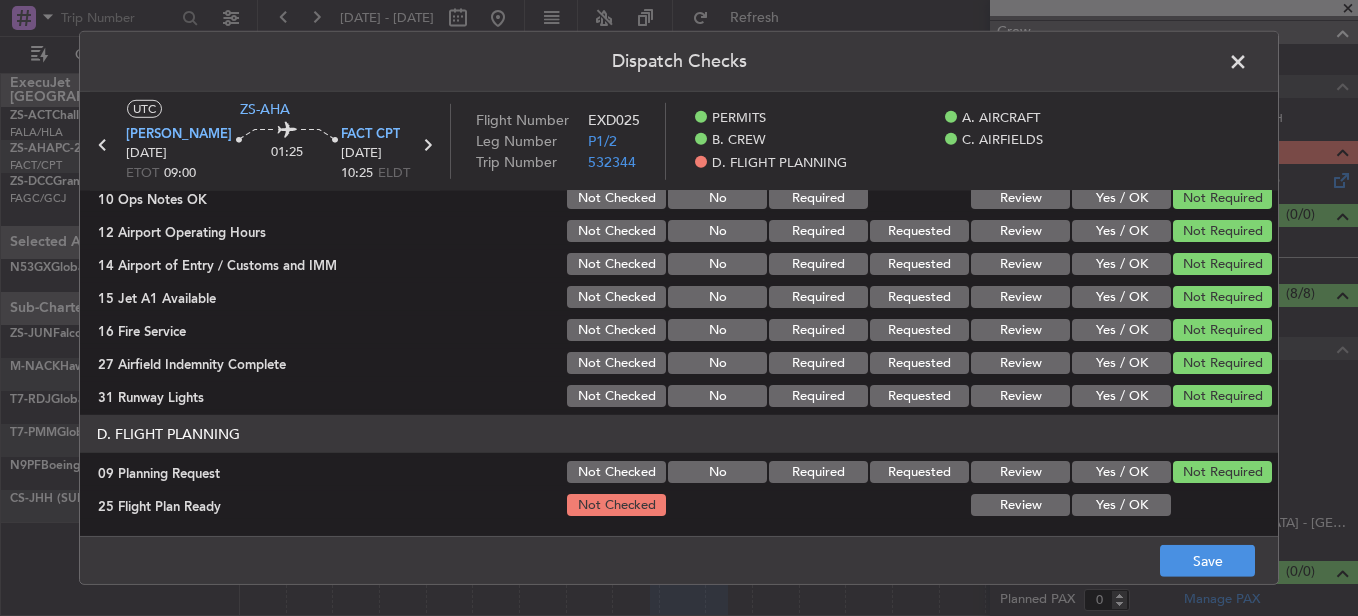 click on "Review" 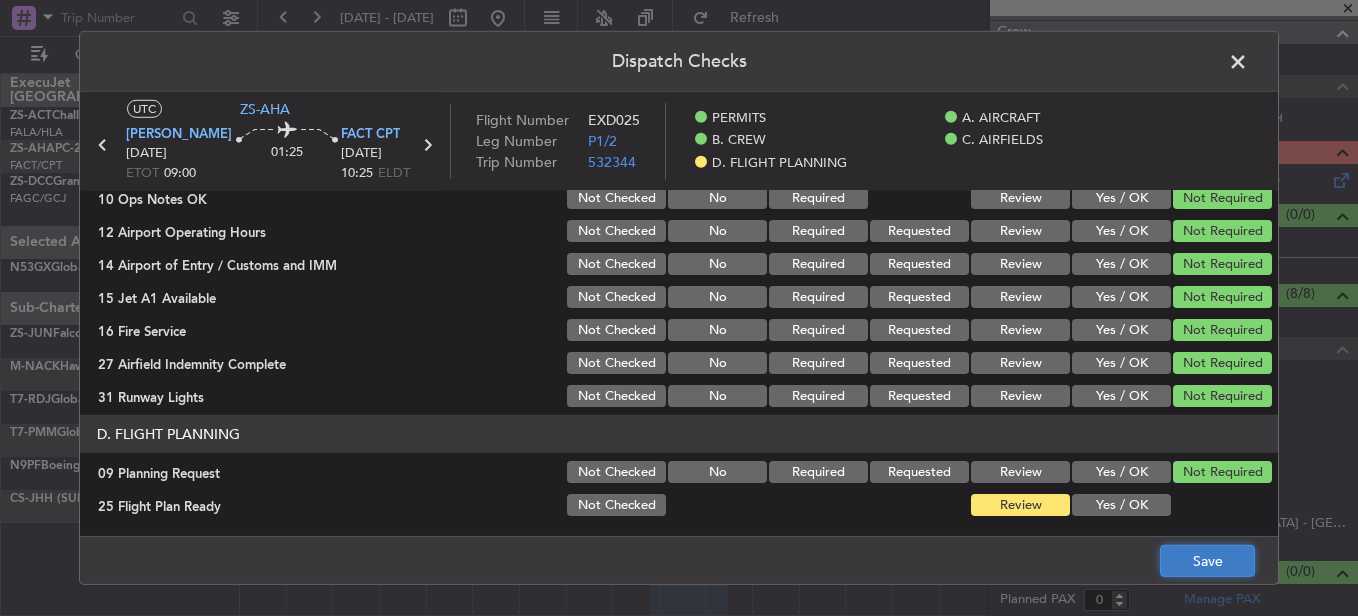 click on "Save" 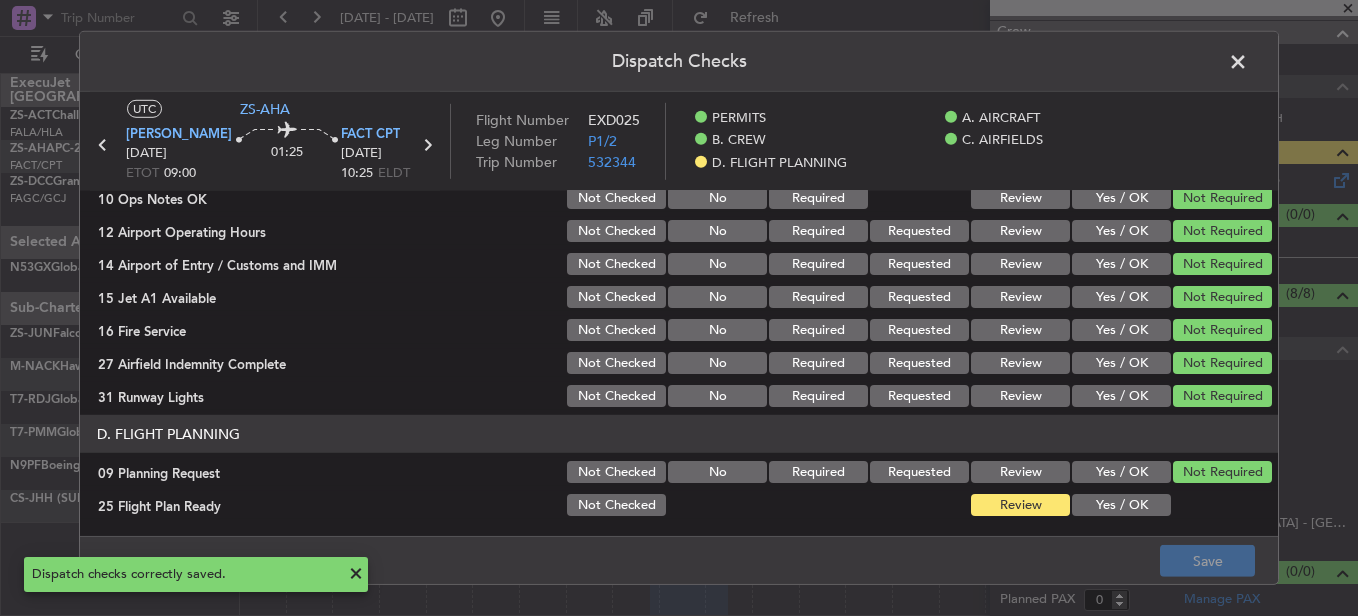 click 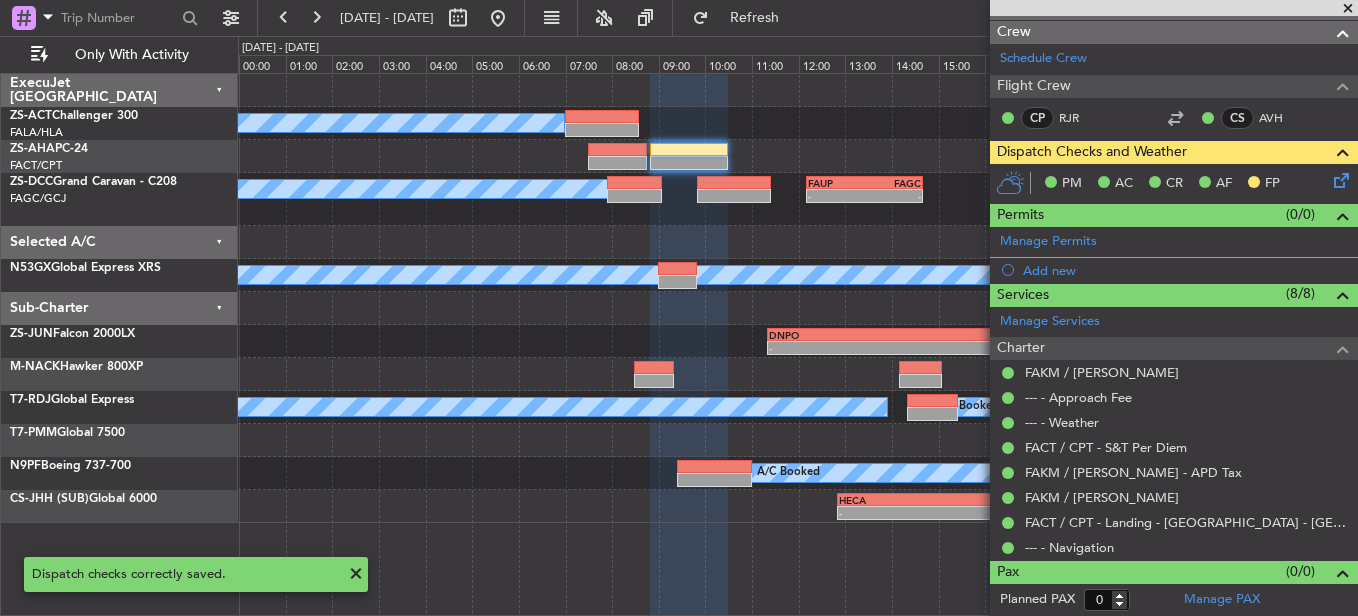 click 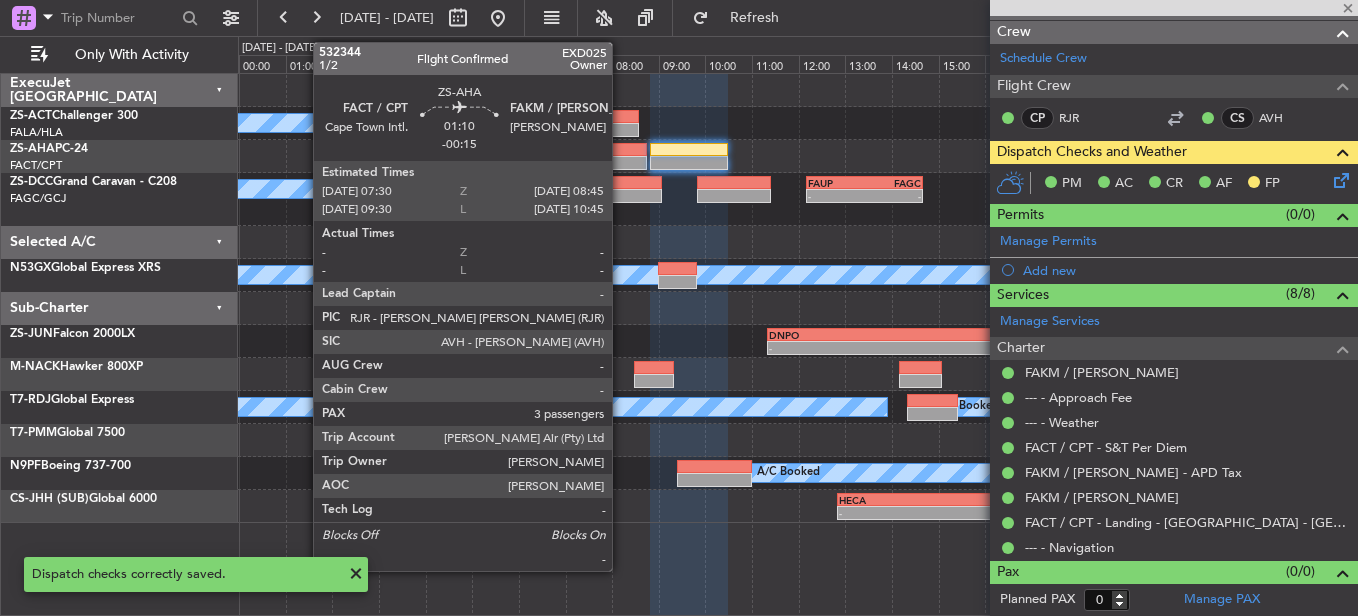 type on "-00:15" 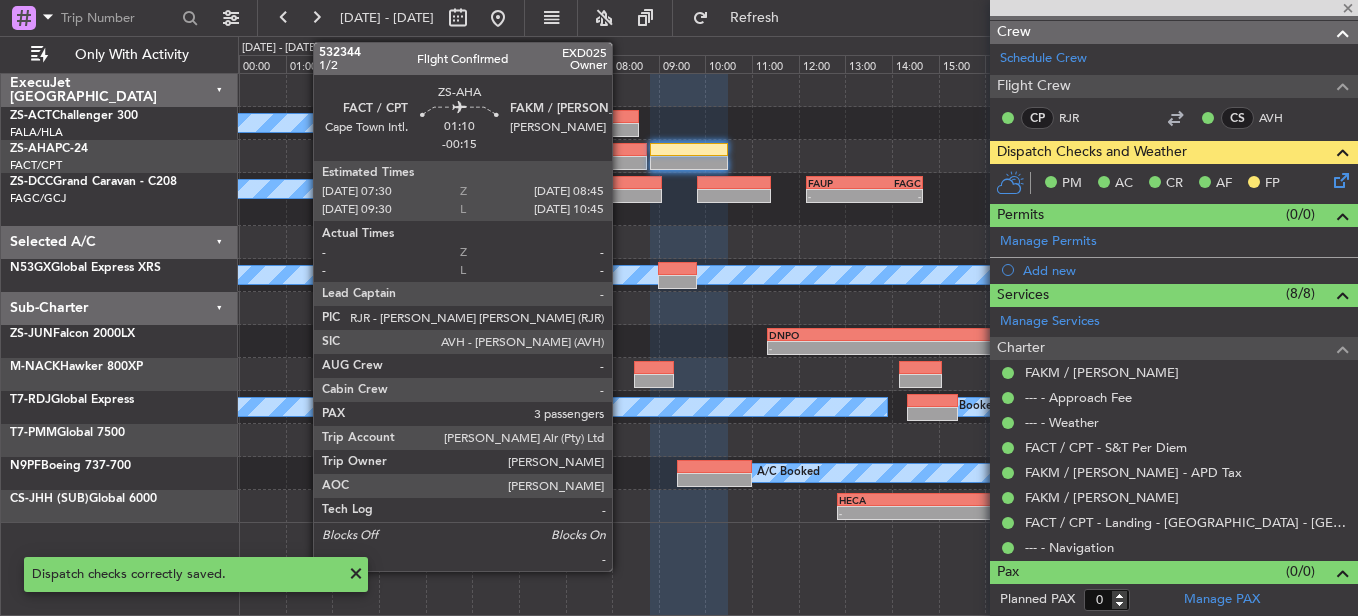 type on "3" 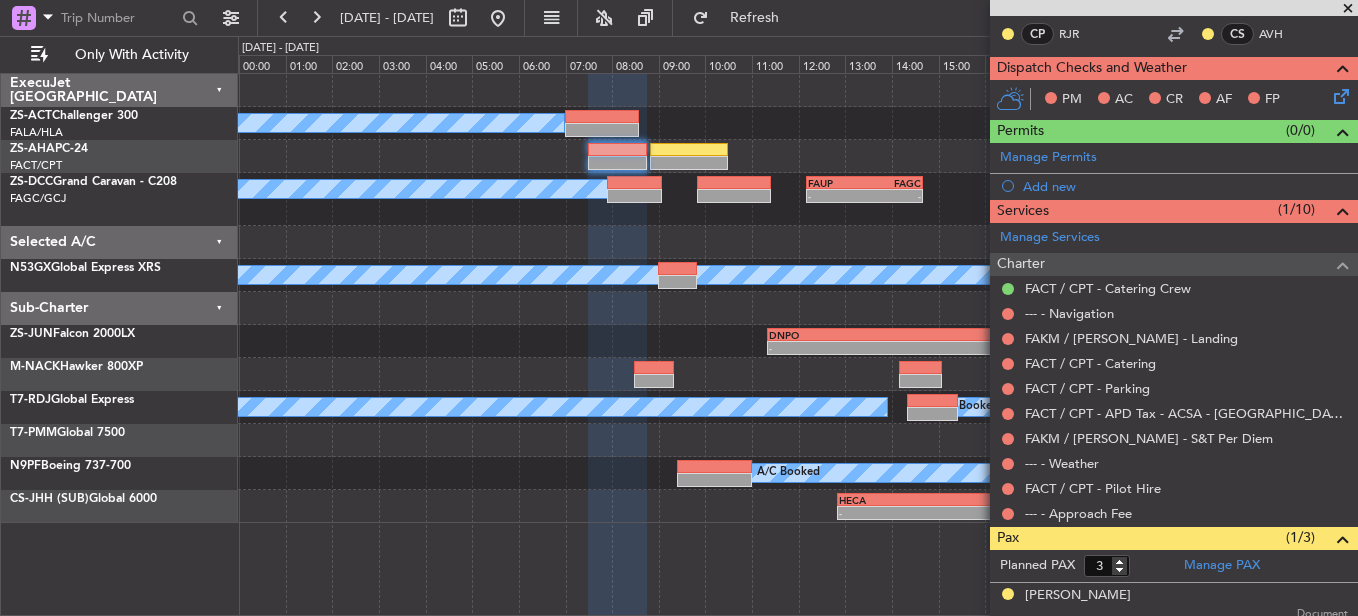 scroll, scrollTop: 430, scrollLeft: 0, axis: vertical 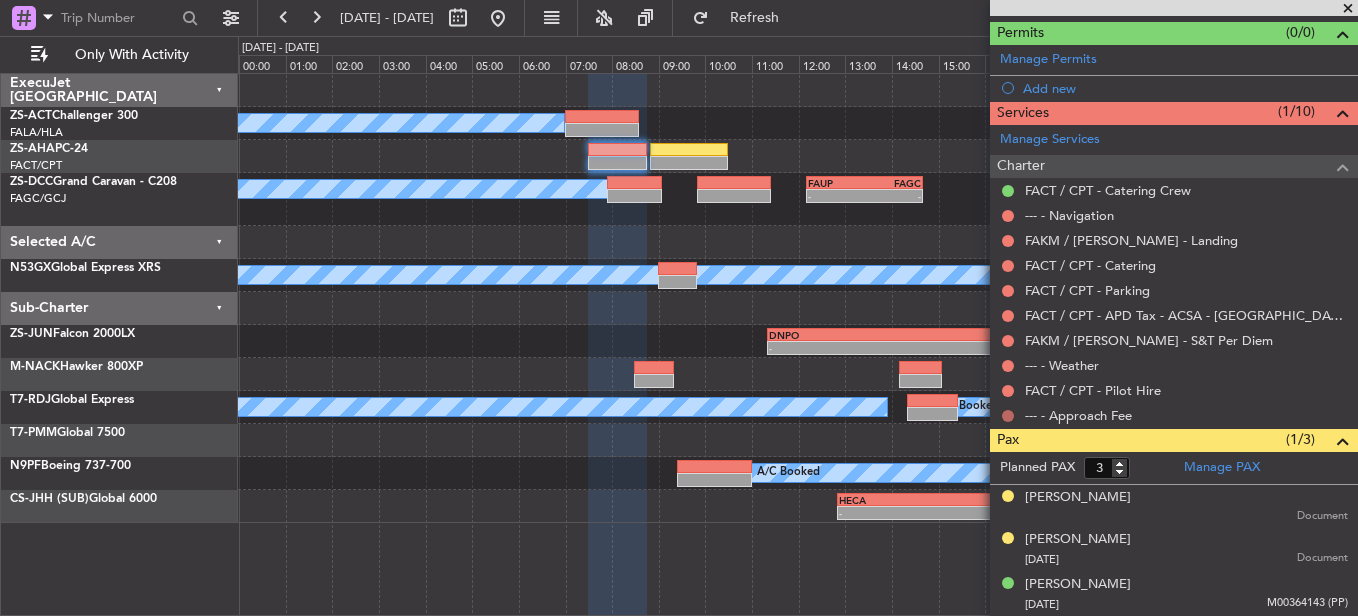 click at bounding box center [1008, 416] 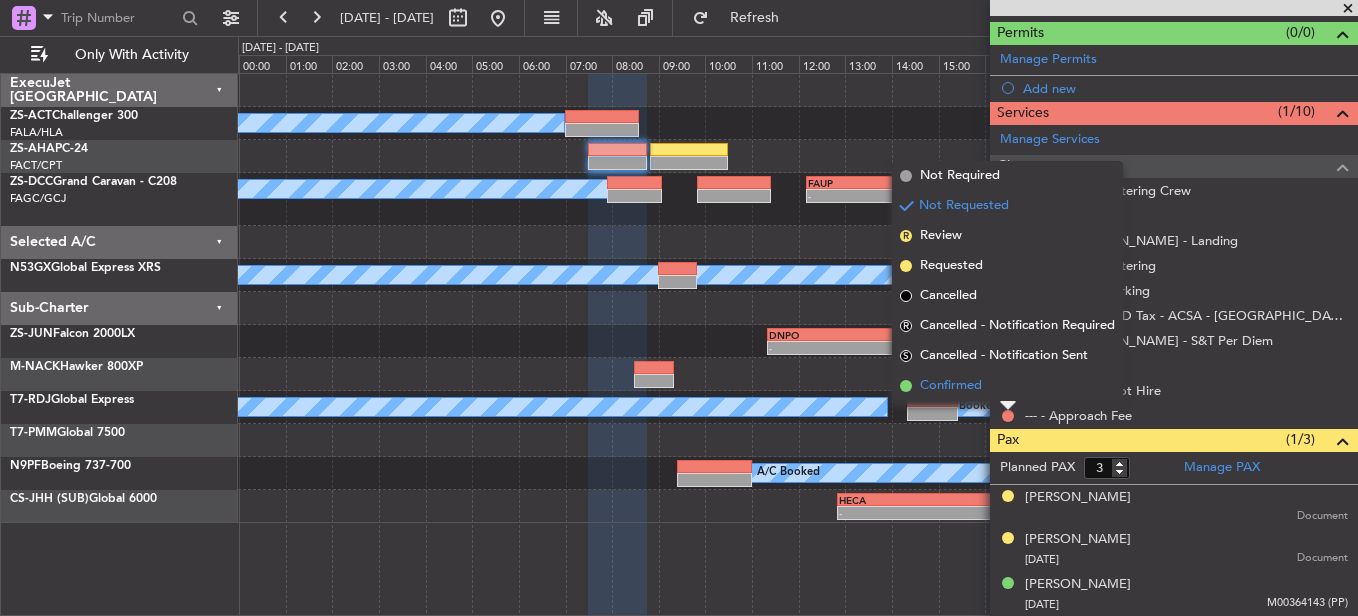 click on "Confirmed" at bounding box center (1007, 386) 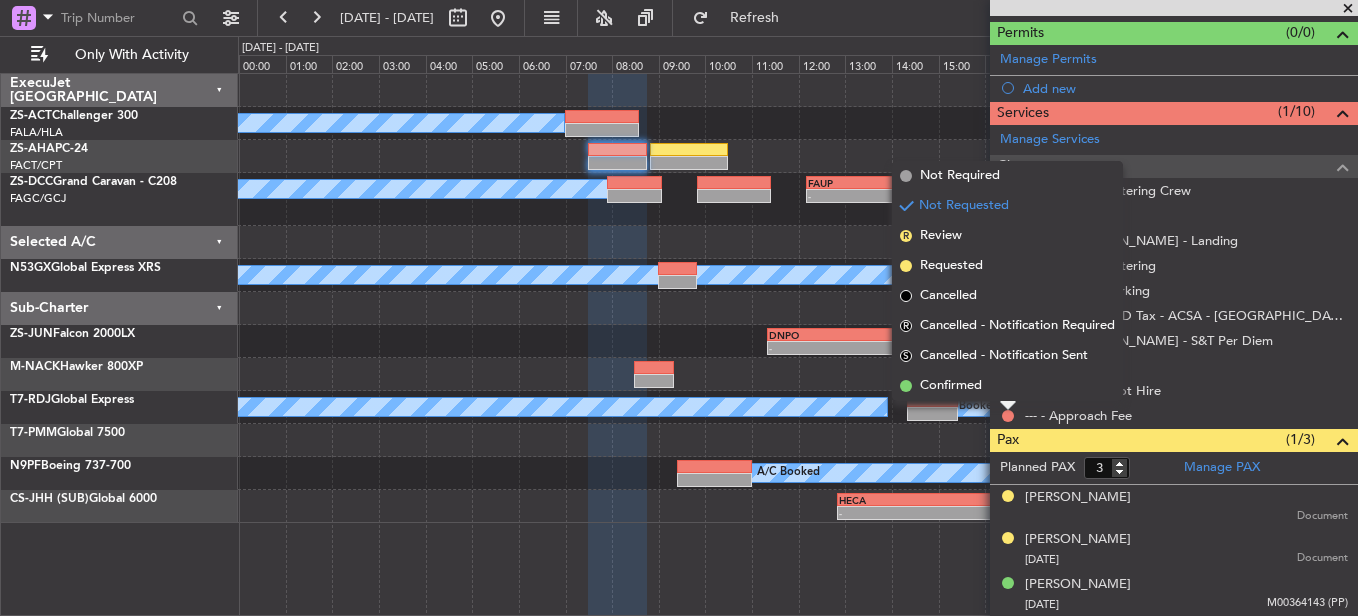 click at bounding box center (1008, 391) 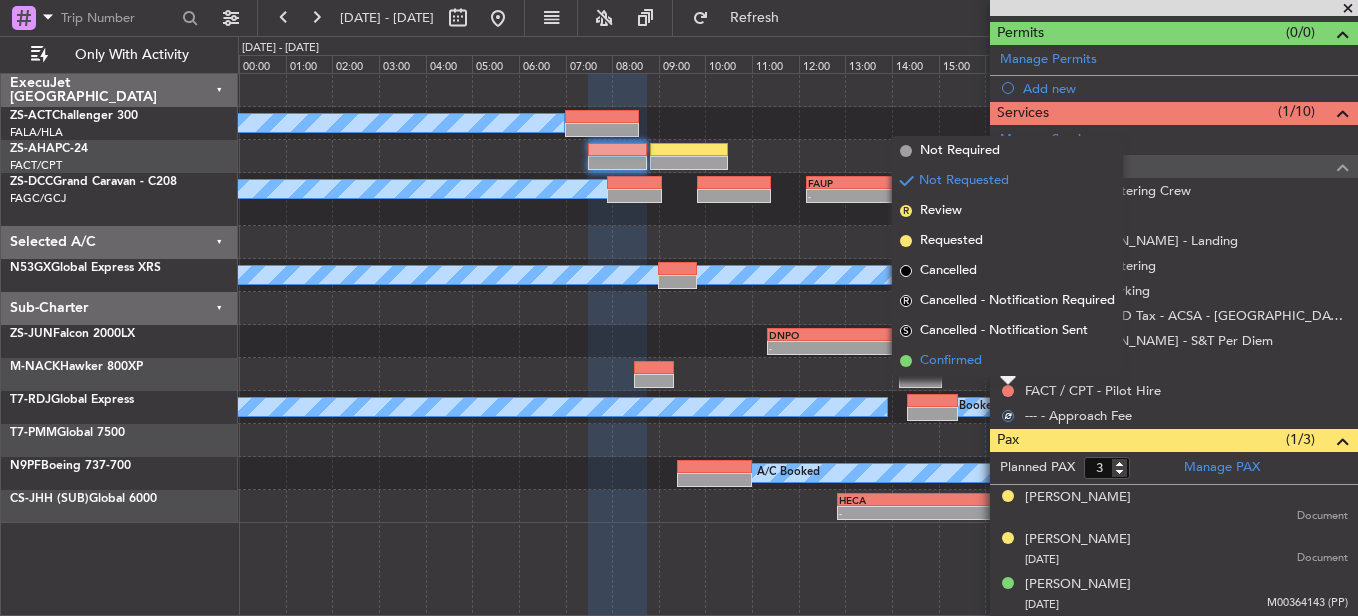 click on "Confirmed" at bounding box center (1007, 361) 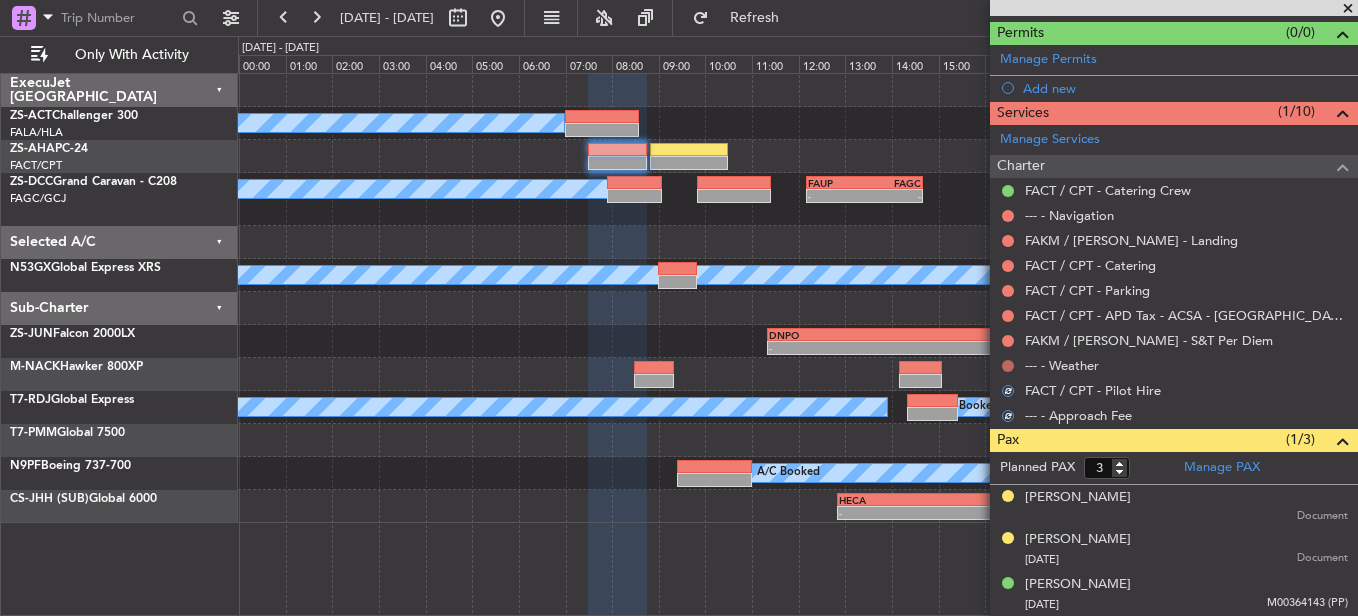 click at bounding box center (1008, 366) 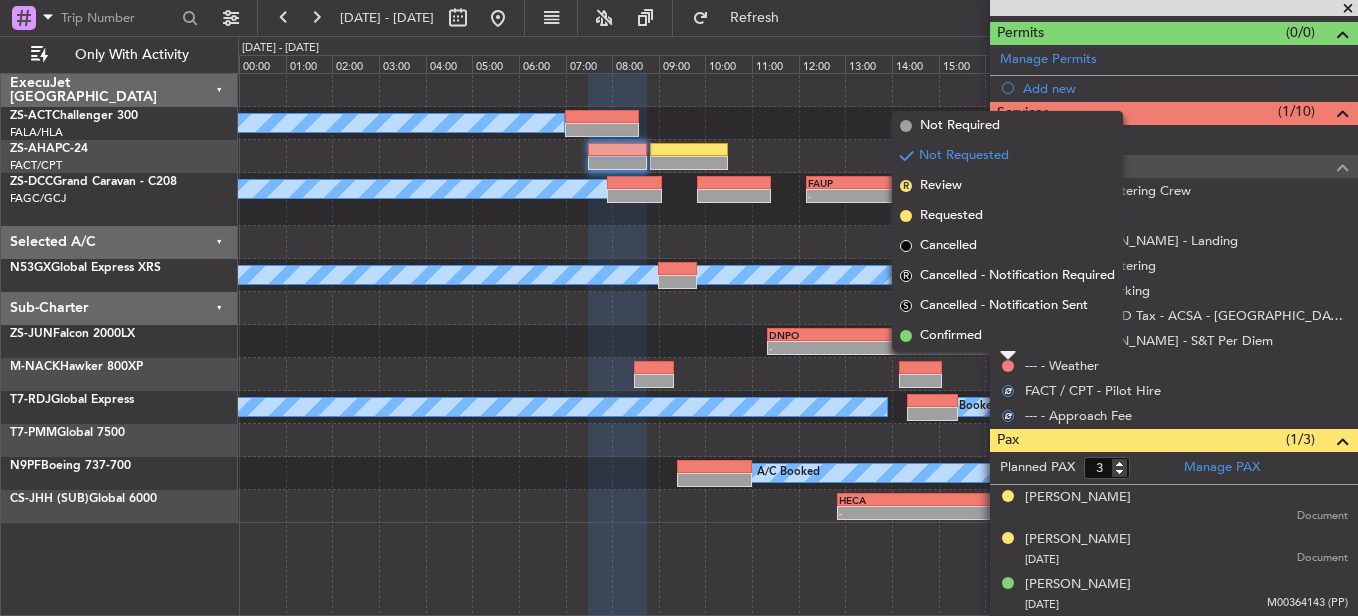 click on "Confirmed" at bounding box center (1007, 336) 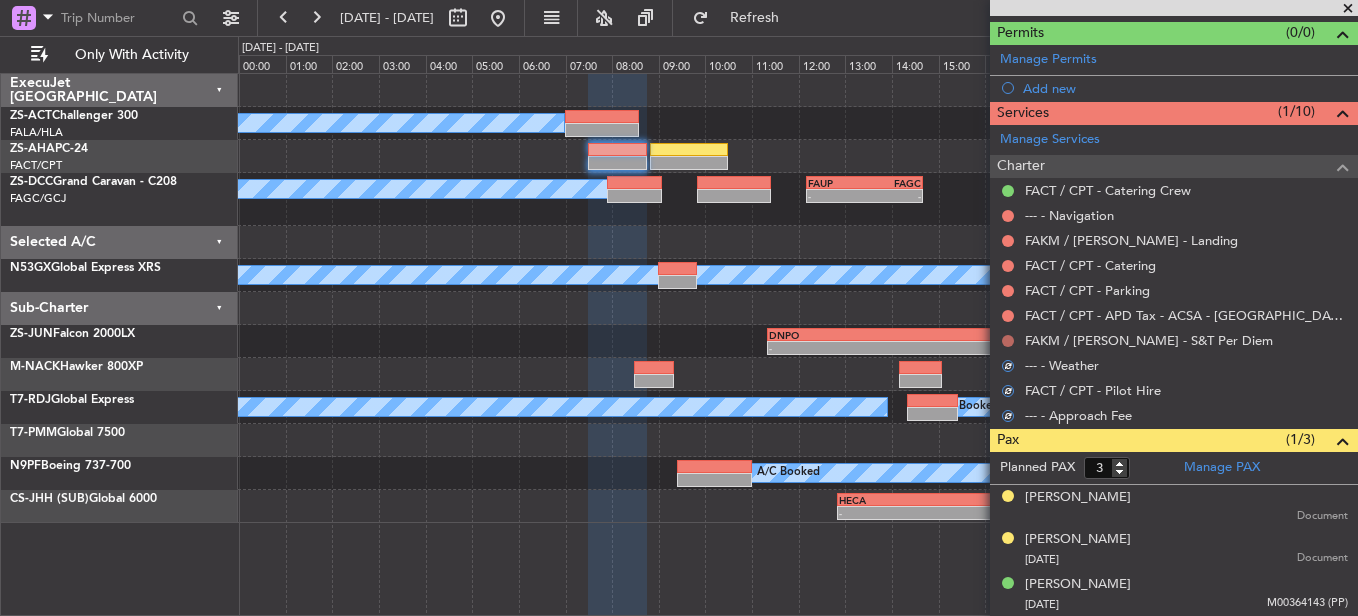 click at bounding box center (1008, 341) 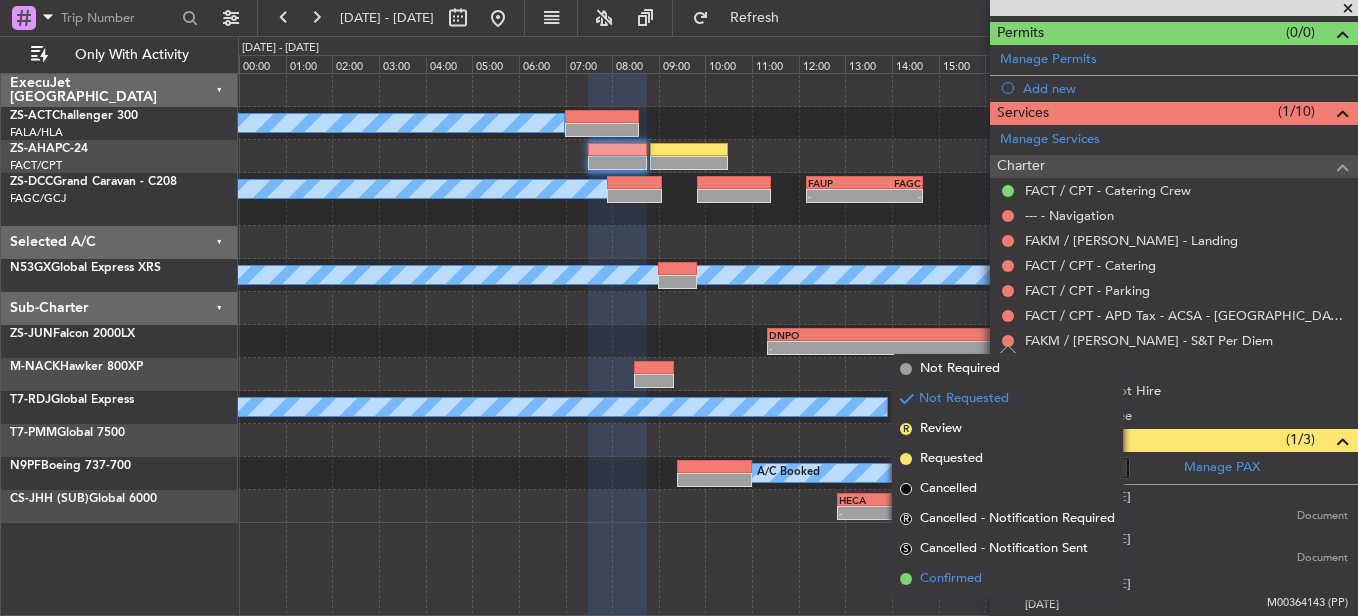 click on "Confirmed" at bounding box center [951, 579] 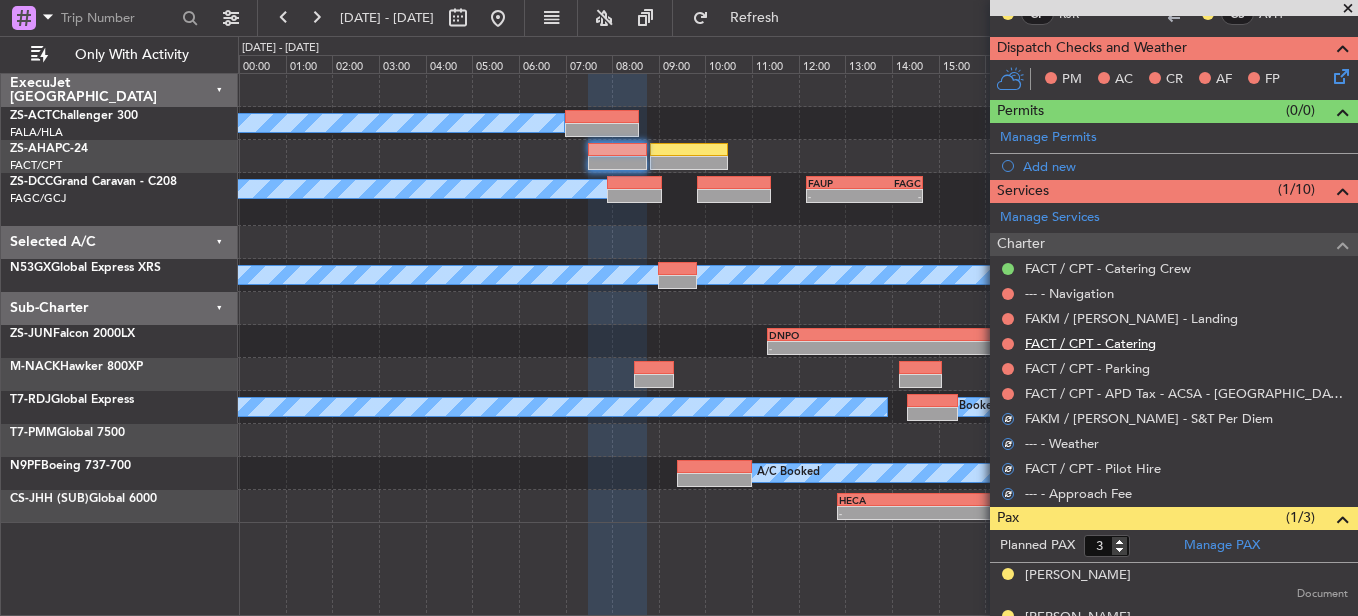 scroll, scrollTop: 330, scrollLeft: 0, axis: vertical 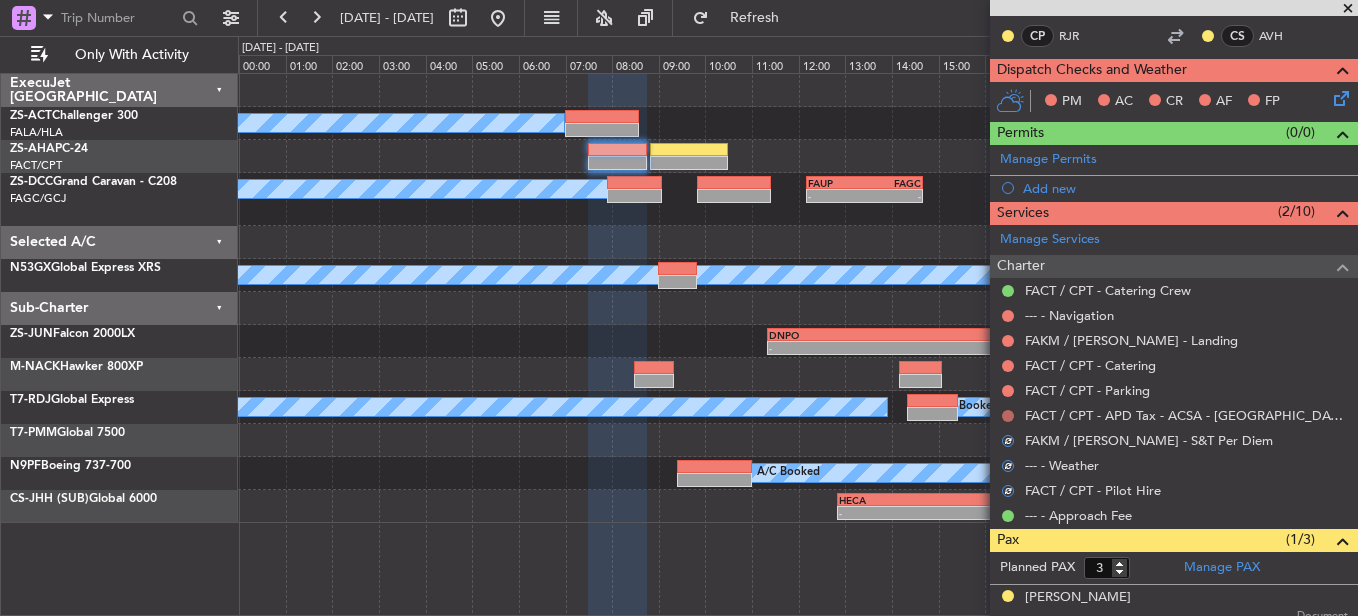 click at bounding box center (1008, 416) 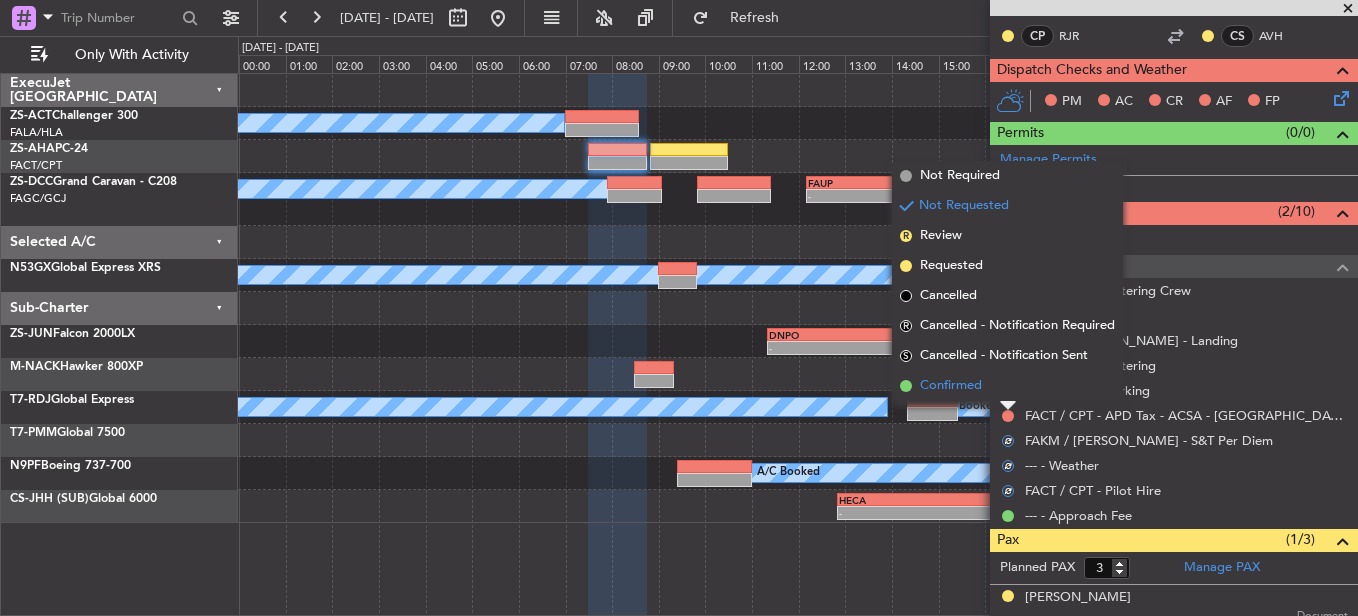 click on "Confirmed" at bounding box center (1007, 386) 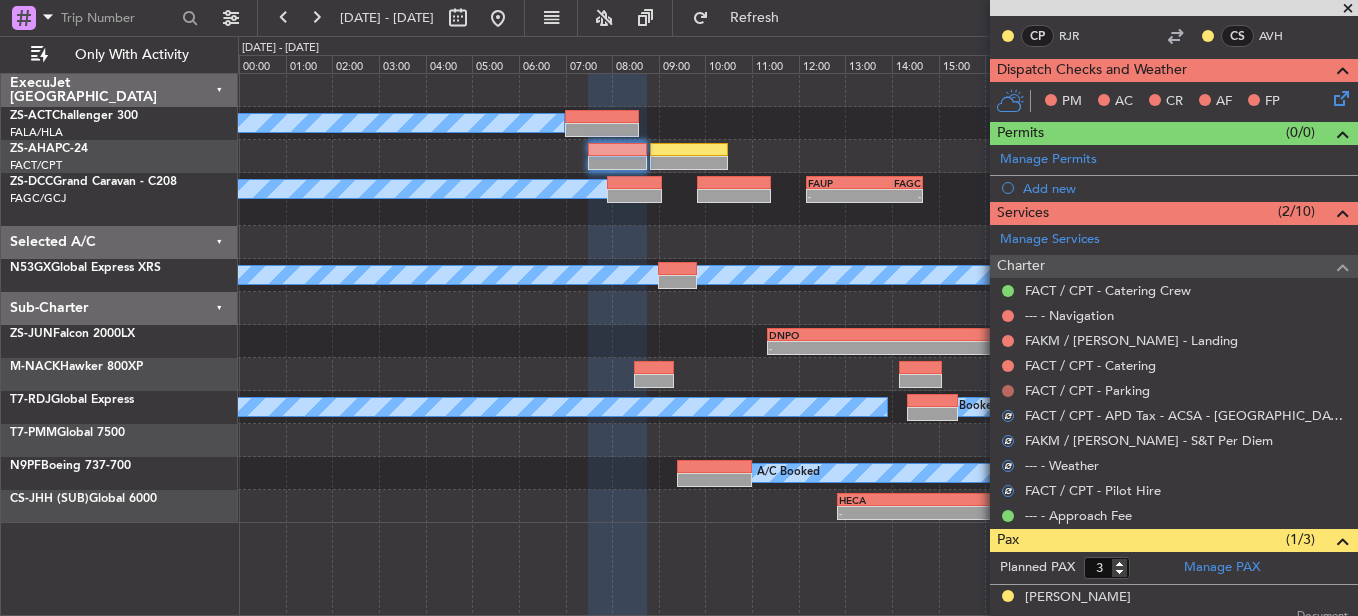 click at bounding box center (1008, 391) 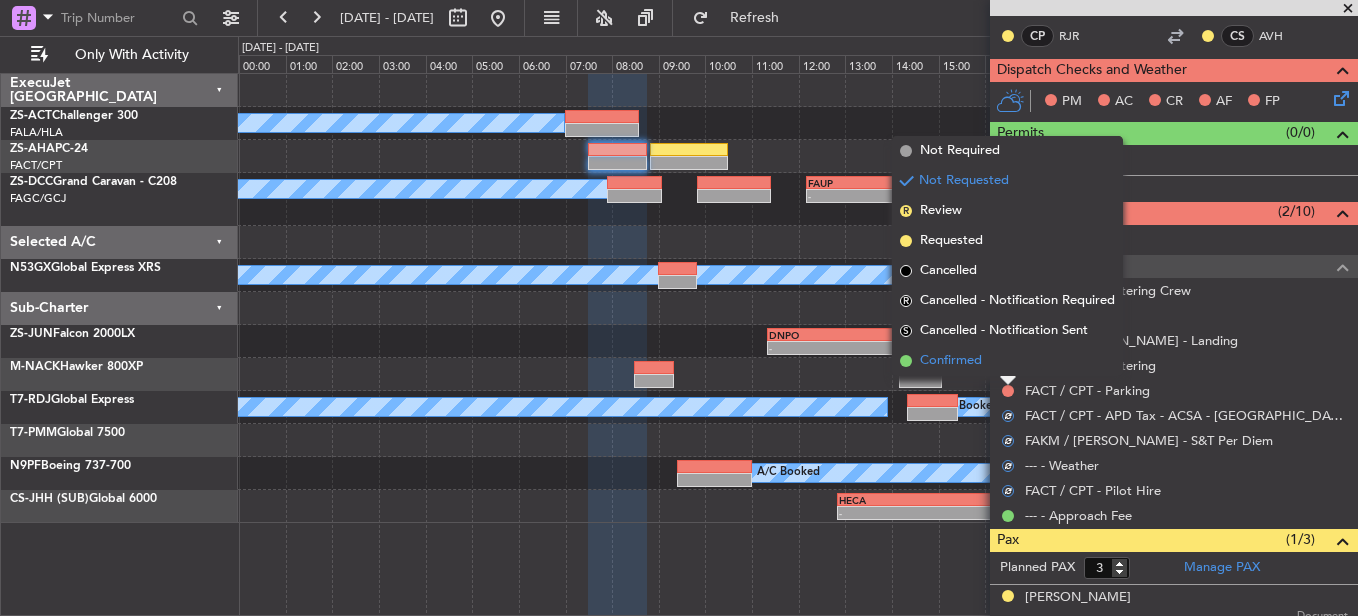 click on "Confirmed" at bounding box center (1007, 361) 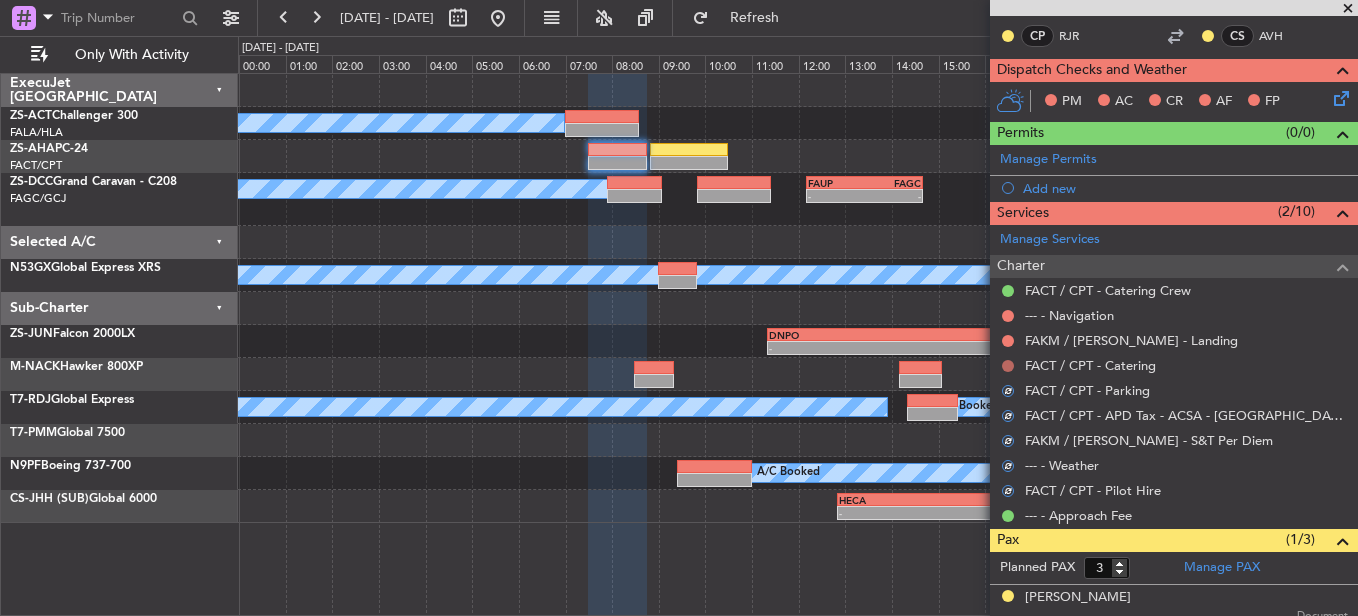 click at bounding box center [1008, 366] 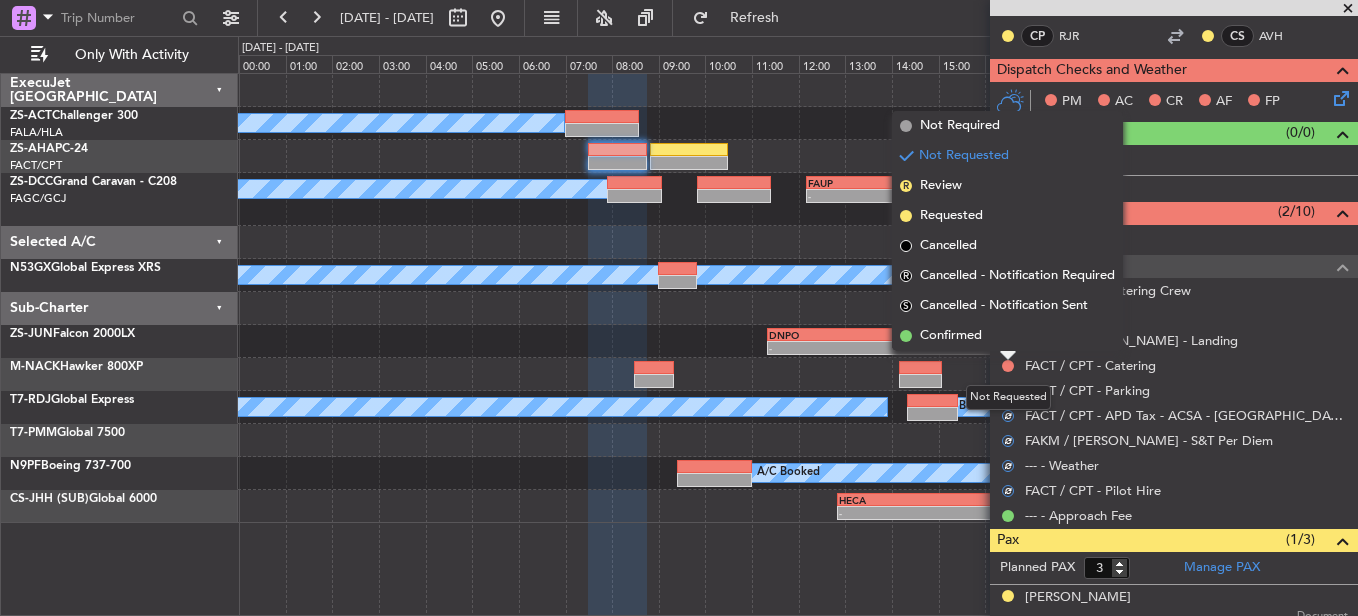 click on "Confirmed" at bounding box center (1007, 336) 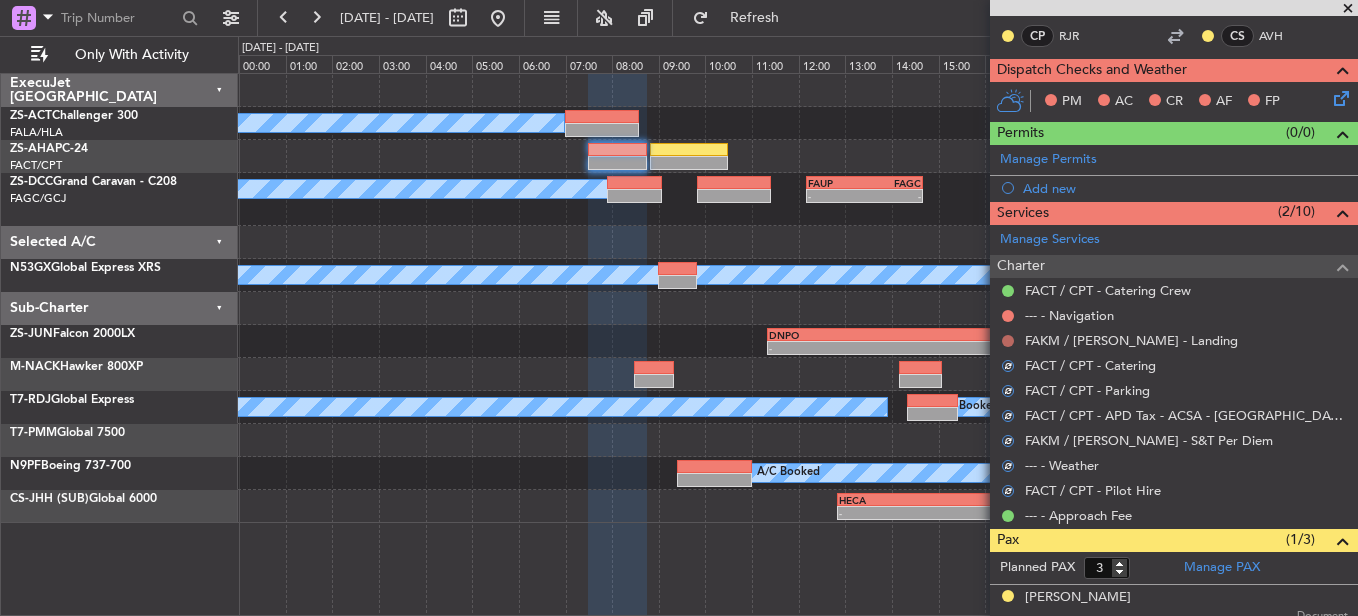 click at bounding box center (1008, 341) 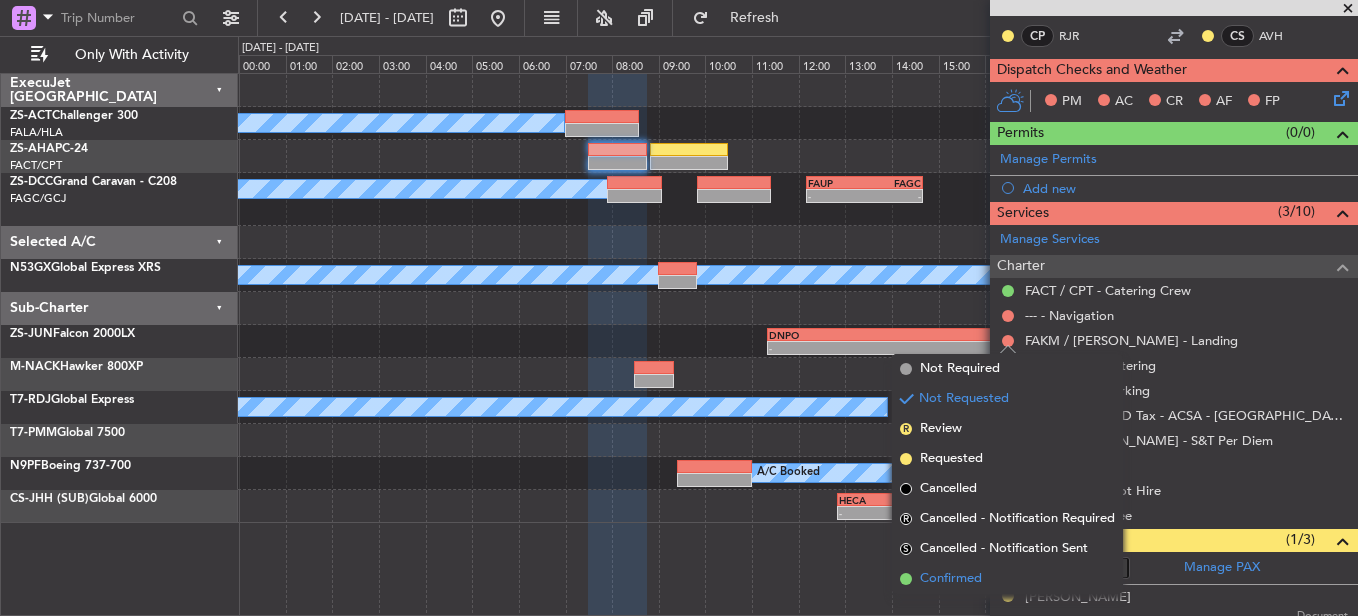 click on "Confirmed" at bounding box center (1007, 579) 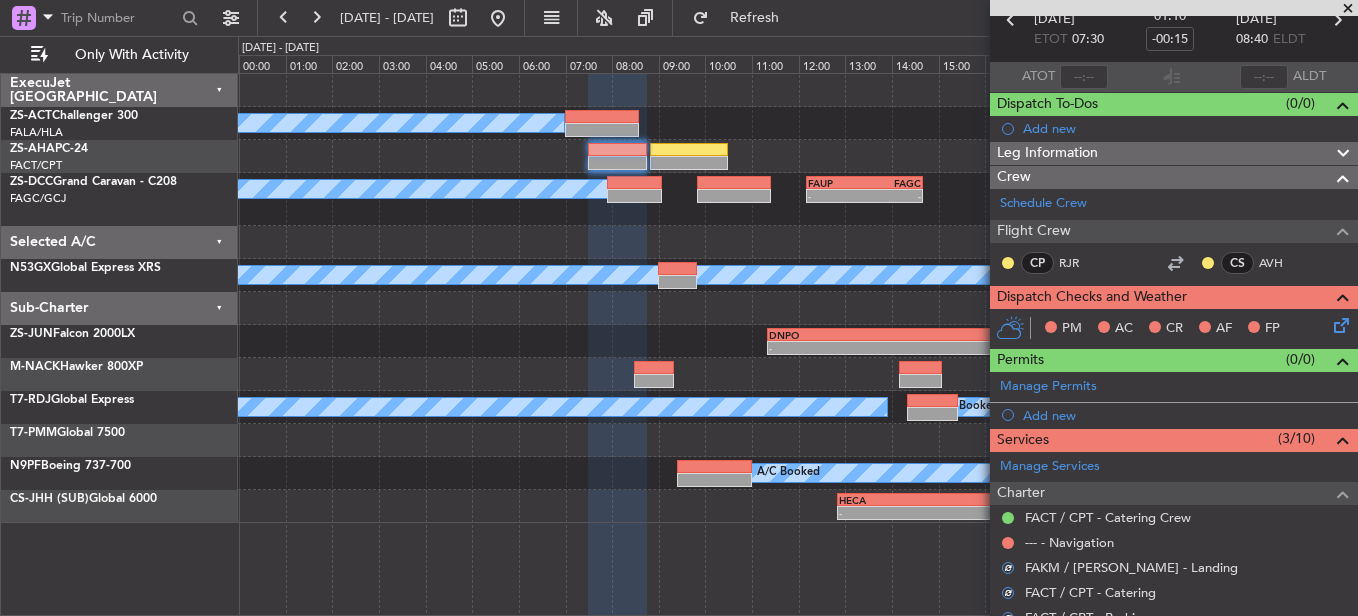 scroll, scrollTop: 130, scrollLeft: 0, axis: vertical 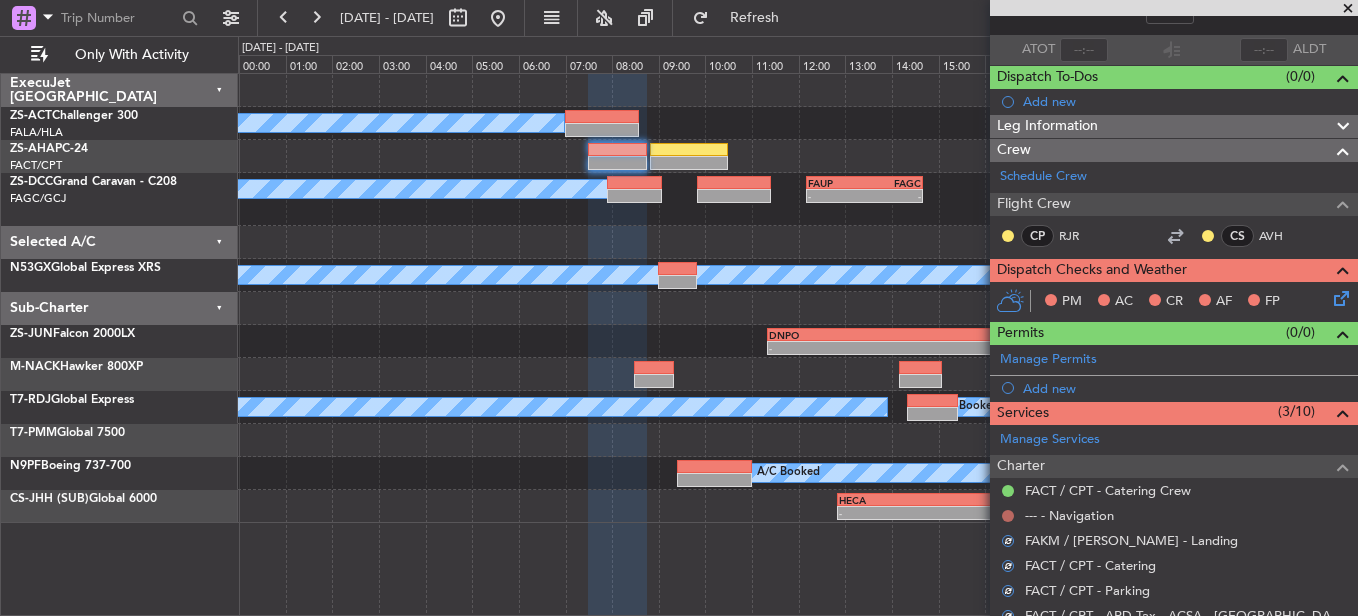 click at bounding box center (1008, 516) 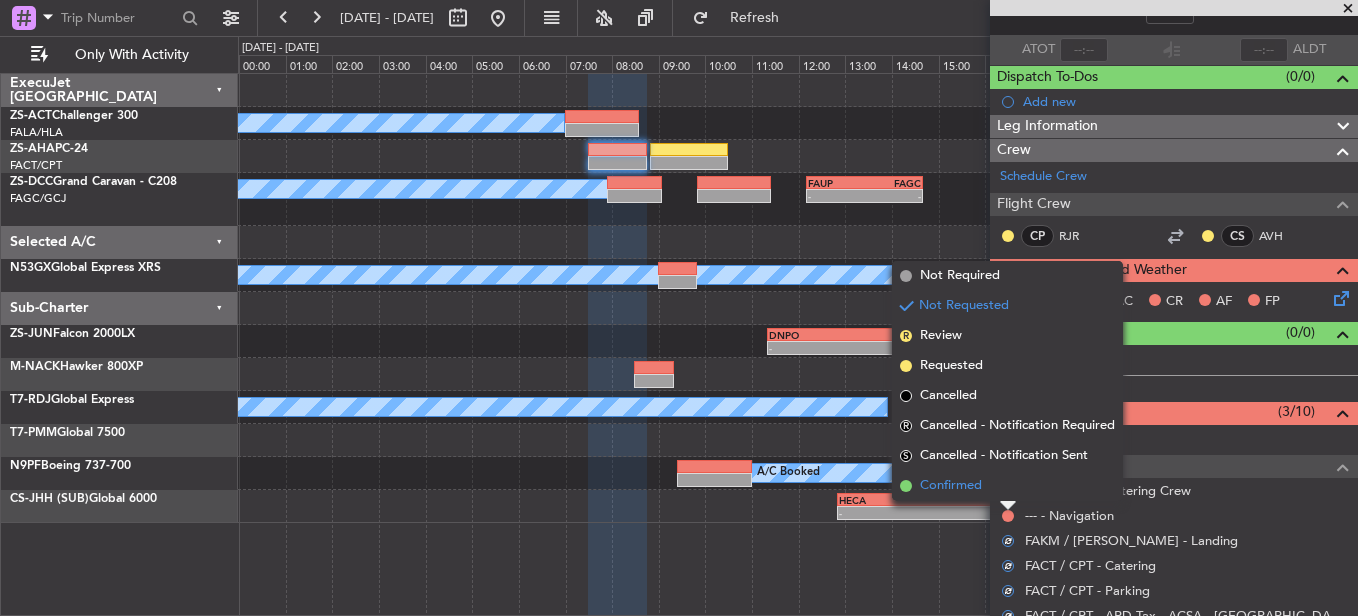 click on "Confirmed" at bounding box center [1007, 486] 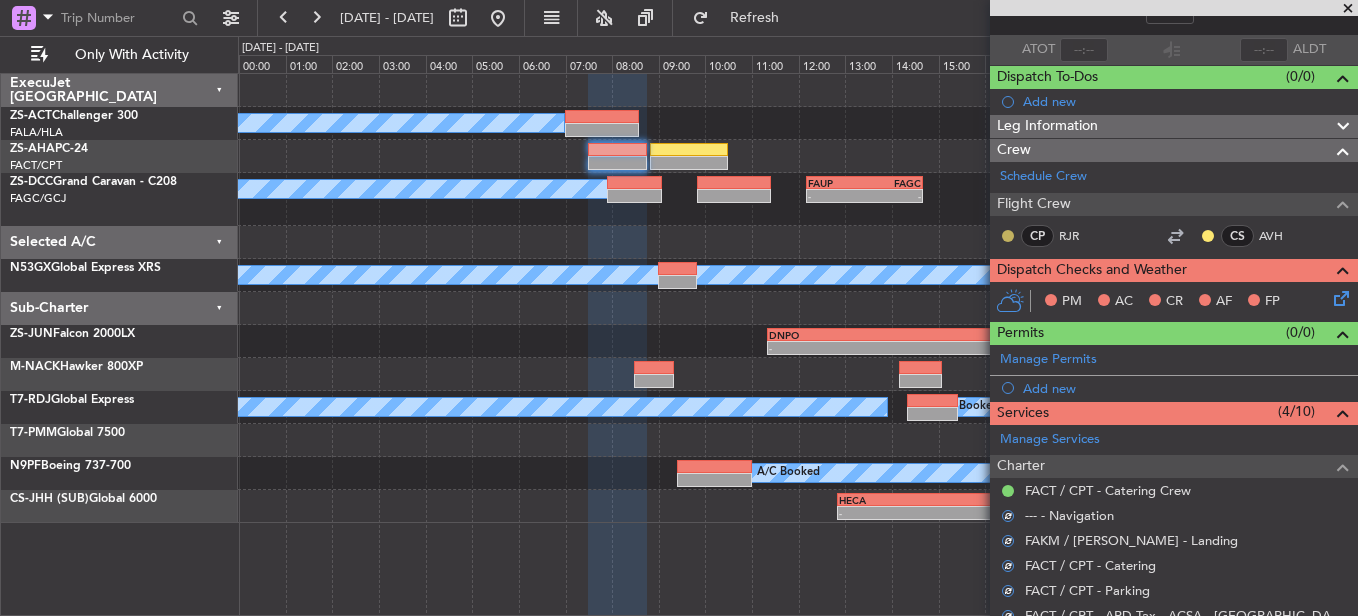 click 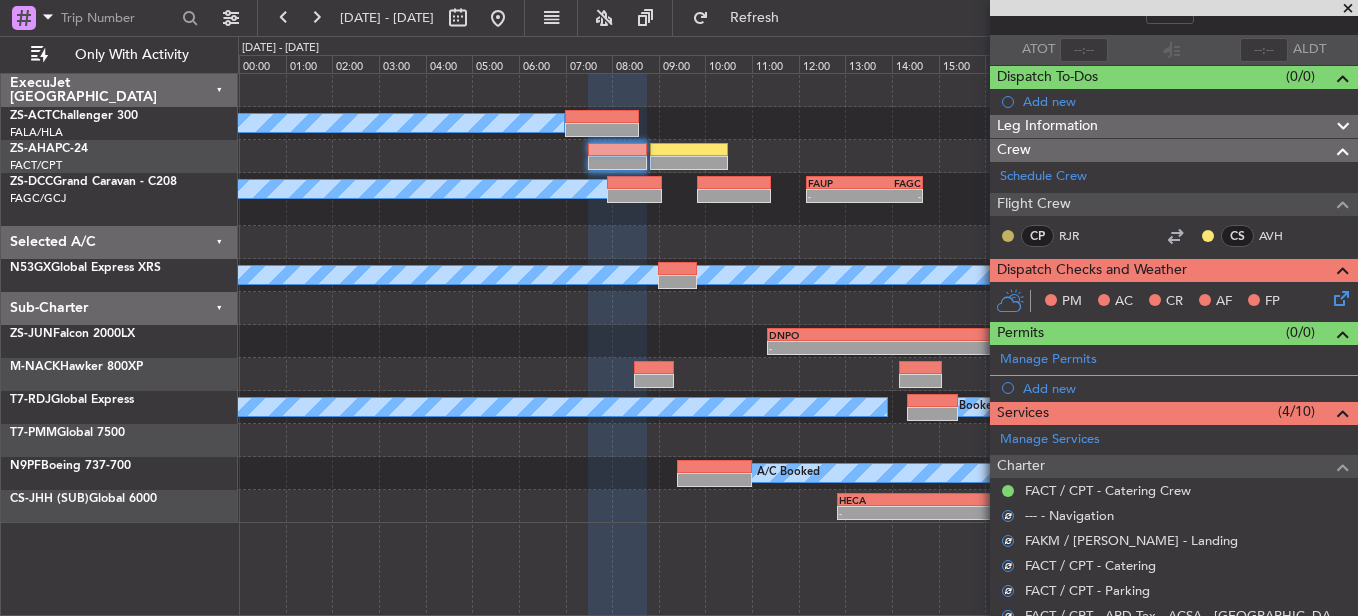 click 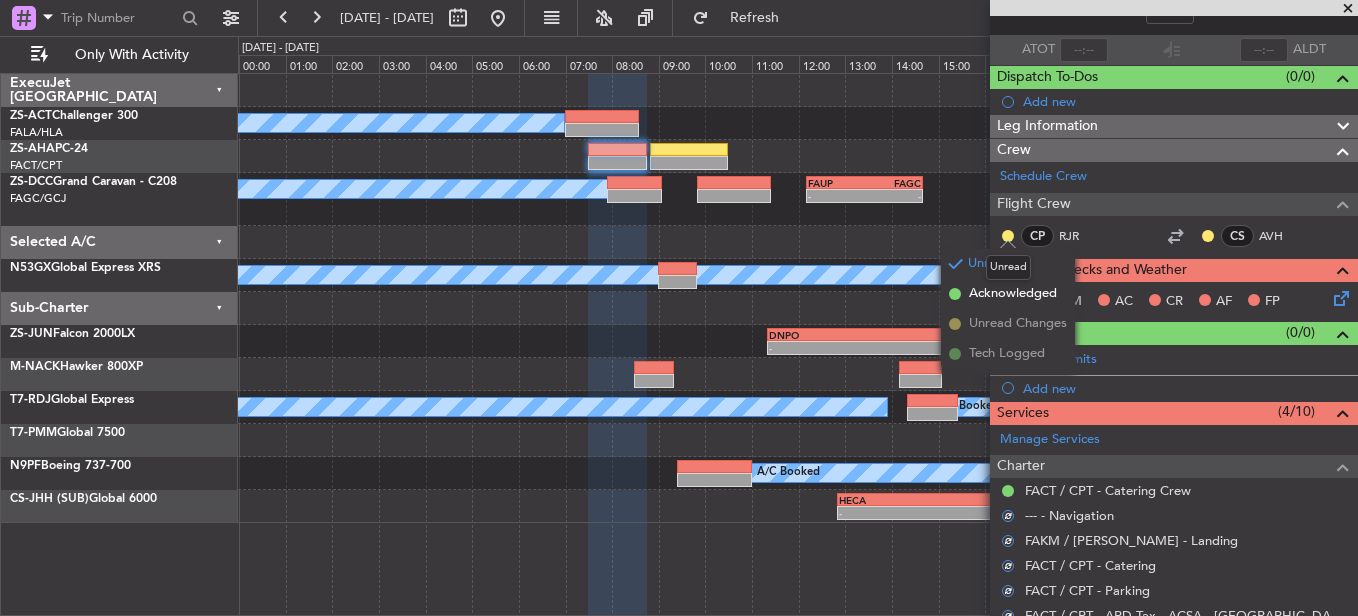 click on "11 Jul 2025 - 12 Jul 2025  Refresh Quick Links Only With Activity
A/C Booked
A/C Booked
-
-
FAUP
12:10 Z
FAGC
14:40 Z
A/C Booked
-
-
FALA
22:10 Z
LFPB
08:05 Z
-
-
DNPO
11:20 Z
FACT
17:05 Z
A/C Booked
A/C Booked
-
-
FALA
20:00 Z
GVNP
00:15 Z
A/C Booked
-
-
HECA
12:50 Z
FGSL
19:50 Z" at bounding box center (679, 308) 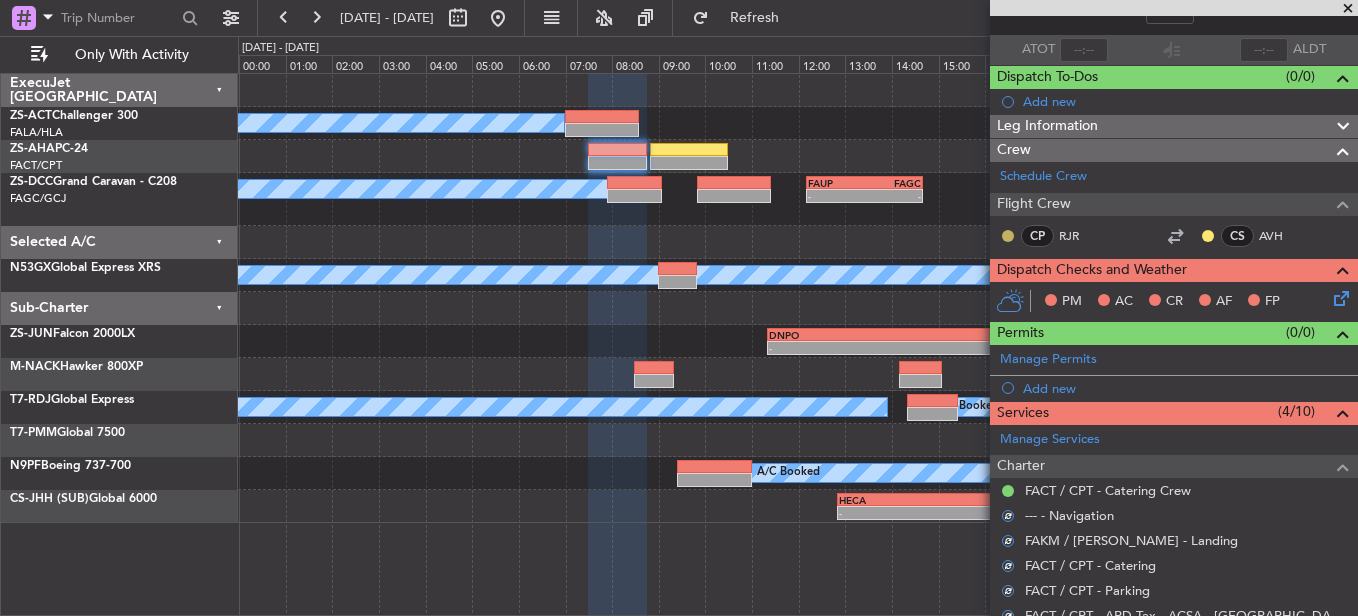 drag, startPoint x: 1013, startPoint y: 291, endPoint x: 1004, endPoint y: 239, distance: 52.773098 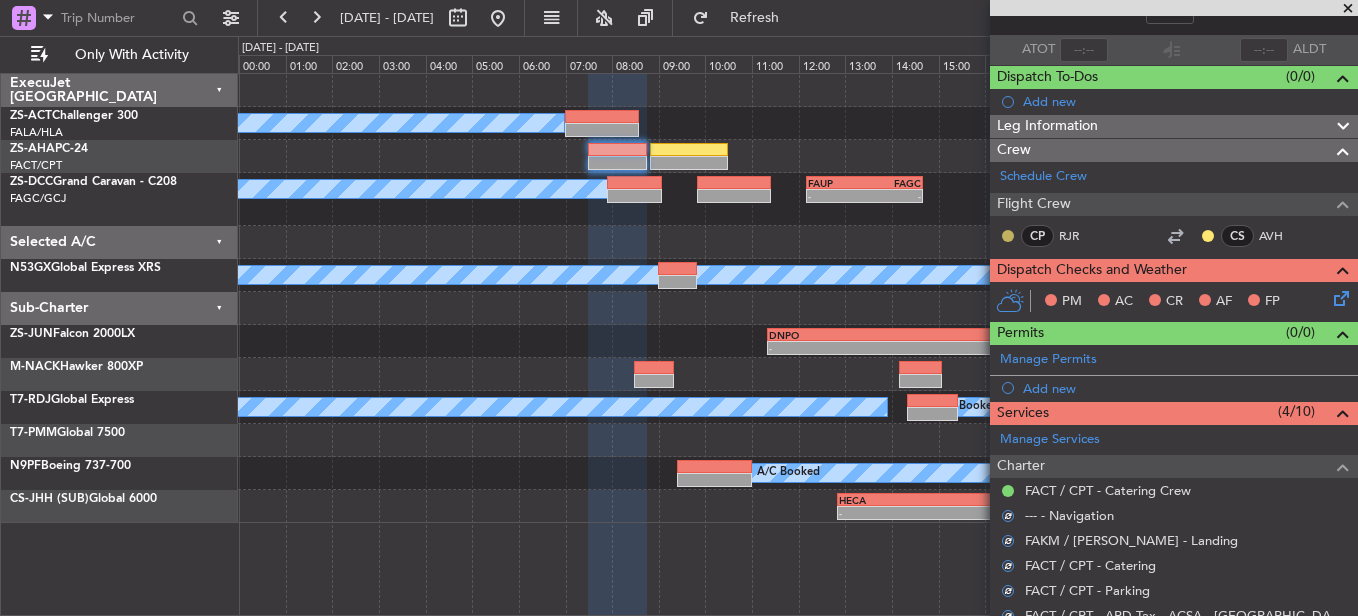 click 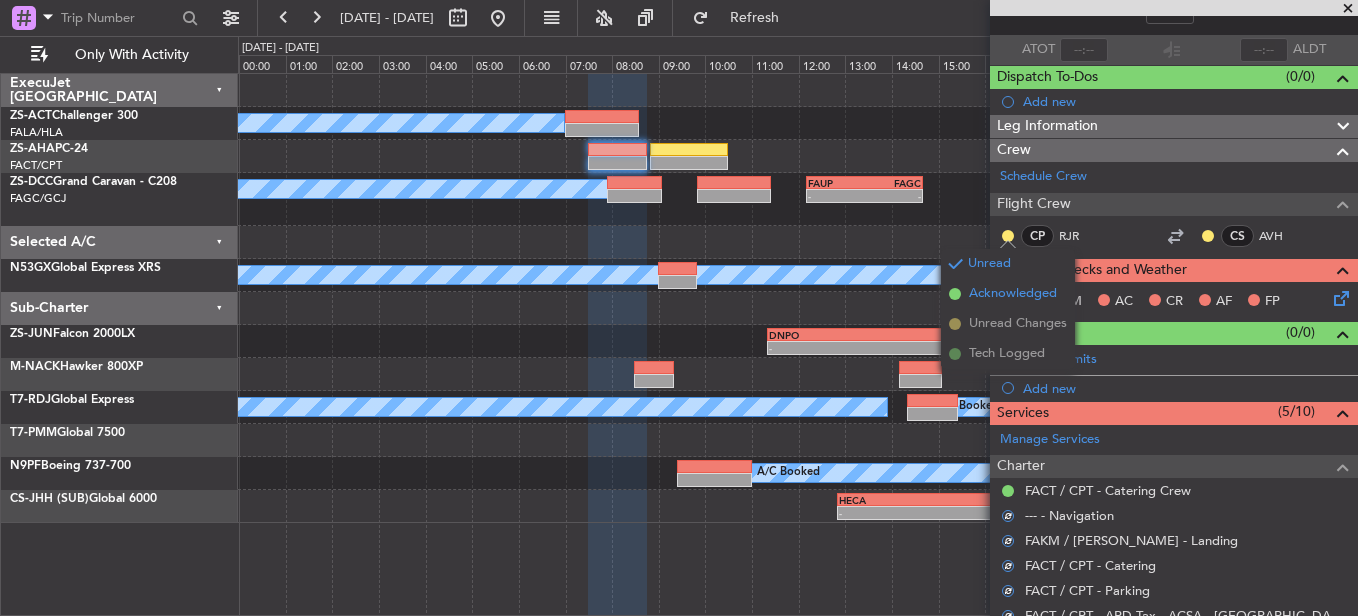 click on "Acknowledged" at bounding box center (1013, 294) 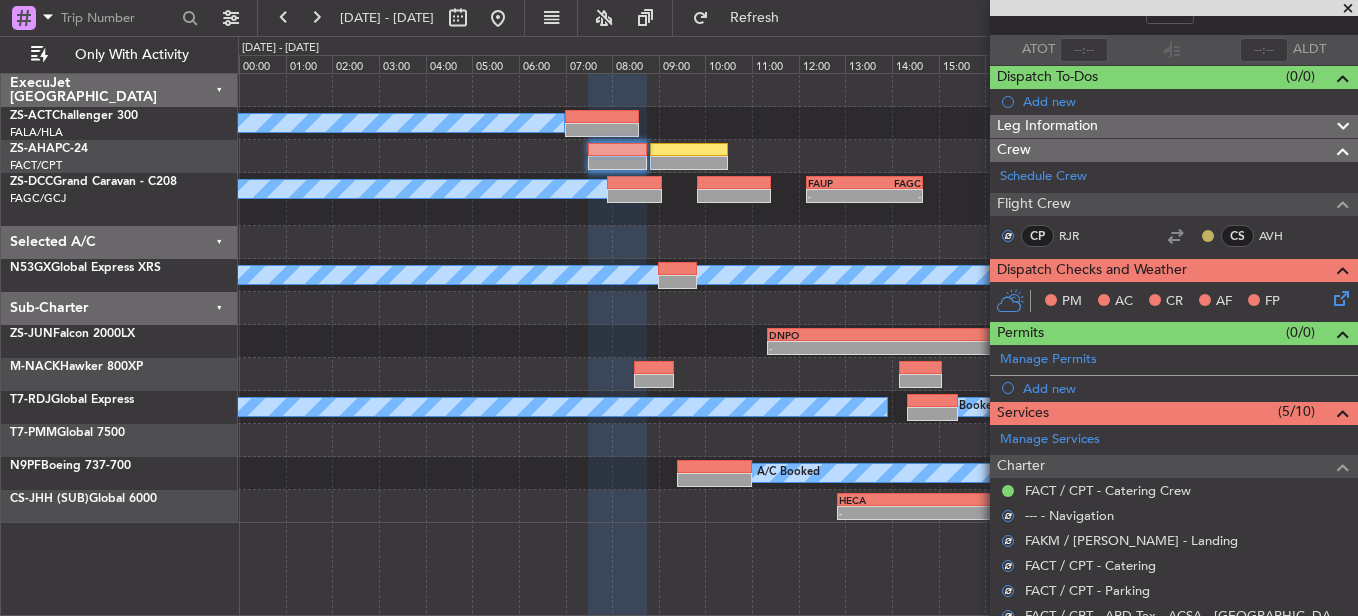 click 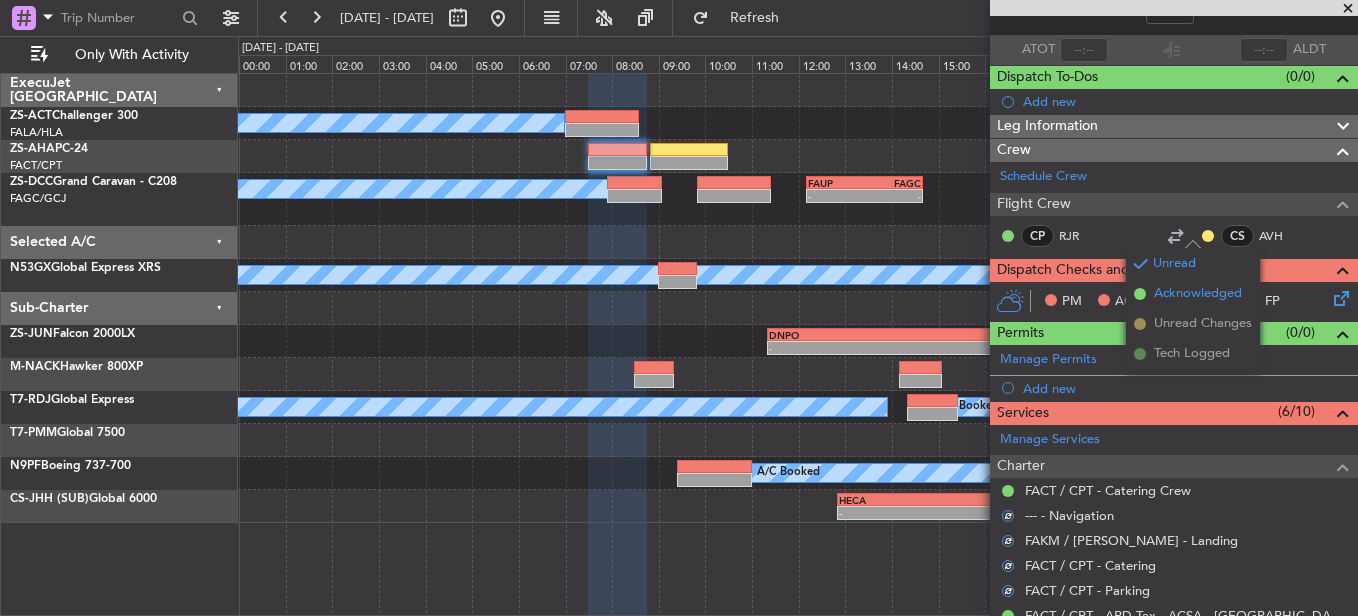 click on "Acknowledged" at bounding box center [1198, 294] 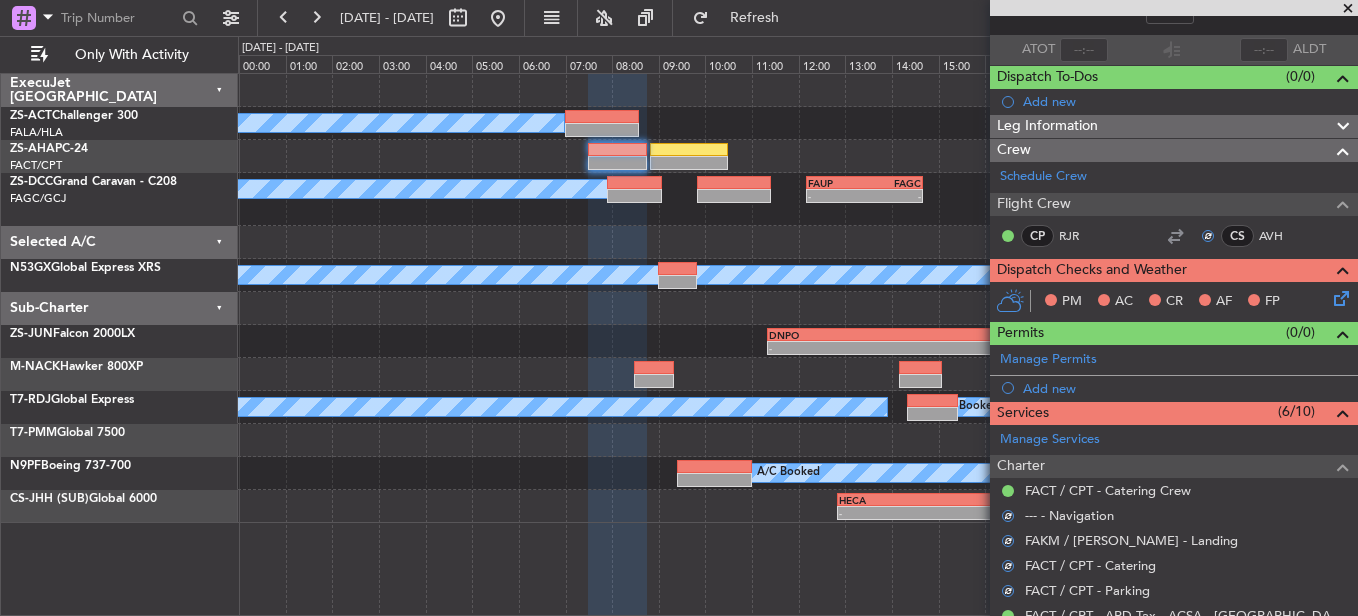 click 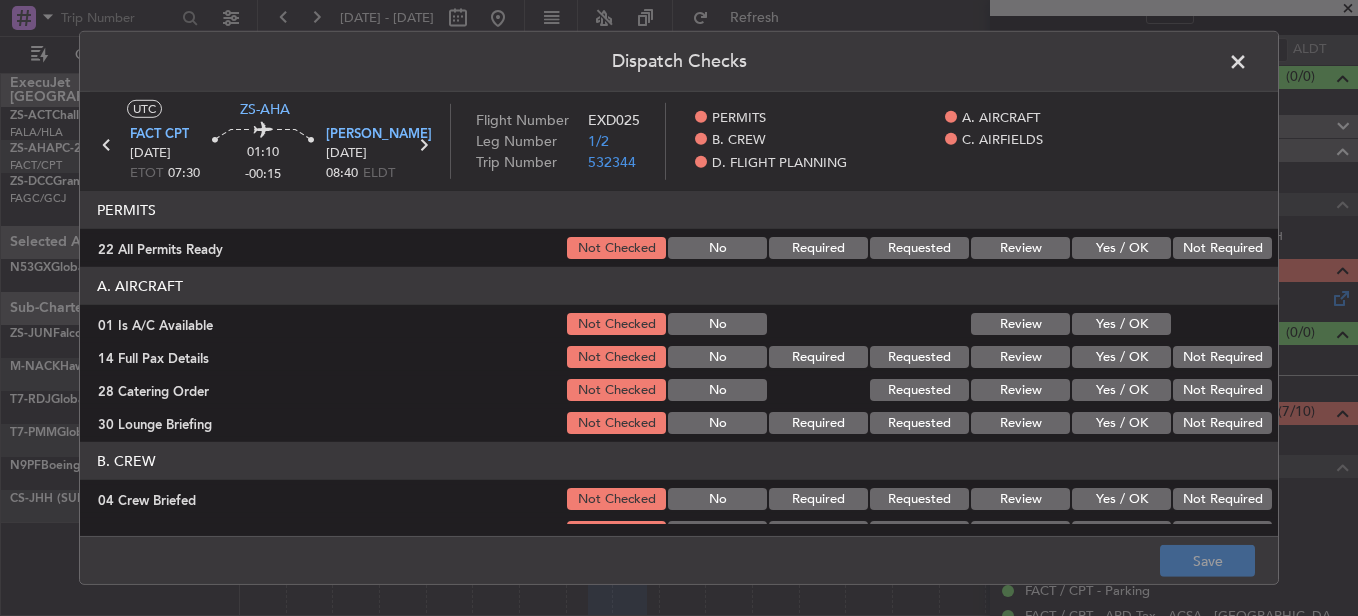 drag, startPoint x: 1123, startPoint y: 250, endPoint x: 1123, endPoint y: 265, distance: 15 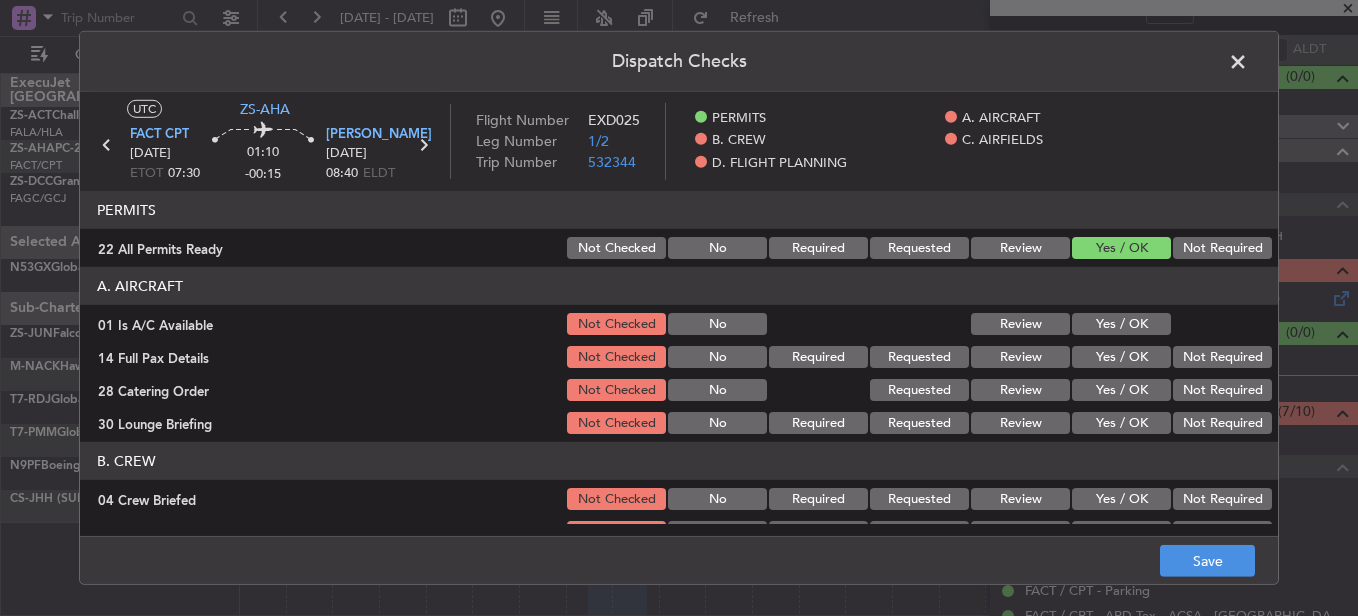 click on "A. AIRCRAFT" 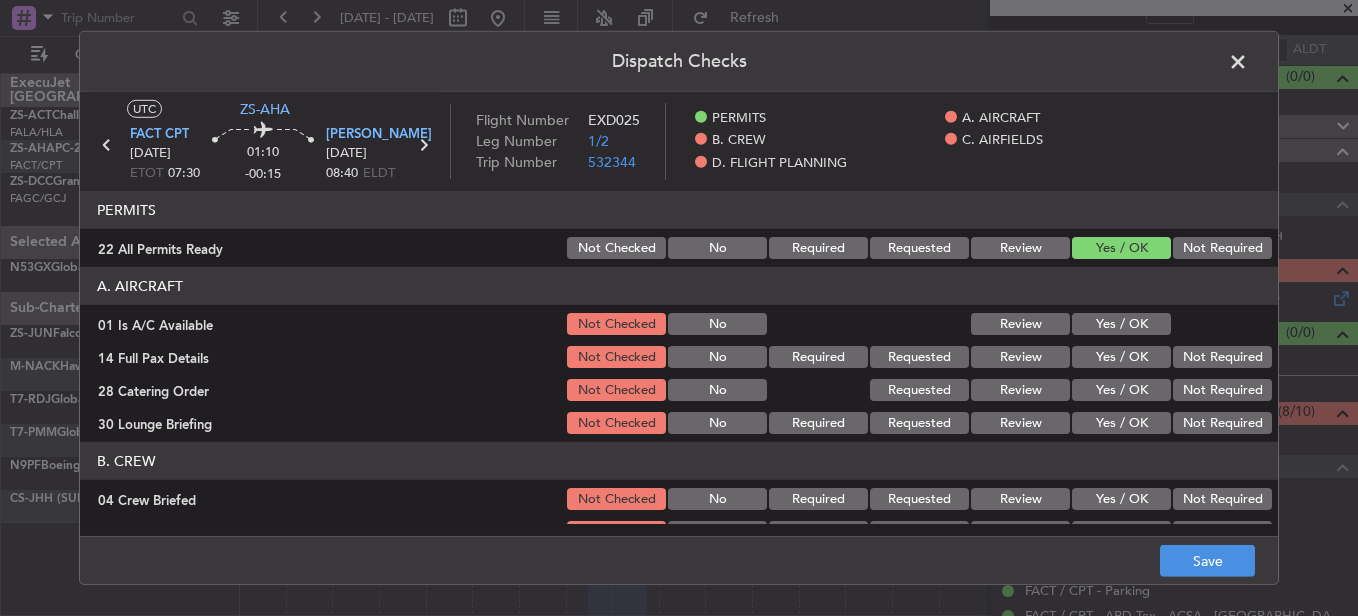 click on "Yes / OK" 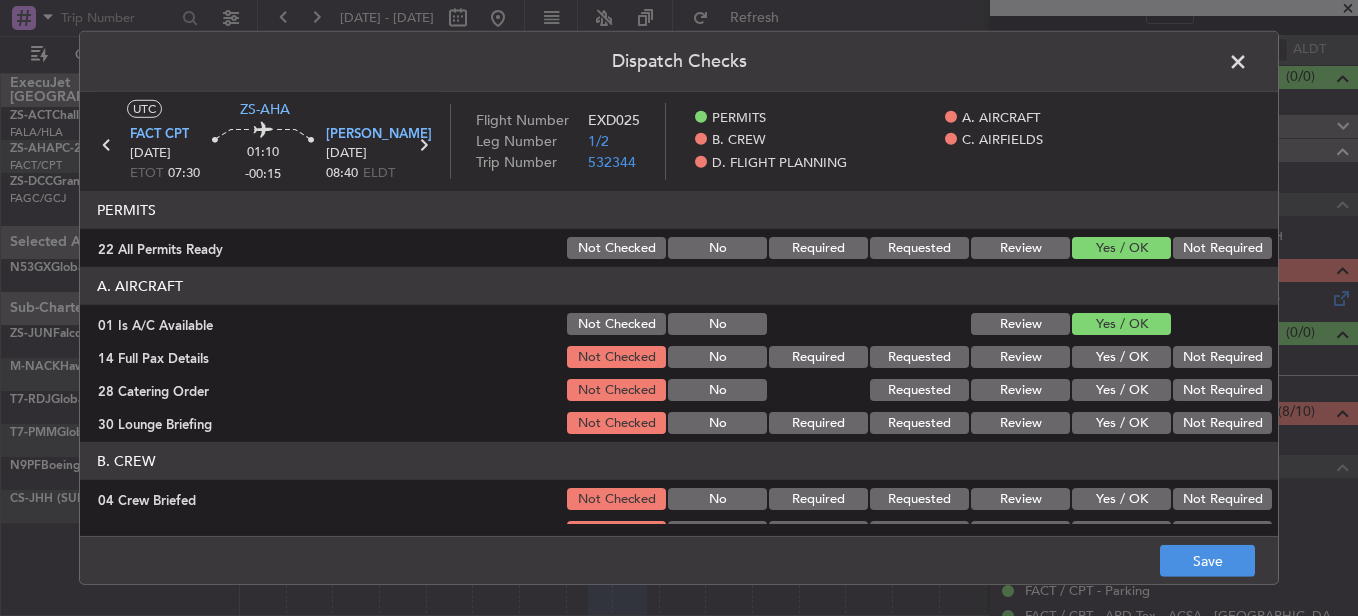 click on "Review" 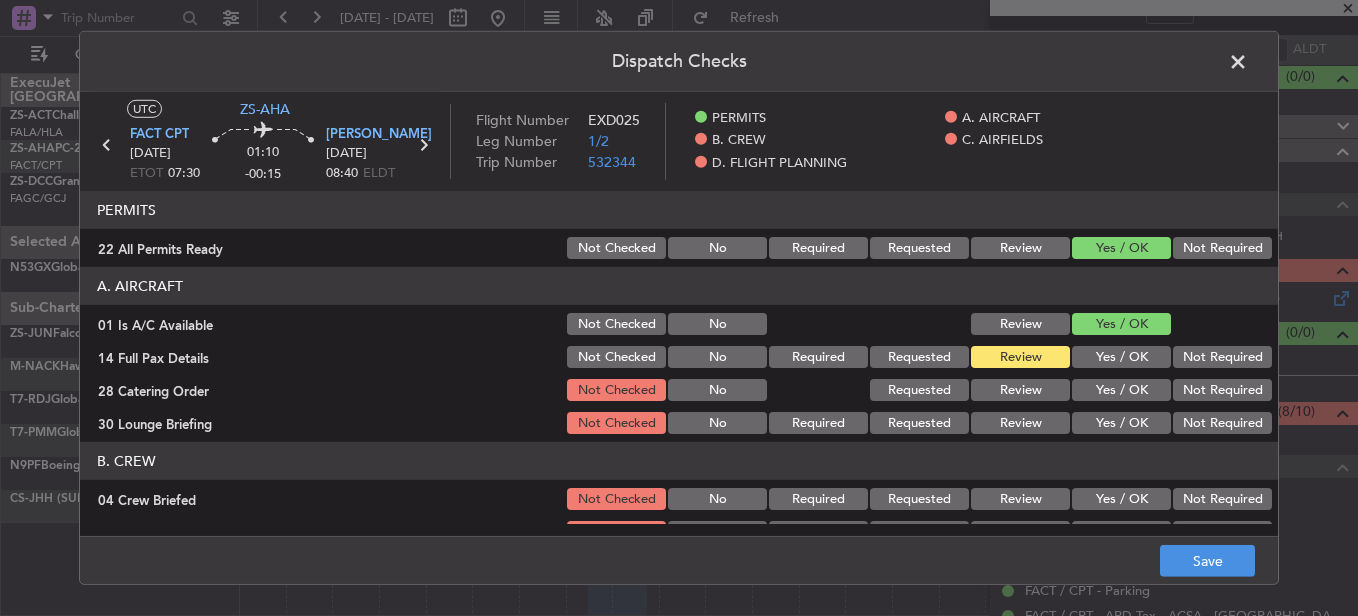 click on "Yes / OK" 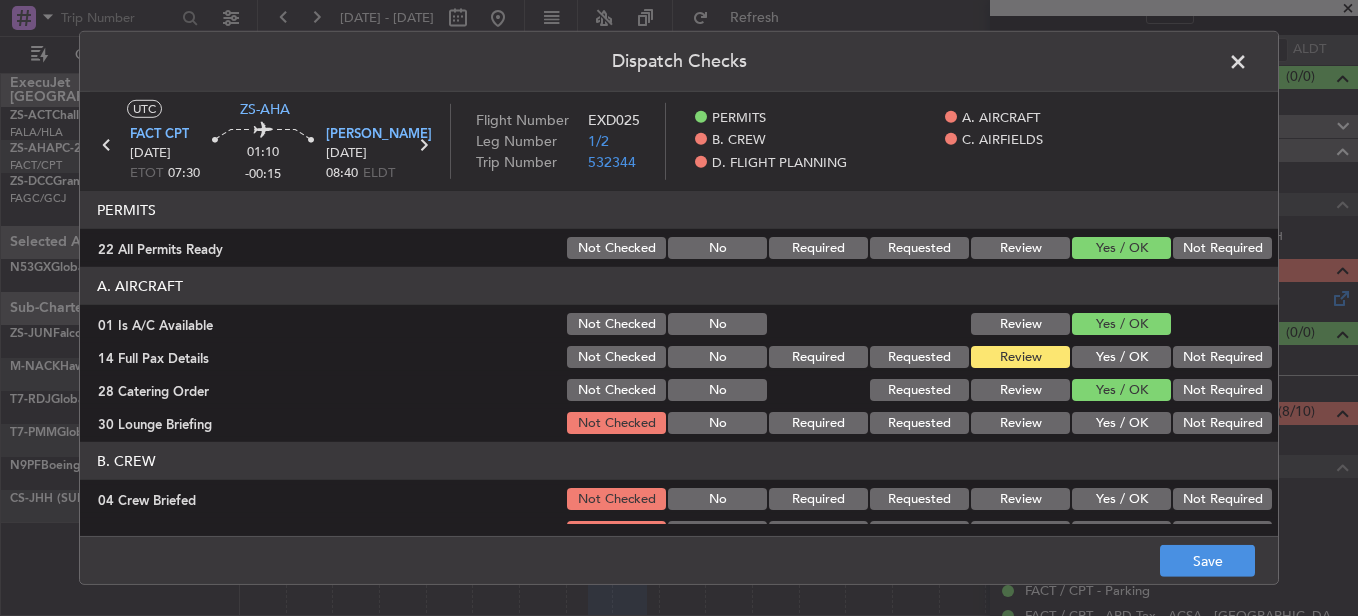 click on "Review" 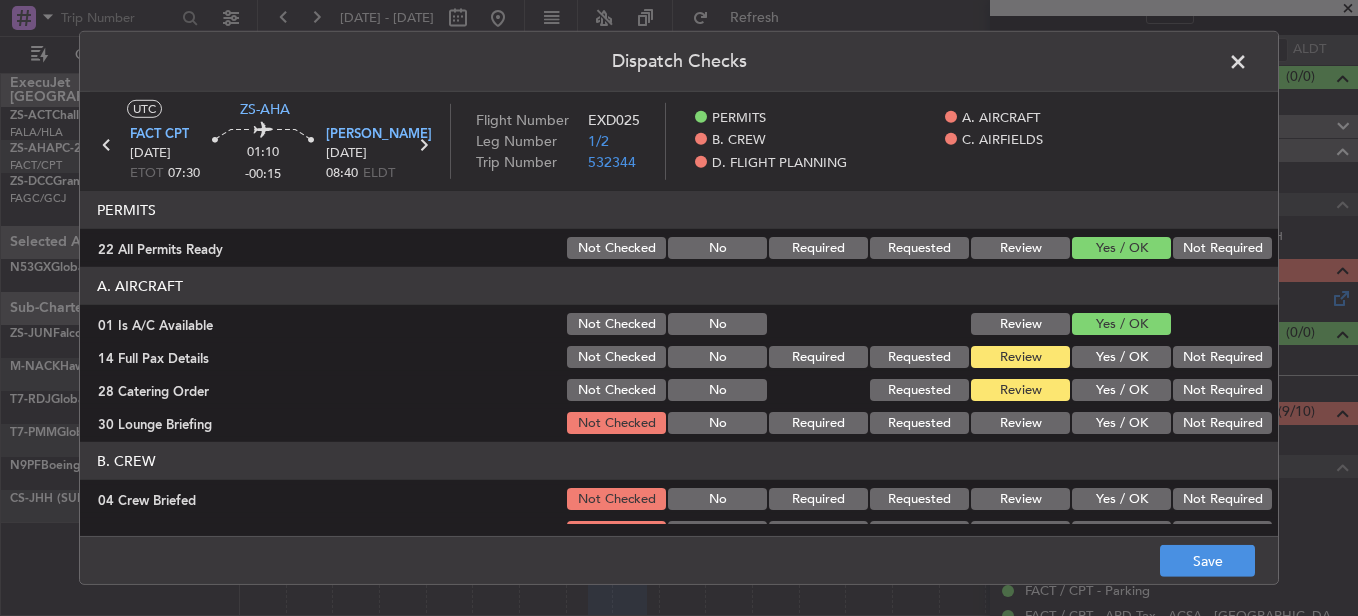 click on "Yes / OK" 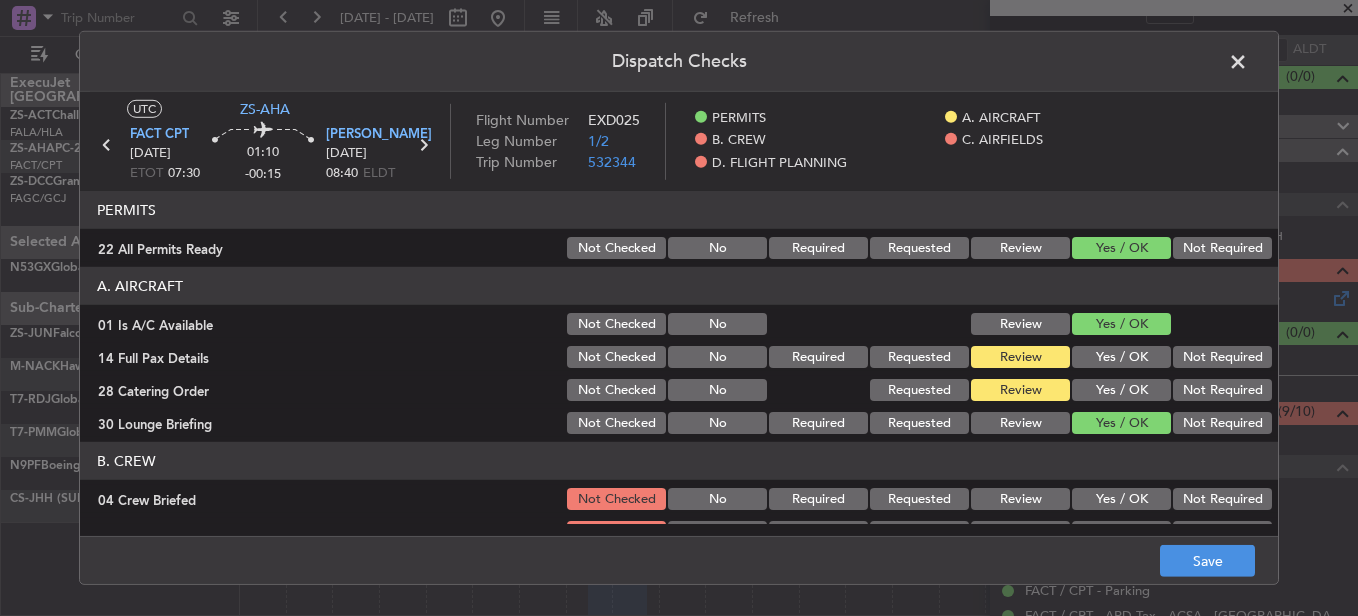 scroll, scrollTop: 200, scrollLeft: 0, axis: vertical 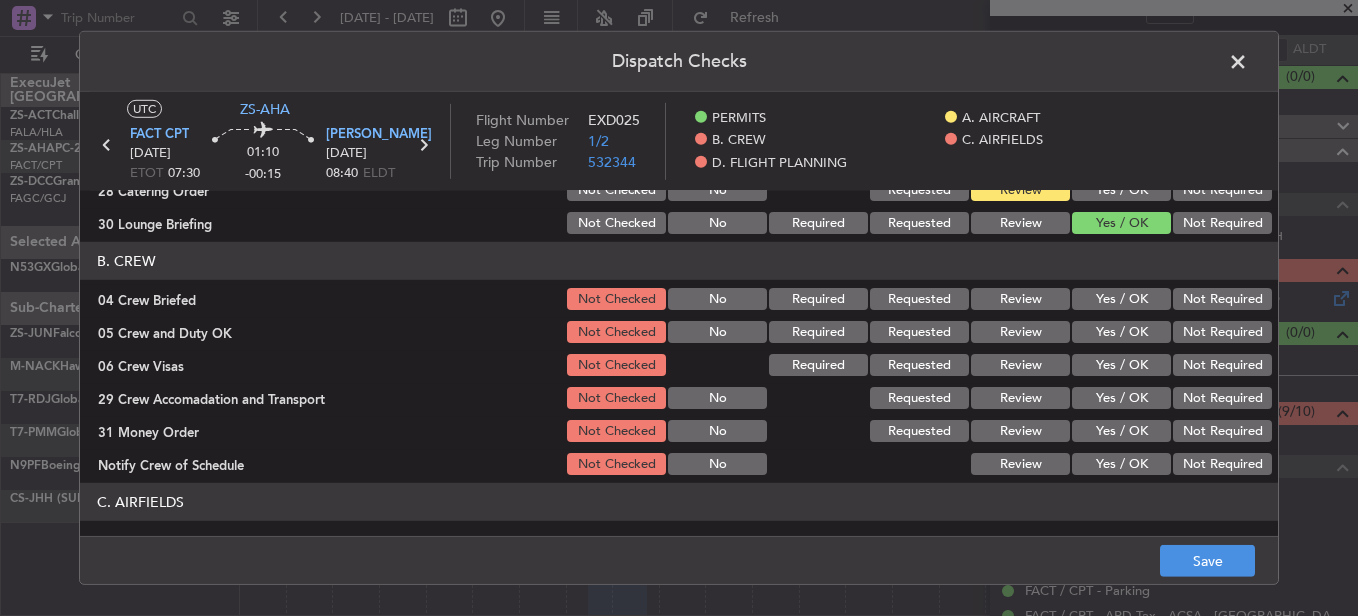 click on "Review" 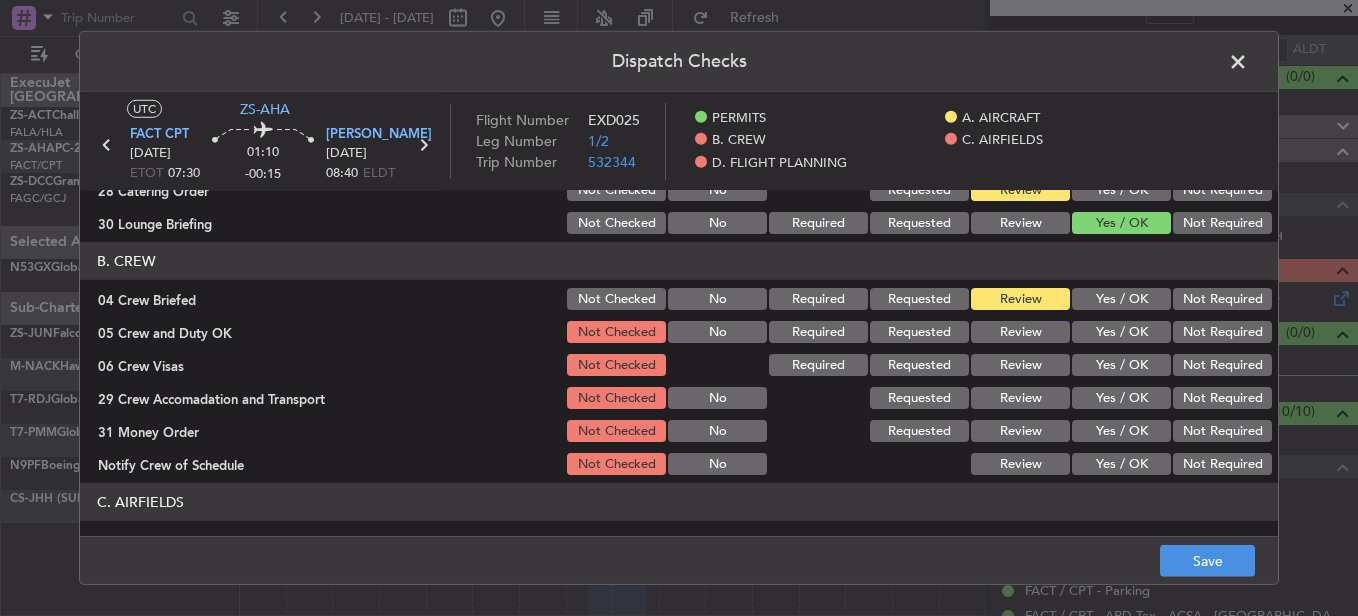 click on "Yes / OK" 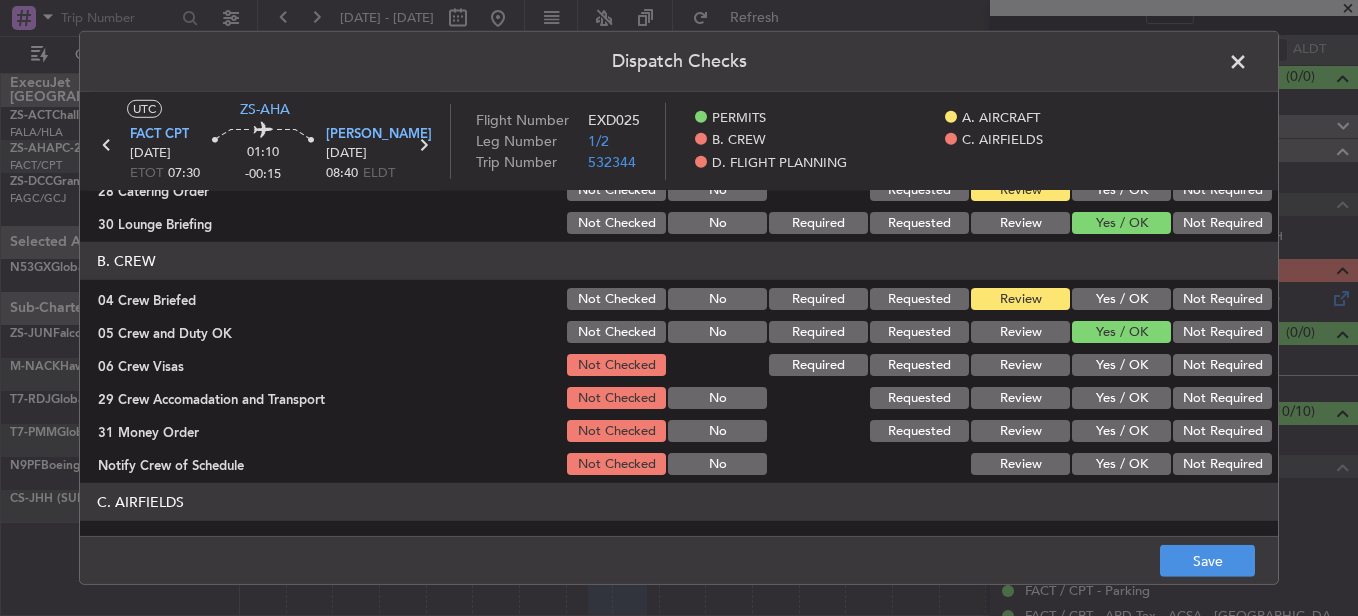 click on "Not Required" 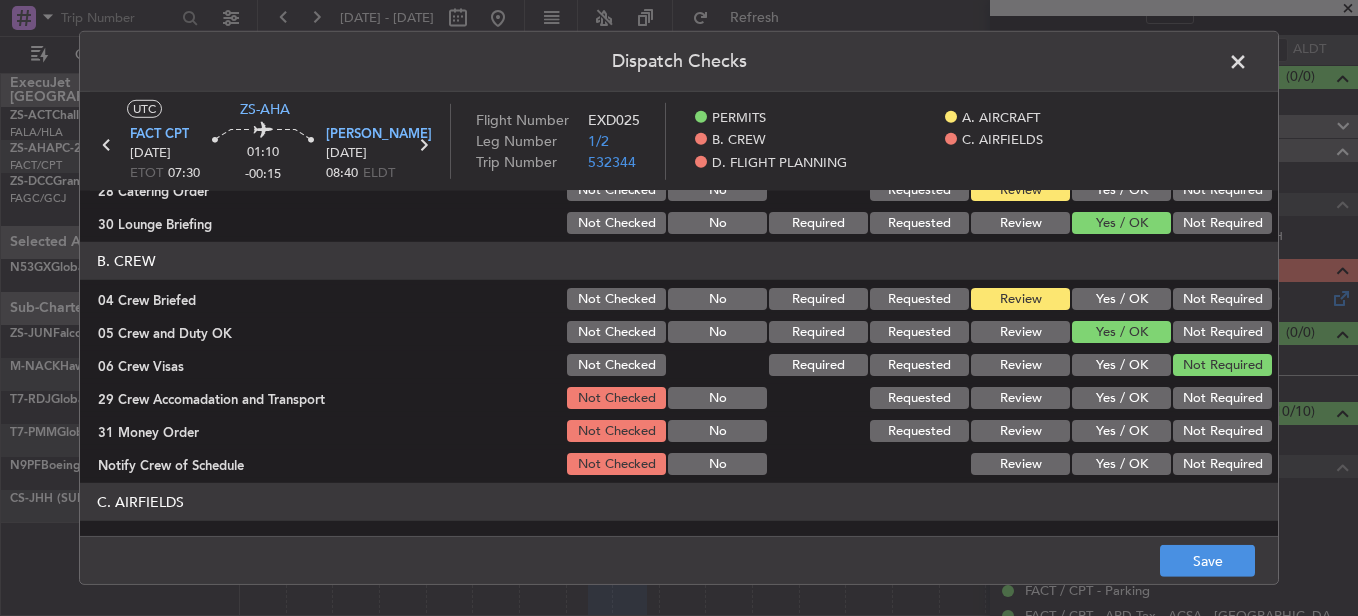 click on "Not Required" 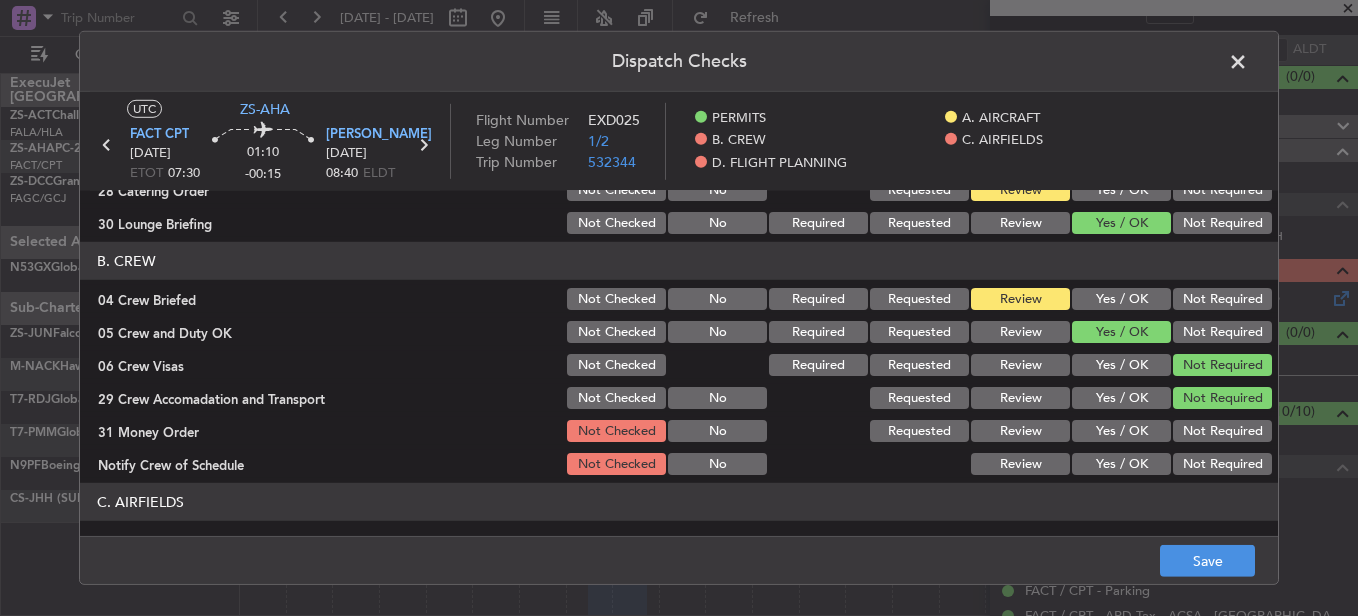click on "Not Required" 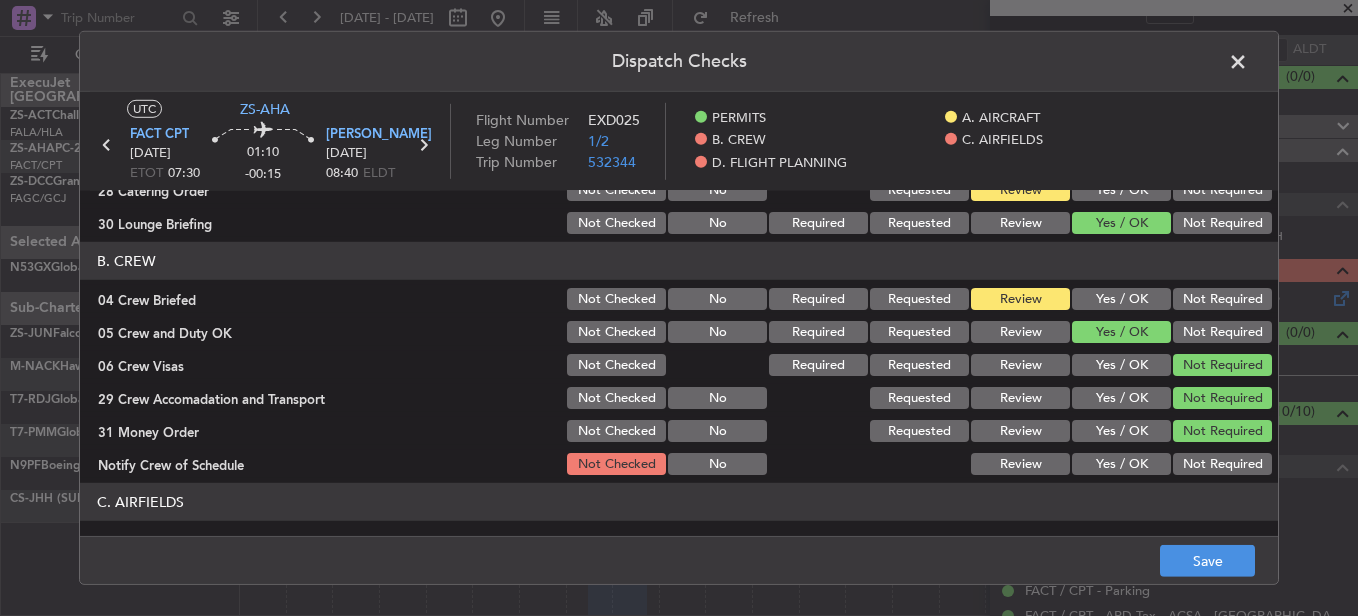 click on "Yes / OK" 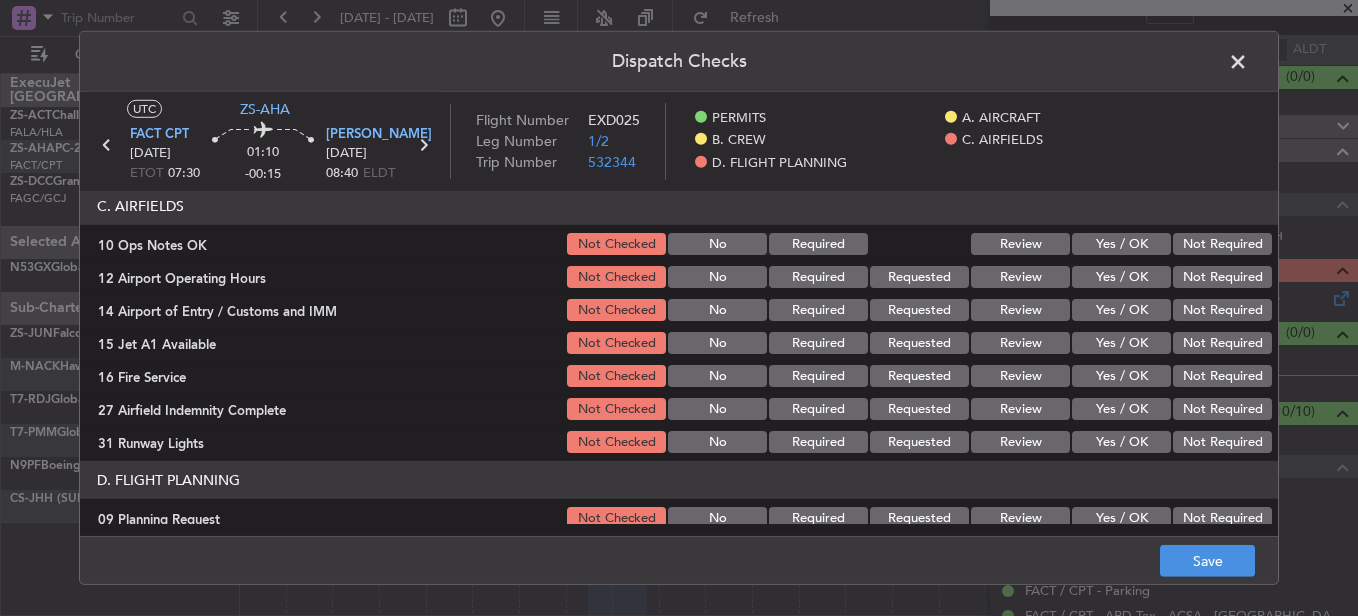 scroll, scrollTop: 500, scrollLeft: 0, axis: vertical 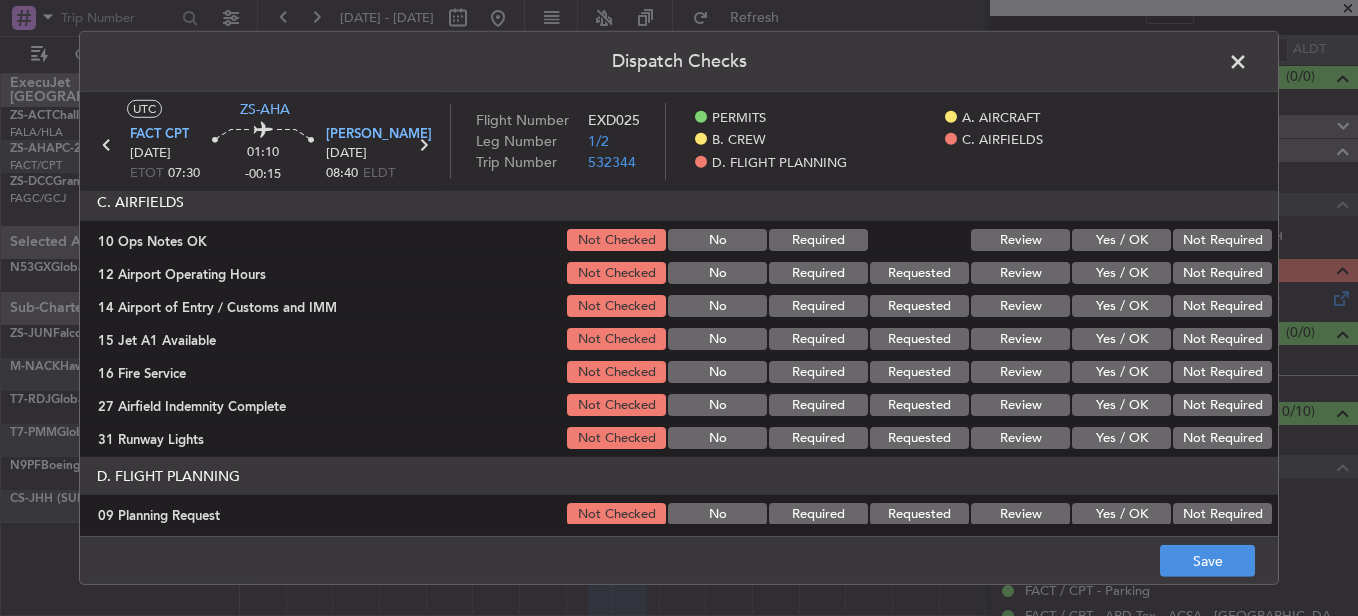drag, startPoint x: 1104, startPoint y: 234, endPoint x: 1107, endPoint y: 245, distance: 11.401754 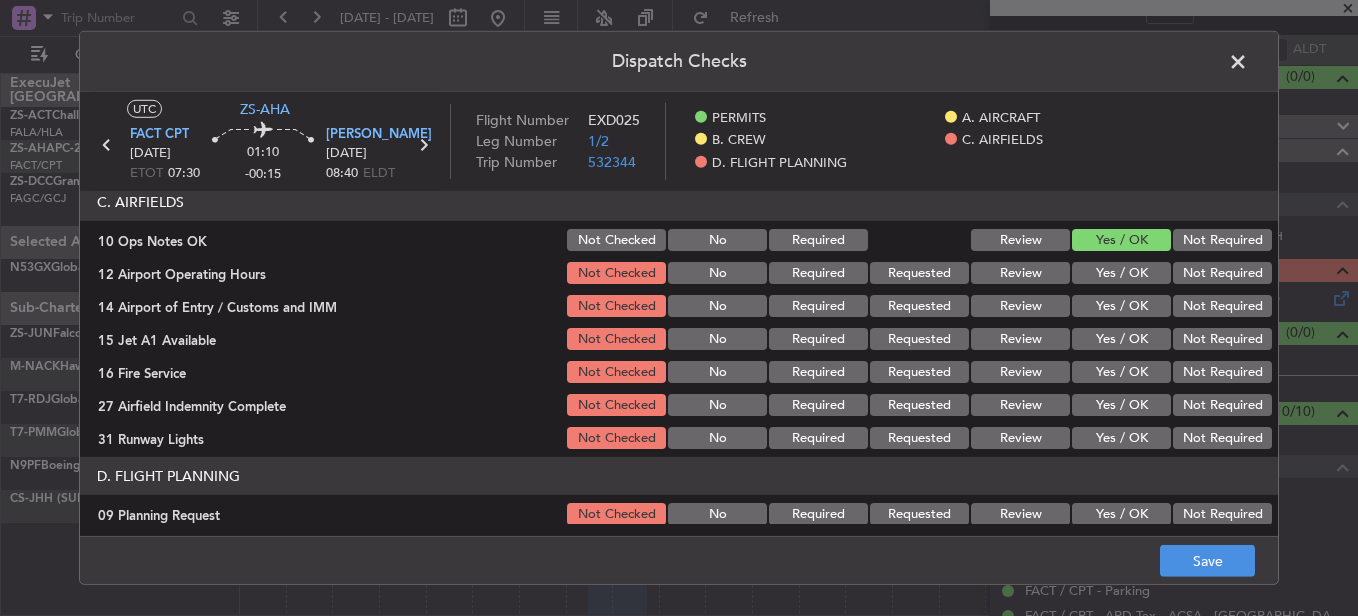 click on "Yes / OK" 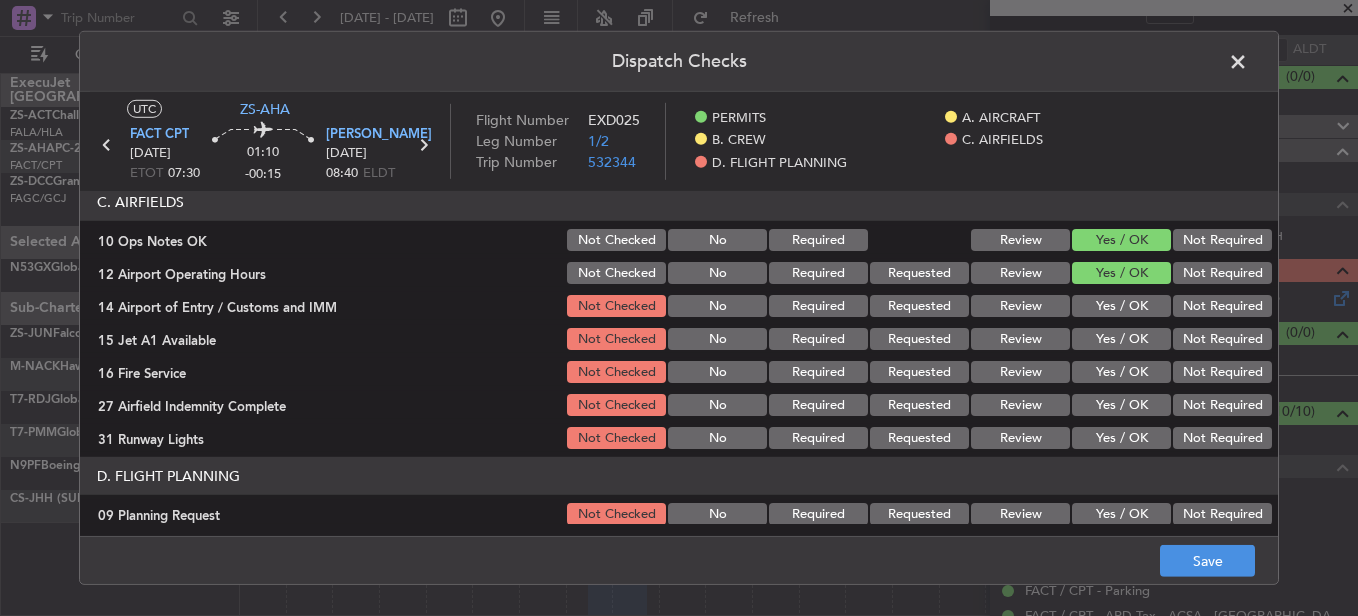 click on "Not Required" 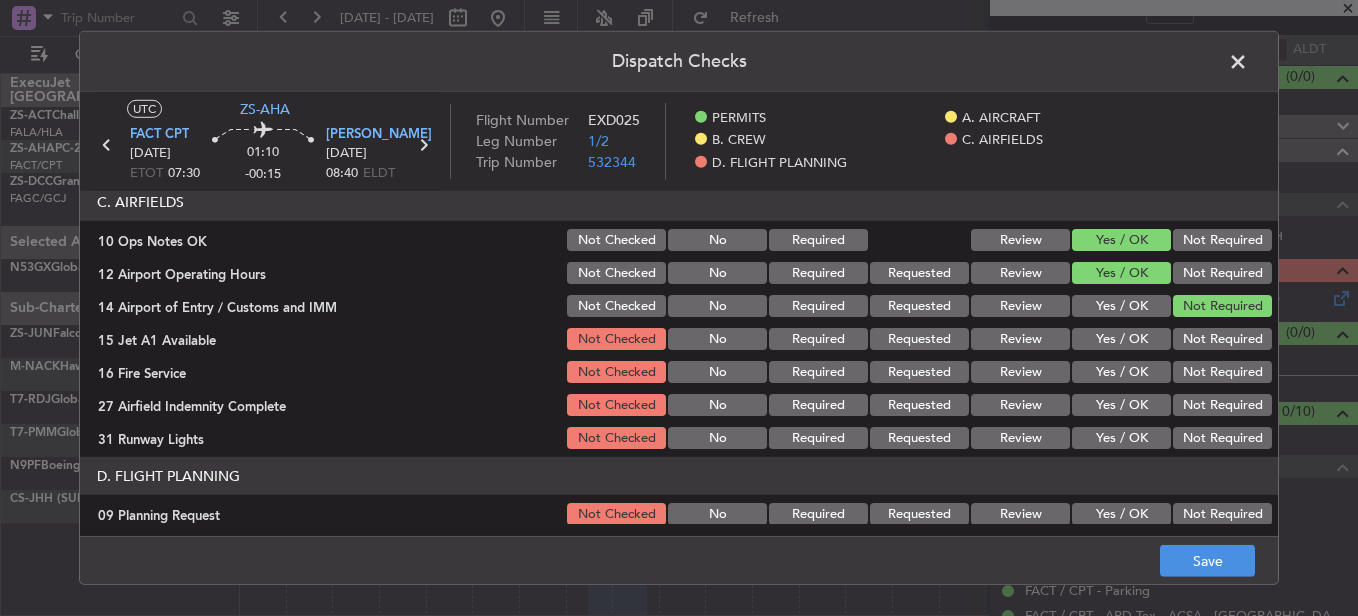 click on "Yes / OK" 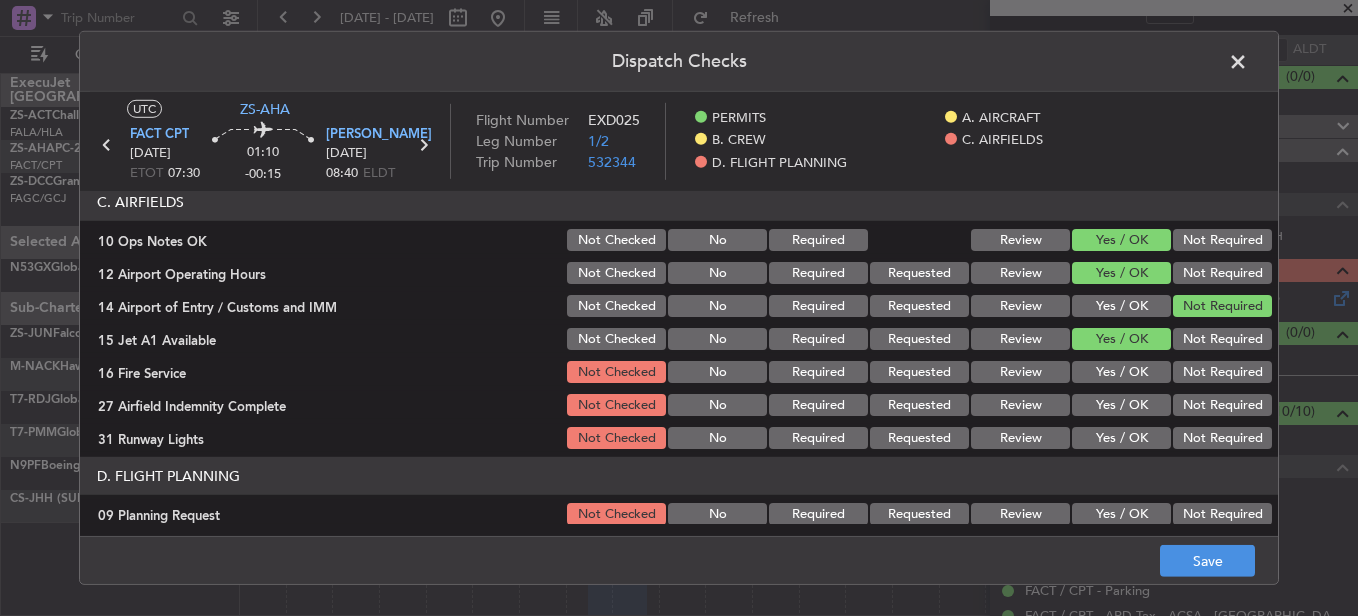 click on "Yes / OK" 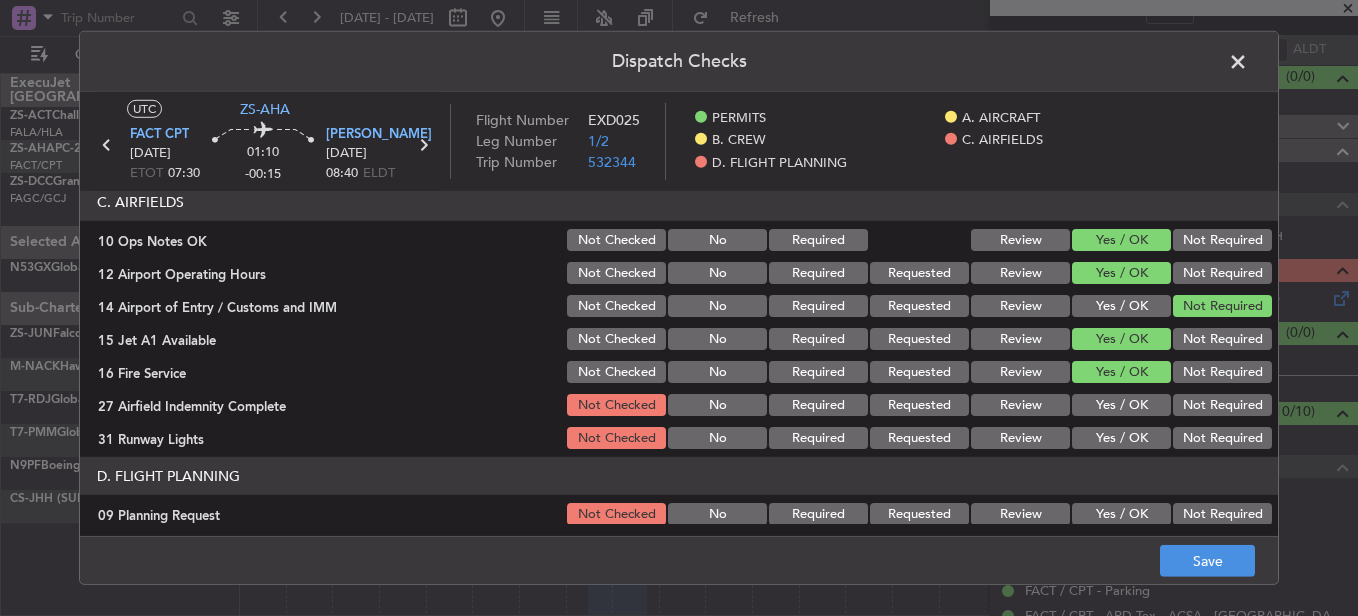 drag, startPoint x: 1099, startPoint y: 399, endPoint x: 1097, endPoint y: 416, distance: 17.117243 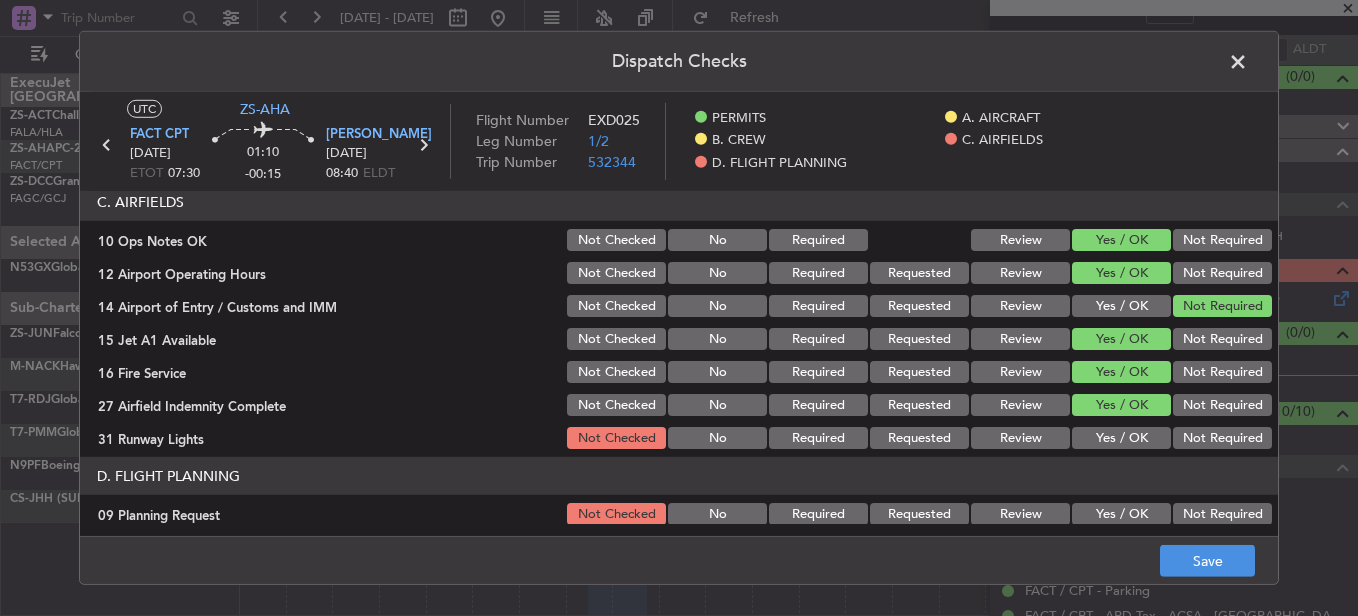 click on "Yes / OK" 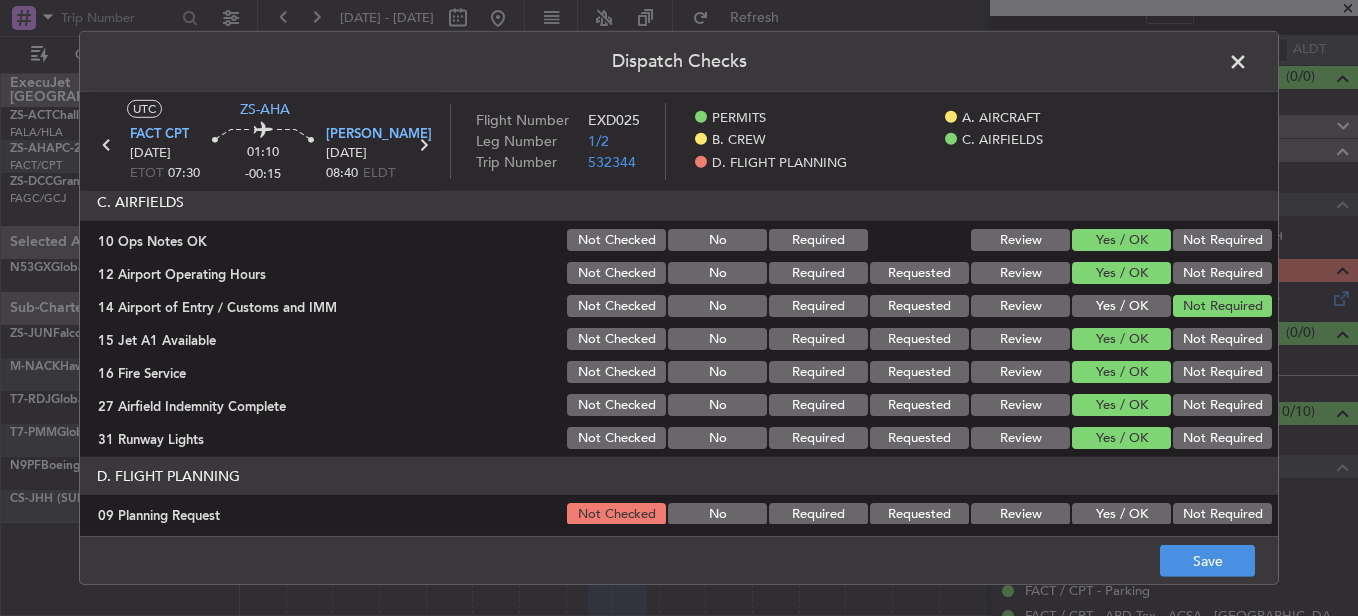 click on "Not Required" 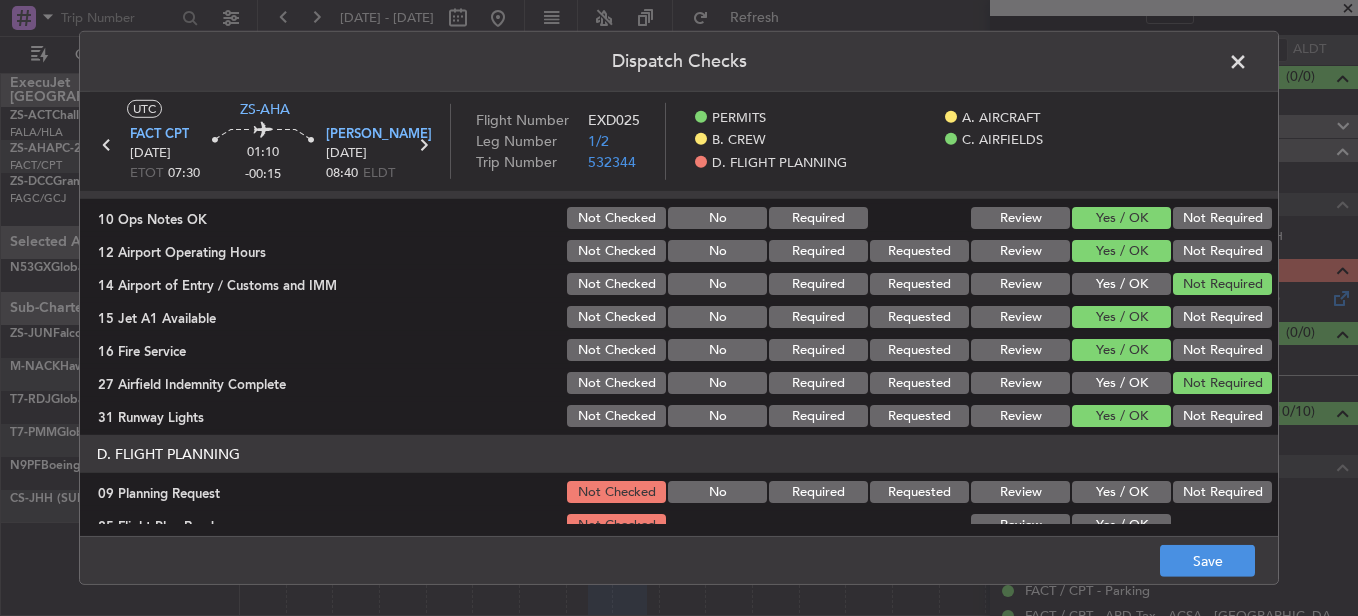 scroll, scrollTop: 542, scrollLeft: 0, axis: vertical 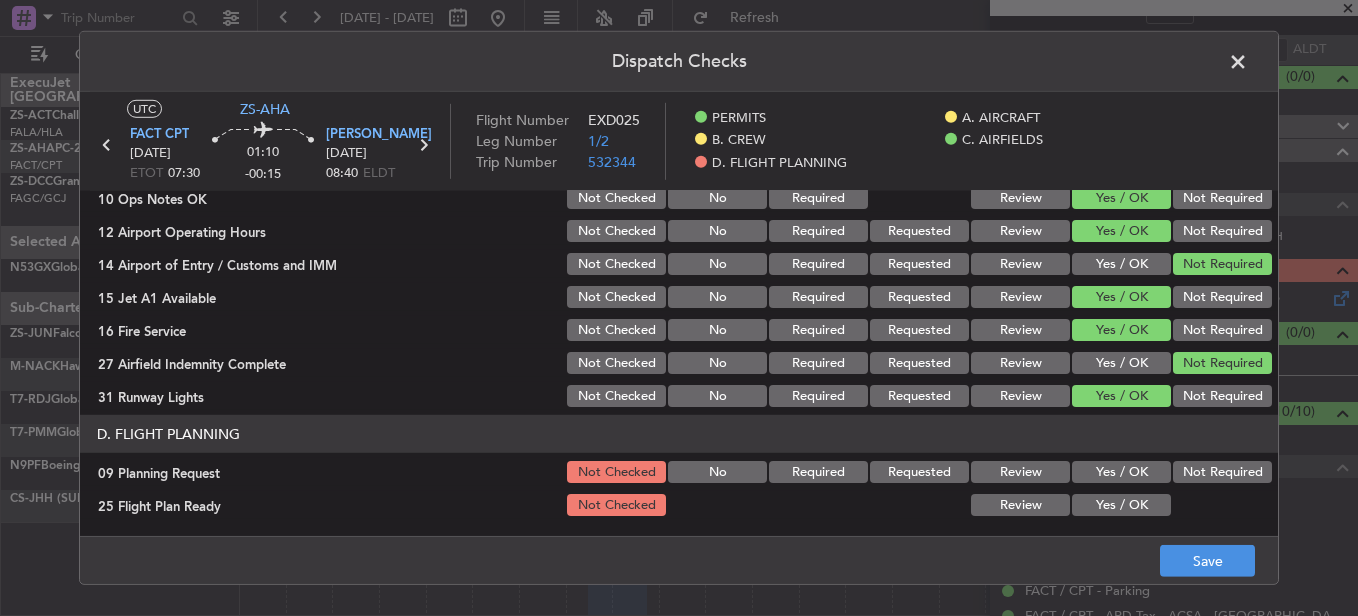 drag, startPoint x: 1172, startPoint y: 463, endPoint x: 1149, endPoint y: 480, distance: 28.600698 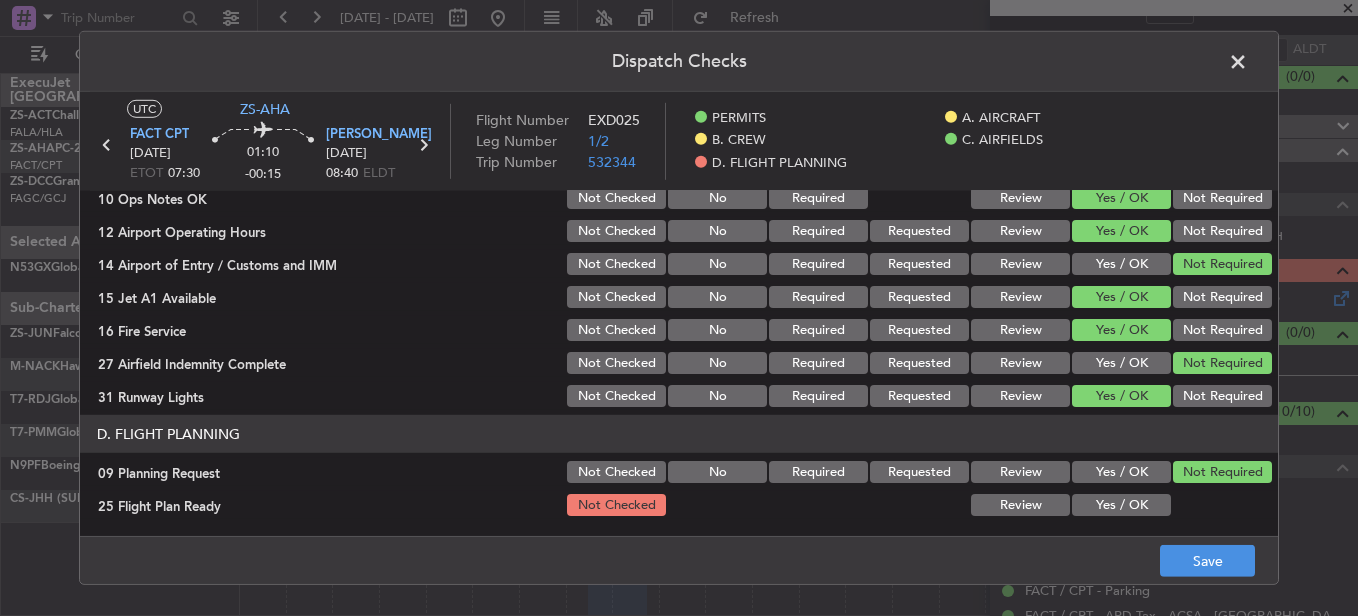 click on "Review" 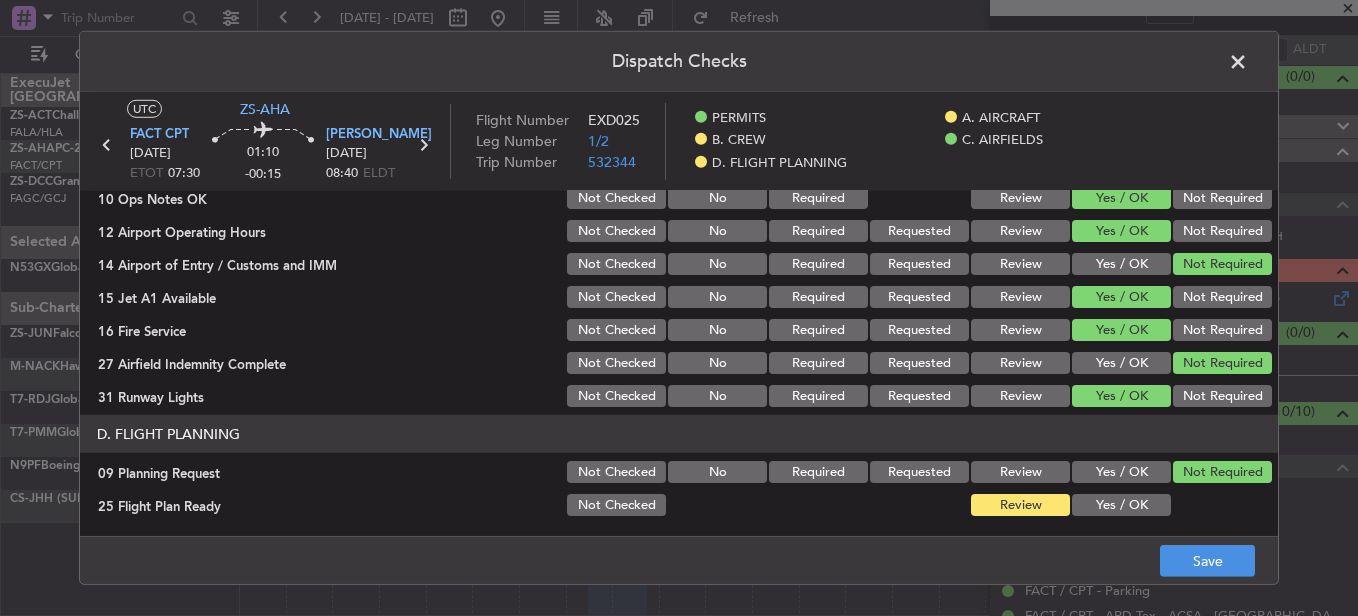 click on "Save" 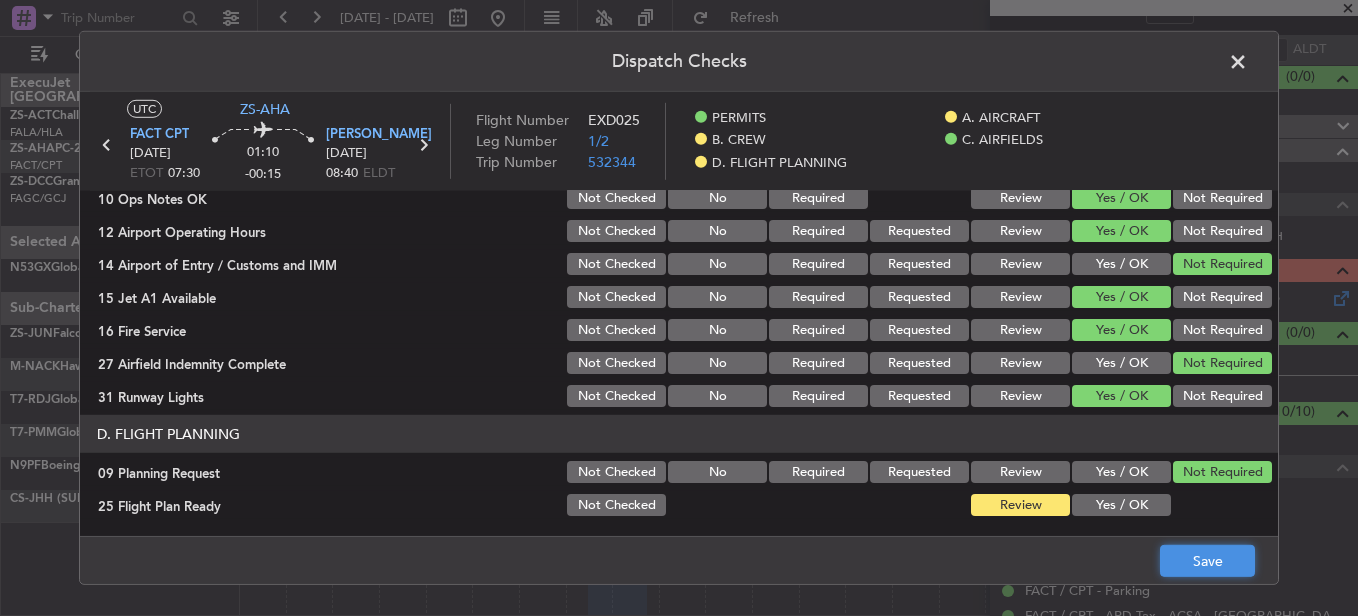 click on "Save" 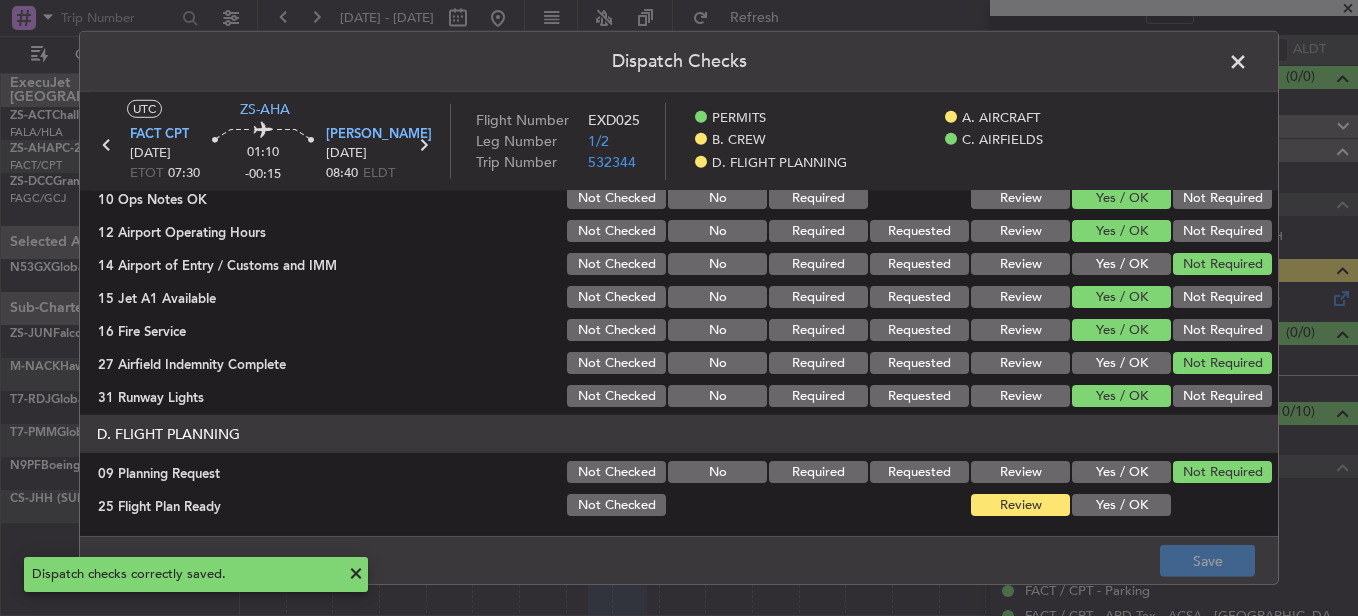 scroll, scrollTop: 0, scrollLeft: 0, axis: both 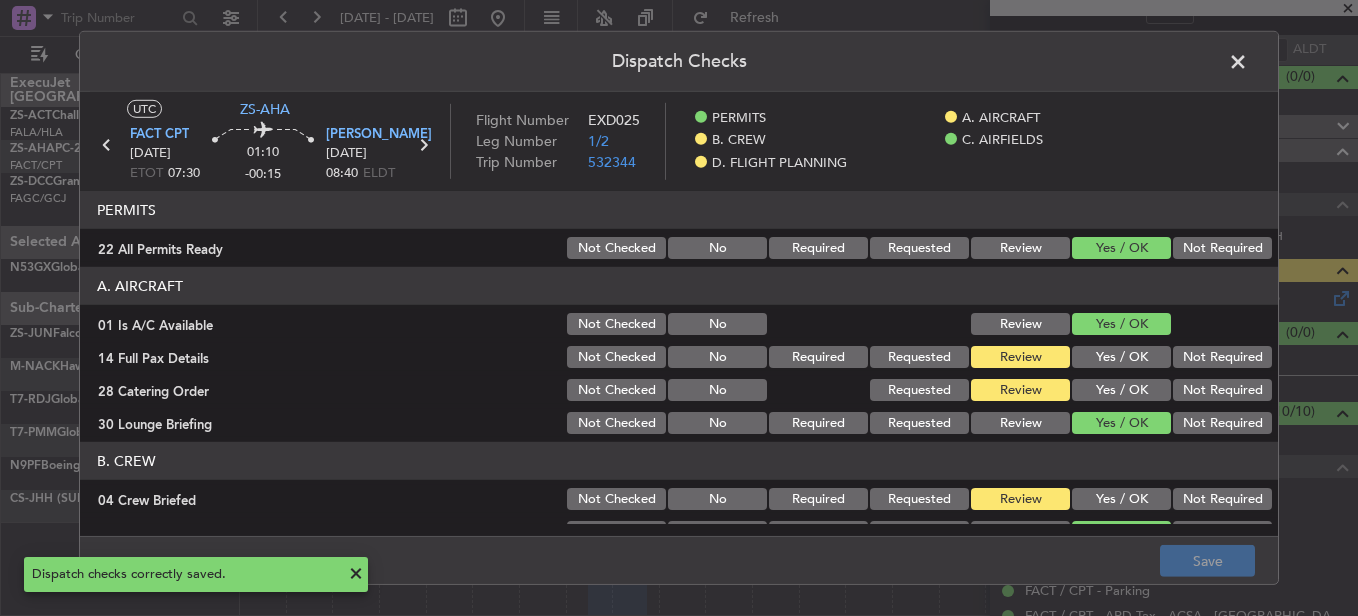 click 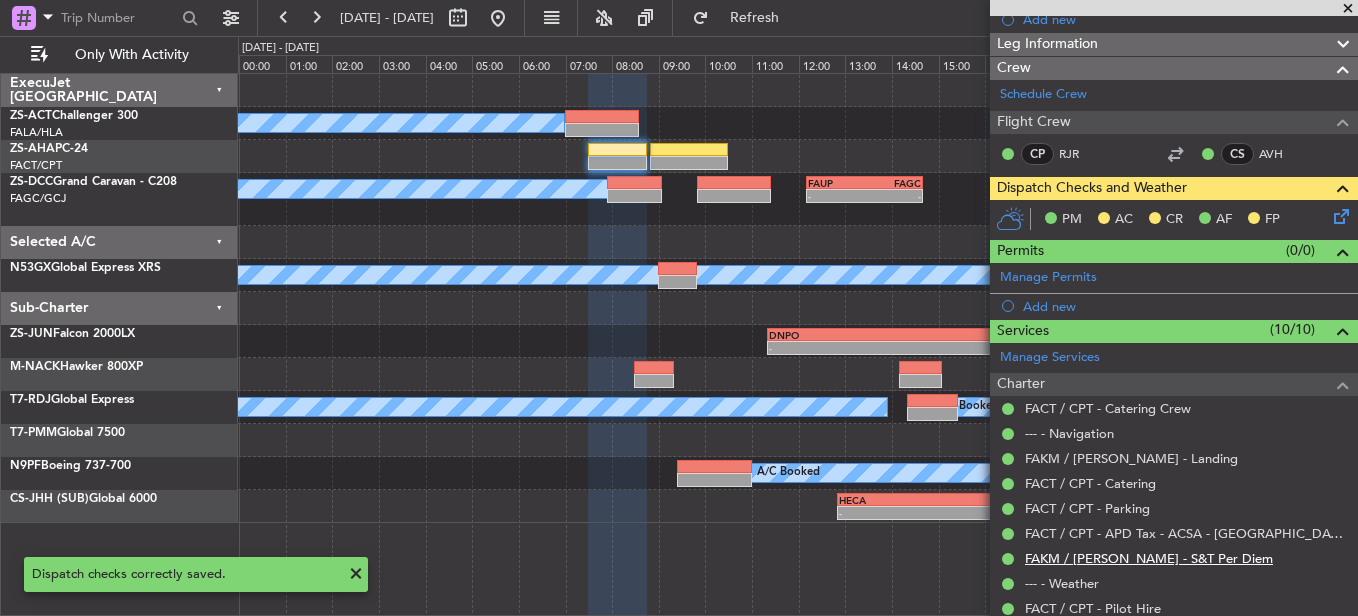 scroll, scrollTop: 430, scrollLeft: 0, axis: vertical 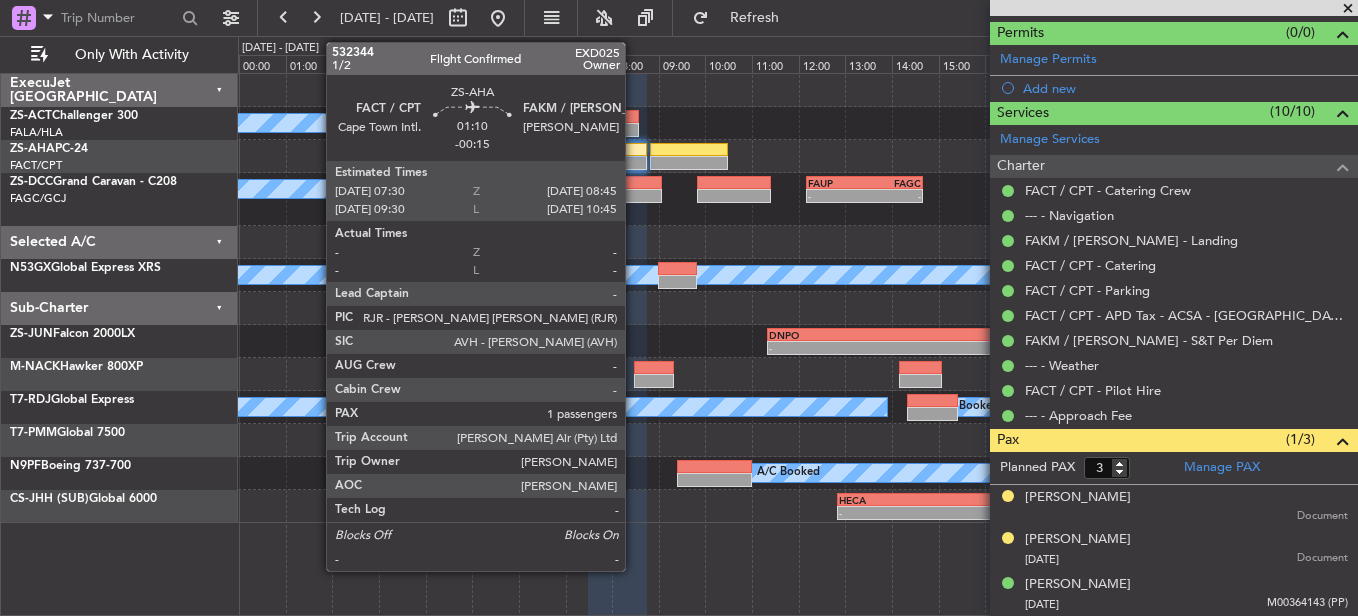 click 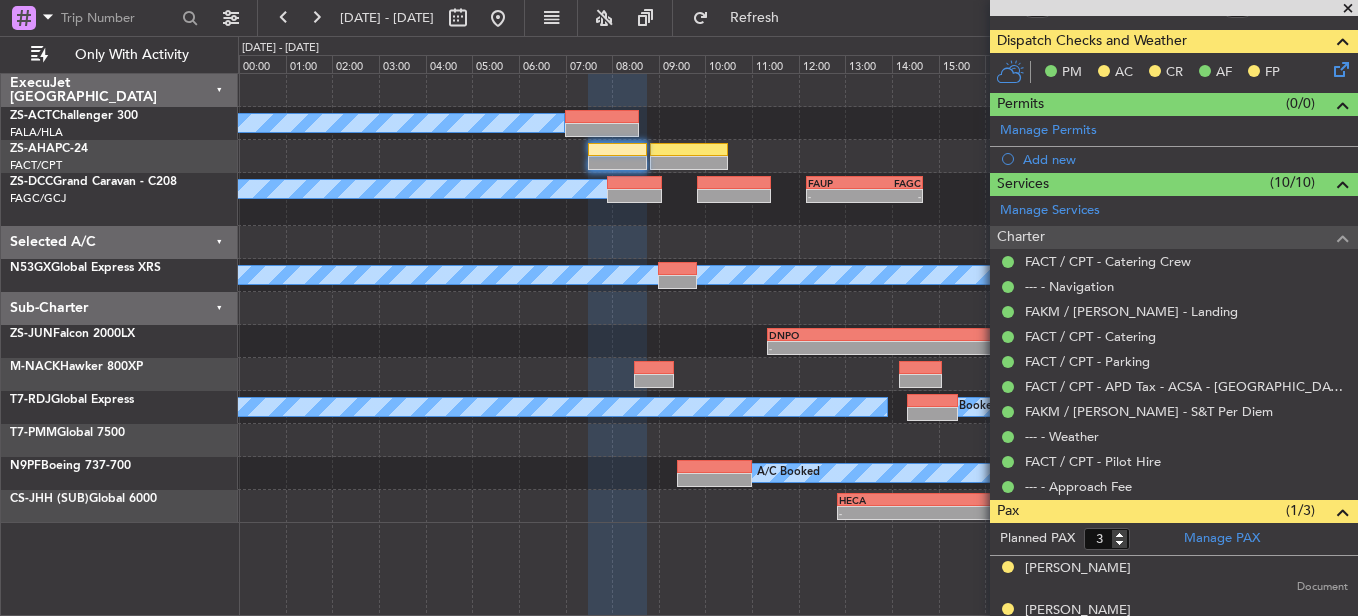 scroll, scrollTop: 0, scrollLeft: 0, axis: both 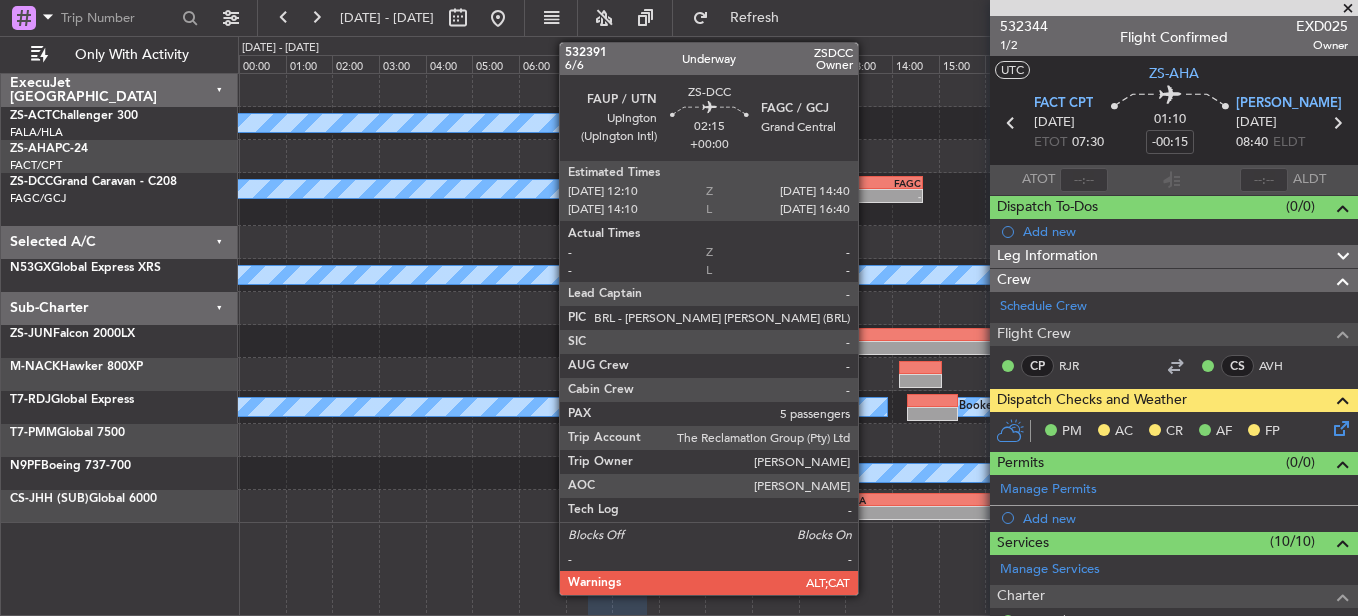 click on "-" 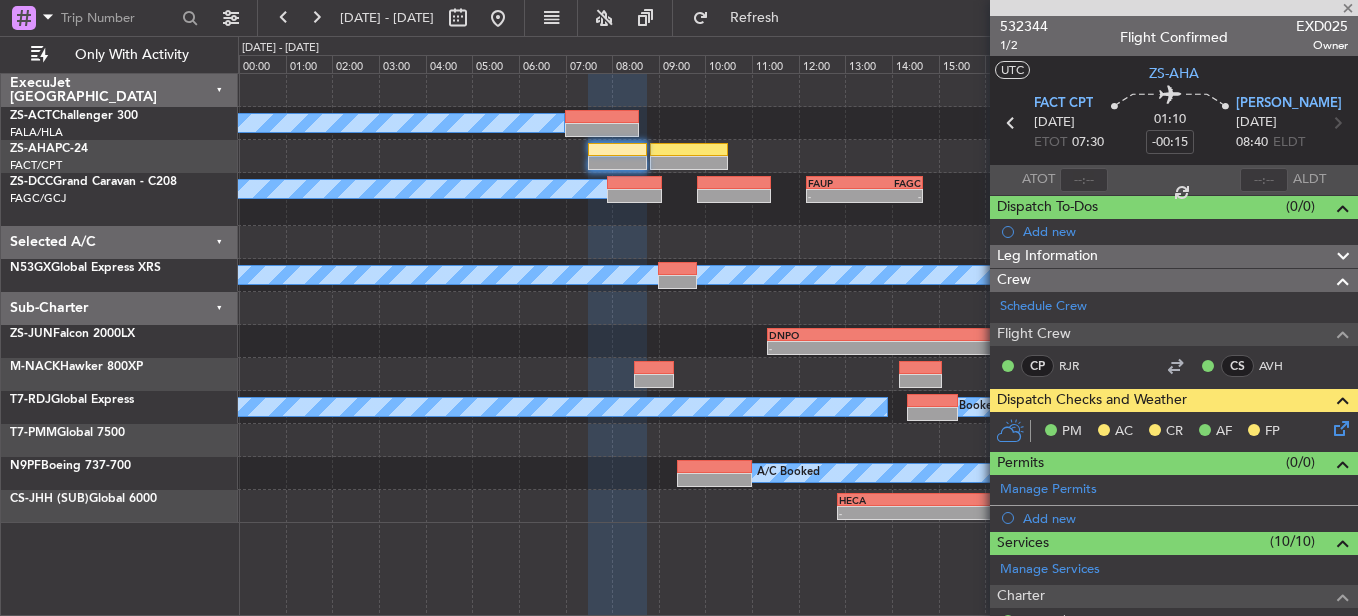 type 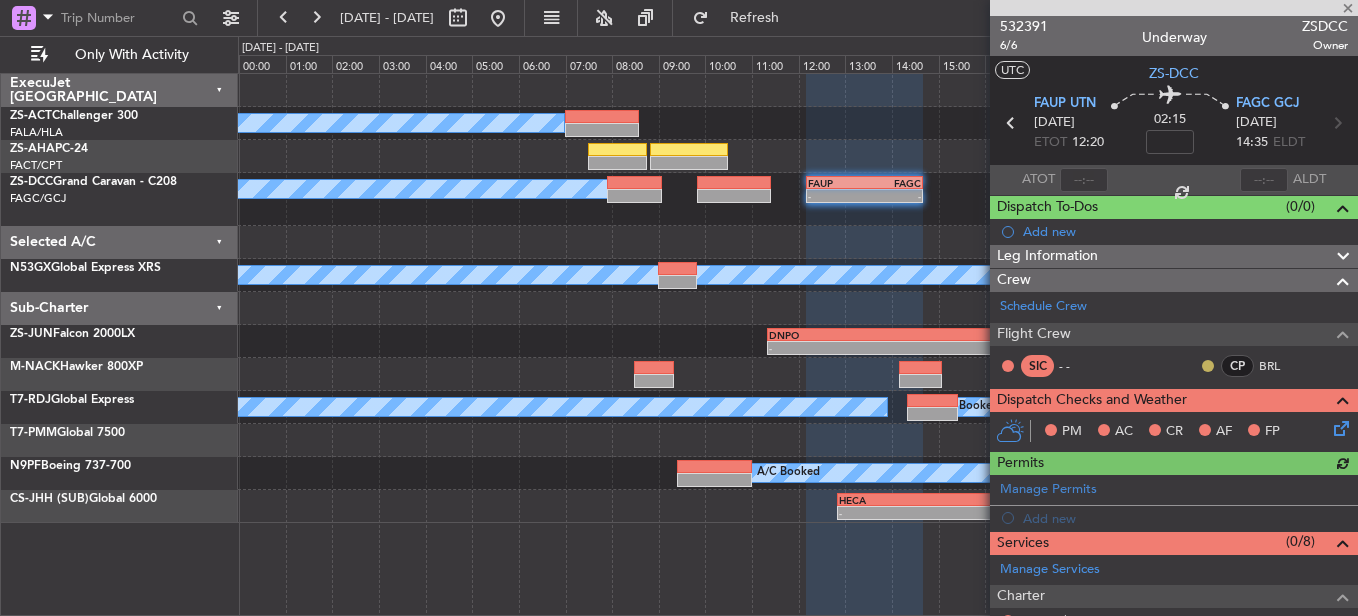 click 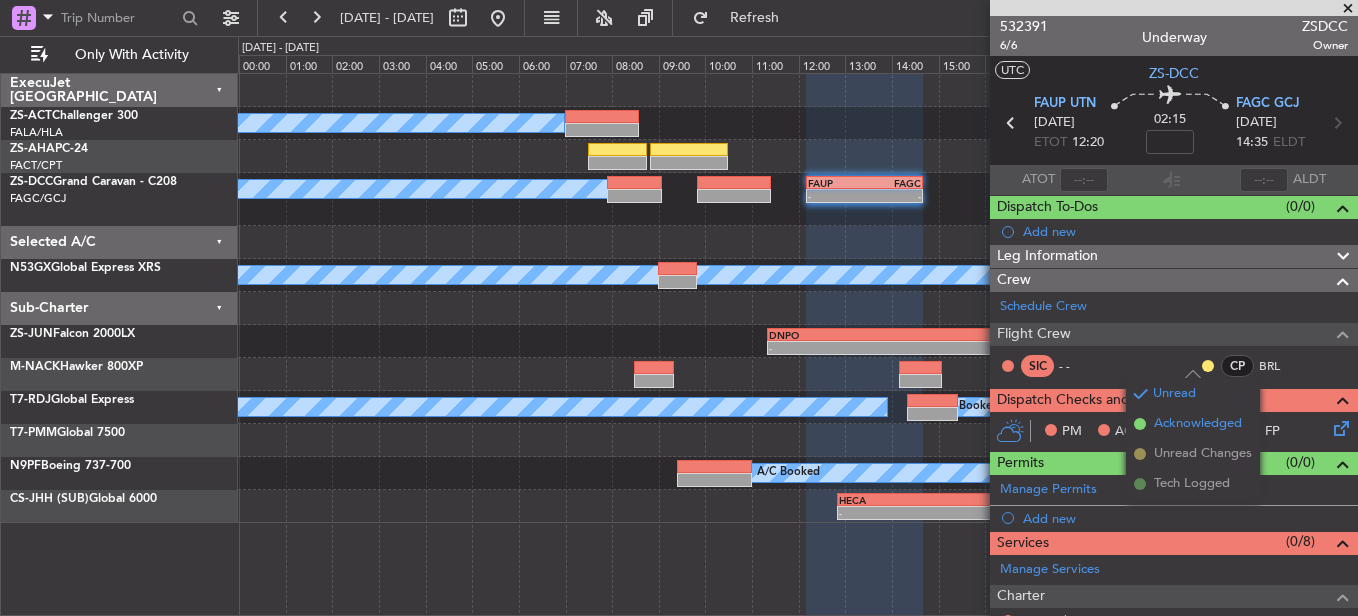 click on "Acknowledged" at bounding box center (1198, 424) 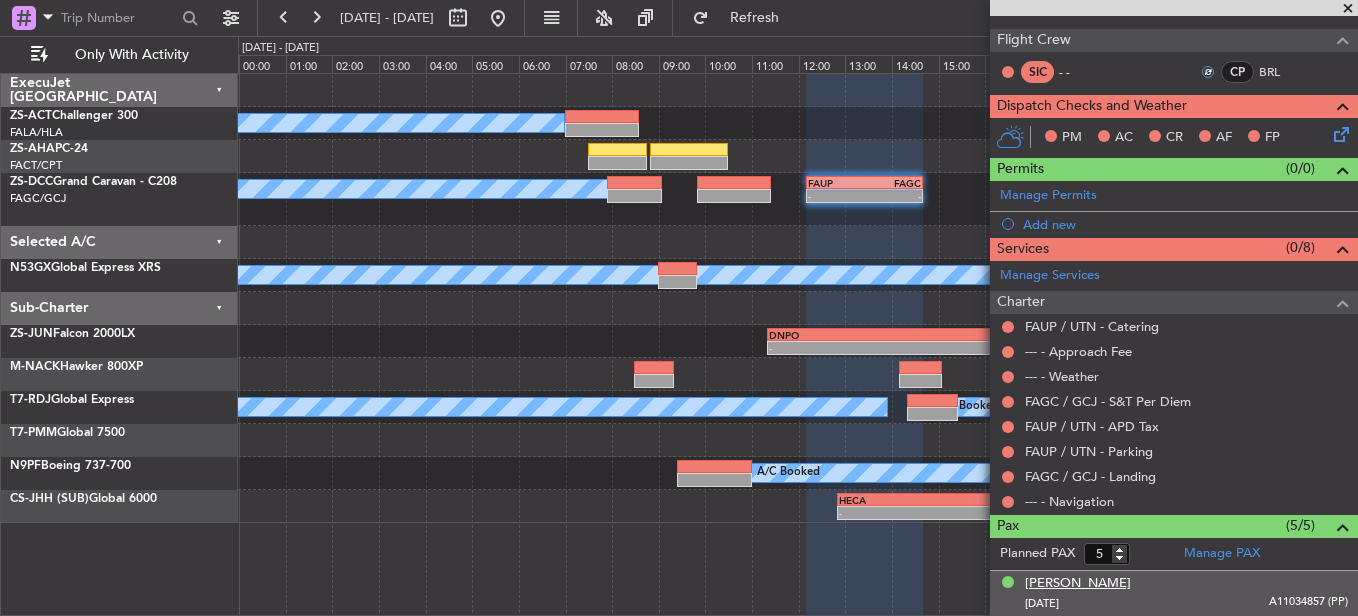 scroll, scrollTop: 300, scrollLeft: 0, axis: vertical 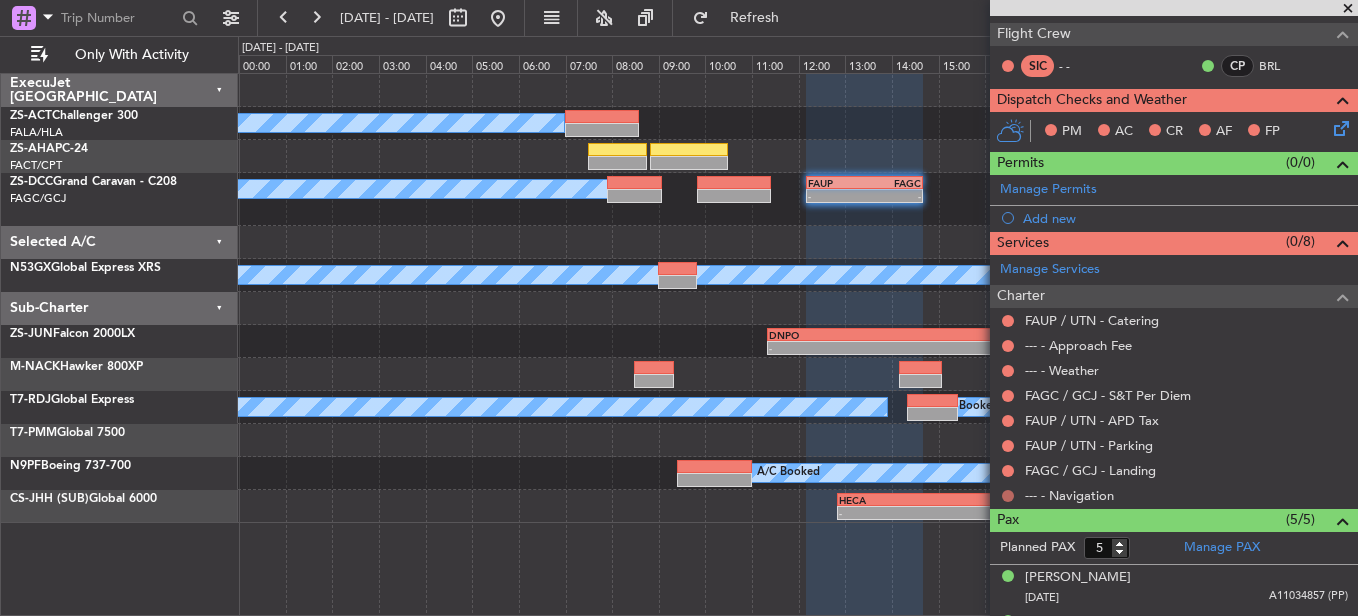 click at bounding box center [1008, 496] 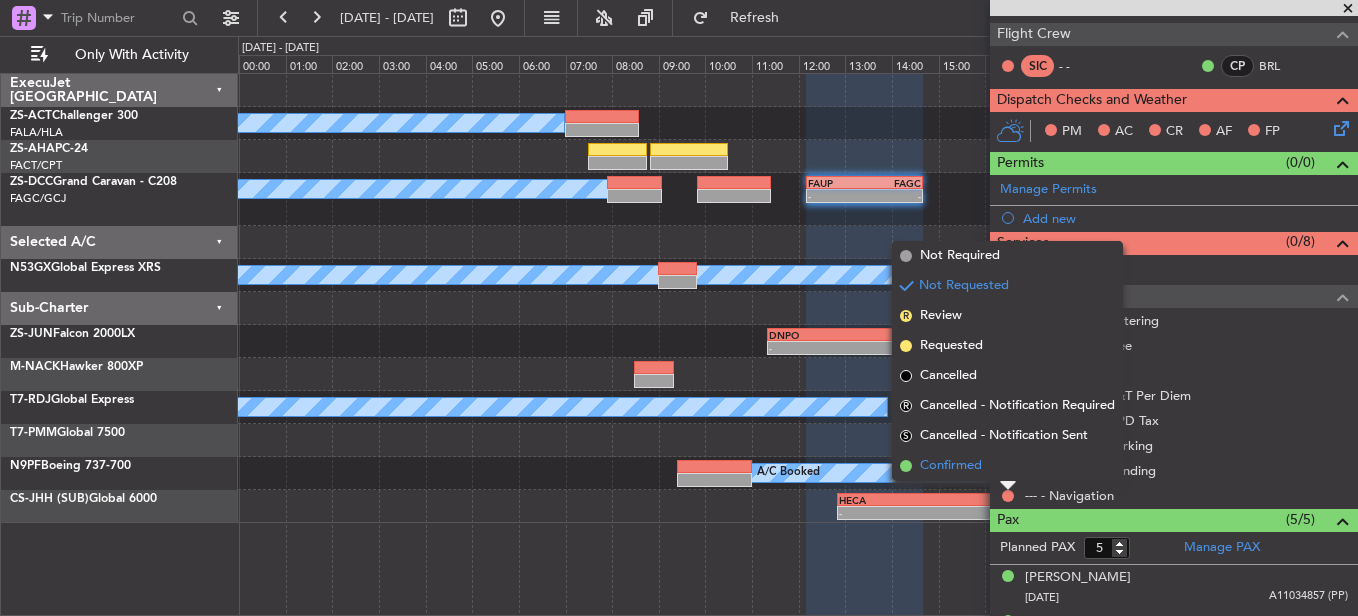 click on "Confirmed" at bounding box center (1007, 466) 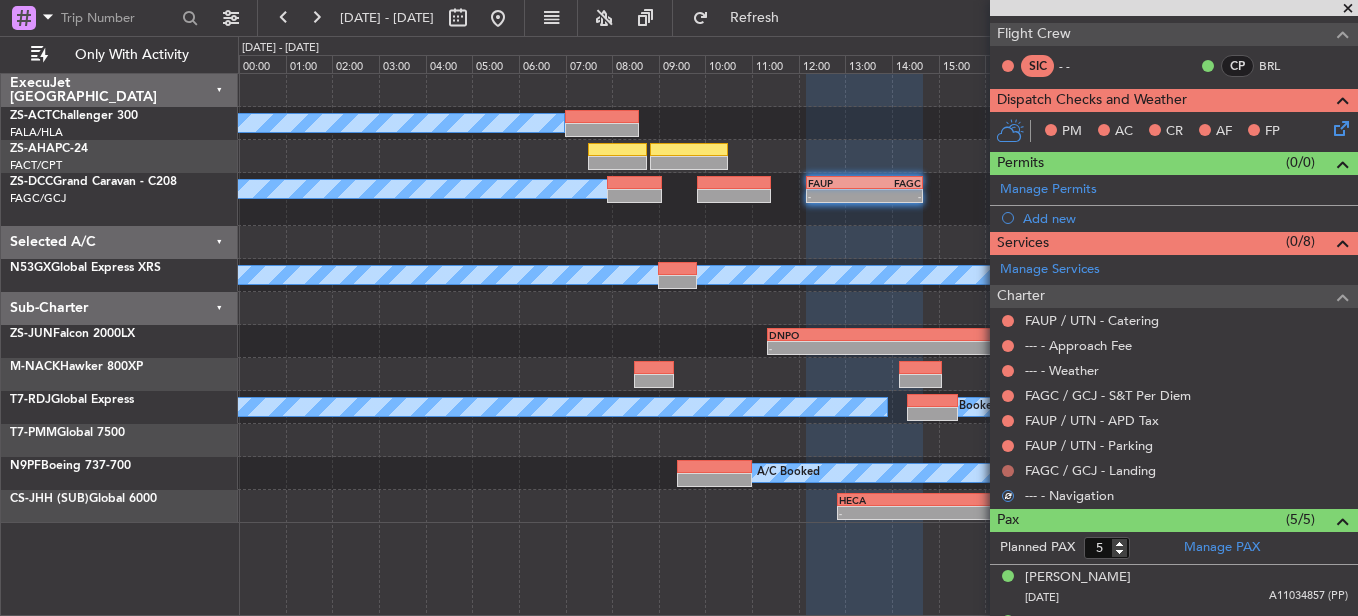 click at bounding box center (1008, 471) 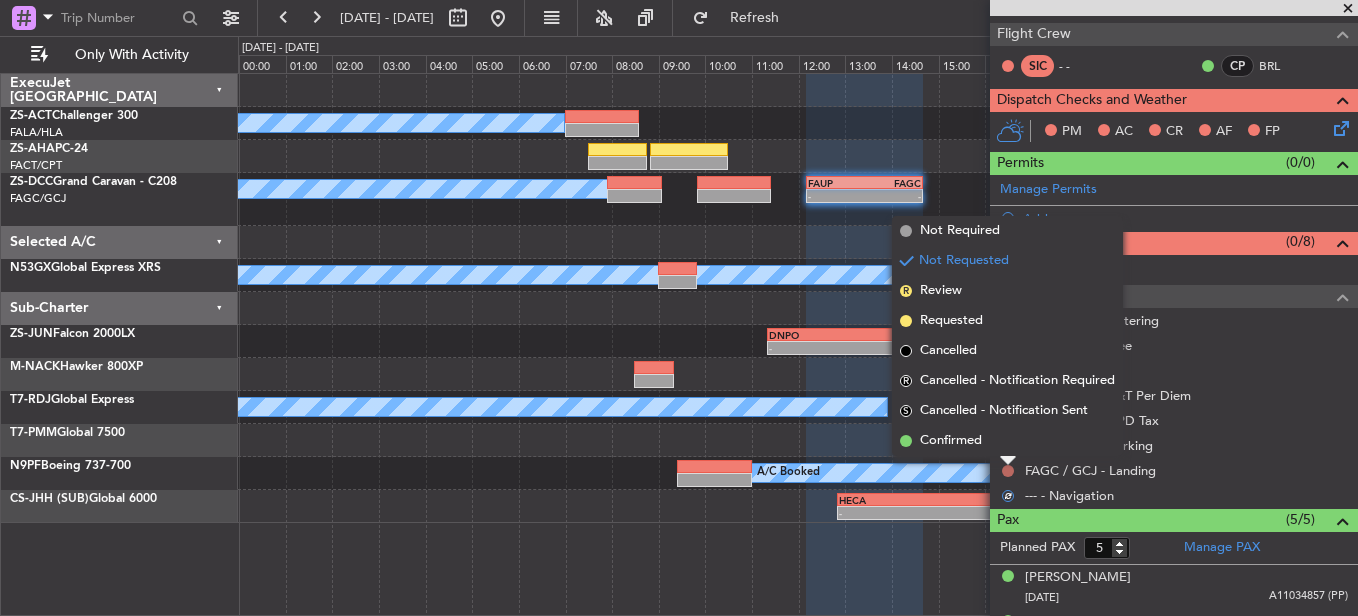 click on "Confirmed" at bounding box center (1007, 441) 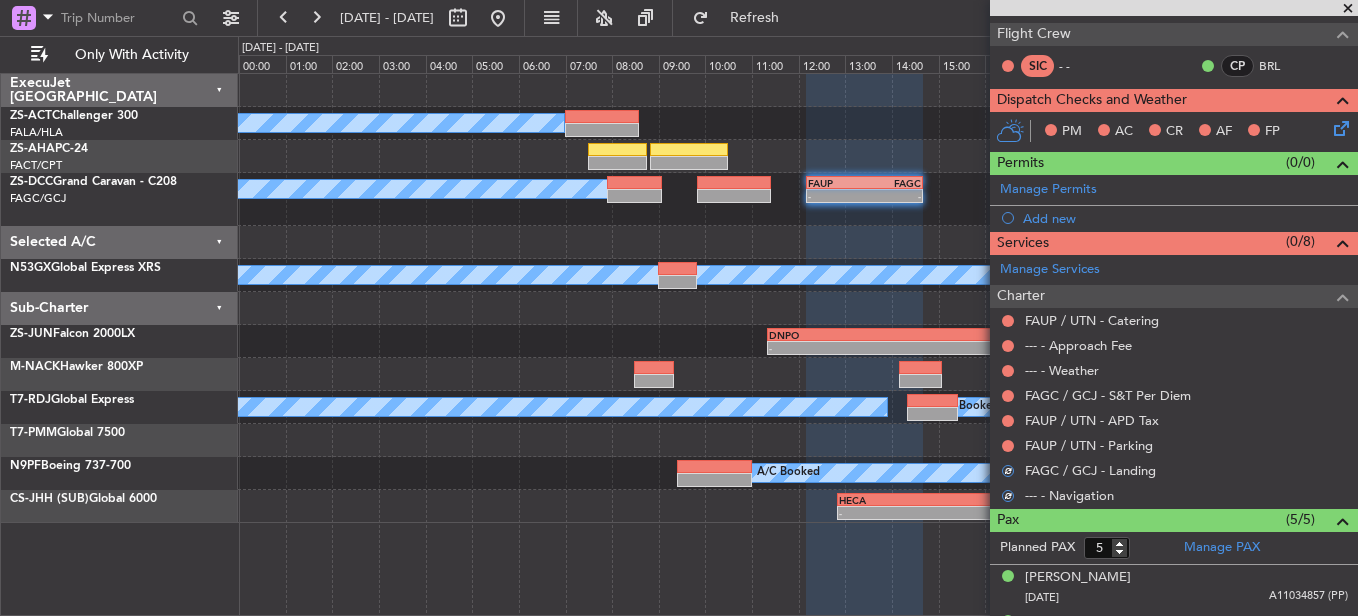click at bounding box center [1008, 446] 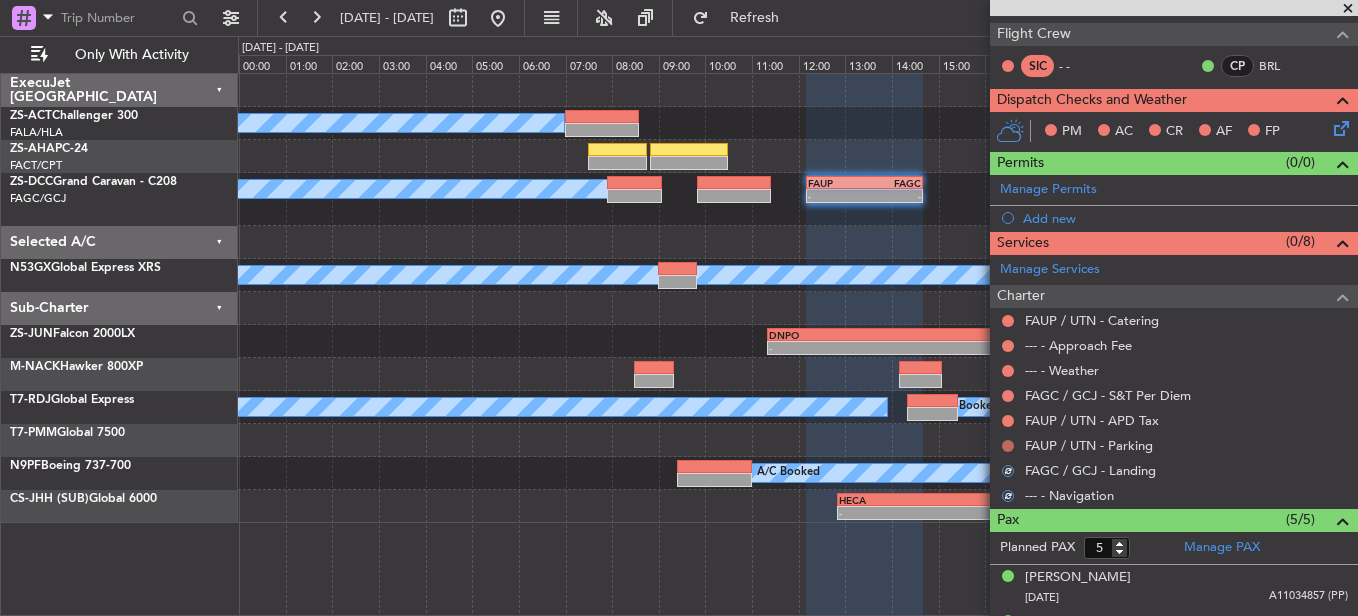 click at bounding box center (1008, 446) 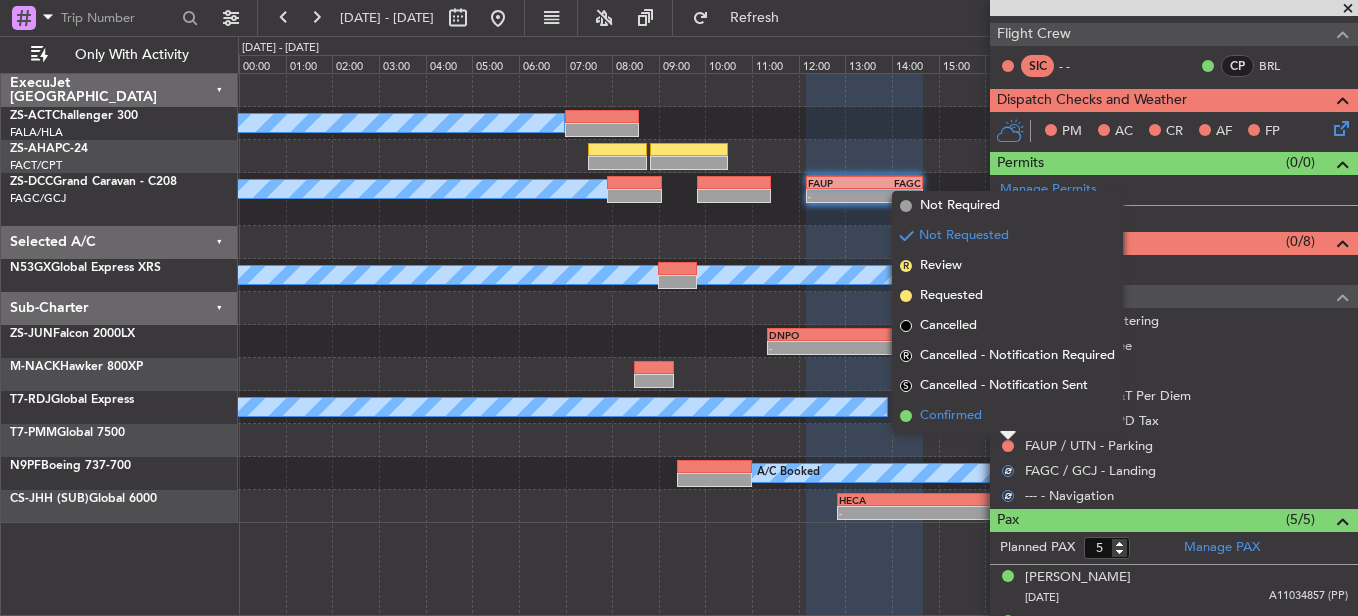 click on "Confirmed" at bounding box center (1007, 416) 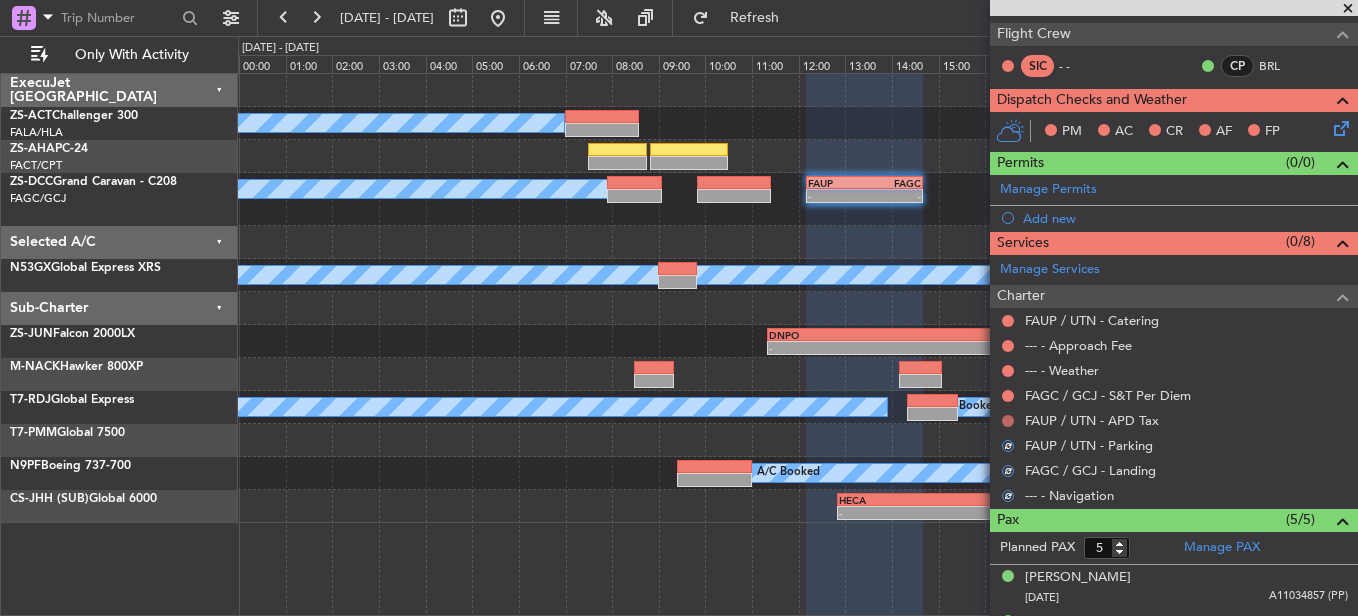 click at bounding box center (1008, 421) 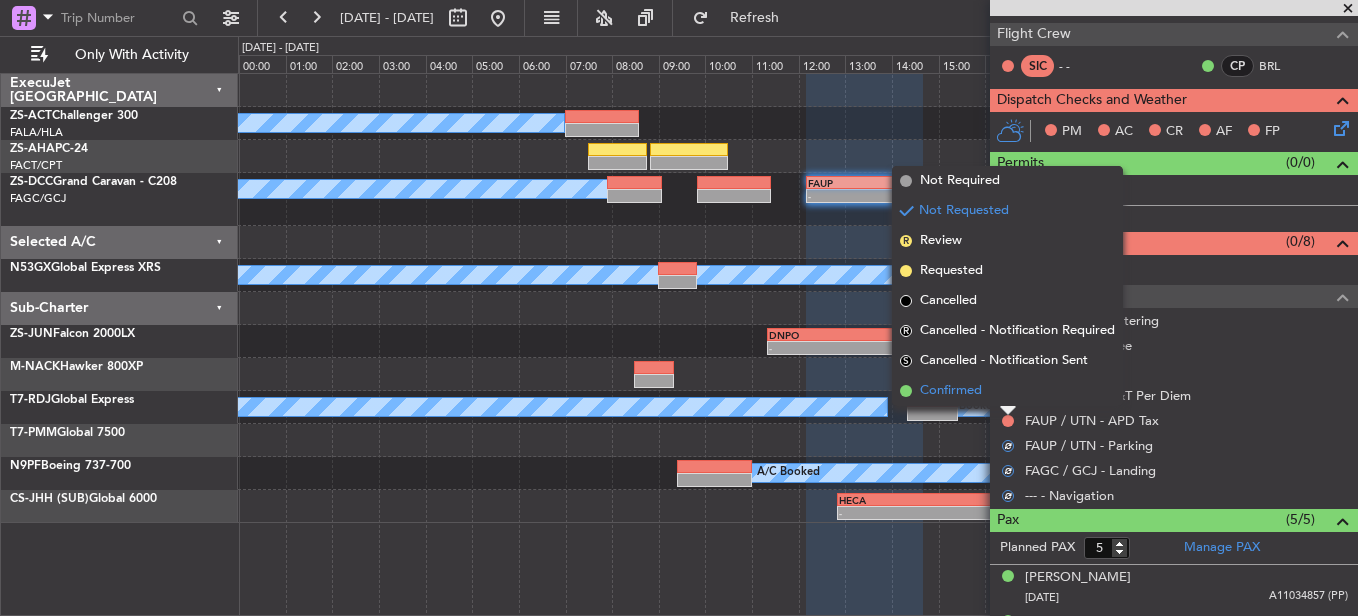 click on "Confirmed" at bounding box center (1007, 391) 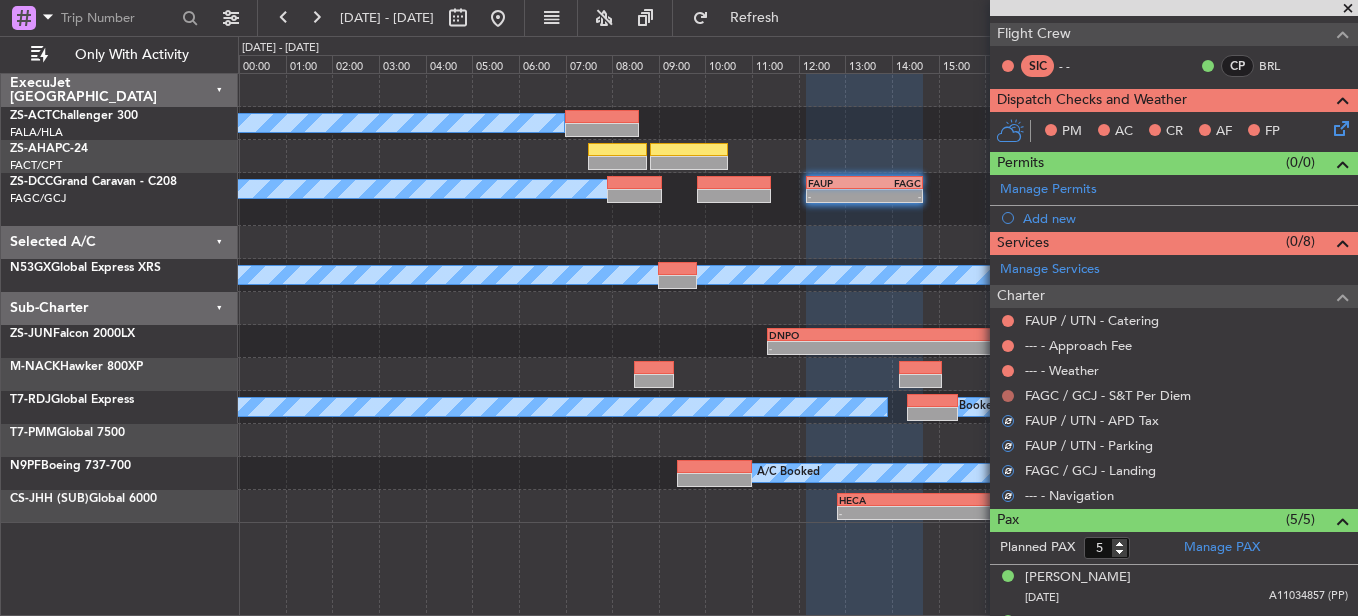 click at bounding box center (1008, 396) 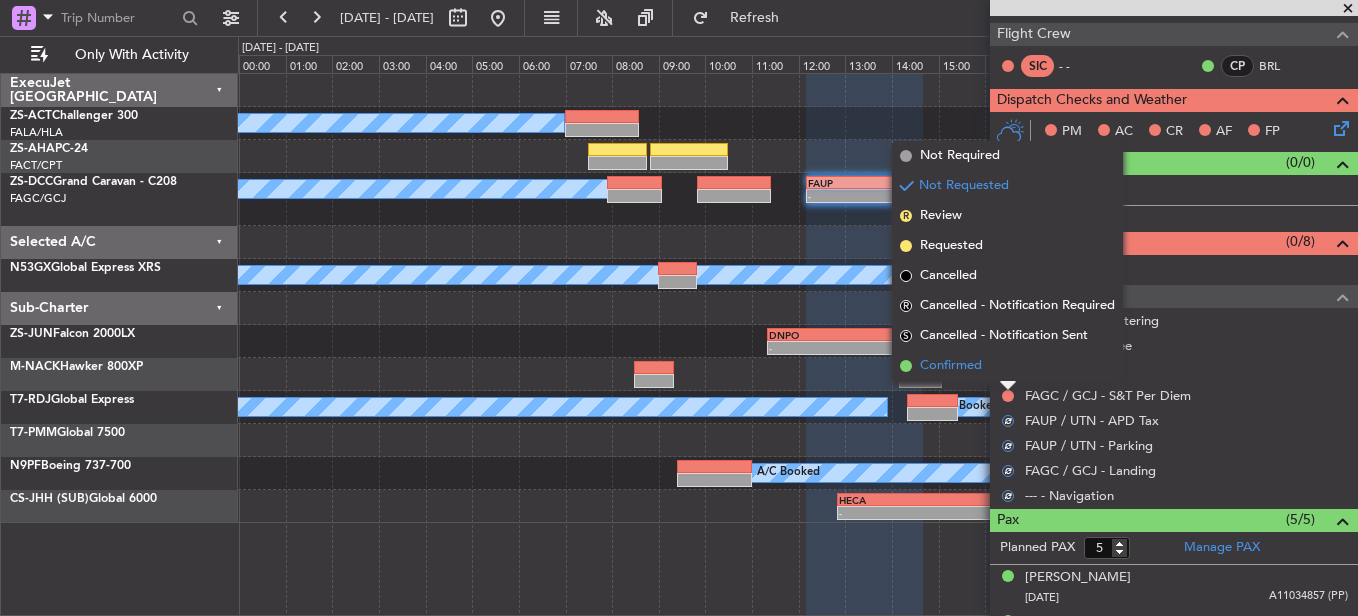 click on "Confirmed" at bounding box center (1007, 366) 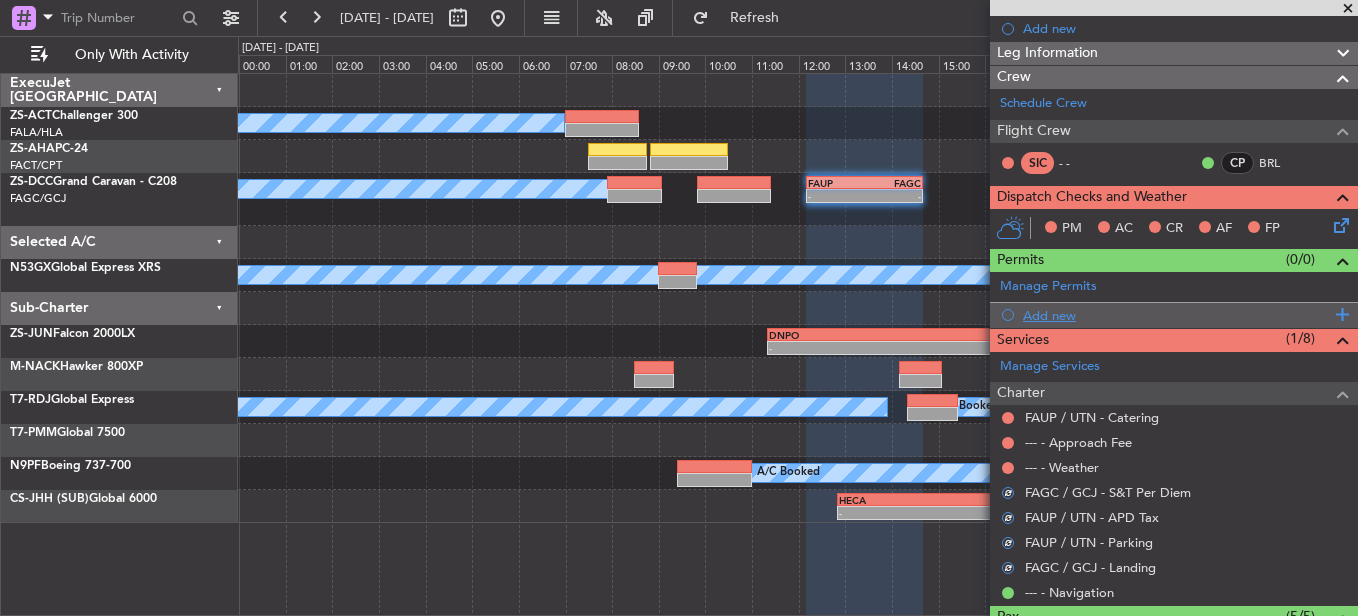 scroll, scrollTop: 100, scrollLeft: 0, axis: vertical 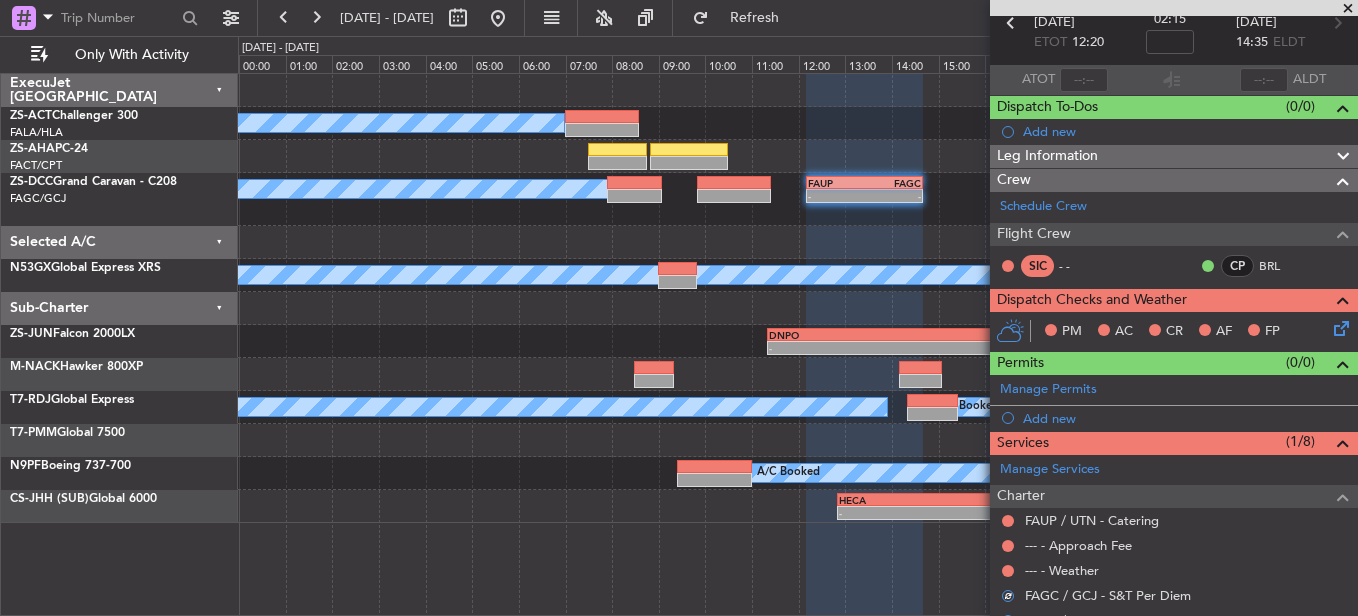 click at bounding box center (1008, 571) 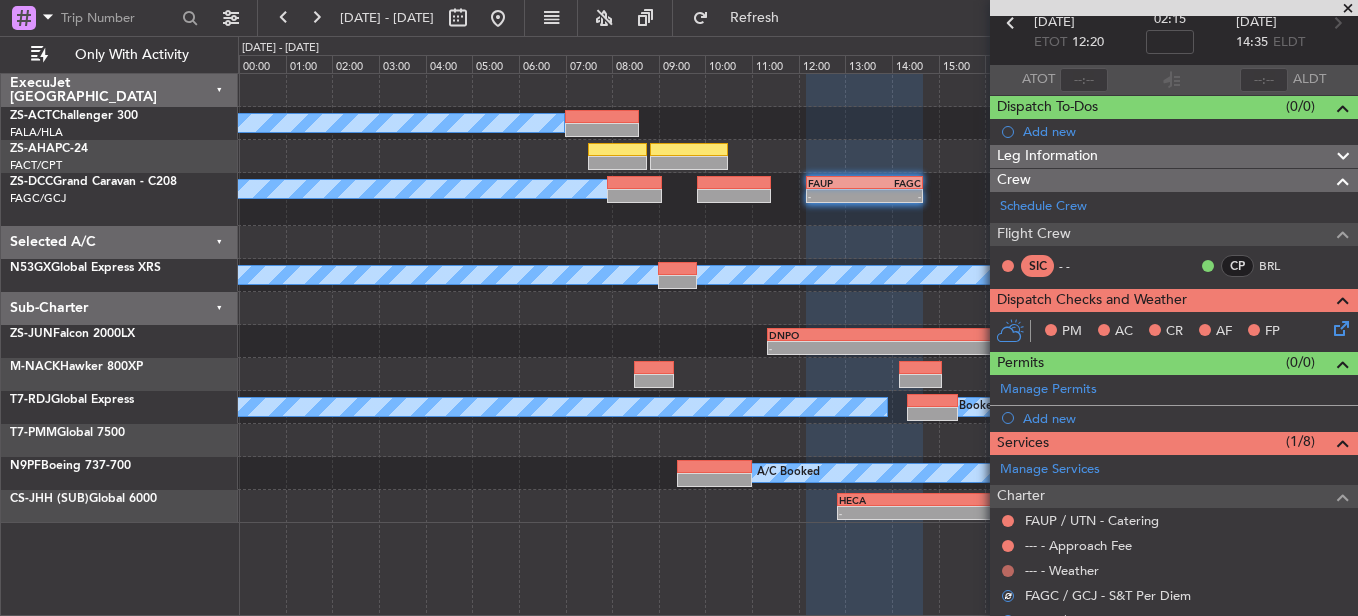 click at bounding box center [1008, 571] 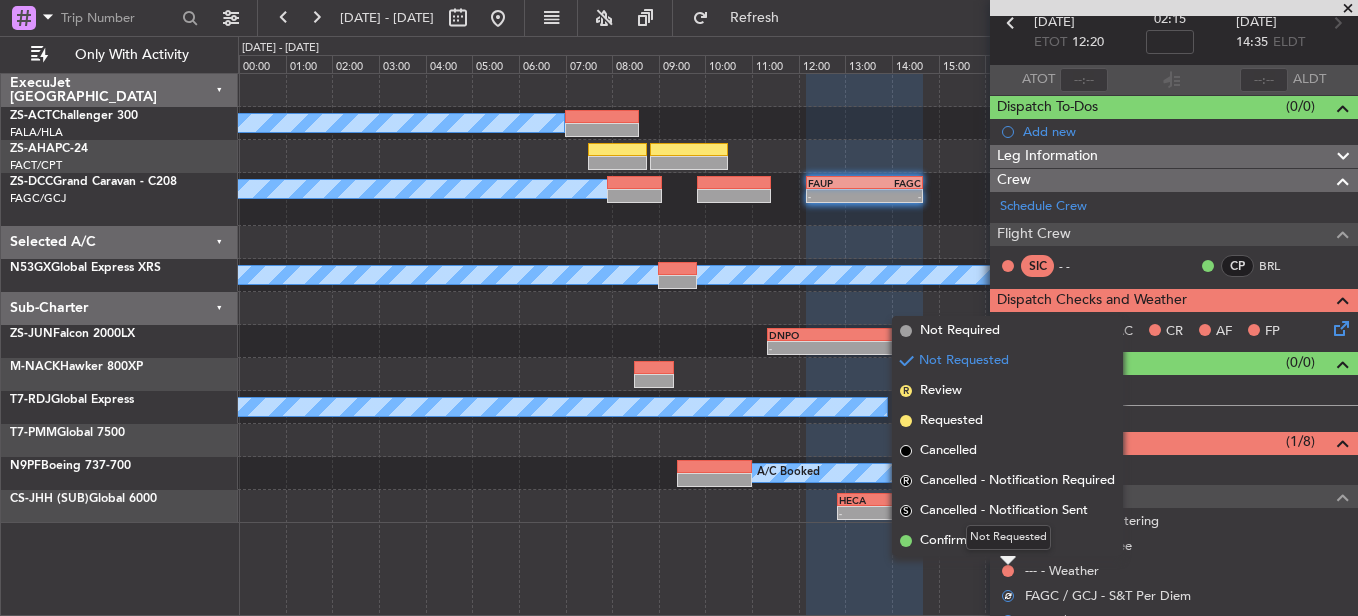 click on "Not Requested" at bounding box center [1008, 537] 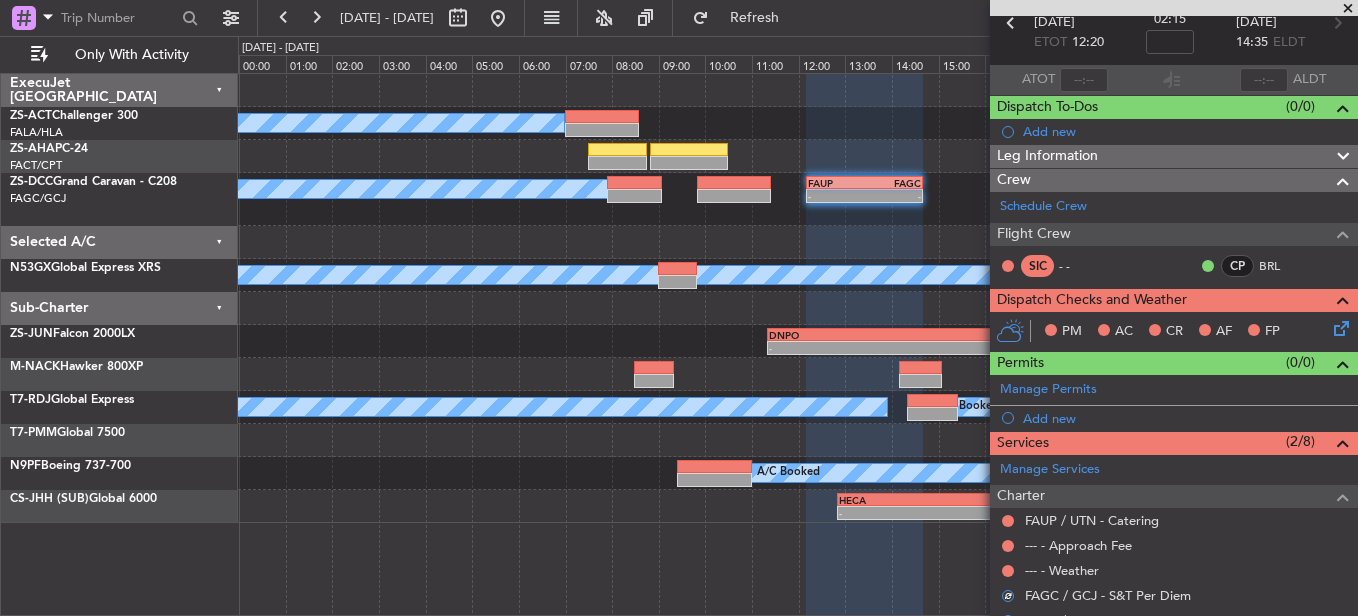 click at bounding box center [1008, 571] 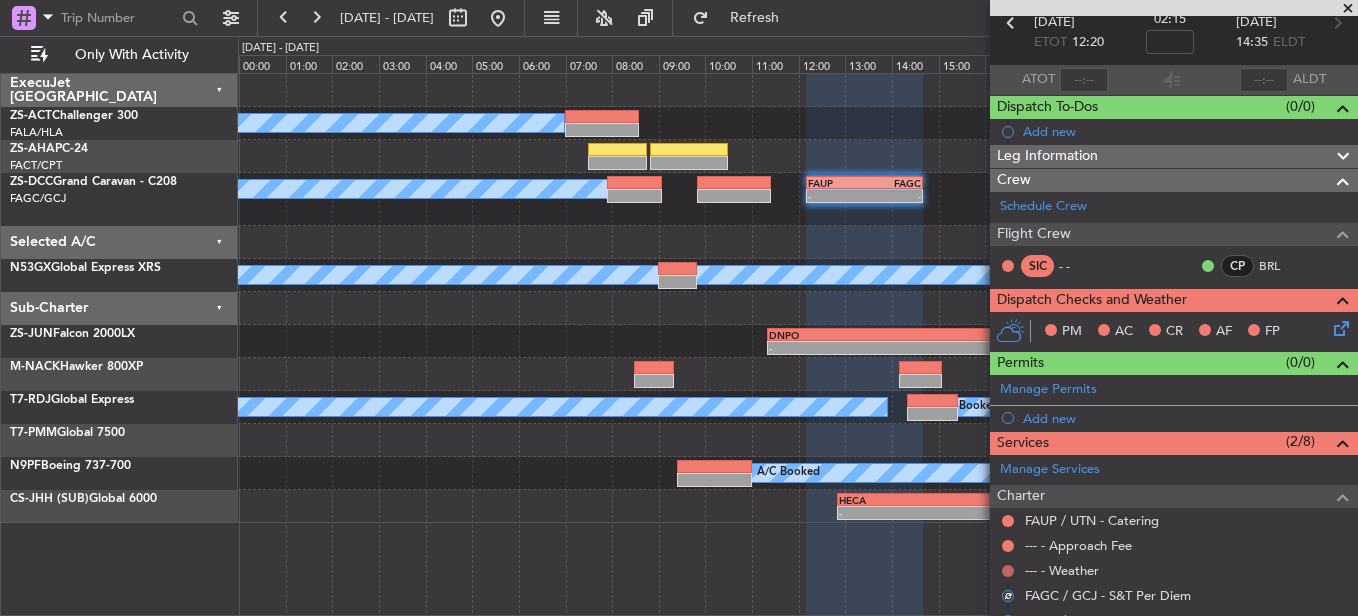 click at bounding box center (1008, 571) 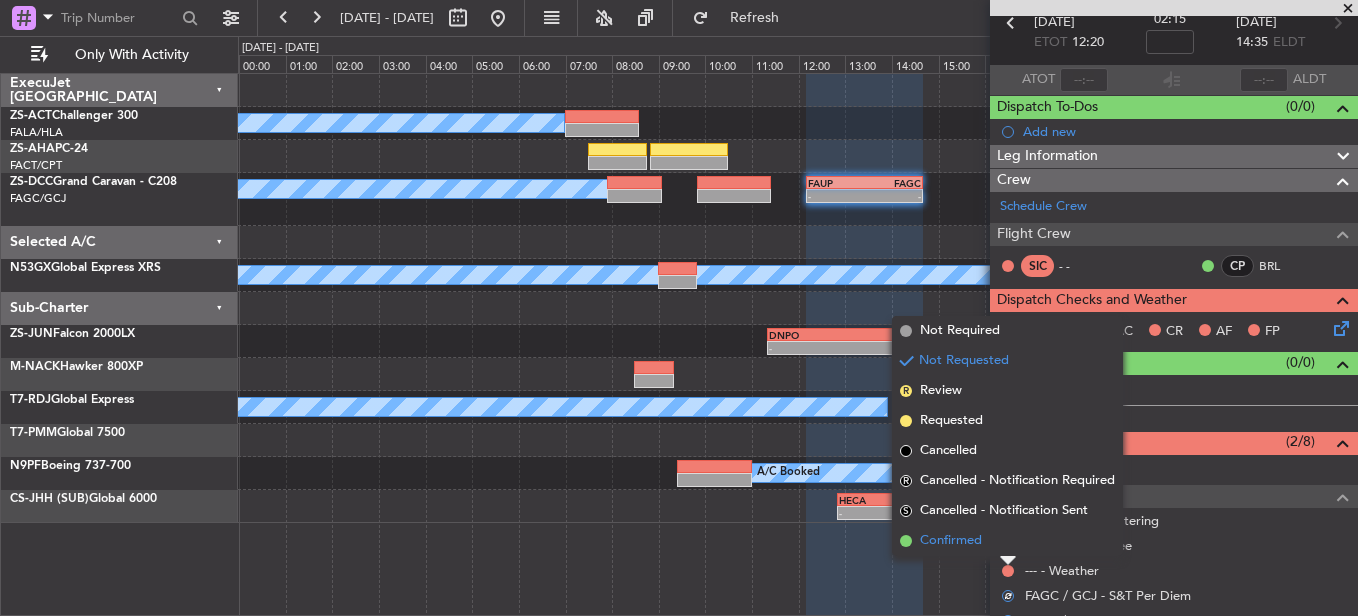 click on "Confirmed" at bounding box center [1007, 541] 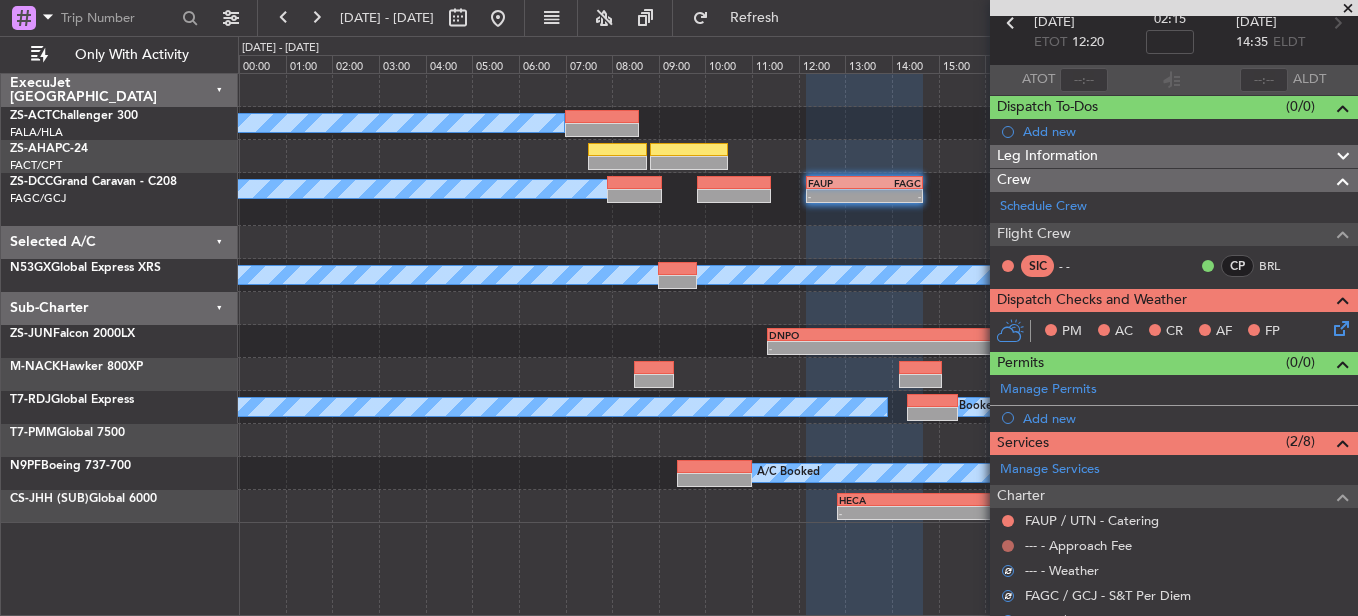 click at bounding box center [1008, 546] 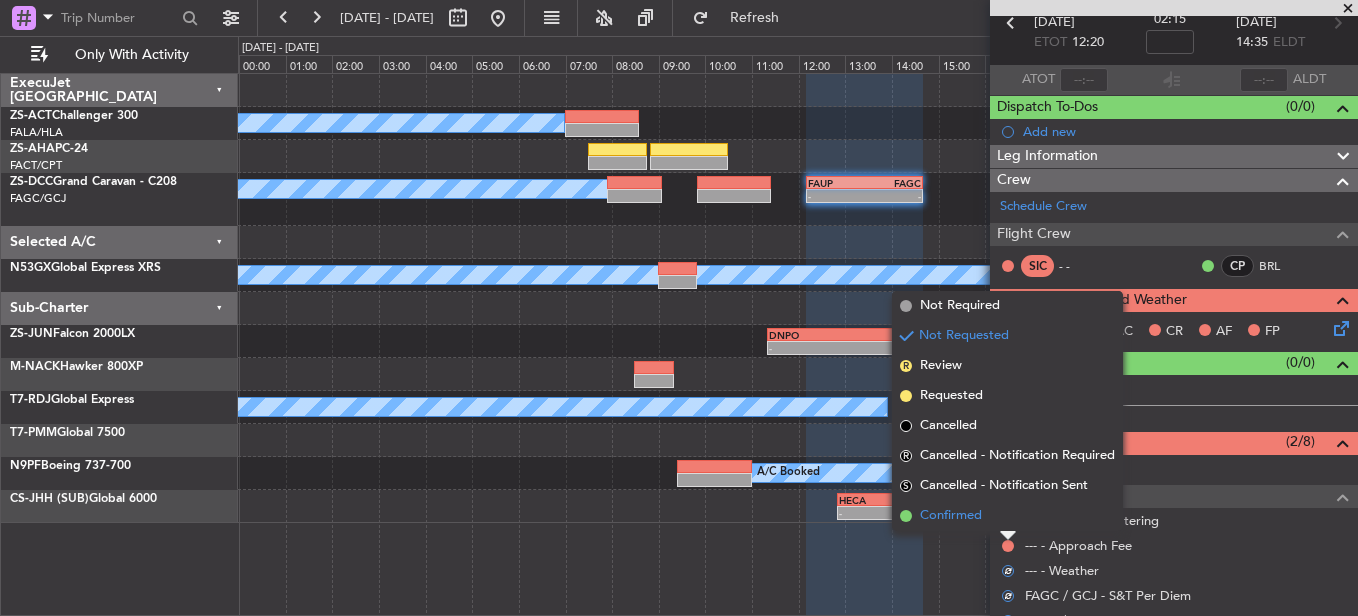 click on "Confirmed" at bounding box center [1007, 516] 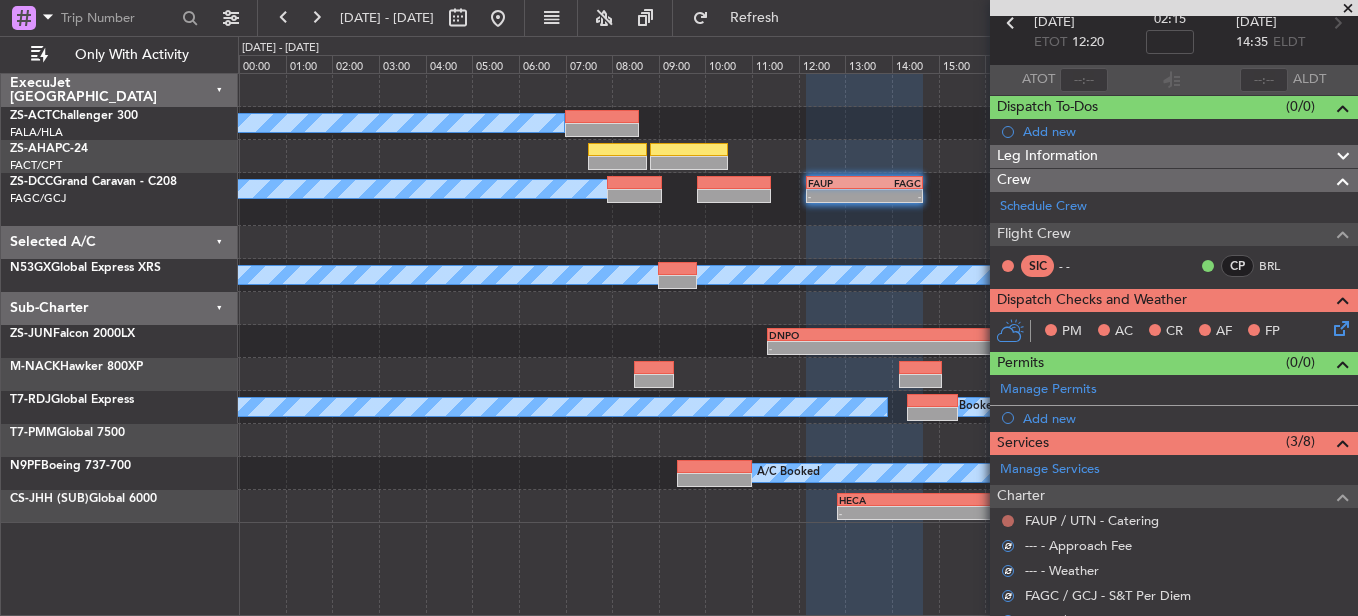 click at bounding box center [1008, 521] 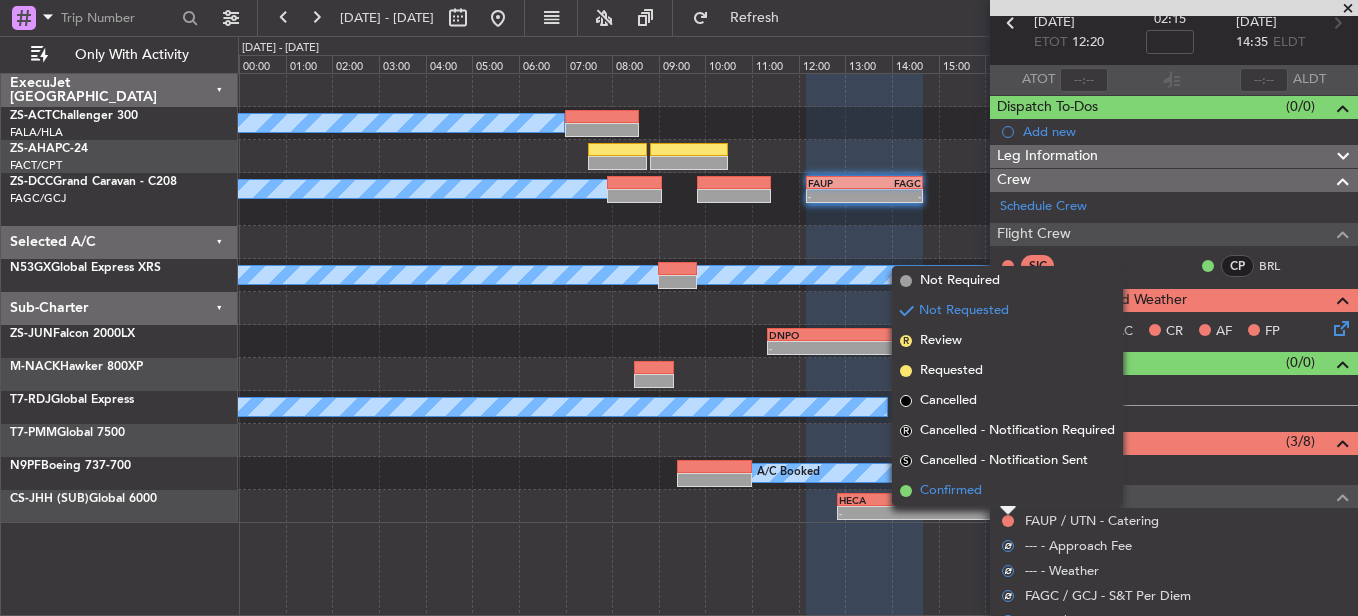 click on "Confirmed" at bounding box center (1007, 491) 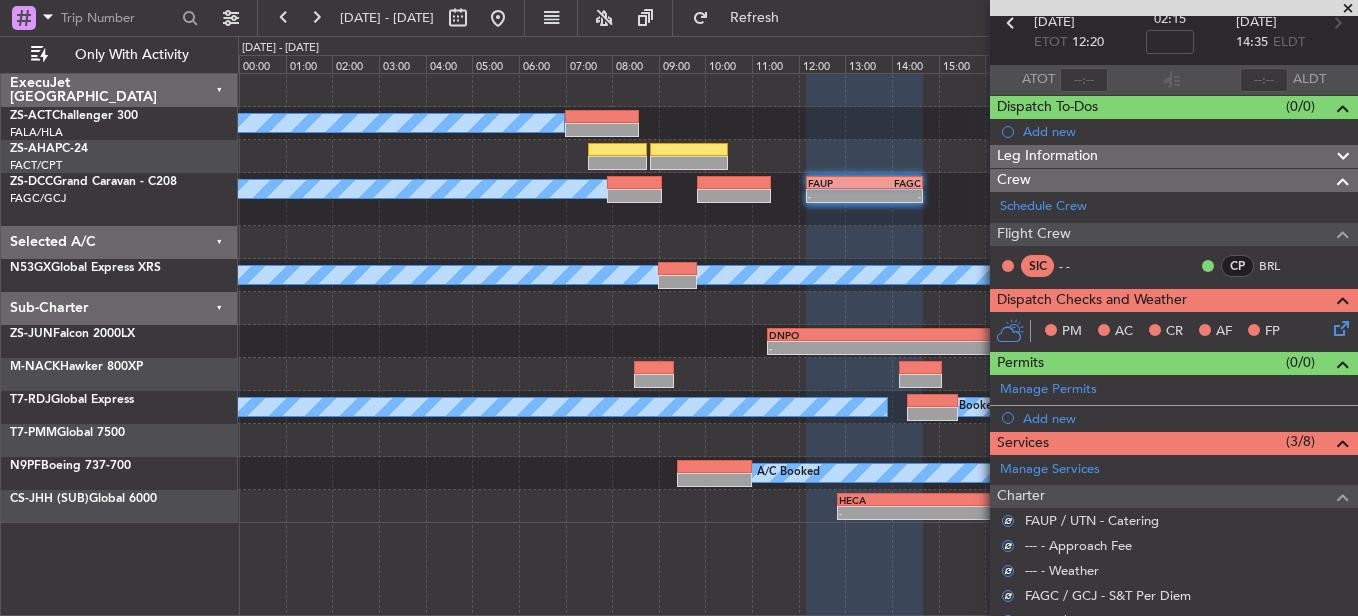 click 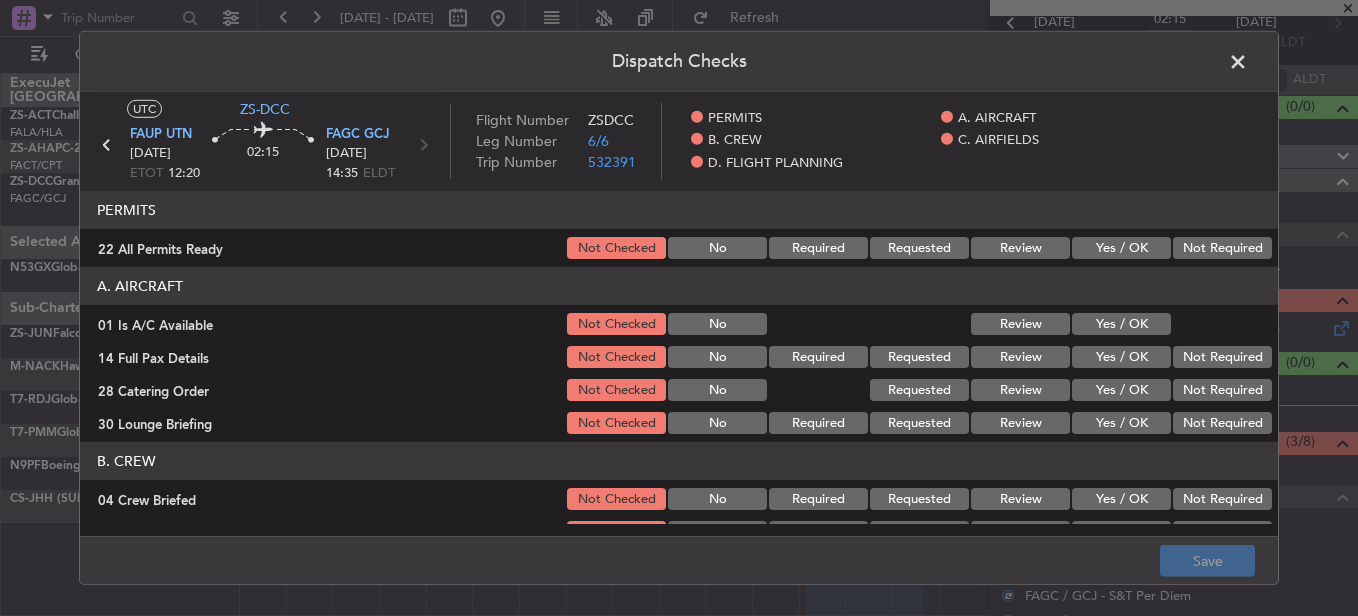 click on "Not Required" 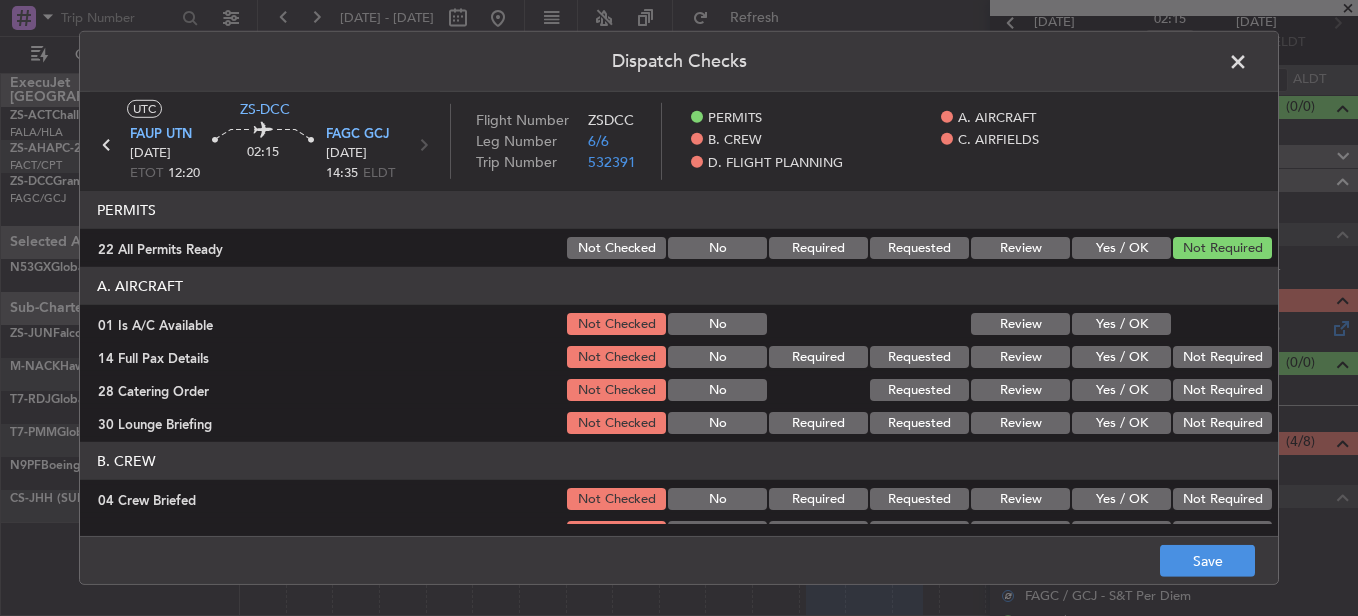 drag, startPoint x: 1151, startPoint y: 323, endPoint x: 1244, endPoint y: 374, distance: 106.06602 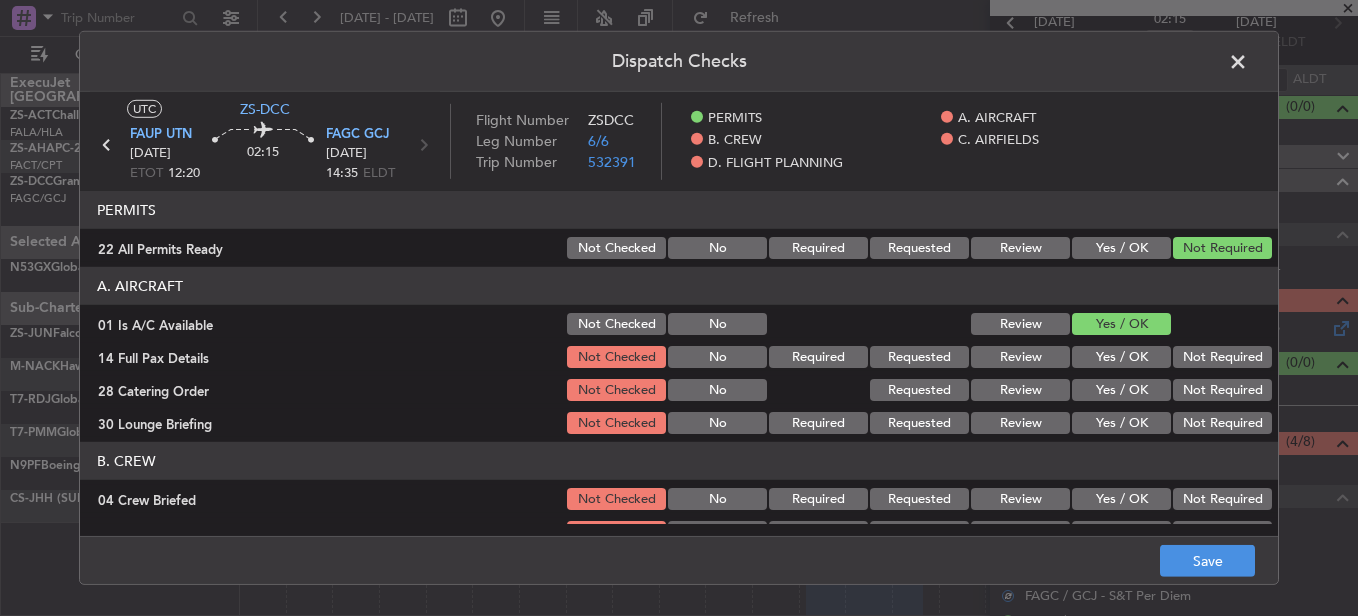 click on "Not Required" 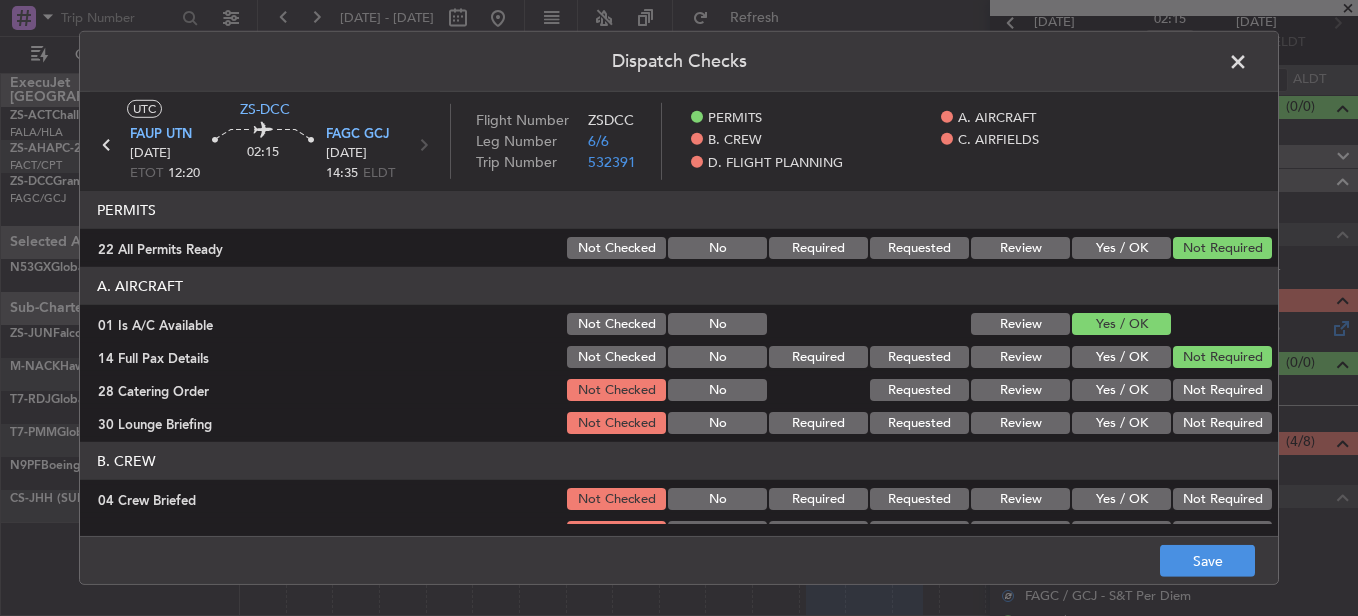 click on "Not Required" 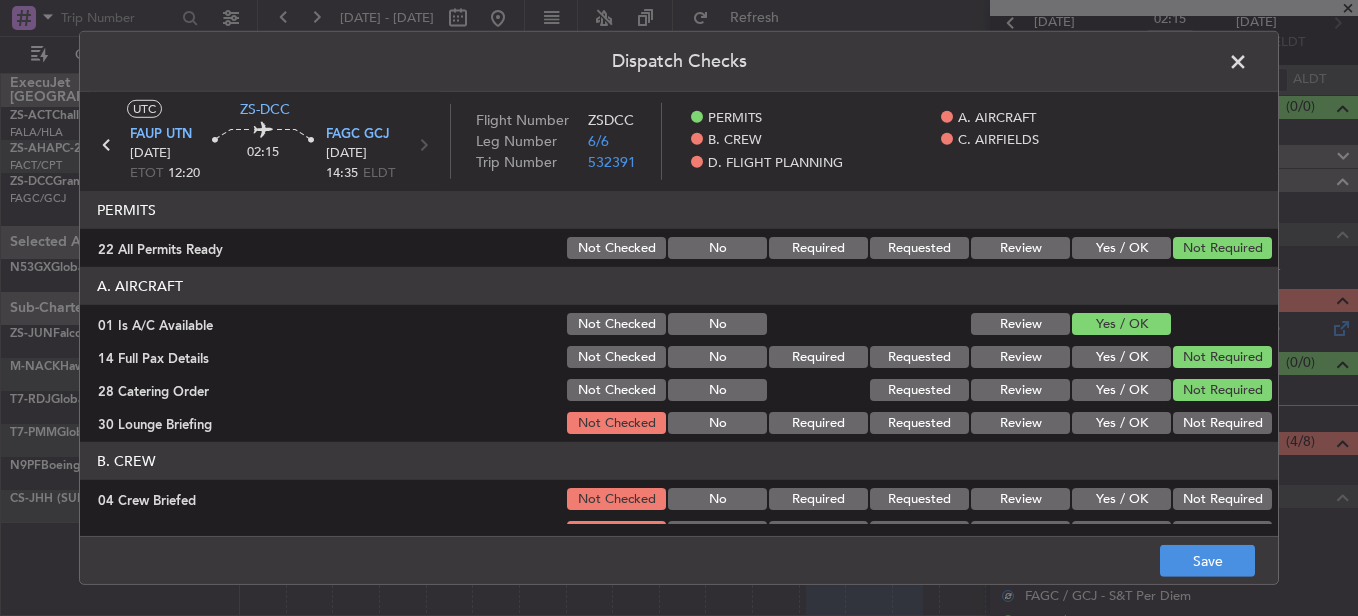 click on "Not Required" 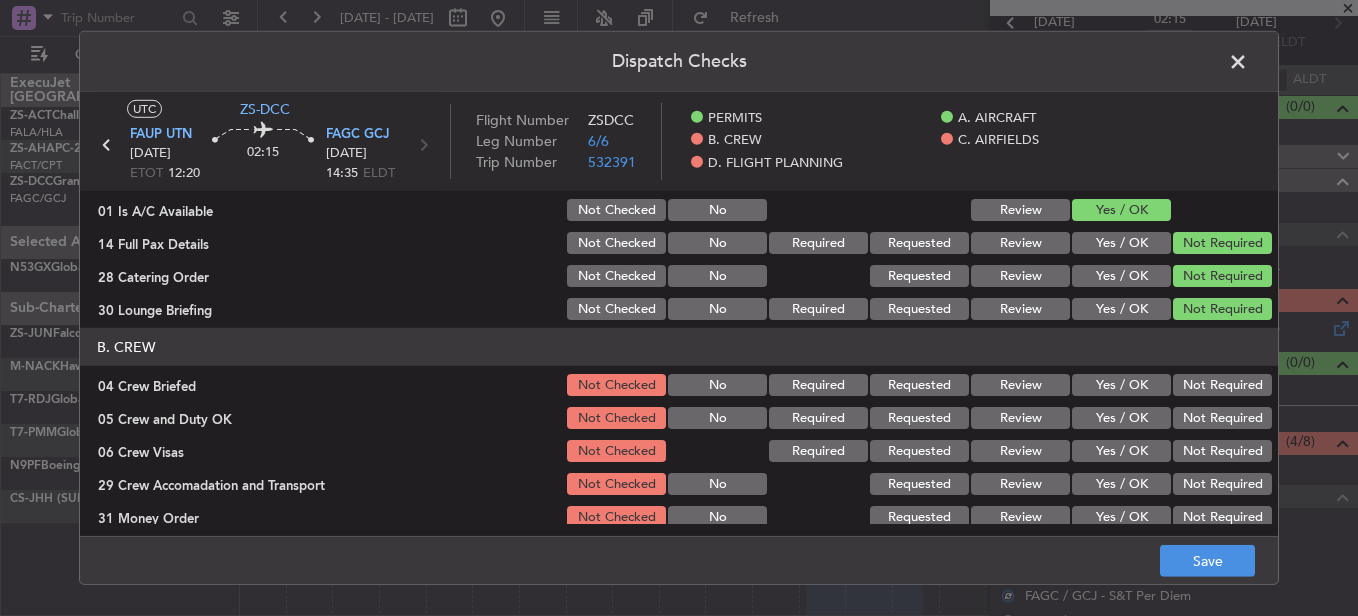 scroll, scrollTop: 200, scrollLeft: 0, axis: vertical 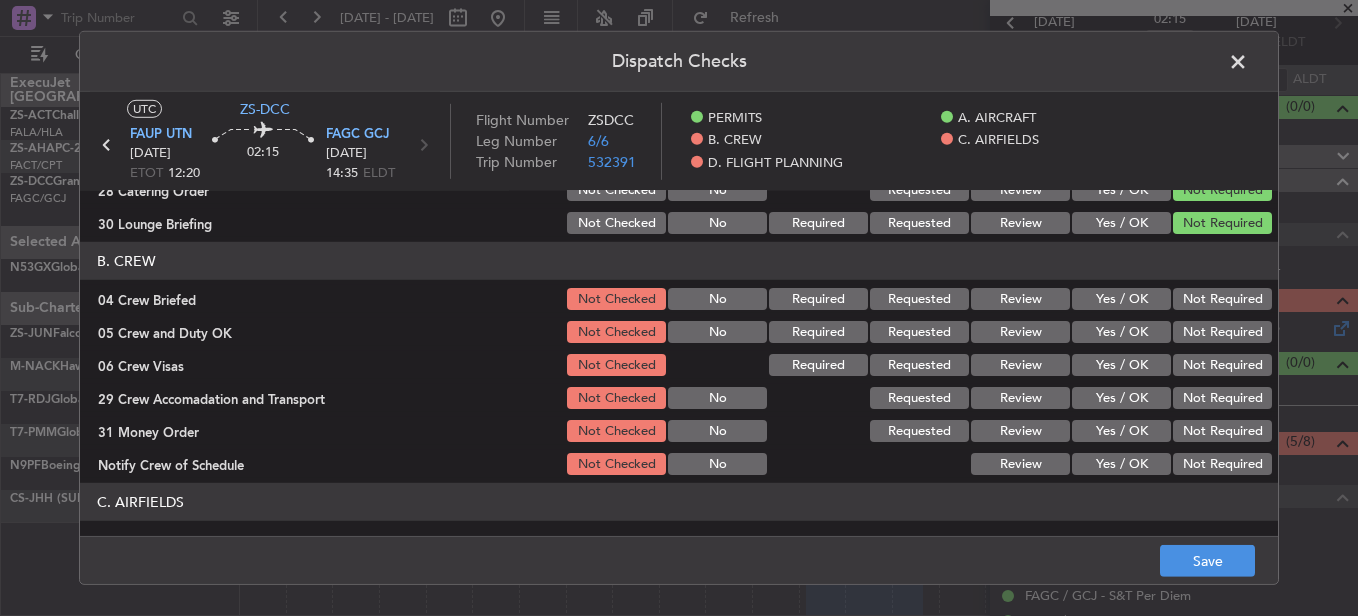 click on "Not Required" 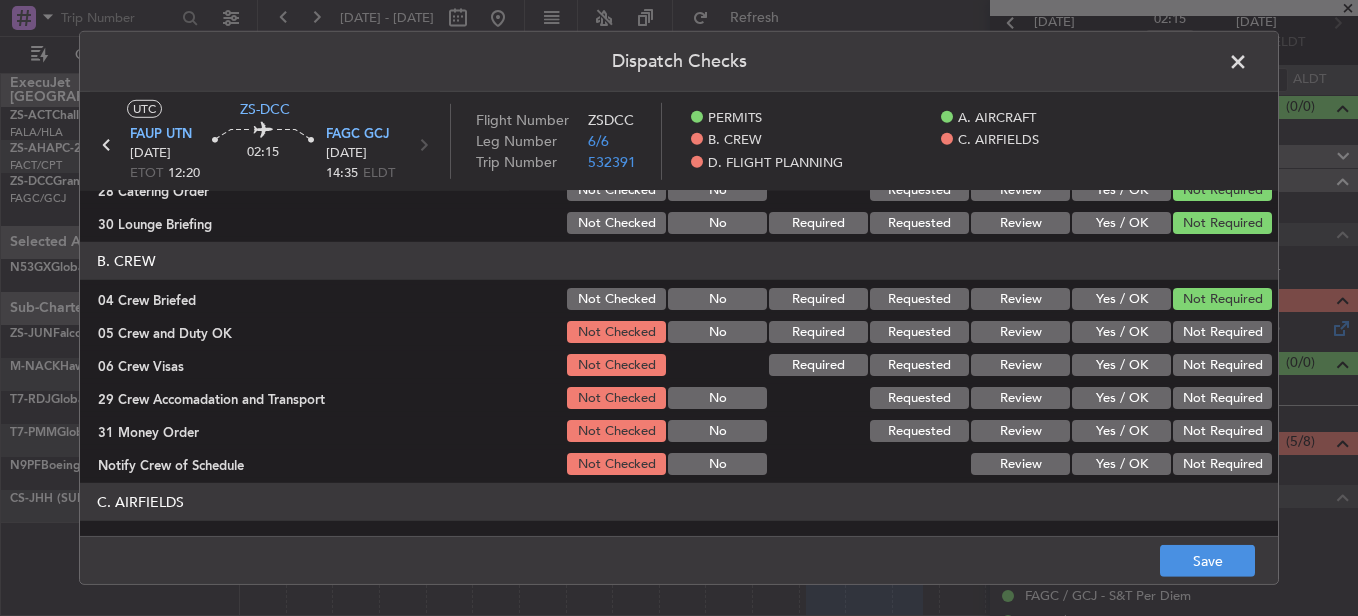 click on "Not Required" 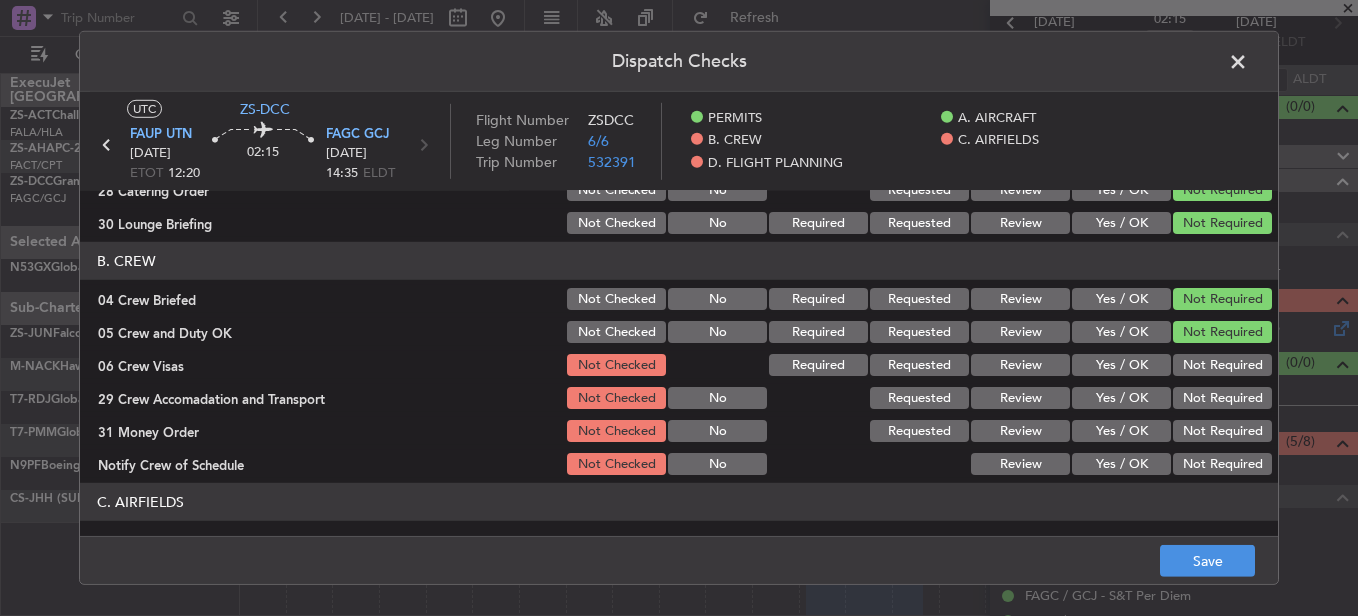click on "B. CREW   04 Crew Briefed  Not Checked No Required Requested Review Yes / OK Not Required  05 Crew and Duty OK  Not Checked No Required Requested Review Yes / OK Not Required  06 Crew Visas  Not Checked Required Requested Review Yes / OK Not Required  29 Crew Accomadation and Transport  Not Checked No Requested Review Yes / OK Not Required  31 Money Order  Not Checked No Requested Review Yes / OK Not Required  Notify Crew of Schedule  Not Checked No Review Yes / OK Not Required" 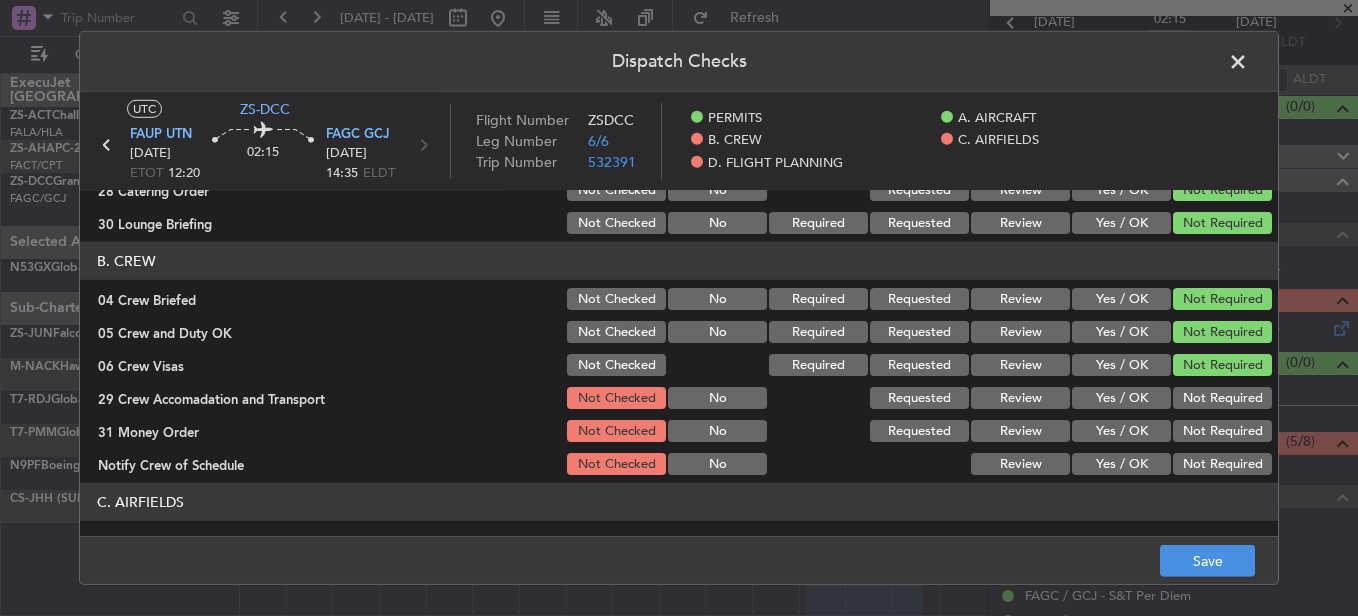 click on "Not Required" 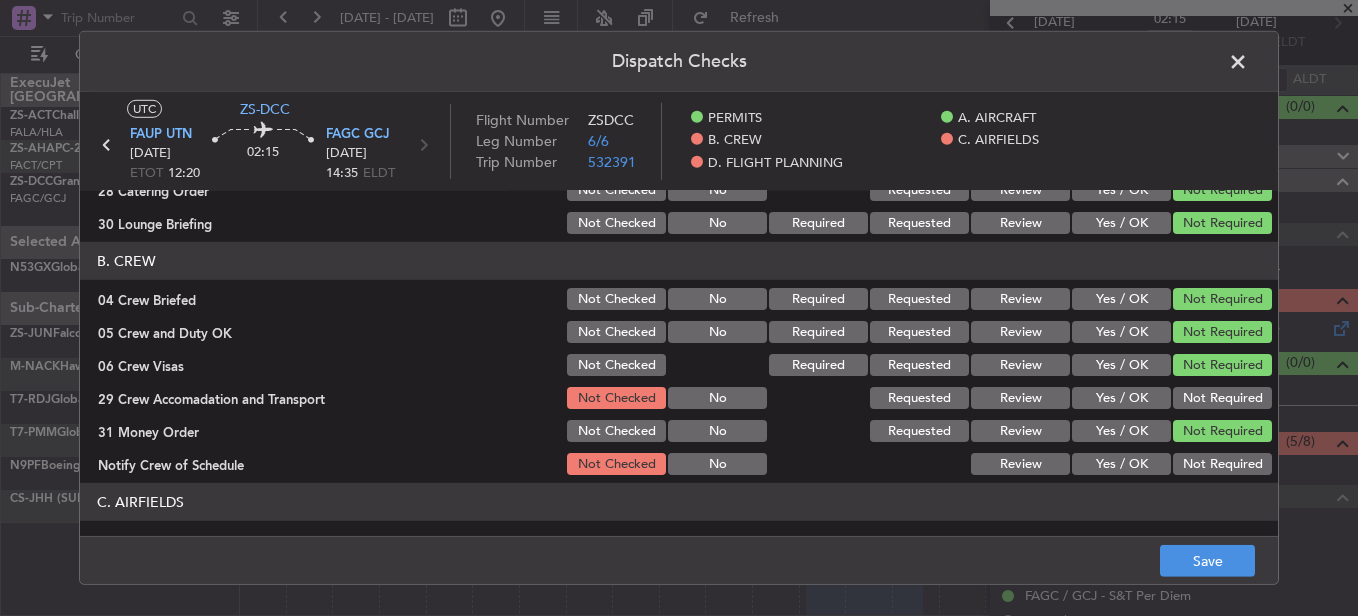 click on "Not Required" 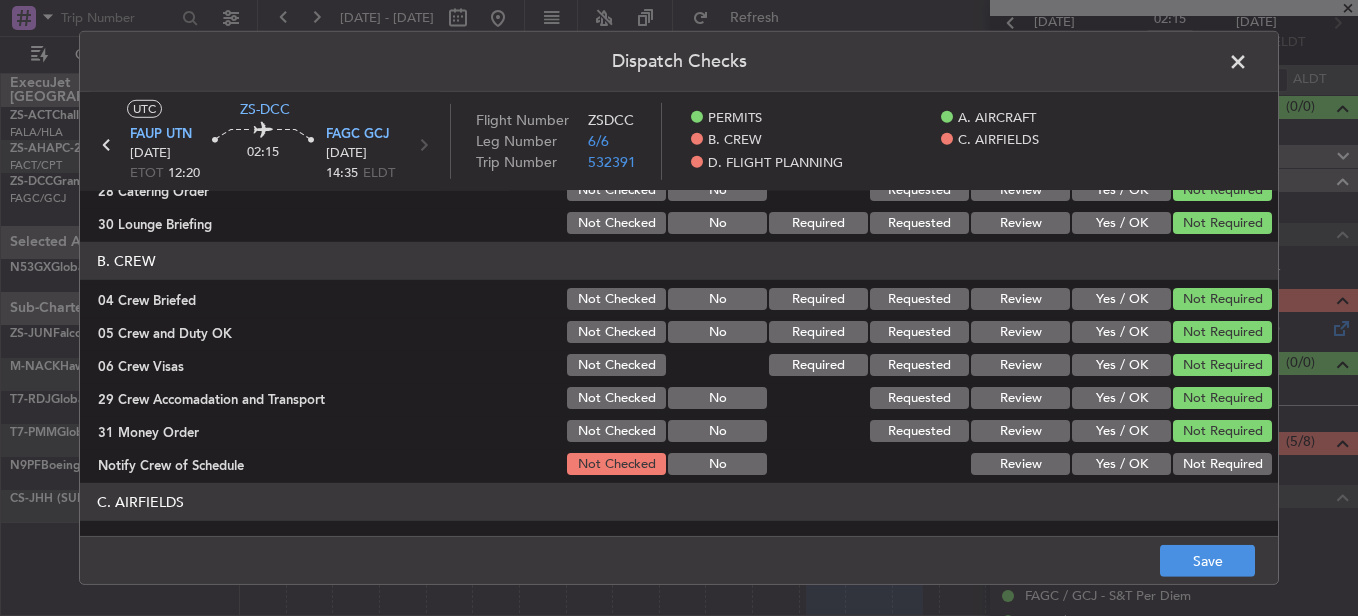 click on "Not Required" 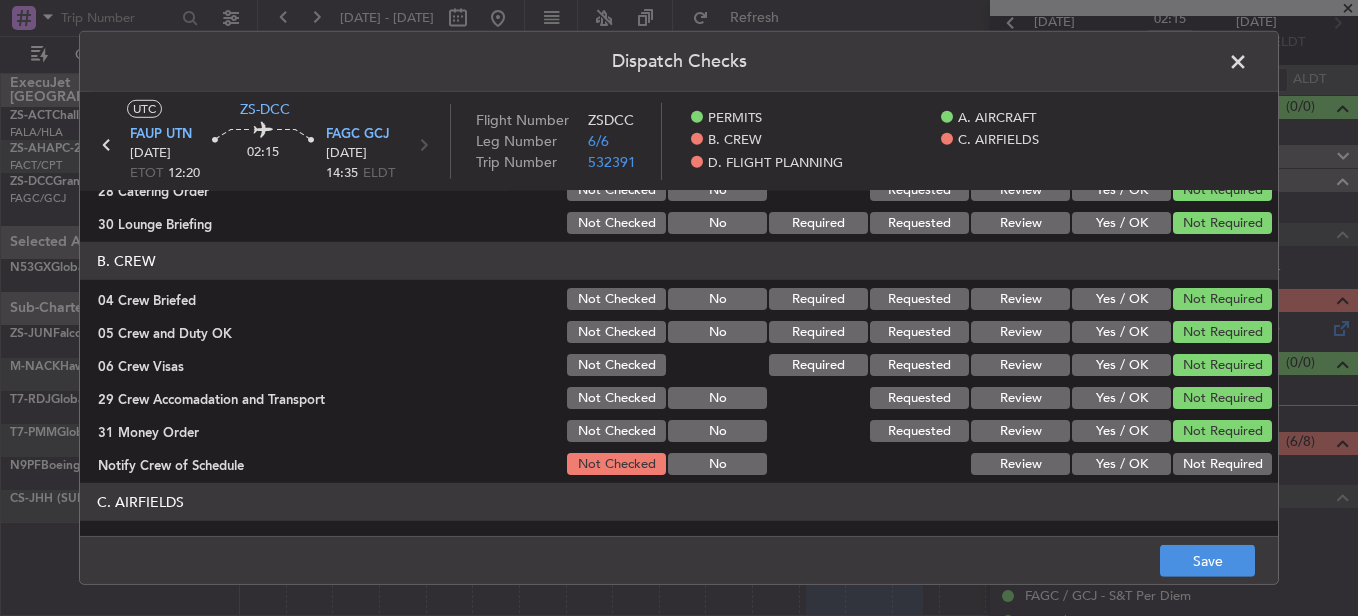 click on "Not Required" 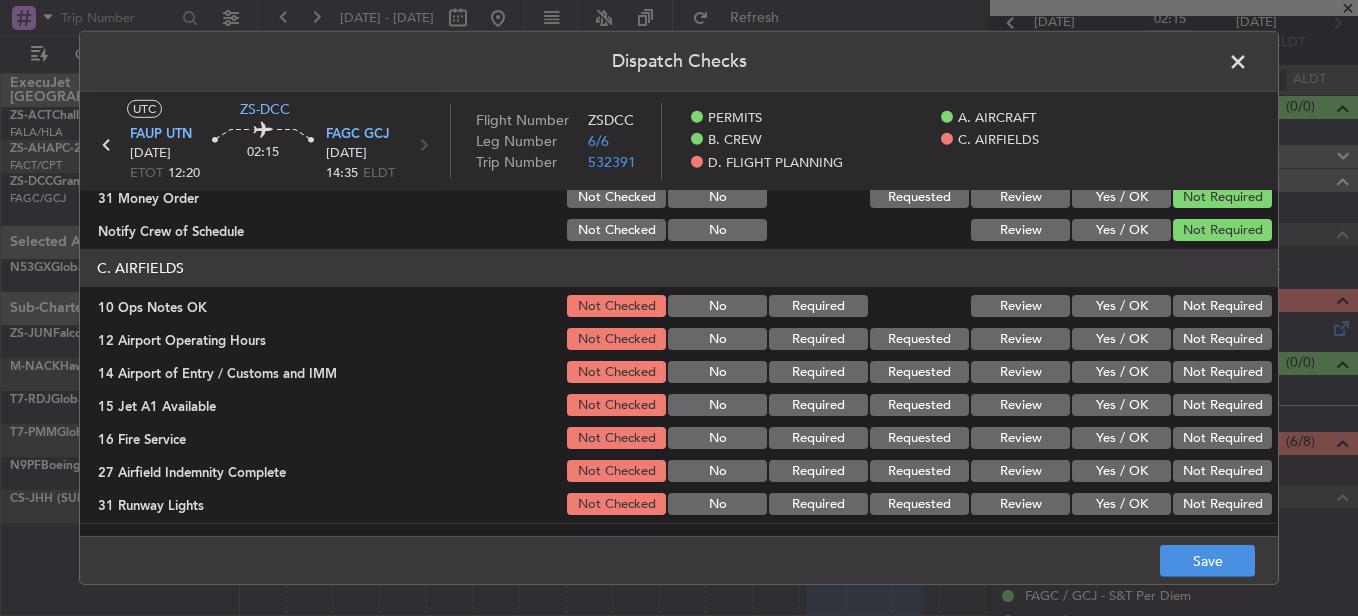 scroll, scrollTop: 400, scrollLeft: 0, axis: vertical 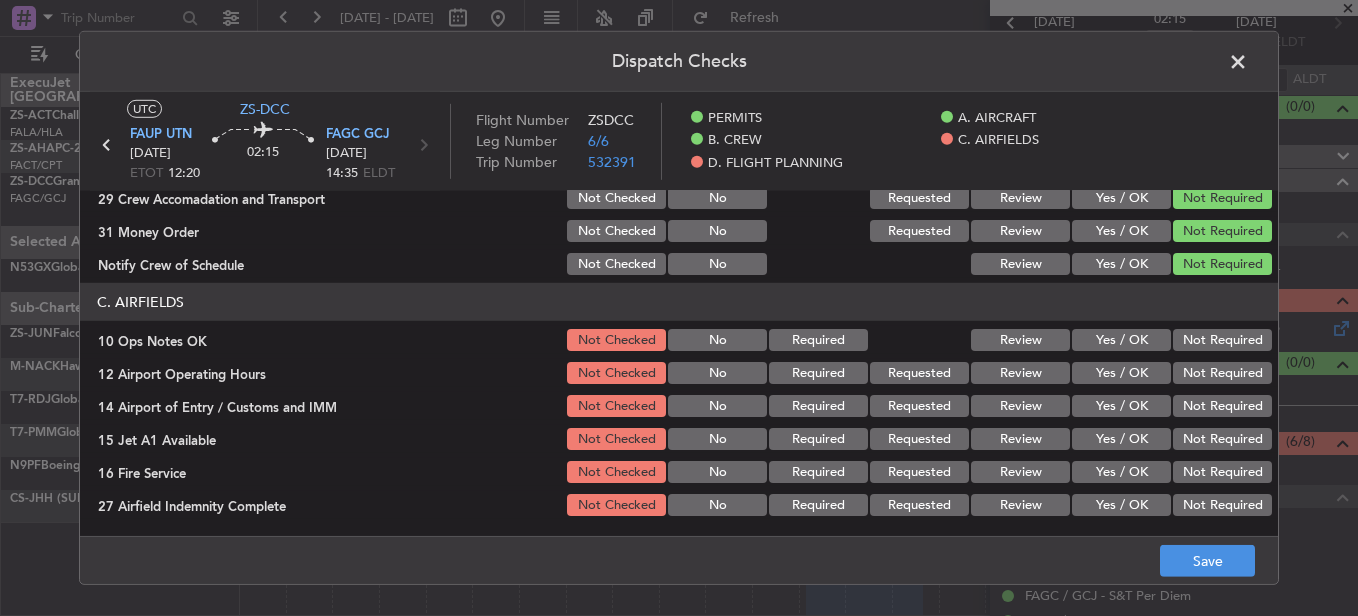 click on "Not Required" 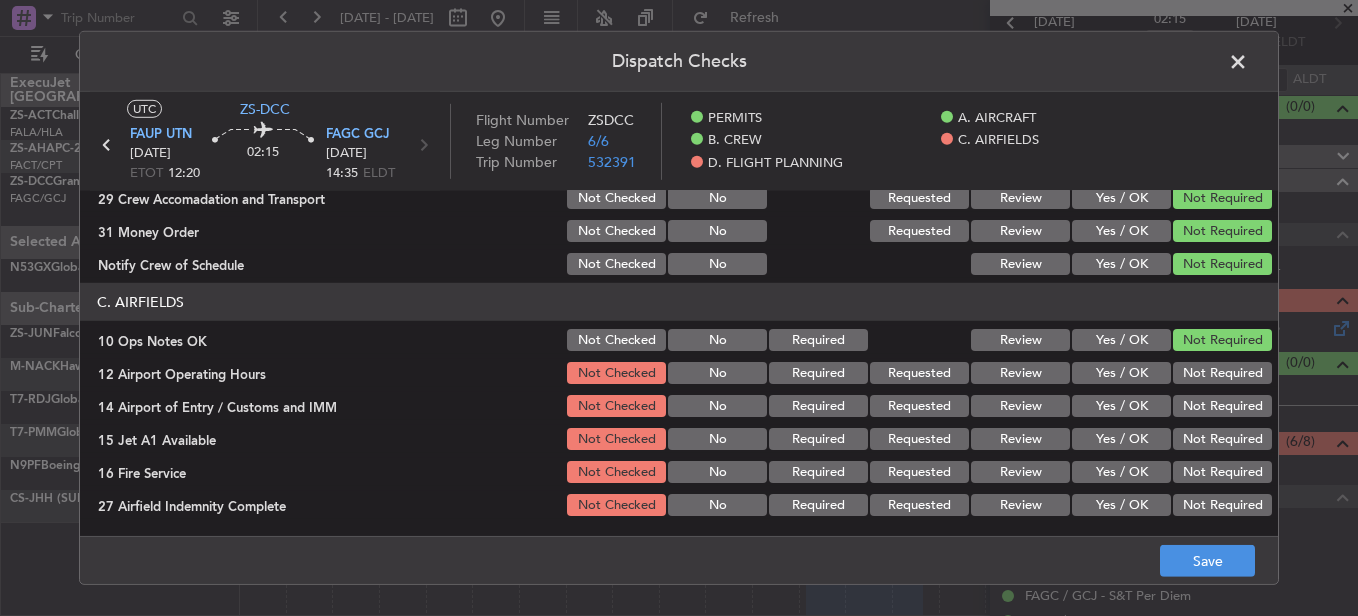 click on "Not Required" 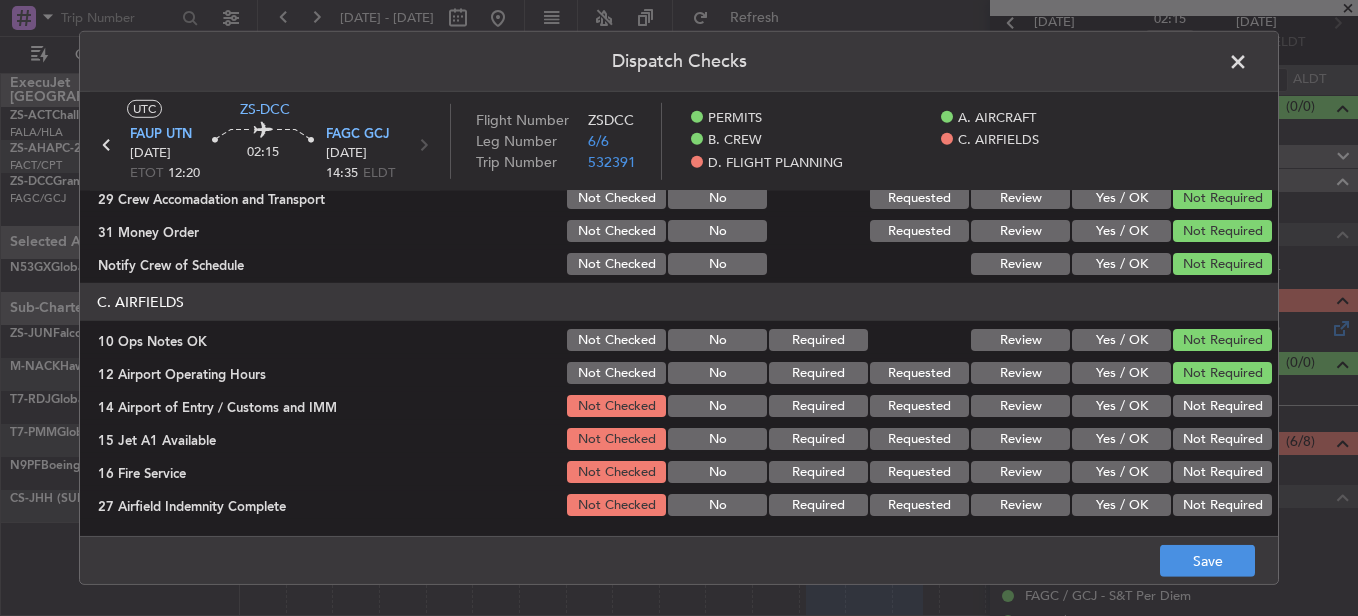 click on "Not Required" 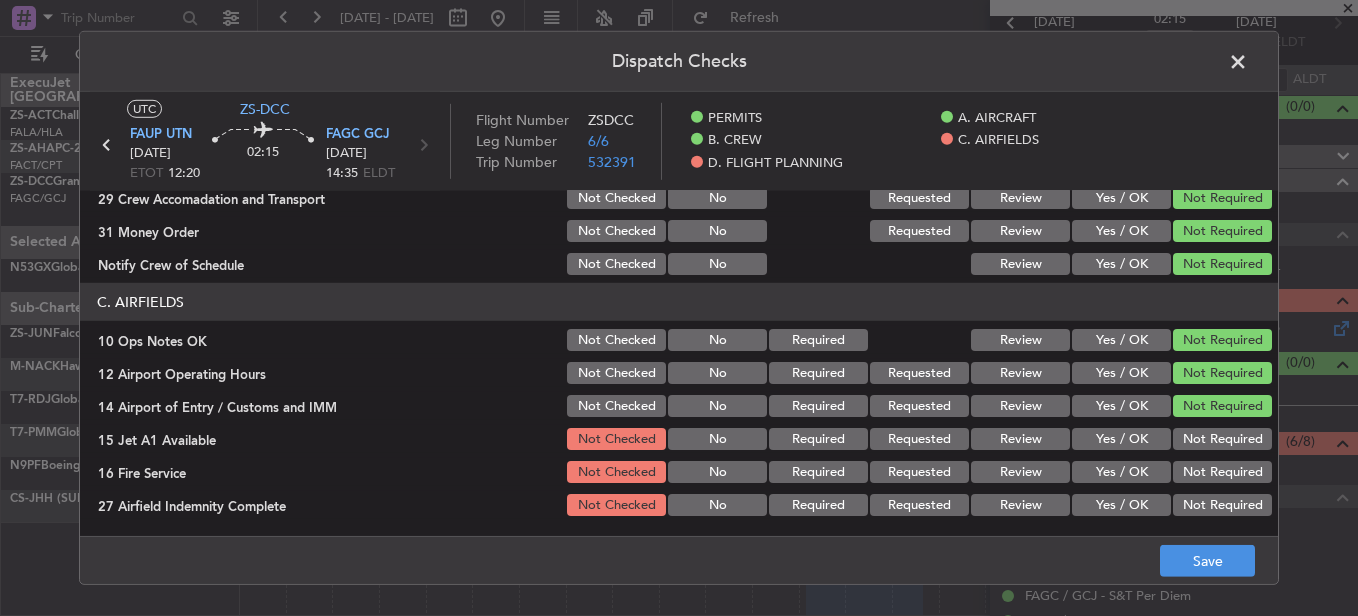 click on "C. AIRFIELDS   10 Ops Notes OK  Not Checked No Required Review Yes / OK Not Required  12 Airport Operating Hours  Not Checked No Required Requested Review Yes / OK Not Required  14 Airport of Entry / Customs and IMM  Not Checked No Required Requested Review Yes / OK Not Required  15 Jet A1 Available  Not Checked No Required Requested Review Yes / OK Not Required  16 Fire Service  Not Checked No Required Requested Review Yes / OK Not Required  27 Airfield Indemnity Complete  Not Checked No Required Requested Review Yes / OK Not Required  31 Runway Lights  Not Checked No Required Requested Review Yes / OK Not Required" 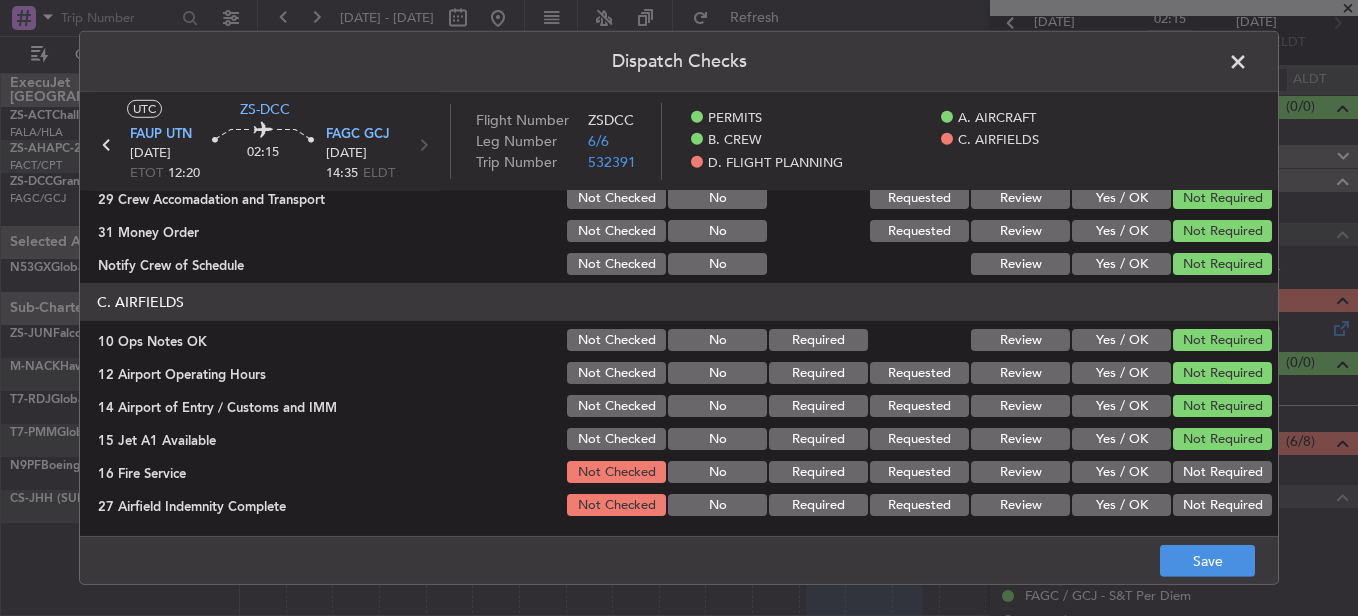 click on "Not Required" 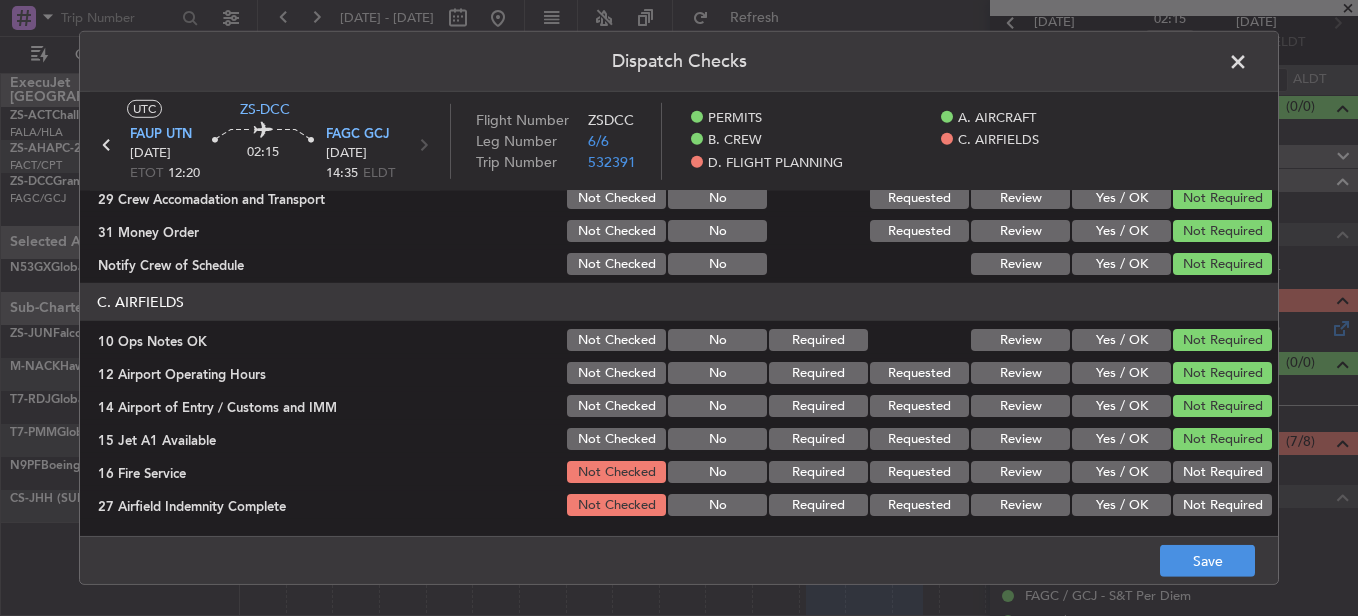 click on "Not Required" 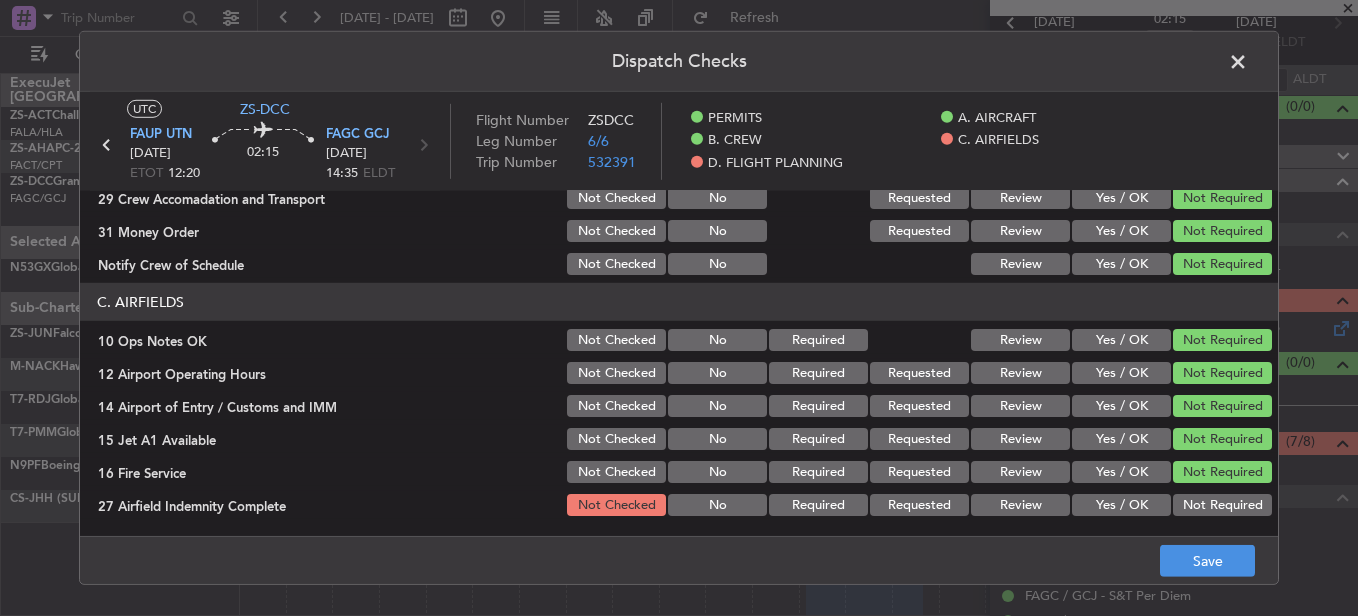 click on "C. AIRFIELDS   10 Ops Notes OK  Not Checked No Required Review Yes / OK Not Required  12 Airport Operating Hours  Not Checked No Required Requested Review Yes / OK Not Required  14 Airport of Entry / Customs and IMM  Not Checked No Required Requested Review Yes / OK Not Required  15 Jet A1 Available  Not Checked No Required Requested Review Yes / OK Not Required  16 Fire Service  Not Checked No Required Requested Review Yes / OK Not Required  27 Airfield Indemnity Complete  Not Checked No Required Requested Review Yes / OK Not Required  31 Runway Lights  Not Checked No Required Requested Review Yes / OK Not Required" 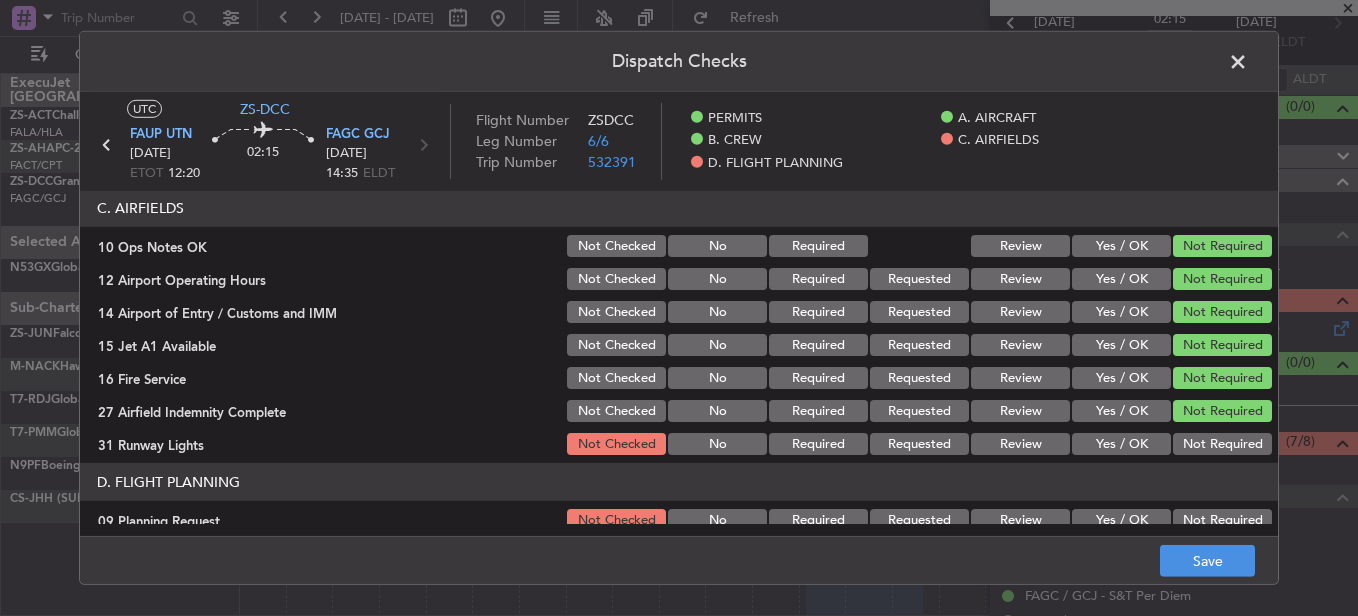 scroll, scrollTop: 542, scrollLeft: 0, axis: vertical 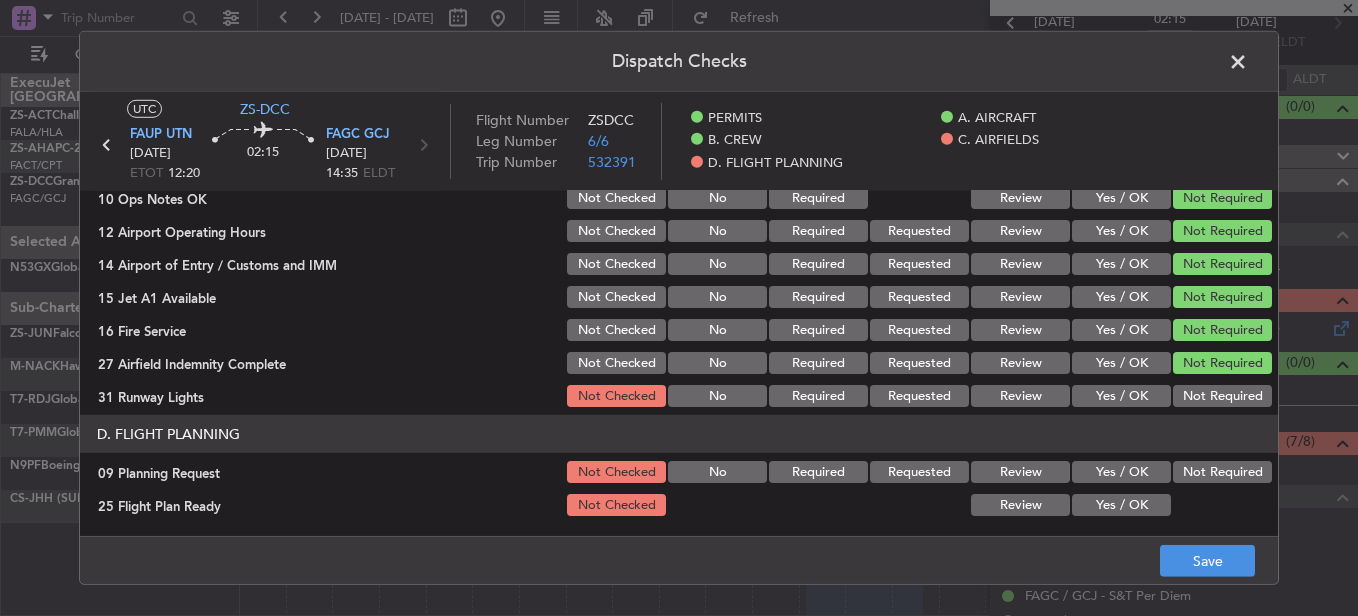 click on "Not Required" 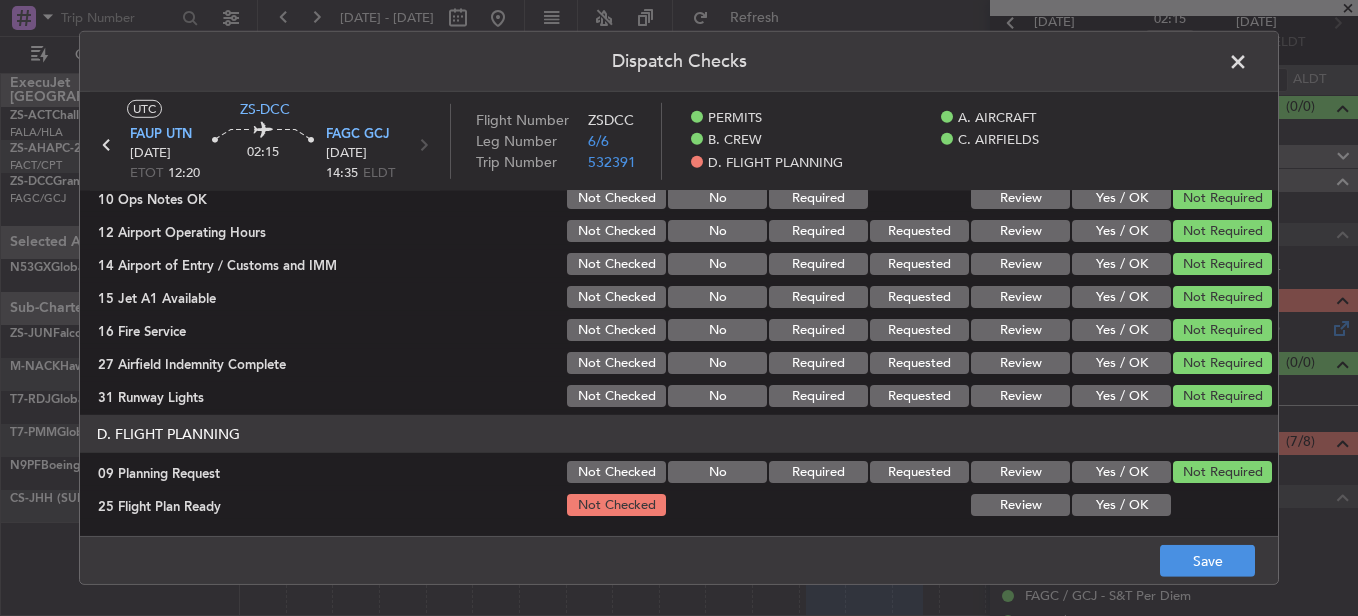 click on "Yes / OK" 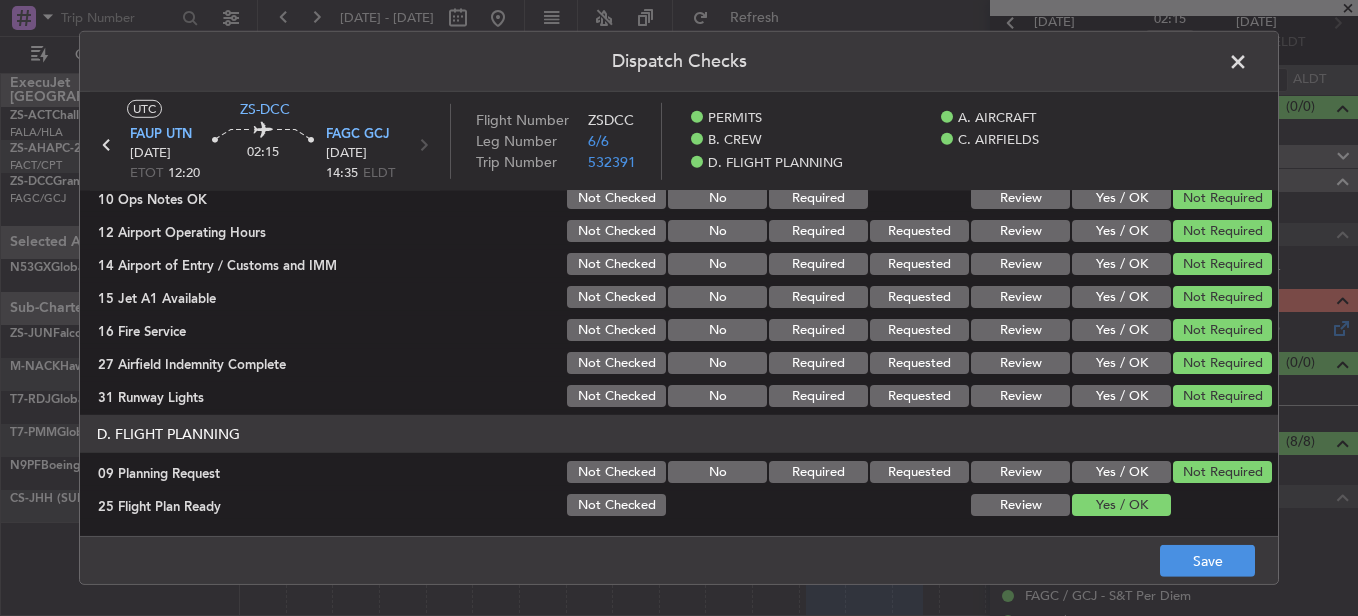 click on "Save" 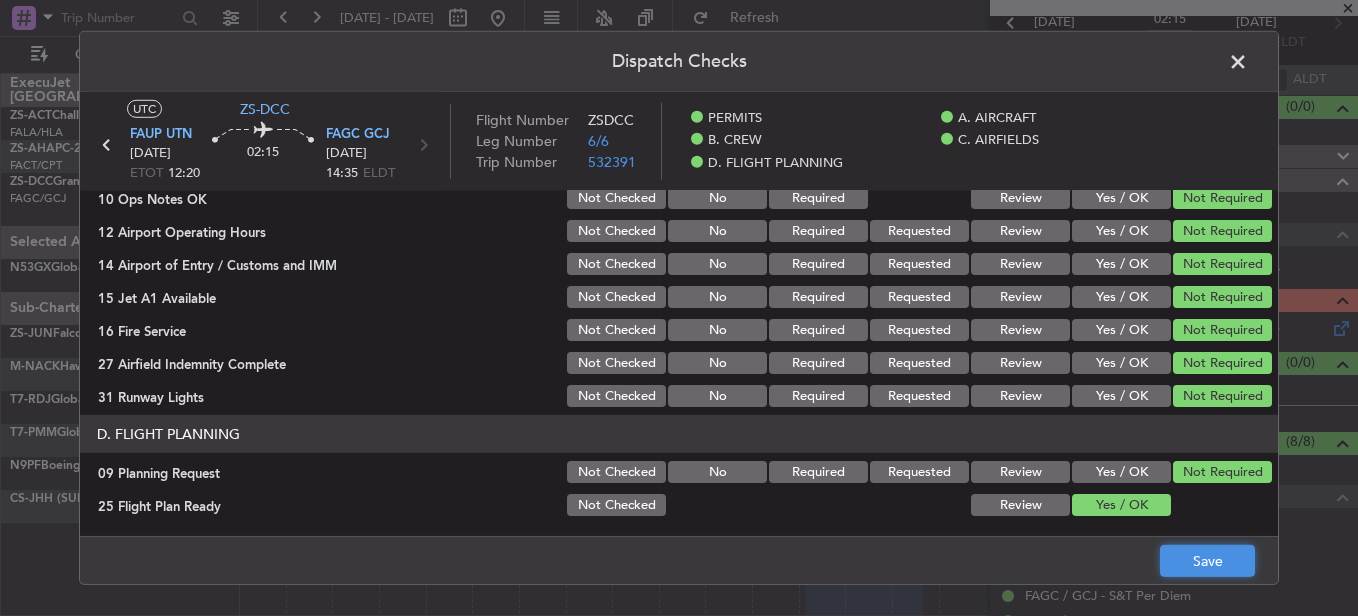 click on "Save" 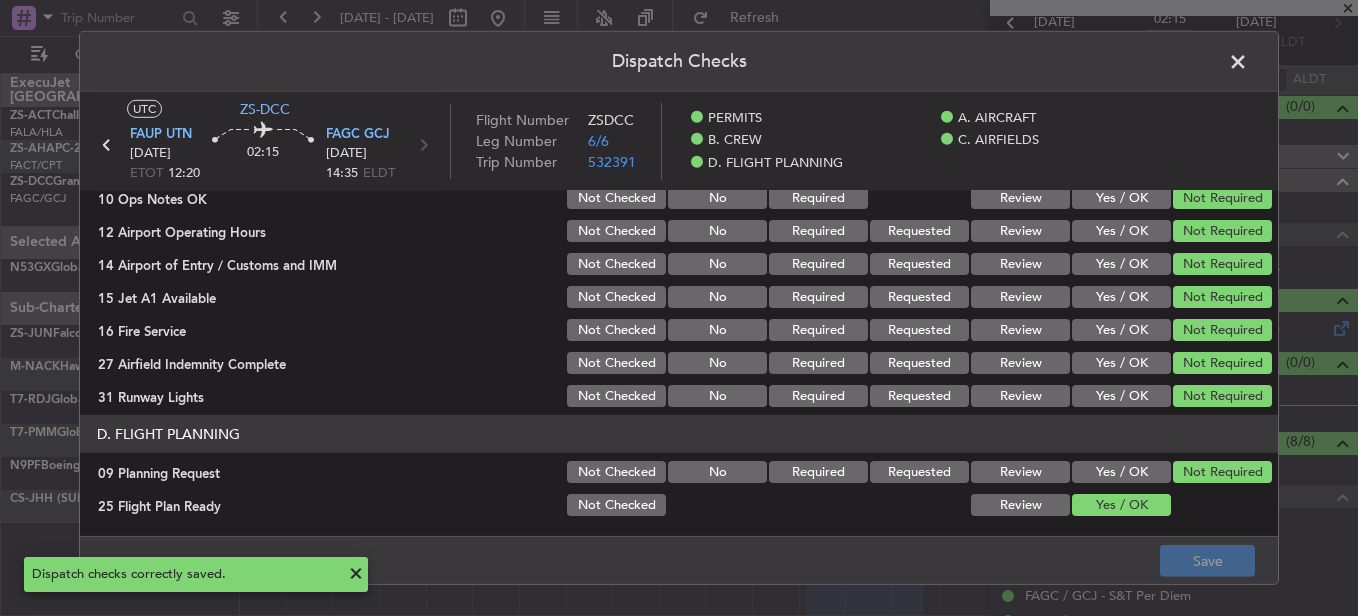 click 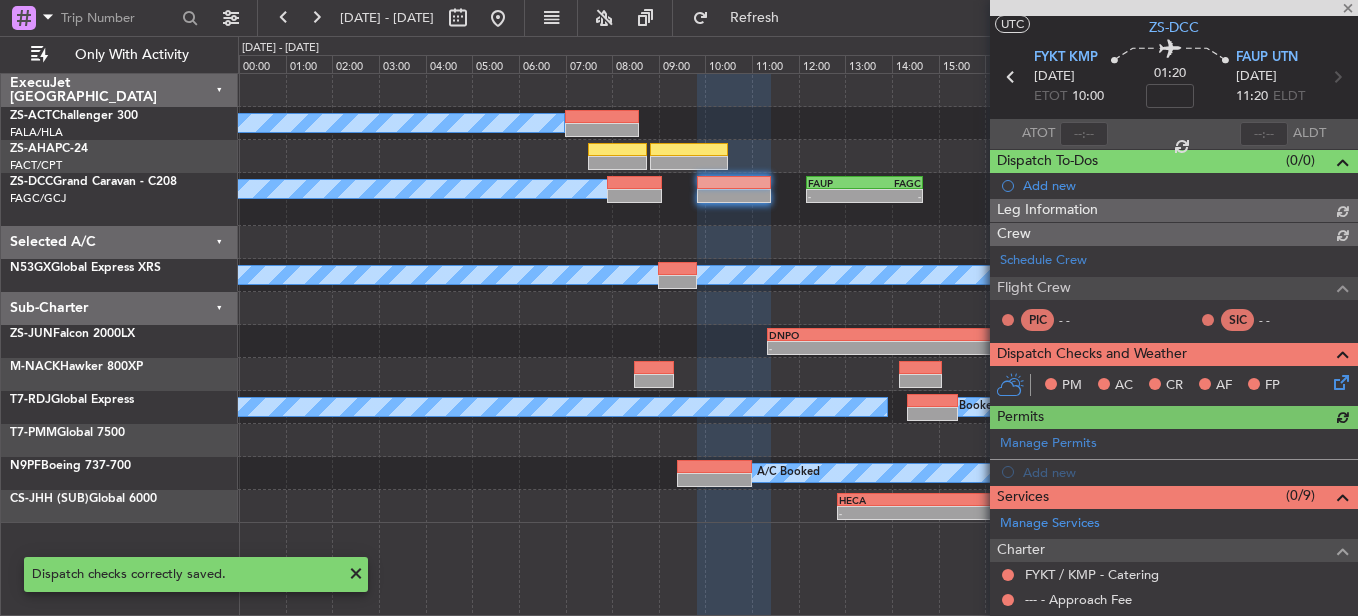 scroll, scrollTop: 100, scrollLeft: 0, axis: vertical 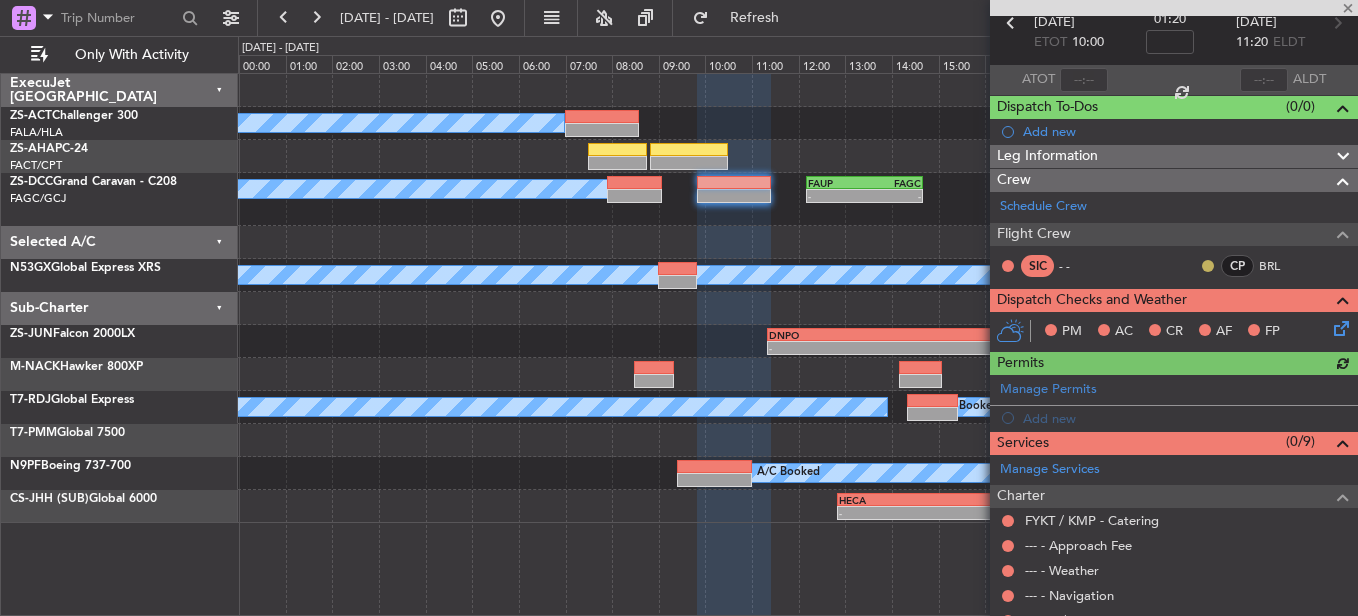 click 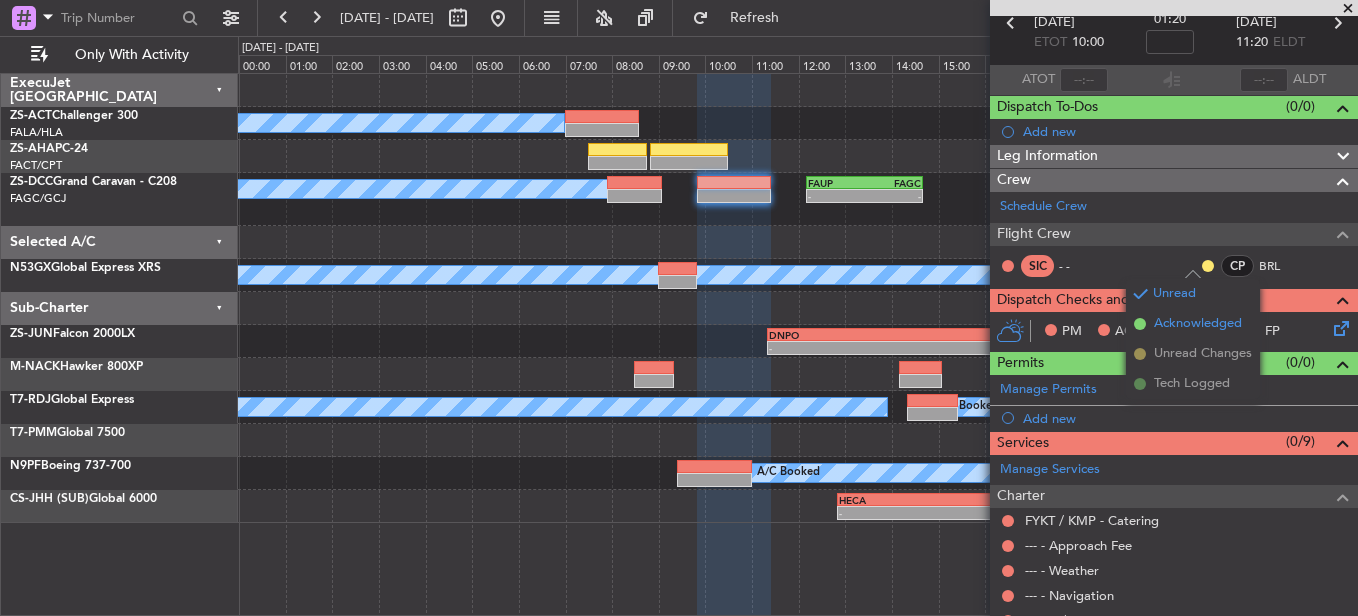 click on "Acknowledged" at bounding box center (1198, 324) 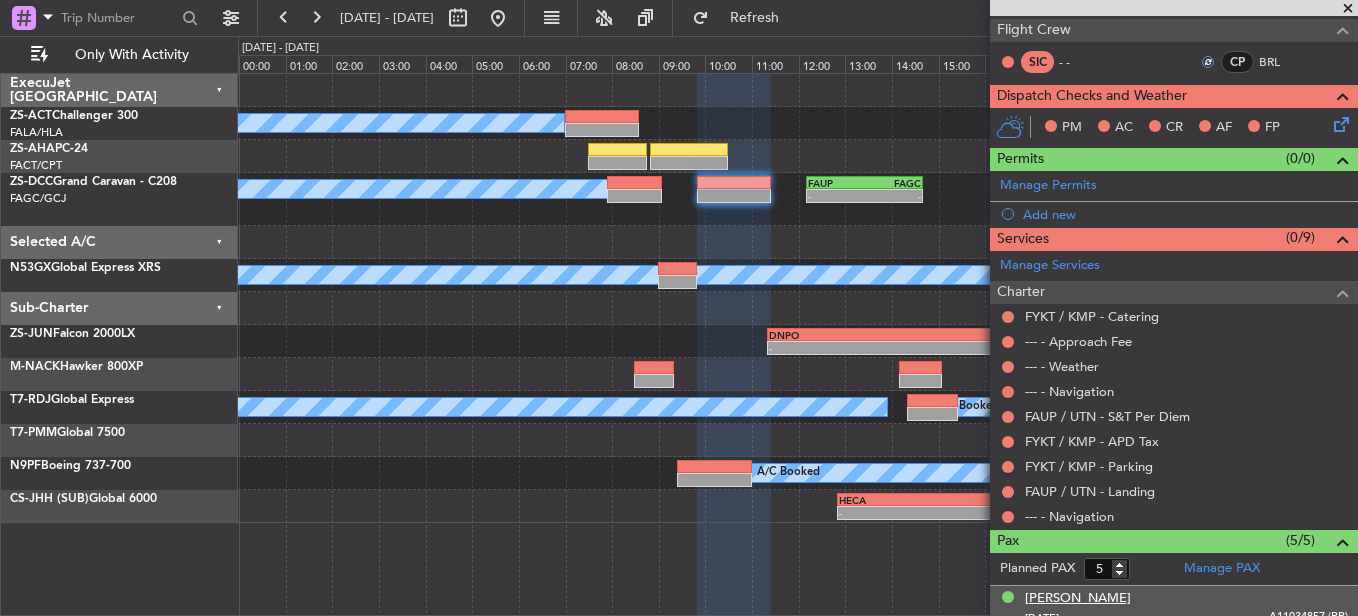 scroll, scrollTop: 400, scrollLeft: 0, axis: vertical 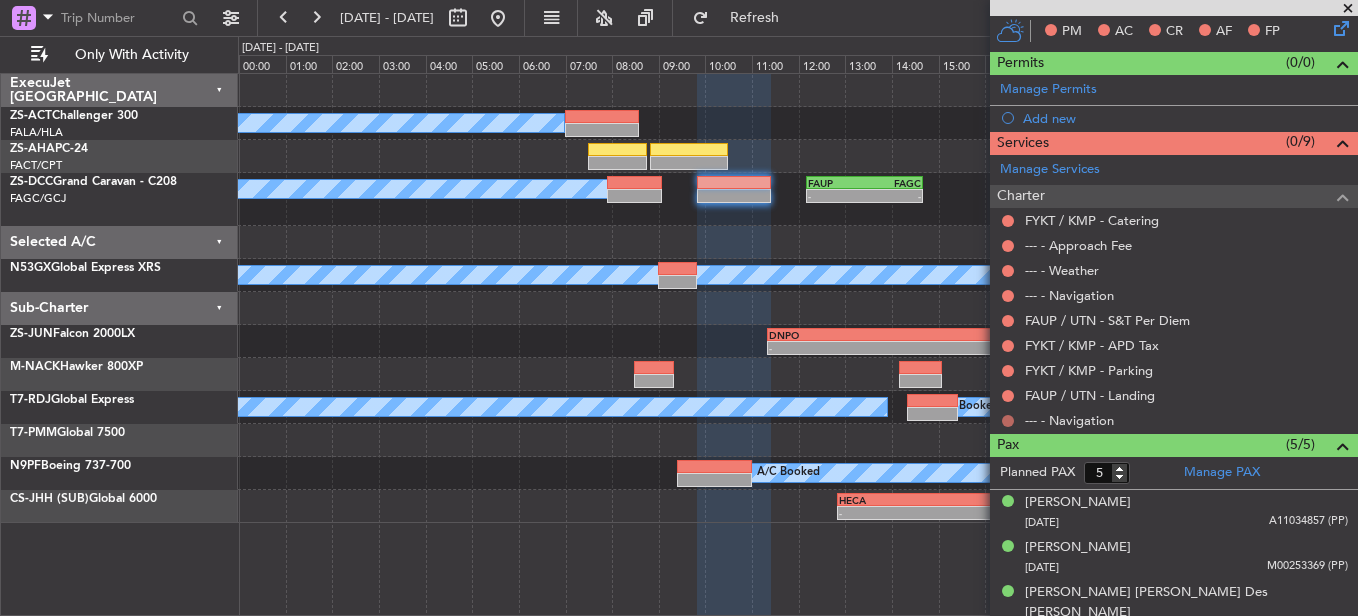 click at bounding box center [1008, 421] 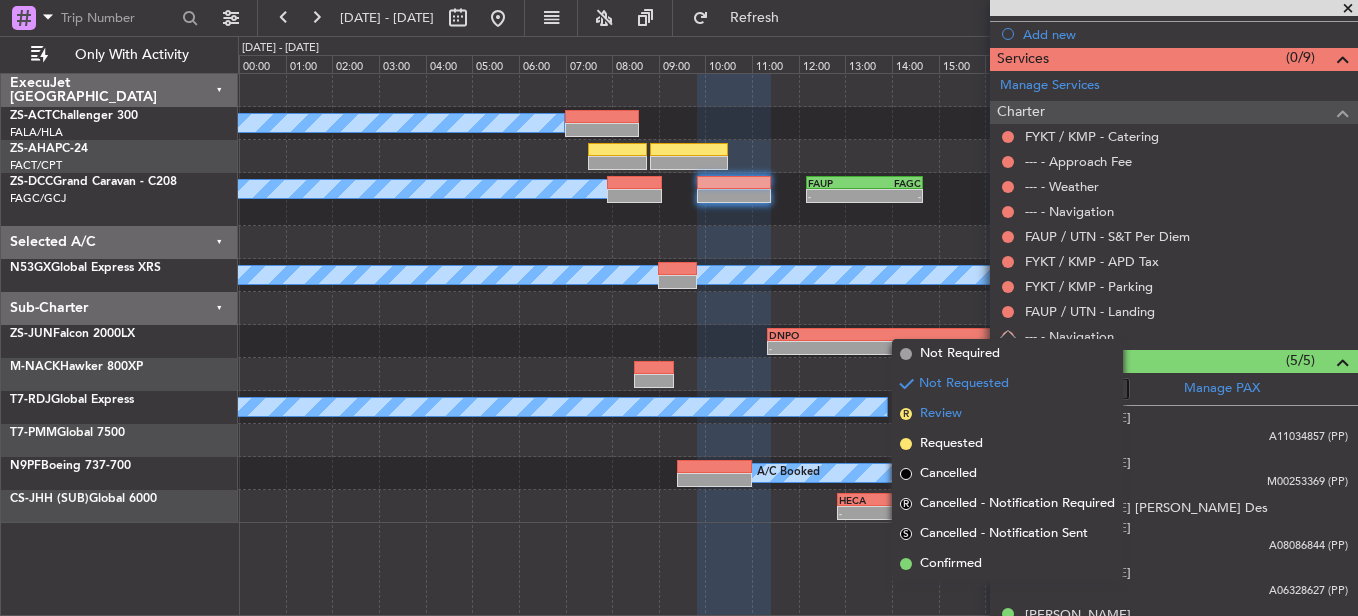 scroll, scrollTop: 495, scrollLeft: 0, axis: vertical 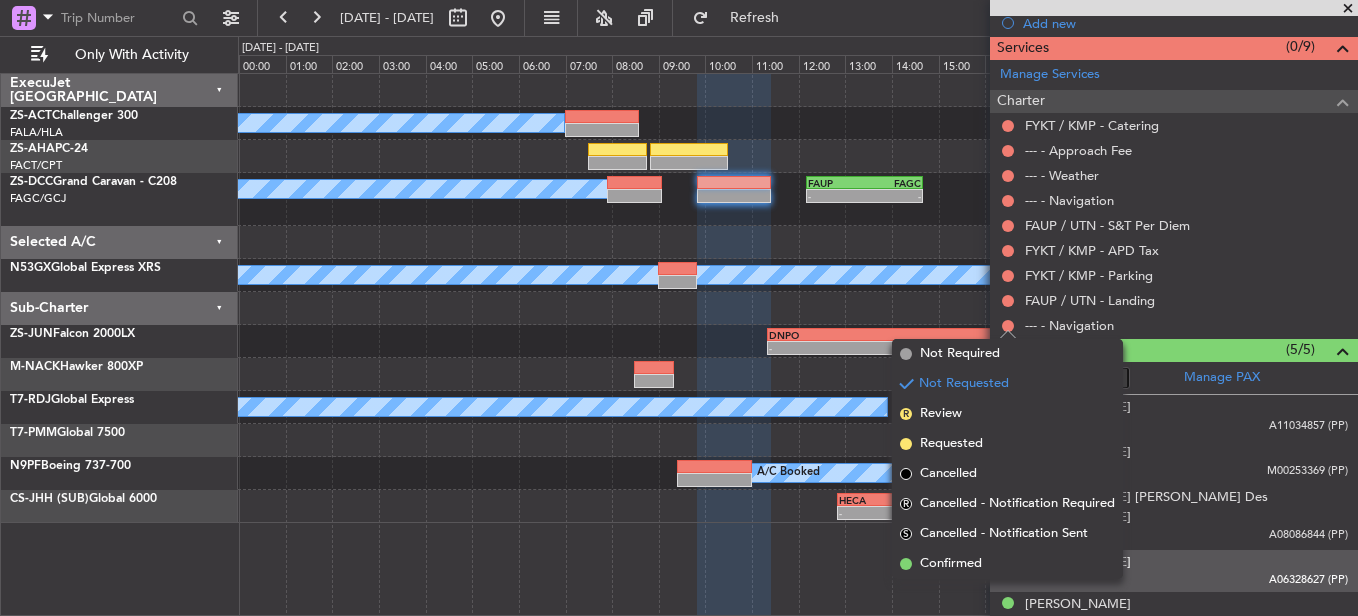 click on "Confirmed" at bounding box center (1007, 564) 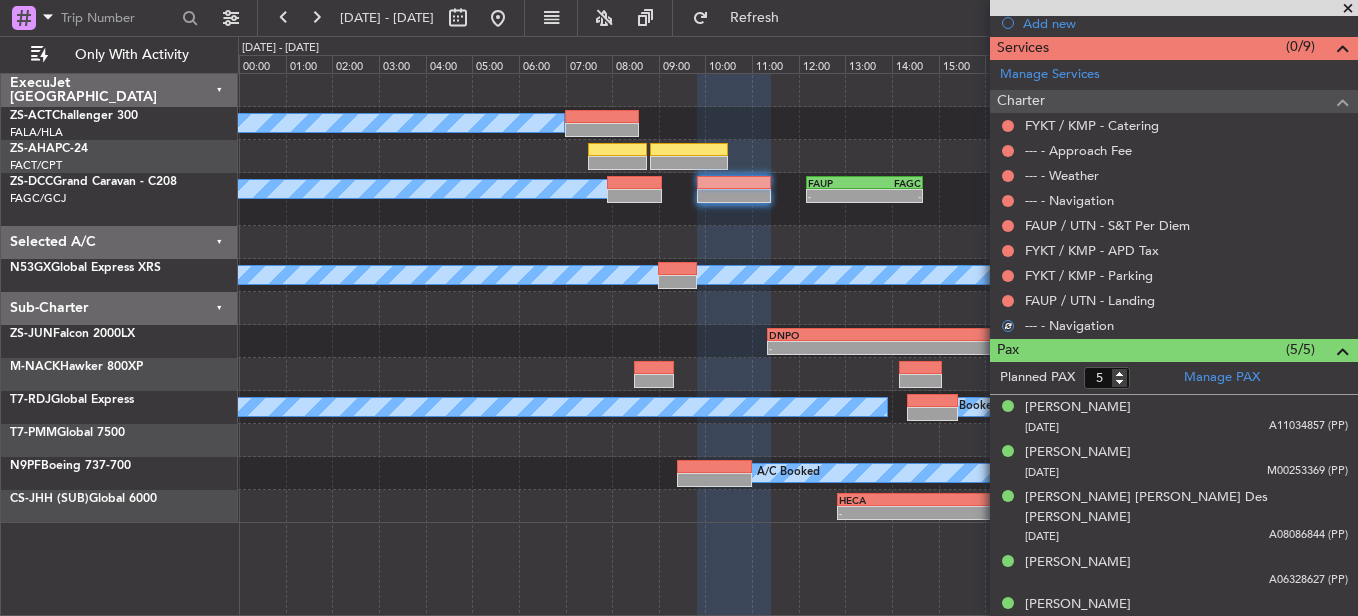 scroll, scrollTop: 295, scrollLeft: 0, axis: vertical 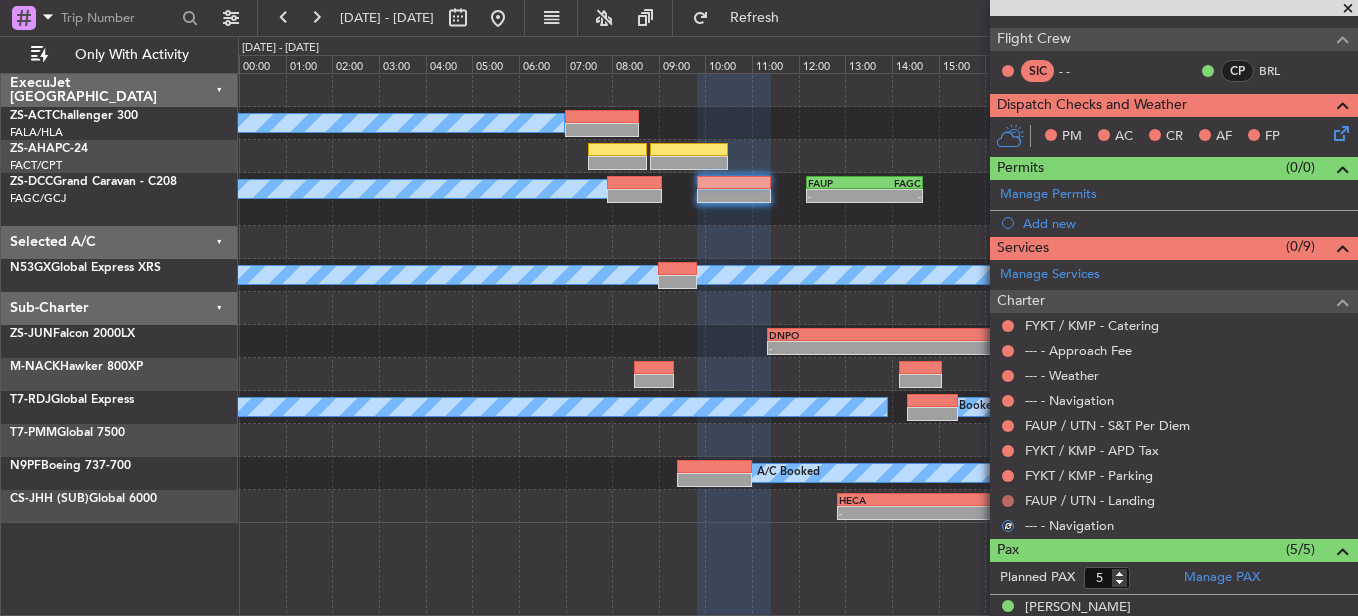 click at bounding box center [1008, 501] 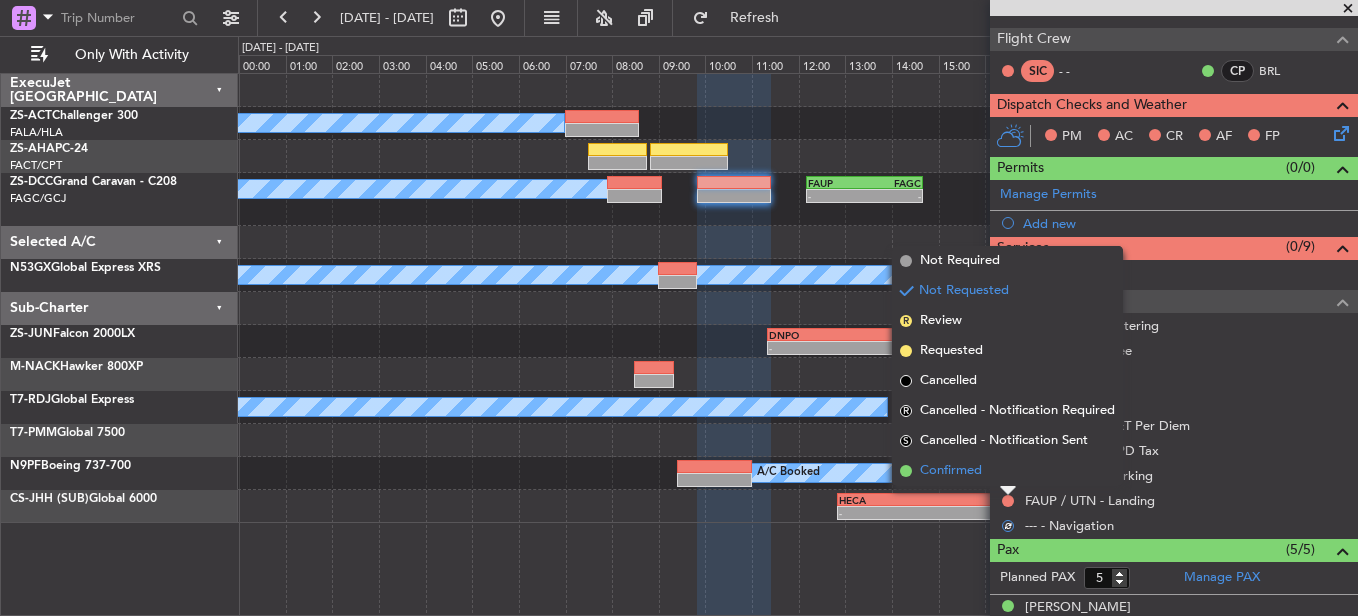 click on "Confirmed" at bounding box center (1007, 471) 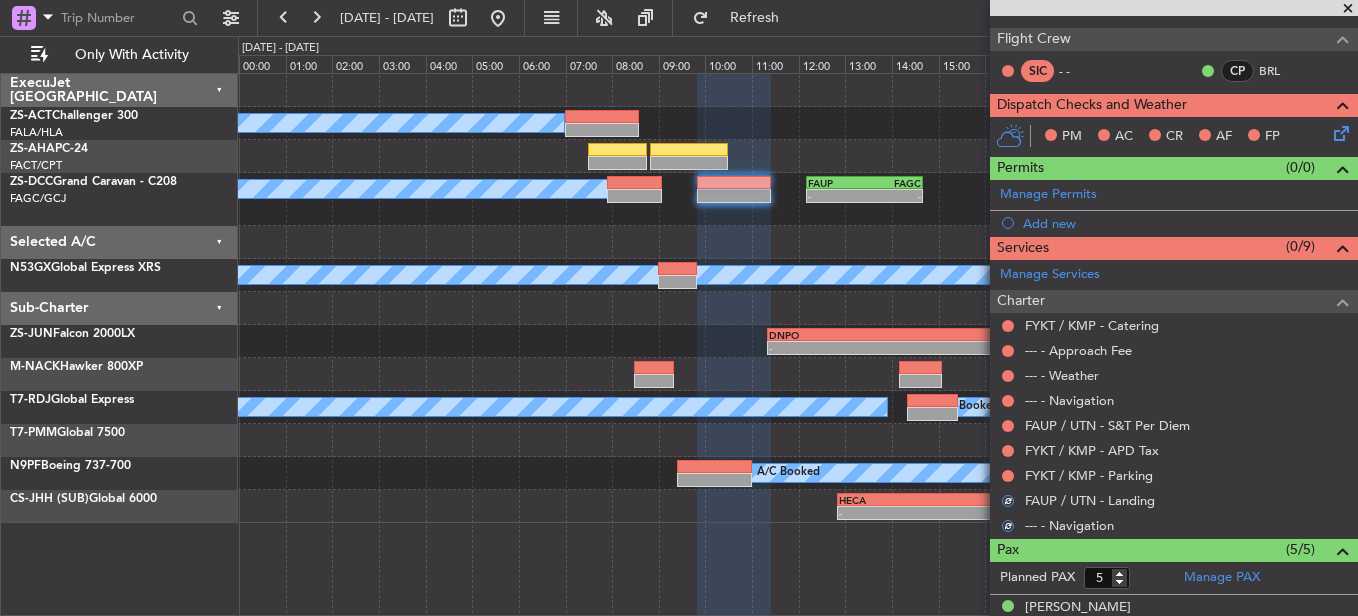 click at bounding box center [1008, 476] 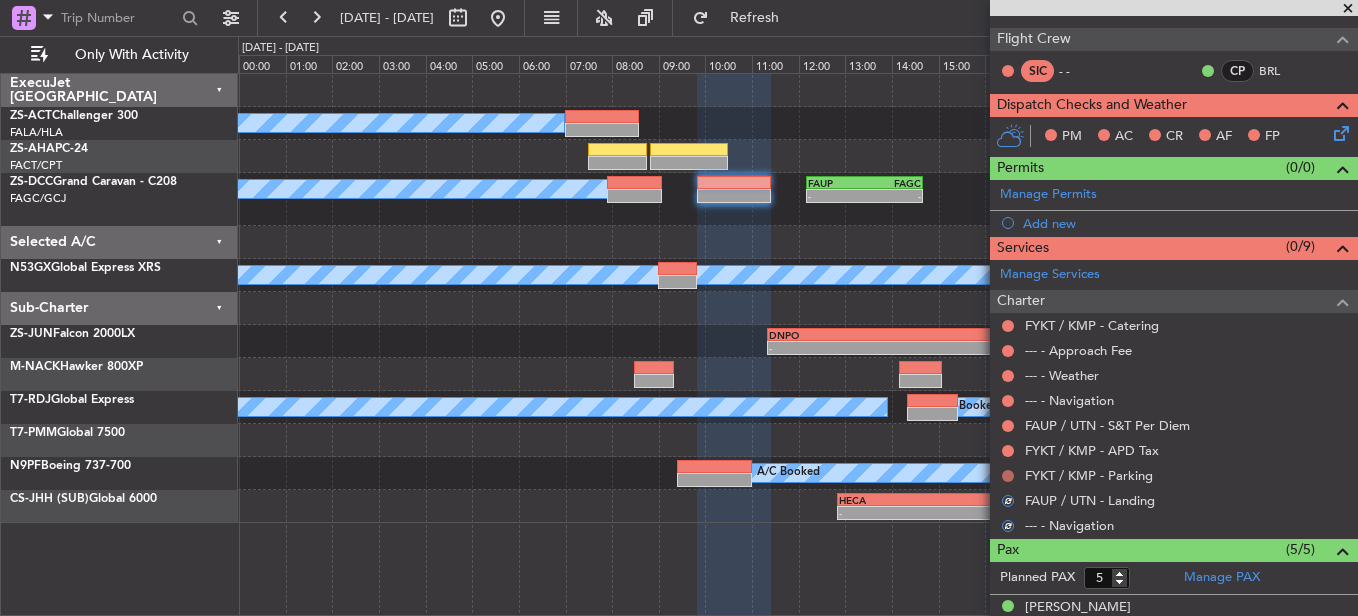 click at bounding box center (1008, 476) 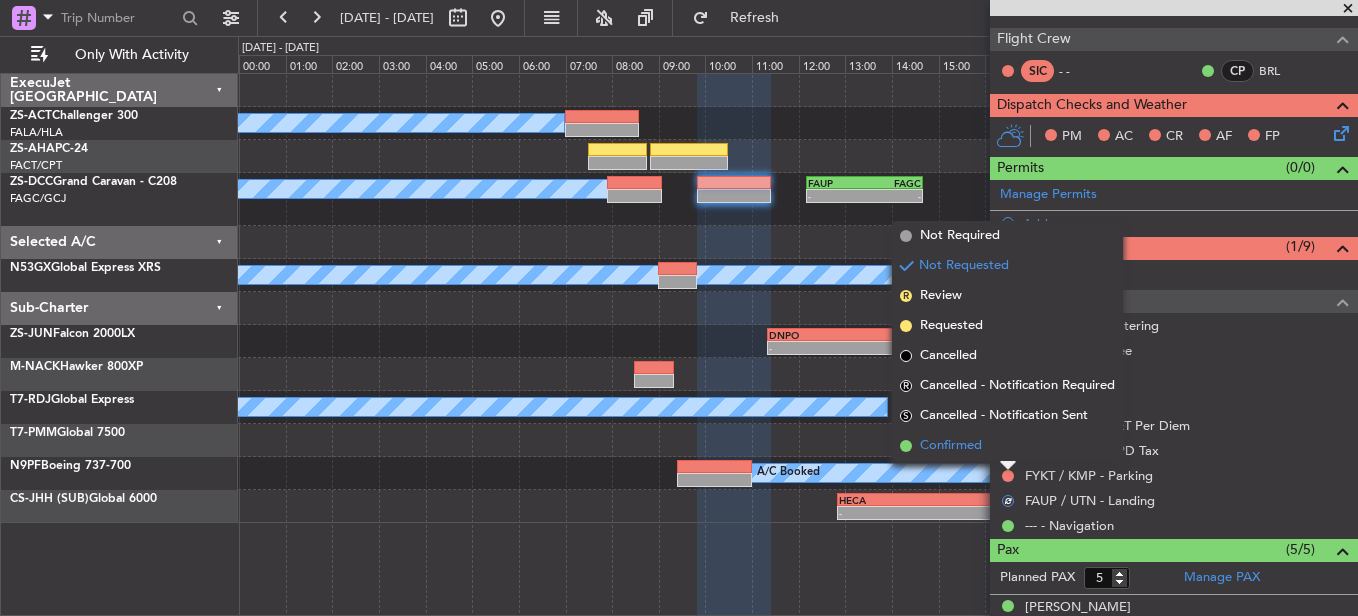 click on "Confirmed" at bounding box center [1007, 446] 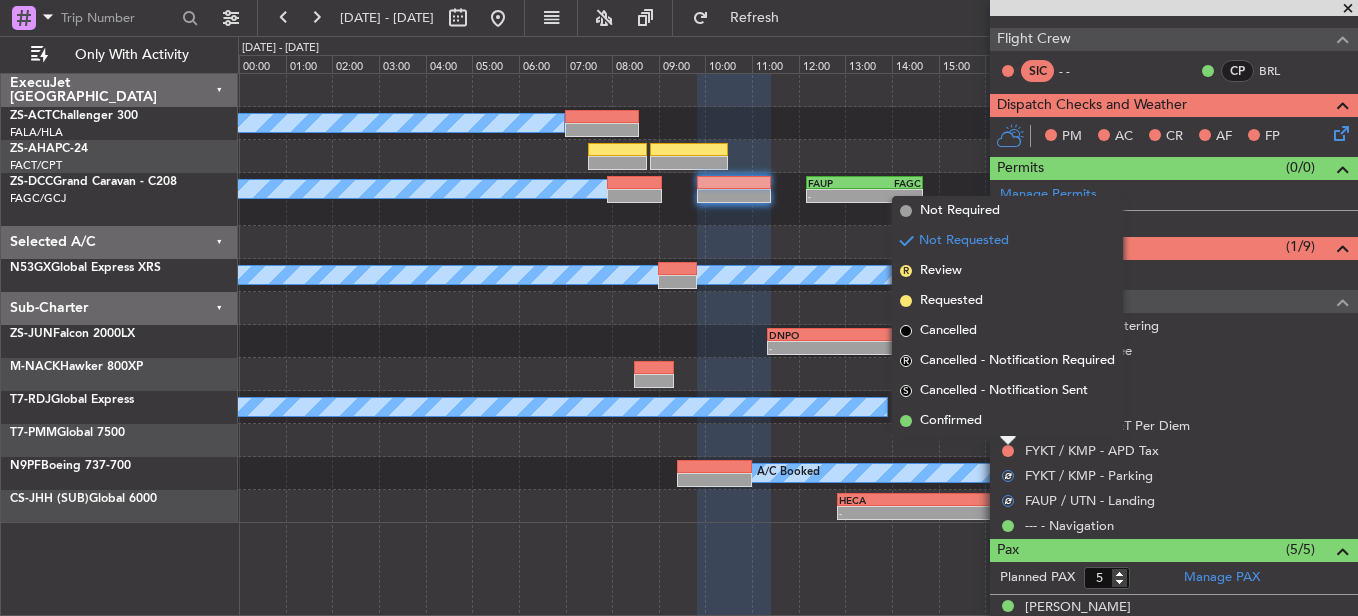 drag, startPoint x: 1008, startPoint y: 451, endPoint x: 1003, endPoint y: 425, distance: 26.476404 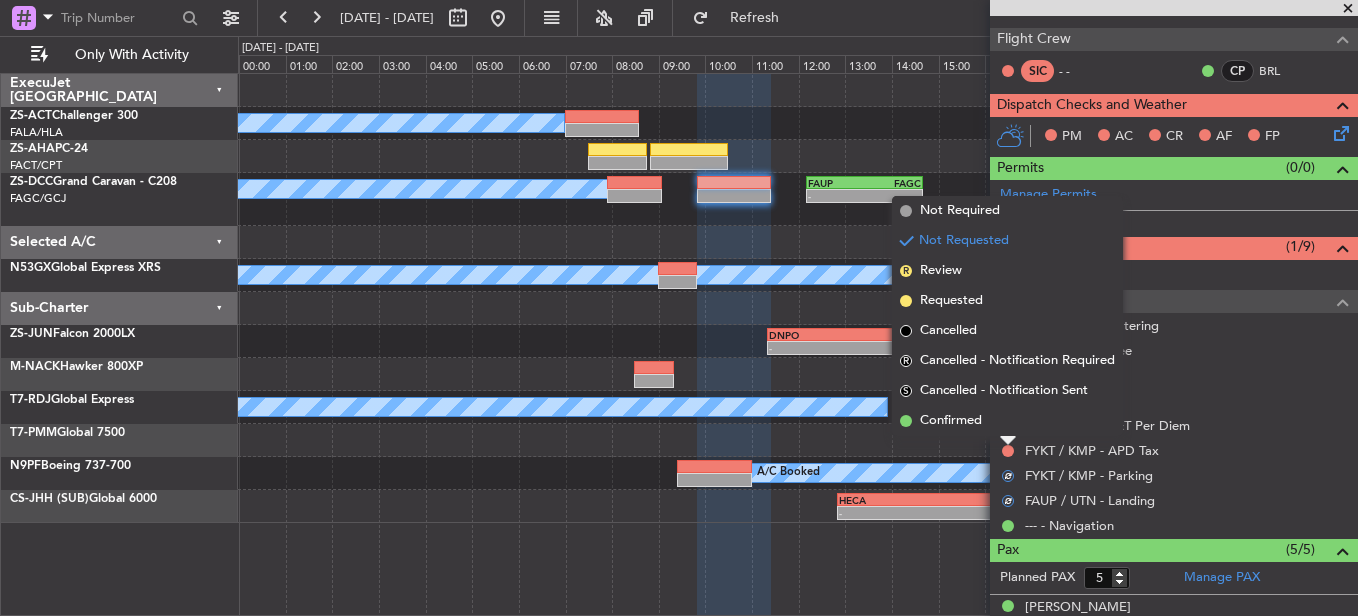click on "Confirmed" at bounding box center [1007, 421] 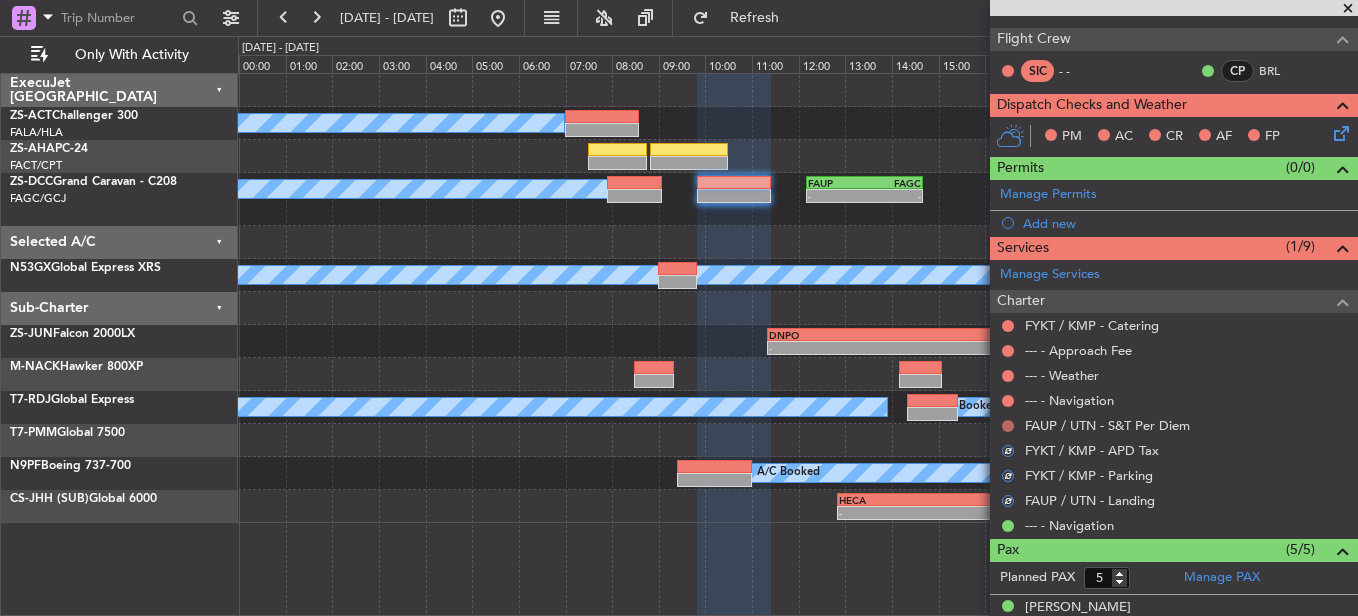 click at bounding box center [1008, 426] 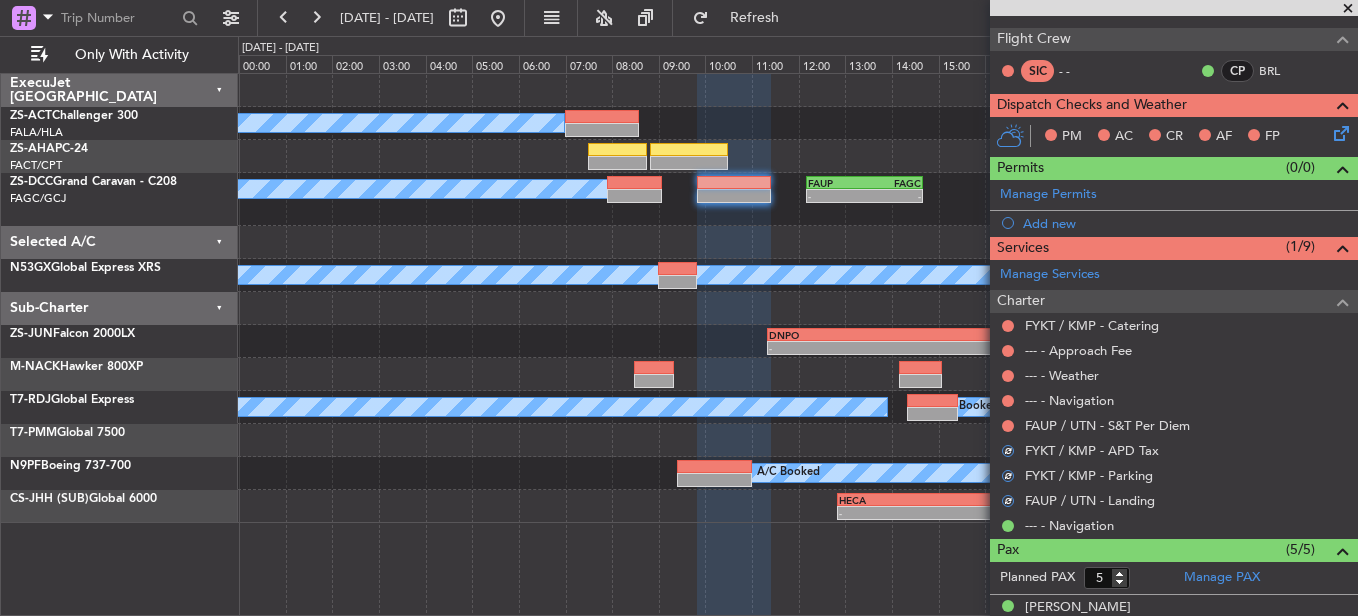 click at bounding box center [1008, 426] 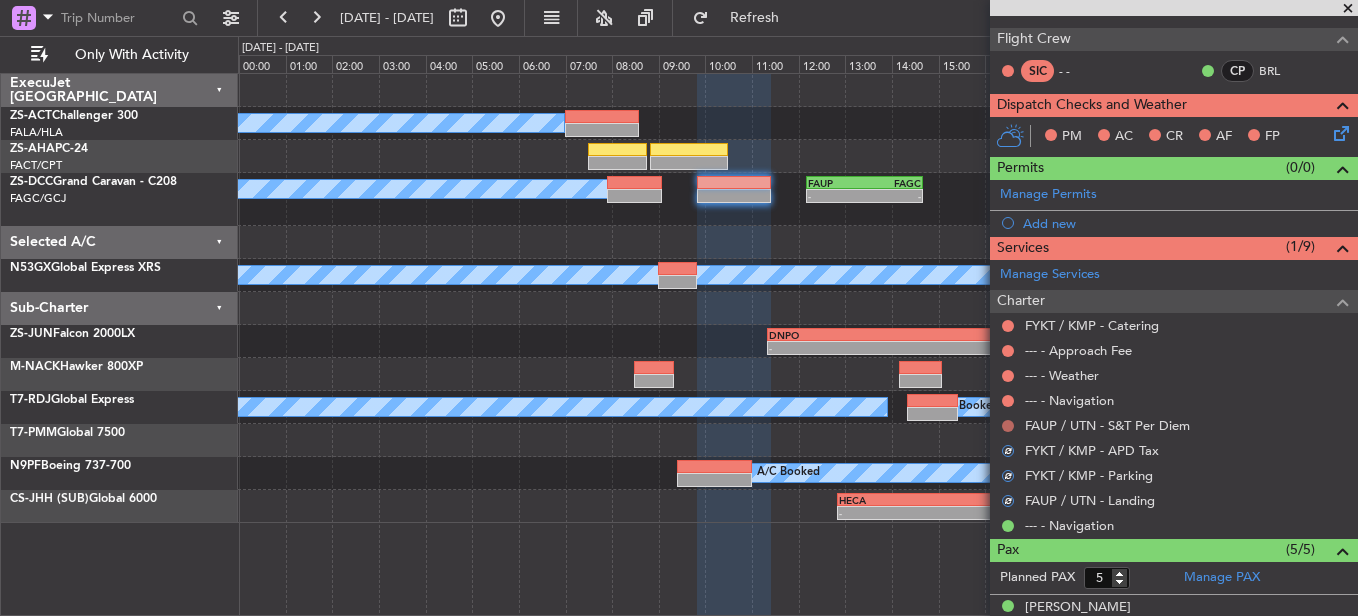 click at bounding box center (1008, 426) 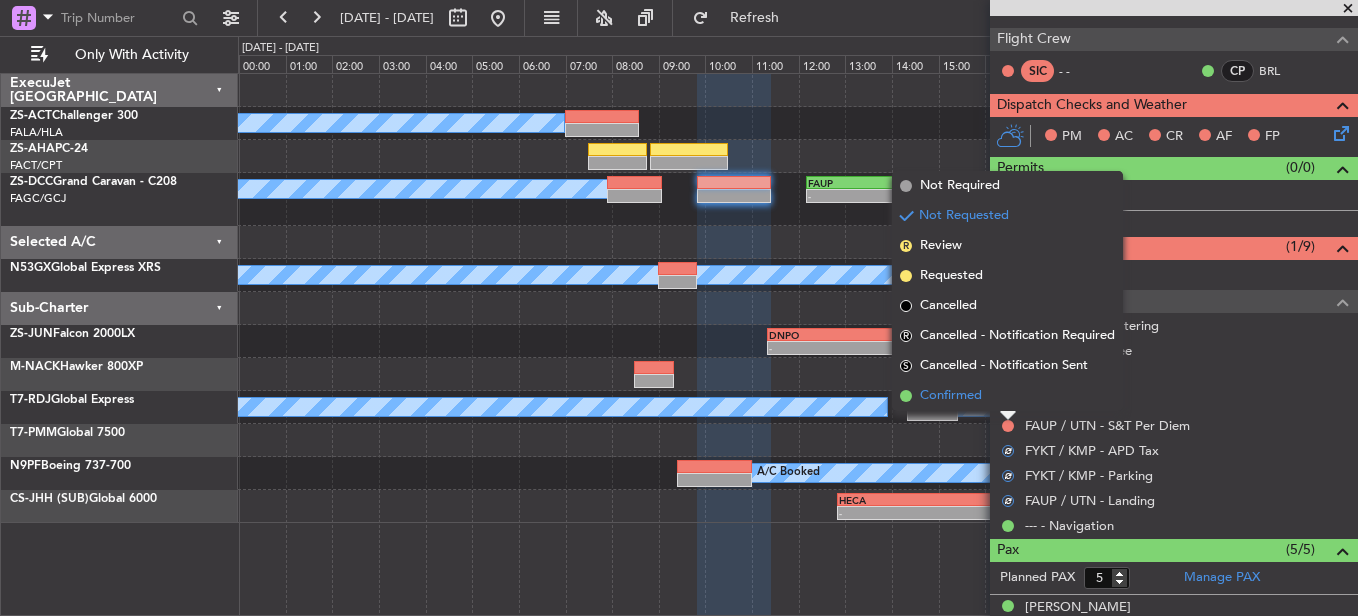 click on "Confirmed" at bounding box center (1007, 396) 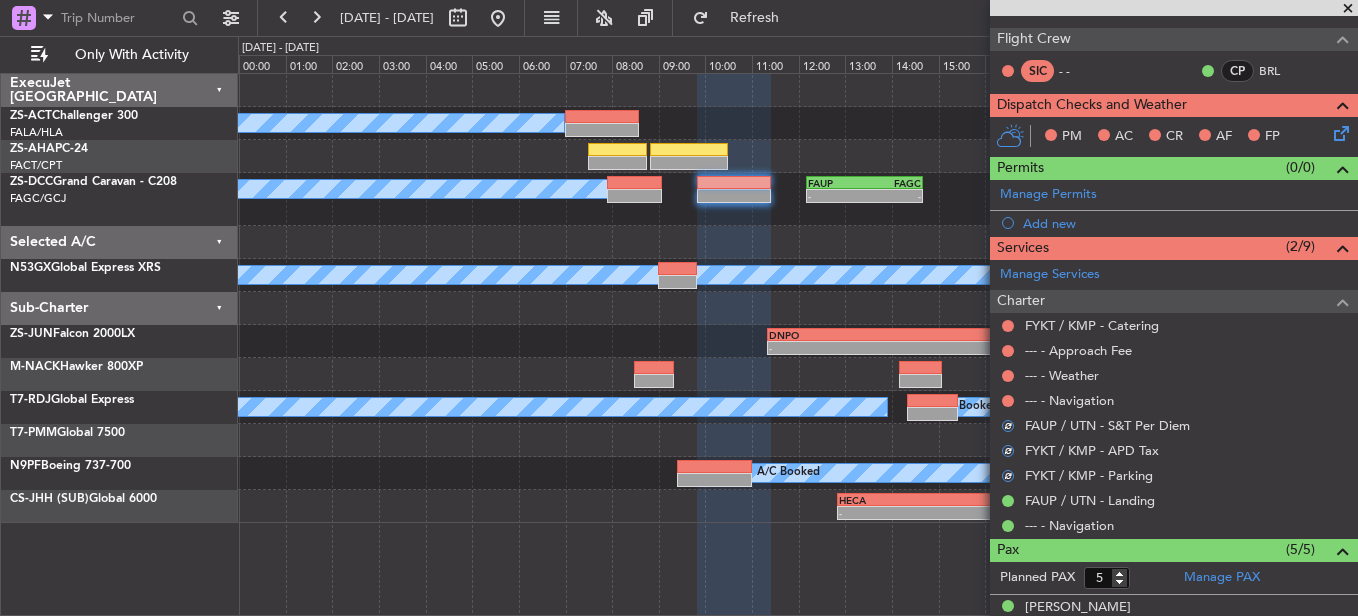 scroll, scrollTop: 95, scrollLeft: 0, axis: vertical 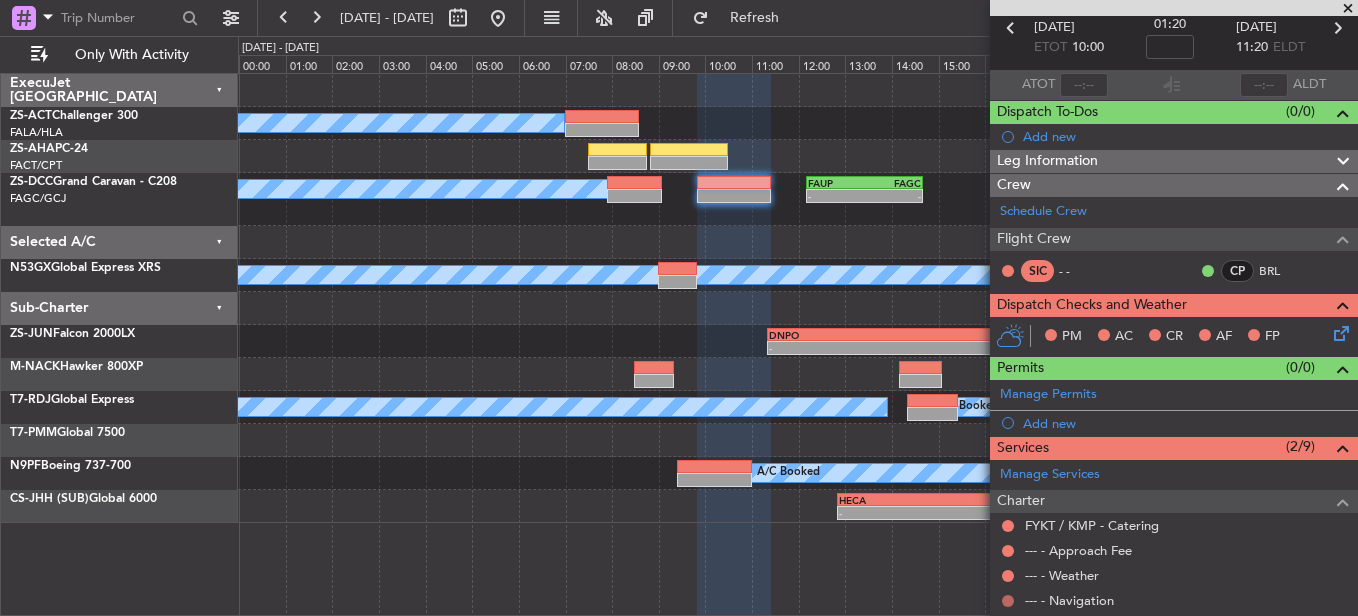 click at bounding box center [1008, 601] 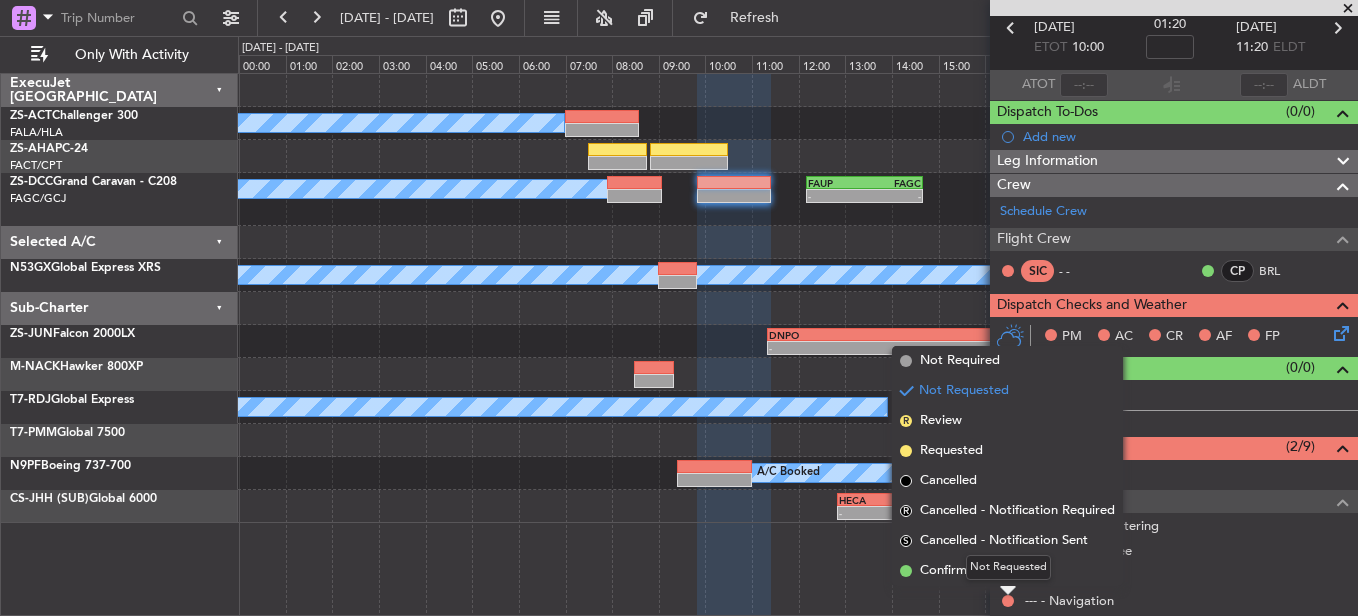 click on "Not Requested" at bounding box center (1008, 567) 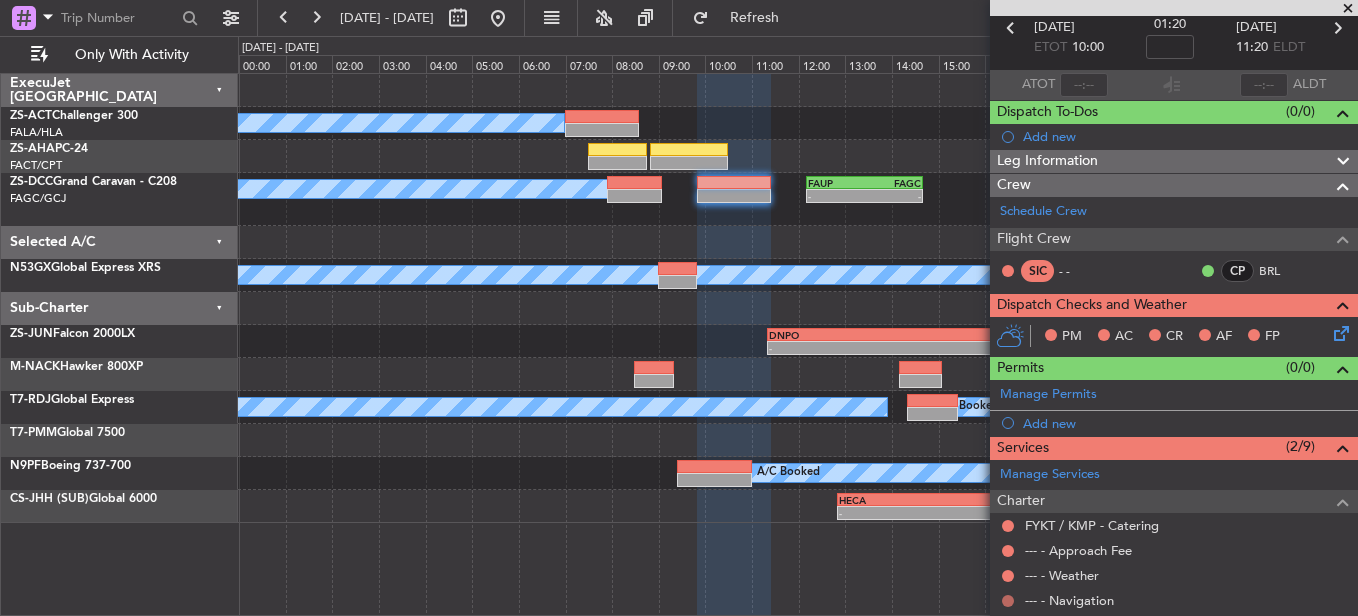 click at bounding box center (1008, 601) 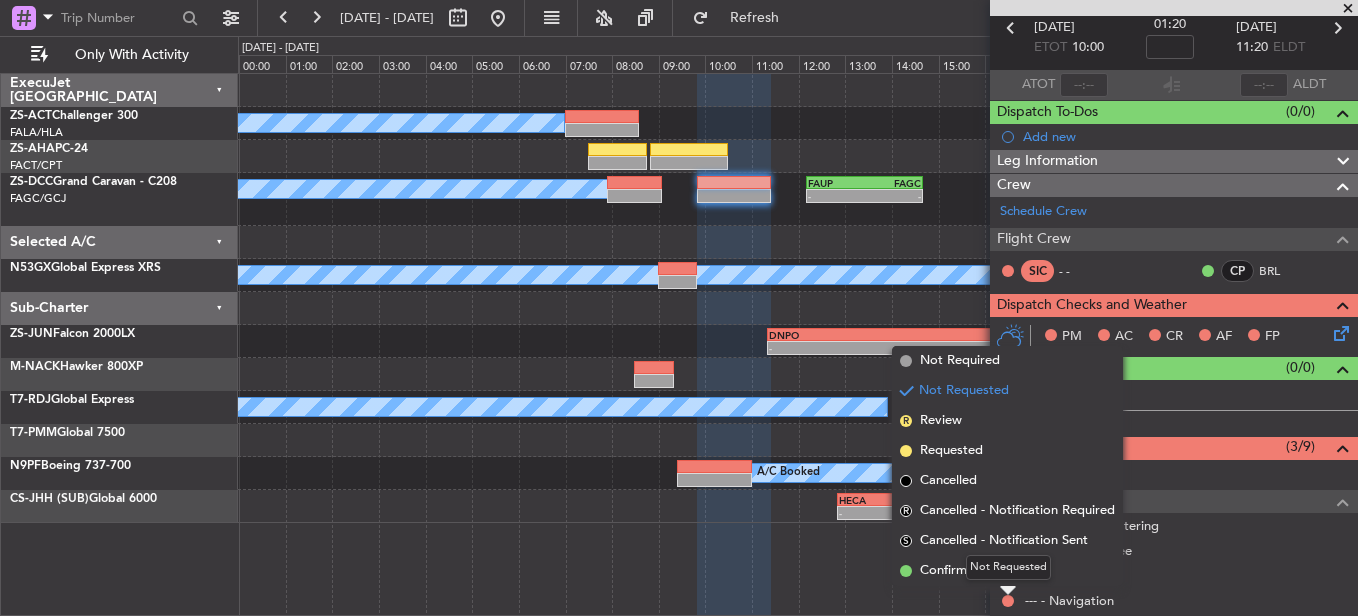 click on "Not Requested" at bounding box center [1008, 567] 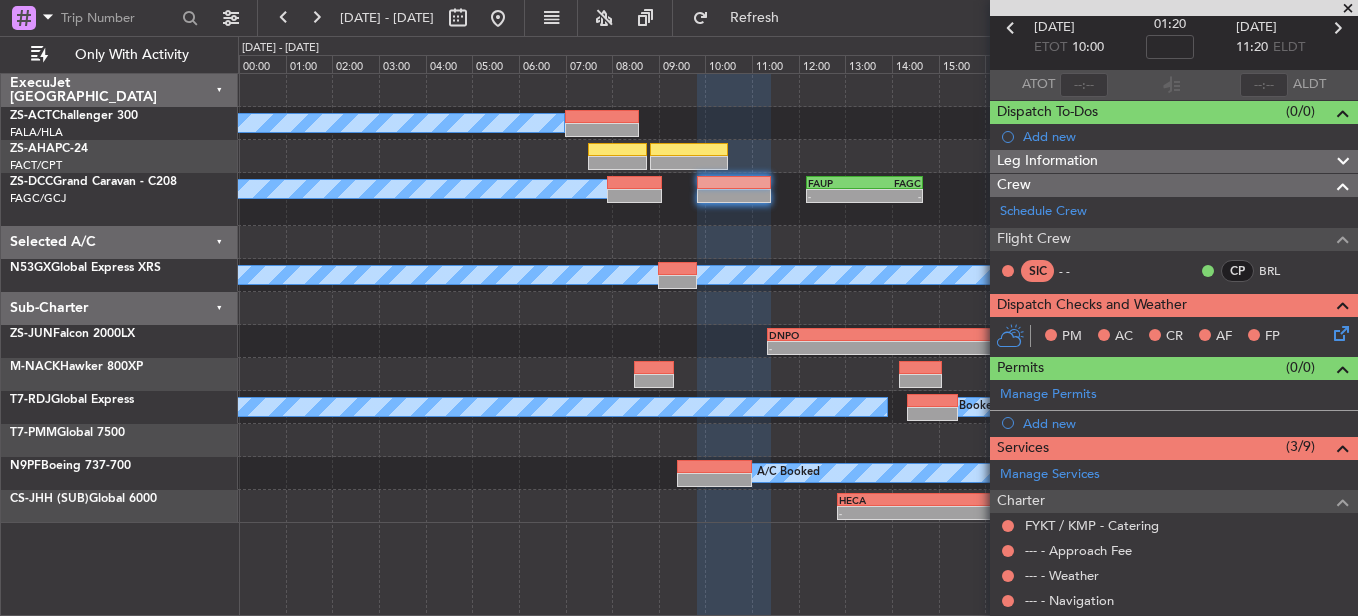 click on "--- - Navigation" at bounding box center [1174, 600] 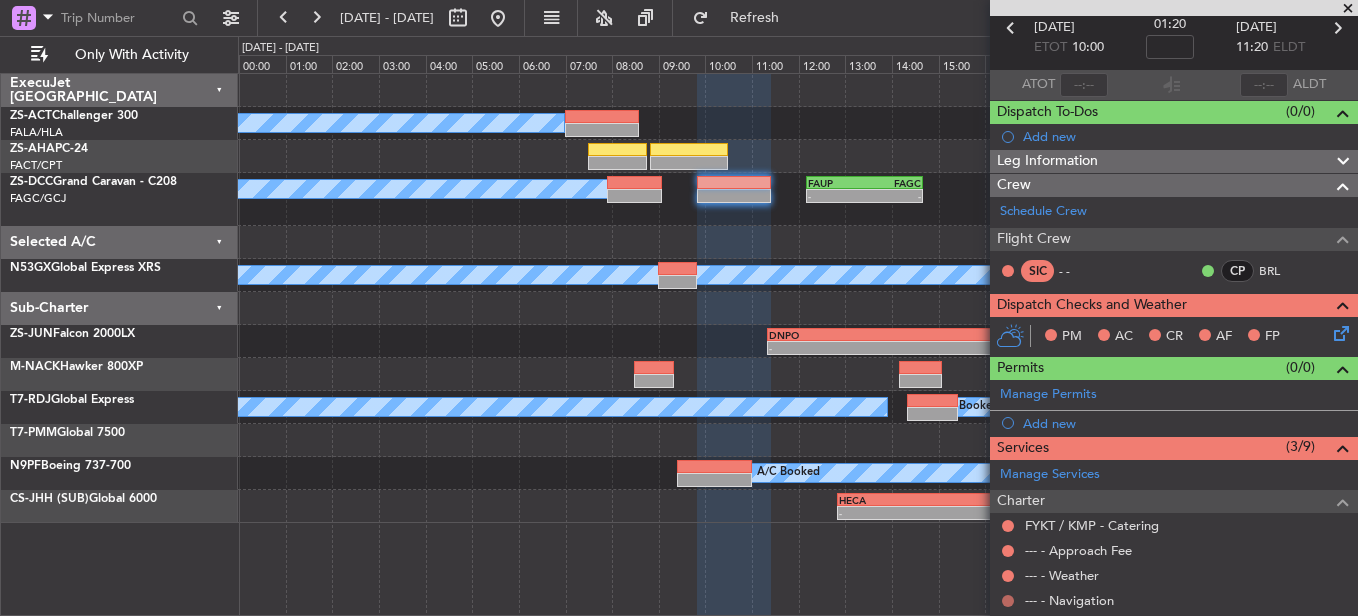 click at bounding box center (1008, 601) 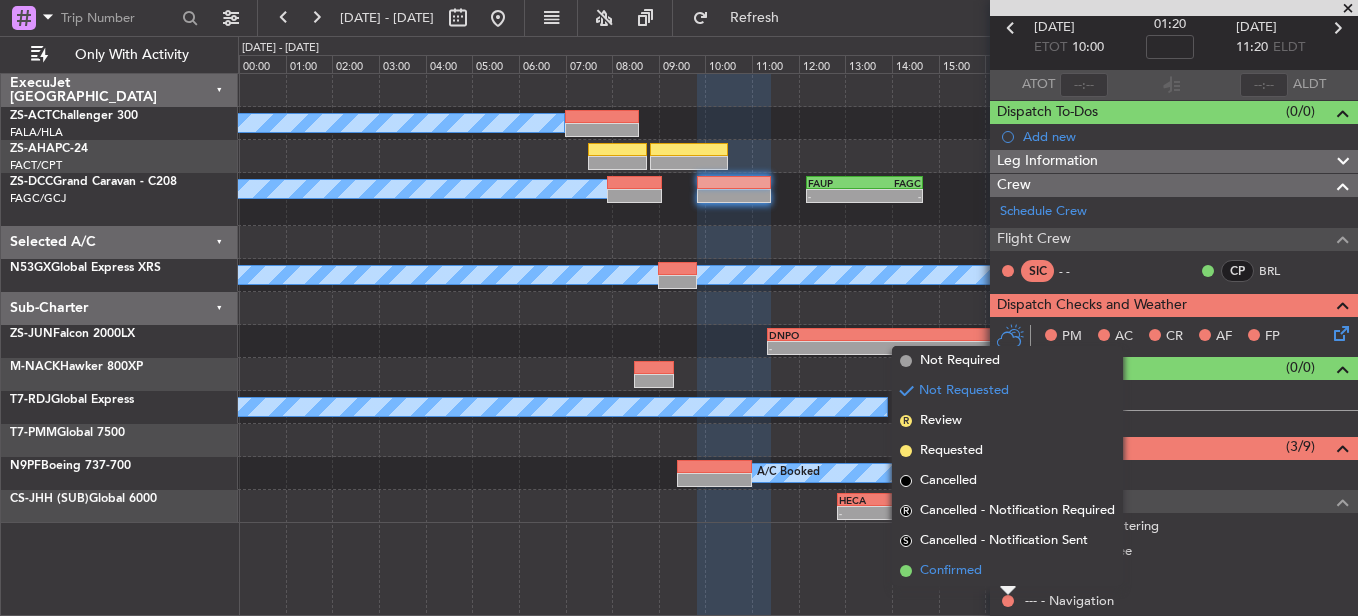 click on "Confirmed" at bounding box center [951, 571] 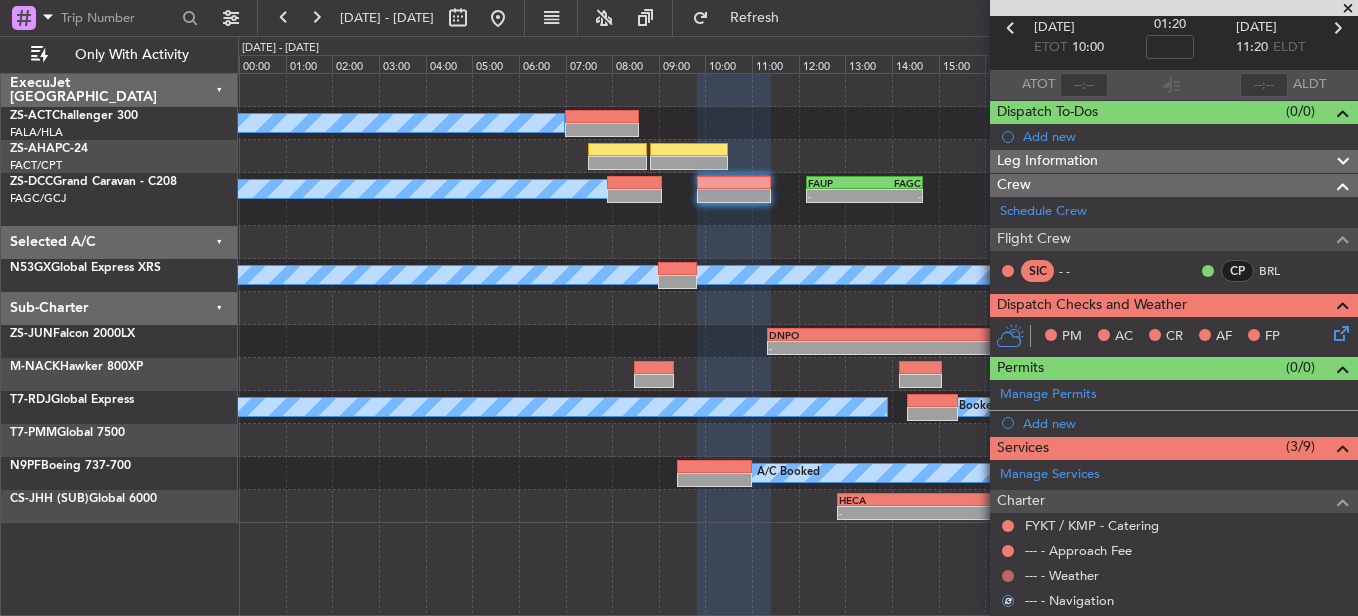 click at bounding box center (1008, 576) 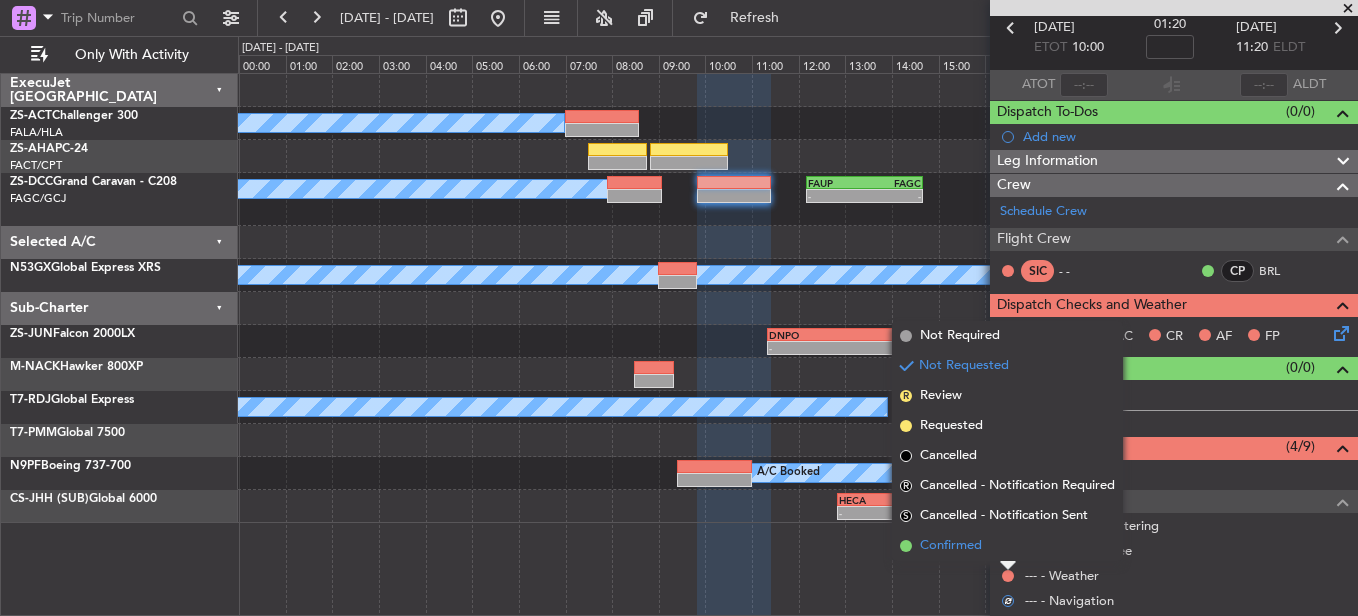 click on "Confirmed" at bounding box center [951, 546] 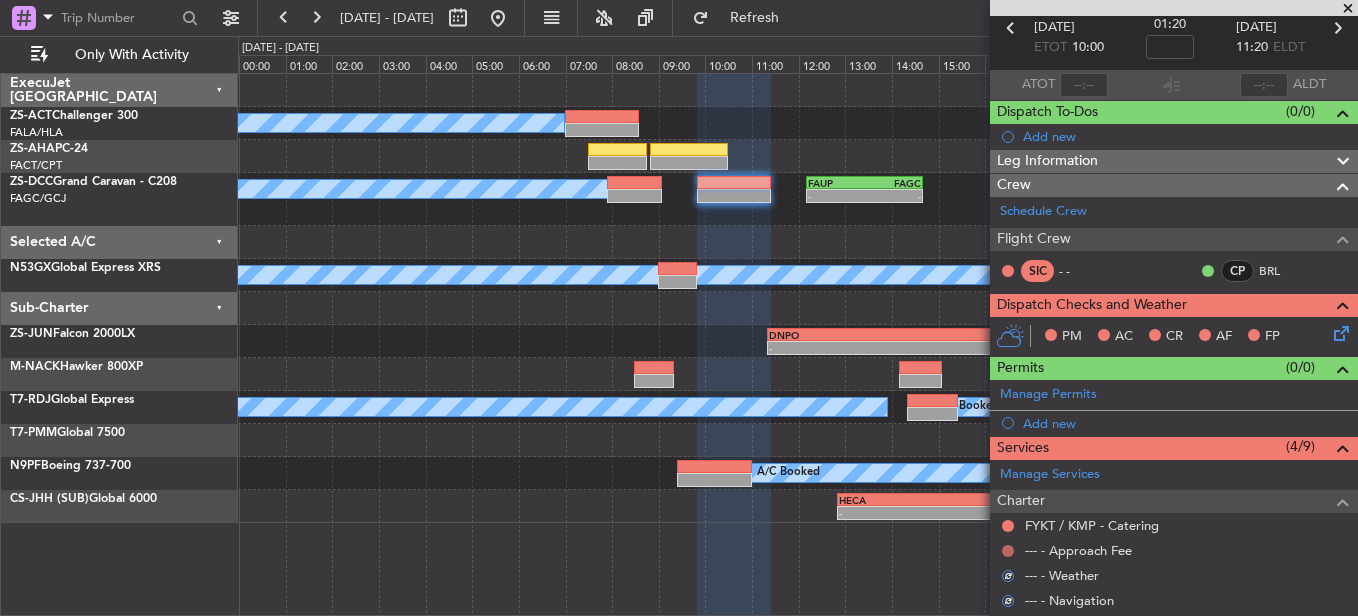 click at bounding box center (1008, 551) 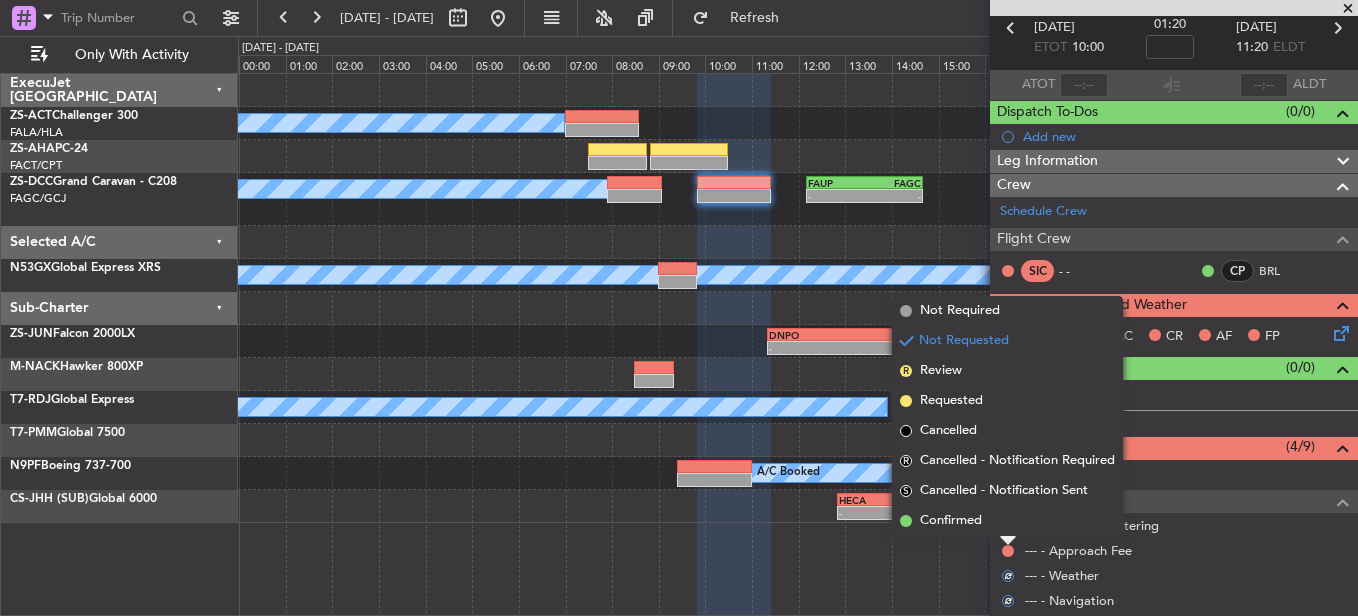 click on "Confirmed" at bounding box center [1007, 521] 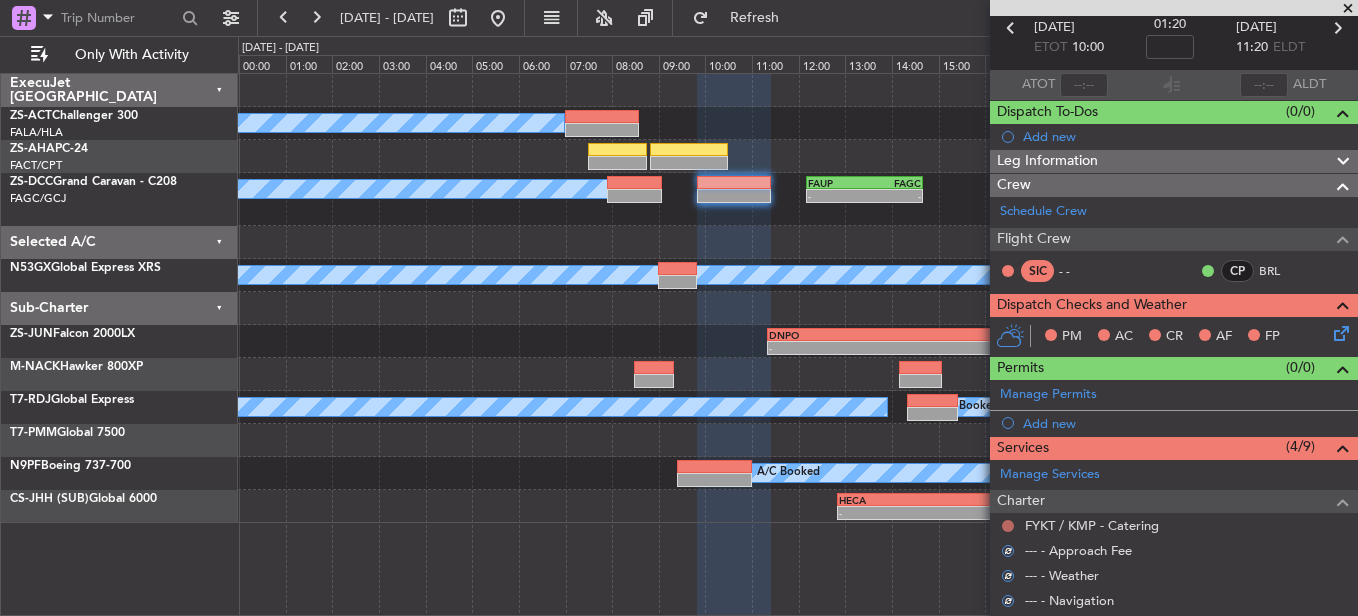 click at bounding box center (1008, 526) 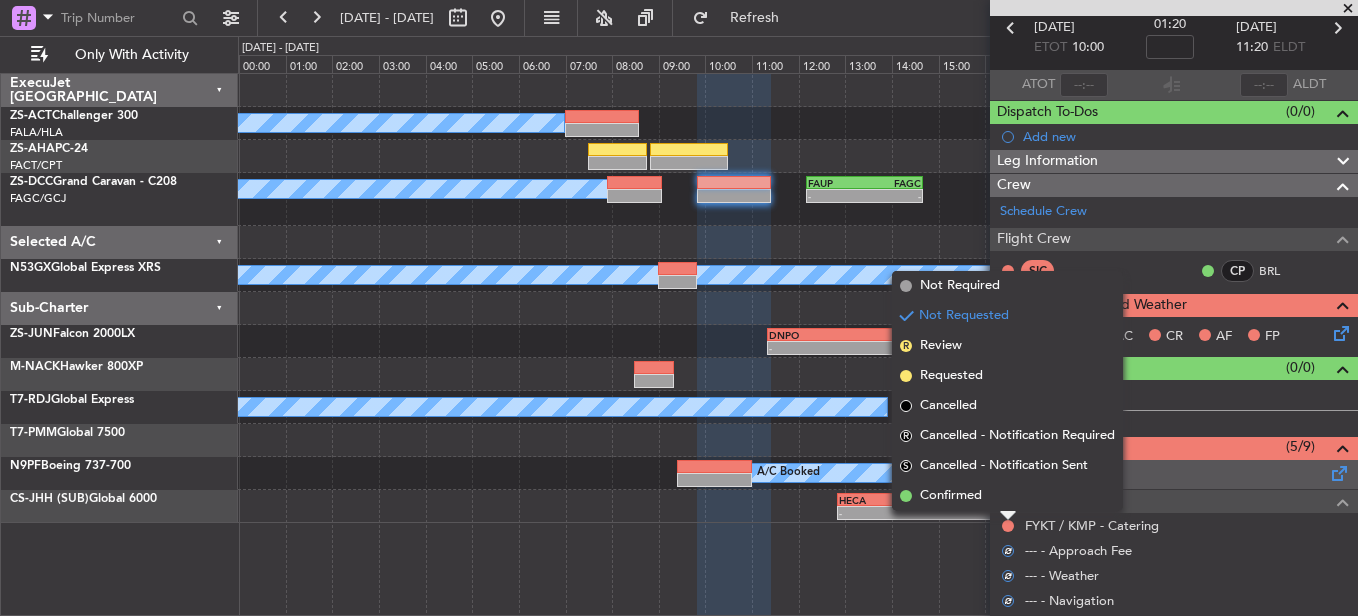 click on "Confirmed" at bounding box center [1007, 496] 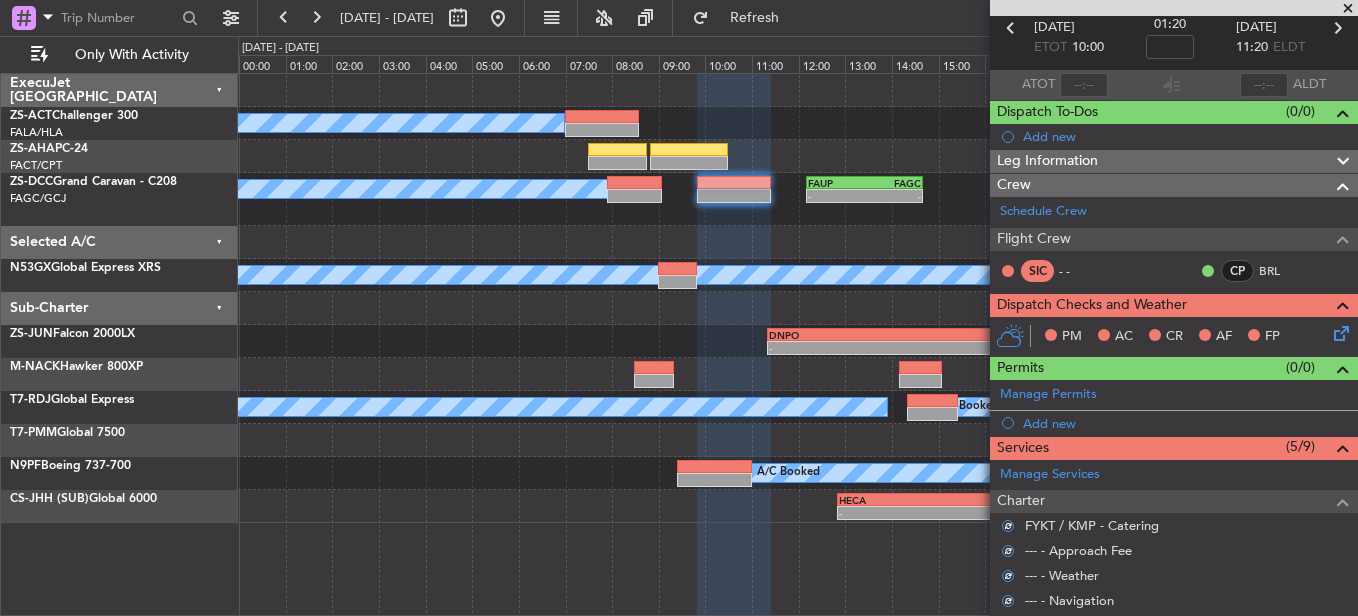 click 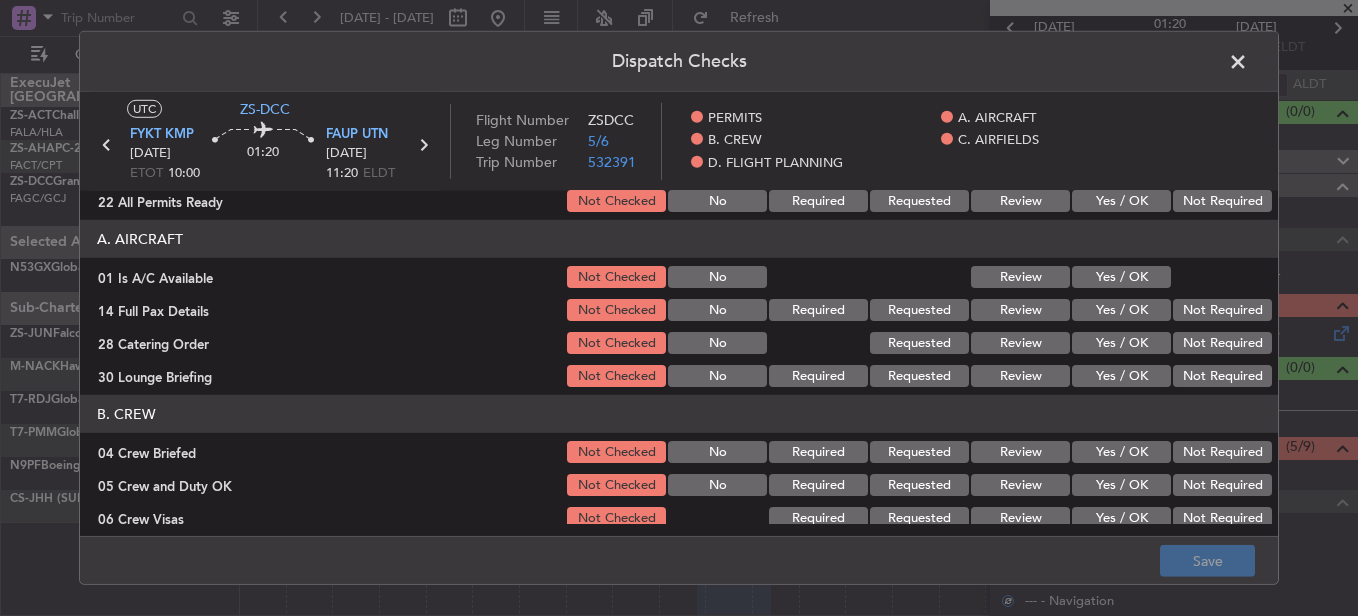scroll, scrollTop: 0, scrollLeft: 0, axis: both 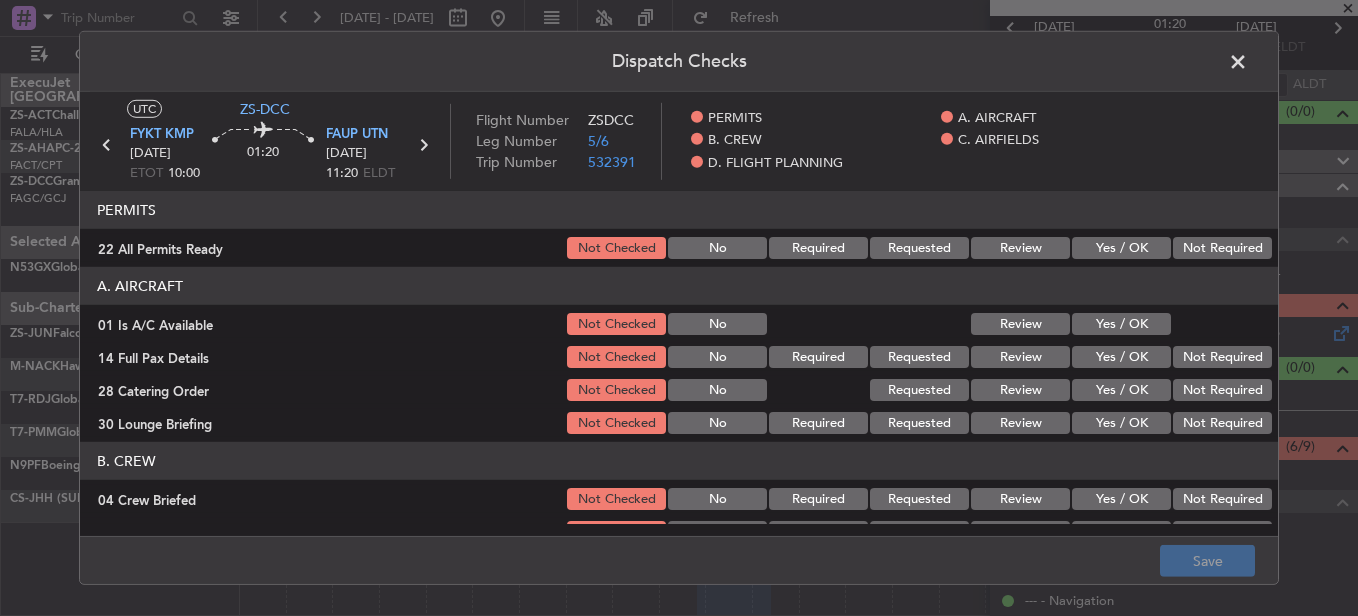 click on "Not Required" 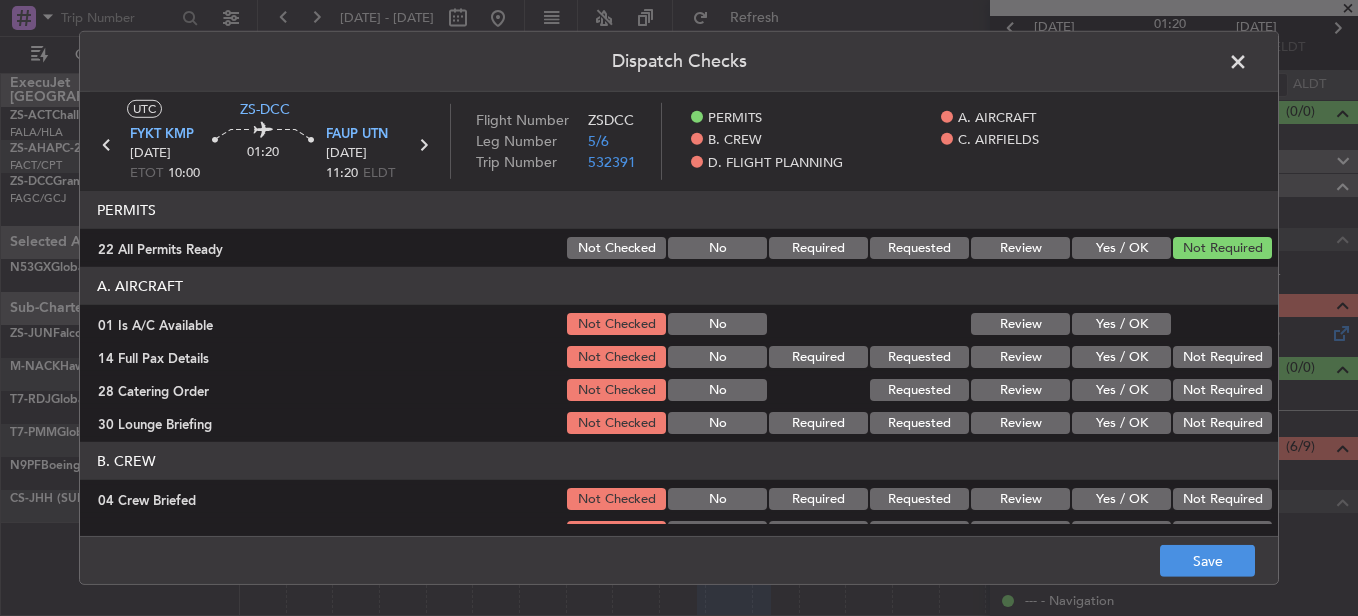 click on "Yes / OK" 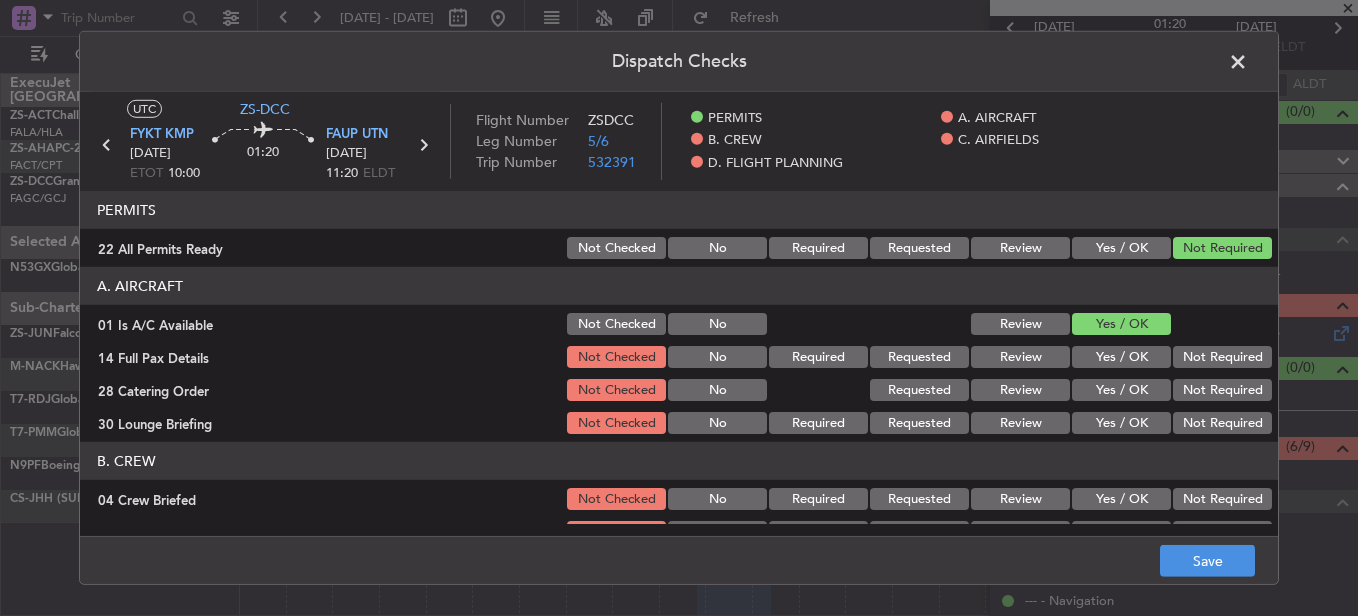 drag, startPoint x: 1168, startPoint y: 347, endPoint x: 1176, endPoint y: 363, distance: 17.888544 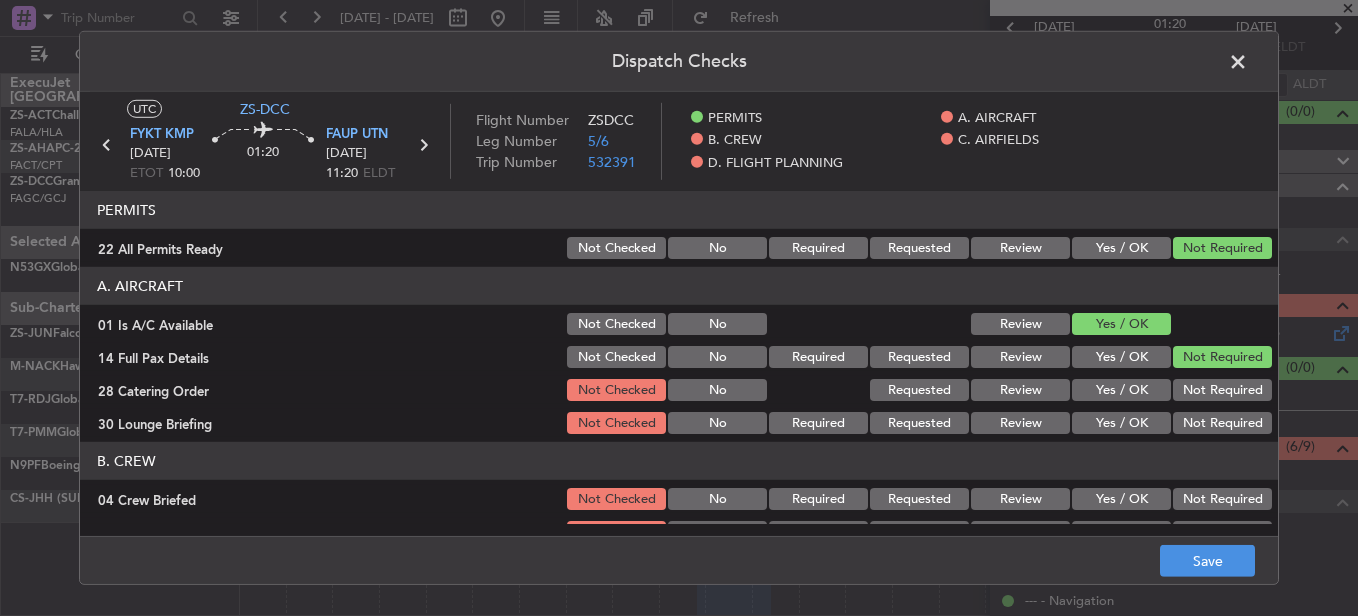 click on "Not Required" 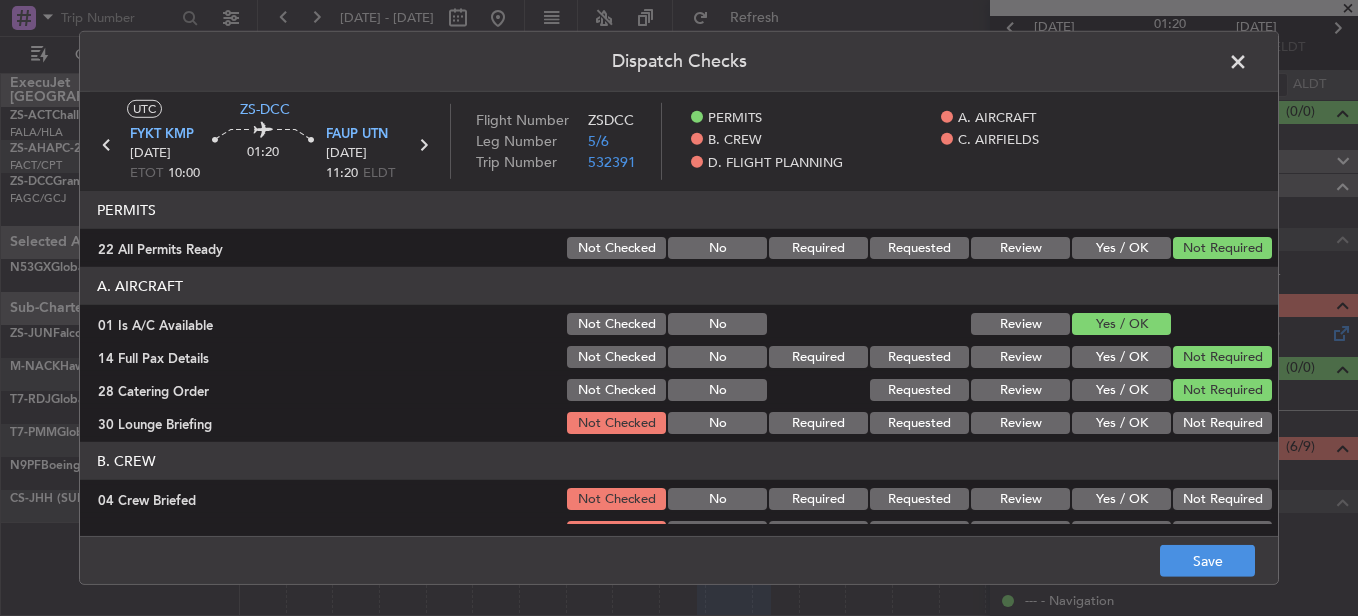 click on "Not Required" 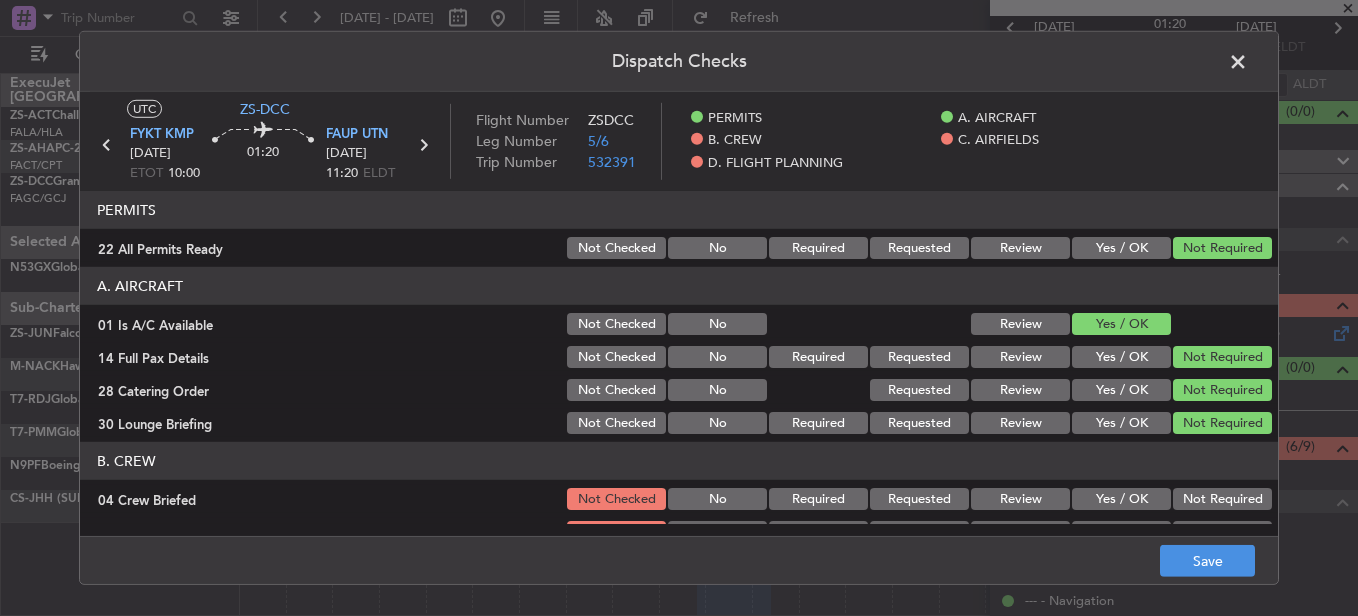 click on "Not Required" 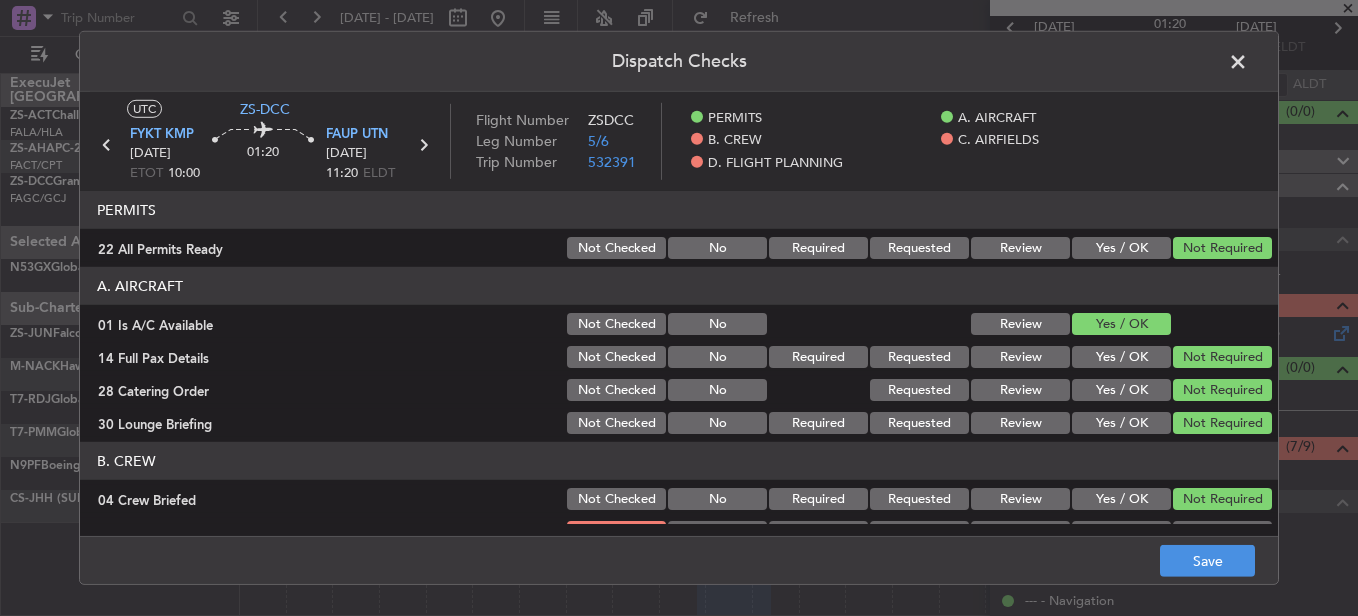 click on "Not Required" 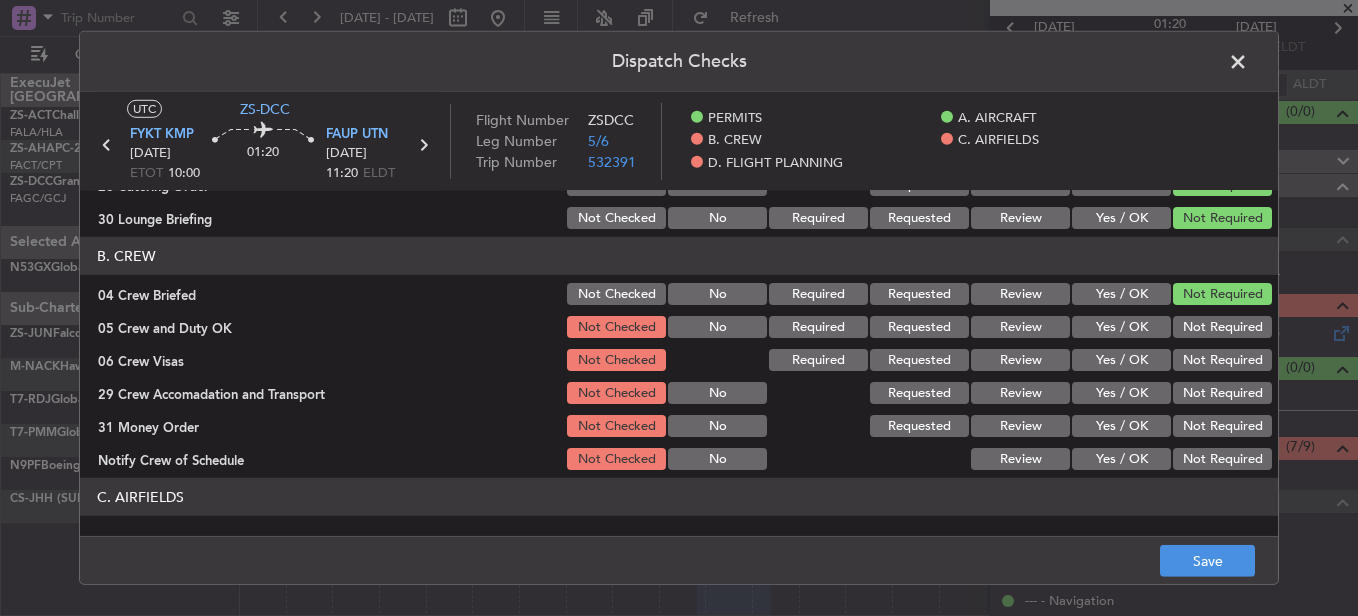 scroll, scrollTop: 200, scrollLeft: 0, axis: vertical 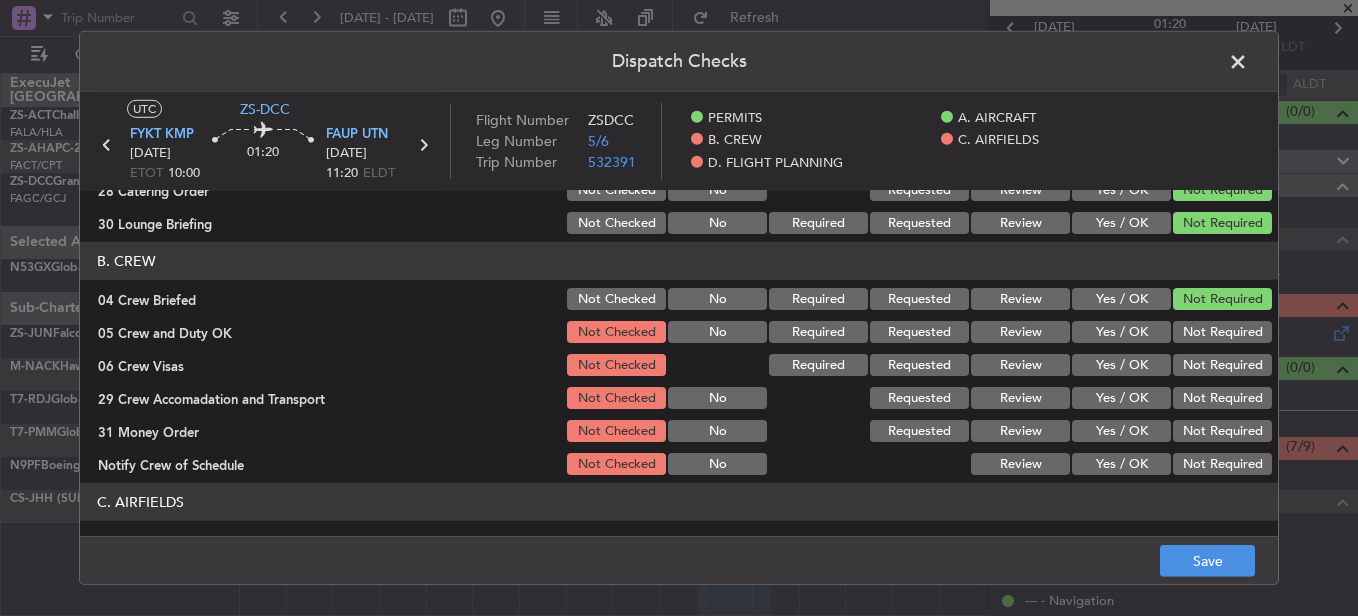 click on "Not Required" 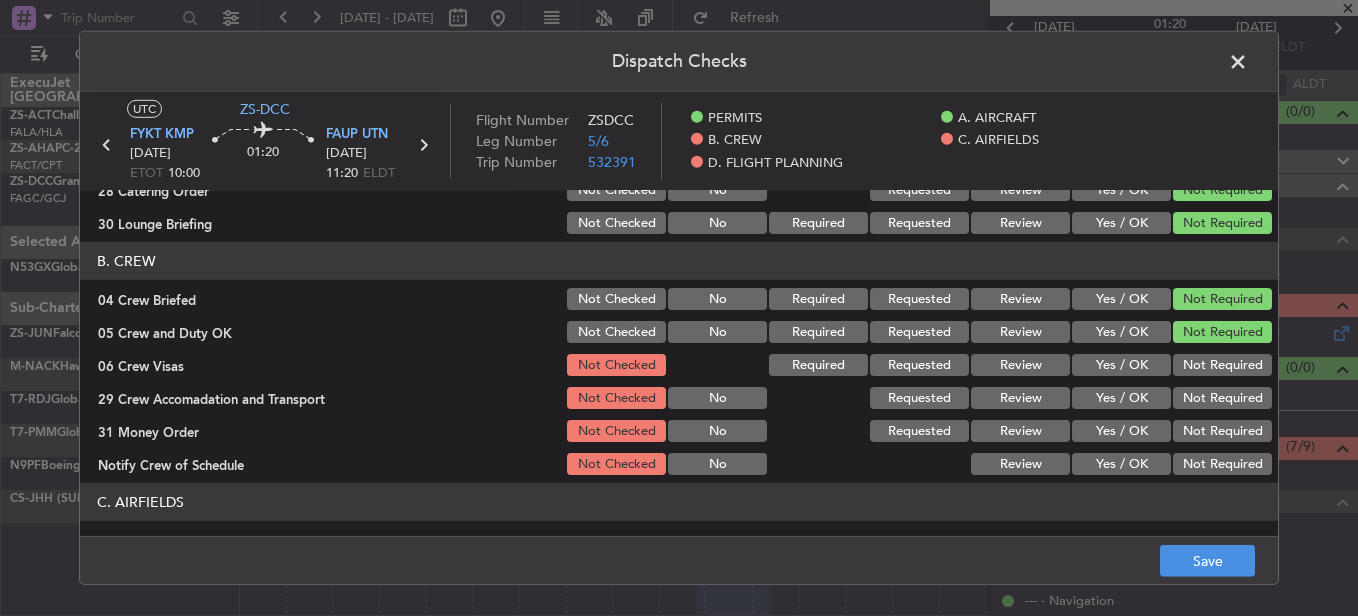 click on "B. CREW   04 Crew Briefed  Not Checked No Required Requested Review Yes / OK Not Required  05 Crew and Duty OK  Not Checked No Required Requested Review Yes / OK Not Required  06 Crew Visas  Not Checked Required Requested Review Yes / OK Not Required  29 Crew Accomadation and Transport  Not Checked No Requested Review Yes / OK Not Required  31 Money Order  Not Checked No Requested Review Yes / OK Not Required  Notify Crew of Schedule  Not Checked No Review Yes / OK Not Required" 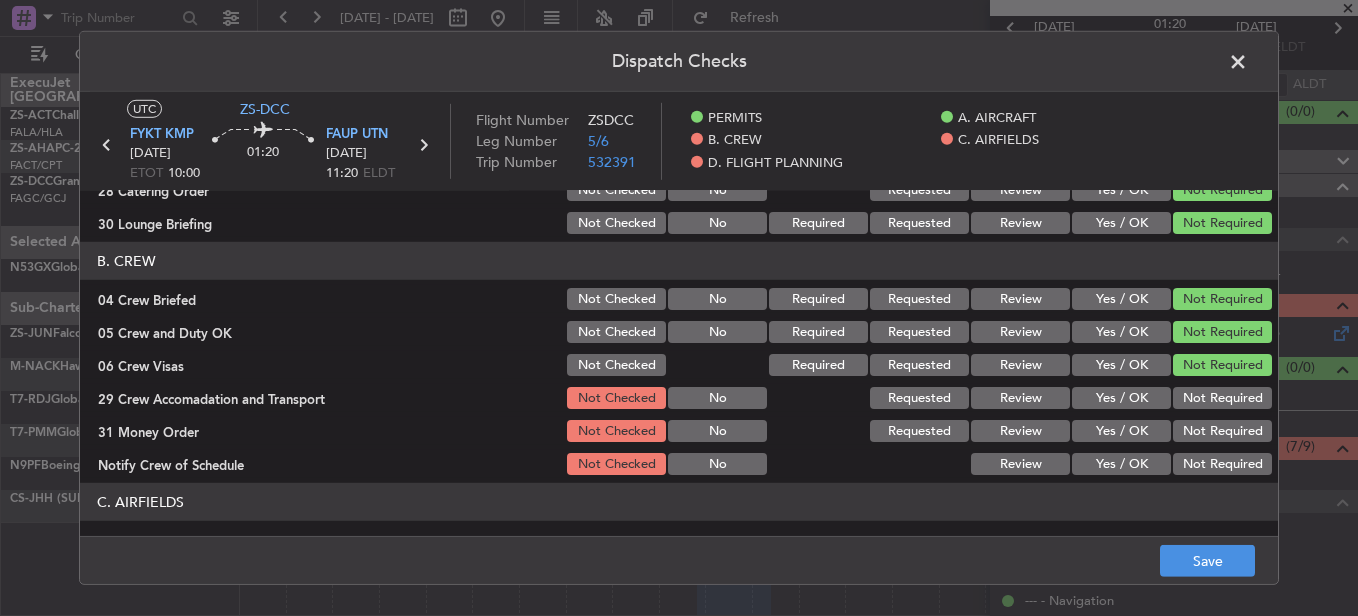 drag, startPoint x: 1193, startPoint y: 384, endPoint x: 1190, endPoint y: 394, distance: 10.440307 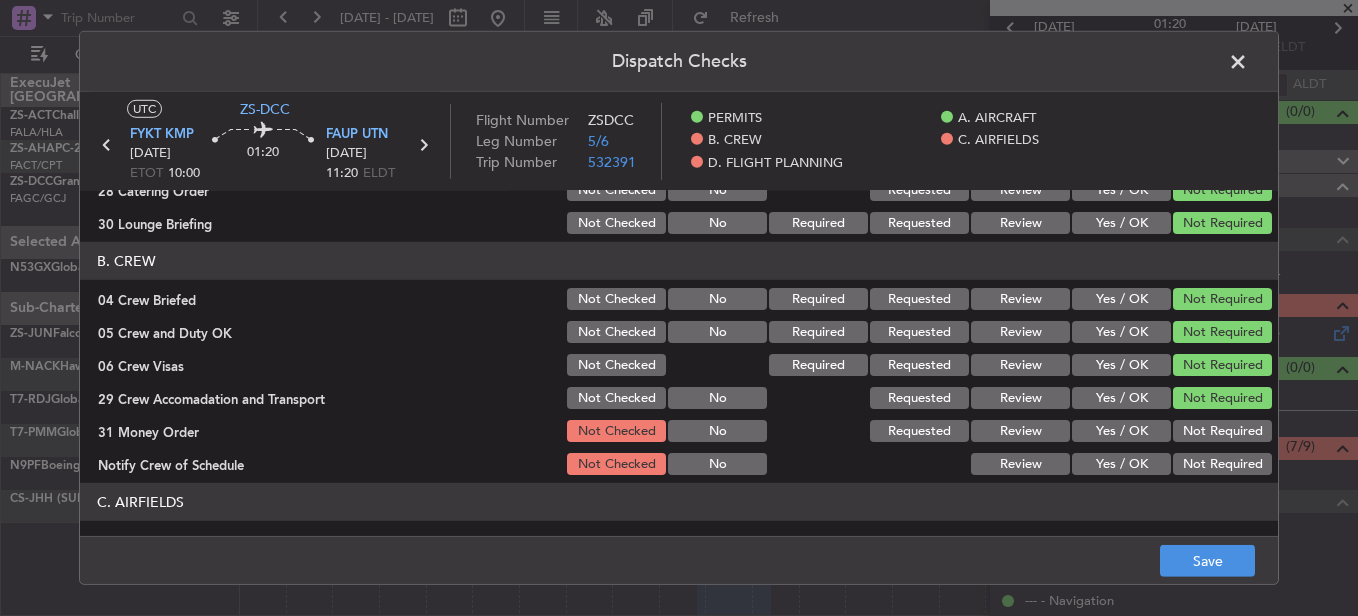 click on "Not Required" 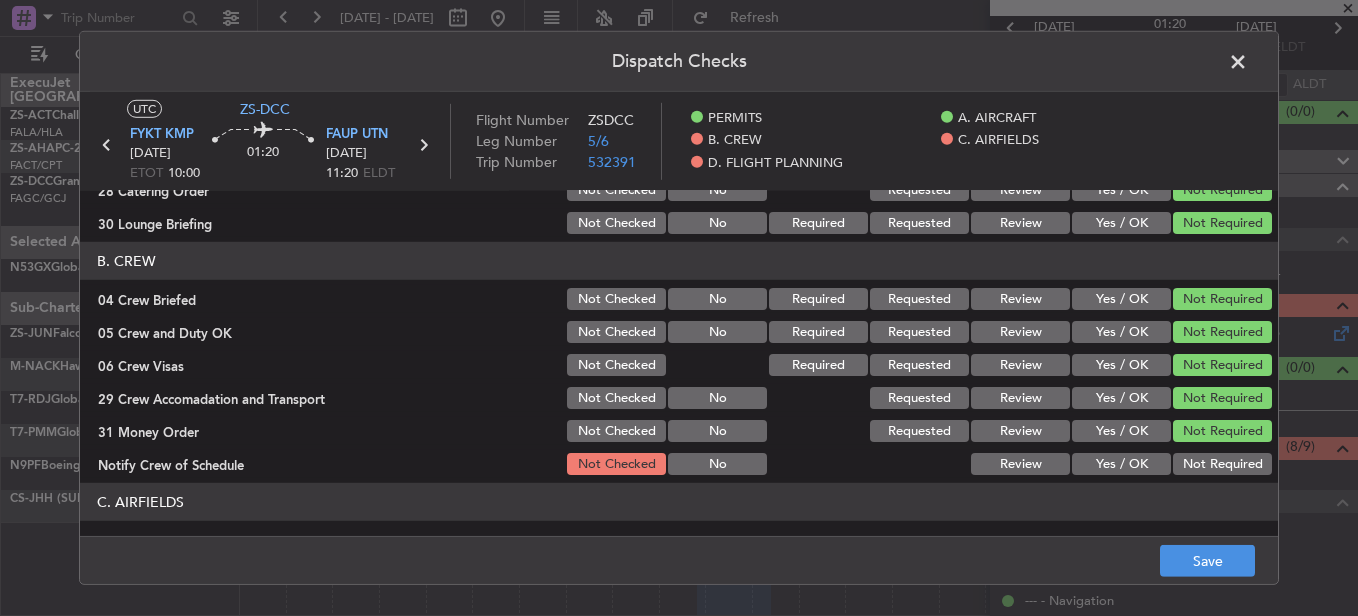 drag, startPoint x: 1189, startPoint y: 437, endPoint x: 1191, endPoint y: 460, distance: 23.086792 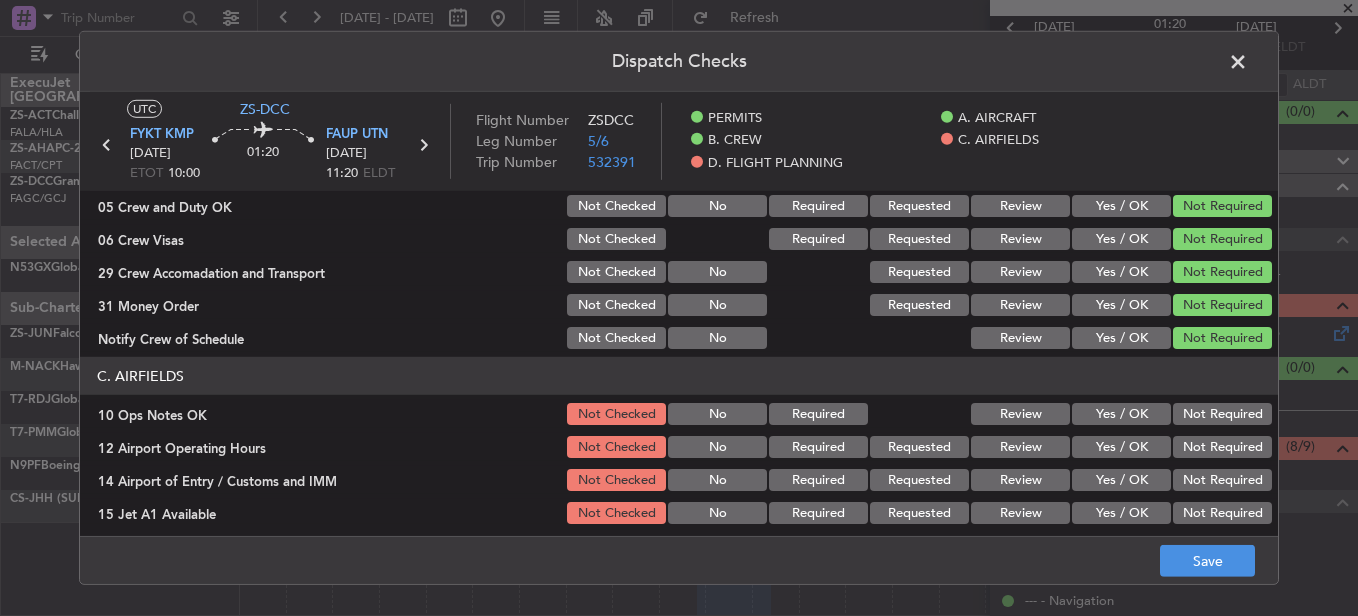 scroll, scrollTop: 400, scrollLeft: 0, axis: vertical 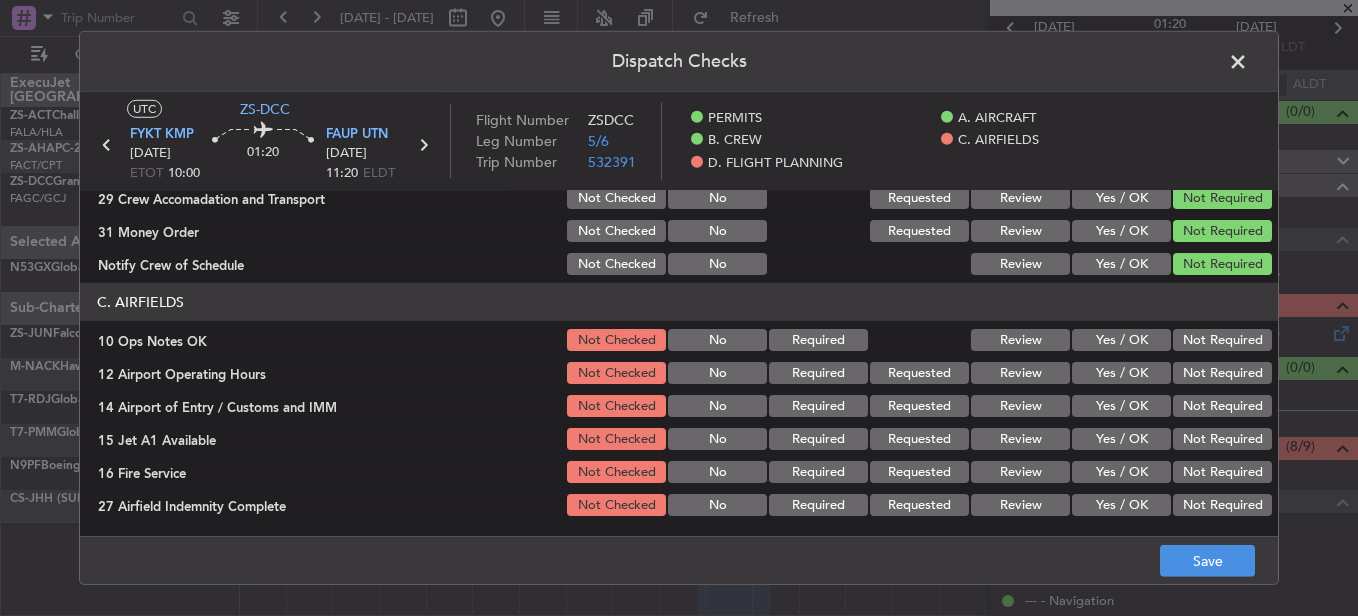 click on "Not Required" 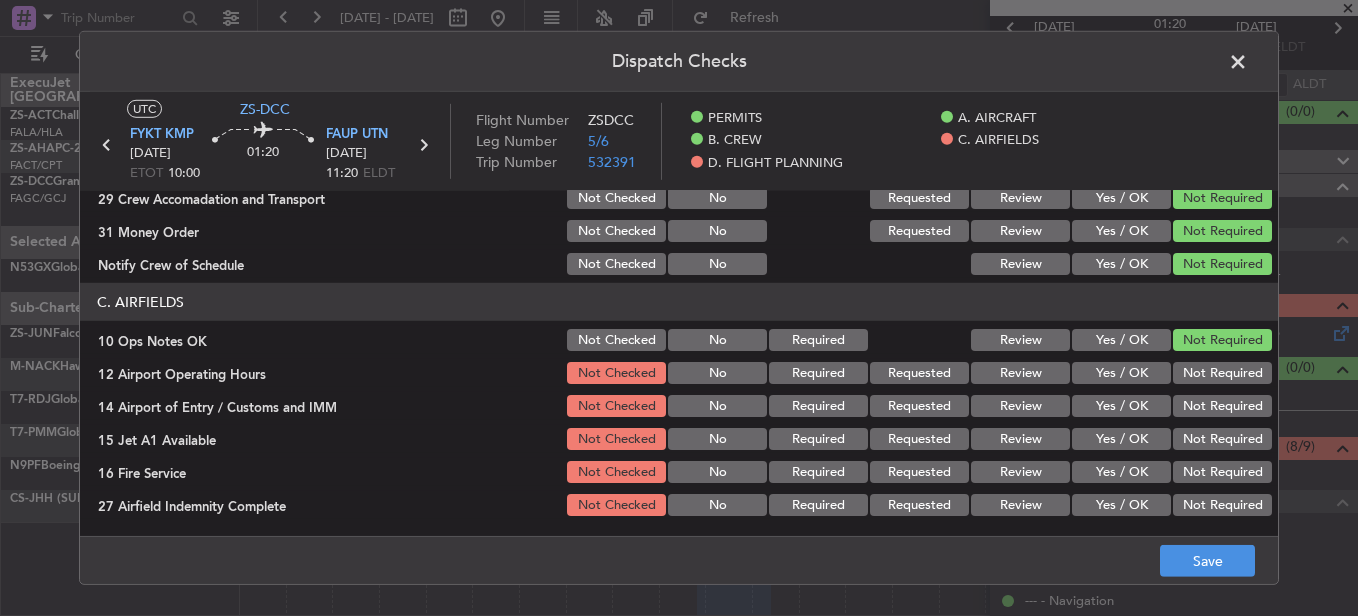 drag, startPoint x: 1194, startPoint y: 350, endPoint x: 1194, endPoint y: 373, distance: 23 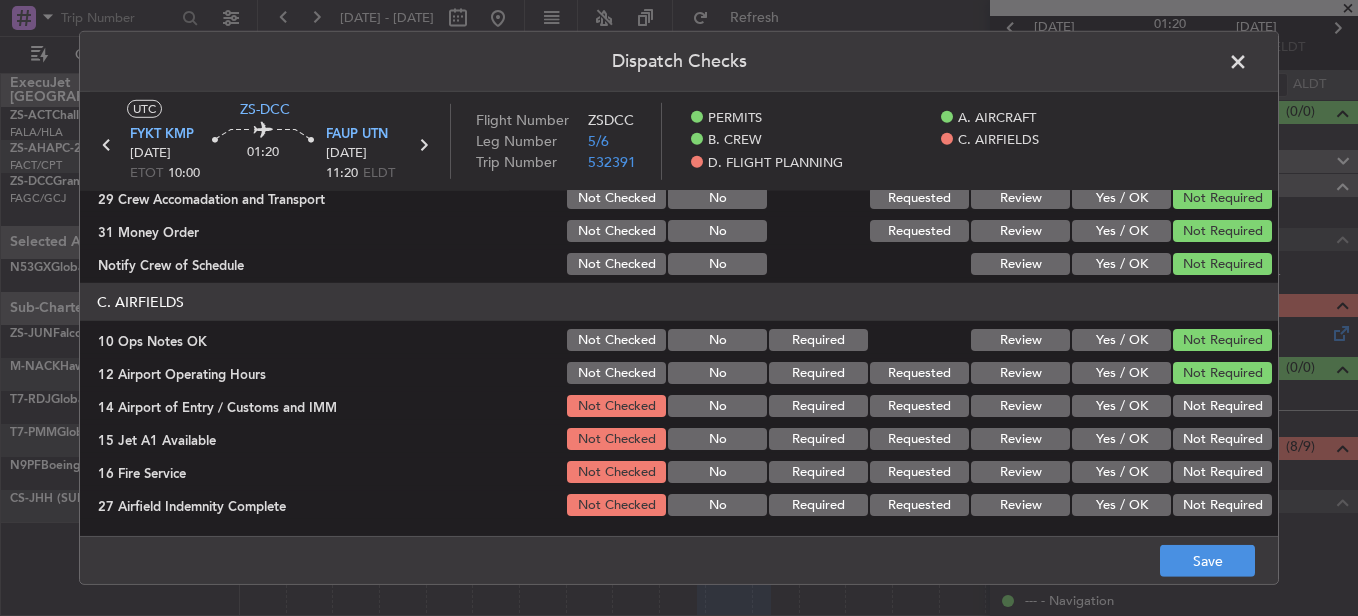 click on "Not Required" 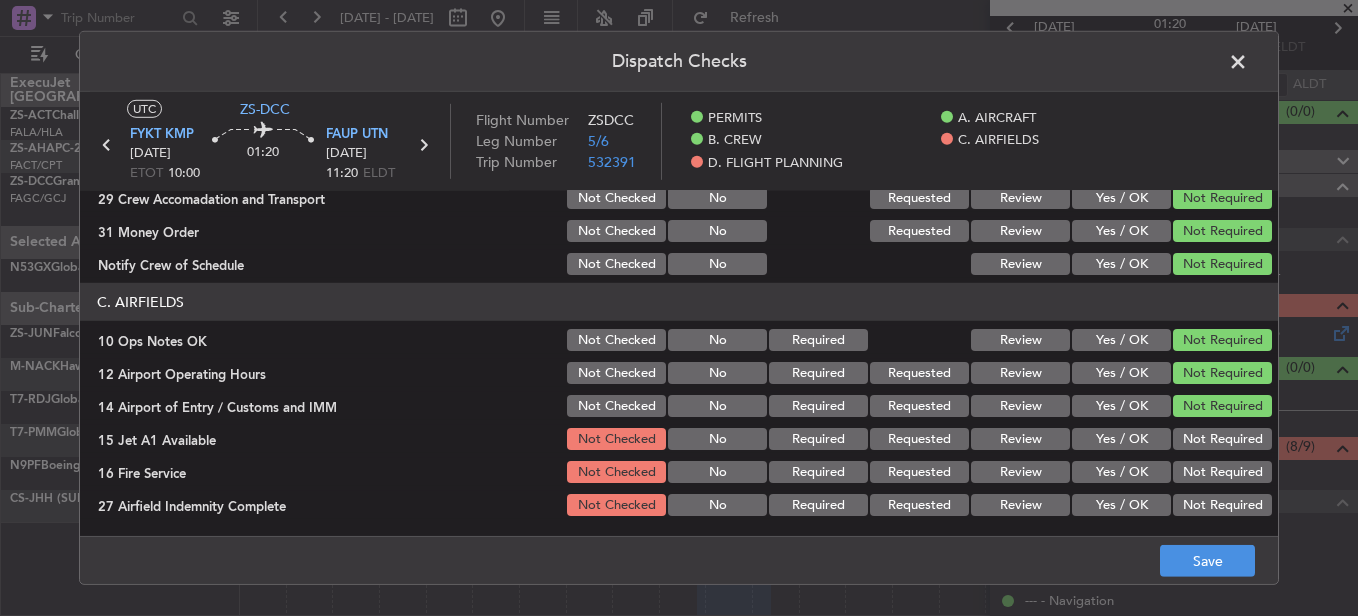 click on "Not Required" 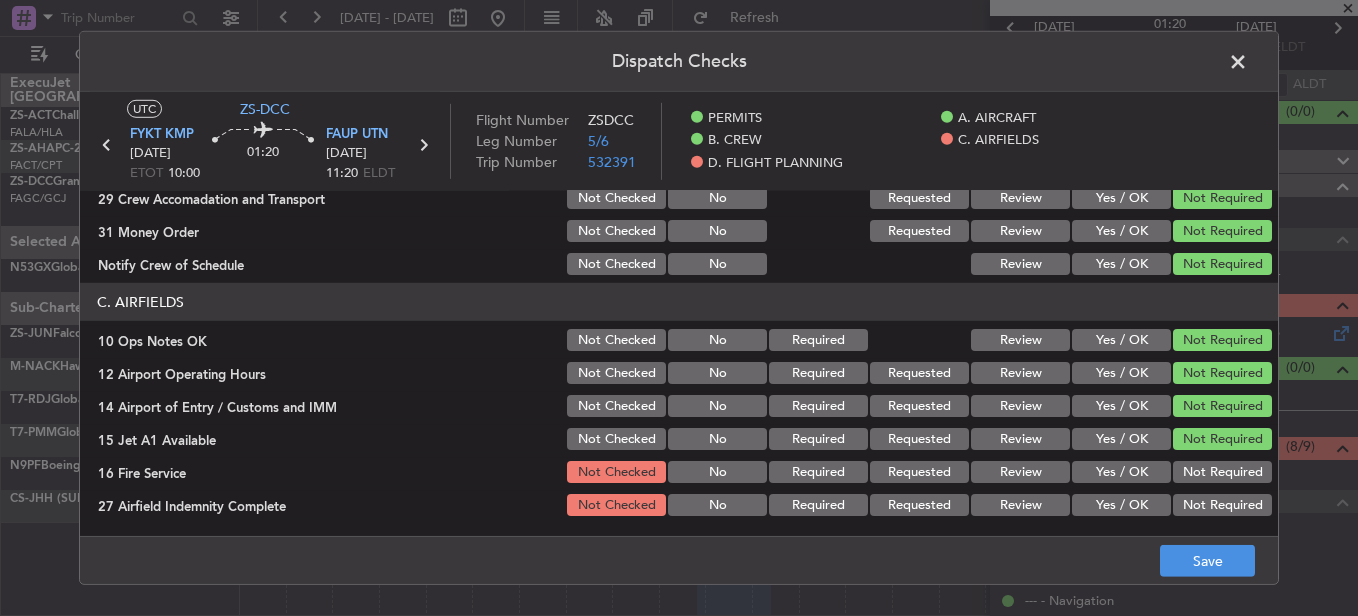 click on "C. AIRFIELDS   10 Ops Notes OK  Not Checked No Required Review Yes / OK Not Required  12 Airport Operating Hours  Not Checked No Required Requested Review Yes / OK Not Required  14 Airport of Entry / Customs and IMM  Not Checked No Required Requested Review Yes / OK Not Required  15 Jet A1 Available  Not Checked No Required Requested Review Yes / OK Not Required  16 Fire Service  Not Checked No Required Requested Review Yes / OK Not Required  27 Airfield Indemnity Complete  Not Checked No Required Requested Review Yes / OK Not Required  31 Runway Lights  Not Checked No Required Requested Review Yes / OK Not Required" 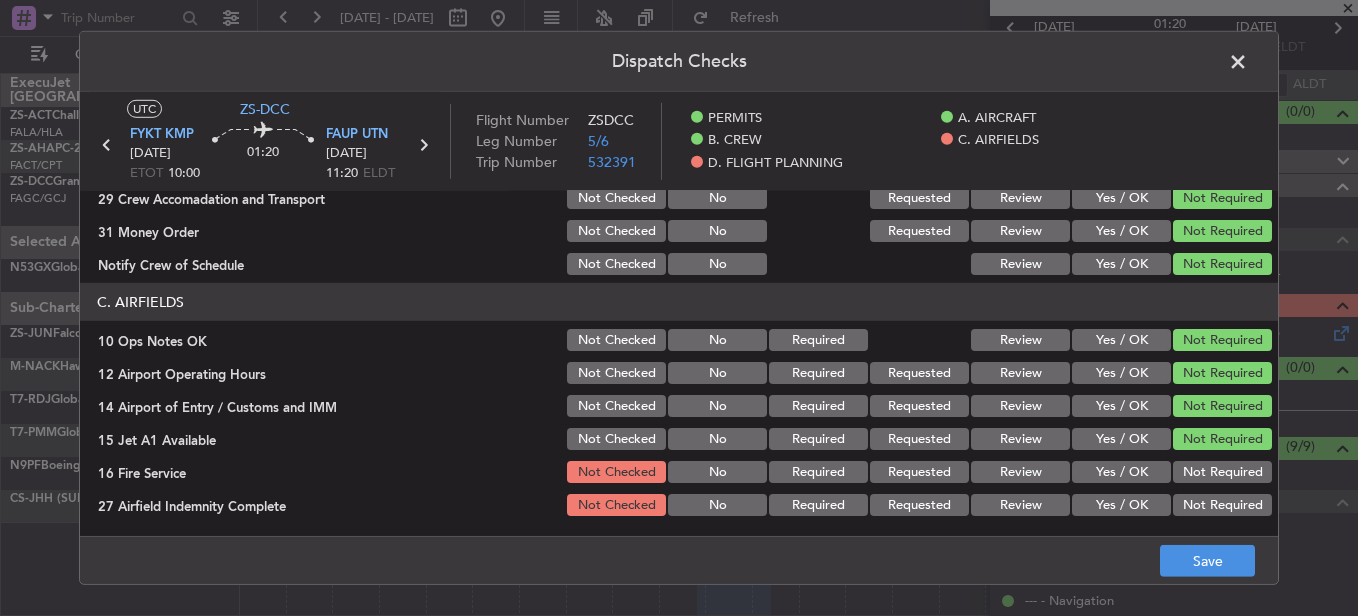 drag, startPoint x: 1182, startPoint y: 473, endPoint x: 1184, endPoint y: 484, distance: 11.18034 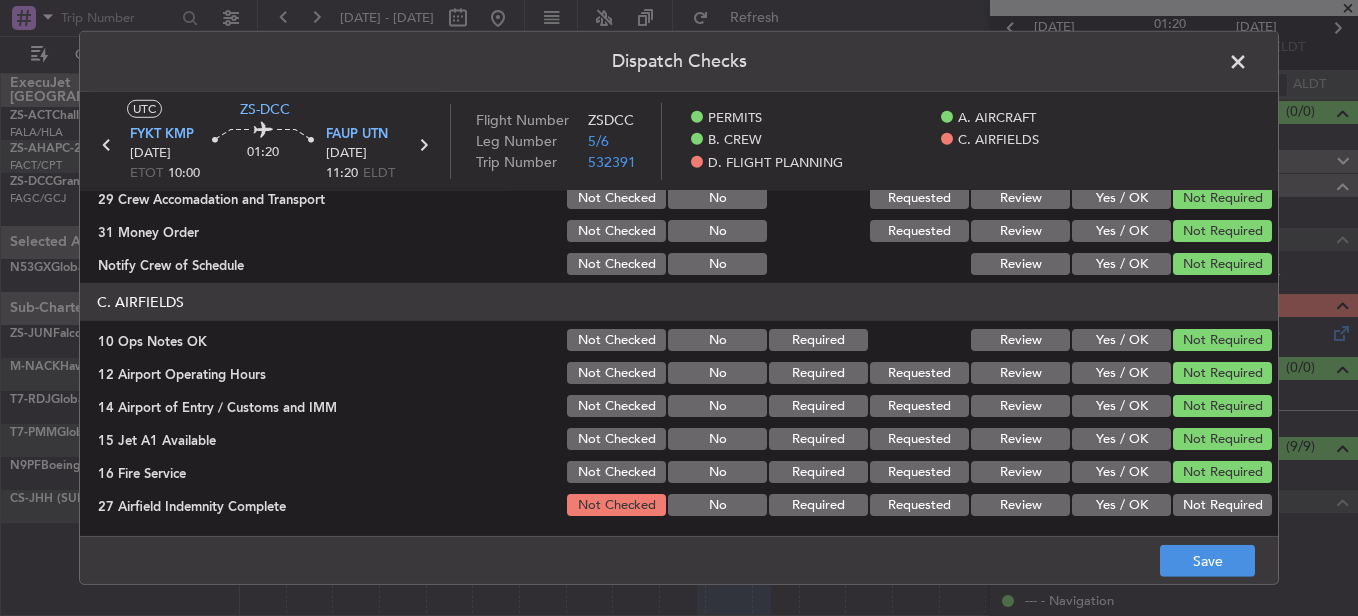click on "Not Required" 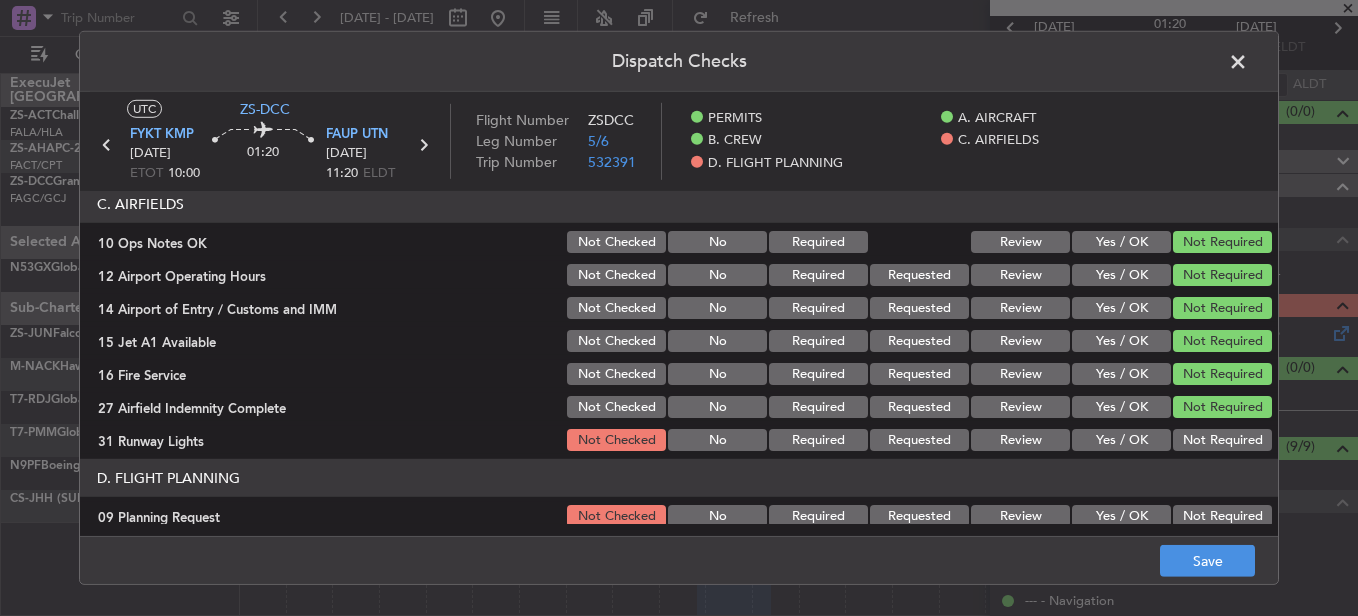 scroll, scrollTop: 542, scrollLeft: 0, axis: vertical 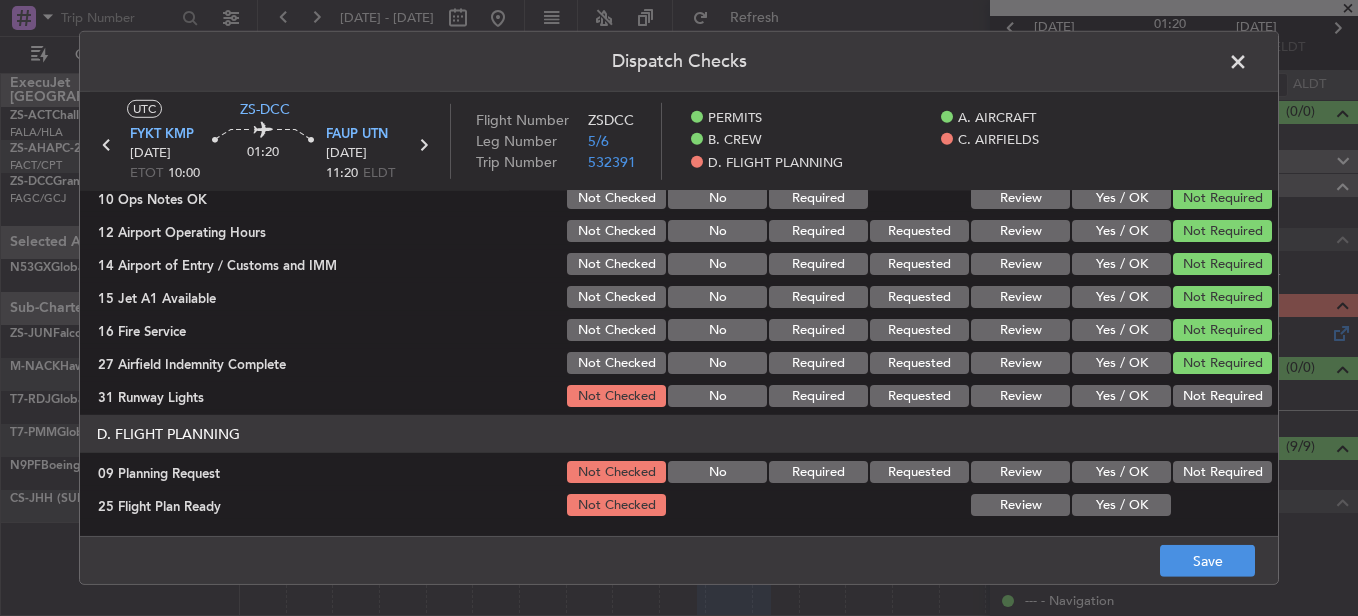 click on "Not Required" 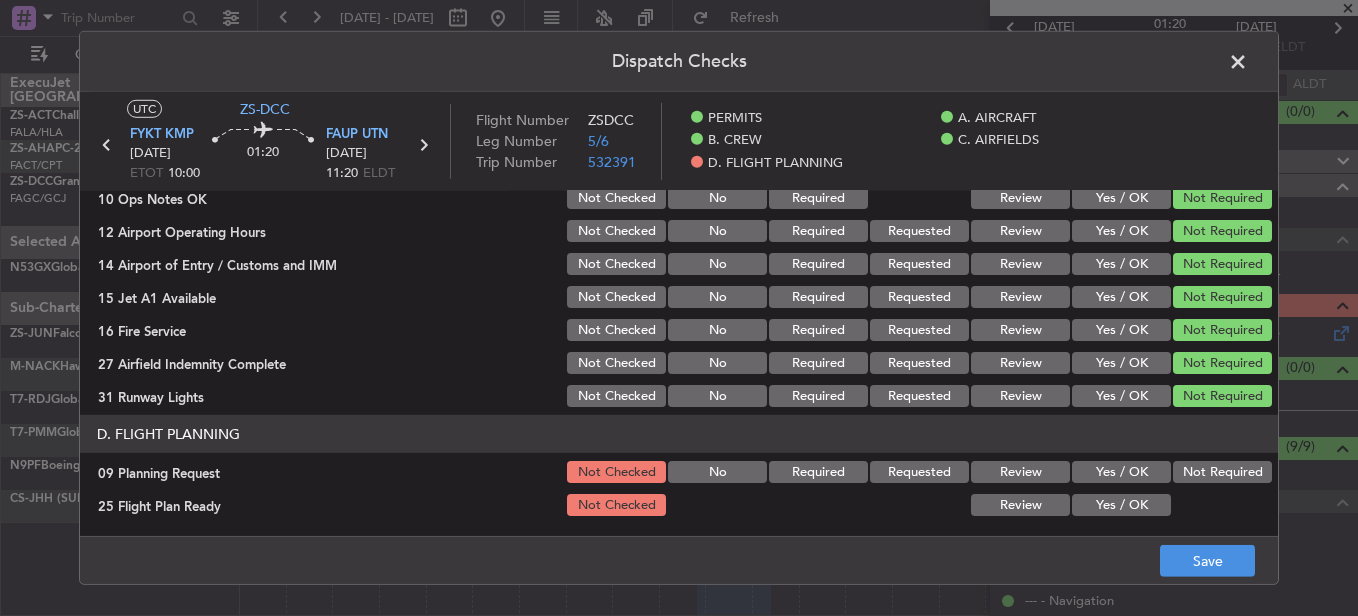 click 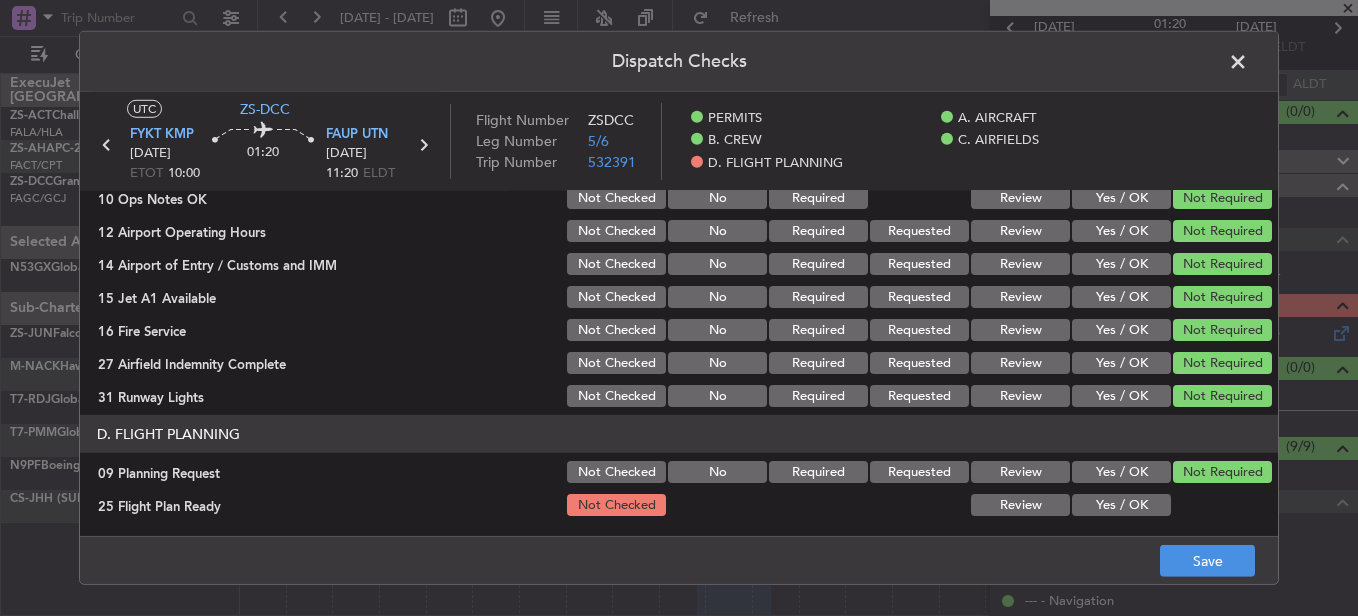 click 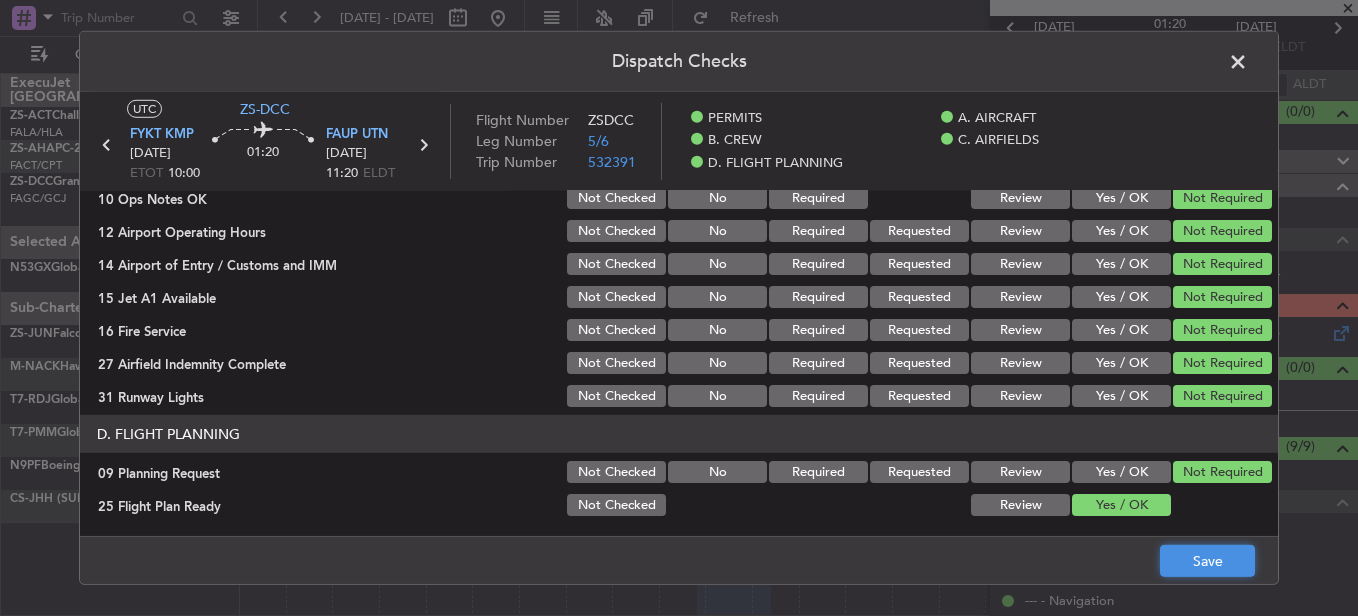 click on "Save" 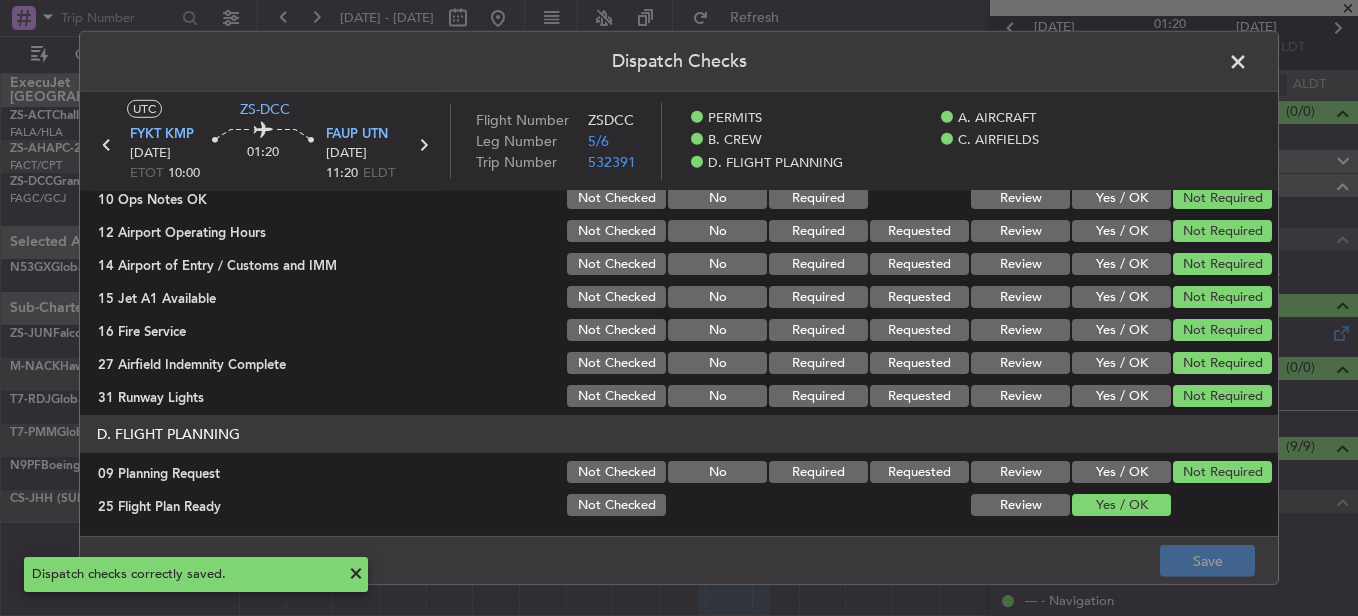 click 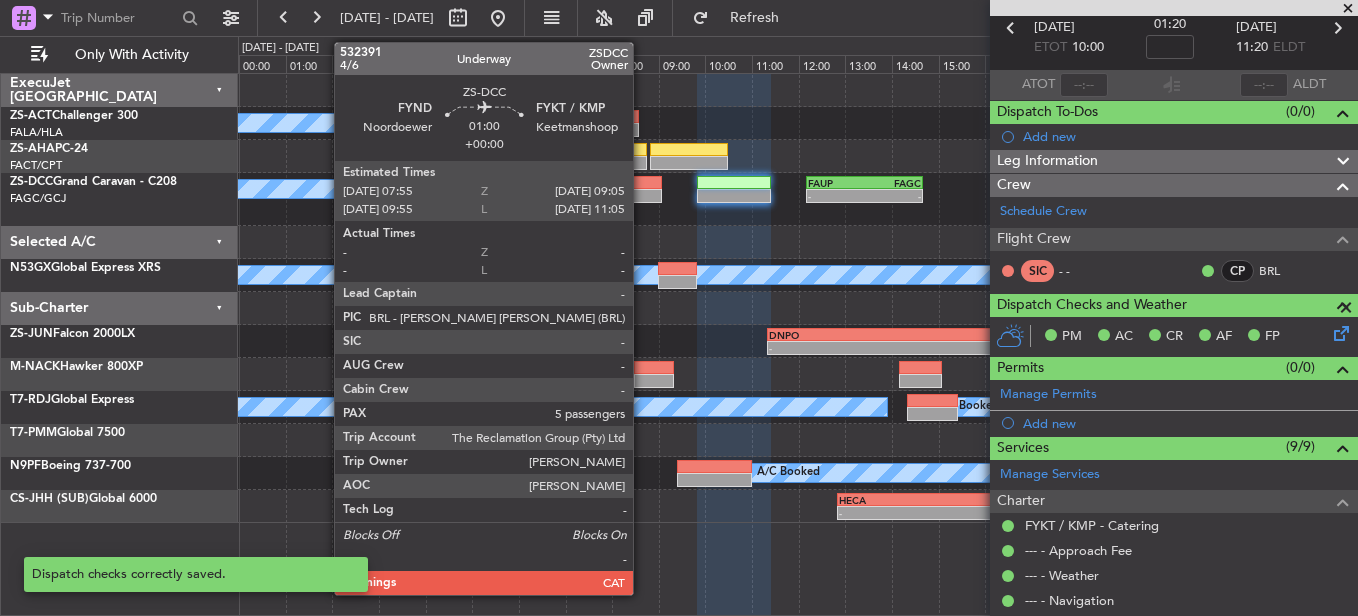click 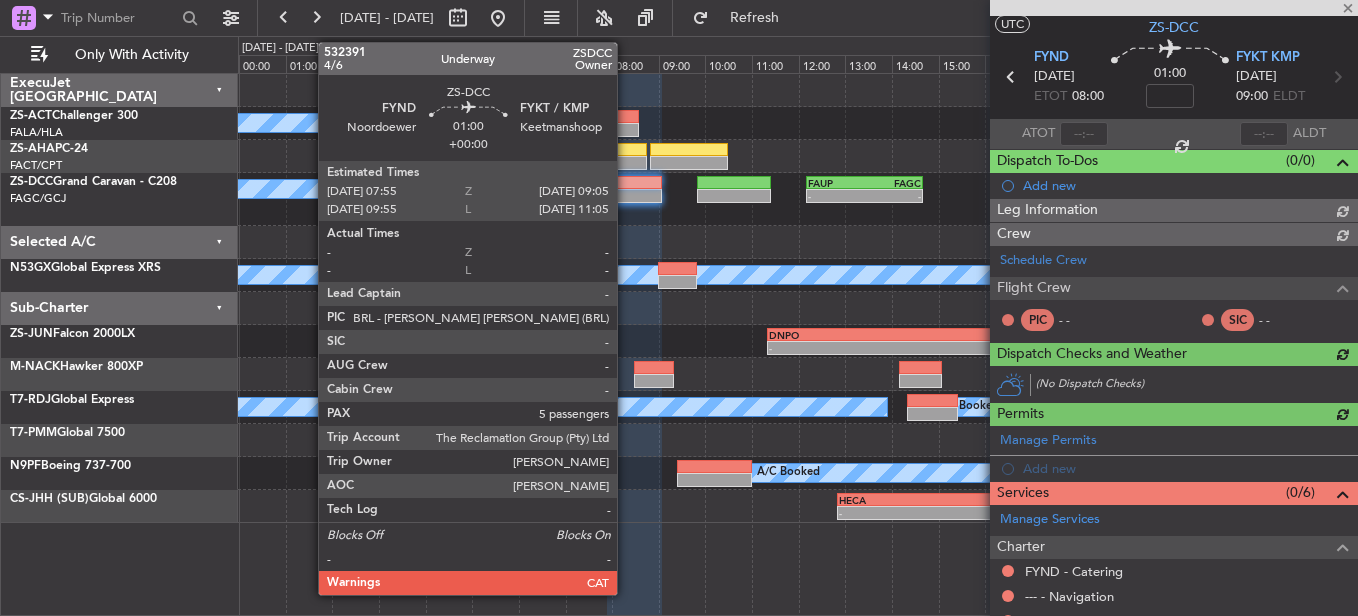 scroll, scrollTop: 95, scrollLeft: 0, axis: vertical 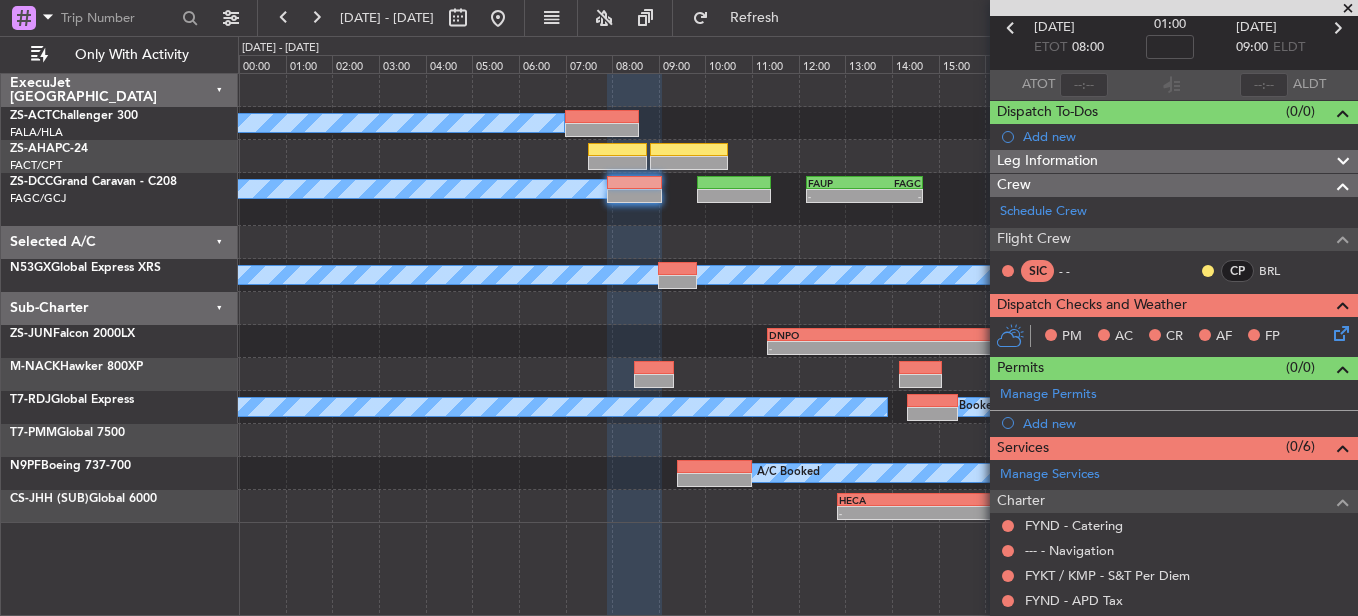 click 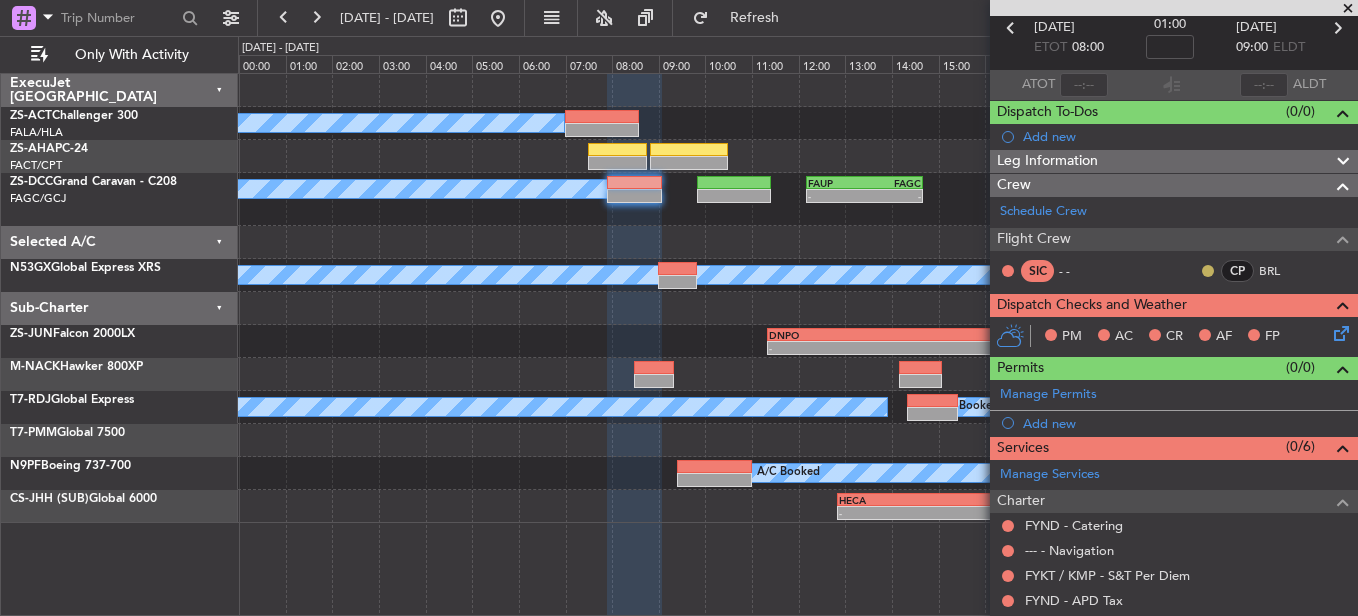 click 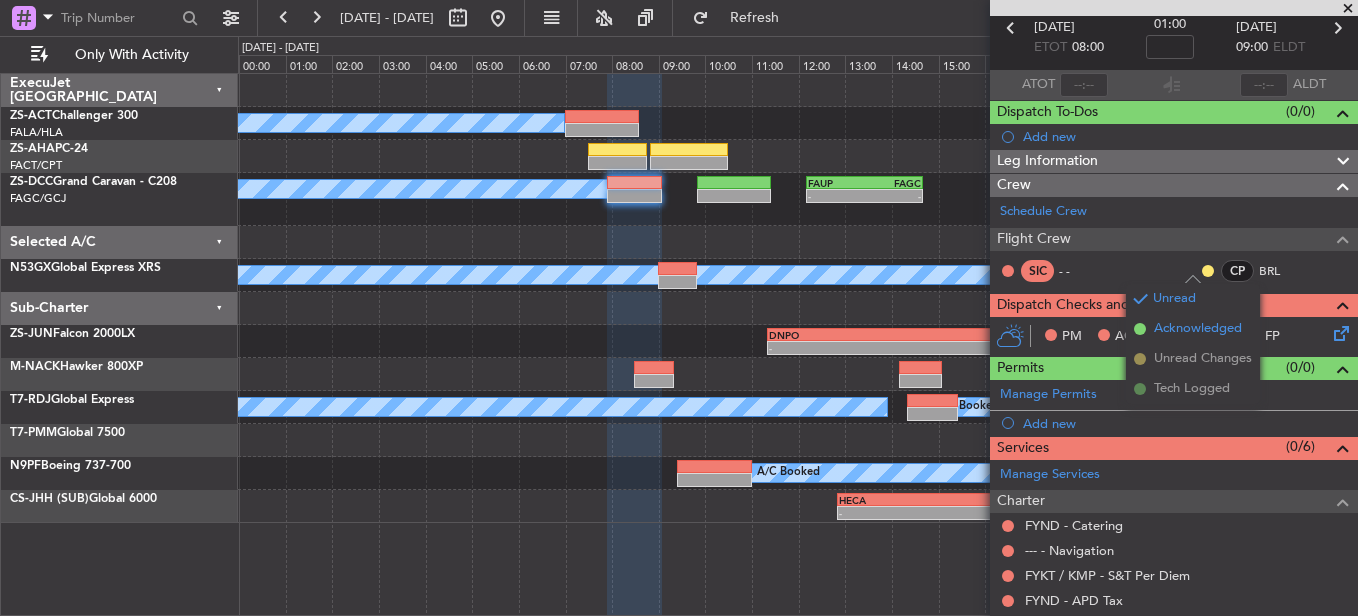 click on "Acknowledged" at bounding box center (1198, 329) 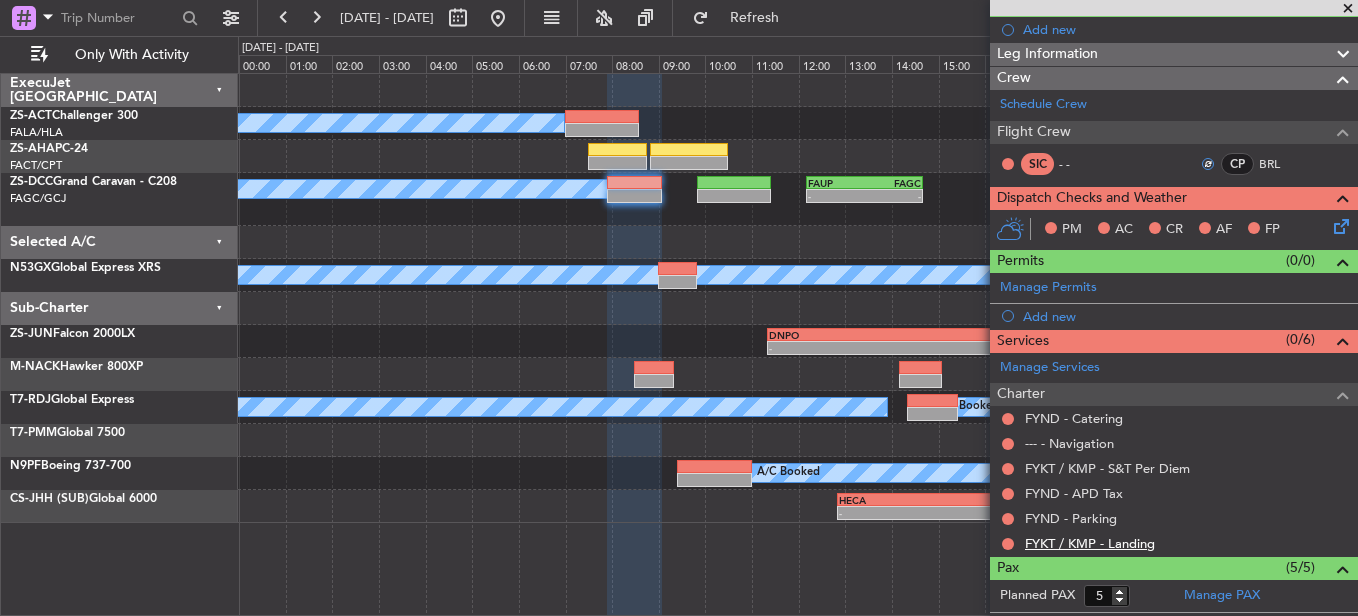 scroll, scrollTop: 395, scrollLeft: 0, axis: vertical 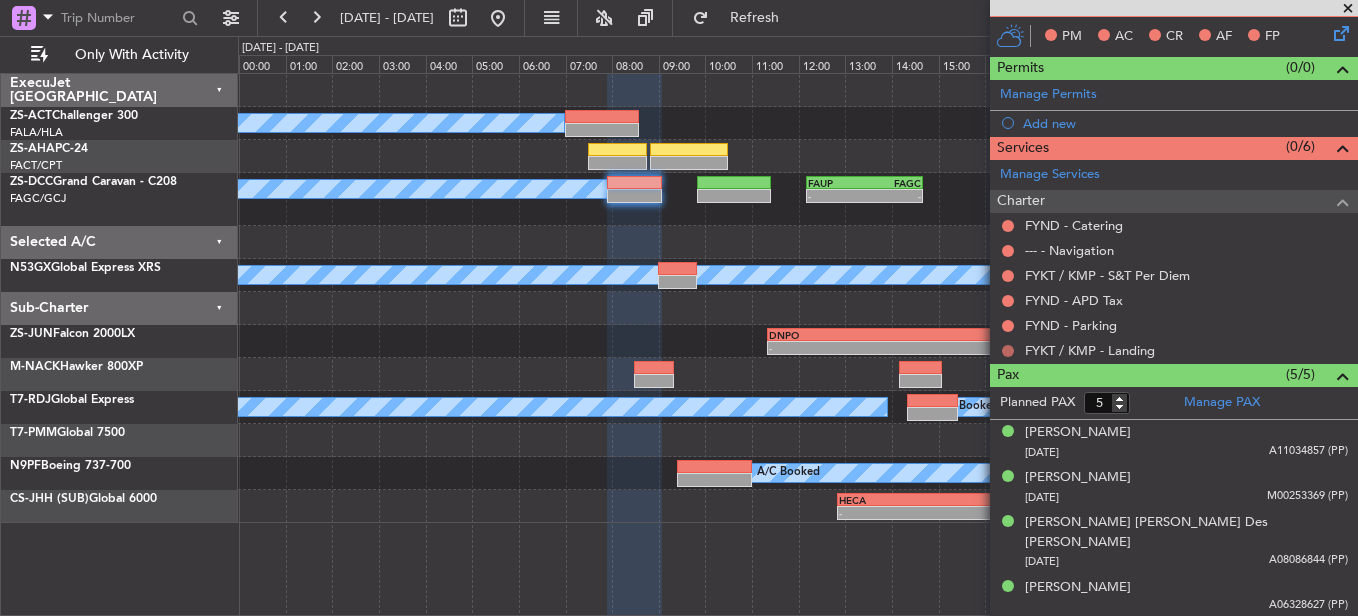 click at bounding box center [1008, 351] 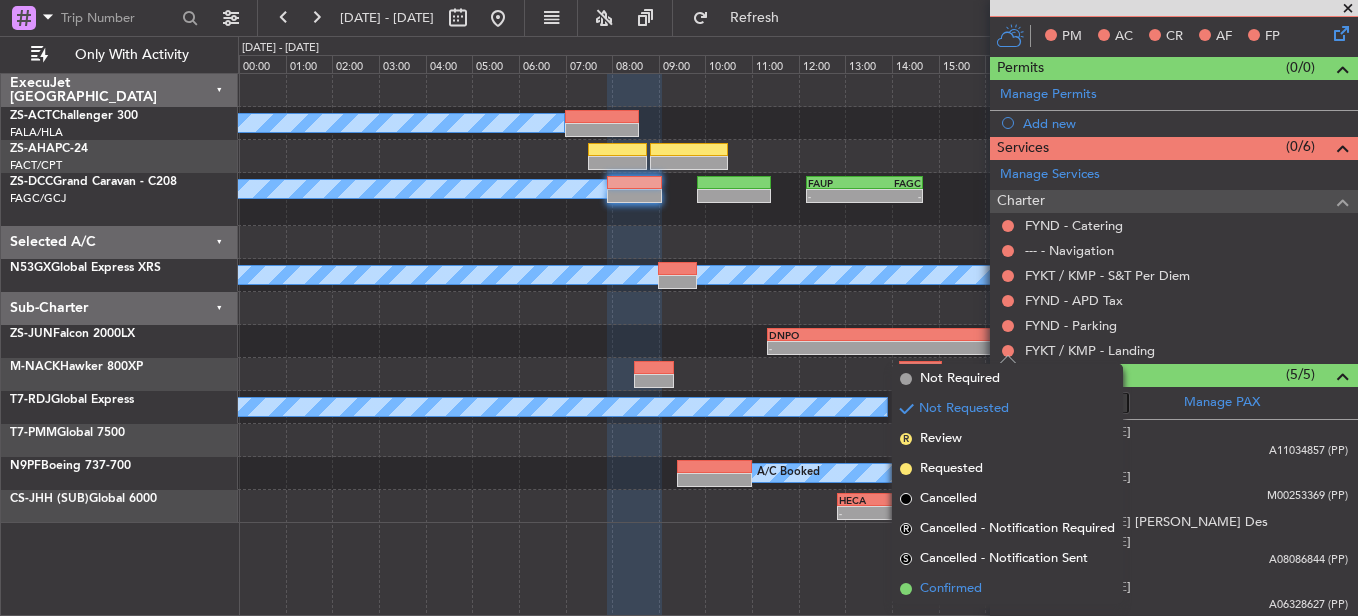 click on "Confirmed" at bounding box center (951, 589) 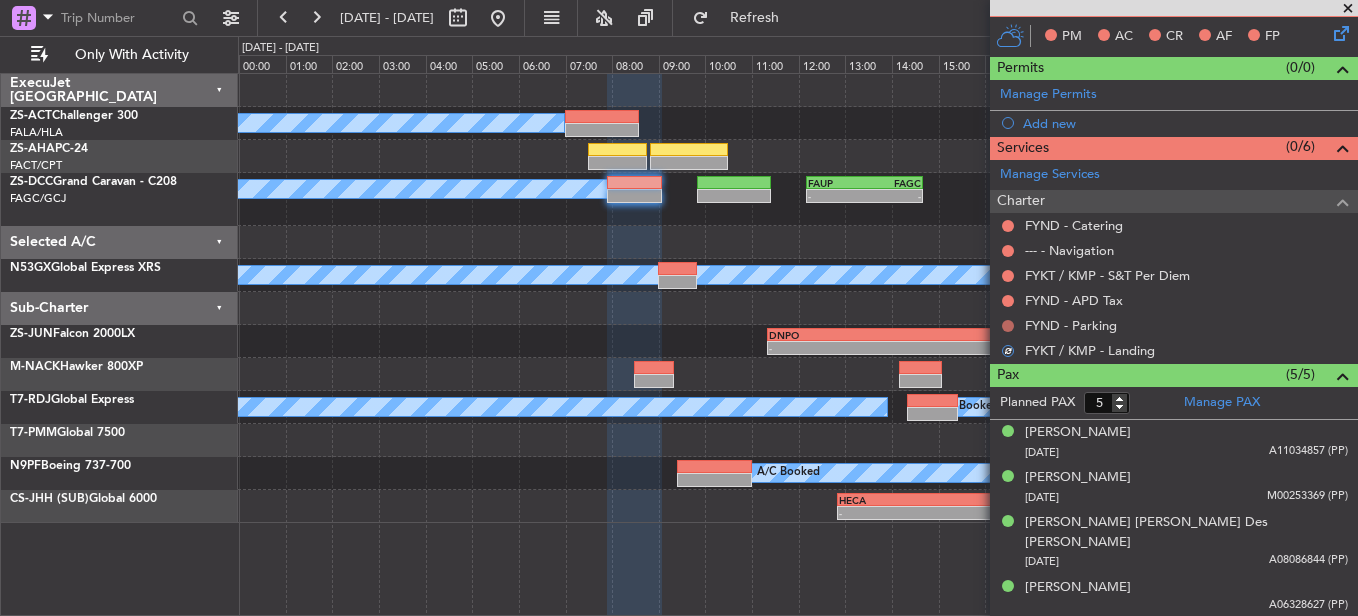 click at bounding box center [1008, 326] 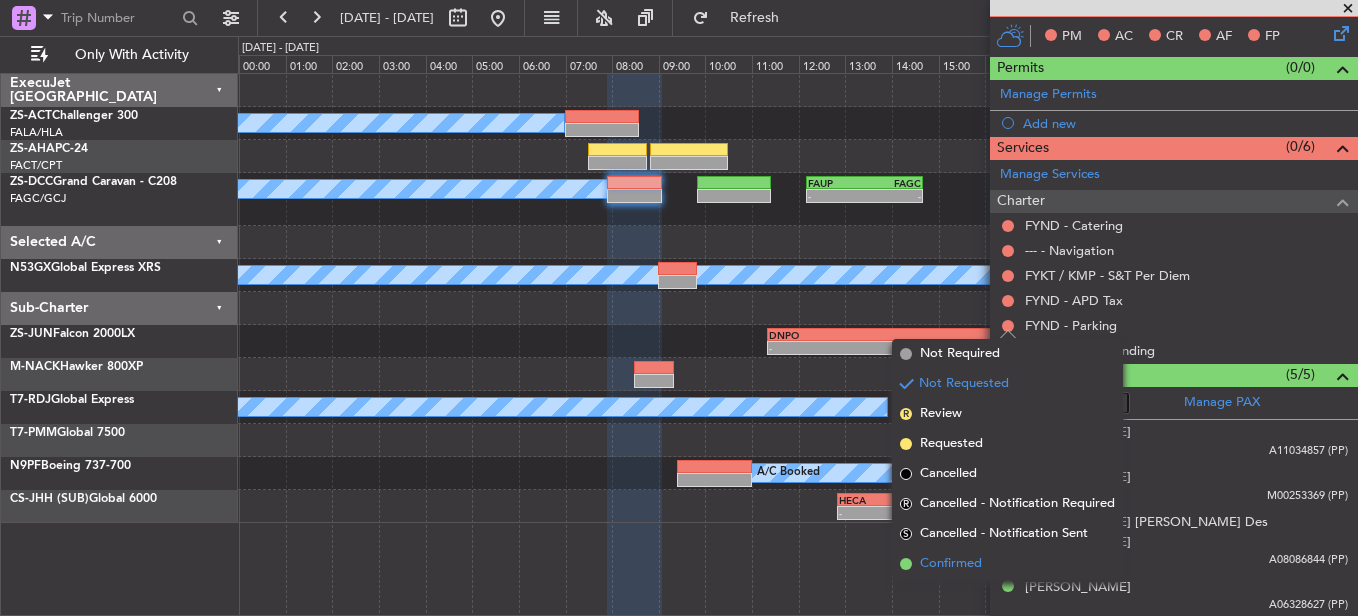 click on "Confirmed" at bounding box center (951, 564) 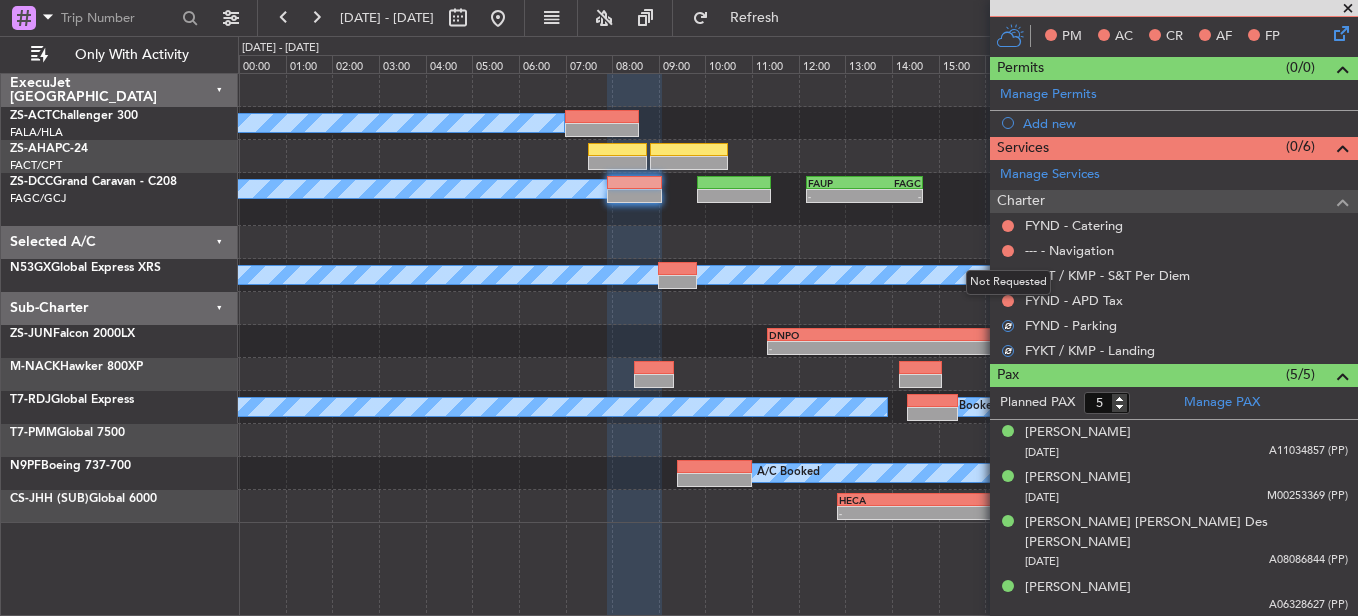click on "Not Requested" at bounding box center [1008, 282] 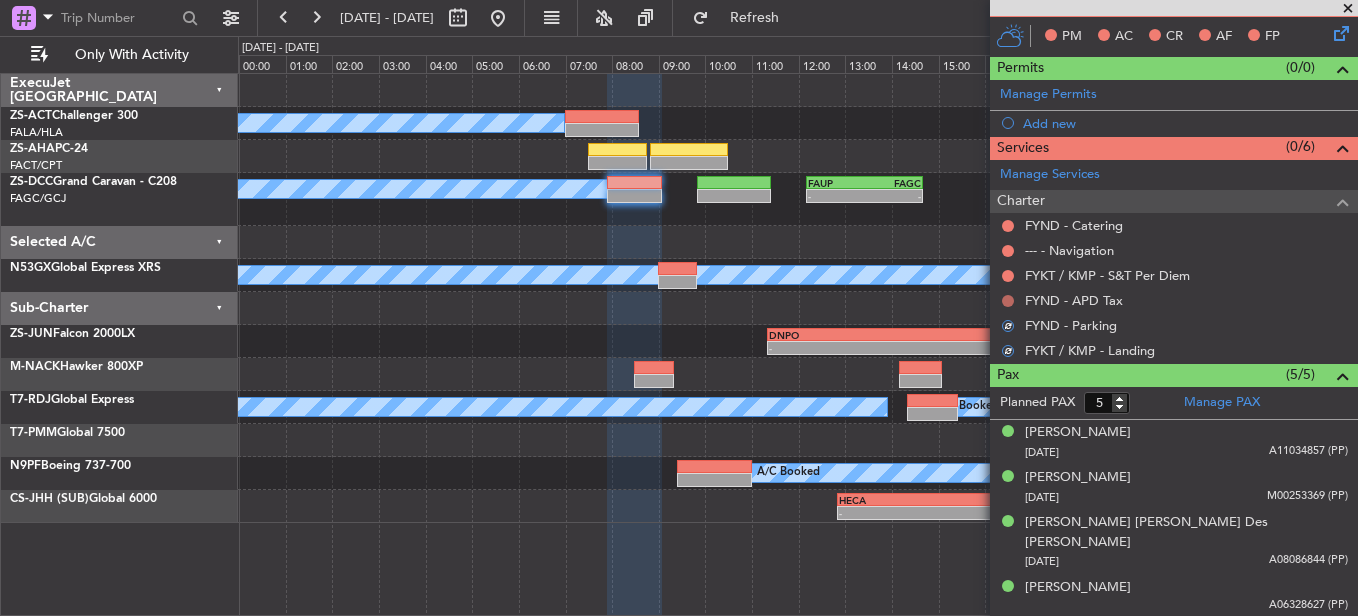 click at bounding box center [1008, 301] 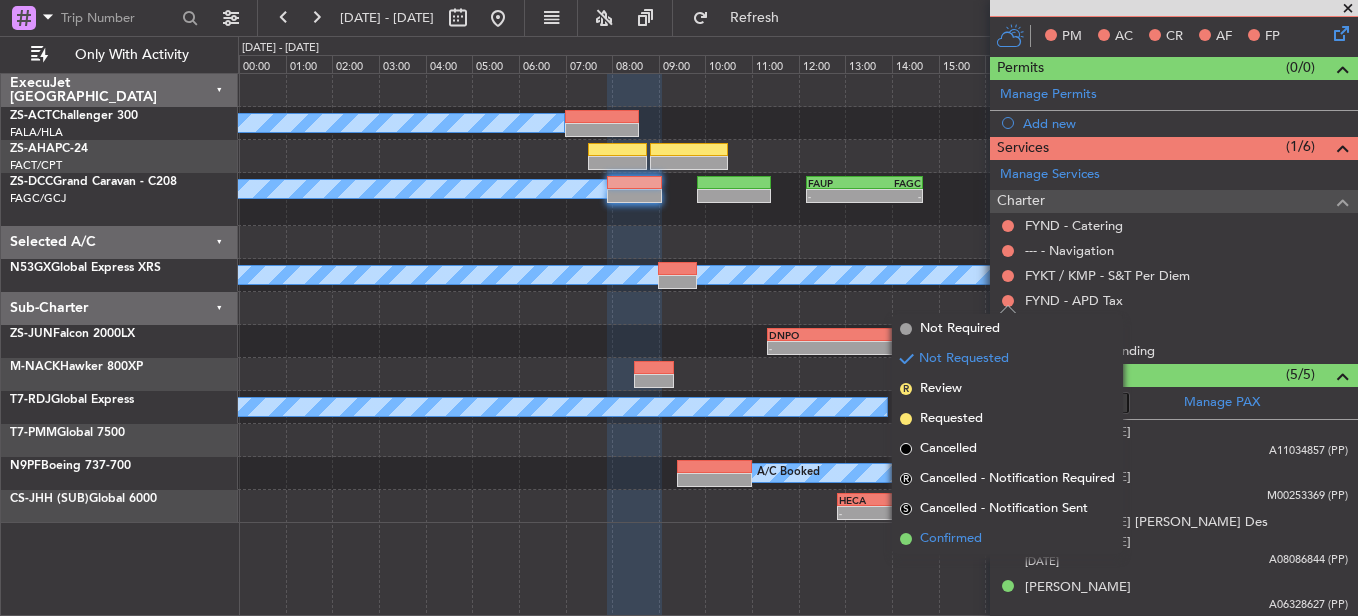 click on "Confirmed" at bounding box center (951, 539) 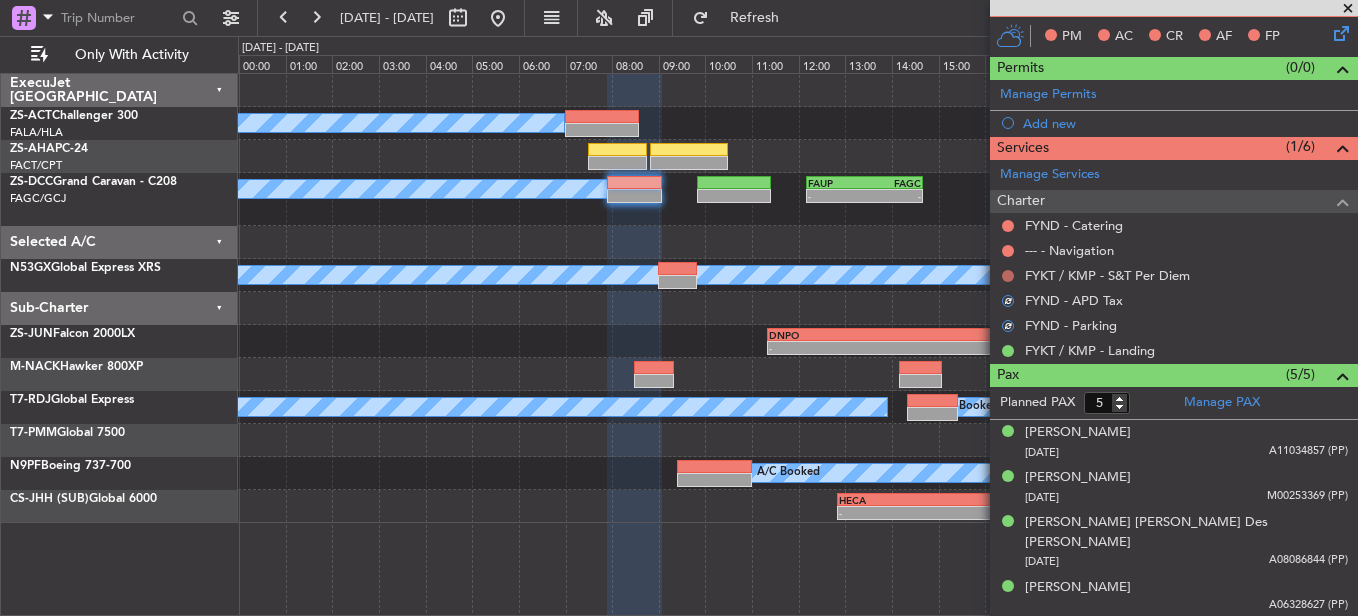 click at bounding box center [1008, 276] 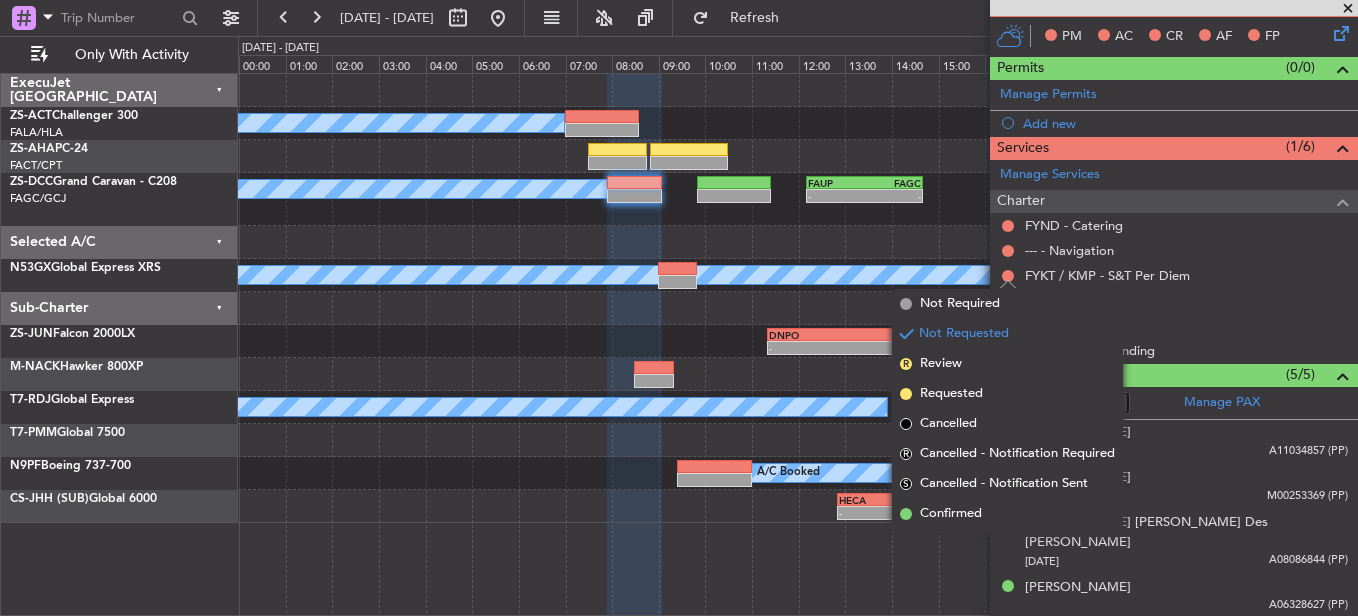 click on "Confirmed" at bounding box center (951, 514) 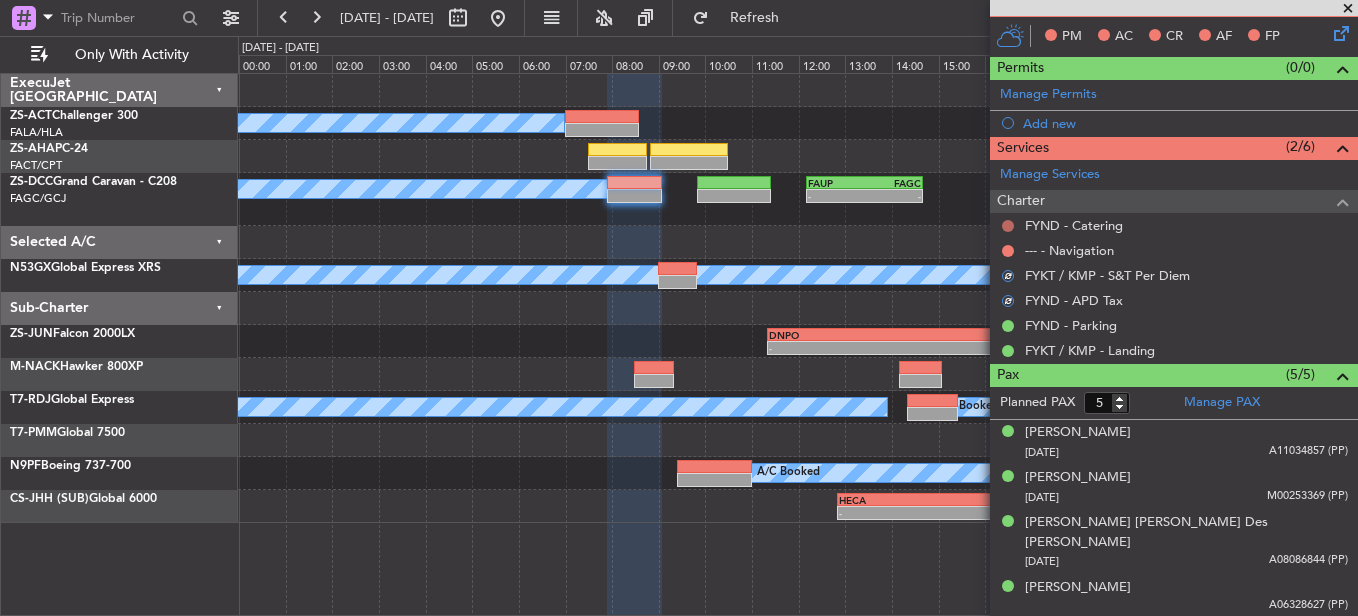 click at bounding box center [1008, 226] 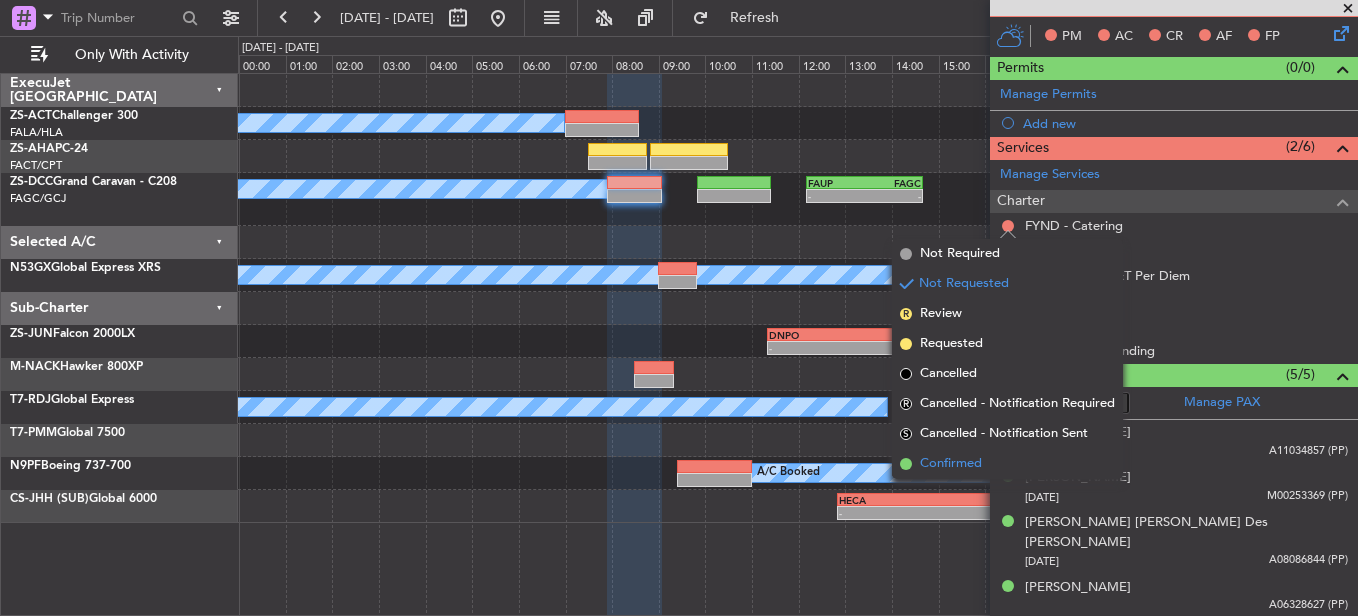 click on "Confirmed" at bounding box center (951, 464) 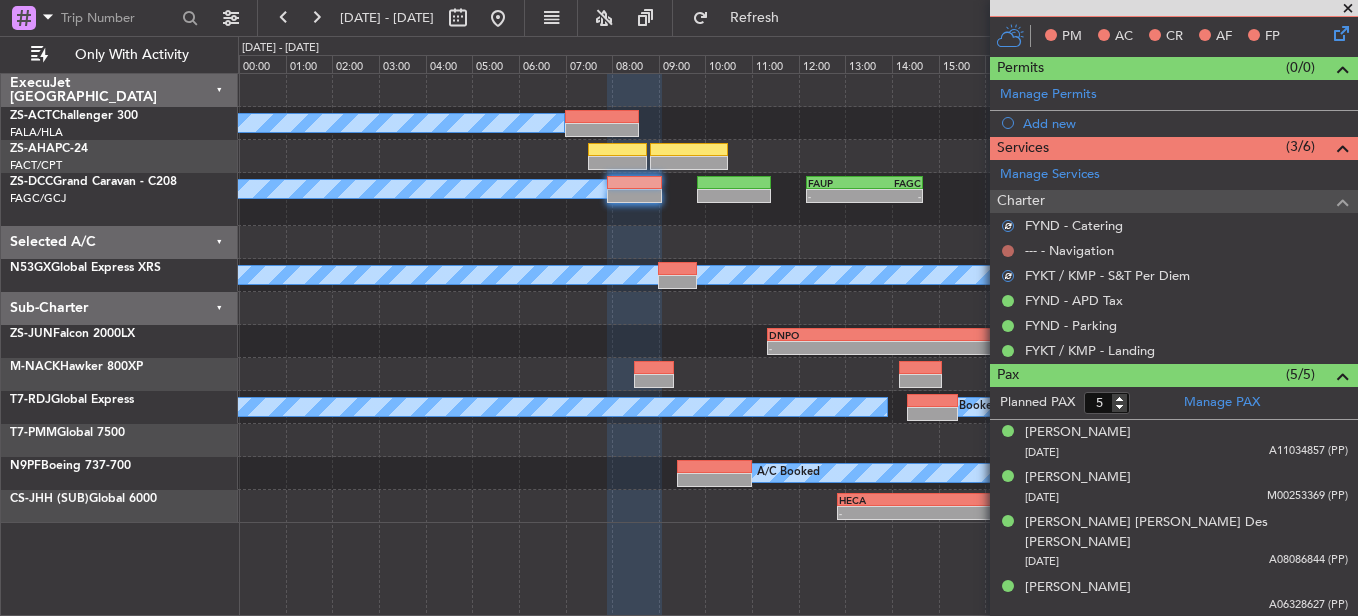 drag, startPoint x: 1007, startPoint y: 238, endPoint x: 1008, endPoint y: 252, distance: 14.035668 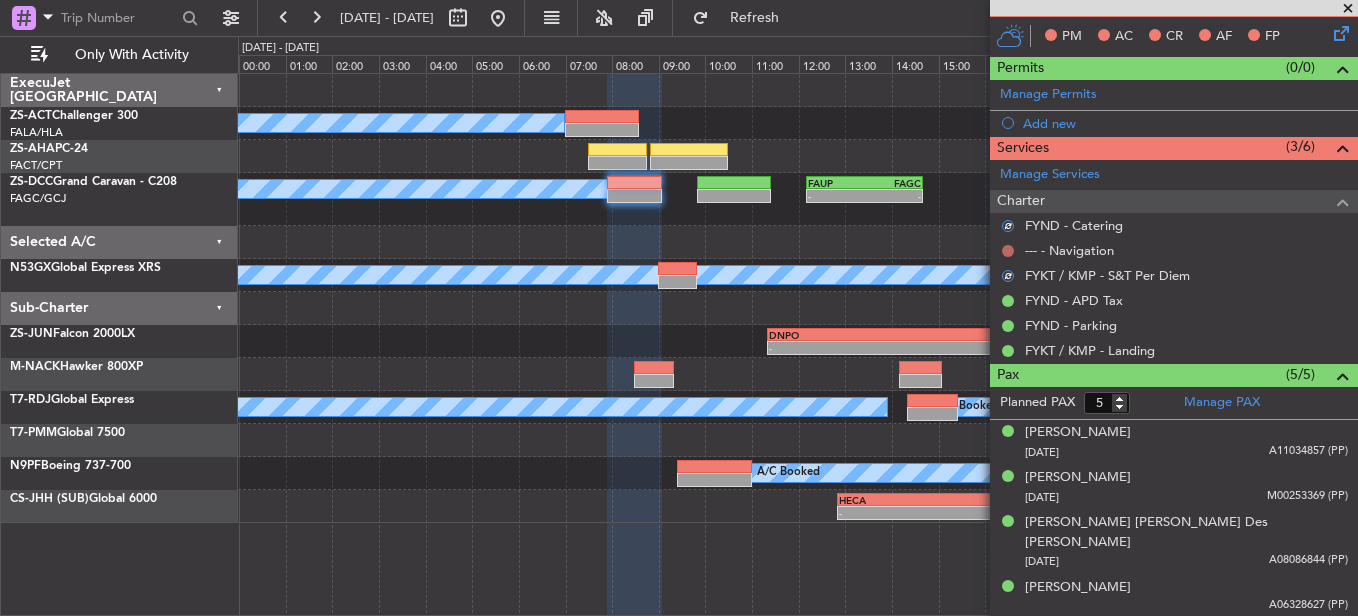 click on "--- - Navigation" at bounding box center [1174, 250] 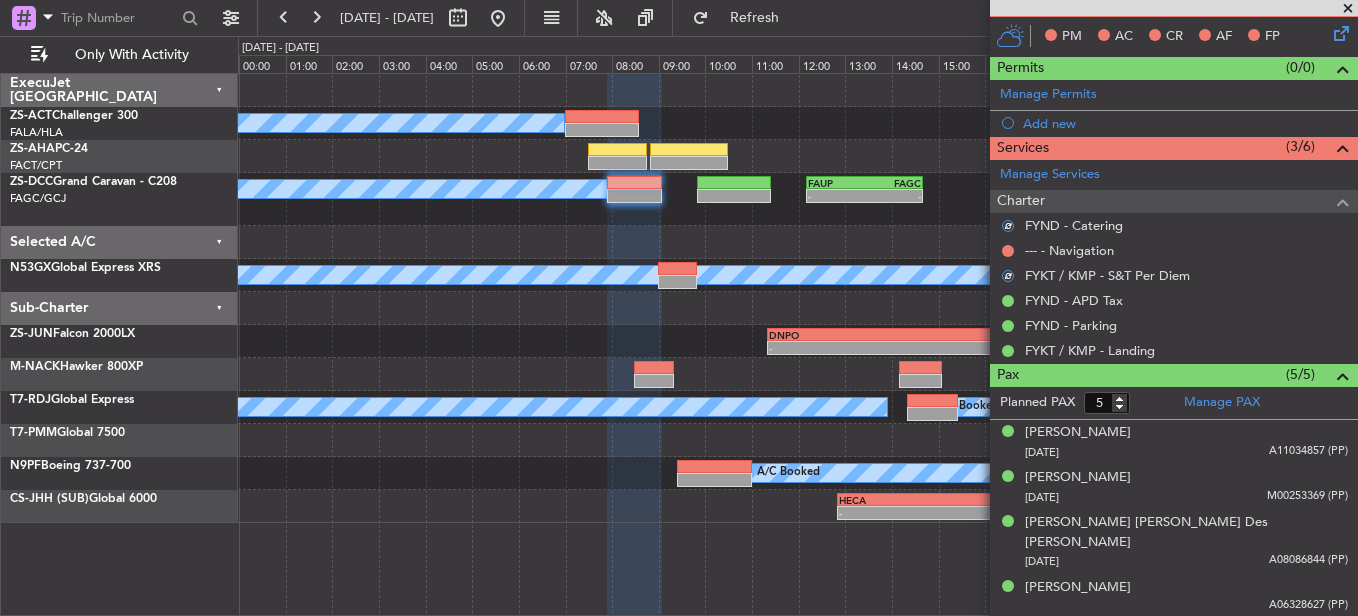 click on "Not Requested" at bounding box center (1008, 282) 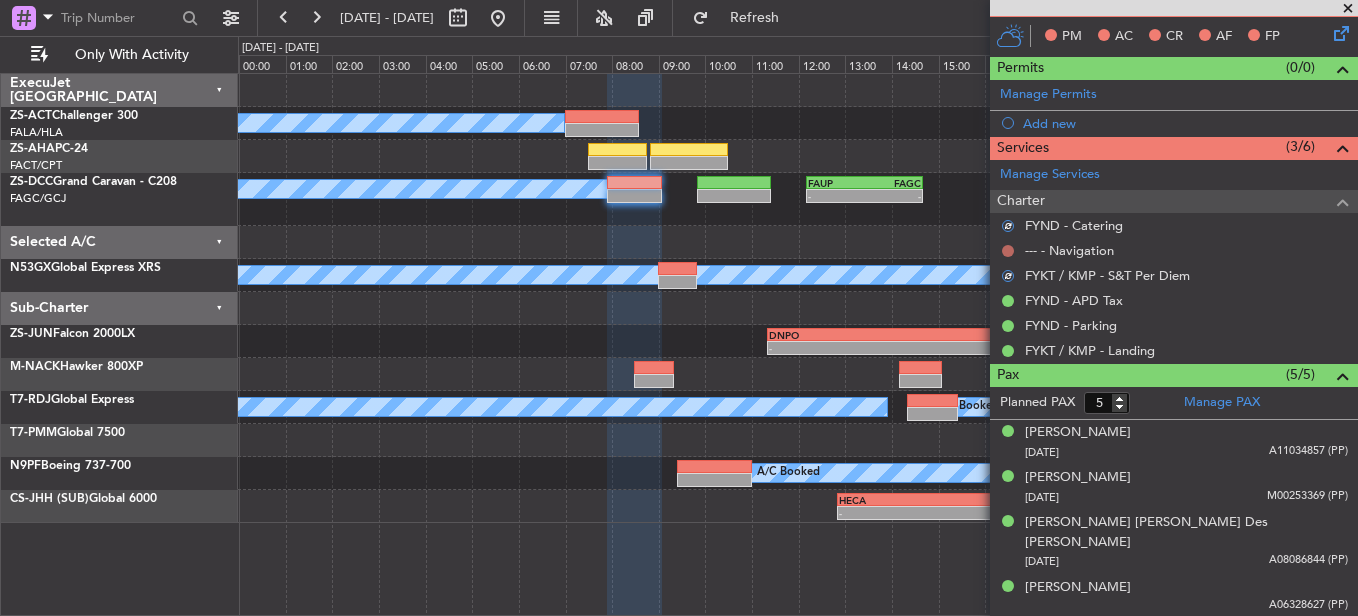 click at bounding box center (1008, 251) 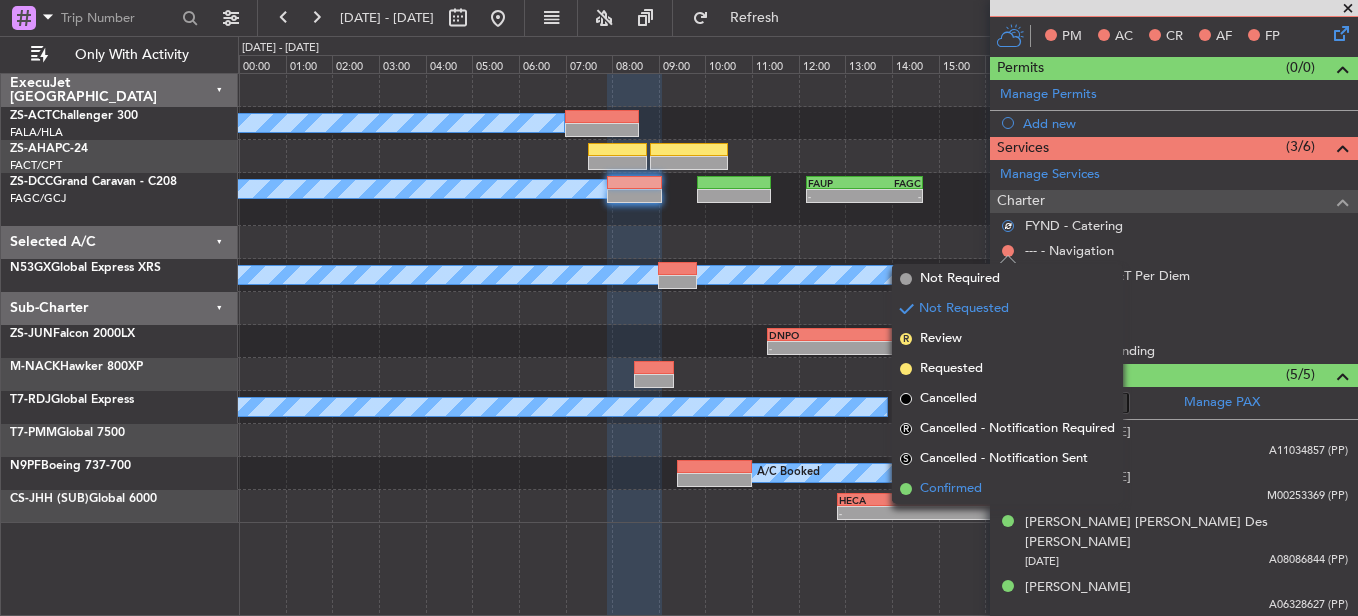 click on "Confirmed" at bounding box center [1007, 489] 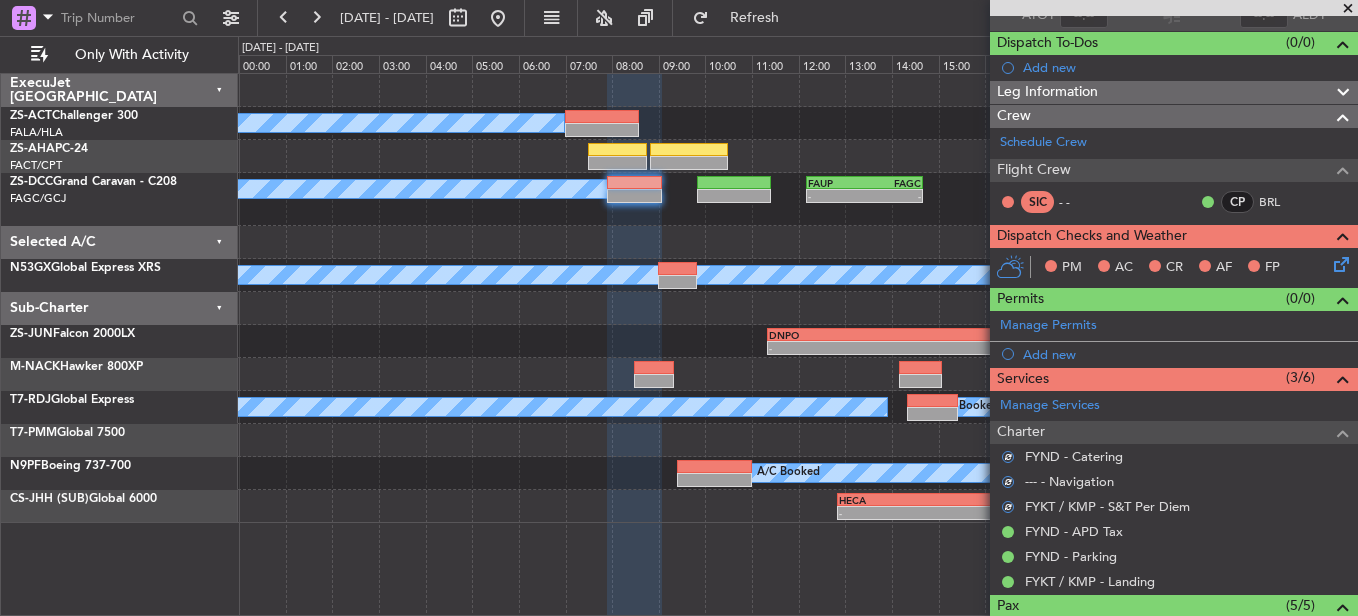 scroll, scrollTop: 0, scrollLeft: 0, axis: both 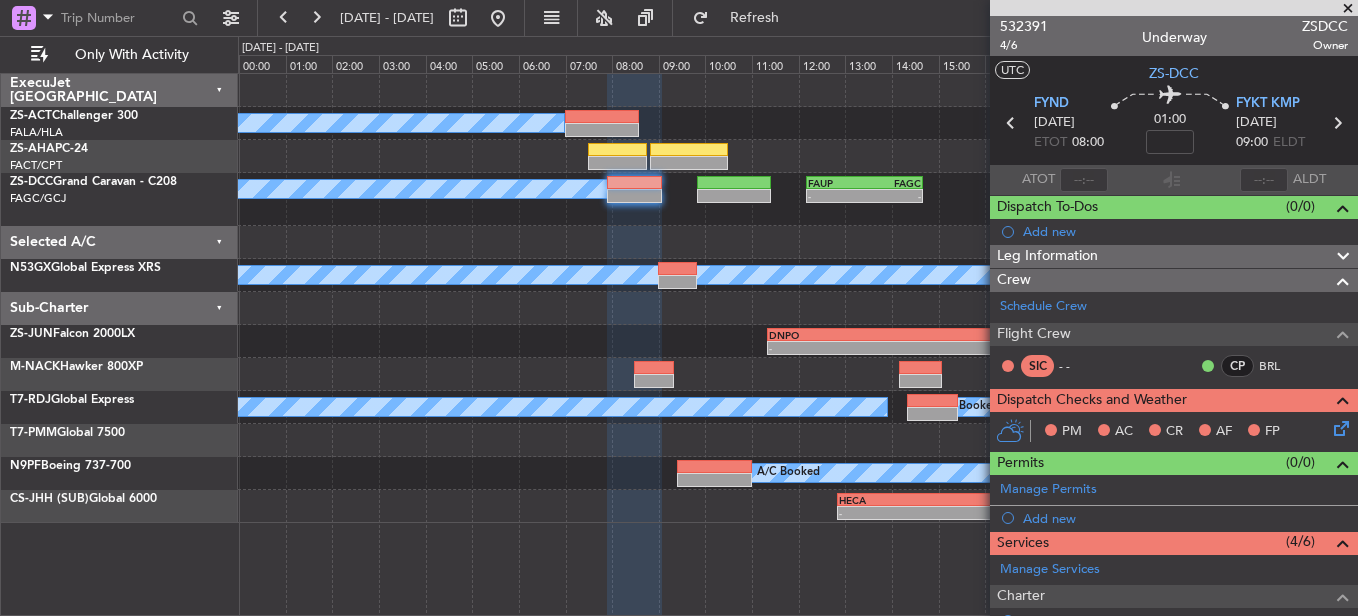 click 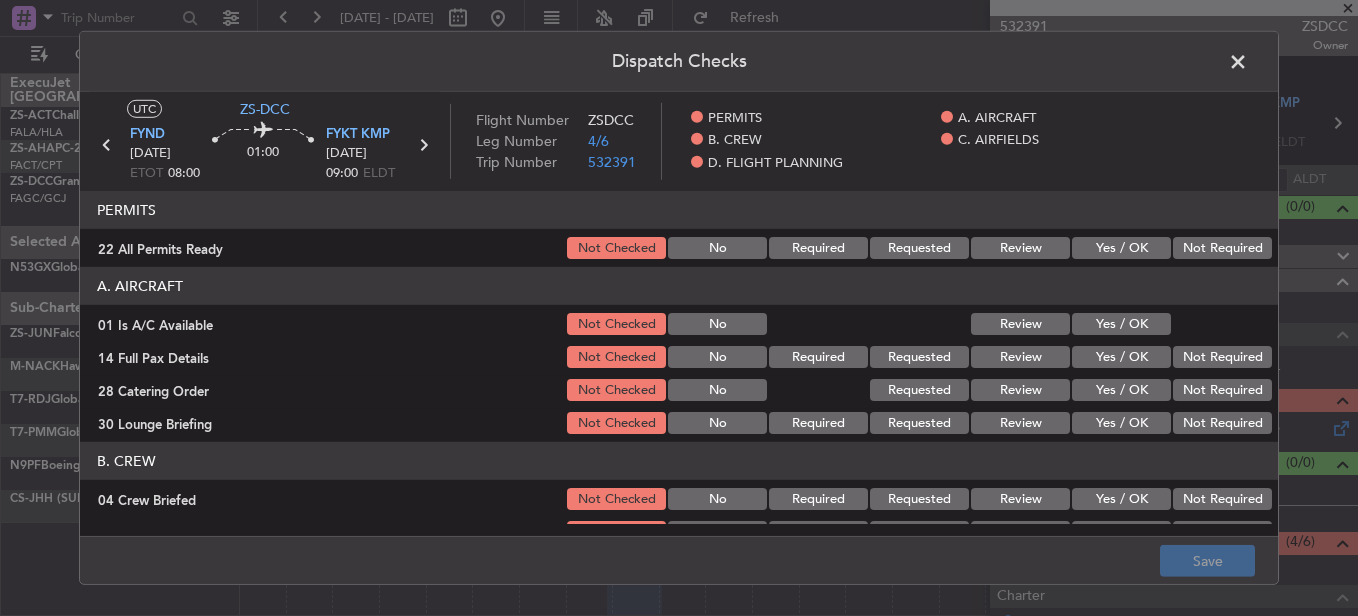 click on "Not Required" 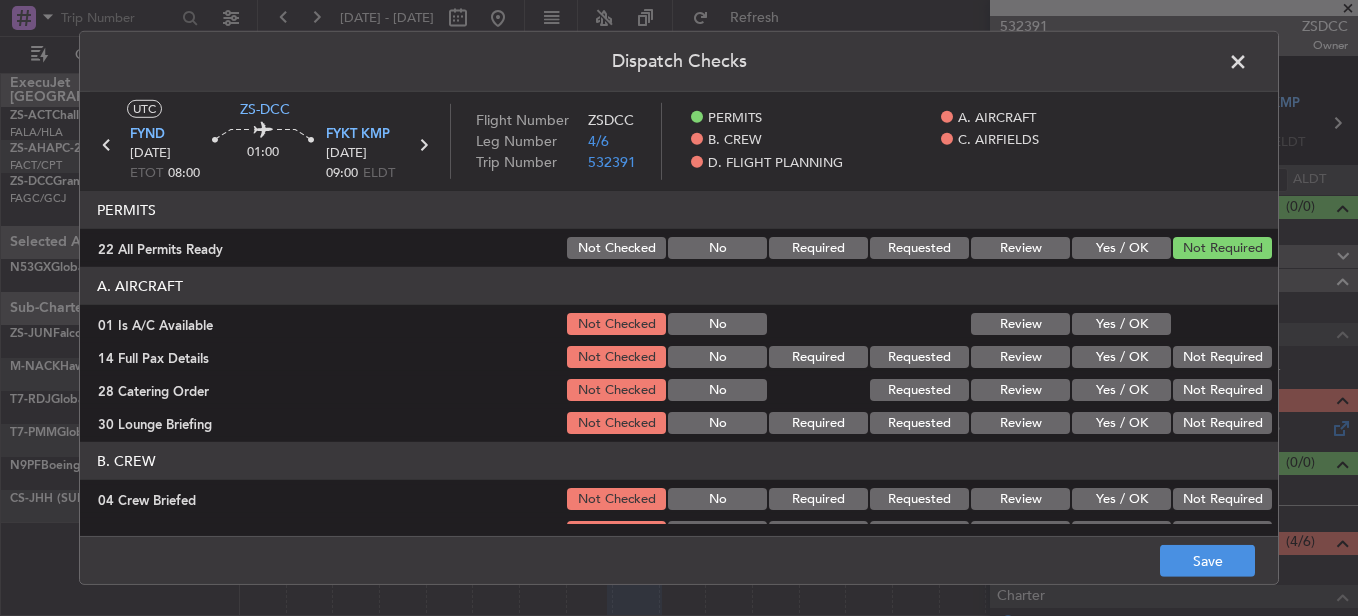 click on "Yes / OK" 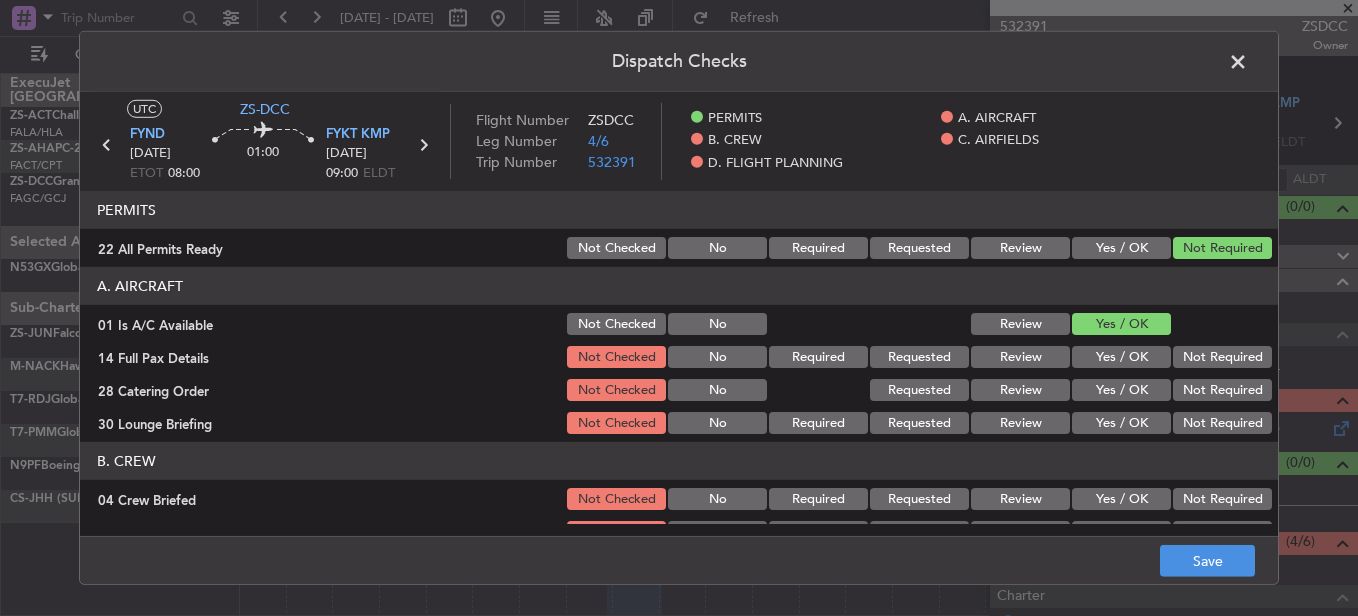 click on "Not Required" 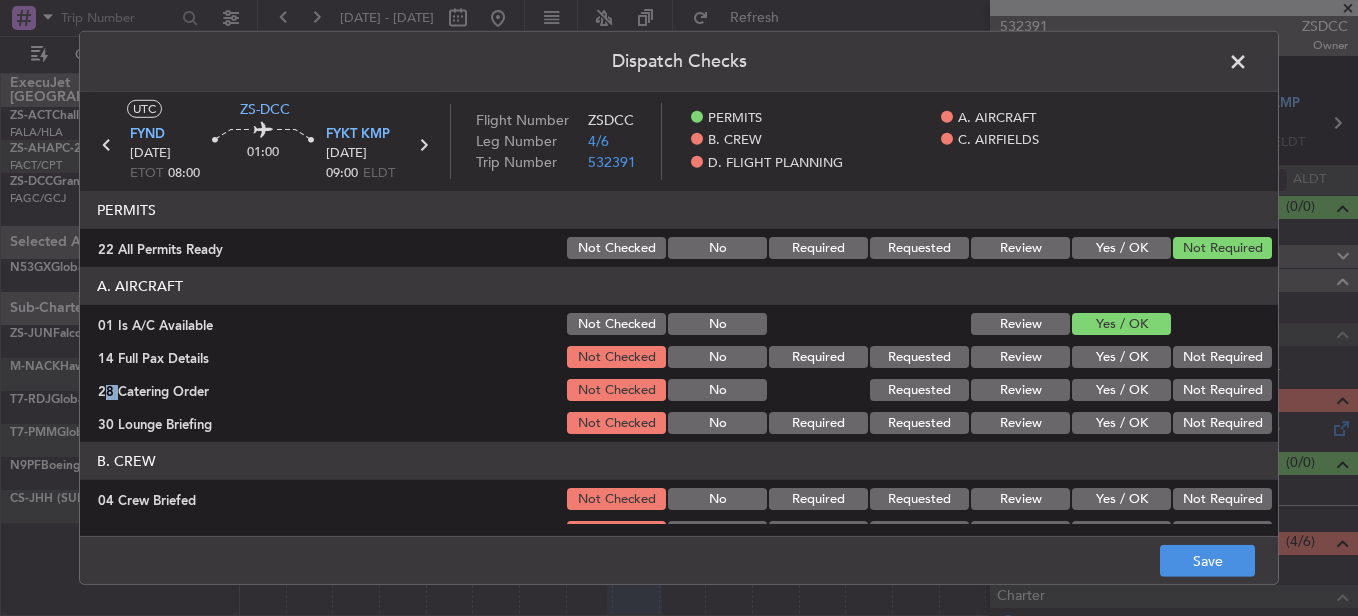 drag, startPoint x: 1211, startPoint y: 369, endPoint x: 1211, endPoint y: 381, distance: 12 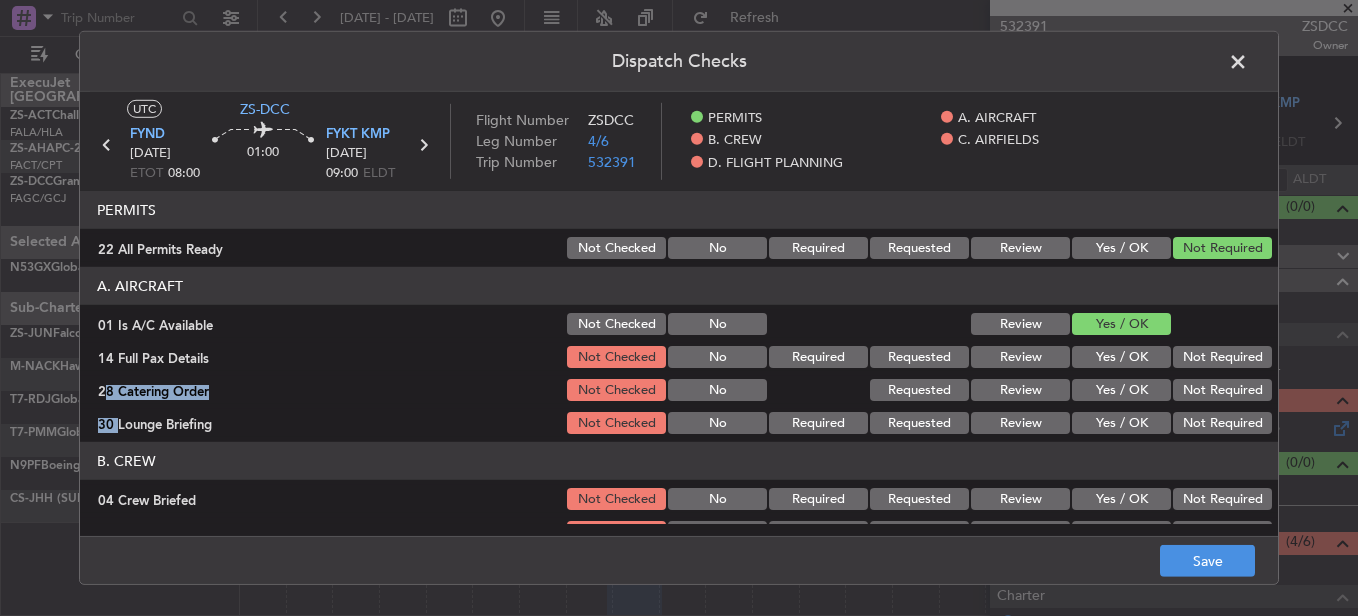 click on "Not Required" 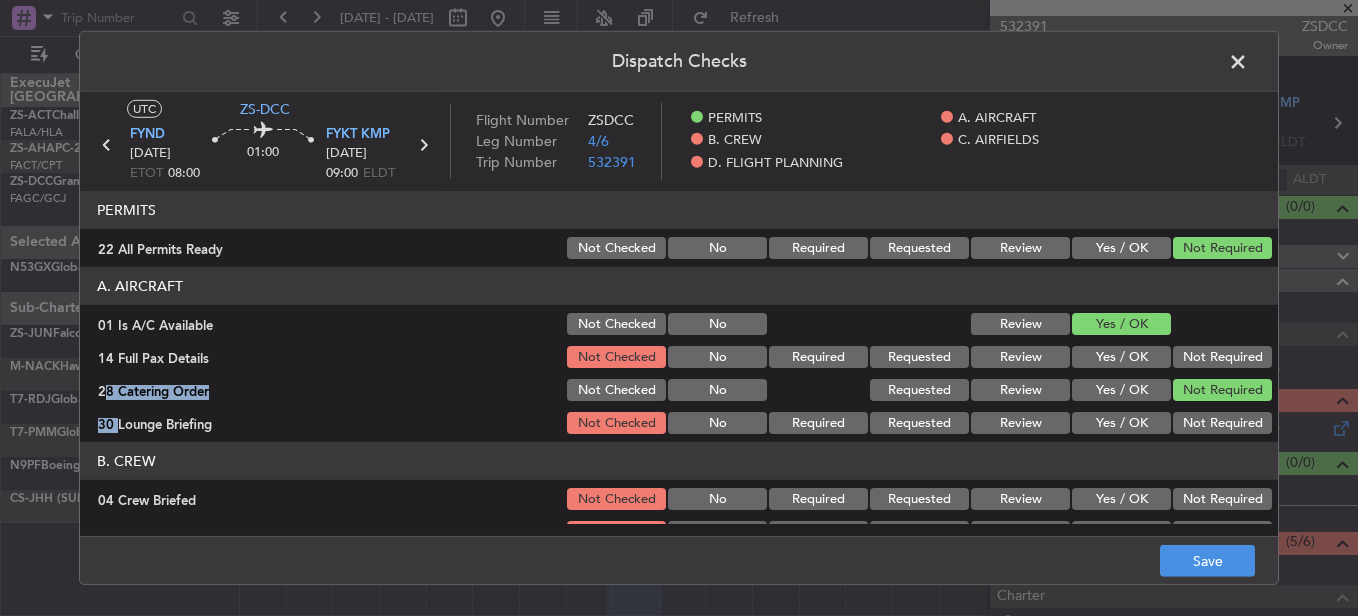 click on "Not Required" 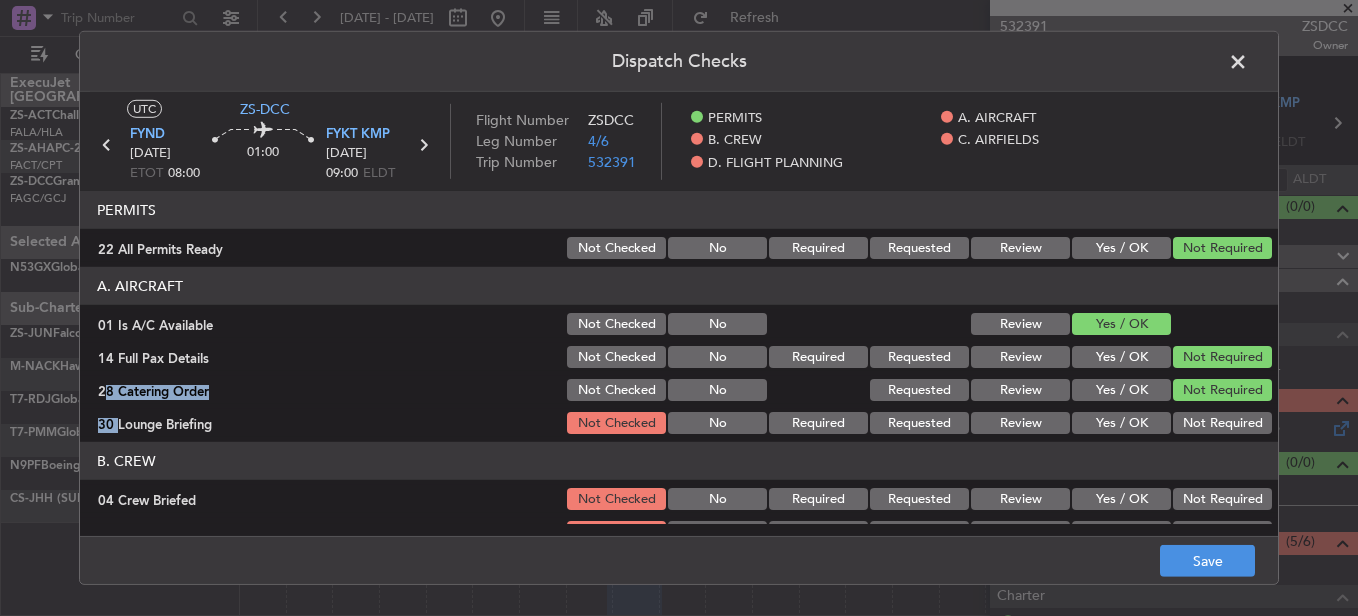 click on "Not Required" 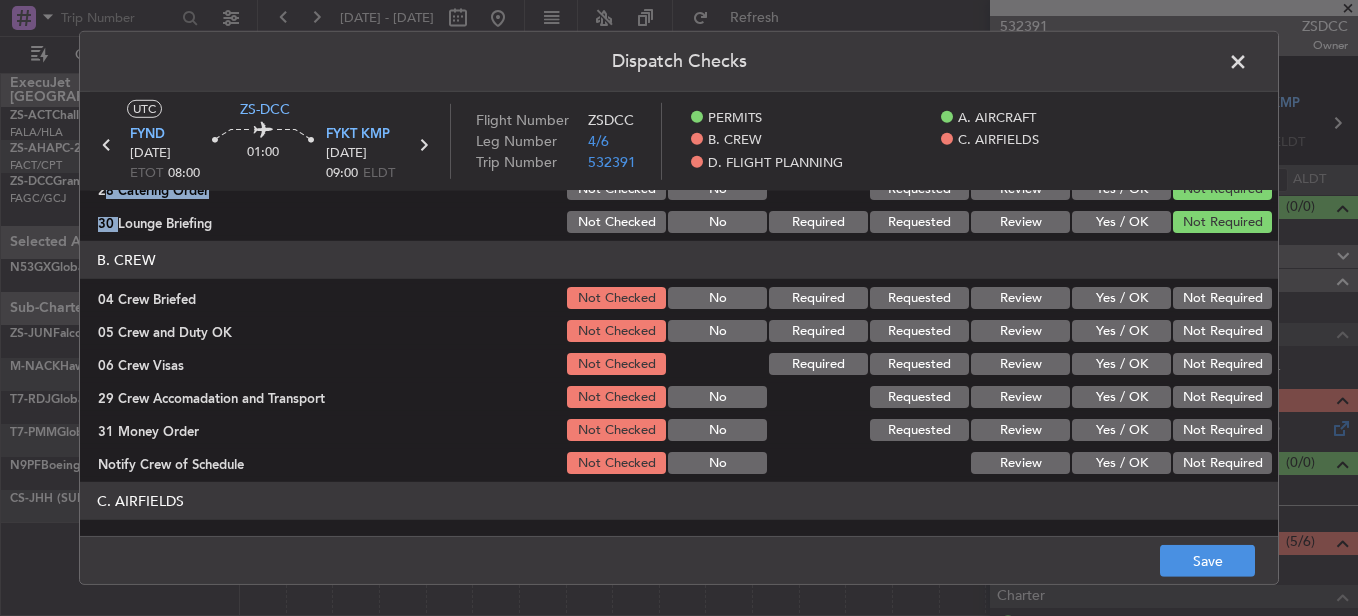 scroll, scrollTop: 200, scrollLeft: 0, axis: vertical 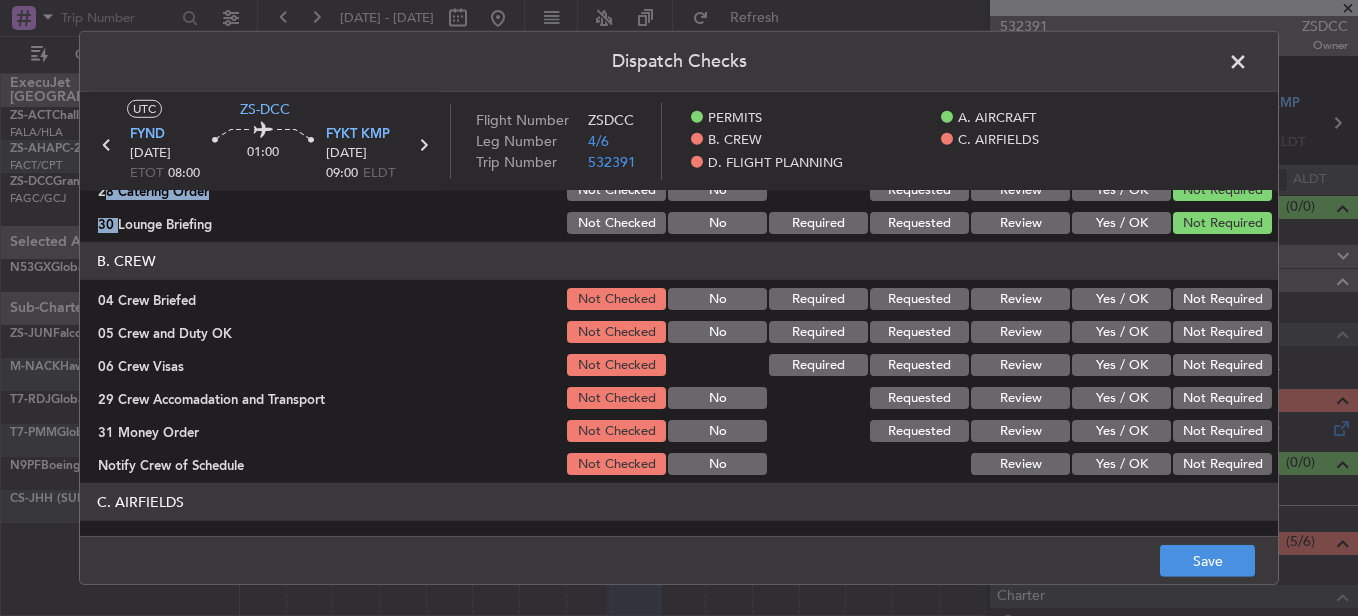 click on "Not Required" 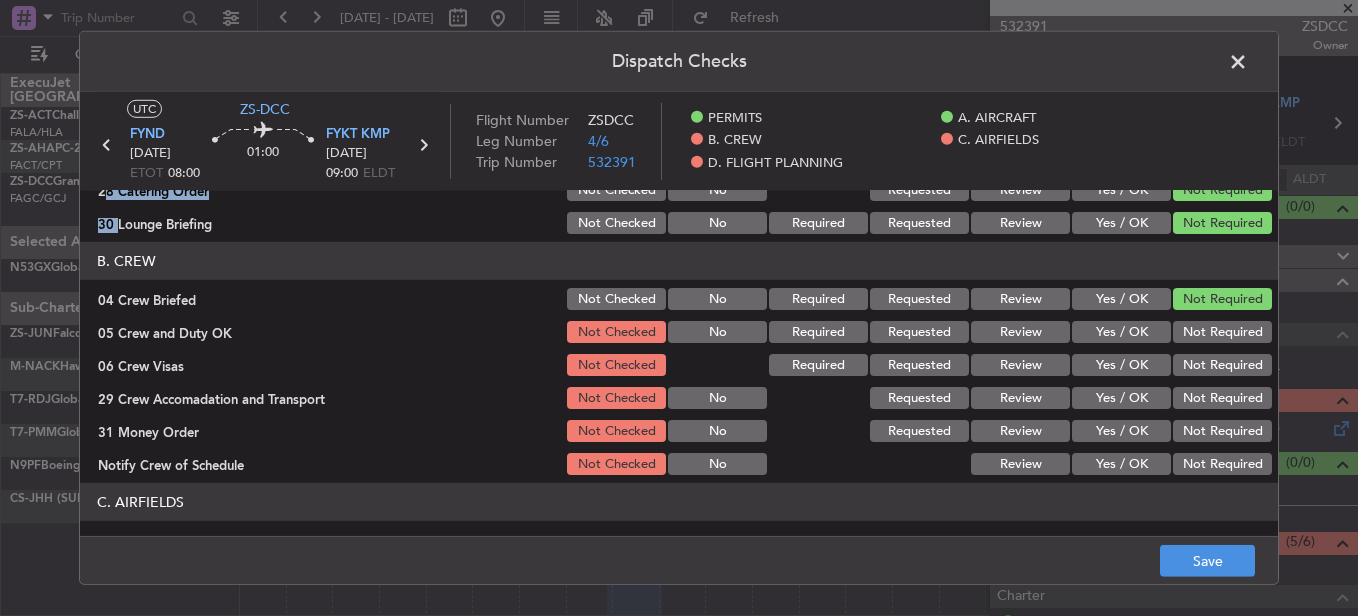 click on "Not Required" 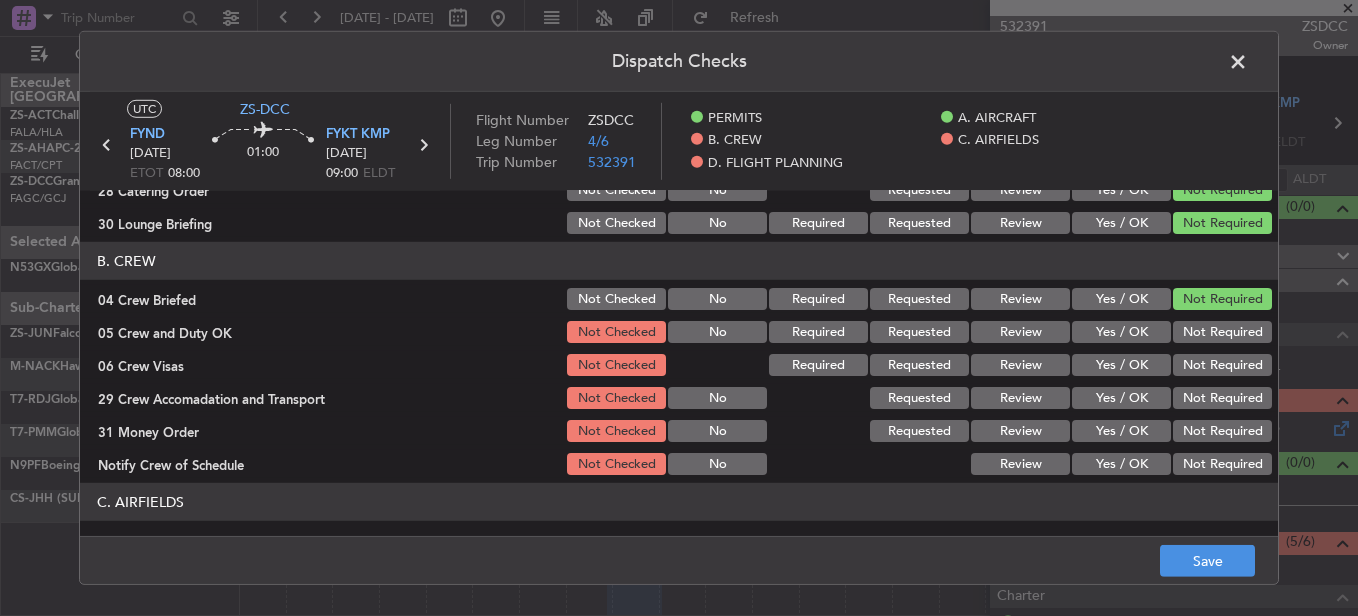 click on "Not Required" 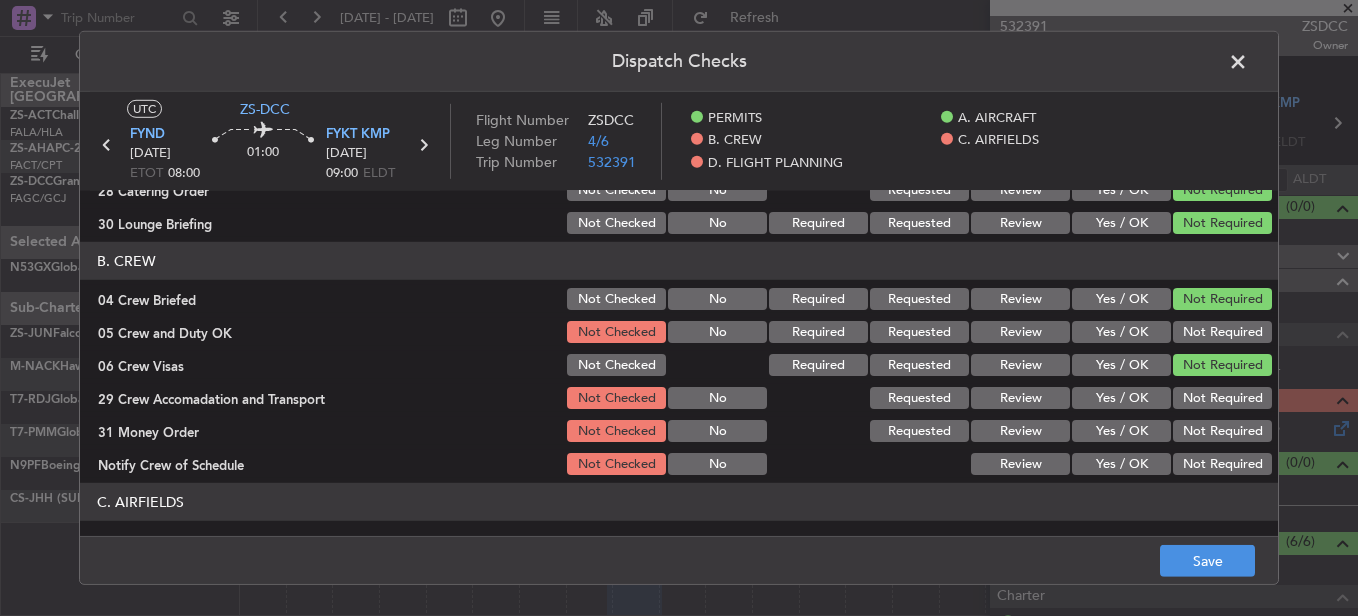 click on "Not Required" 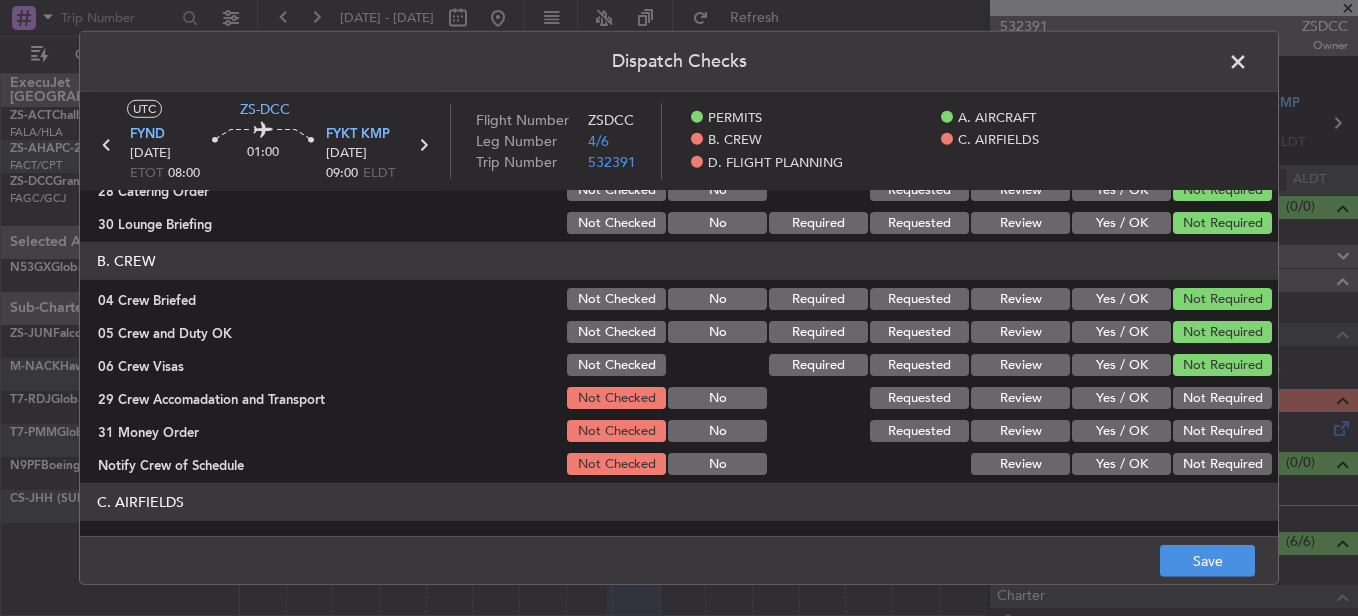 click on "Not Required" 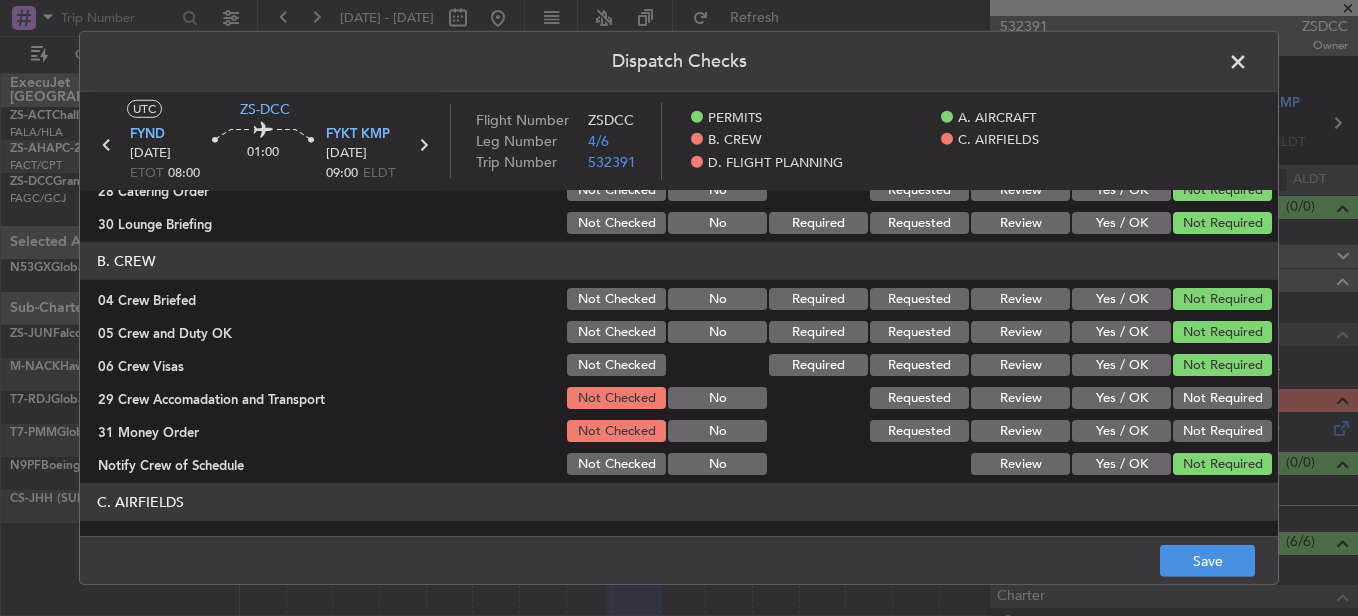 click on "Not Required" 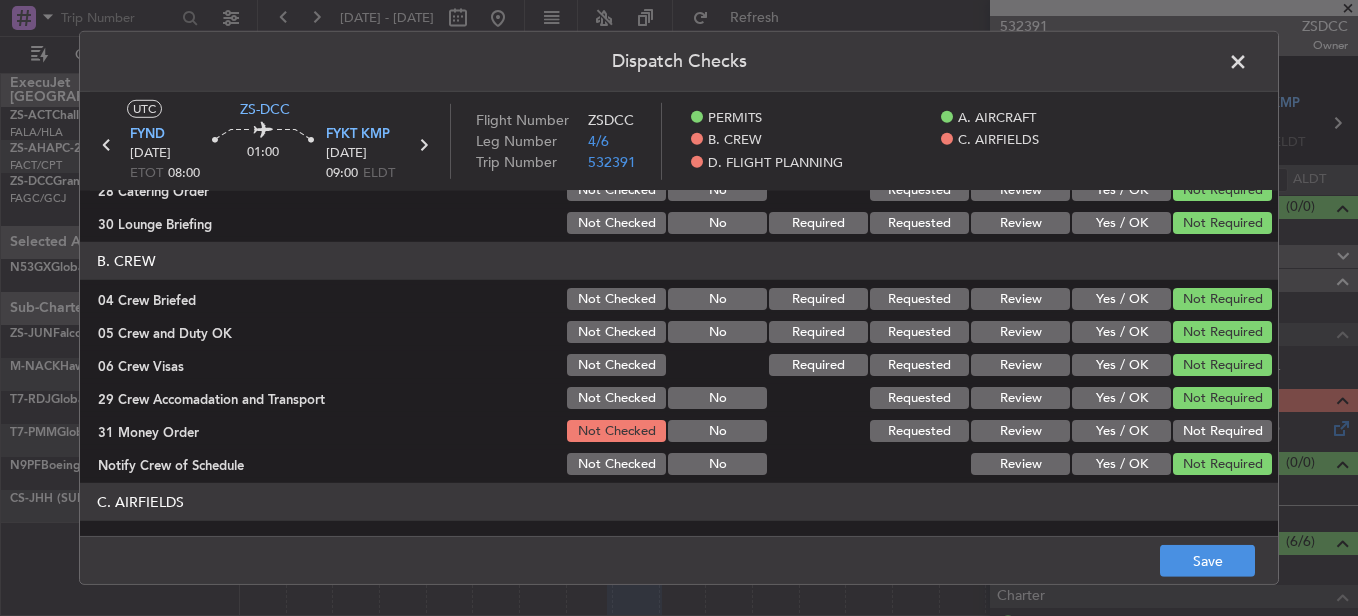 click on "Not Required" 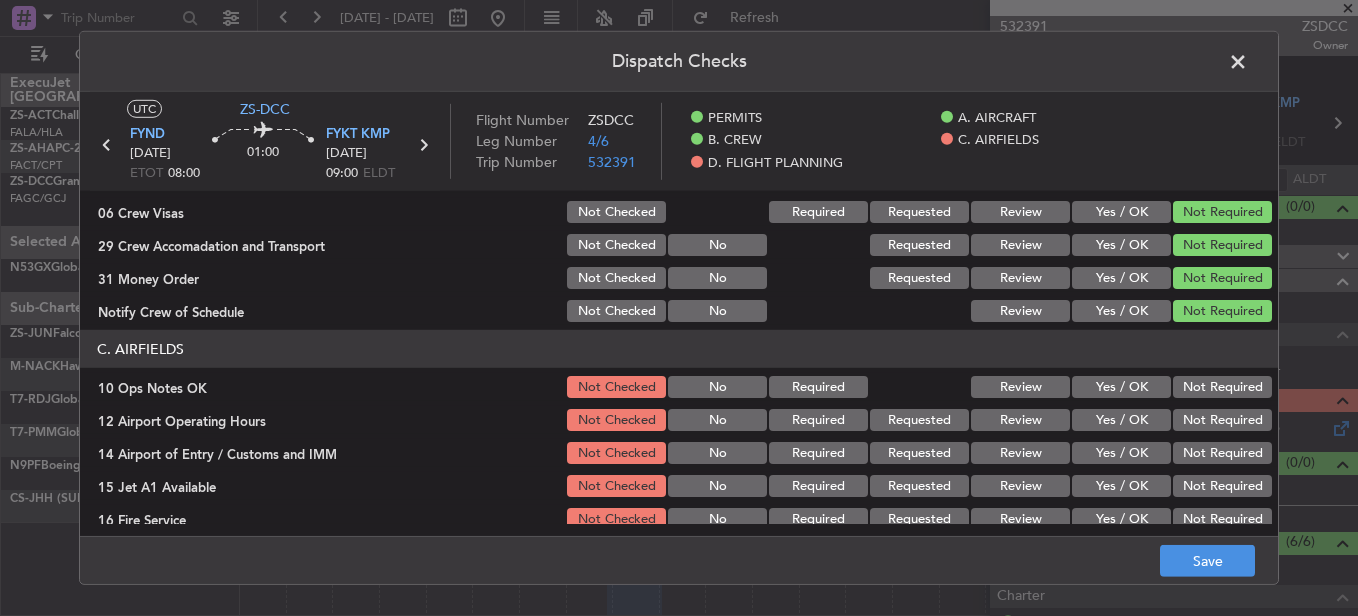 scroll, scrollTop: 342, scrollLeft: 0, axis: vertical 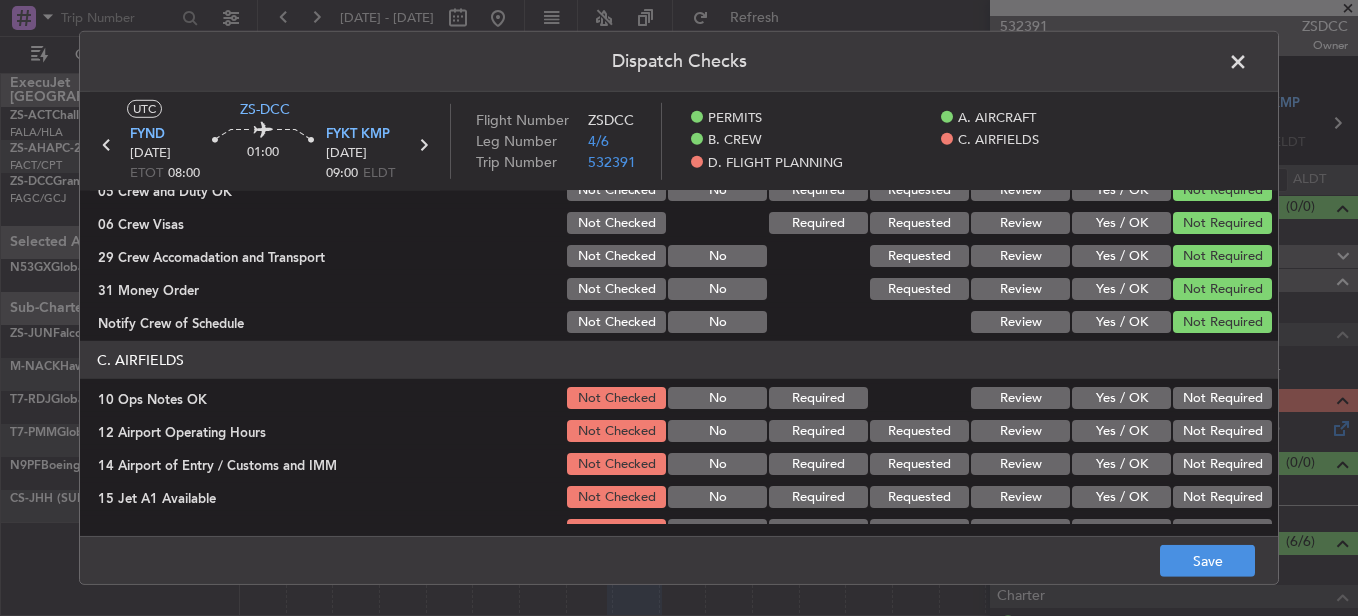 click on "C. AIRFIELDS   10 Ops Notes OK  Not Checked No Required Review Yes / OK Not Required  12 Airport Operating Hours  Not Checked No Required Requested Review Yes / OK Not Required  14 Airport of Entry / Customs and IMM  Not Checked No Required Requested Review Yes / OK Not Required  15 Jet A1 Available  Not Checked No Required Requested Review Yes / OK Not Required  16 Fire Service  Not Checked No Required Requested Review Yes / OK Not Required  27 Airfield Indemnity Complete  Not Checked No Required Requested Review Yes / OK Not Required  31 Runway Lights  Not Checked No Required Requested Review Yes / OK Not Required" 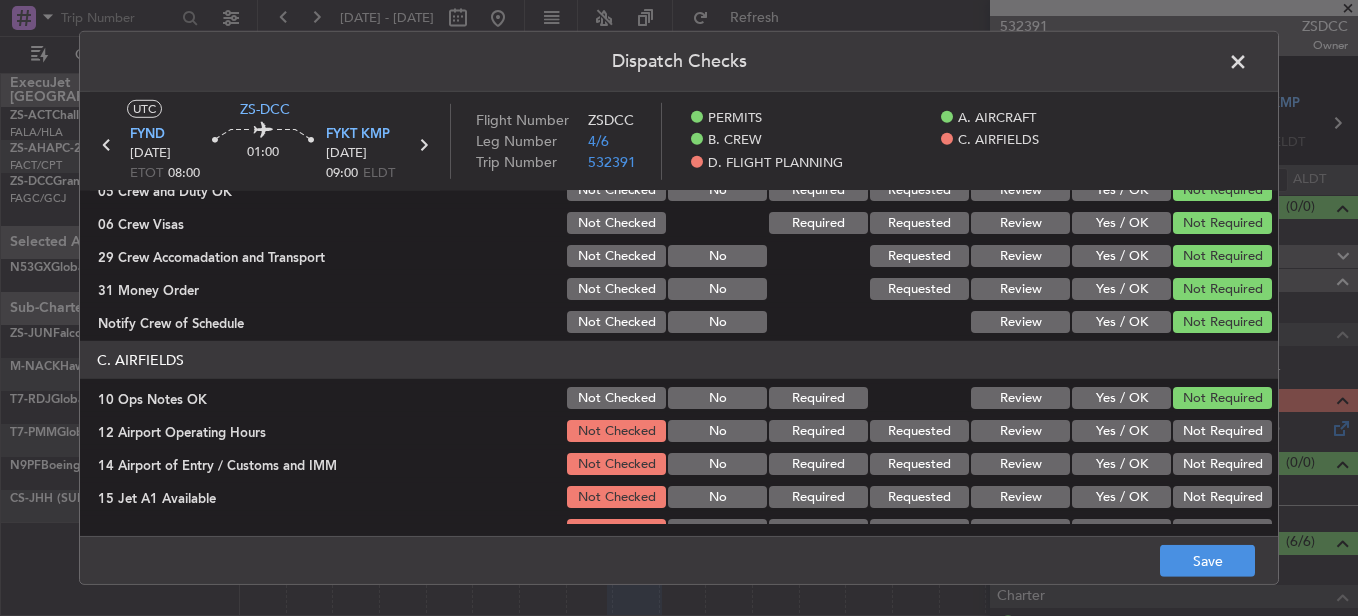 click on "Not Required" 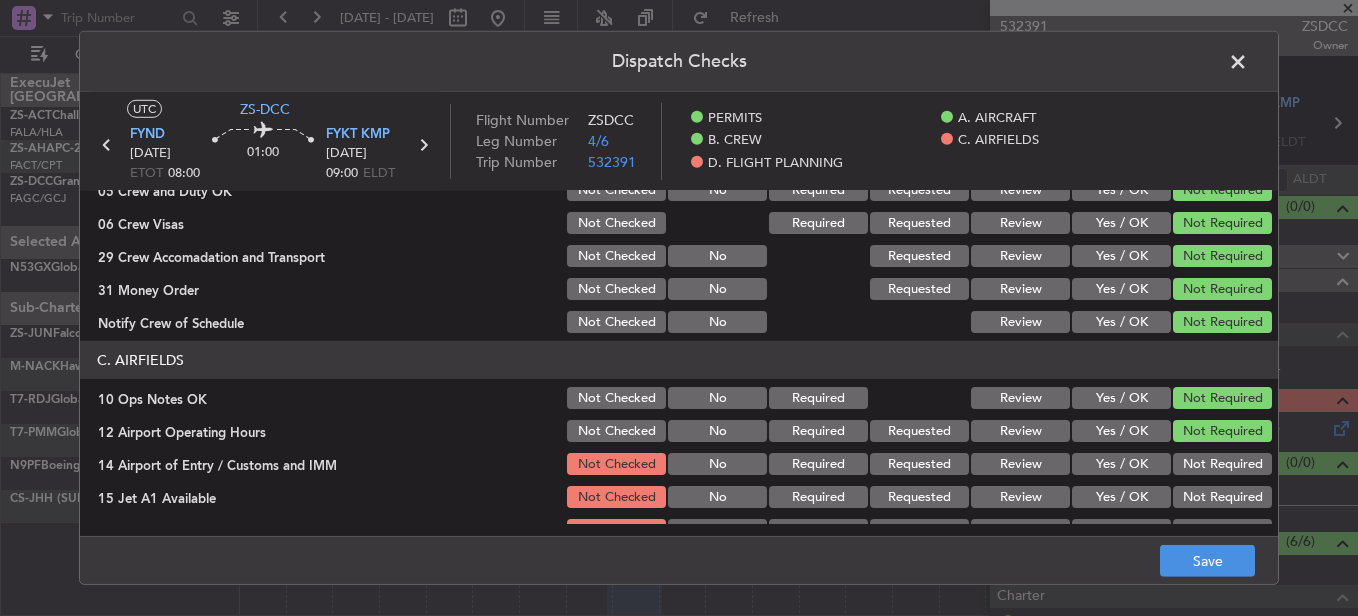drag, startPoint x: 1203, startPoint y: 438, endPoint x: 1203, endPoint y: 455, distance: 17 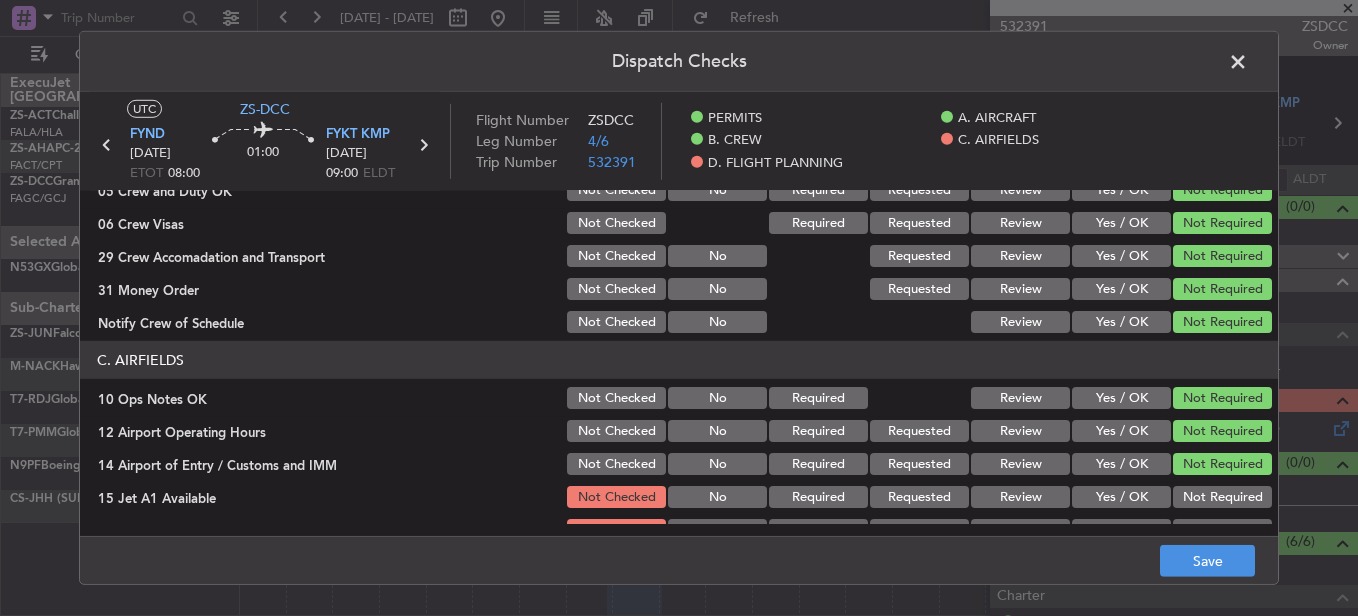 click on "Not Required" 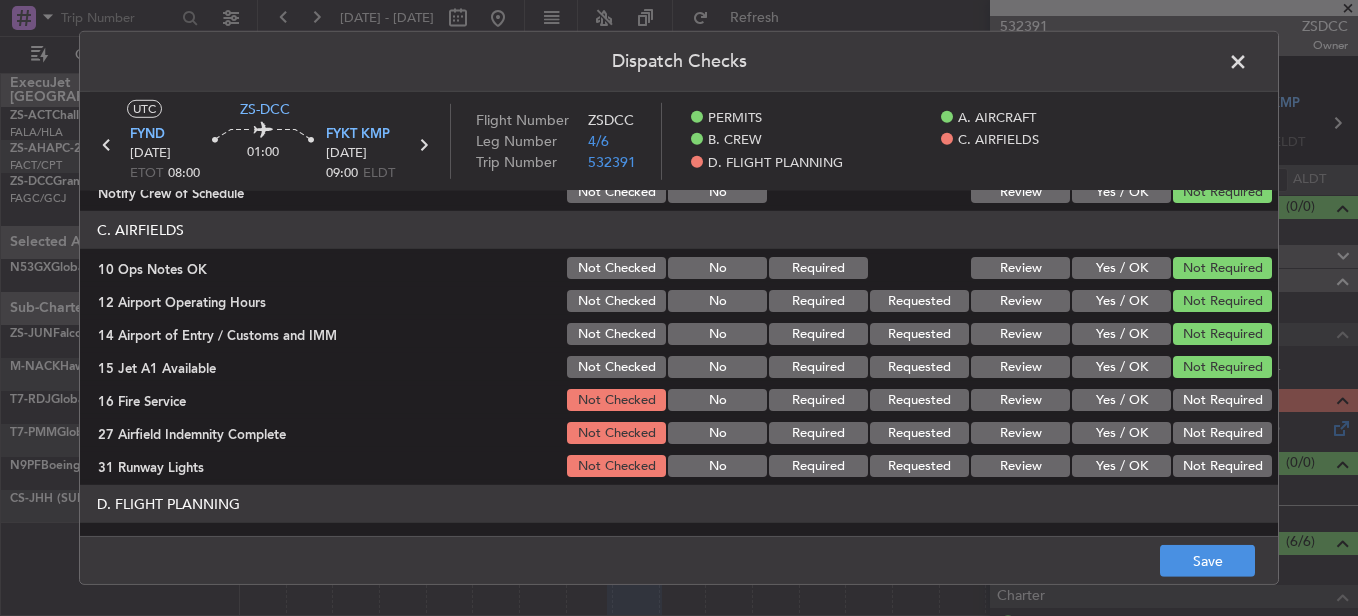 scroll, scrollTop: 542, scrollLeft: 0, axis: vertical 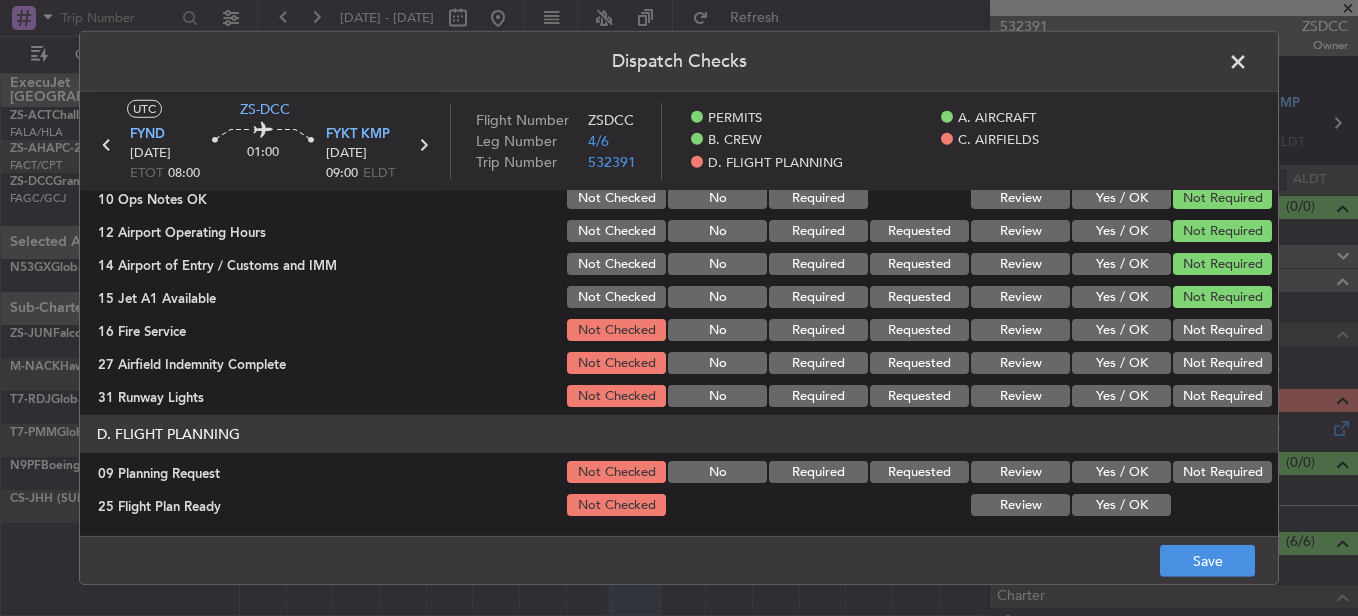 drag, startPoint x: 1176, startPoint y: 319, endPoint x: 1189, endPoint y: 359, distance: 42.059483 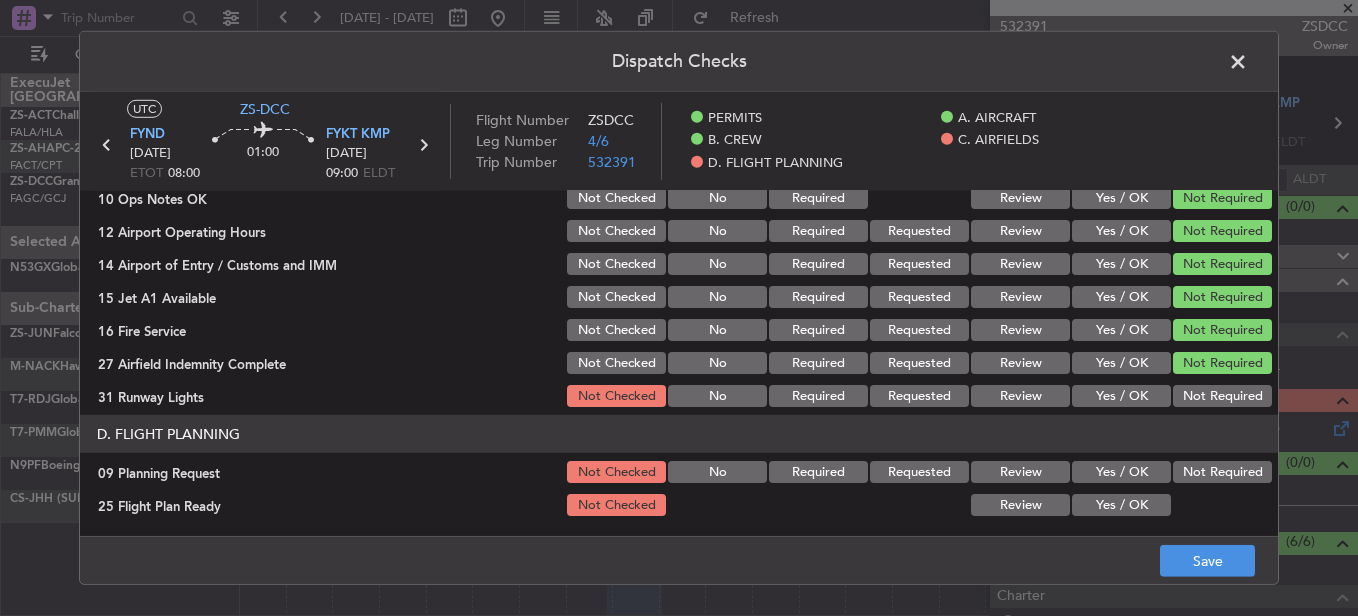 click on "Not Required" 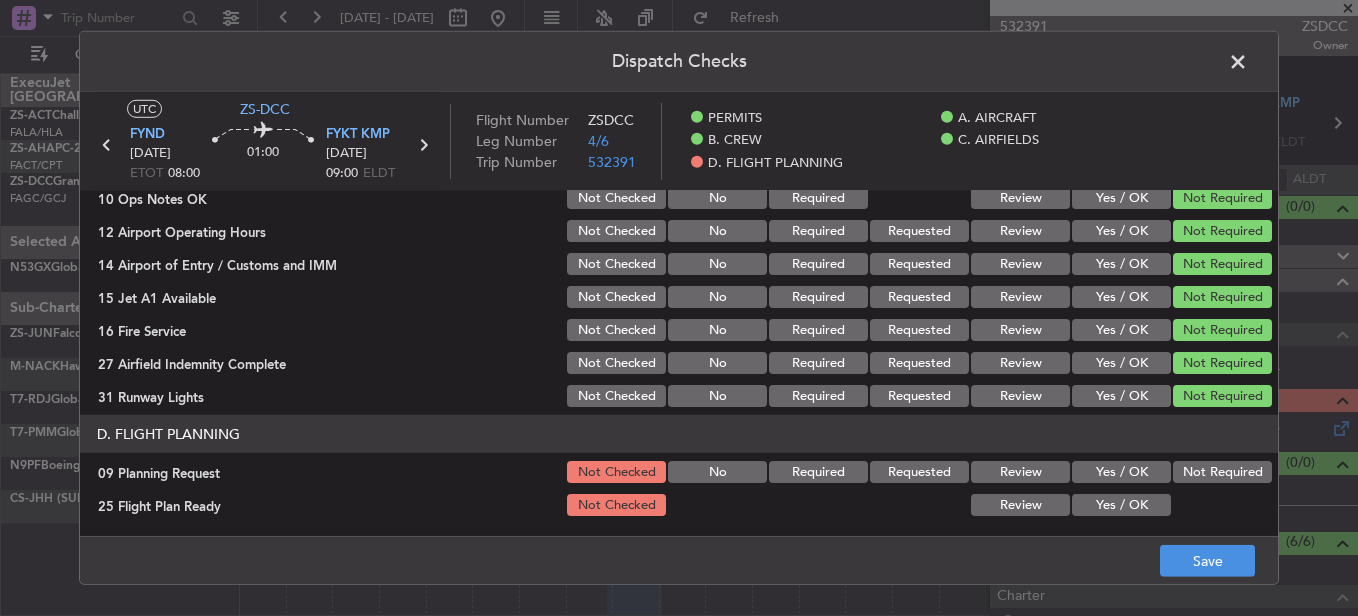 click on "Not Required" 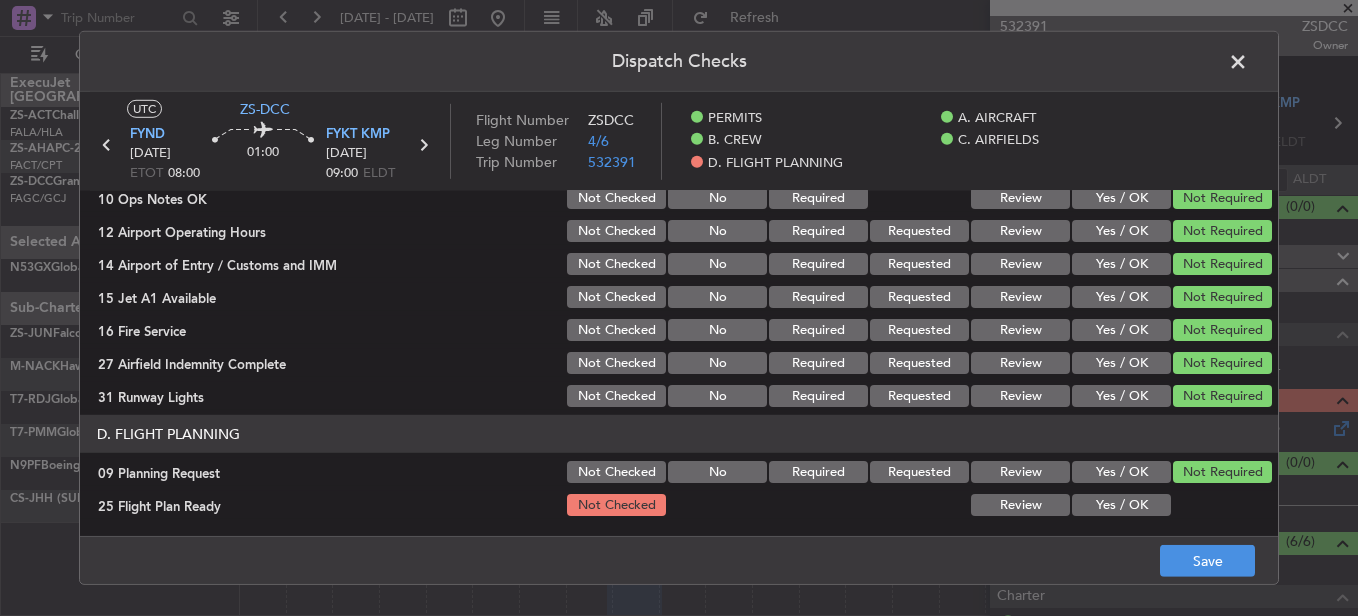 click on "Yes / OK" 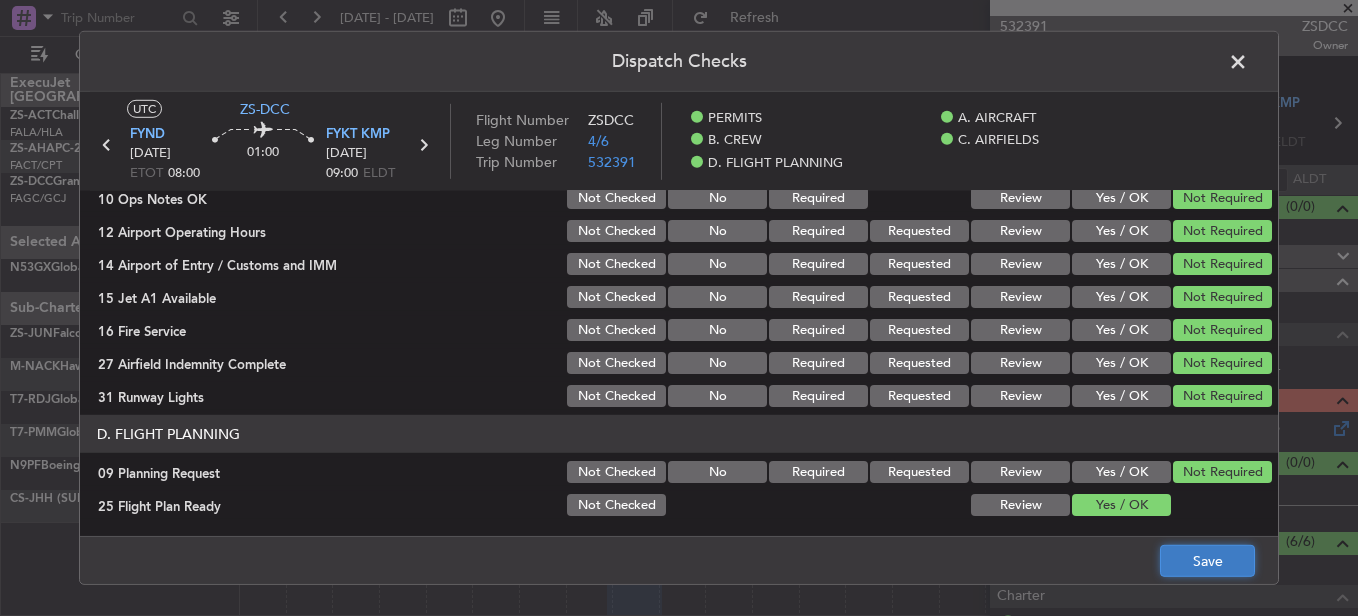 click on "Save" 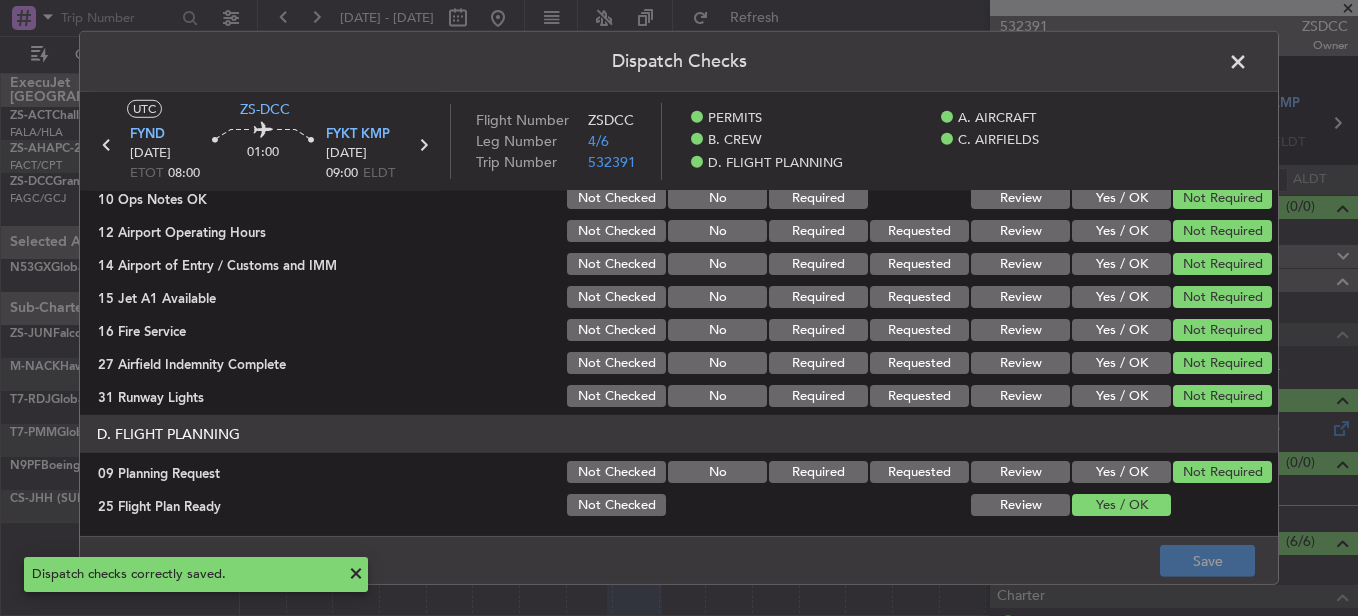 click 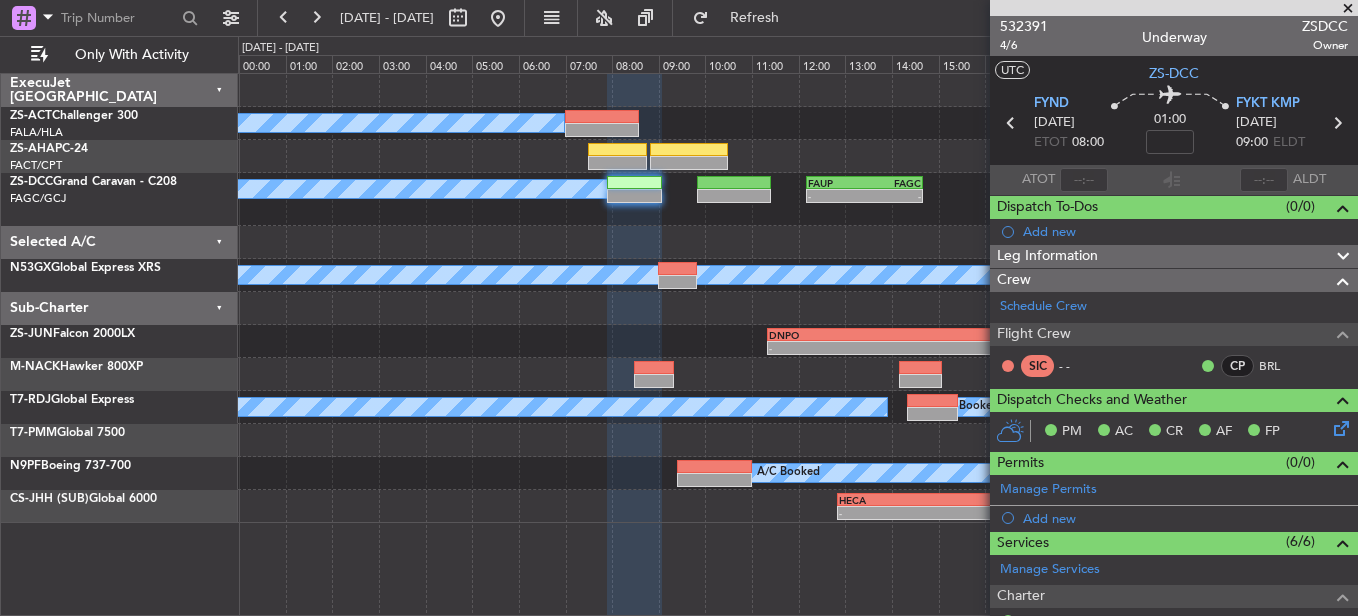 click at bounding box center [1348, 9] 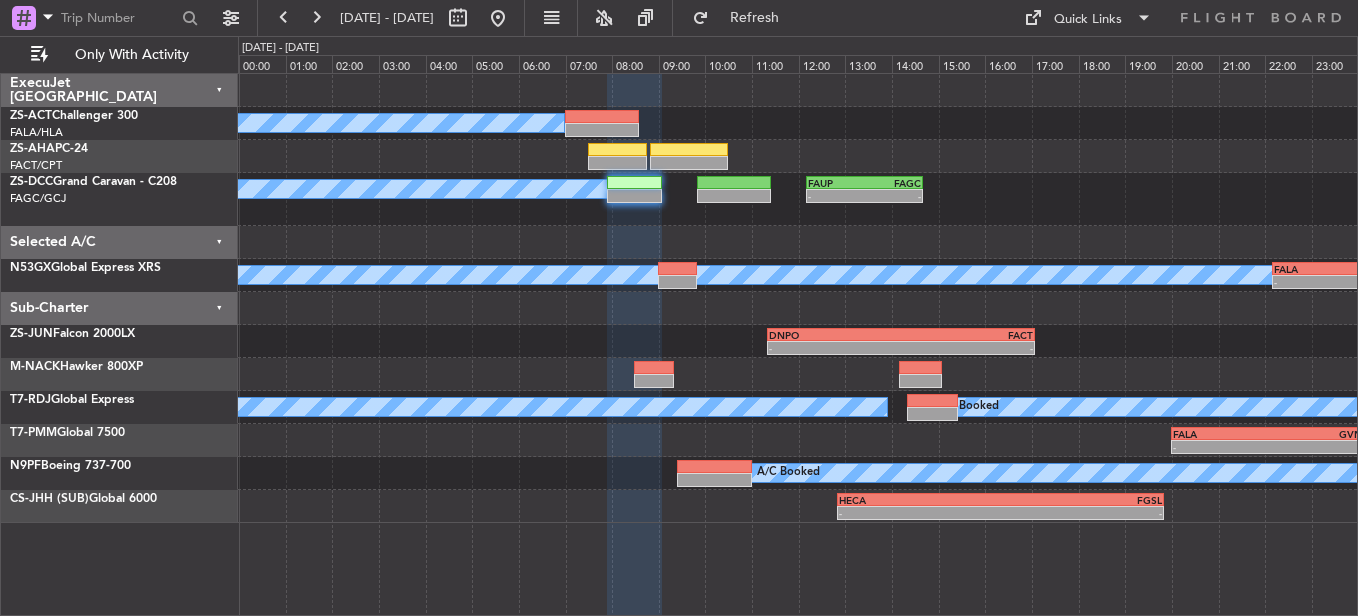 type on "0" 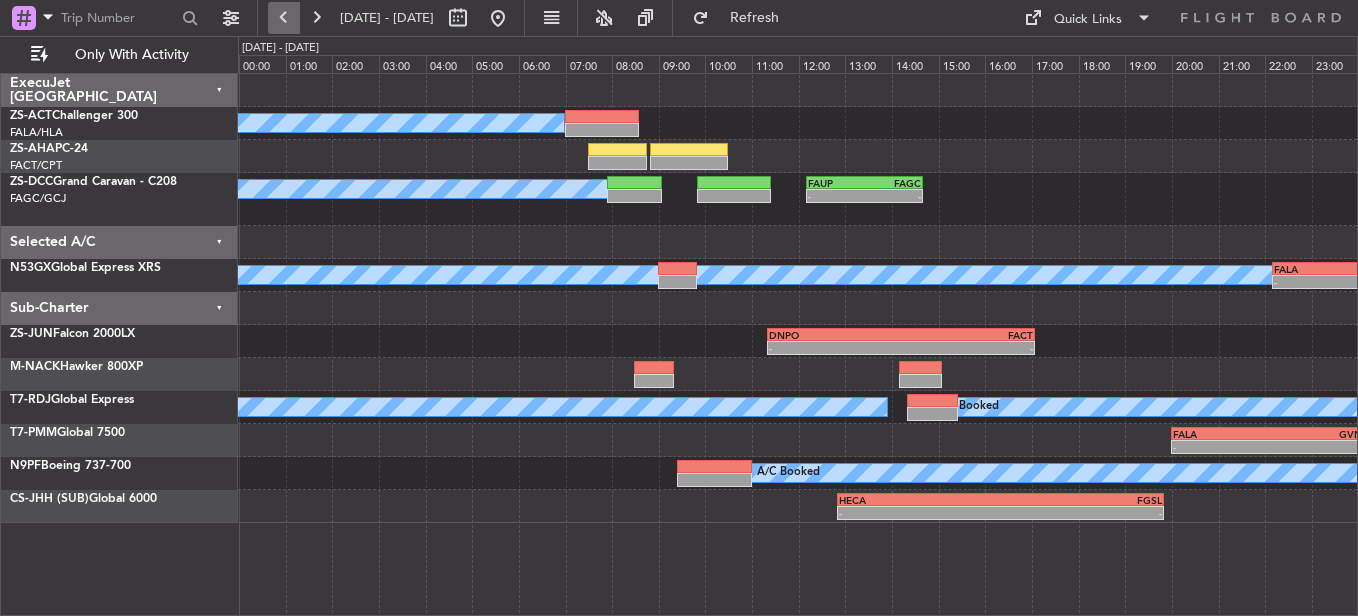 click at bounding box center [284, 18] 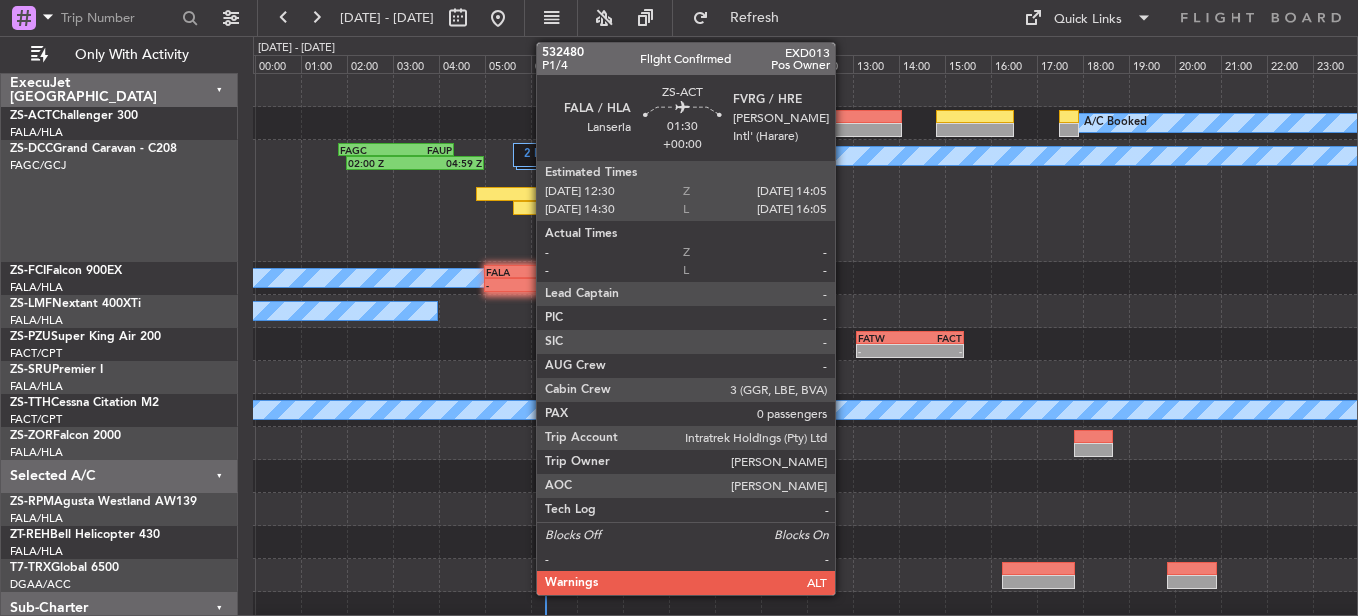 click 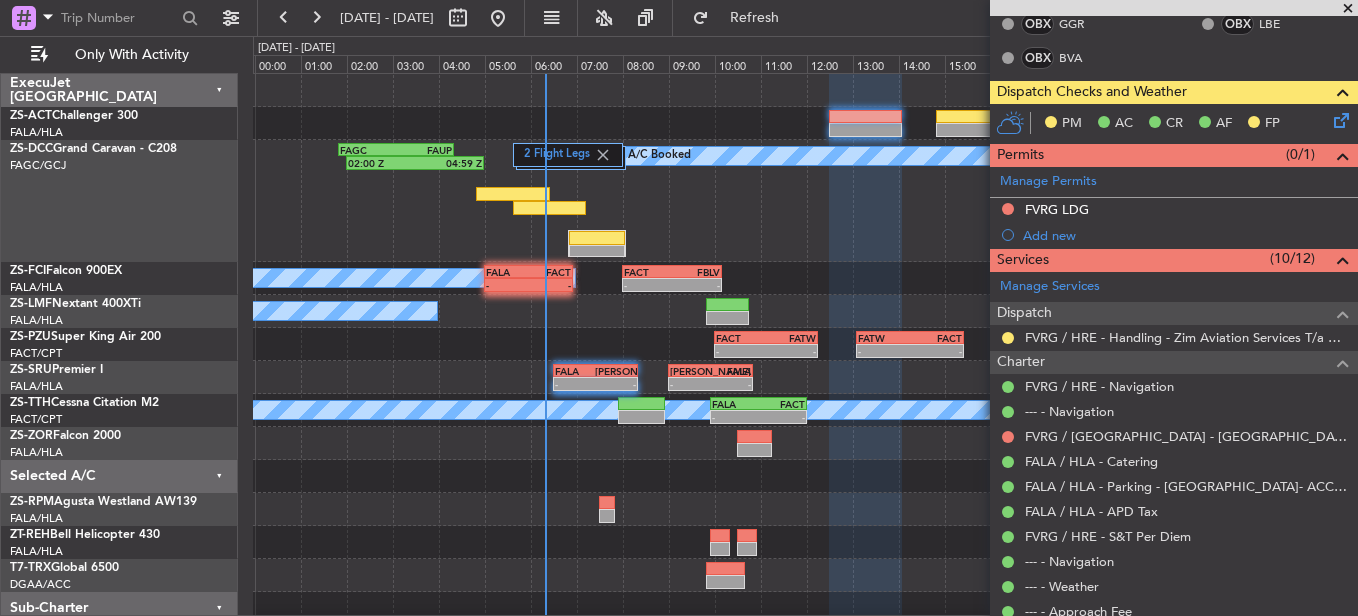 scroll, scrollTop: 400, scrollLeft: 0, axis: vertical 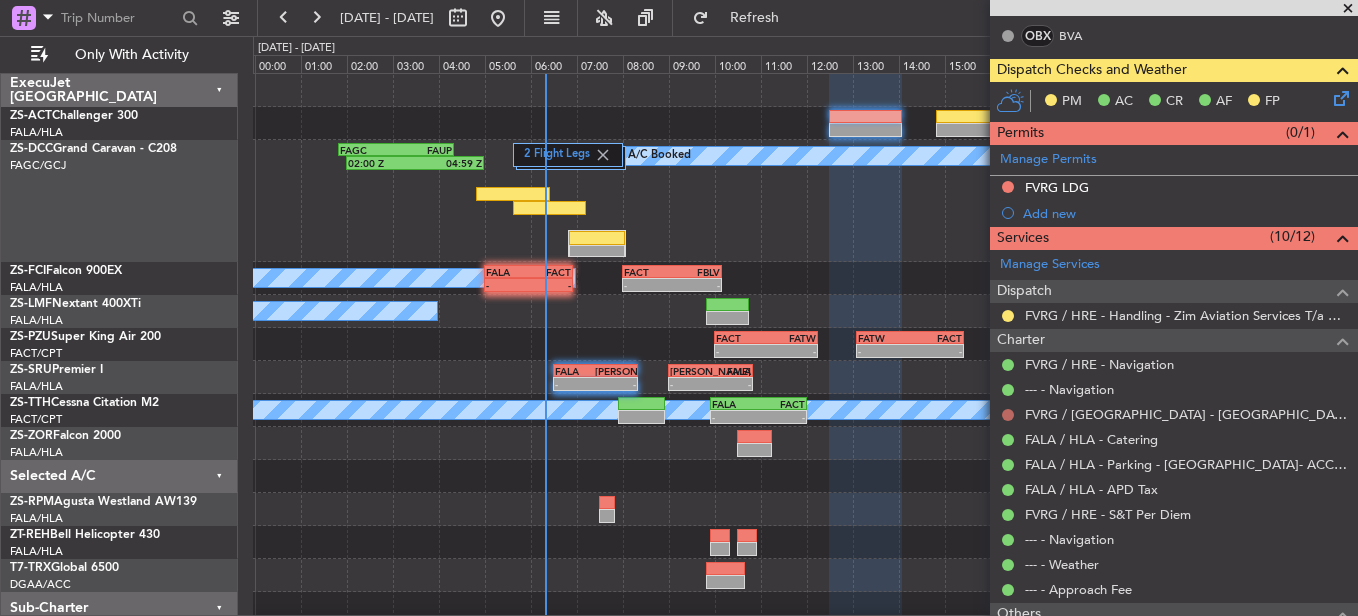 click at bounding box center (1008, 415) 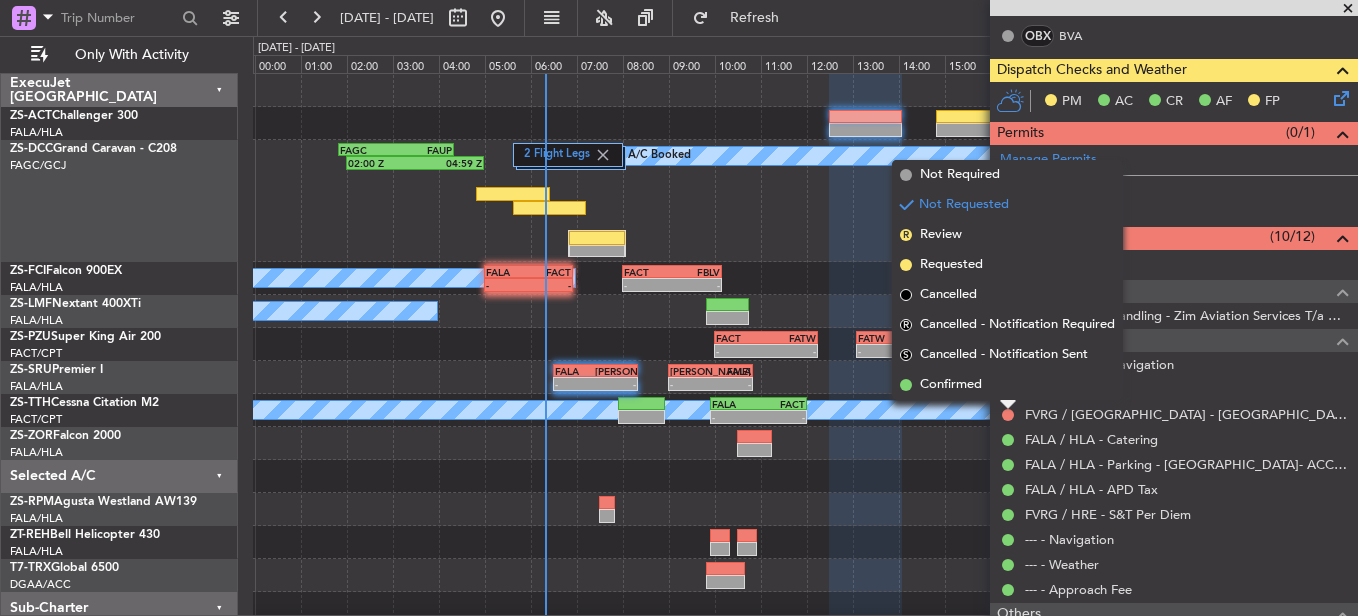 click on "Confirmed" at bounding box center (951, 385) 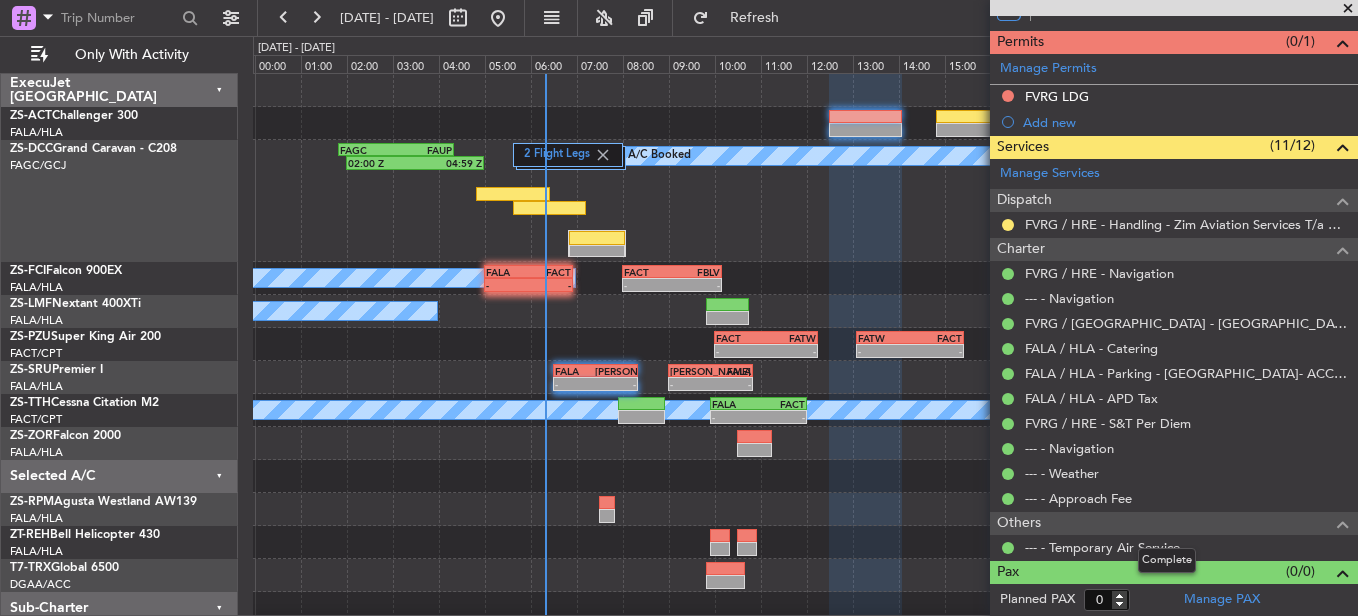 scroll, scrollTop: 0, scrollLeft: 0, axis: both 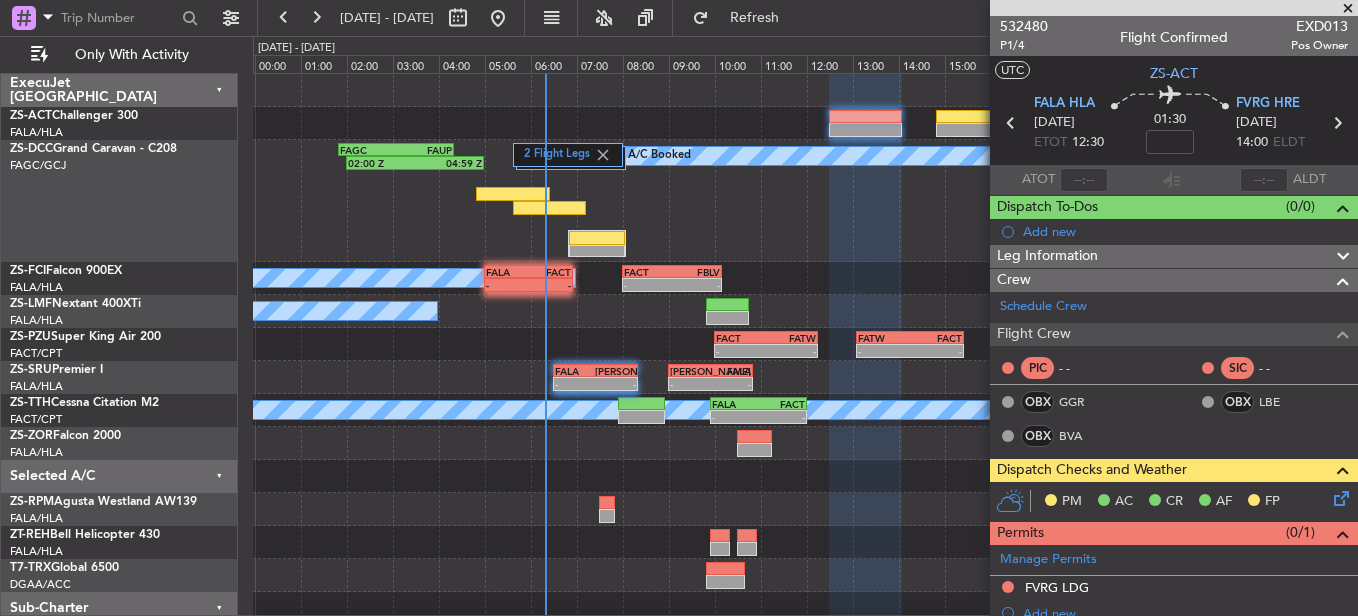 click 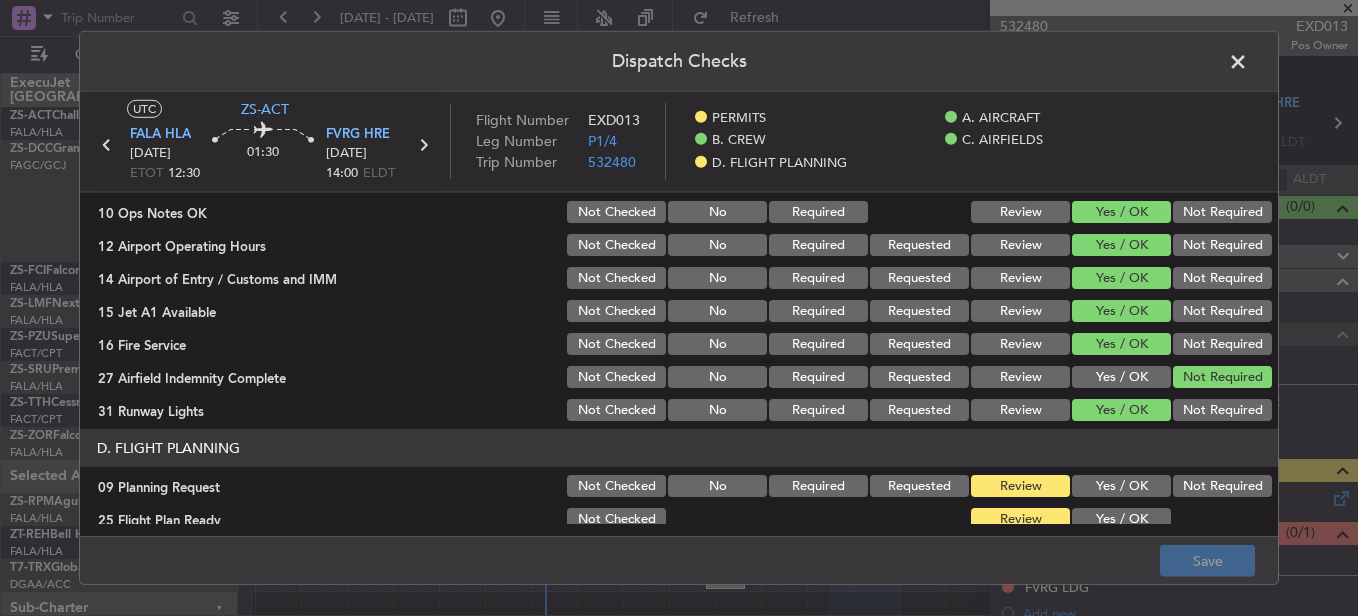 scroll, scrollTop: 542, scrollLeft: 0, axis: vertical 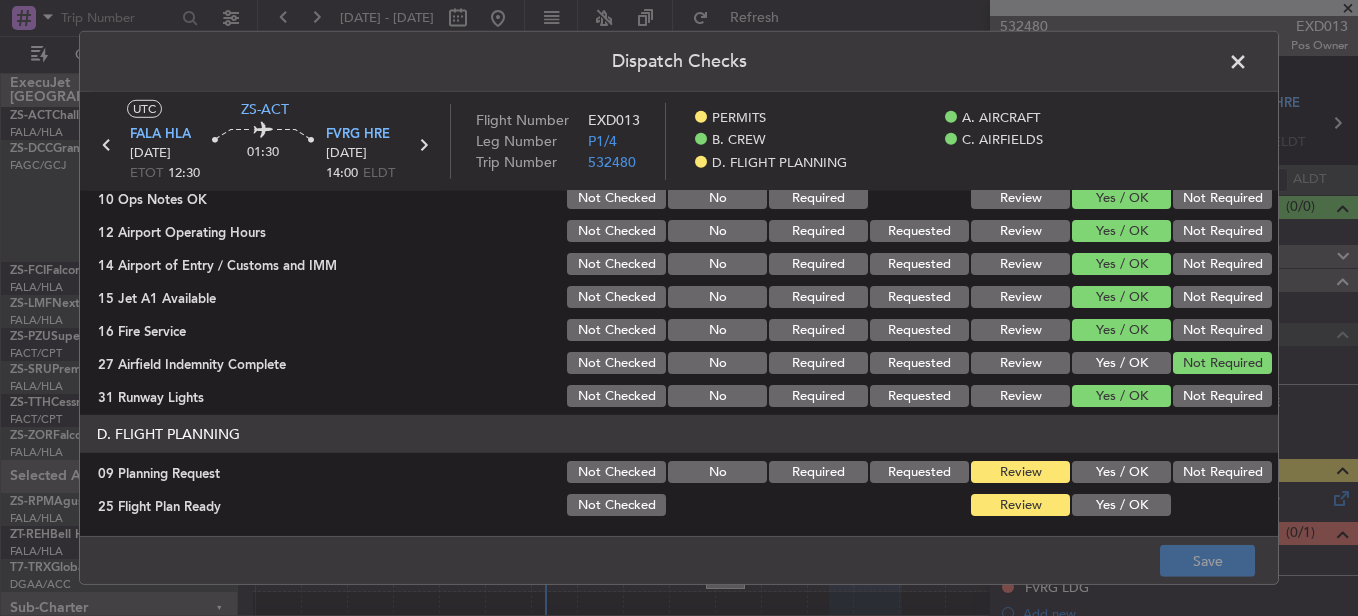 click 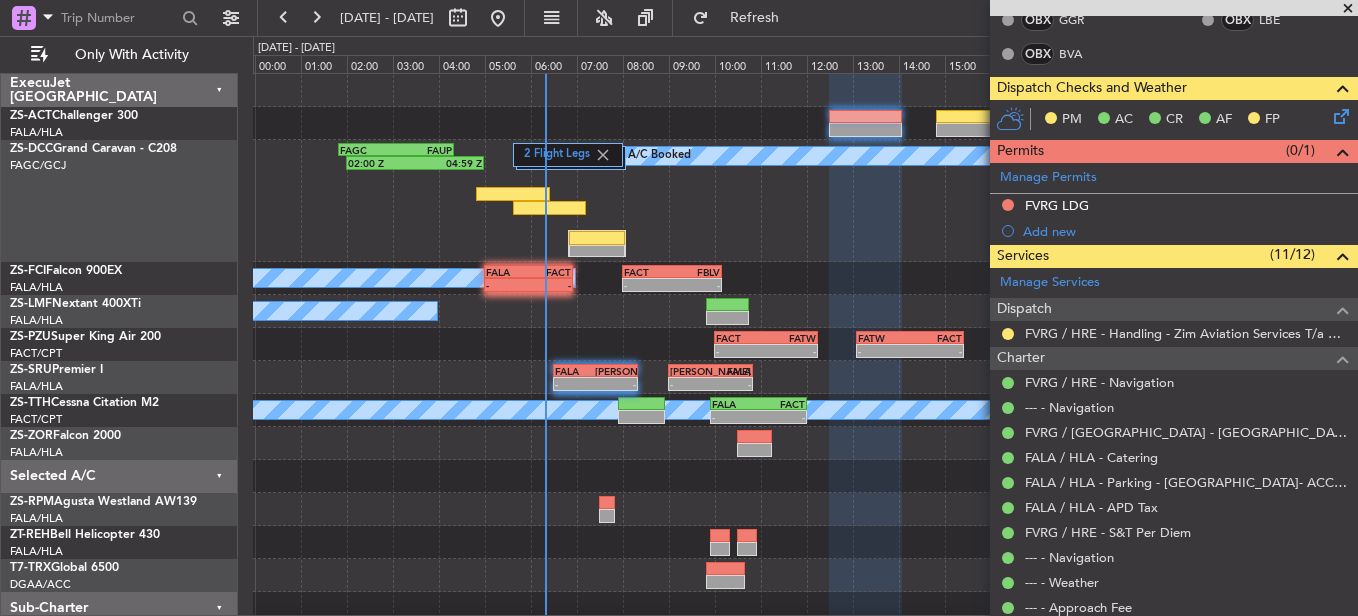 scroll, scrollTop: 491, scrollLeft: 0, axis: vertical 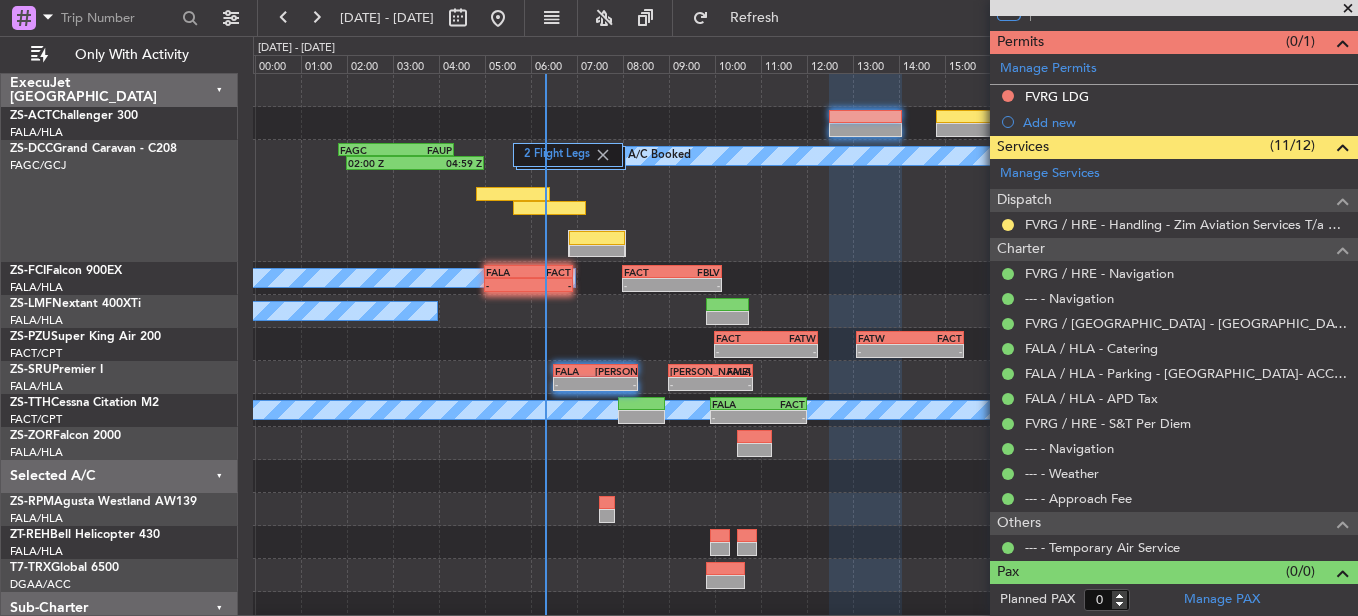 click at bounding box center (1348, 9) 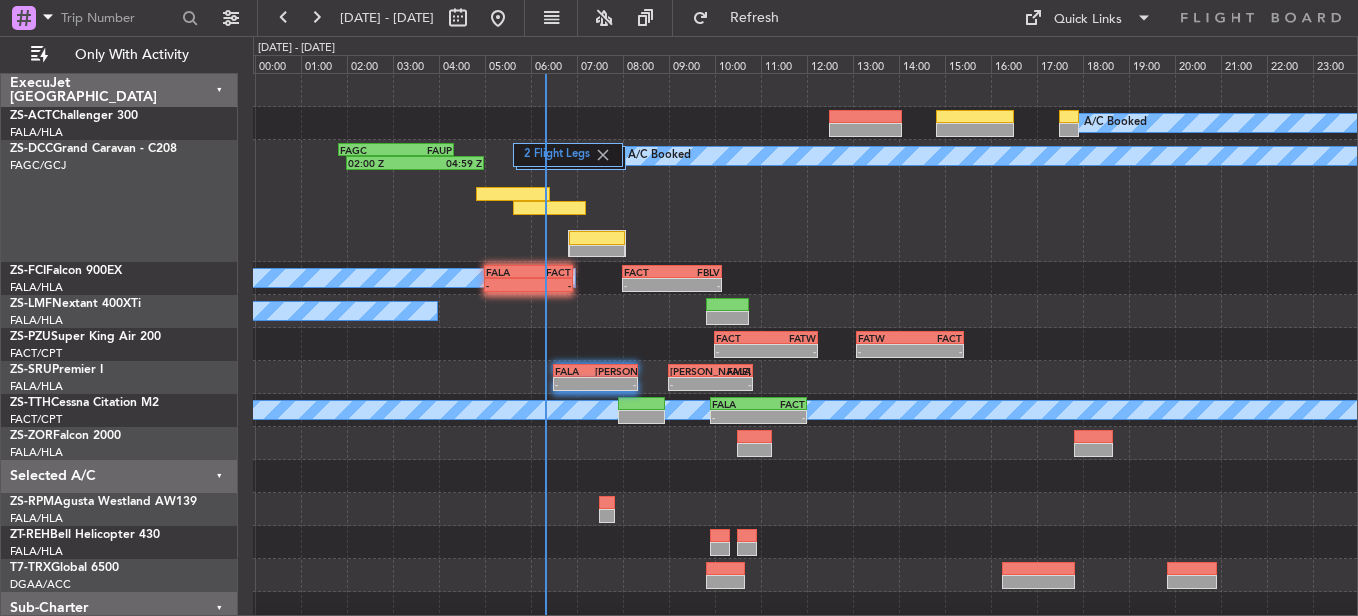 scroll, scrollTop: 0, scrollLeft: 0, axis: both 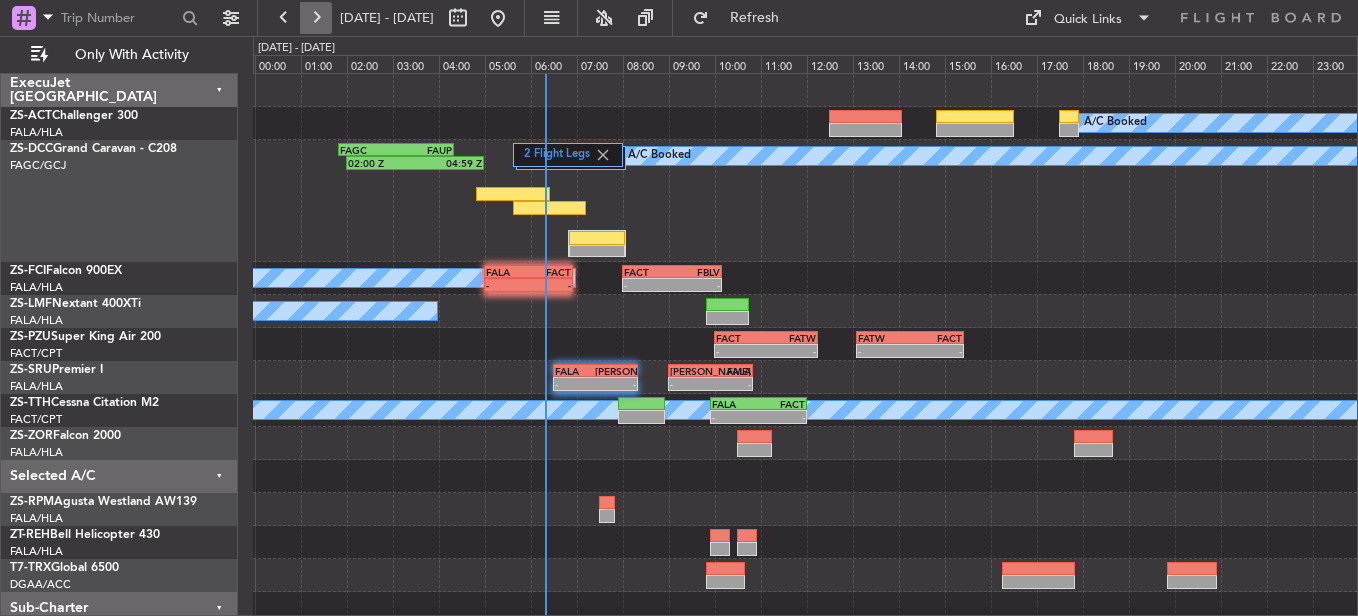 click at bounding box center [316, 18] 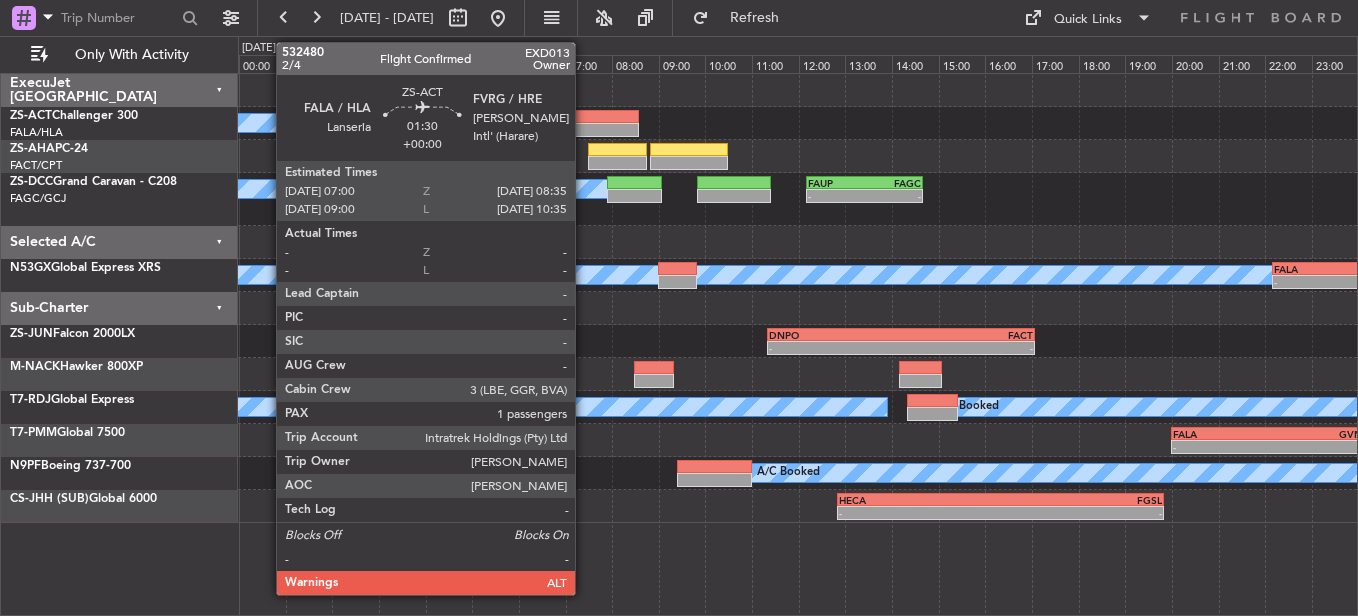 click 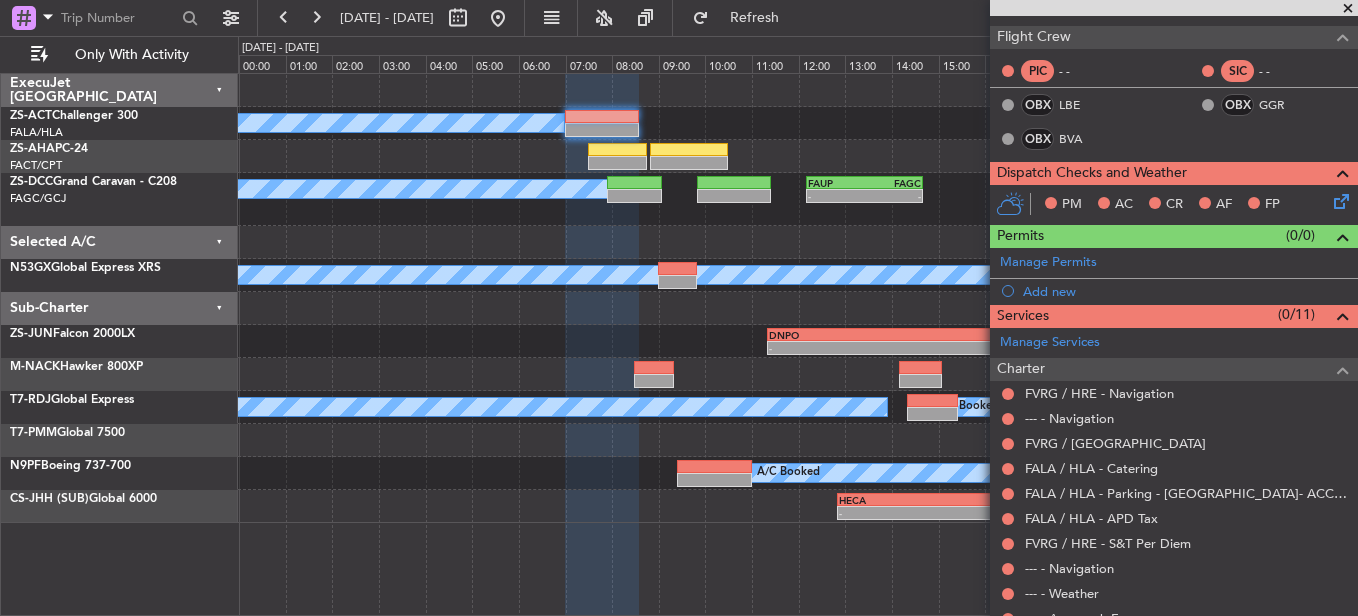 scroll, scrollTop: 462, scrollLeft: 0, axis: vertical 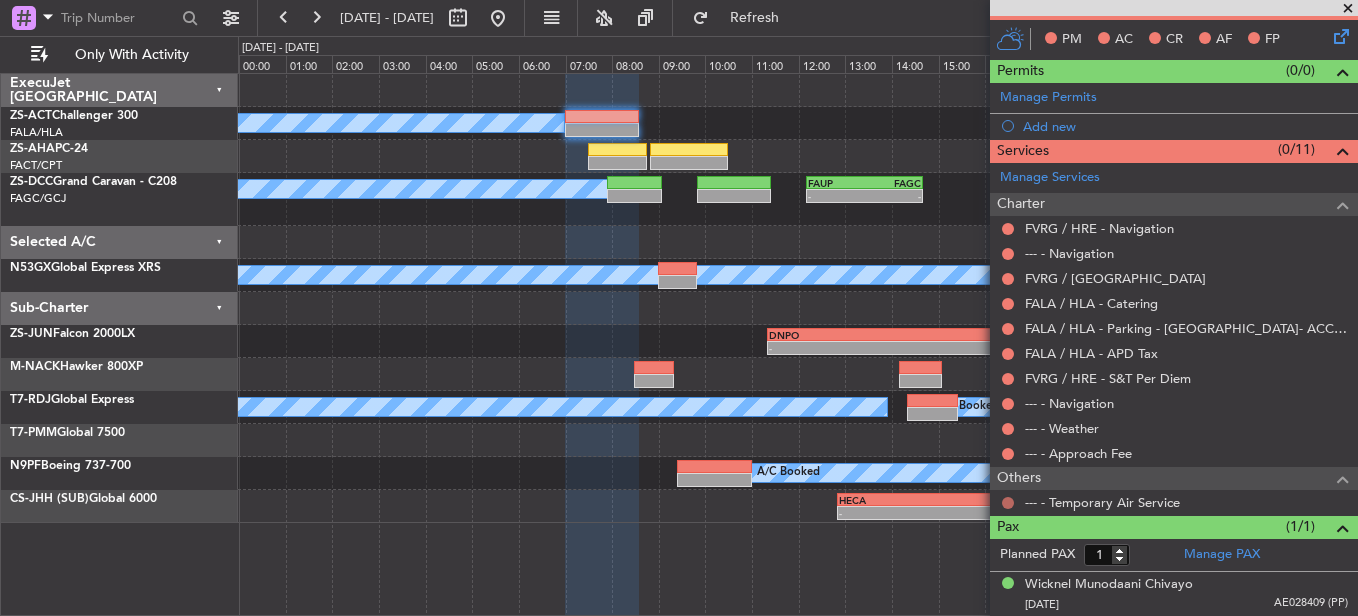 click at bounding box center (1008, 503) 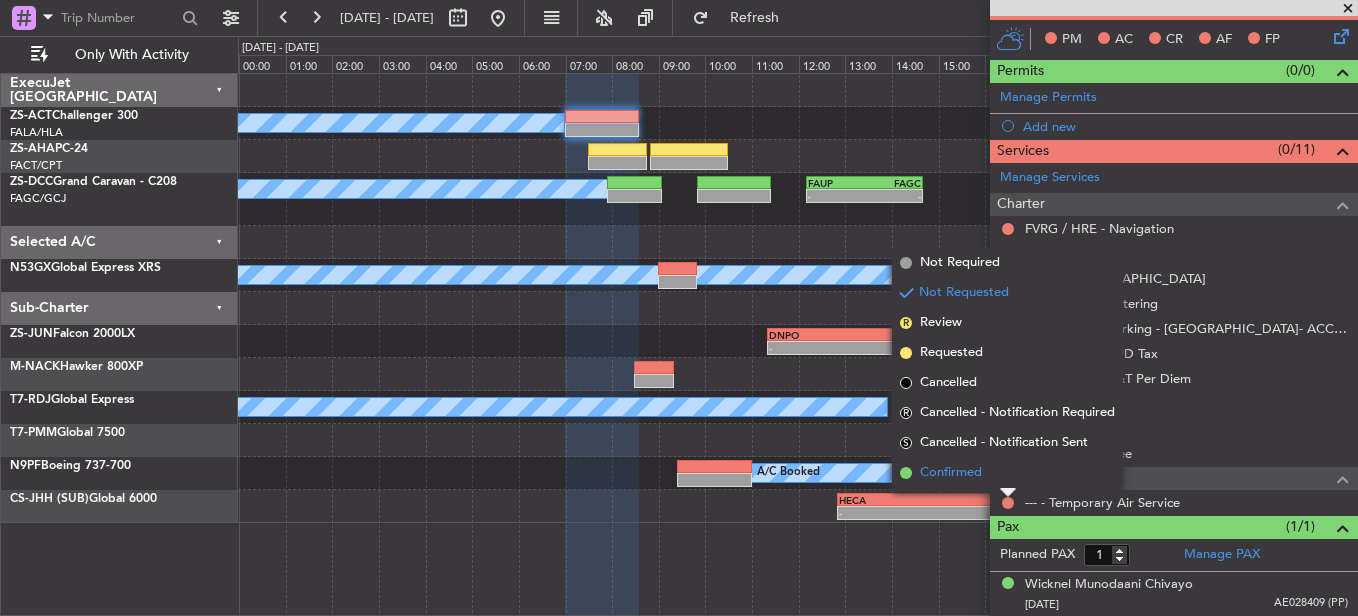 click on "Confirmed" at bounding box center [1007, 473] 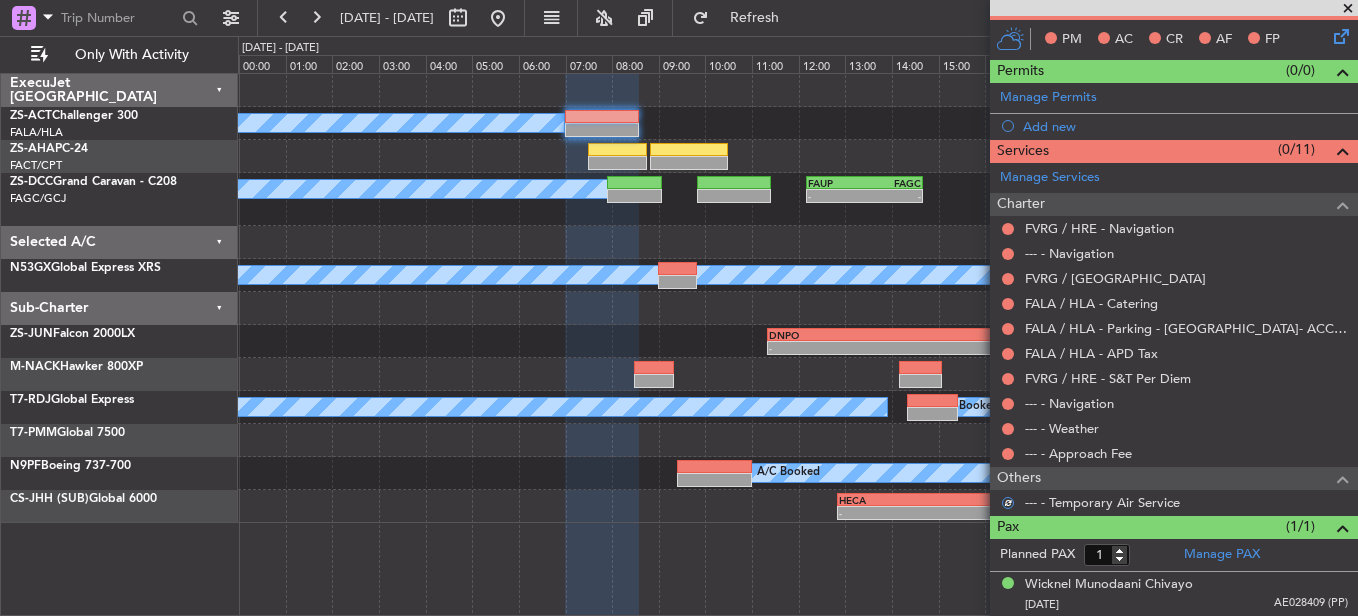 click on "Others" at bounding box center (1019, 478) 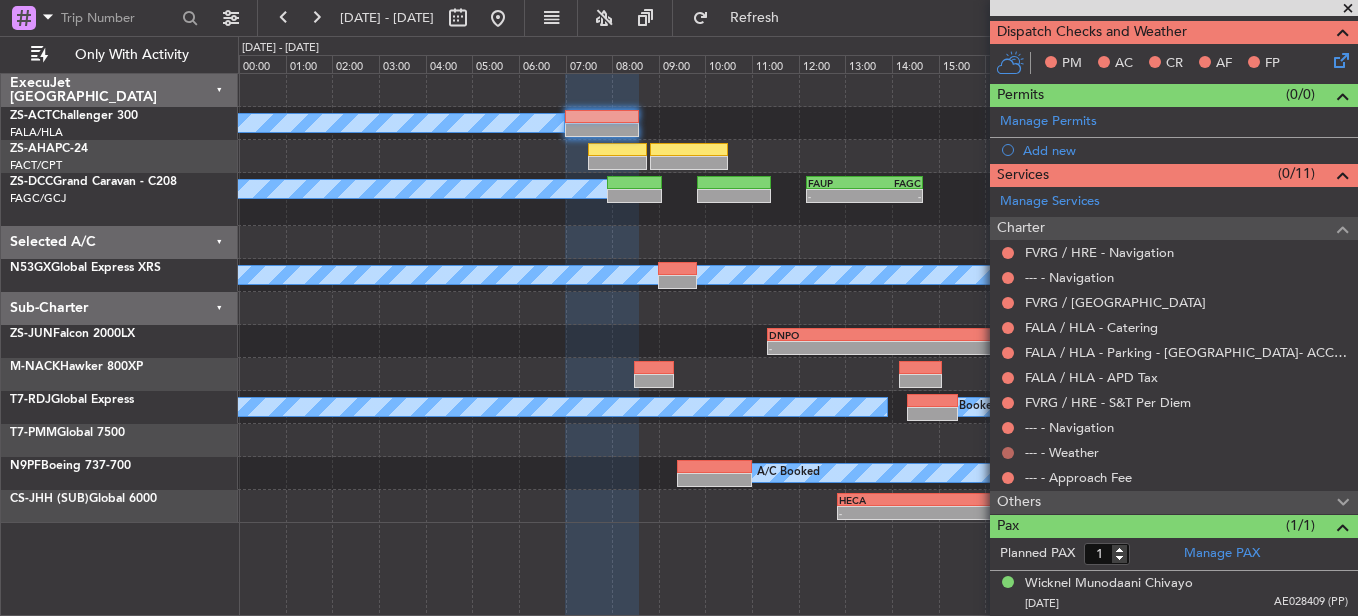 scroll, scrollTop: 437, scrollLeft: 0, axis: vertical 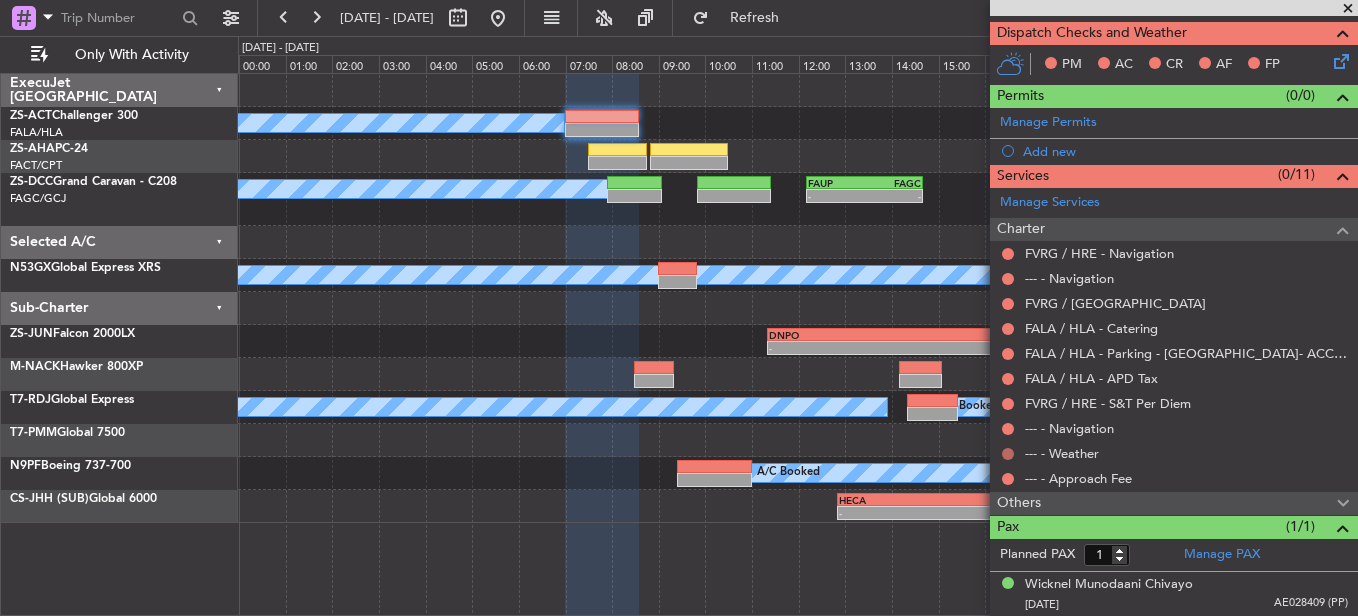 click on "Not Requested" at bounding box center [1008, 485] 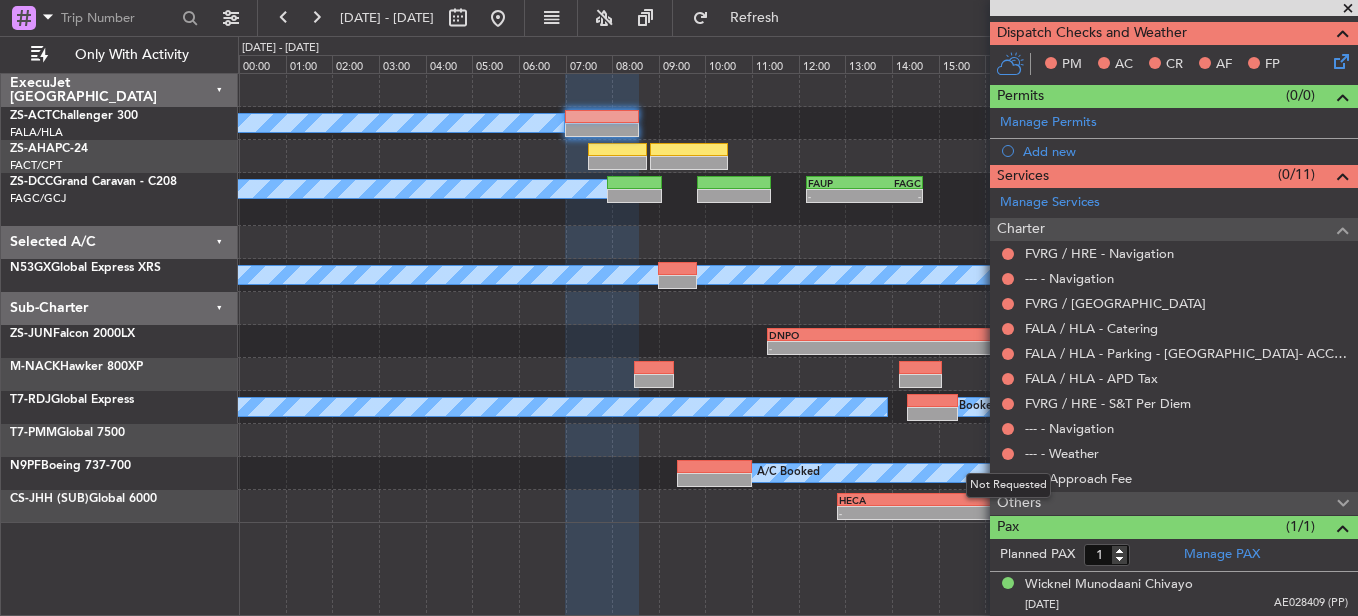 click on "Not Requested" at bounding box center [1008, 485] 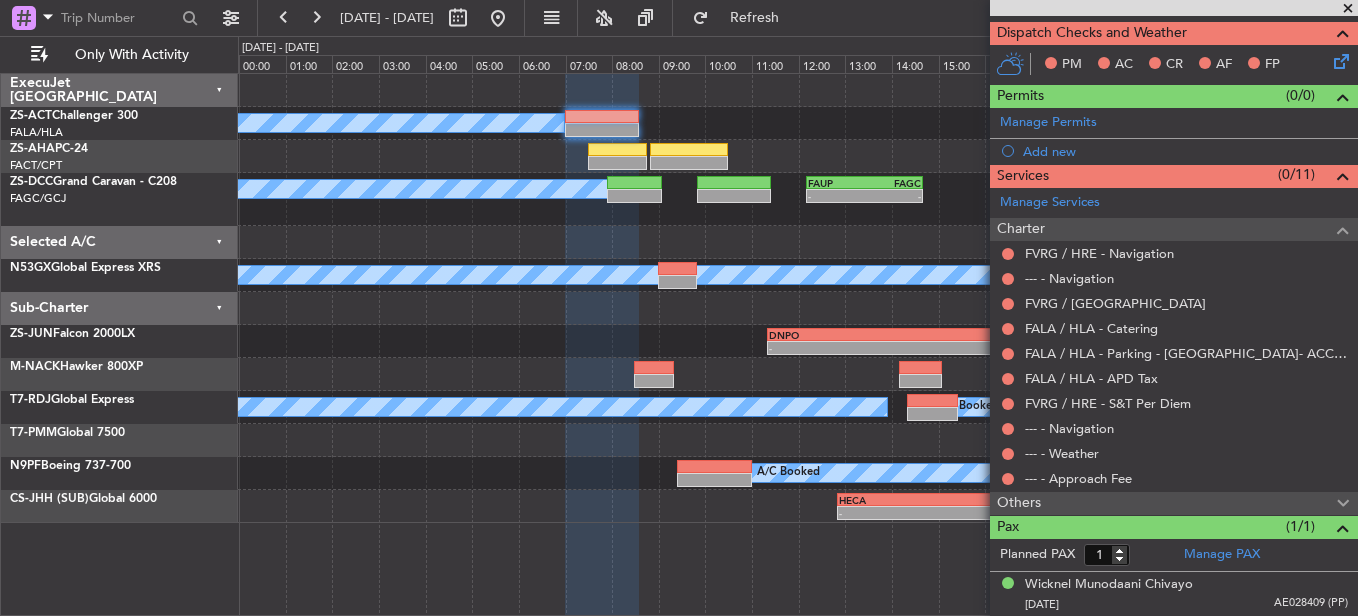 click at bounding box center (1343, 504) 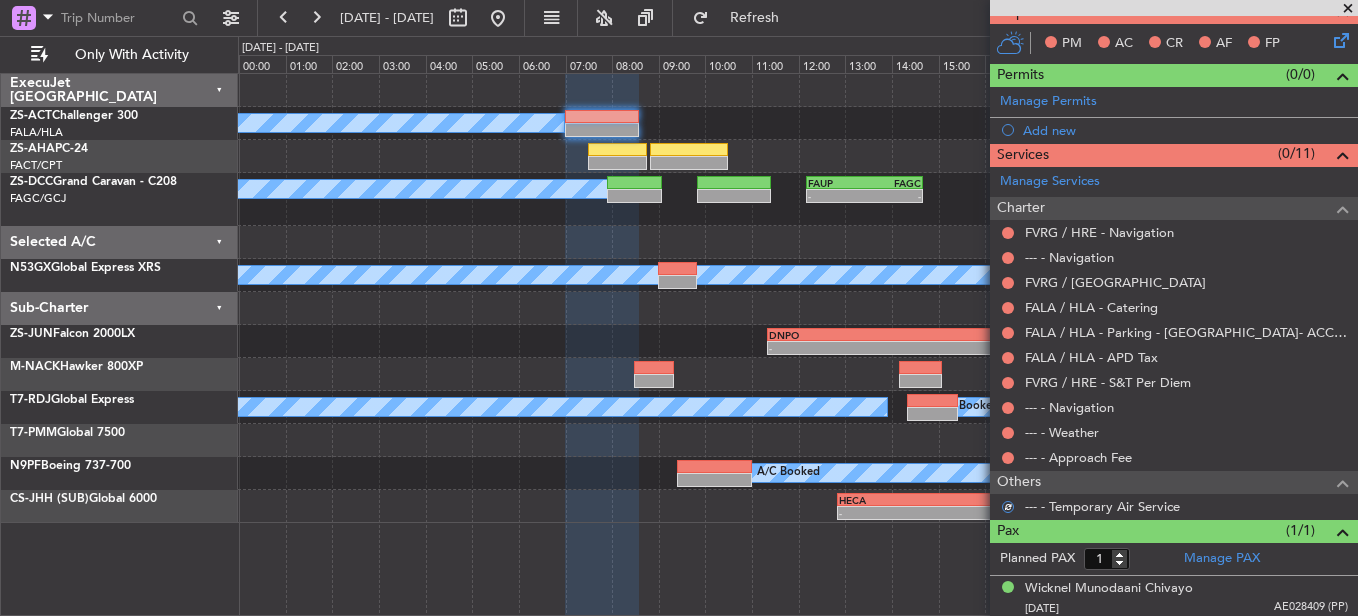 scroll, scrollTop: 462, scrollLeft: 0, axis: vertical 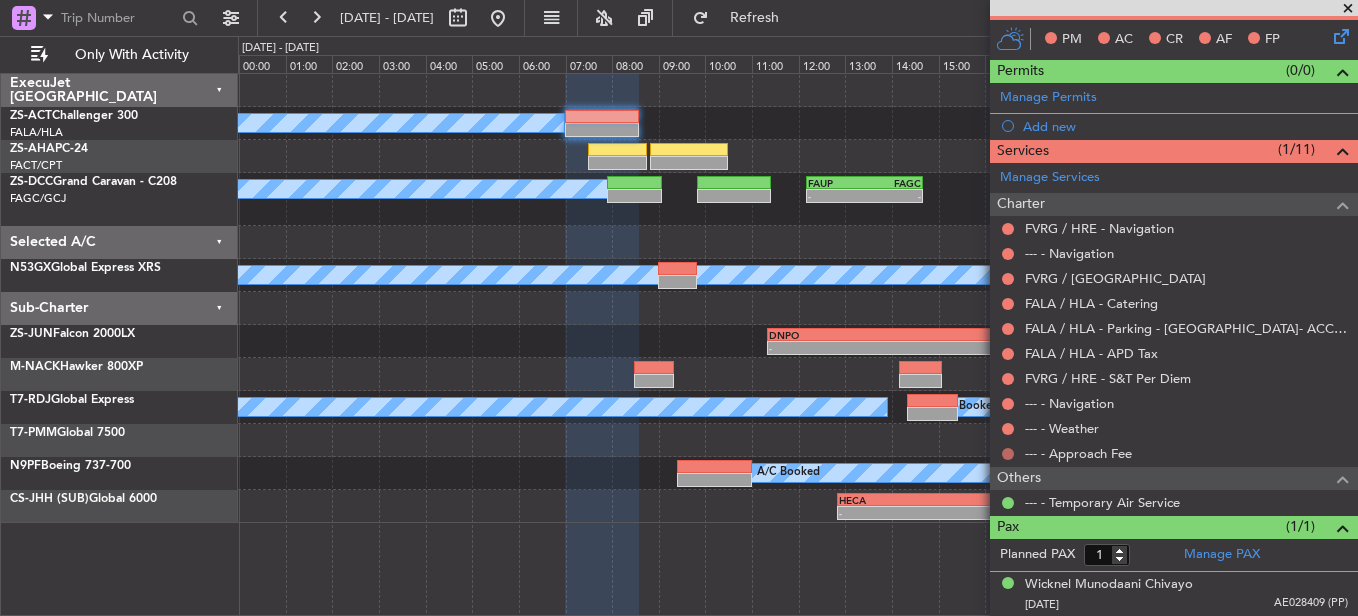 click at bounding box center (1008, 454) 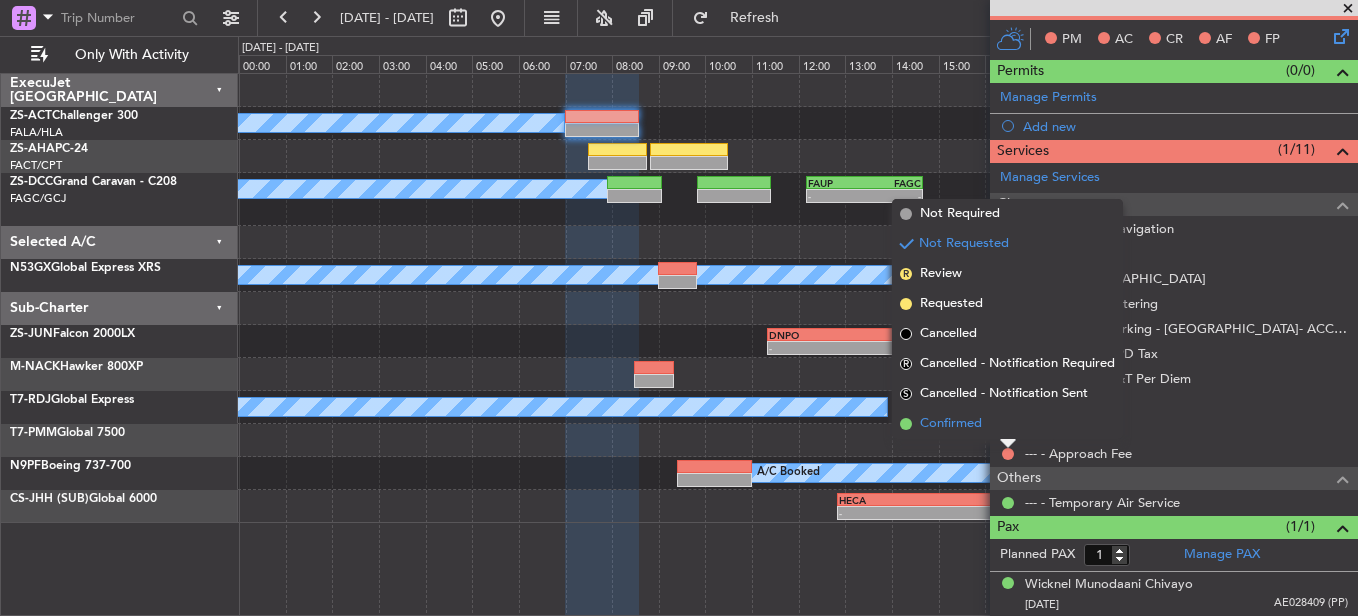 click on "Confirmed" at bounding box center [1007, 424] 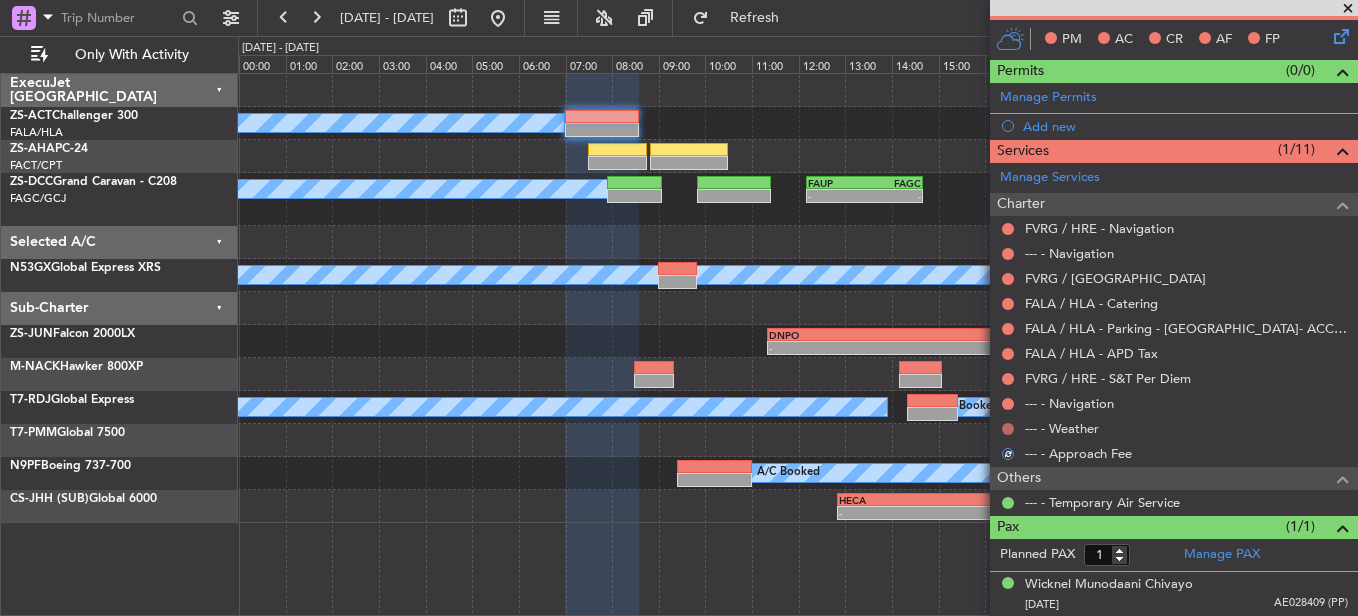 click at bounding box center [1008, 429] 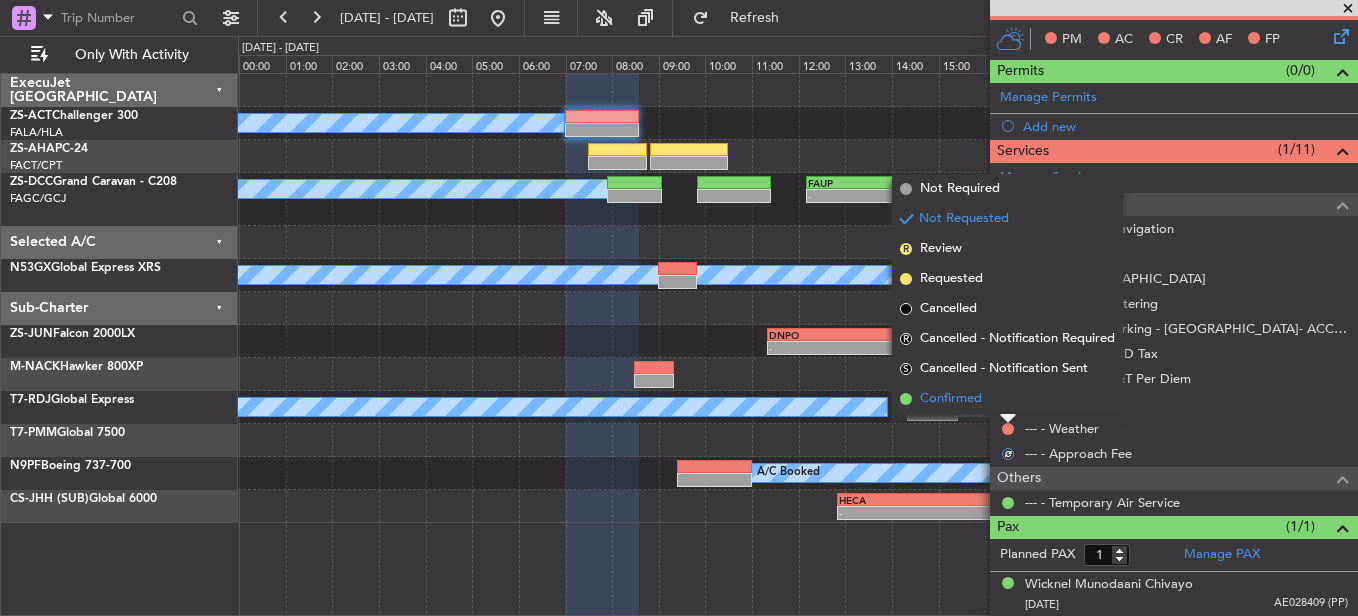 click on "Confirmed" at bounding box center [1007, 399] 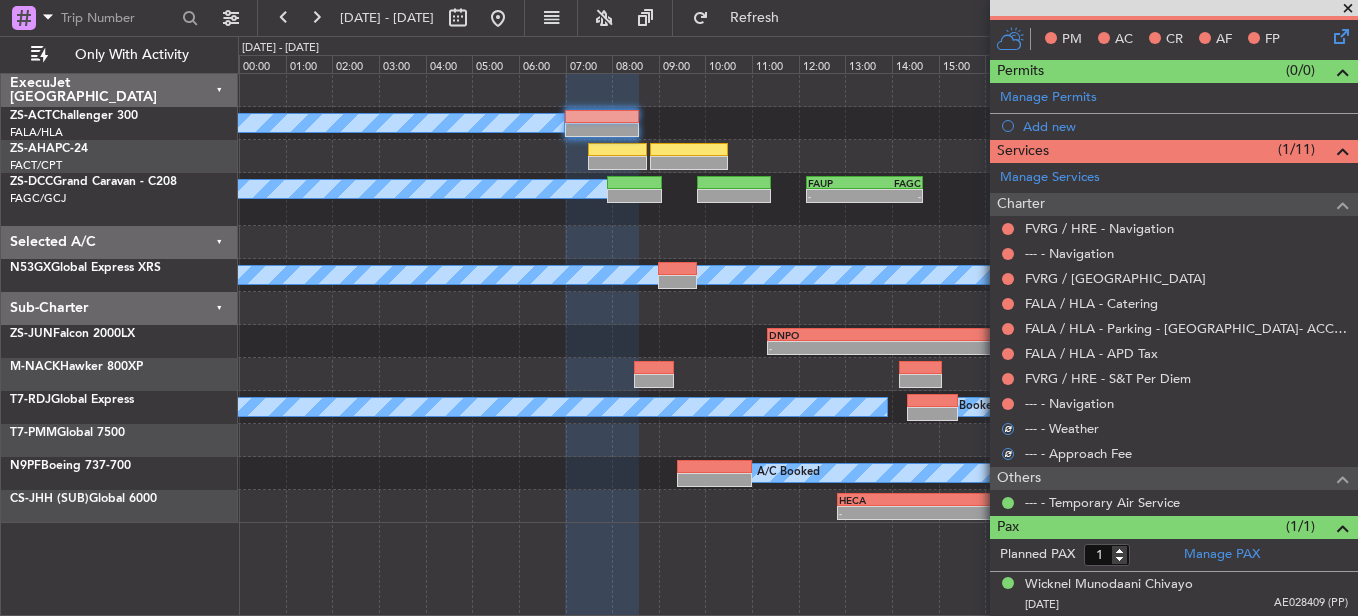 click at bounding box center [1008, 404] 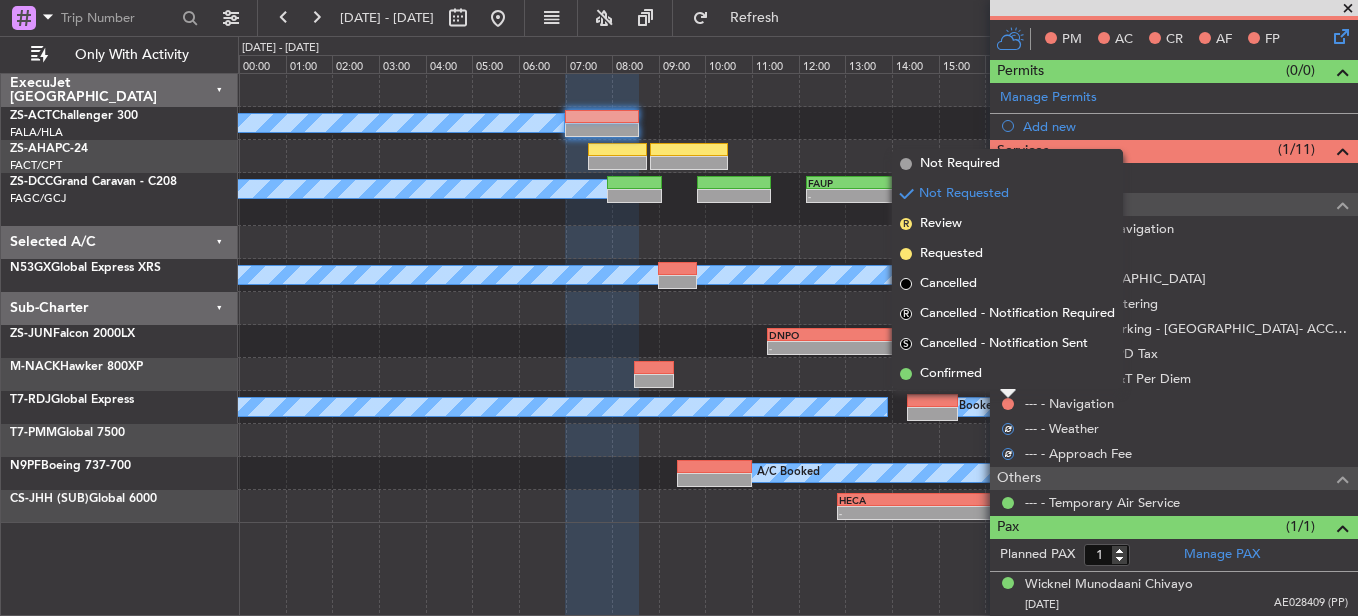 click on "Confirmed" at bounding box center (1007, 374) 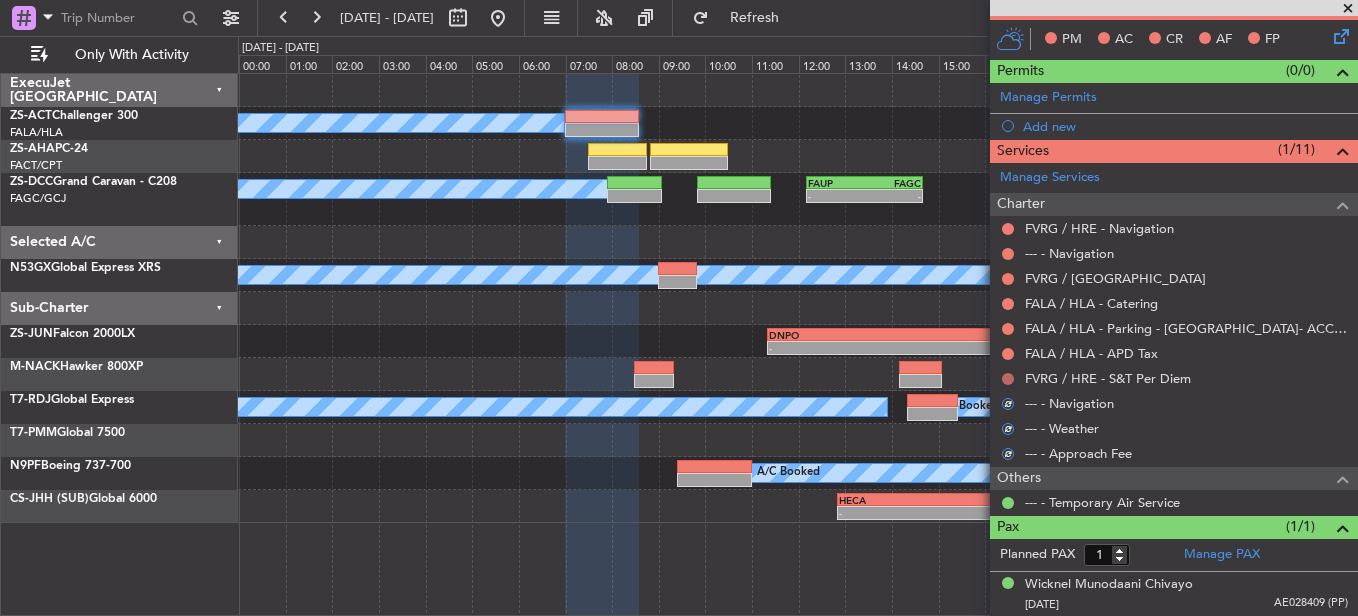 click at bounding box center (1008, 379) 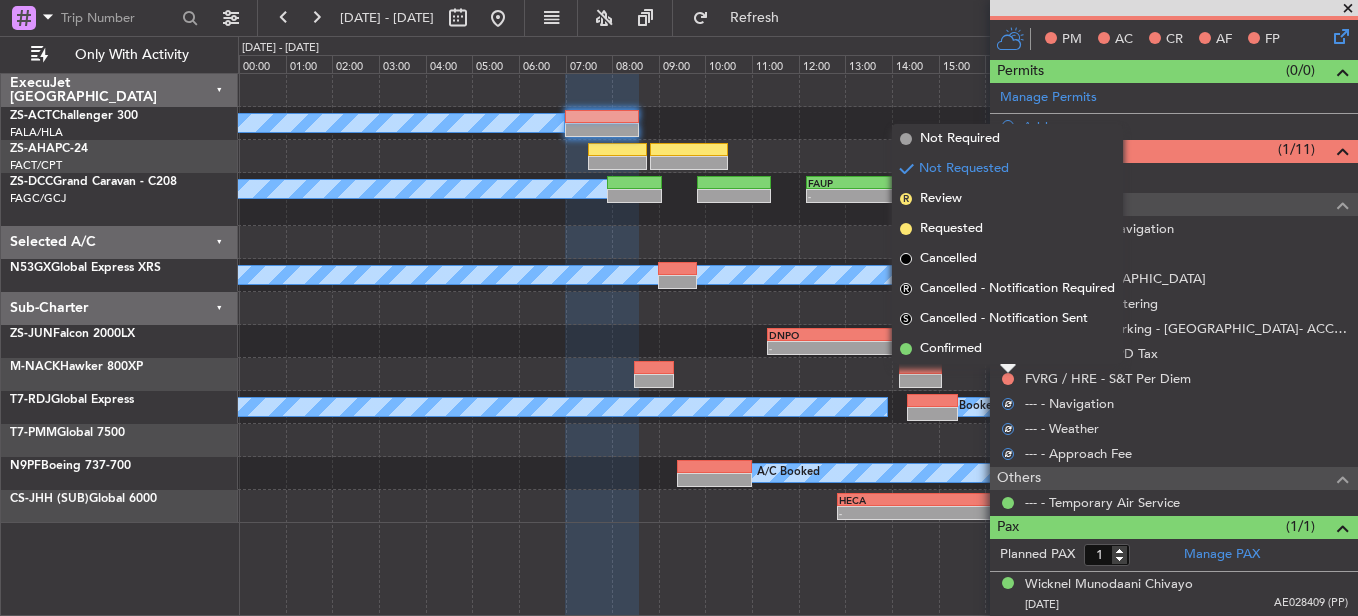 click on "Confirmed" at bounding box center [1007, 349] 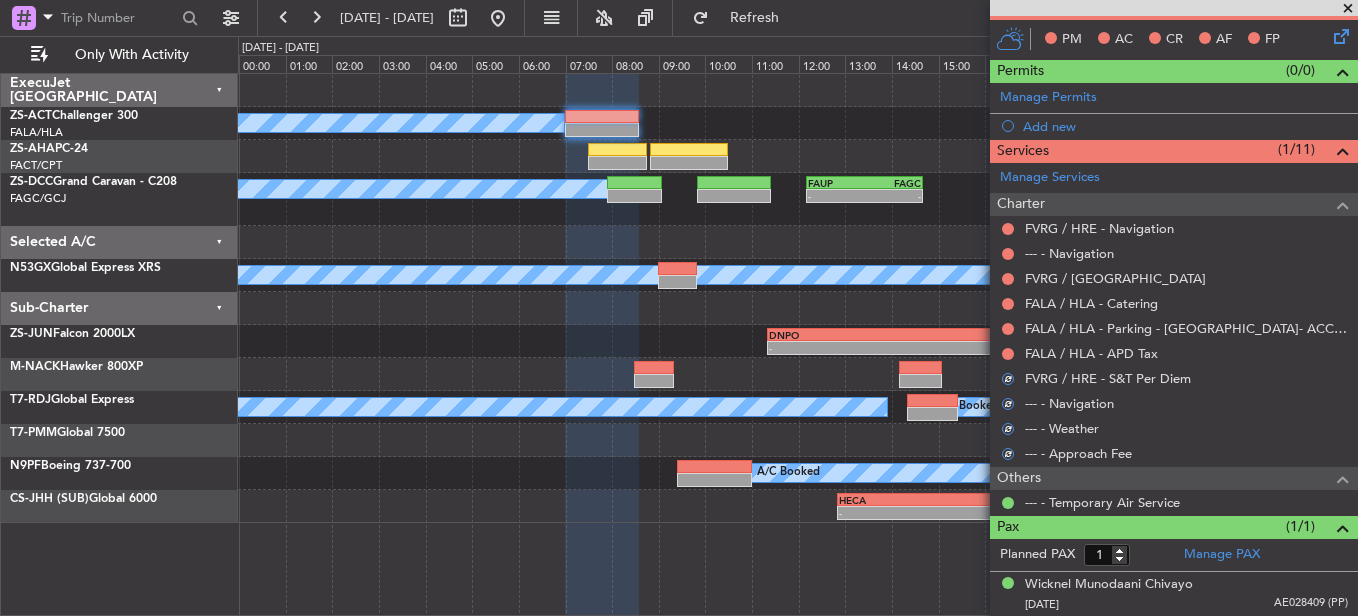 click at bounding box center (1008, 354) 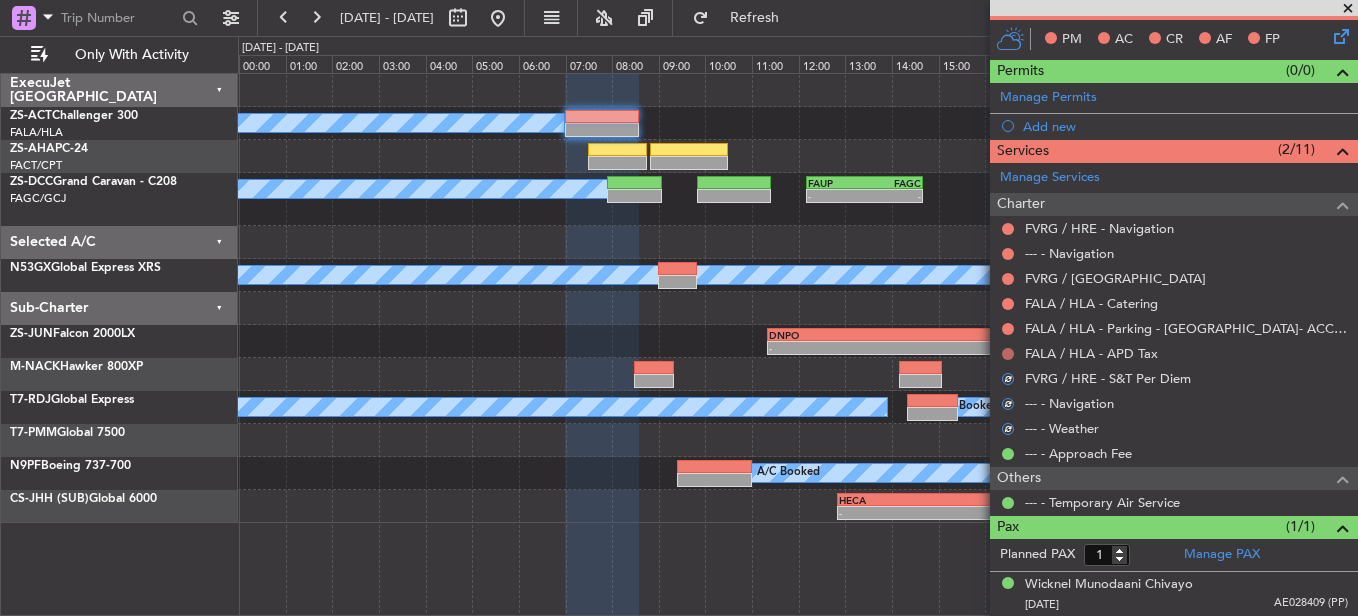 click at bounding box center [1008, 354] 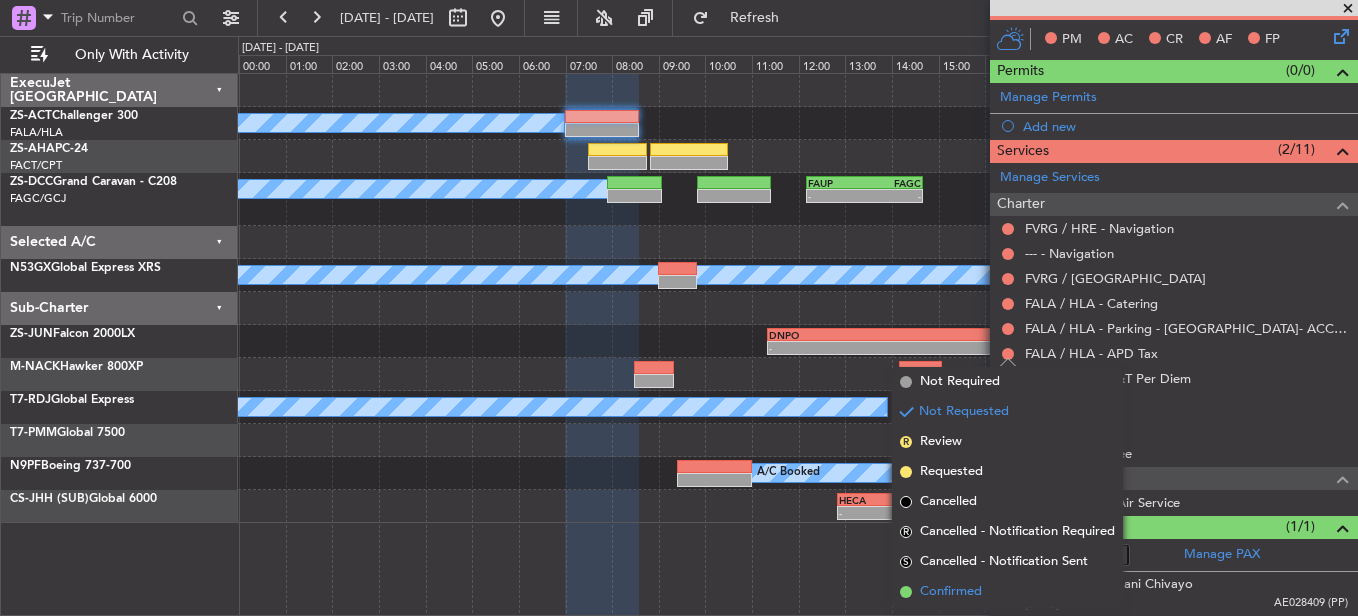 click on "Confirmed" at bounding box center (951, 592) 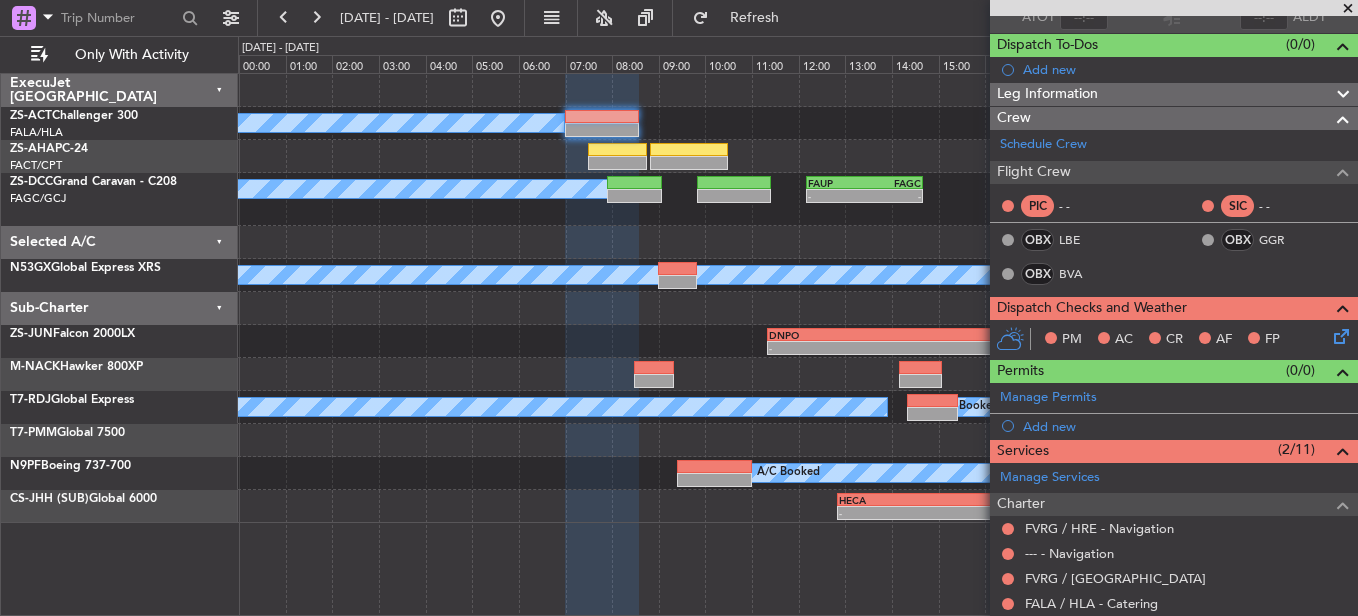 scroll, scrollTop: 262, scrollLeft: 0, axis: vertical 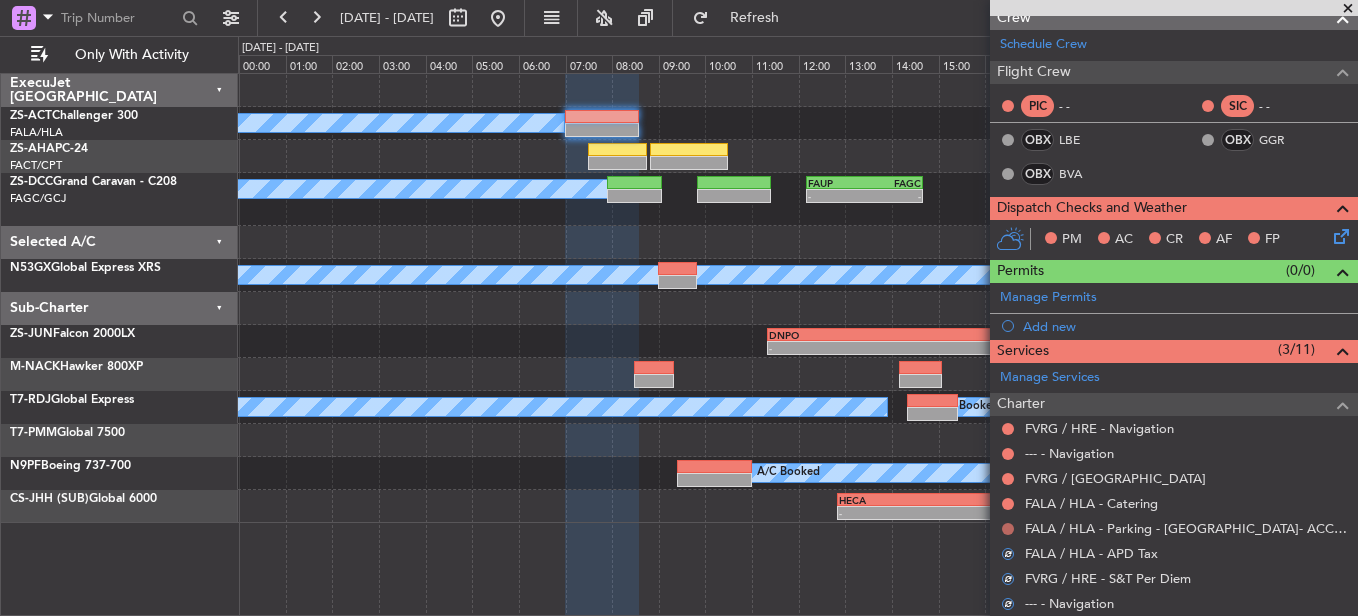 click at bounding box center (1008, 529) 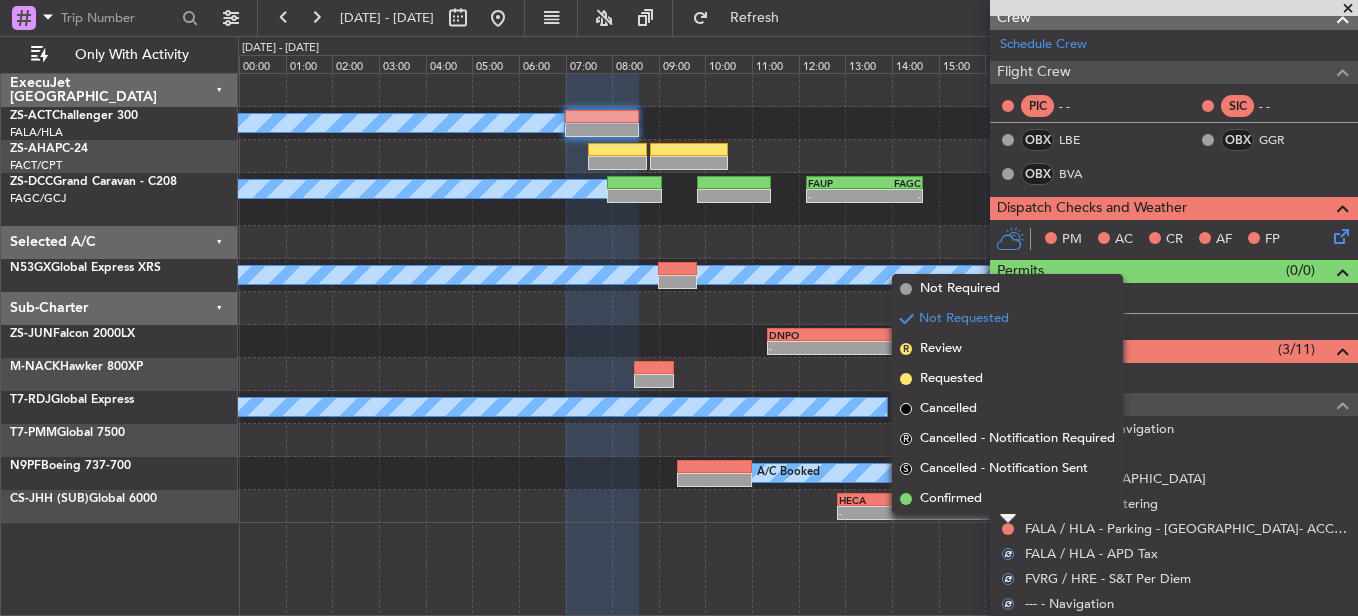 click on "Confirmed" at bounding box center [1007, 499] 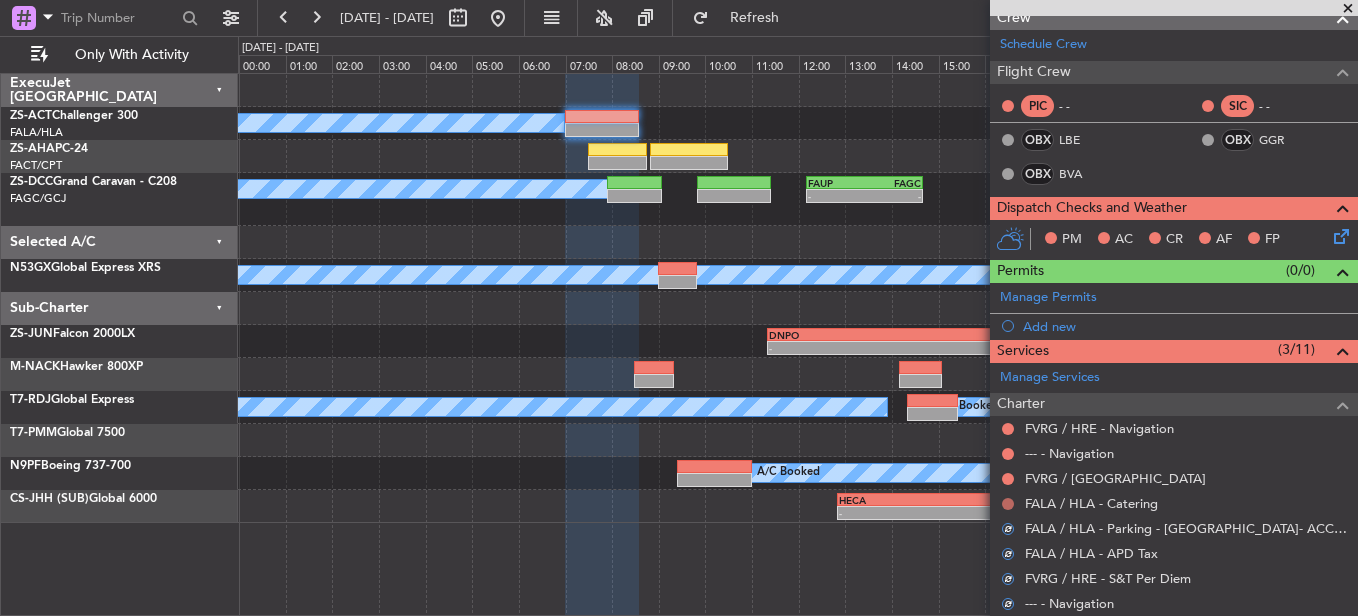 click at bounding box center (1008, 504) 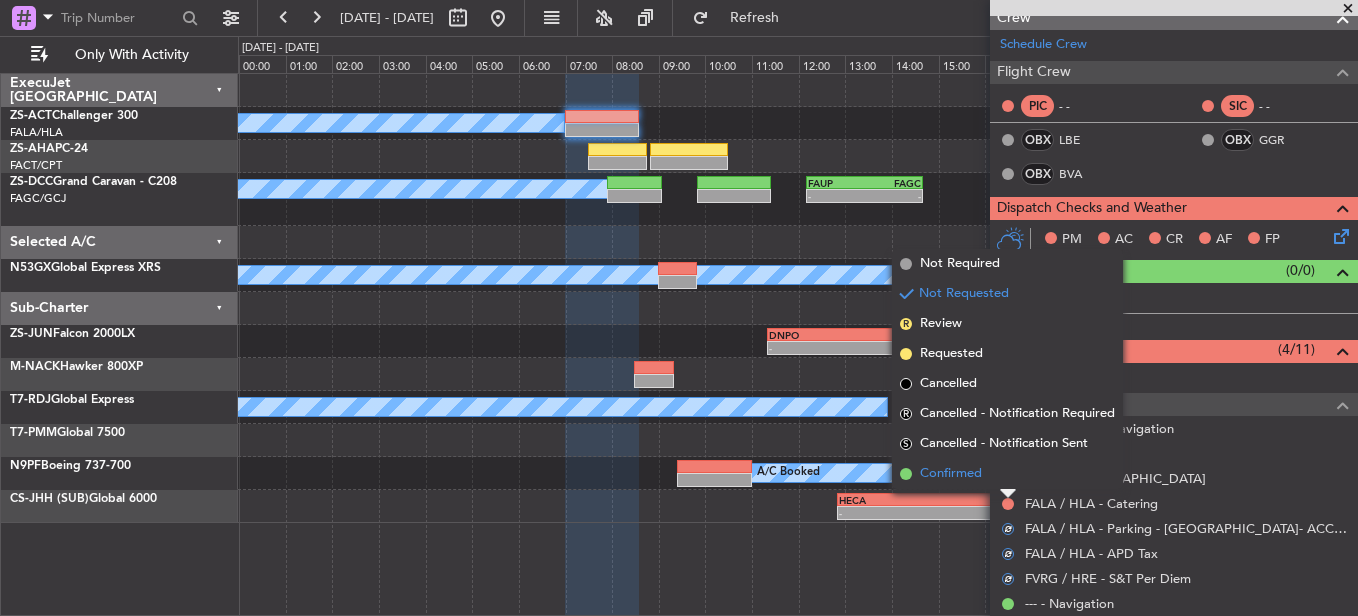drag, startPoint x: 1003, startPoint y: 503, endPoint x: 1003, endPoint y: 472, distance: 31 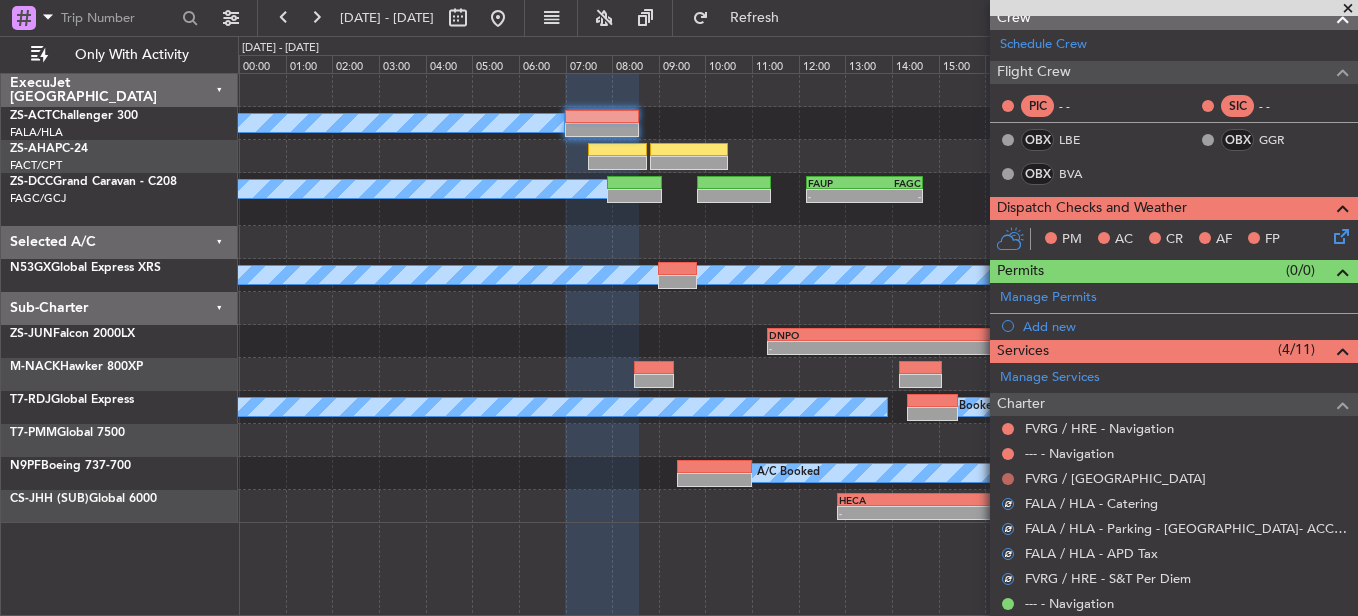click at bounding box center (1008, 479) 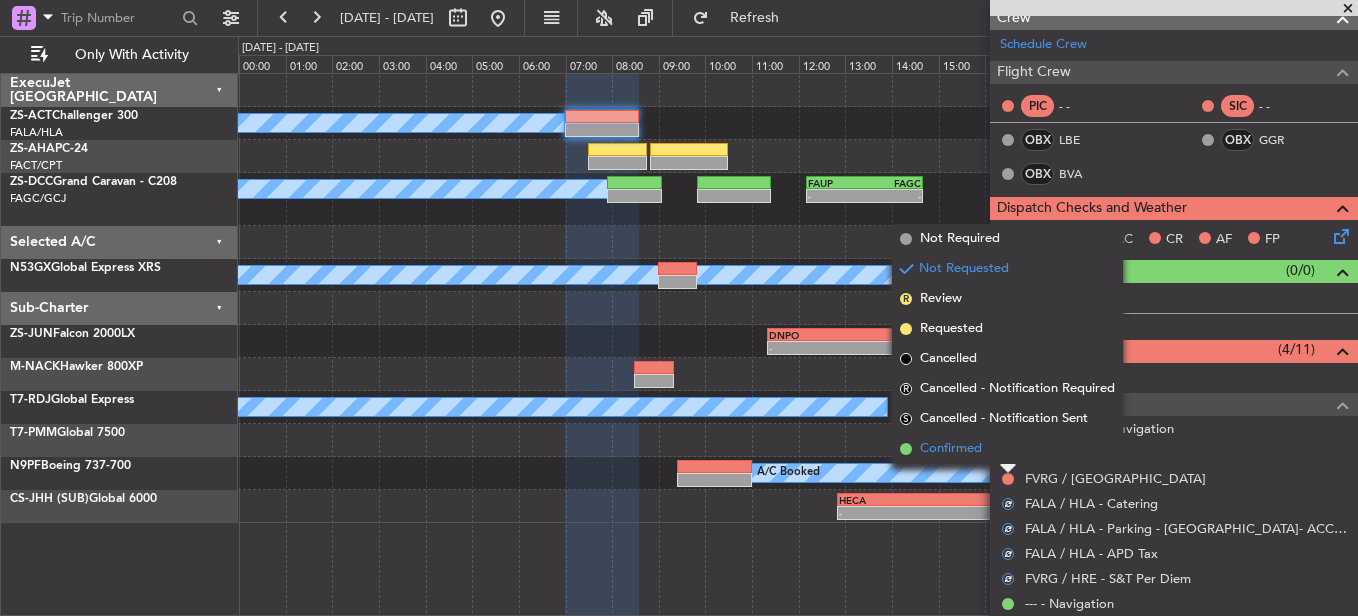 click on "Confirmed" at bounding box center [1007, 449] 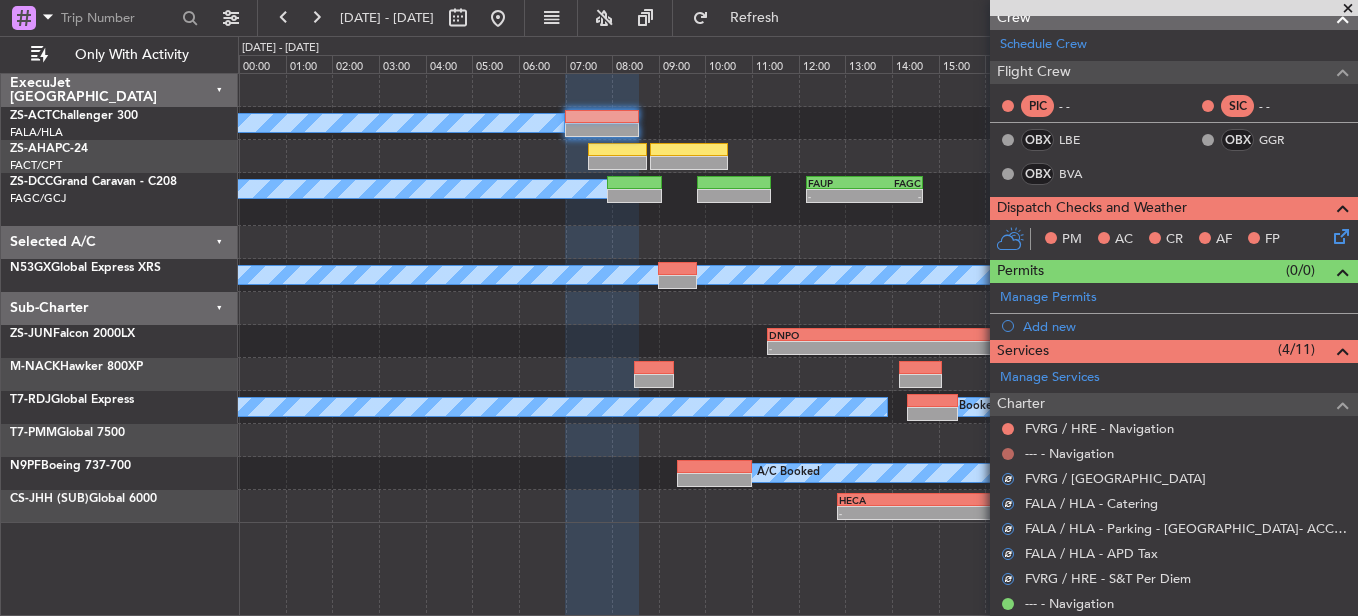 click at bounding box center (1008, 454) 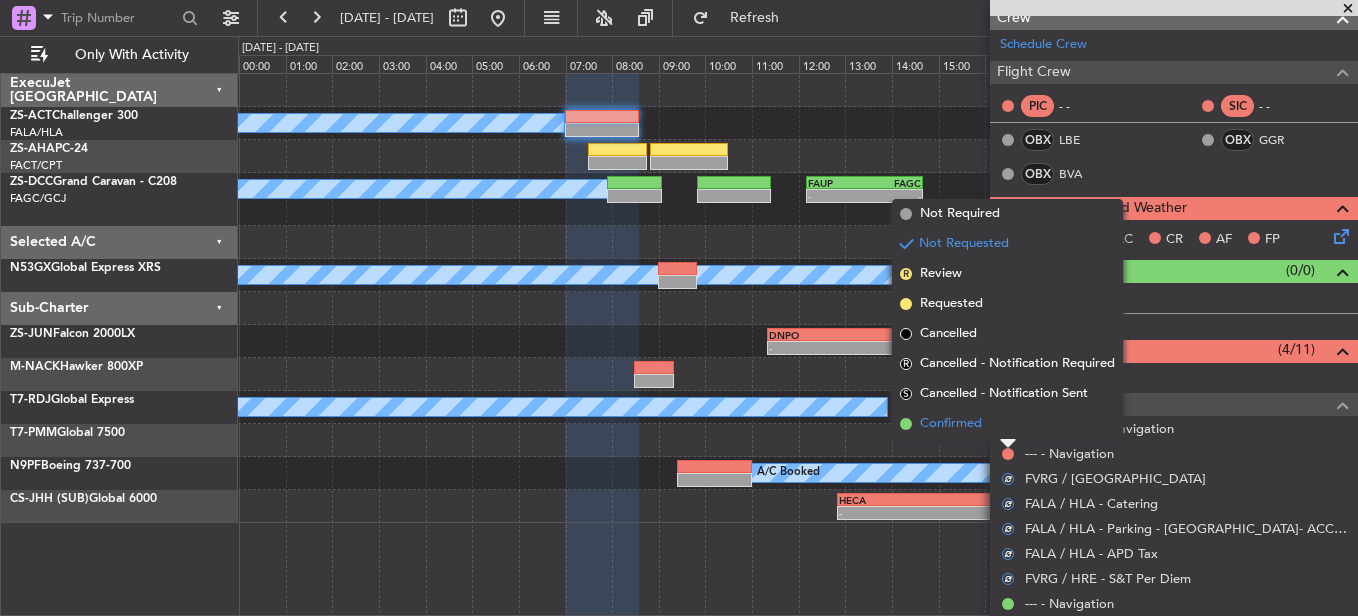 click on "Confirmed" at bounding box center (1007, 424) 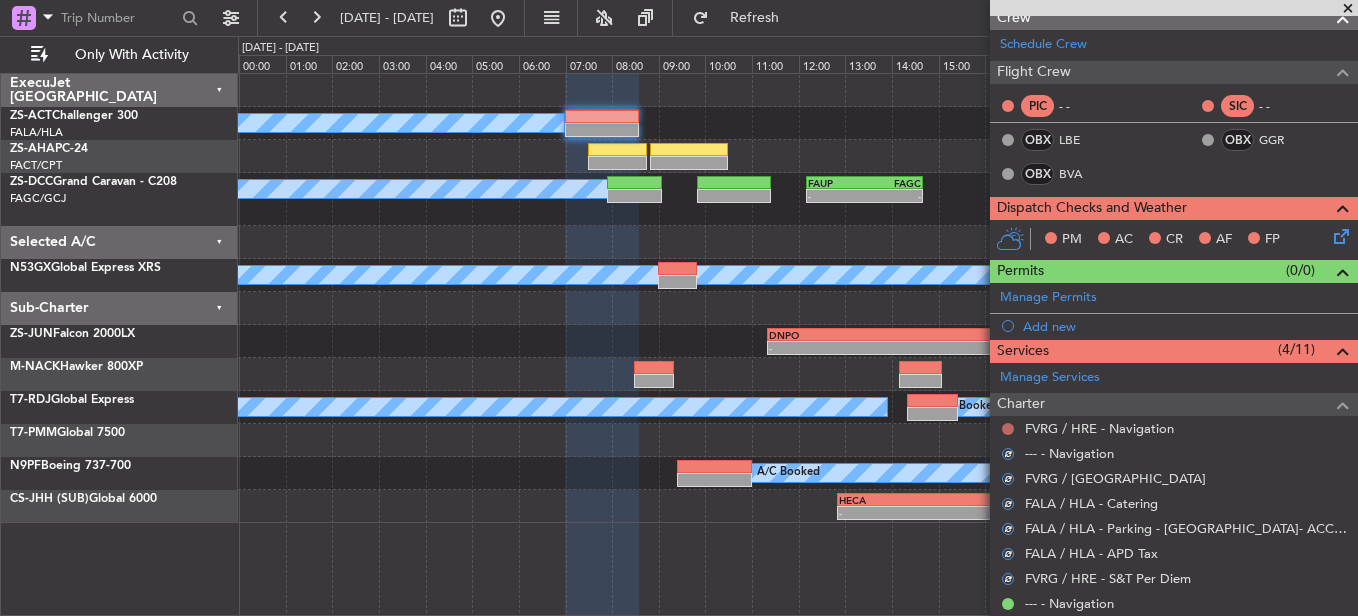 click at bounding box center [1008, 429] 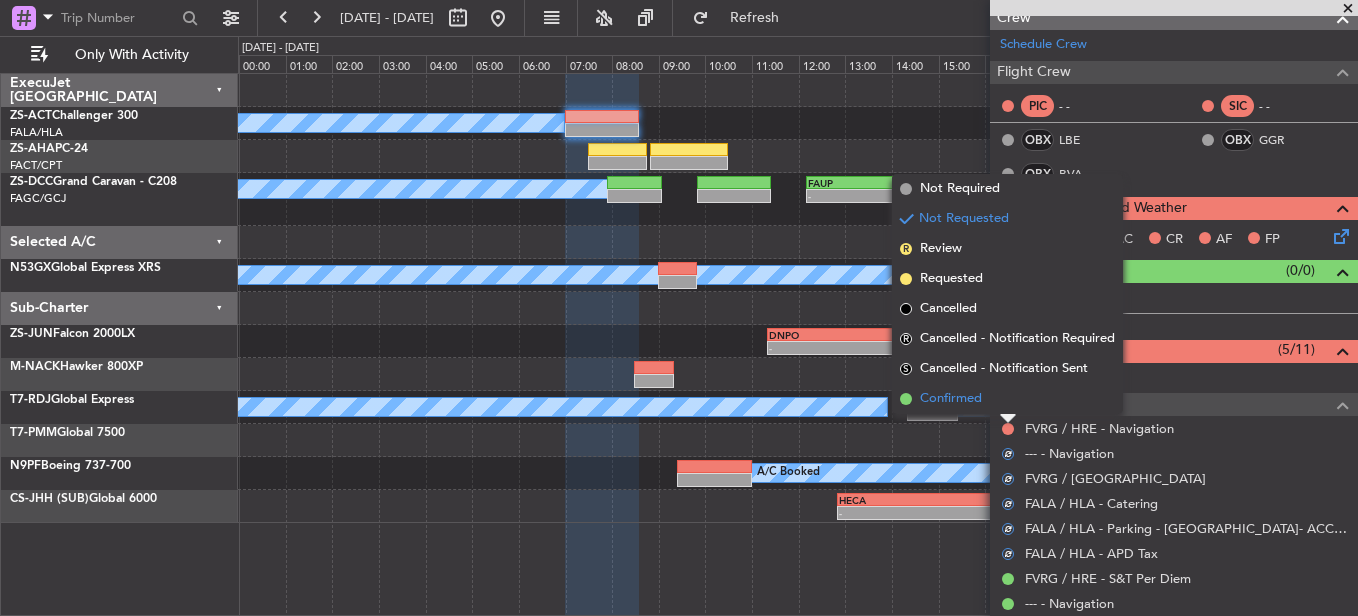 click on "Confirmed" at bounding box center (1007, 399) 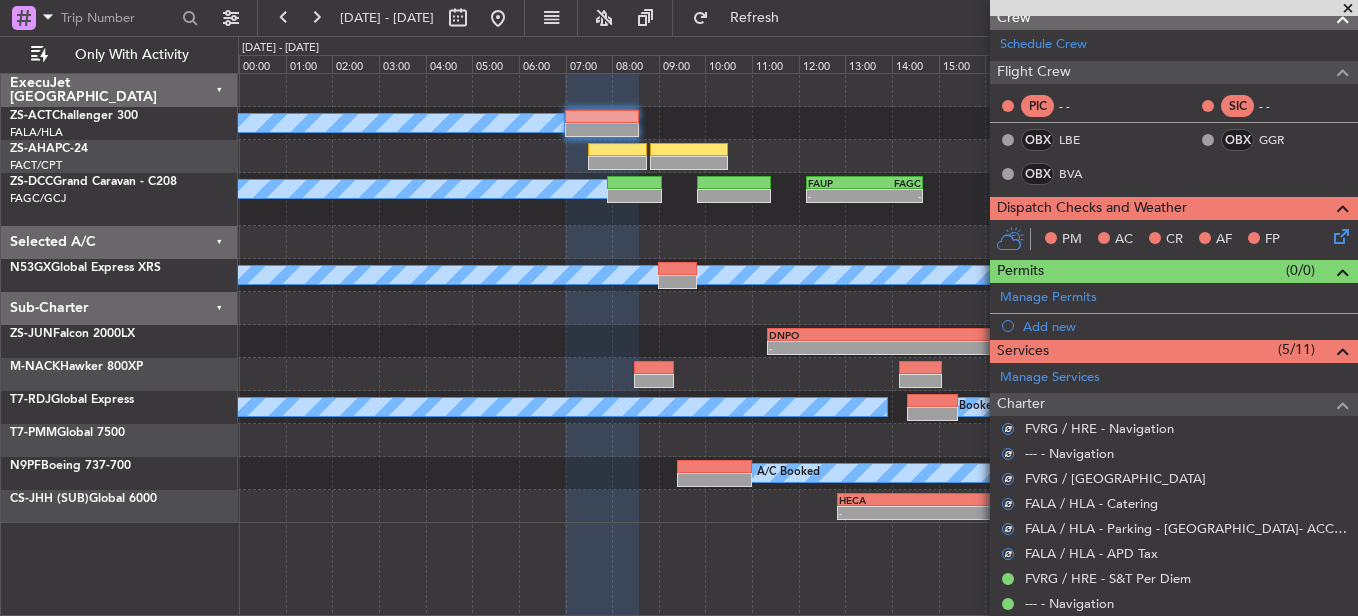click 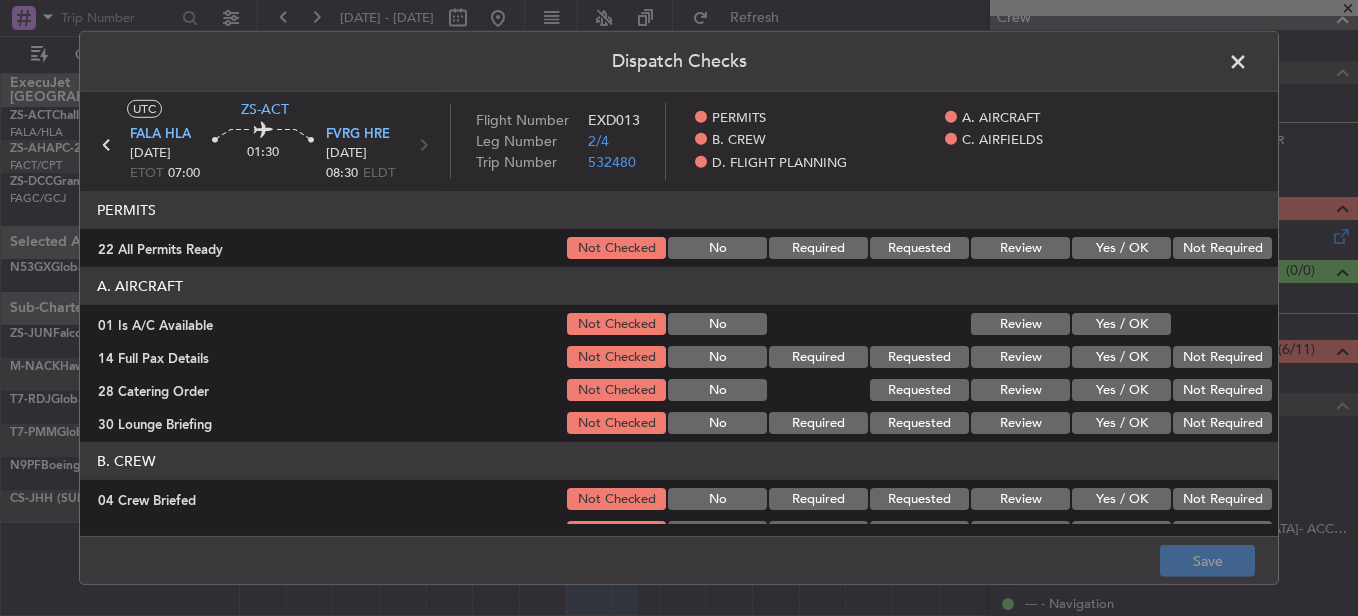 click on "Yes / OK" 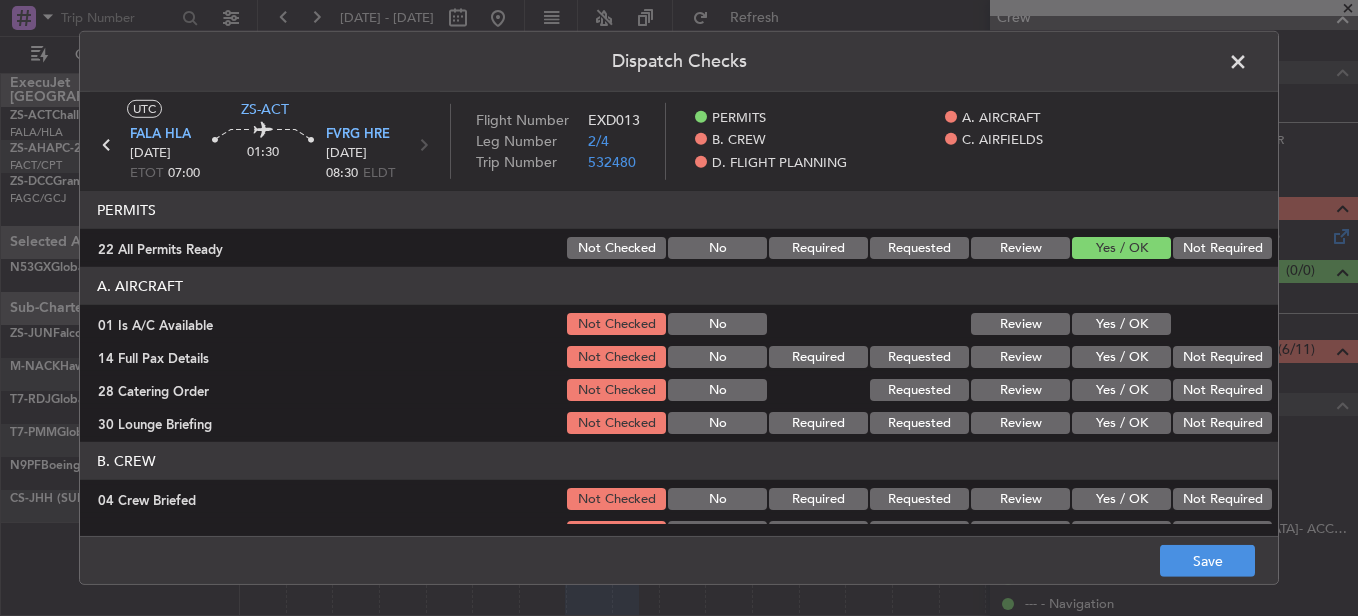 click on "Not Required" 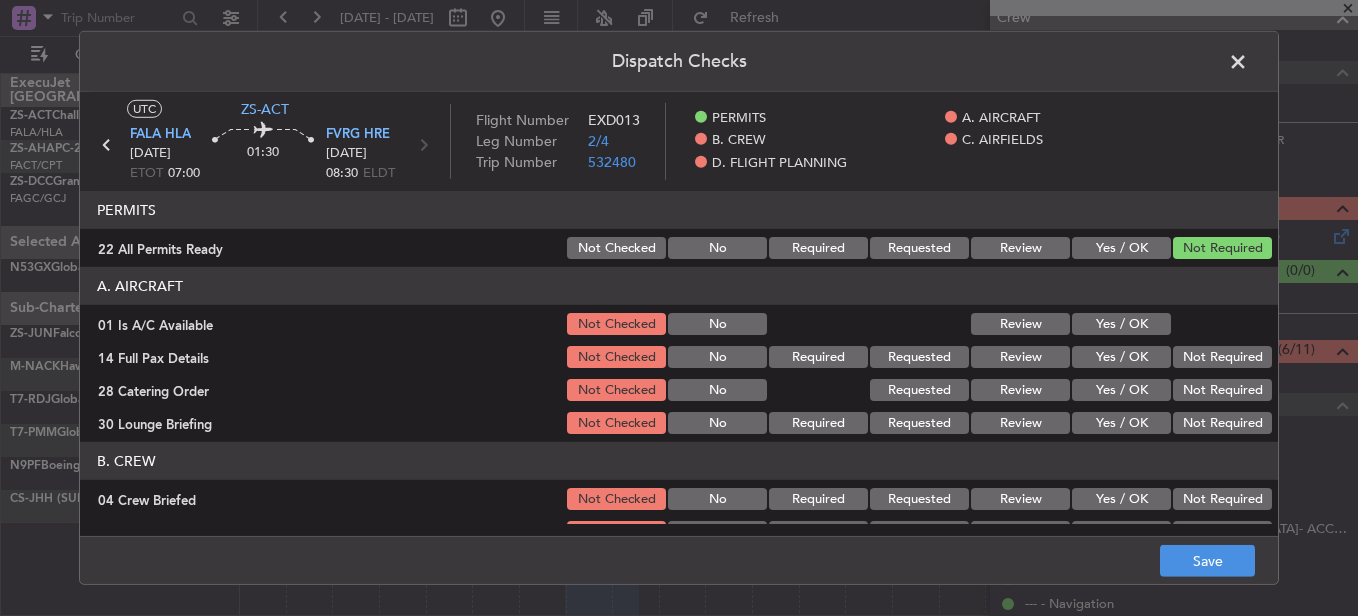 click on "Yes / OK" 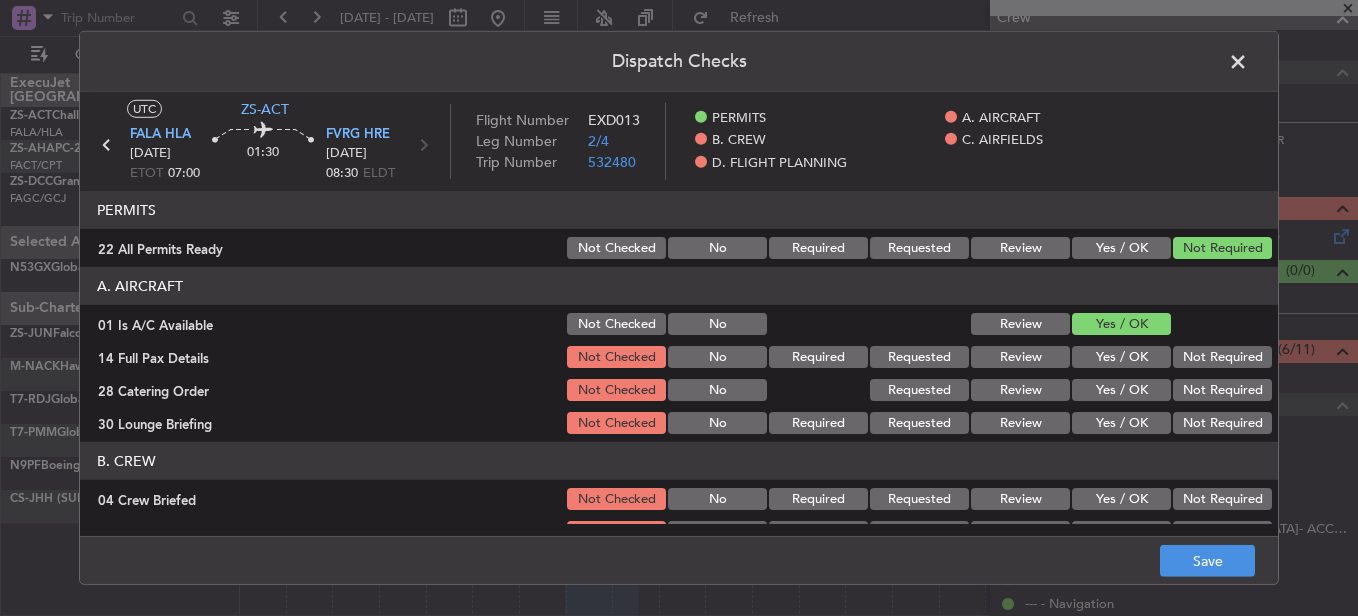click on "Not Required" 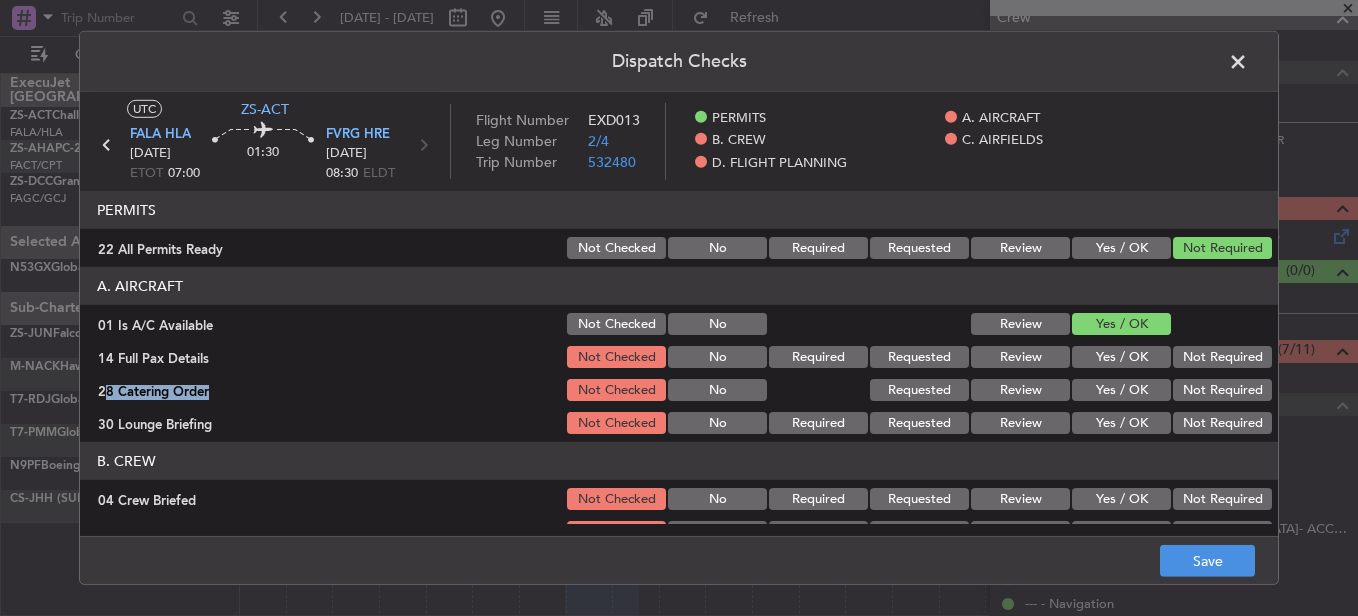 click on "Not Required" 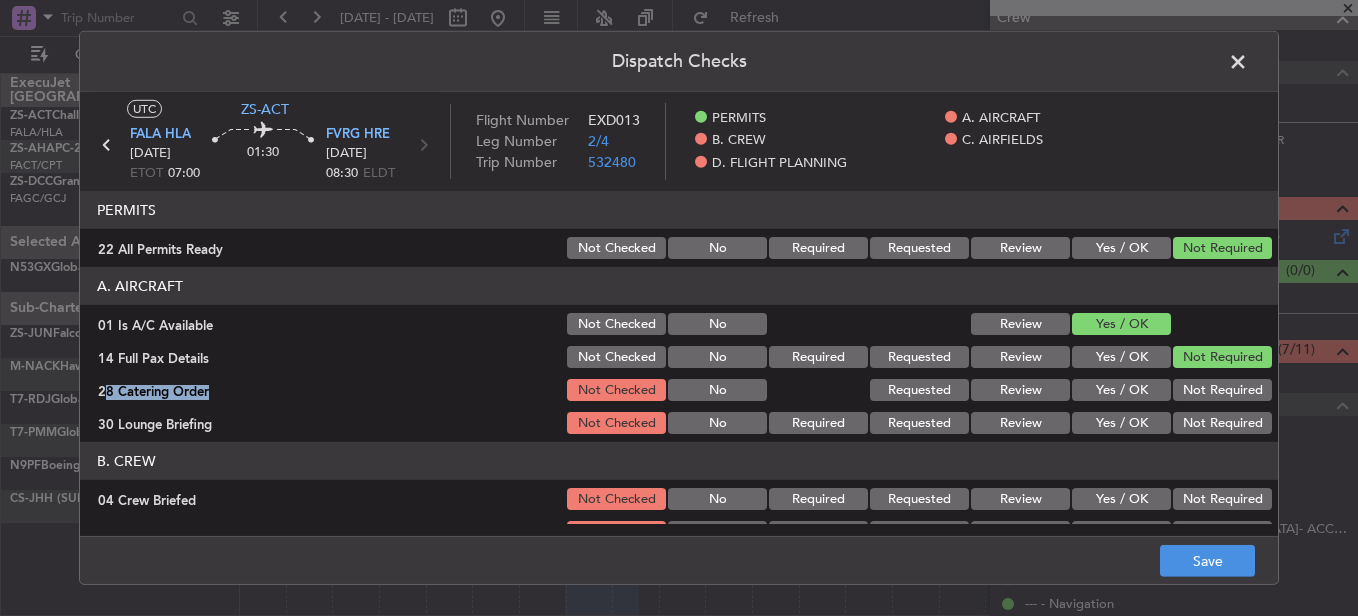 click on "Not Required" 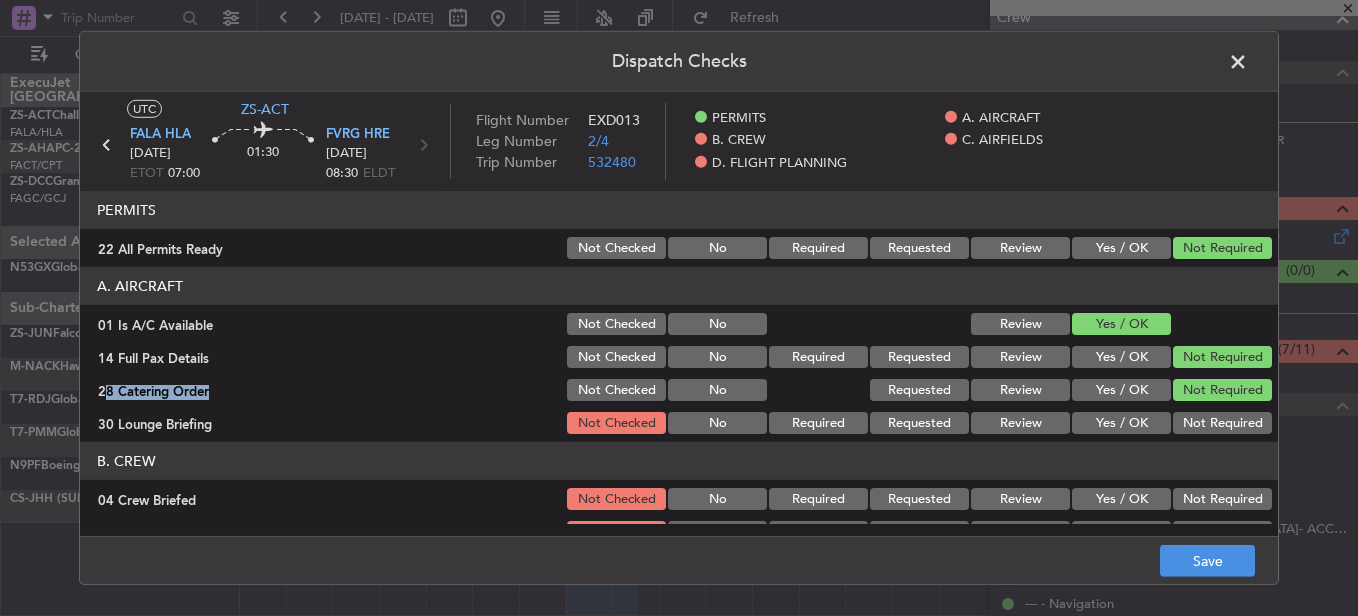 click on "Not Required" 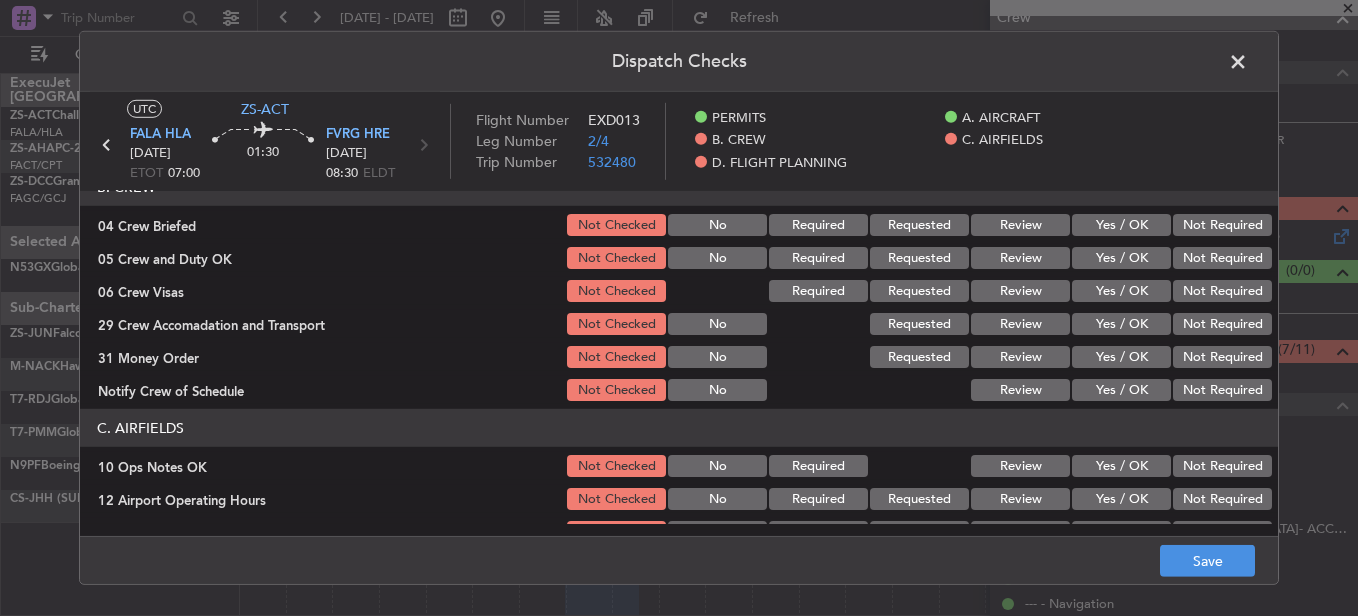 scroll, scrollTop: 200, scrollLeft: 0, axis: vertical 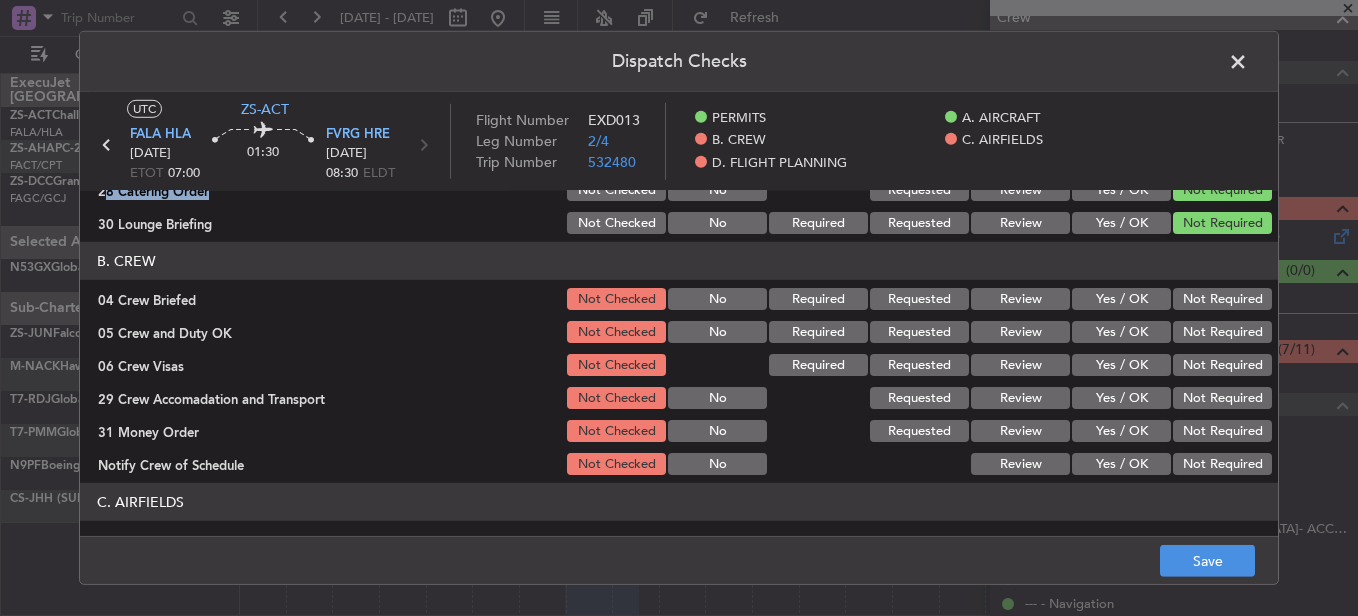 click on "Not Required" 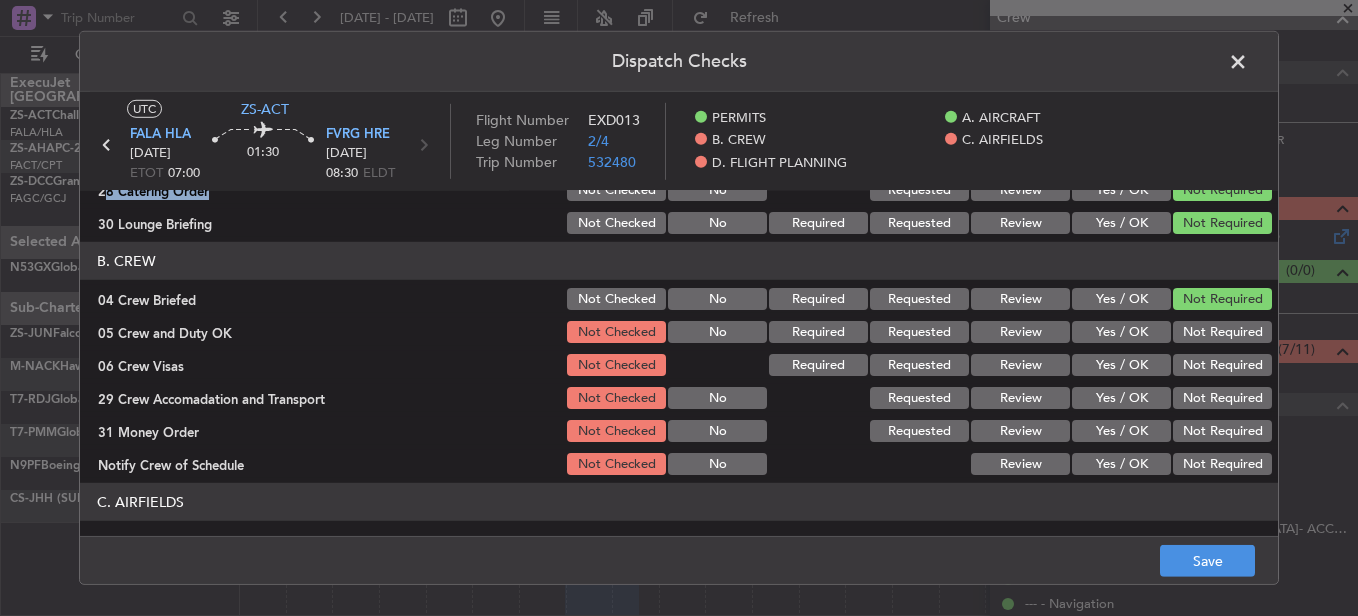 click on "Not Required" 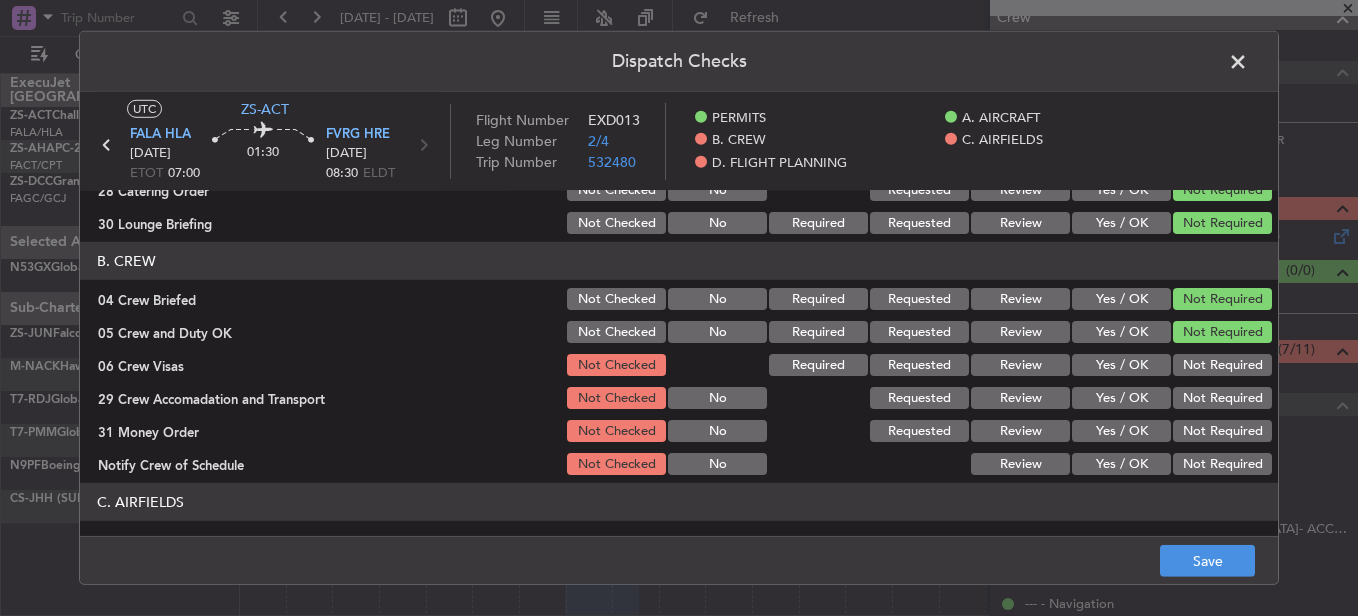 drag, startPoint x: 1207, startPoint y: 352, endPoint x: 1210, endPoint y: 368, distance: 16.27882 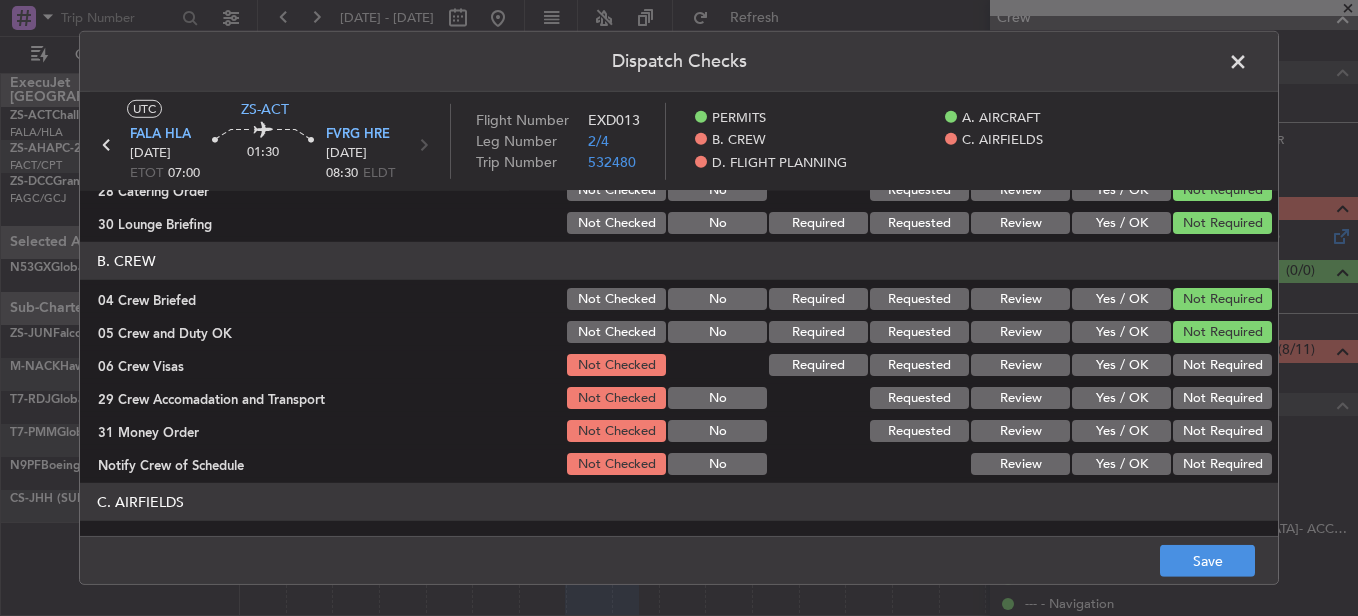 click on "Not Required" 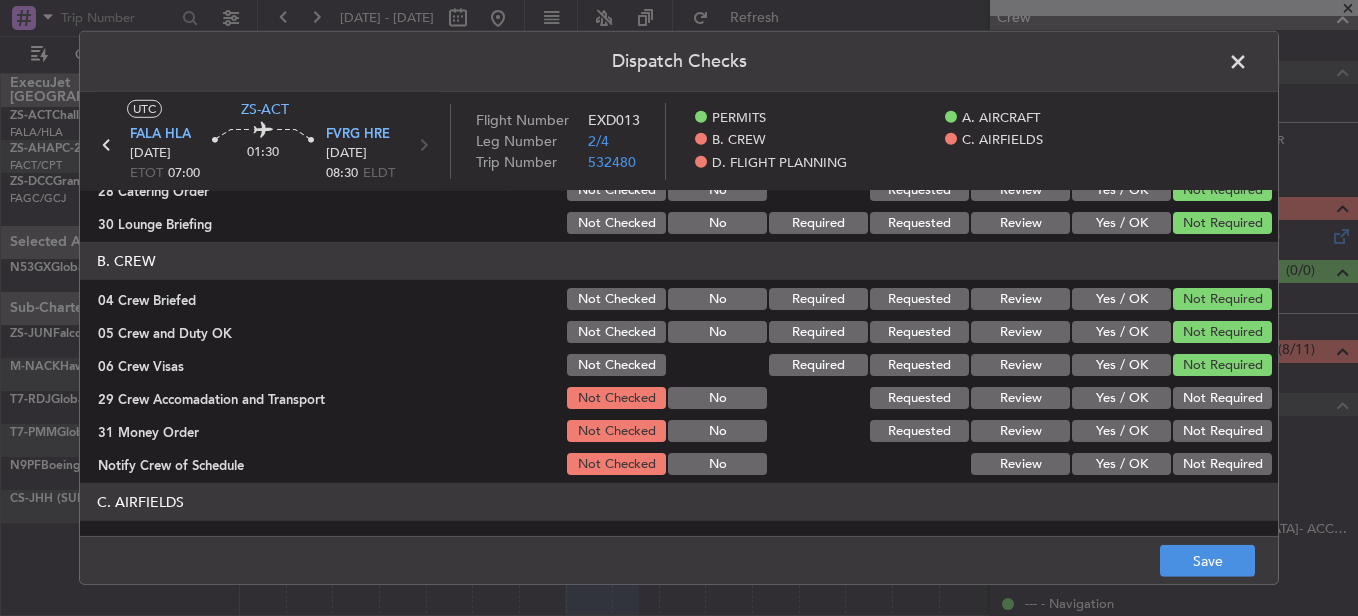 click on "Not Required" 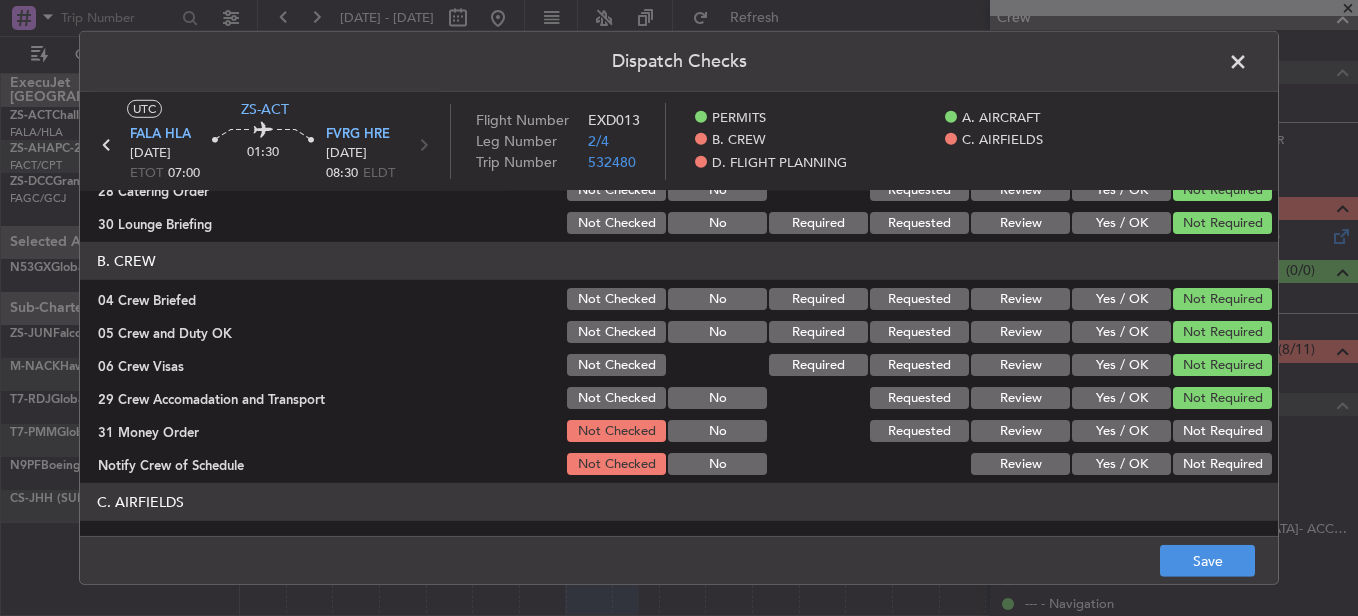 drag, startPoint x: 1222, startPoint y: 432, endPoint x: 1222, endPoint y: 447, distance: 15 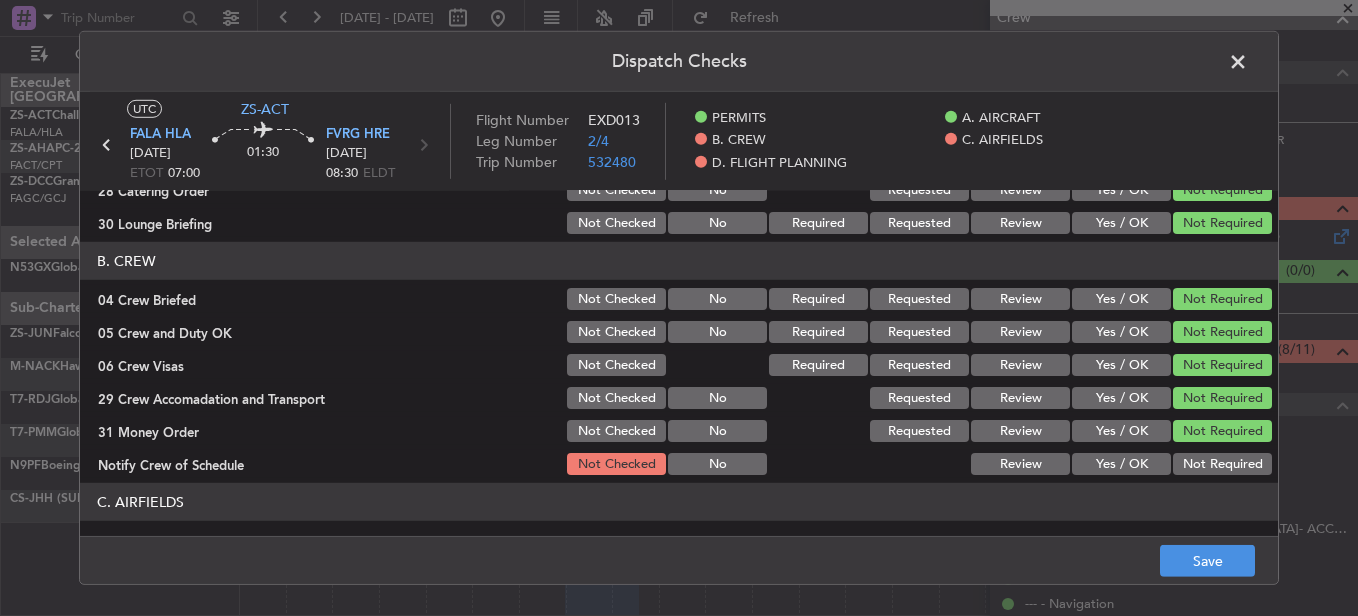 drag, startPoint x: 1224, startPoint y: 464, endPoint x: 1223, endPoint y: 432, distance: 32.01562 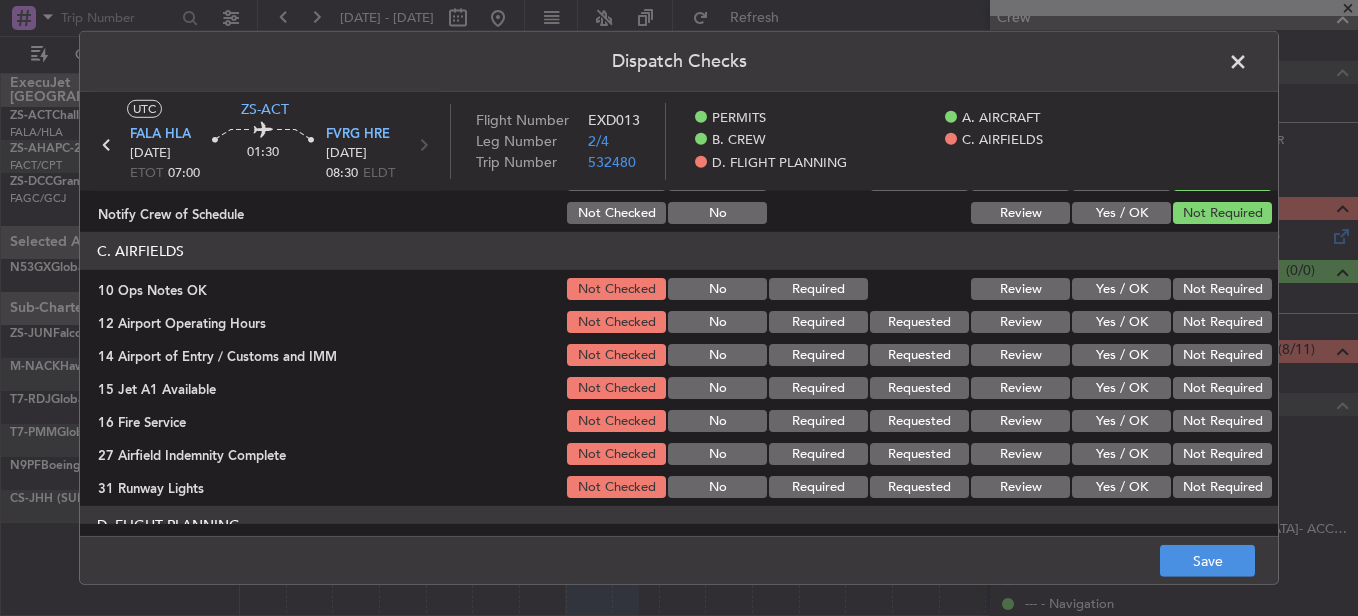 scroll, scrollTop: 500, scrollLeft: 0, axis: vertical 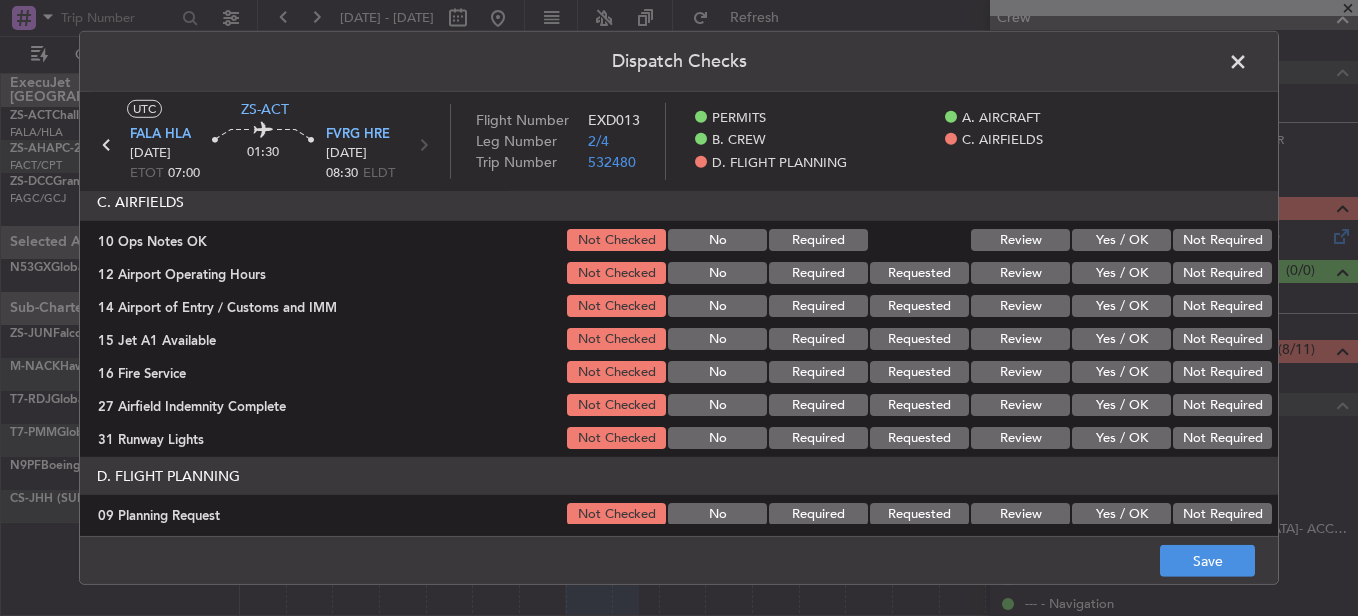drag, startPoint x: 1195, startPoint y: 234, endPoint x: 1215, endPoint y: 268, distance: 39.446167 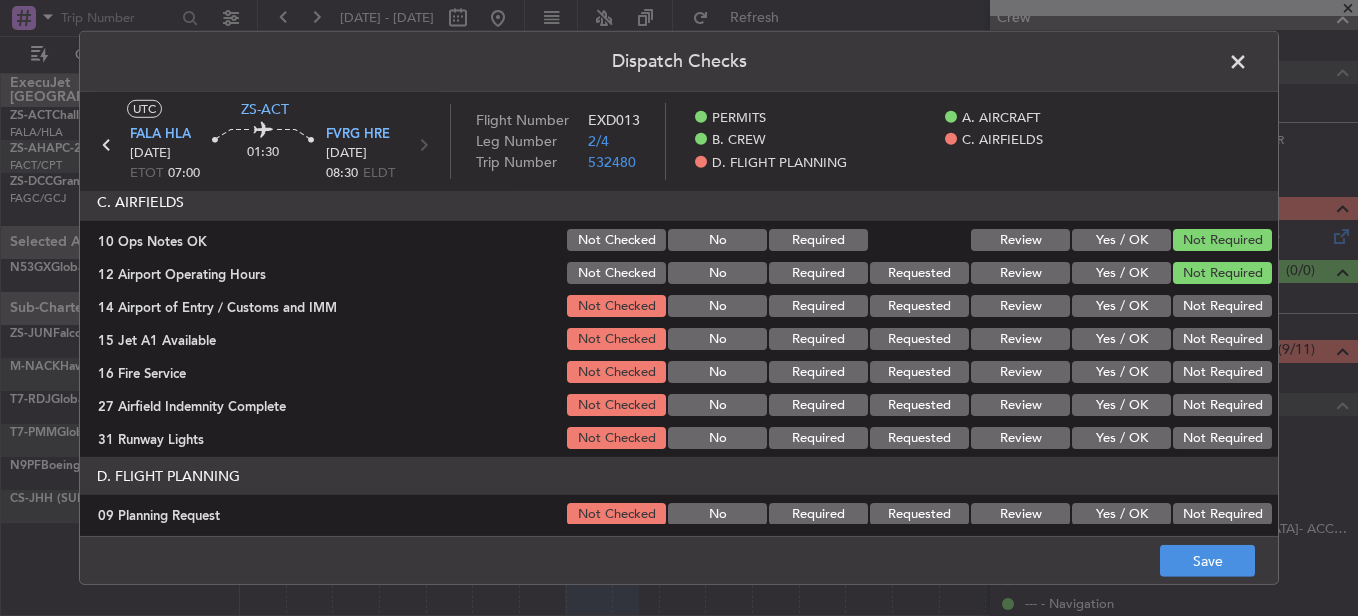 drag, startPoint x: 1214, startPoint y: 276, endPoint x: 1213, endPoint y: 287, distance: 11.045361 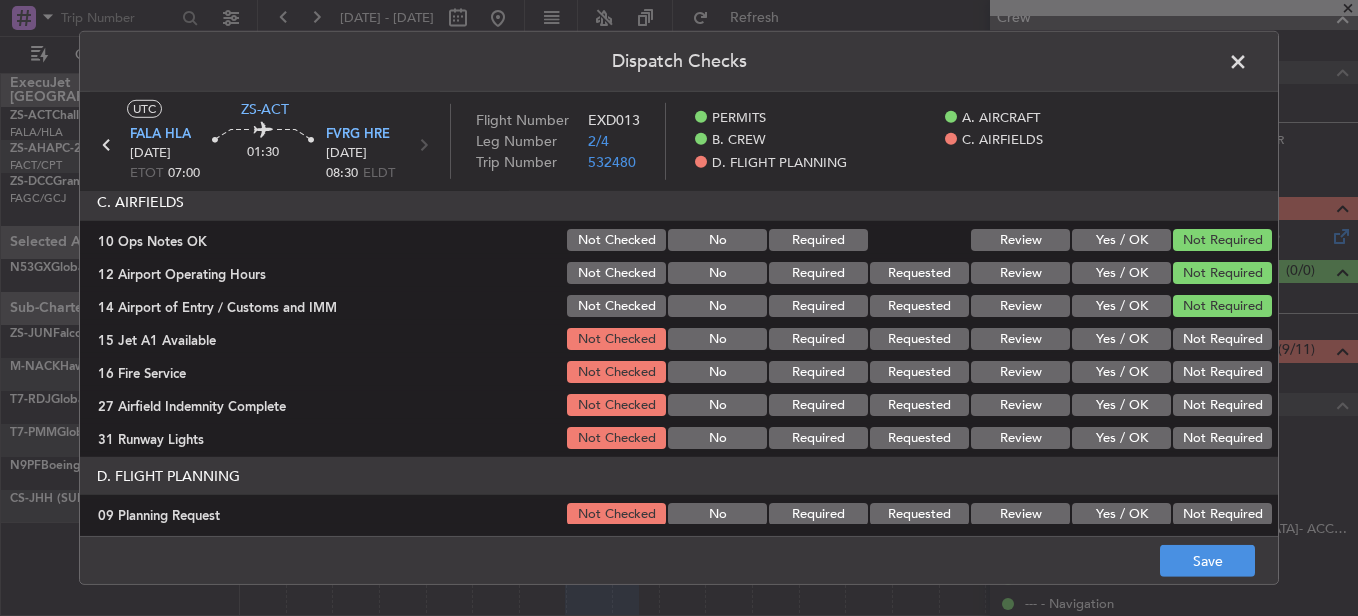 drag, startPoint x: 1214, startPoint y: 309, endPoint x: 1216, endPoint y: 322, distance: 13.152946 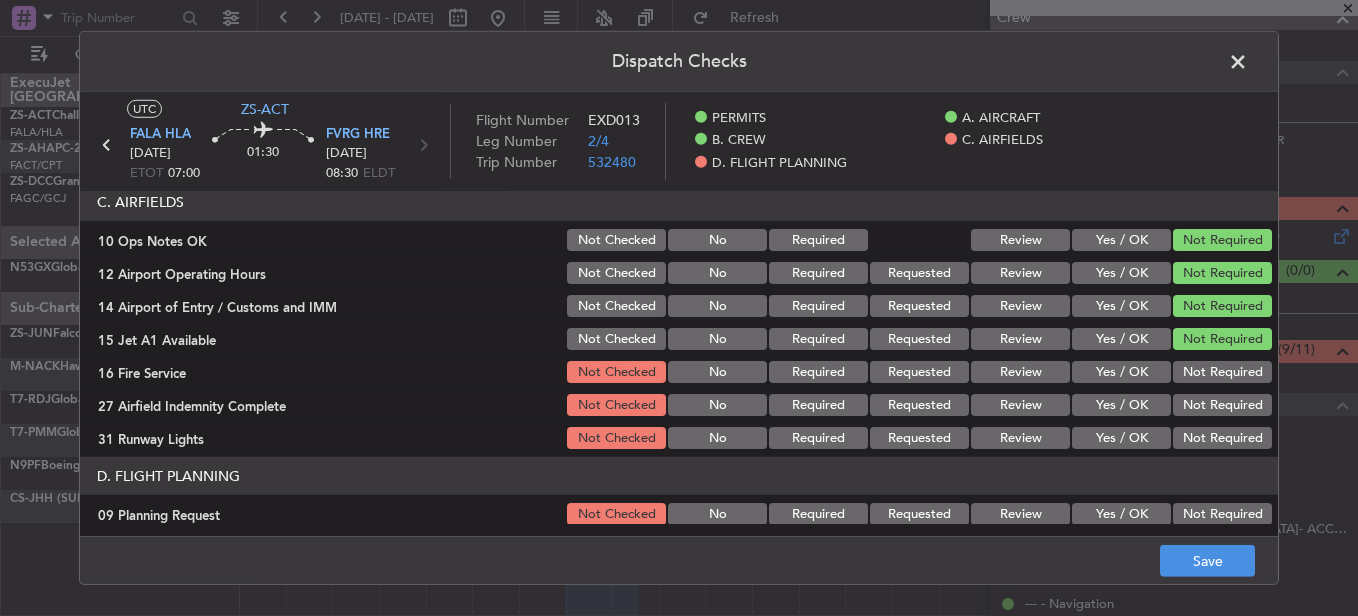 click on "Not Required" 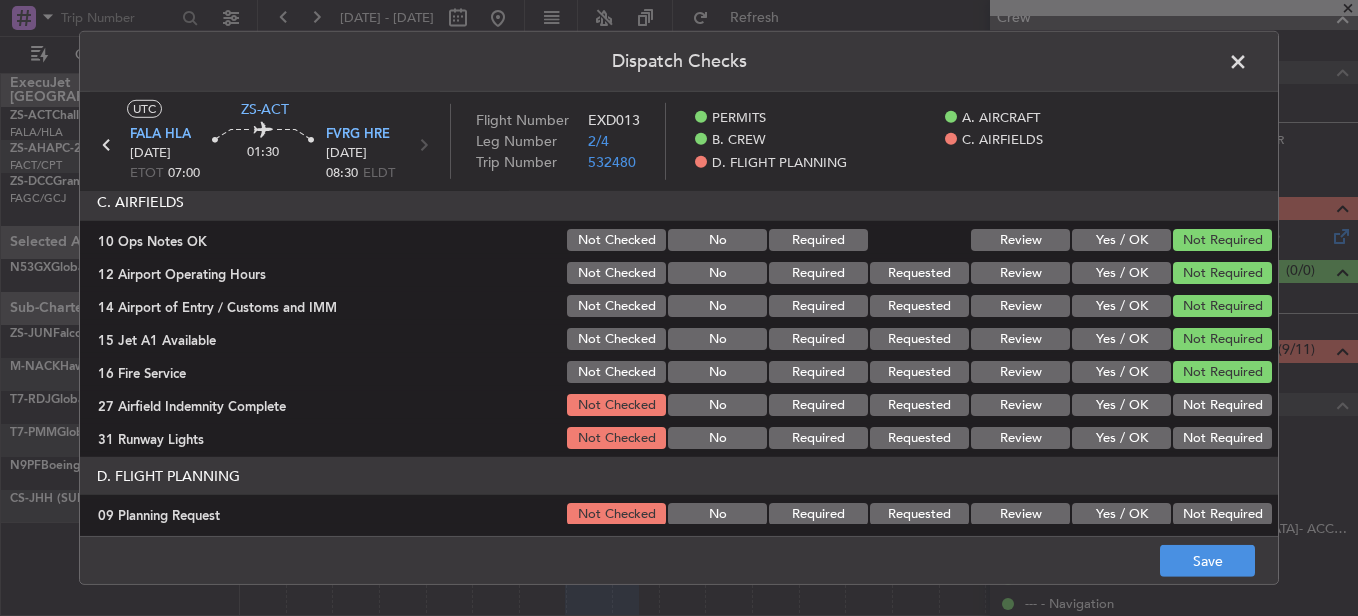 click on "Not Required" 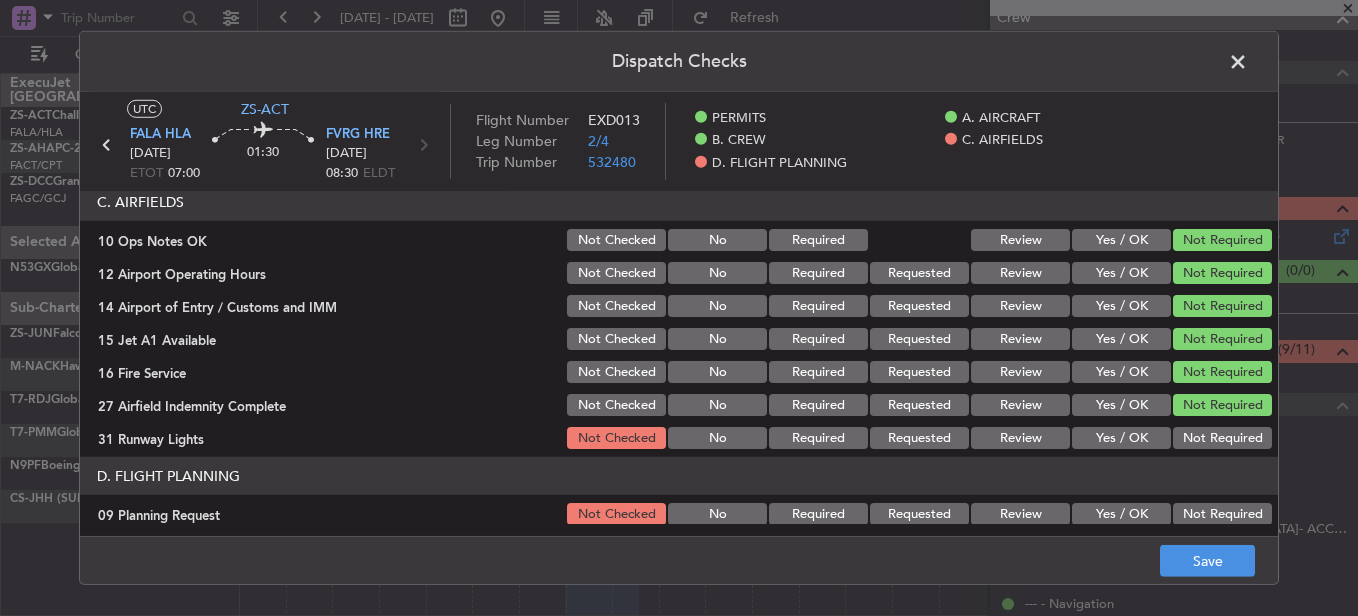 click on "Not Required" 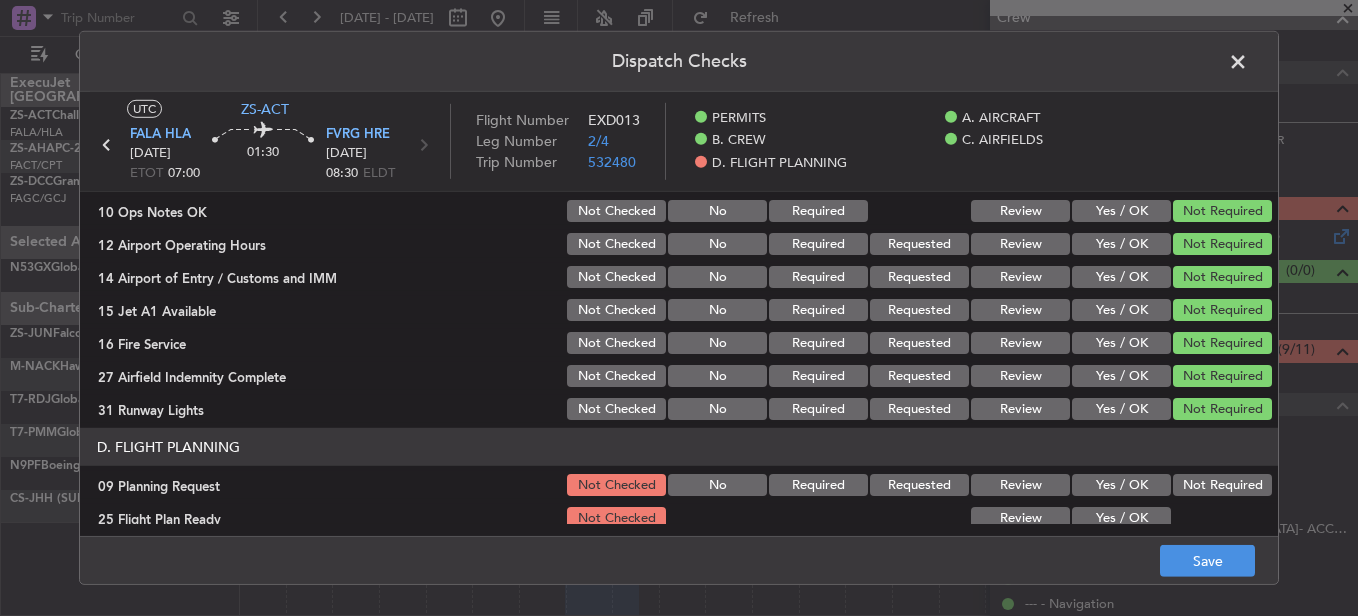scroll, scrollTop: 542, scrollLeft: 0, axis: vertical 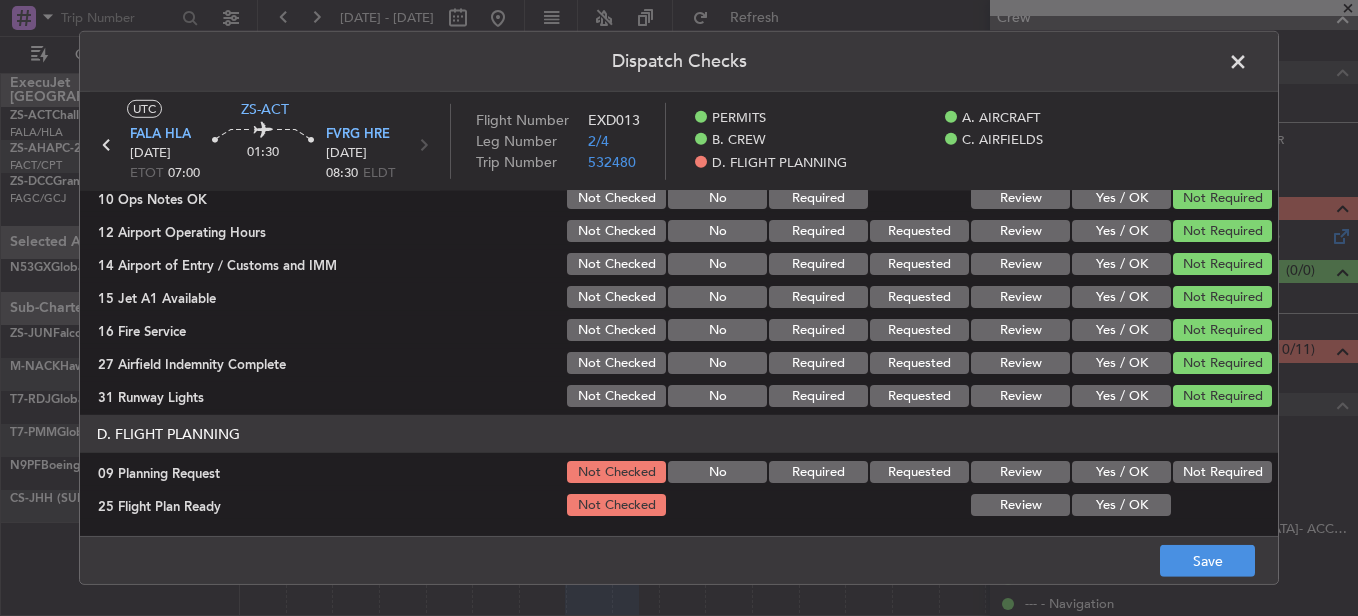 click on "D. FLIGHT PLANNING   09 Planning Request  Not Checked No Required Requested Review Yes / OK Not Required  25 Flight Plan Ready  Not Checked Review Yes / OK" 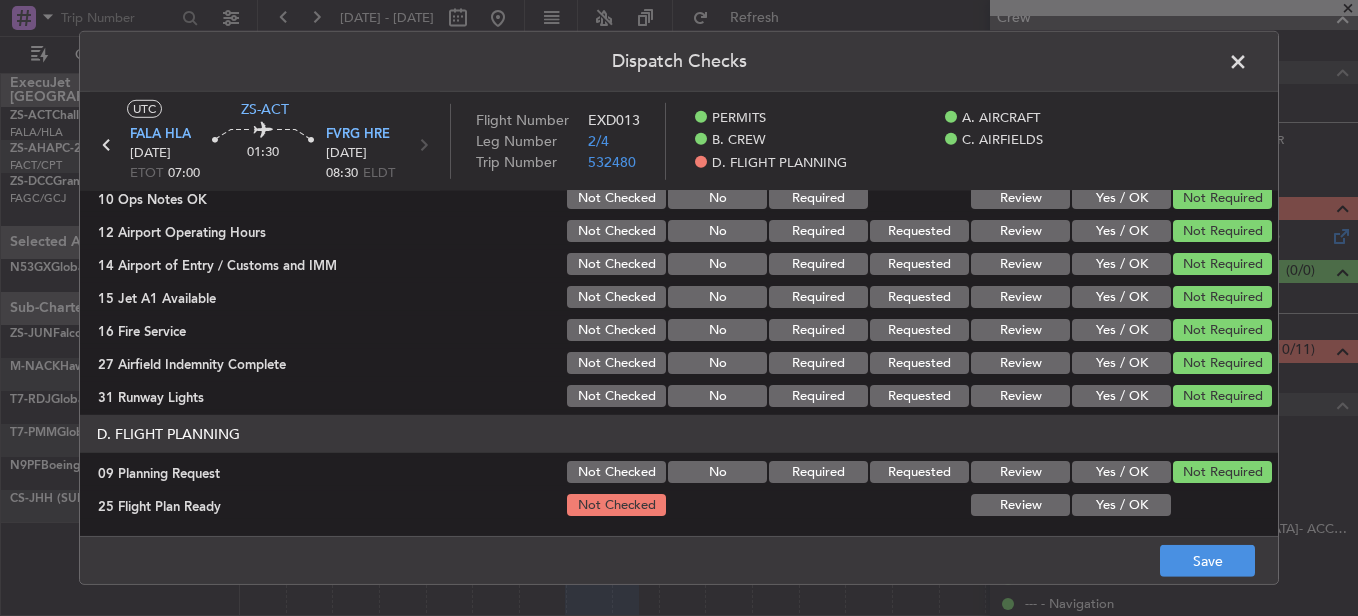 click on "Yes / OK" 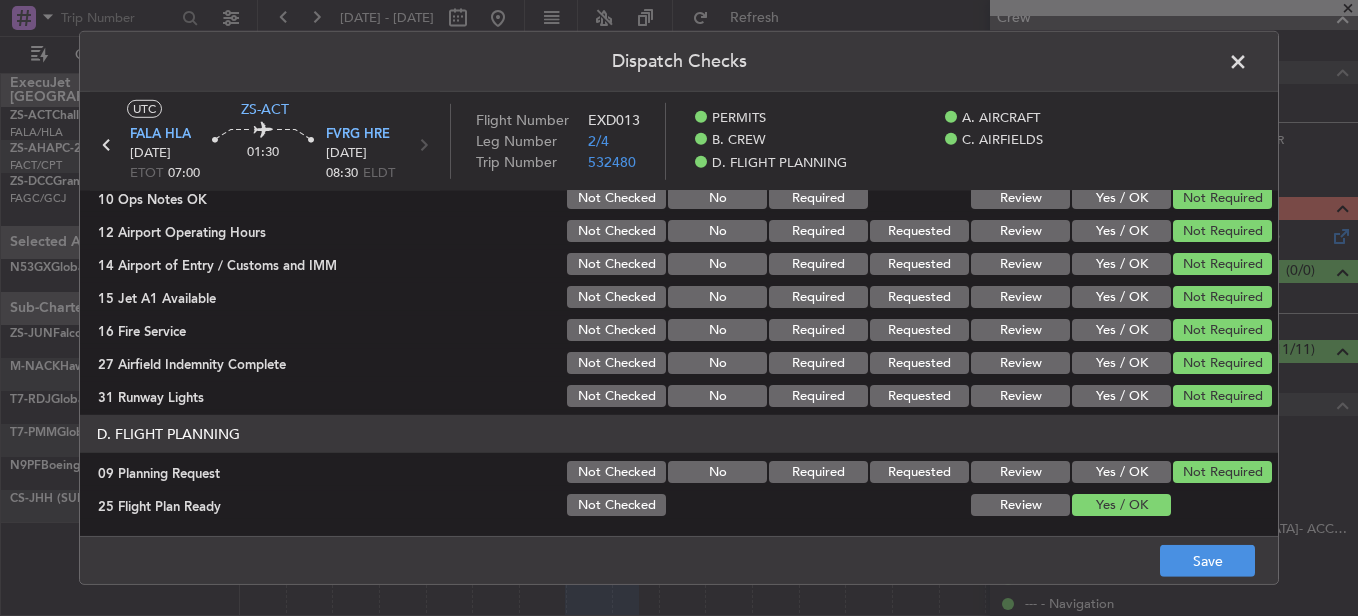 click 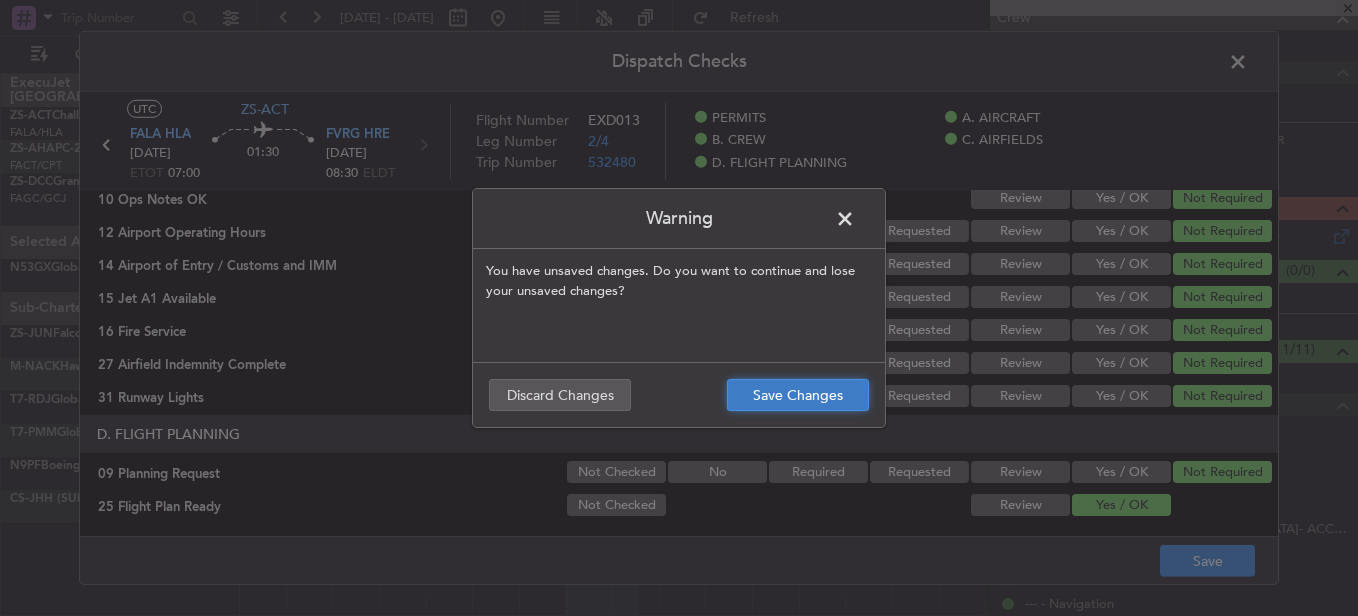 click on "Save Changes" 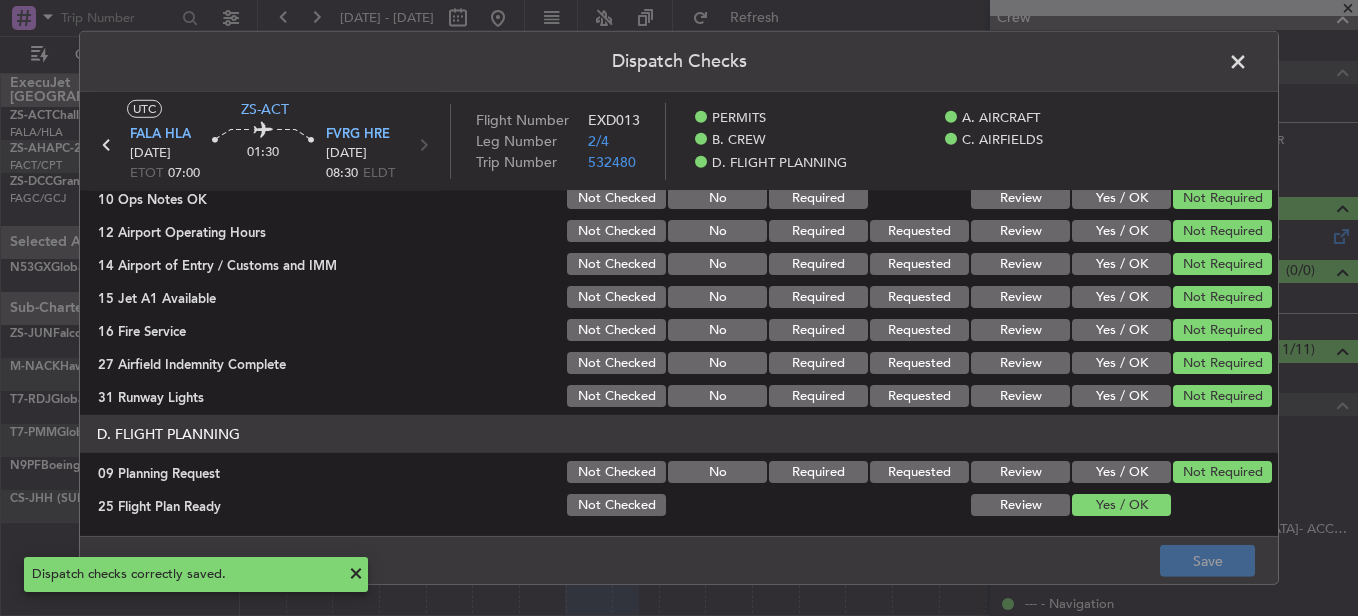 click 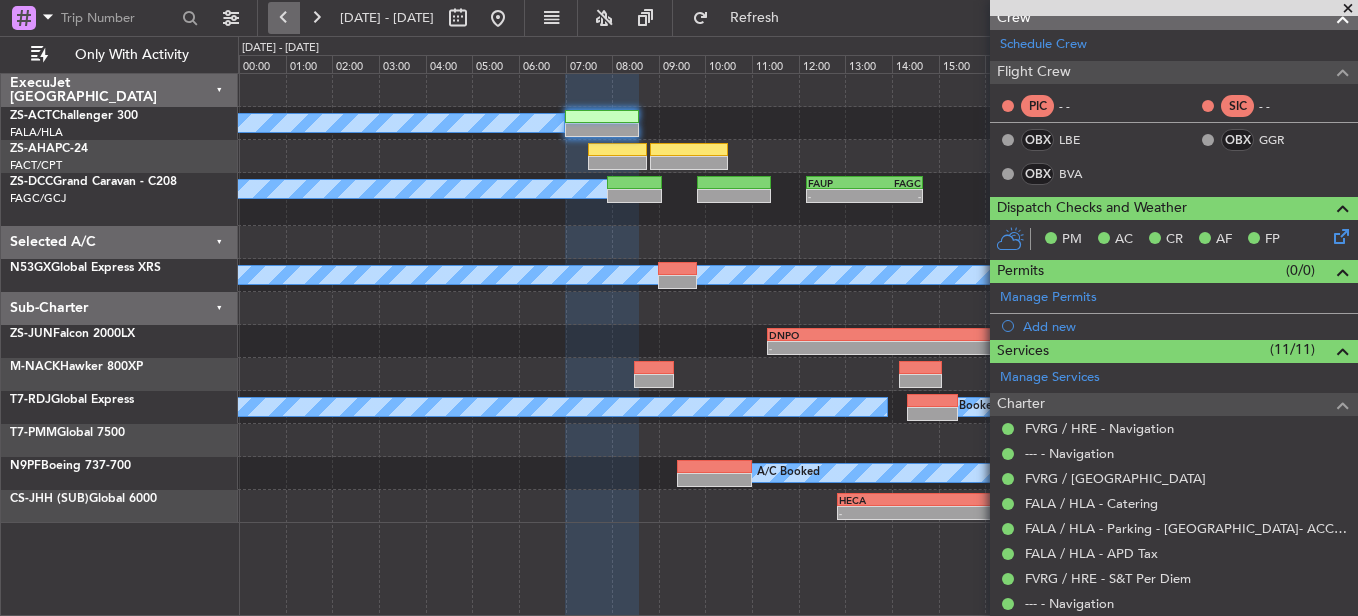click at bounding box center (284, 18) 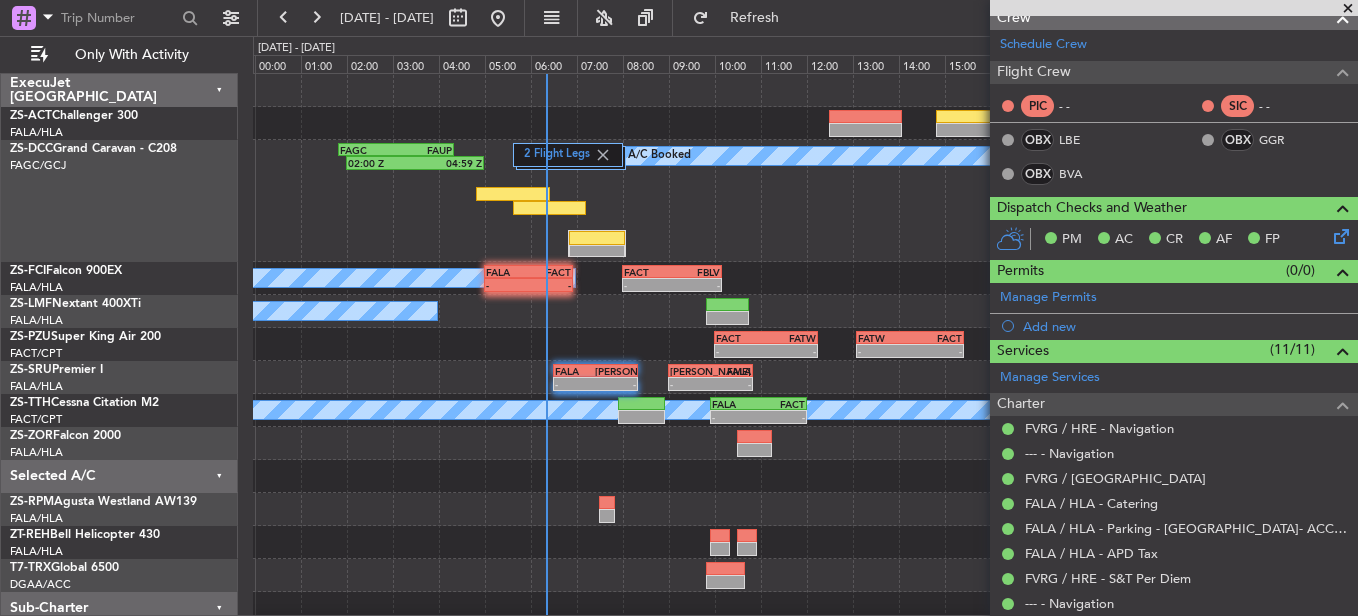 click at bounding box center [1348, 9] 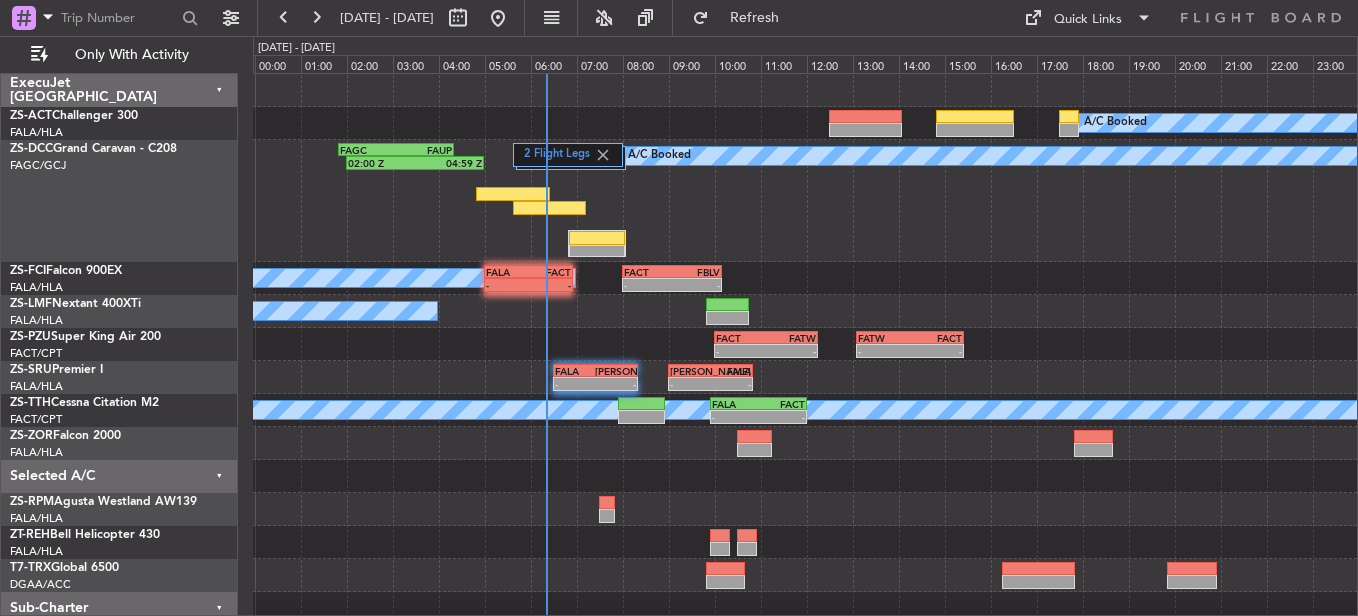type on "0" 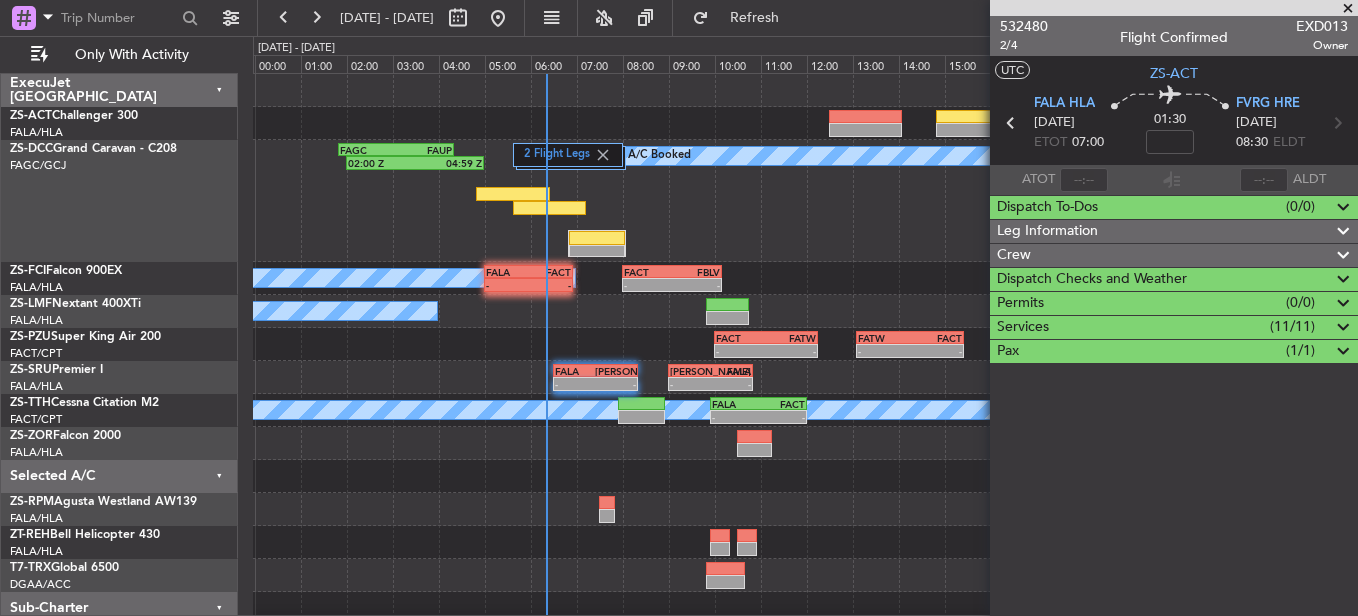 scroll, scrollTop: 0, scrollLeft: 0, axis: both 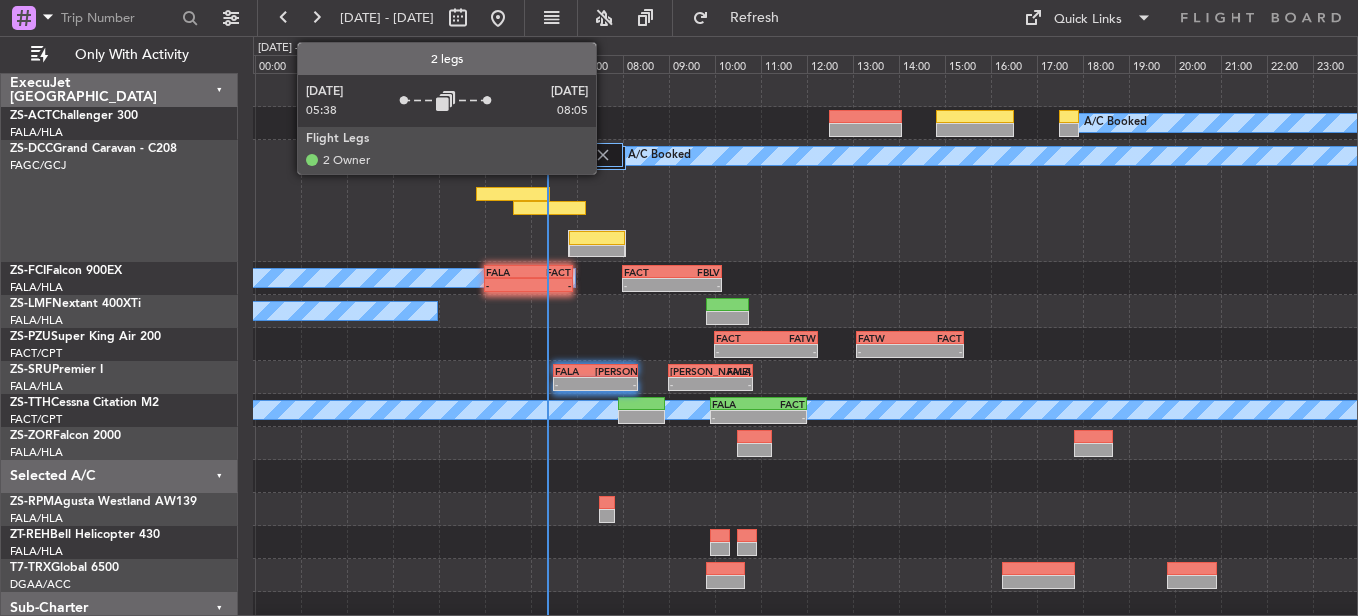 click 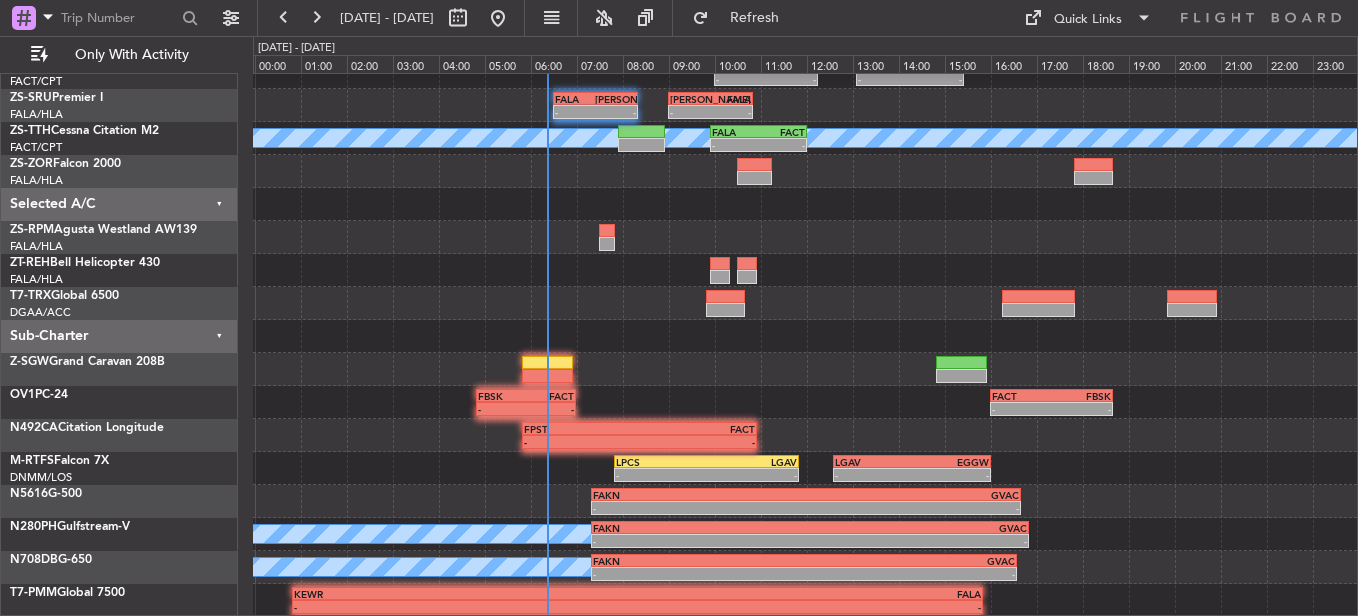 scroll, scrollTop: 0, scrollLeft: 0, axis: both 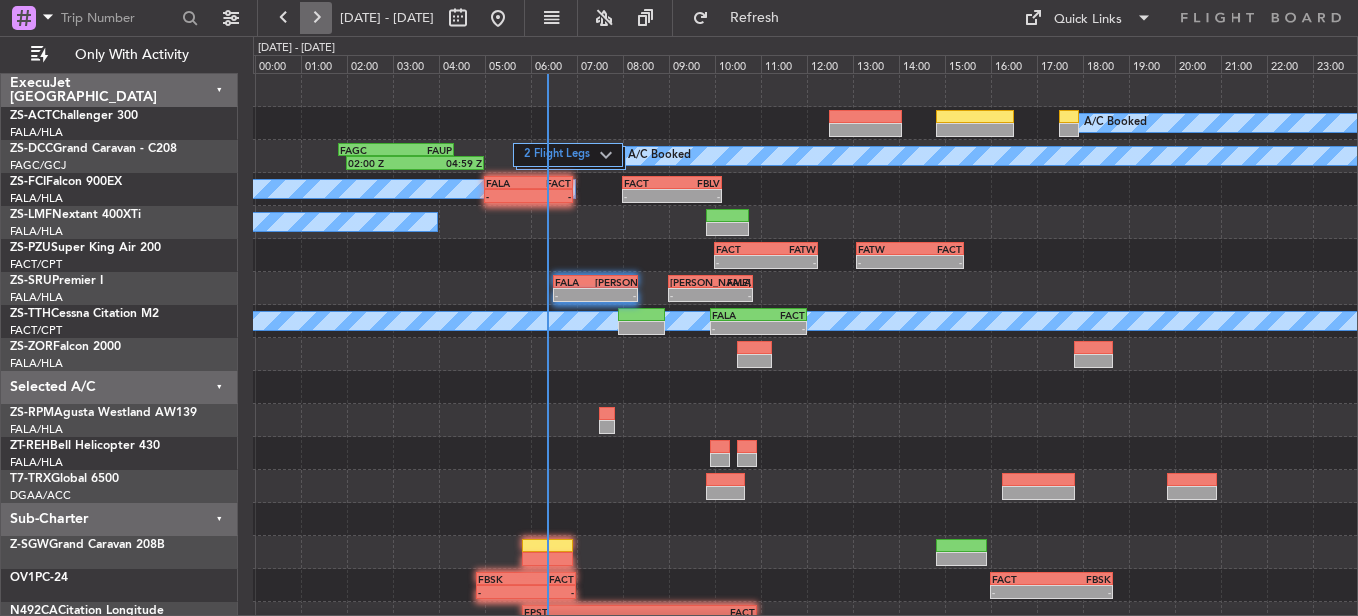 click at bounding box center (316, 18) 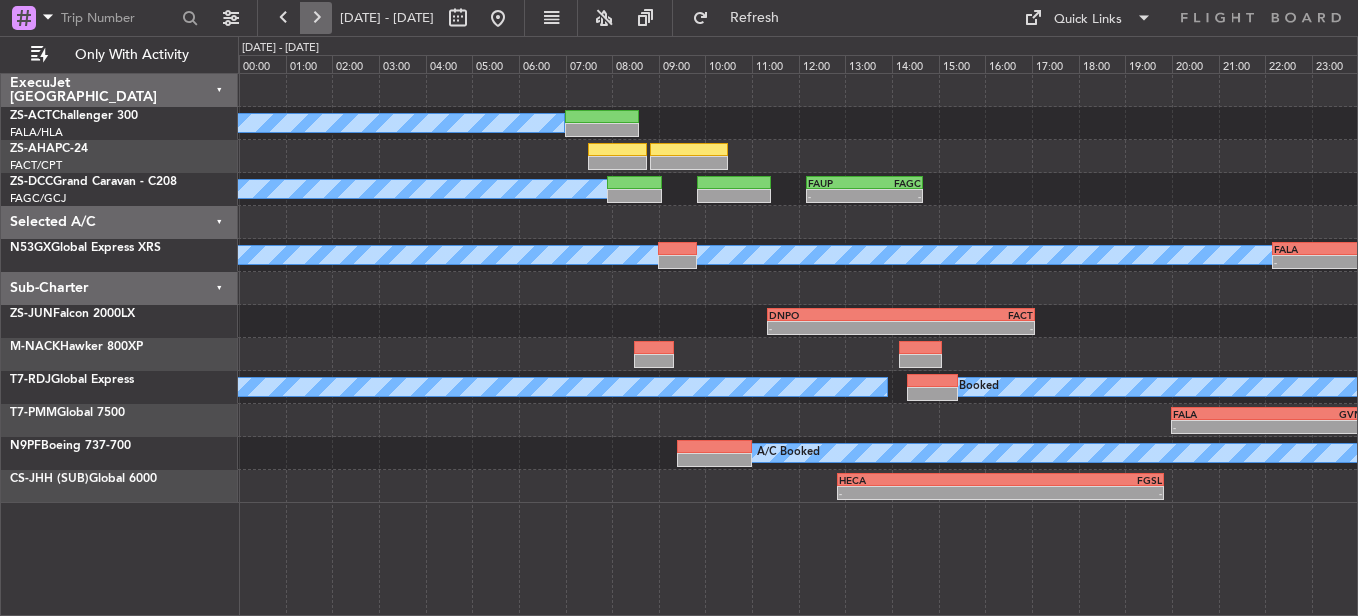 click at bounding box center [316, 18] 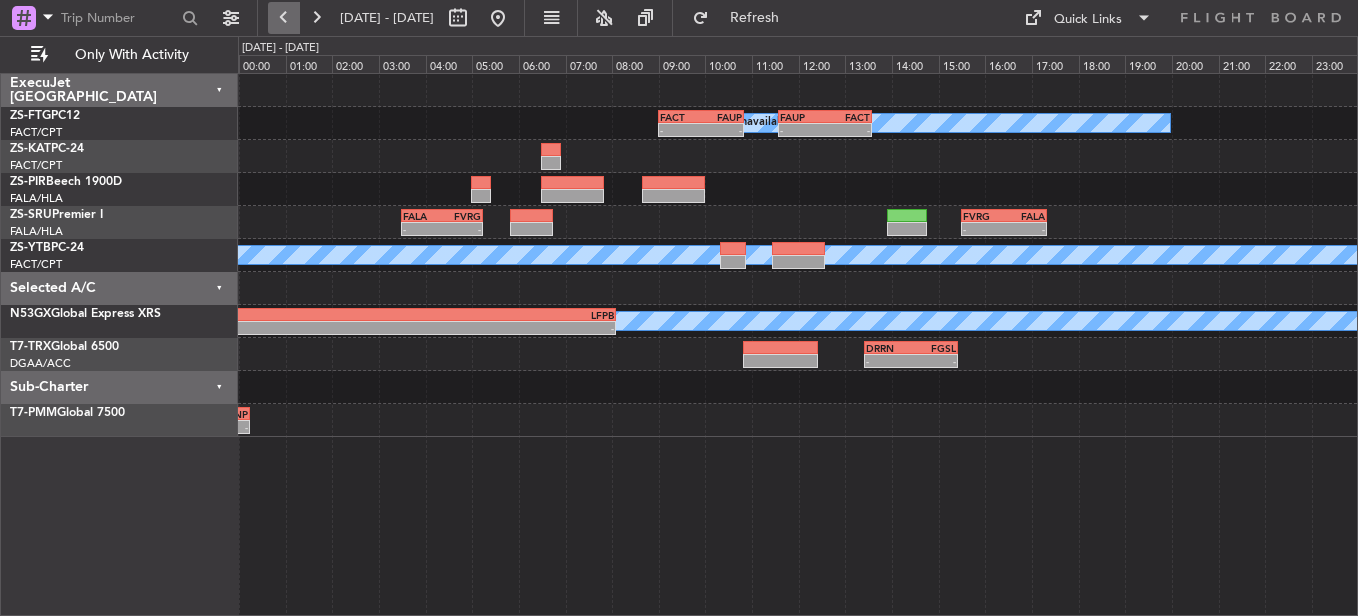 click at bounding box center (284, 18) 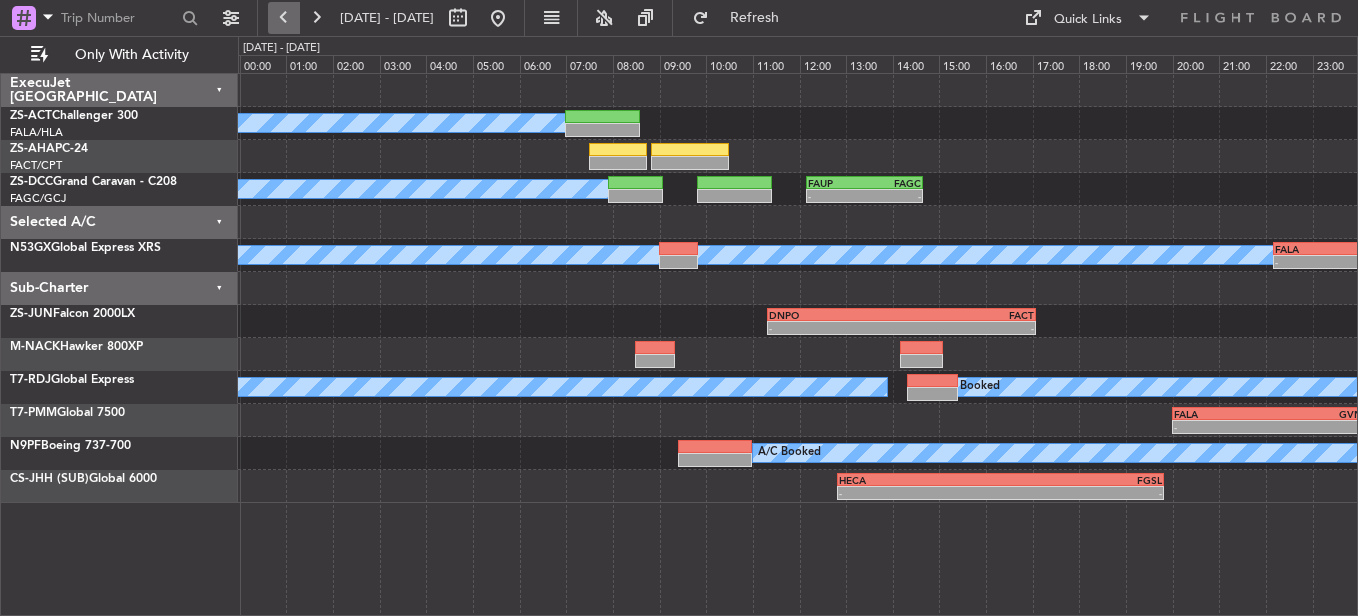 click at bounding box center [284, 18] 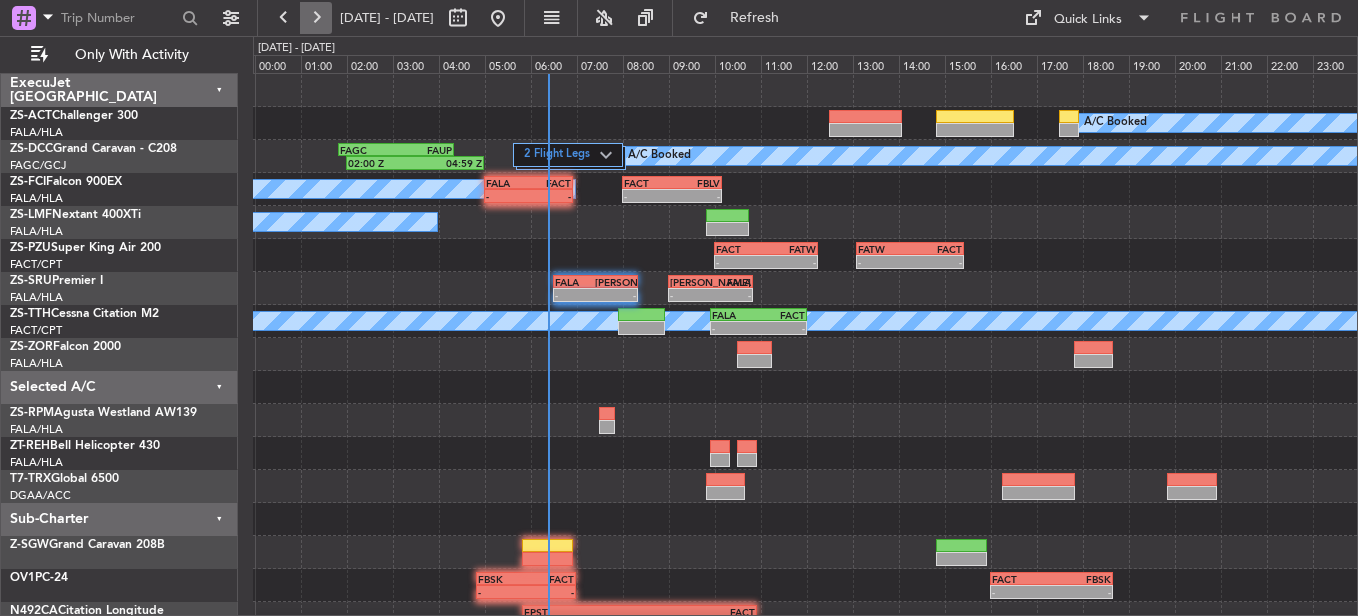 click at bounding box center [316, 18] 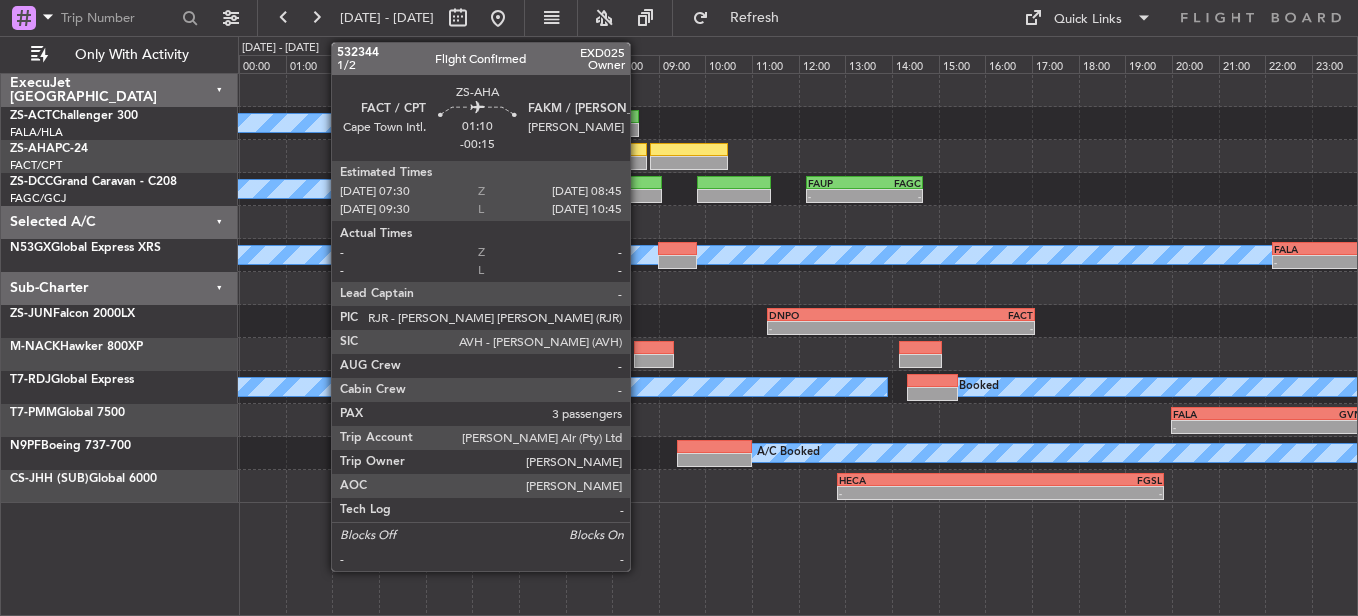 click 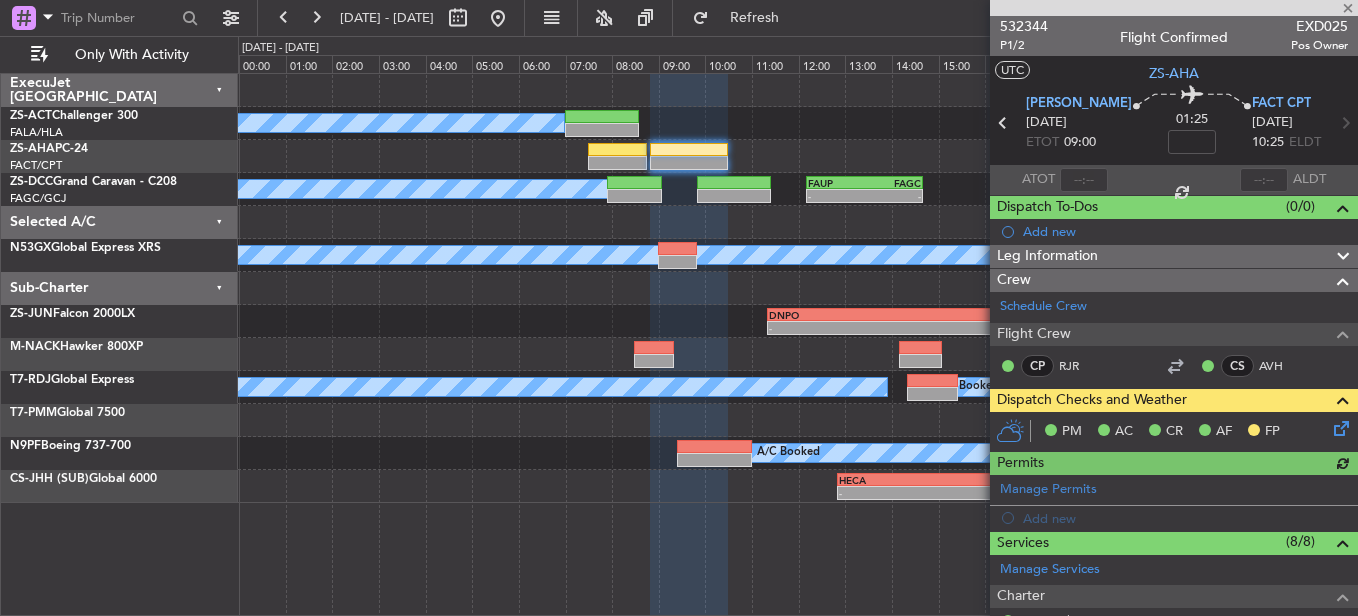 type on "-00:15" 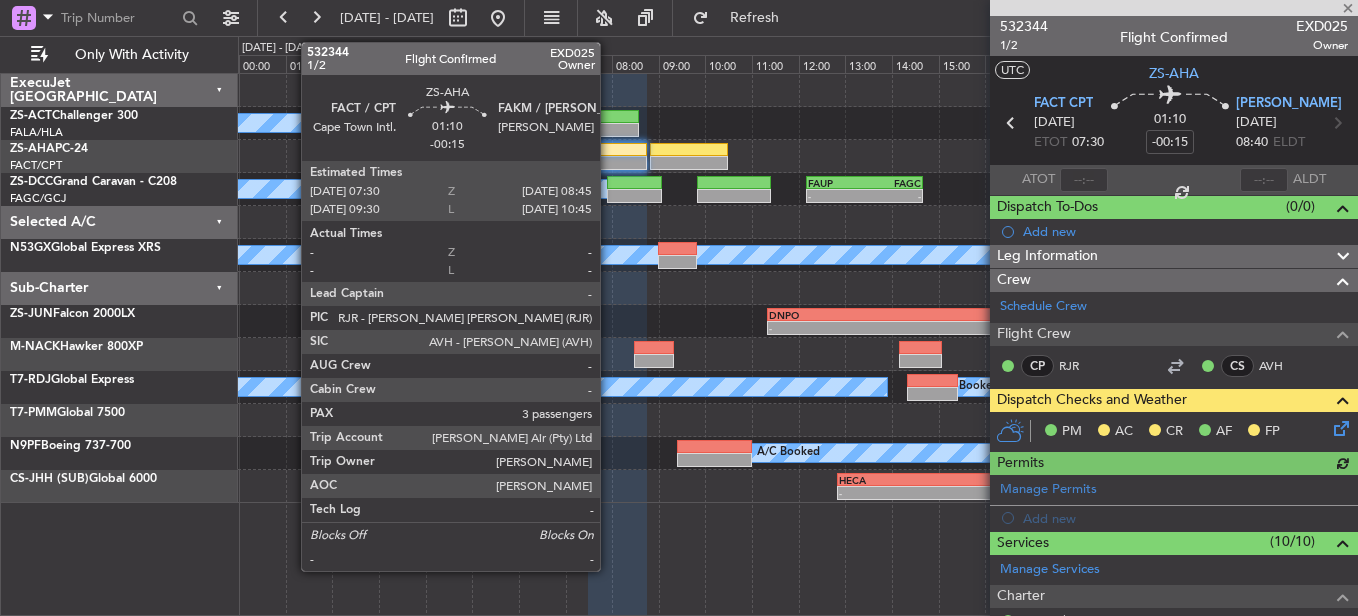 click 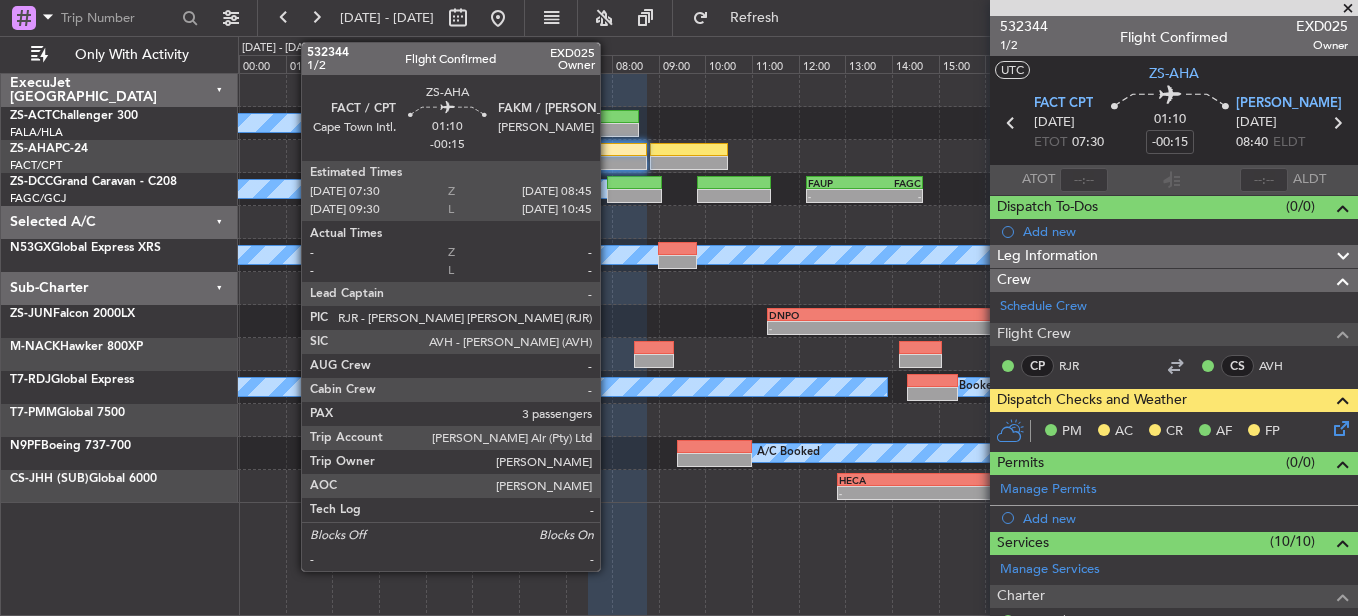 click 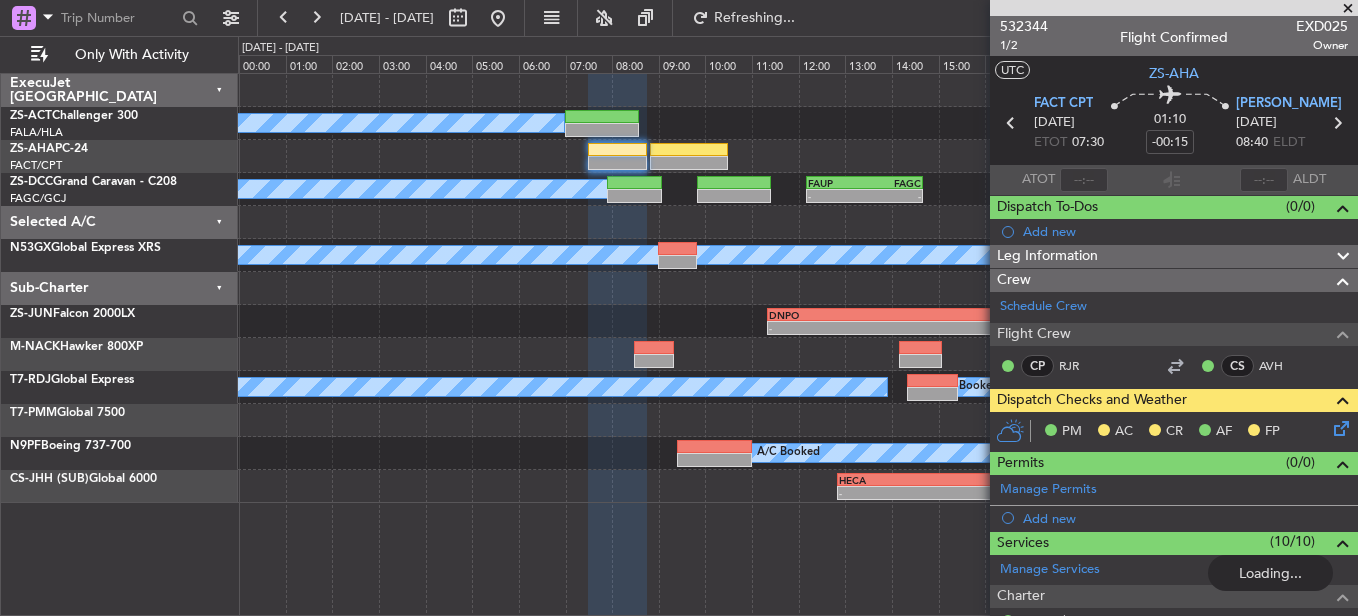 drag, startPoint x: 1344, startPoint y: 2, endPoint x: 1273, endPoint y: 23, distance: 74.04053 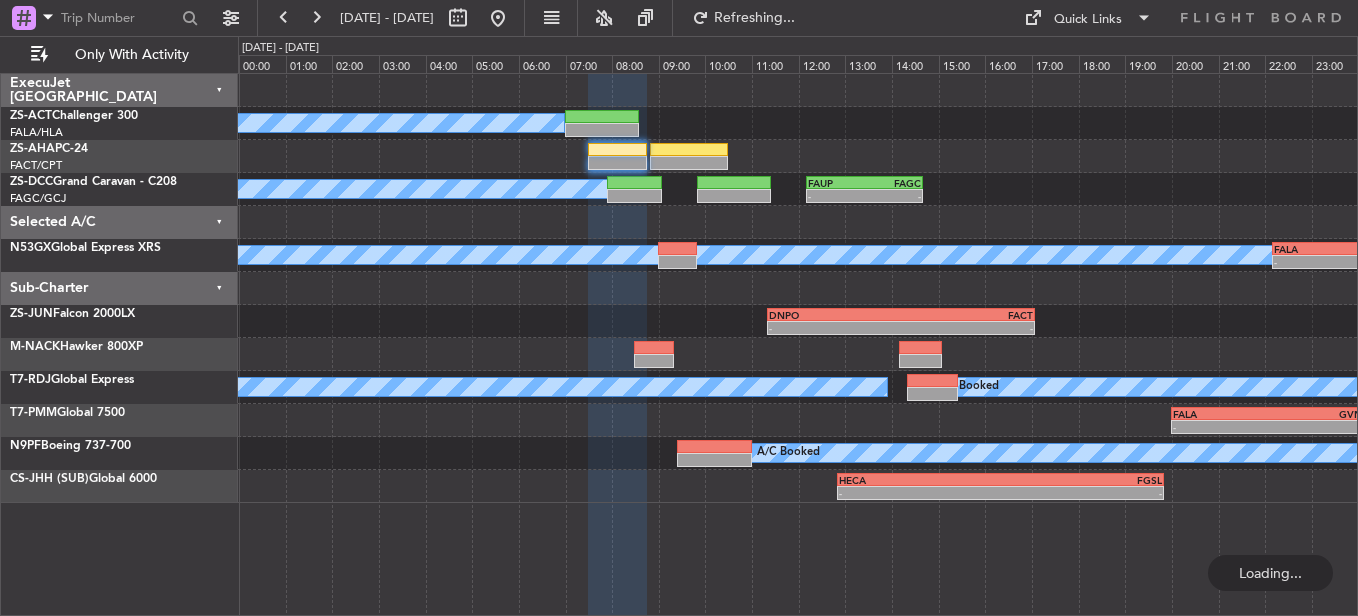 type on "0" 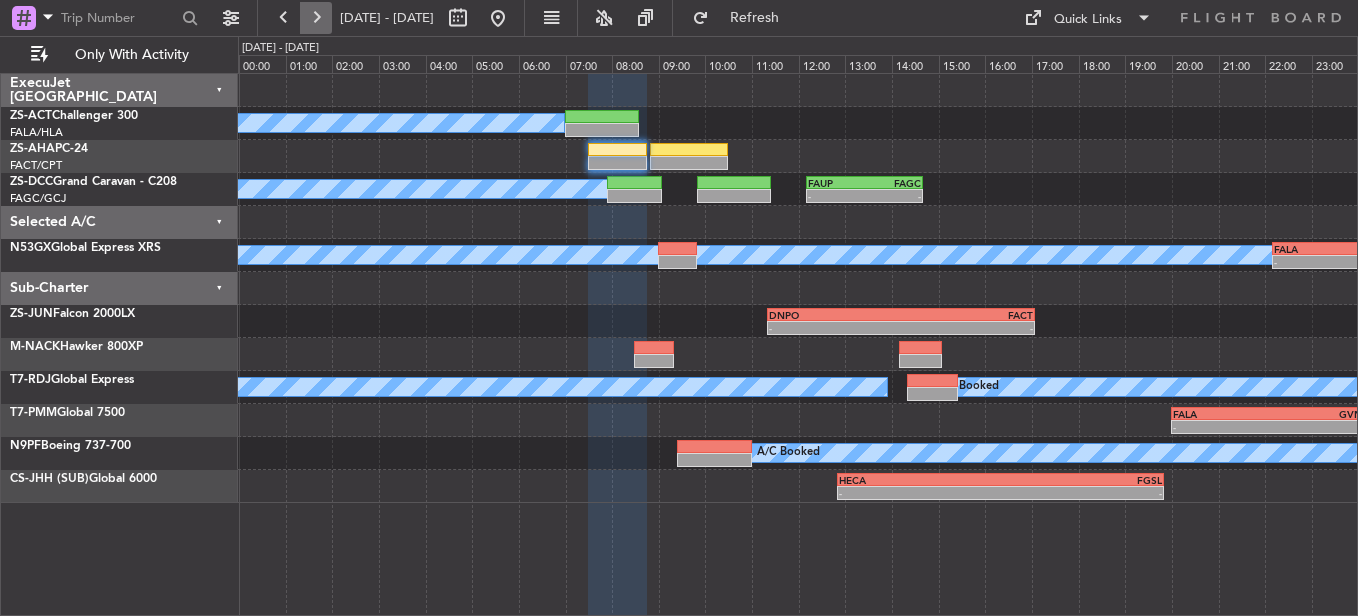 click at bounding box center [316, 18] 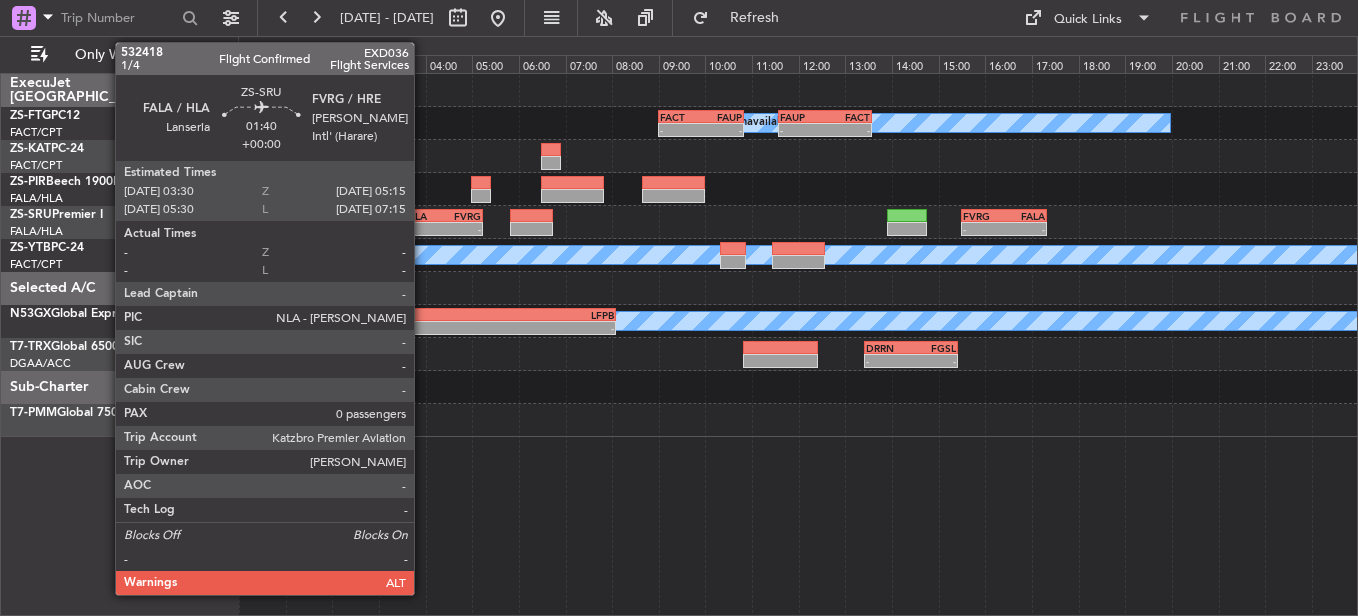 scroll, scrollTop: 0, scrollLeft: 0, axis: both 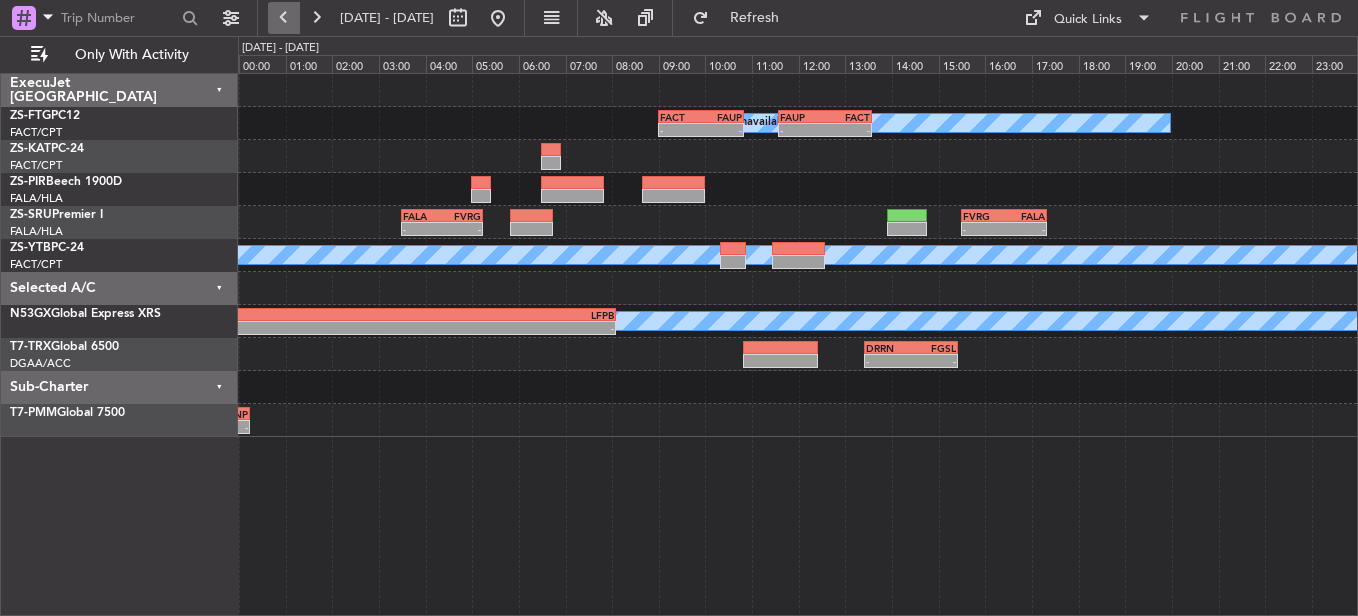 click at bounding box center (284, 18) 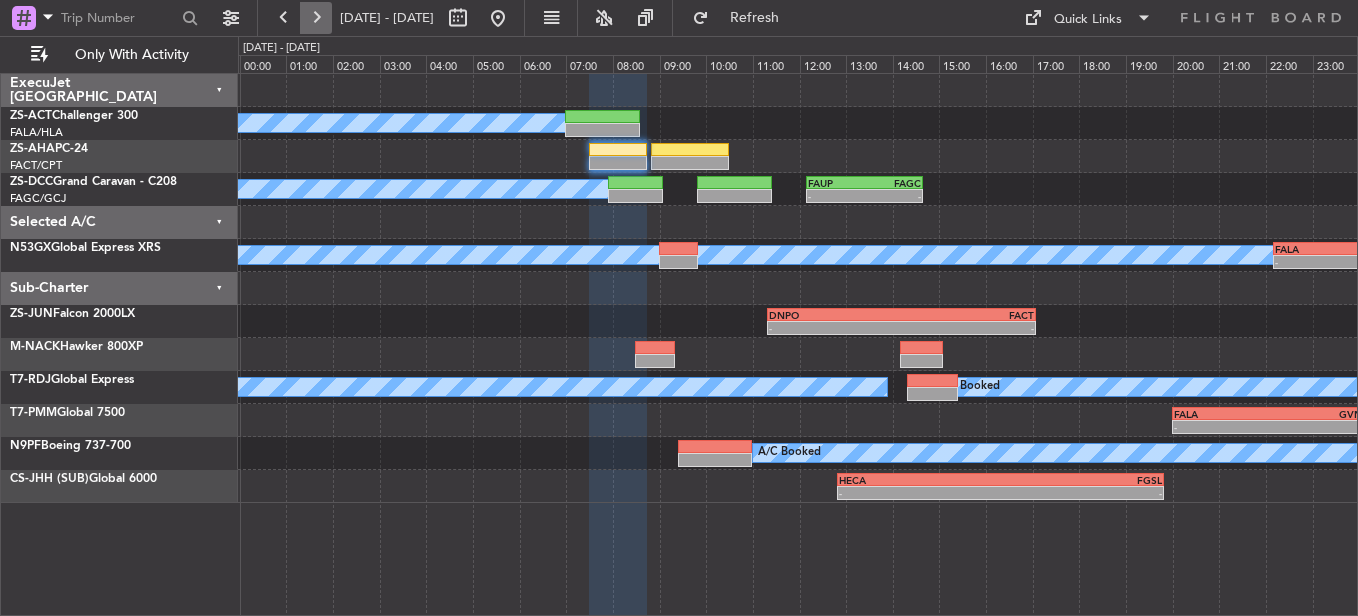 click at bounding box center [316, 18] 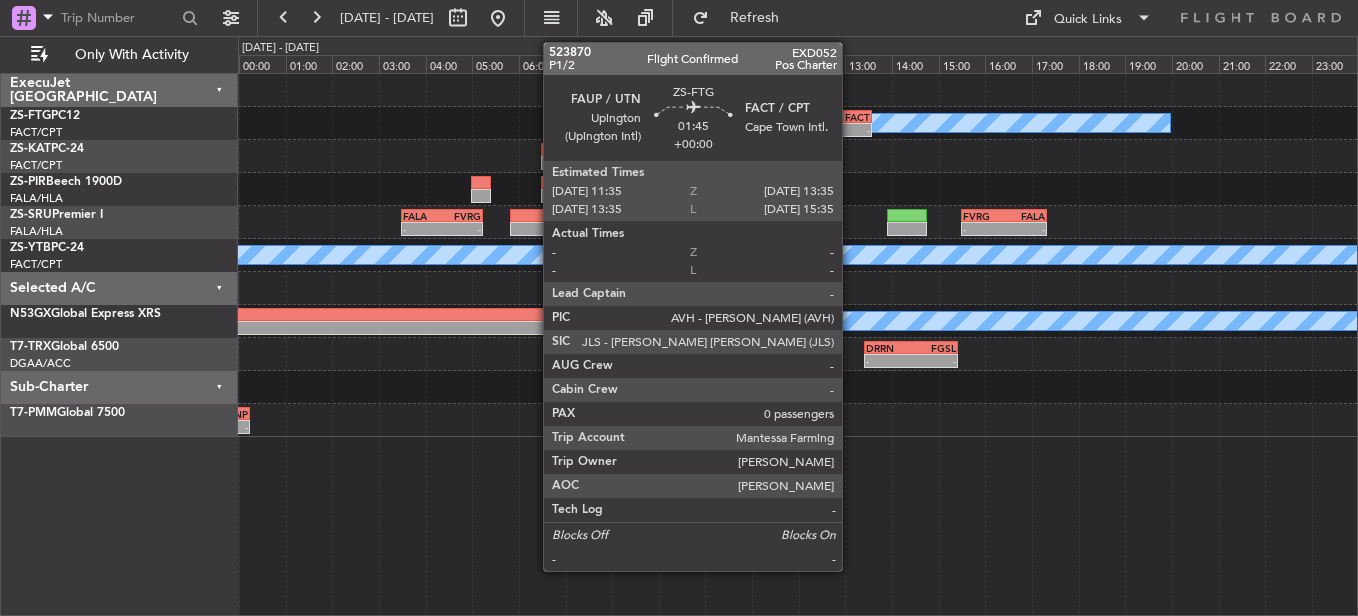 click on "-
-" 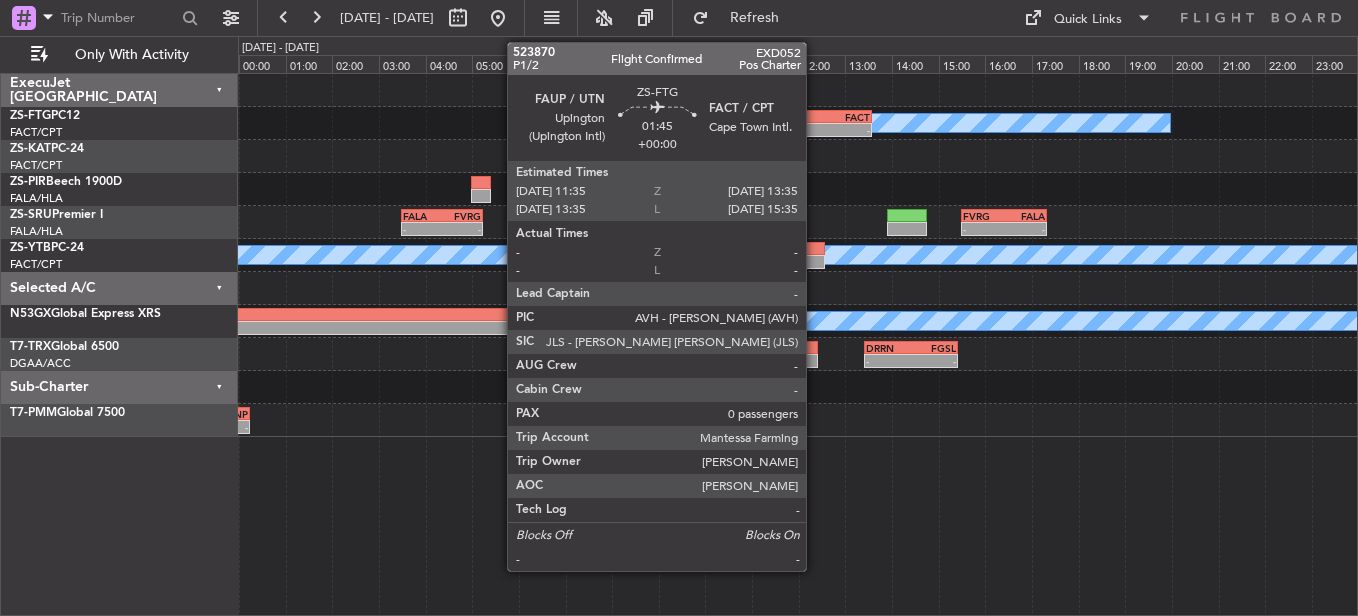 click on "-" 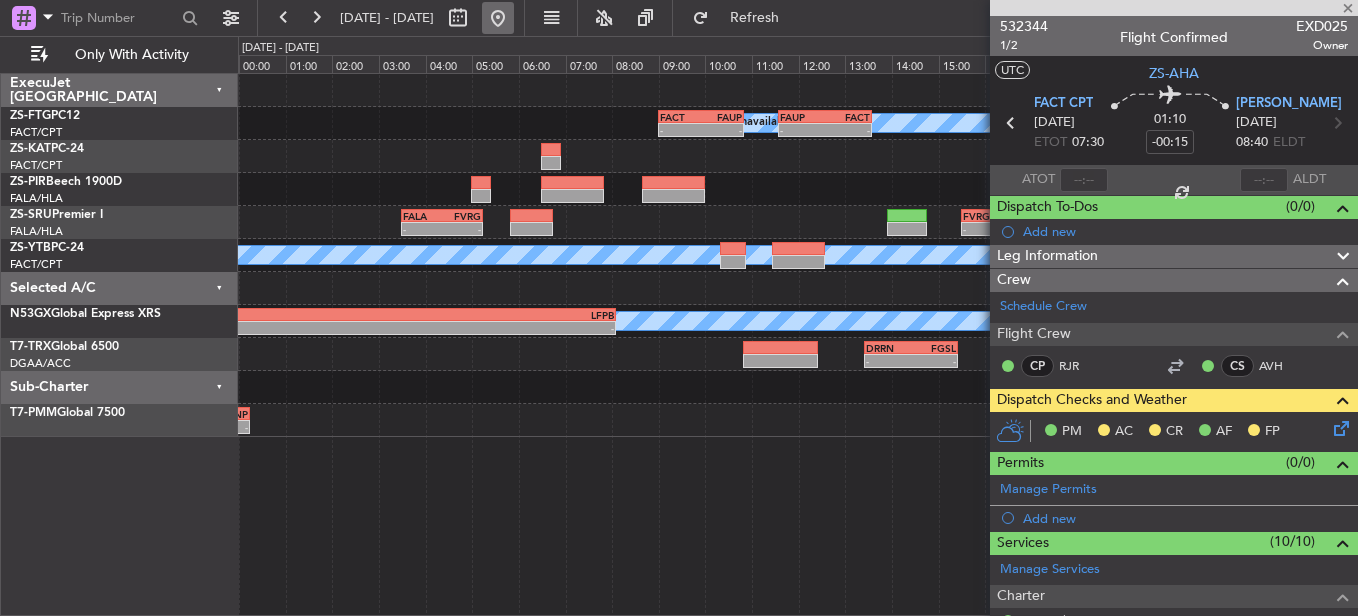 type 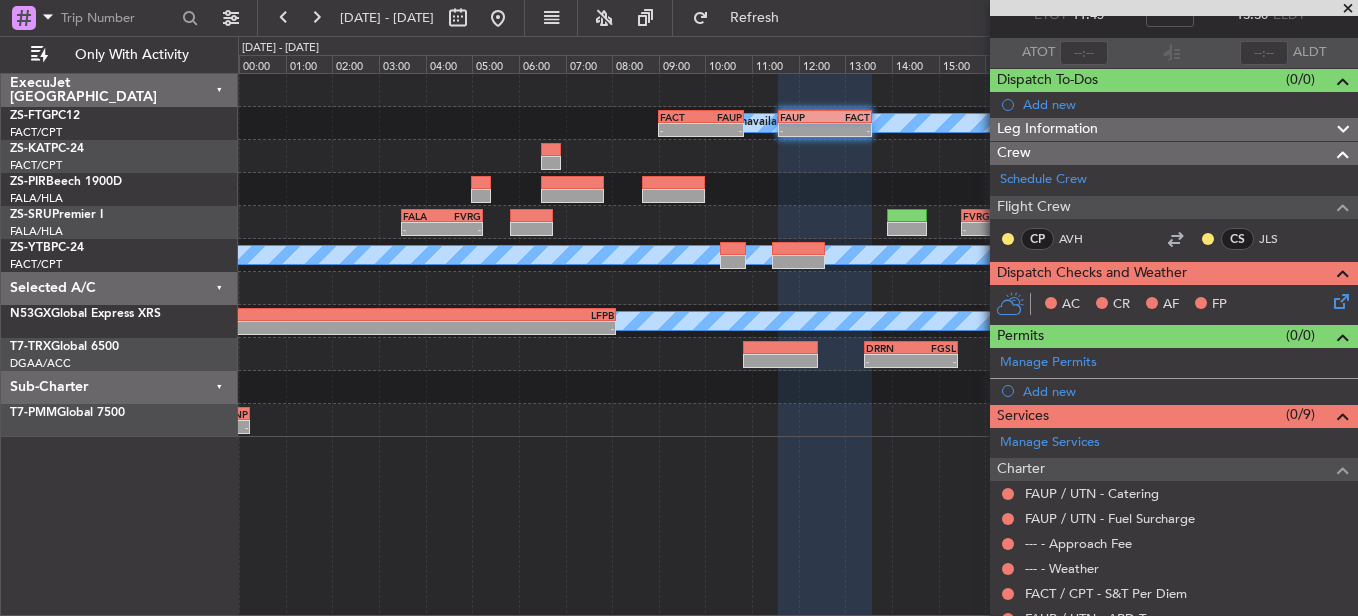 scroll, scrollTop: 273, scrollLeft: 0, axis: vertical 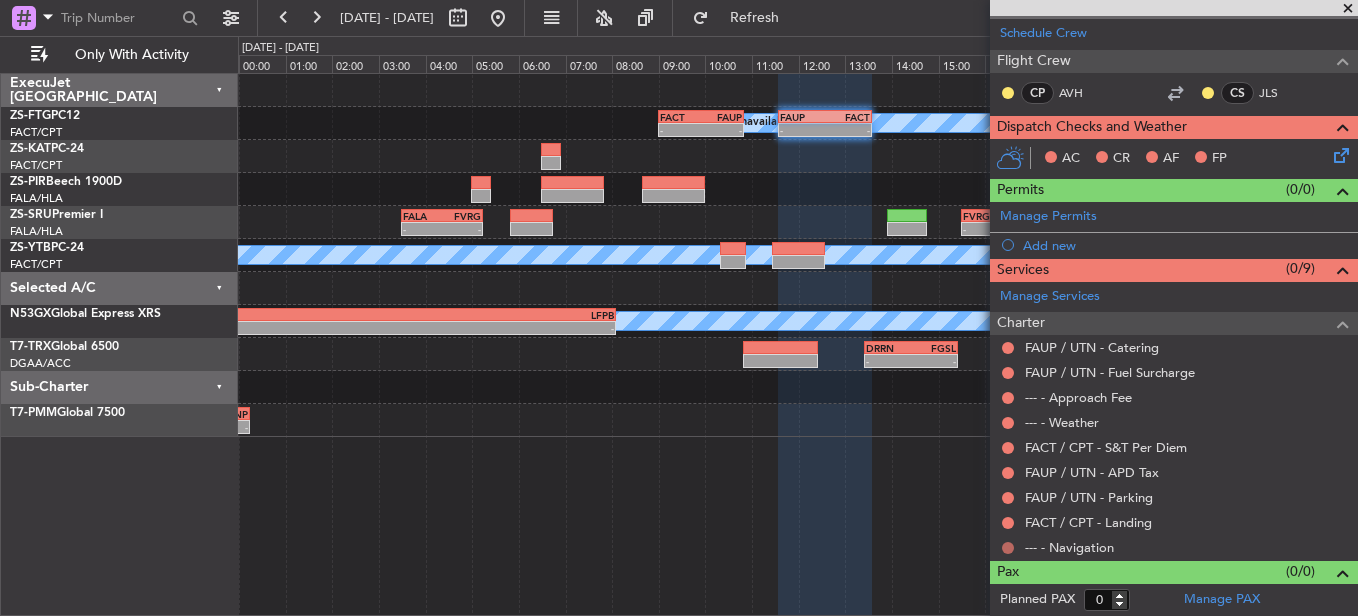 click at bounding box center [1008, 548] 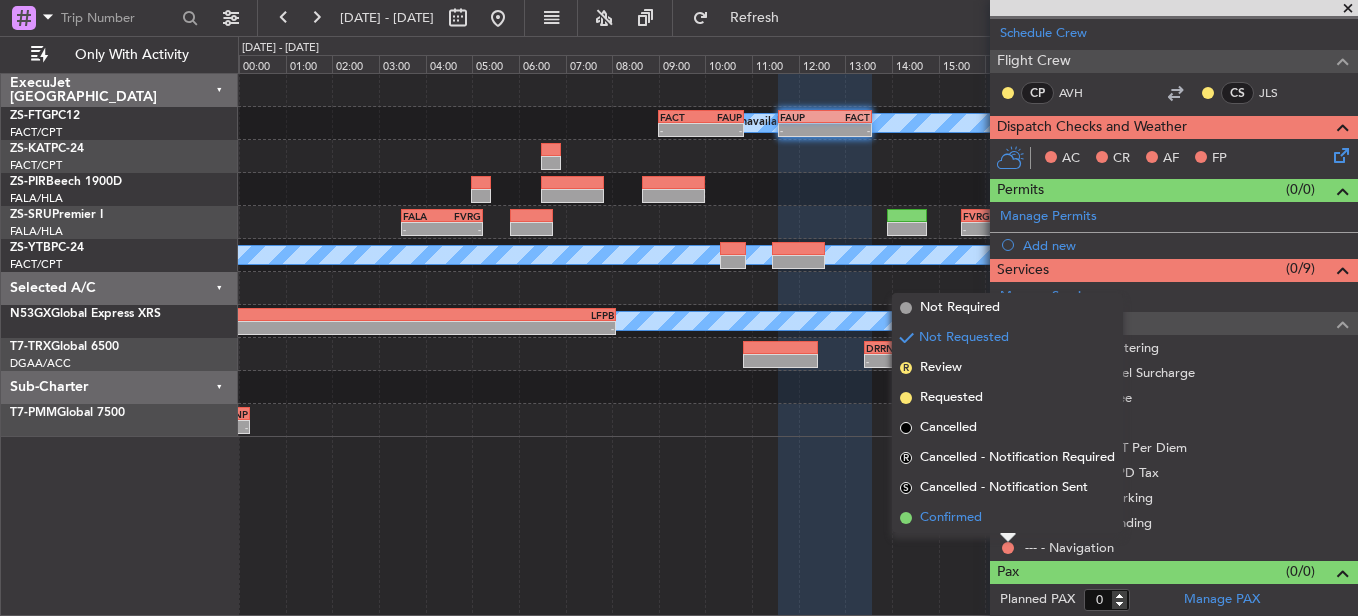 click on "Confirmed" at bounding box center [1007, 518] 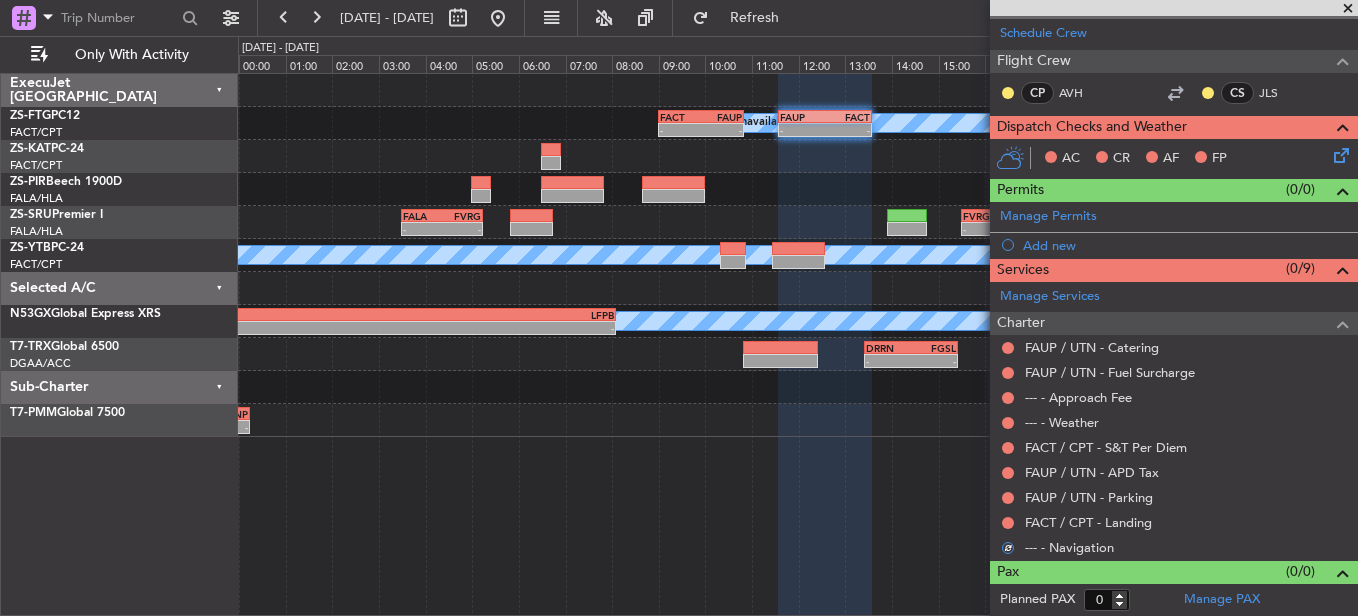 click at bounding box center [1008, 523] 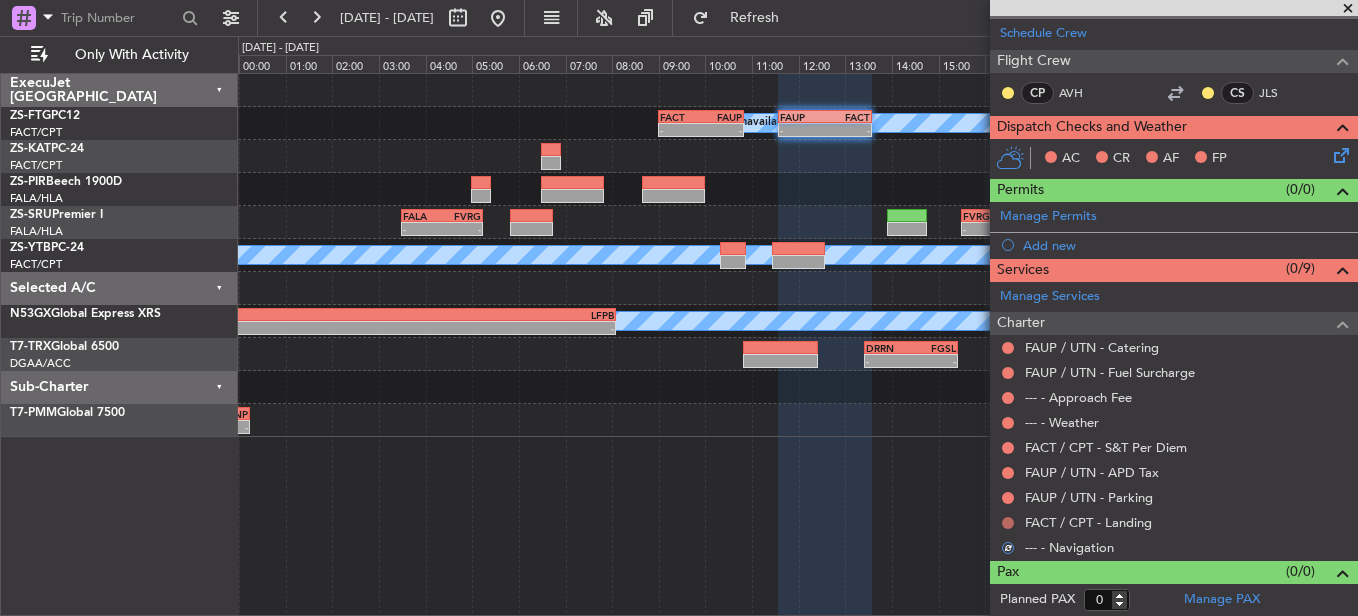 click at bounding box center [1008, 523] 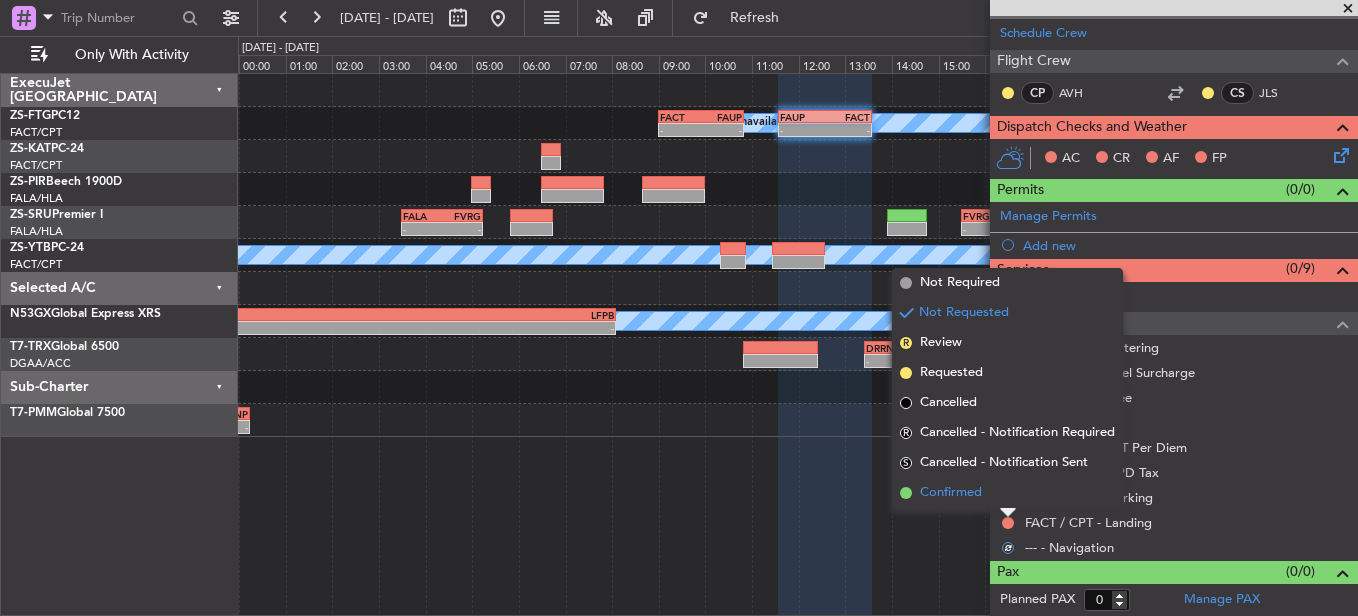 click on "Confirmed" at bounding box center [1007, 493] 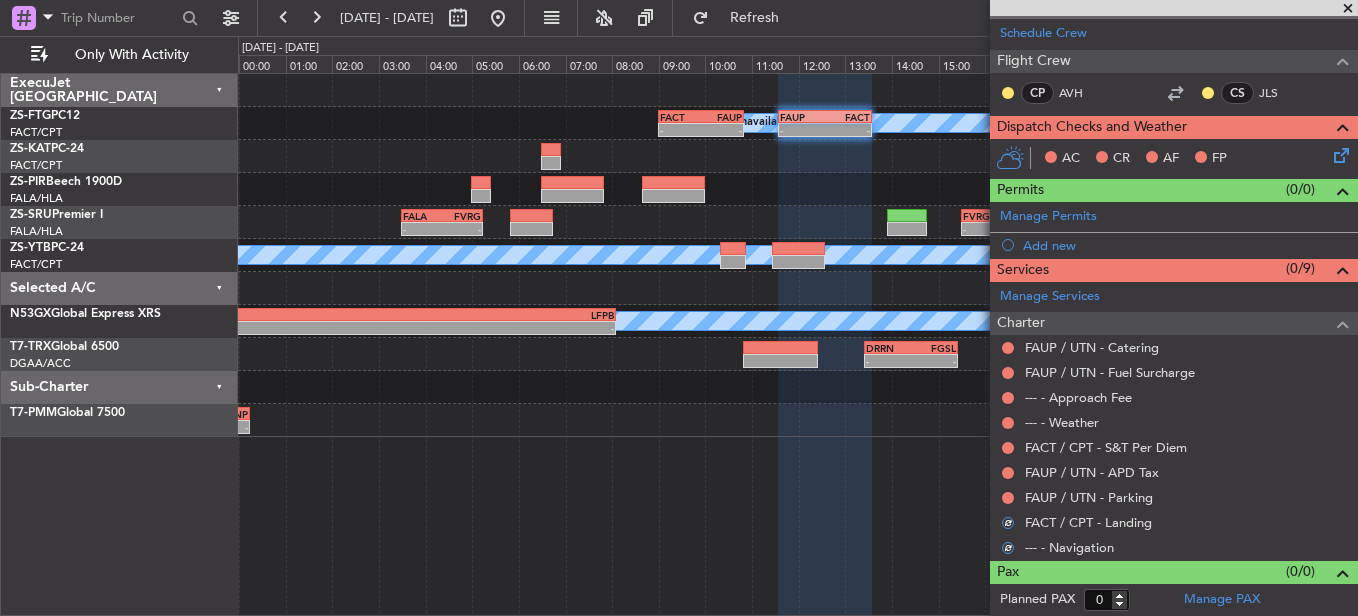 click at bounding box center [1008, 498] 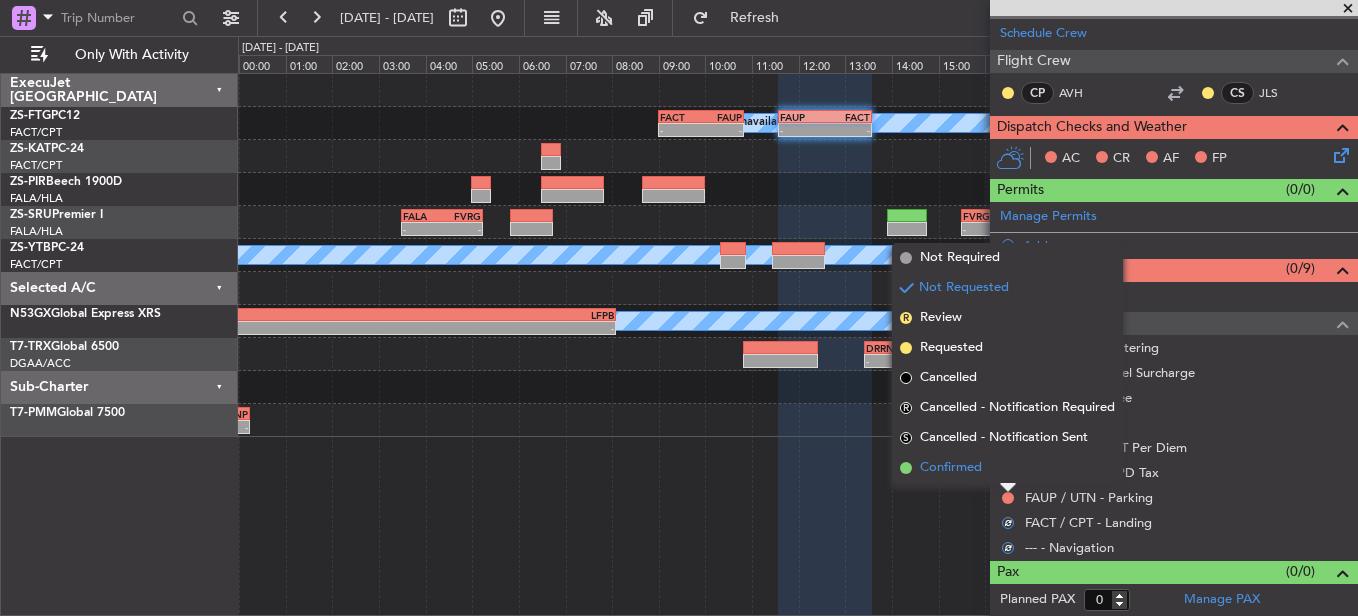 click on "Confirmed" at bounding box center (1007, 468) 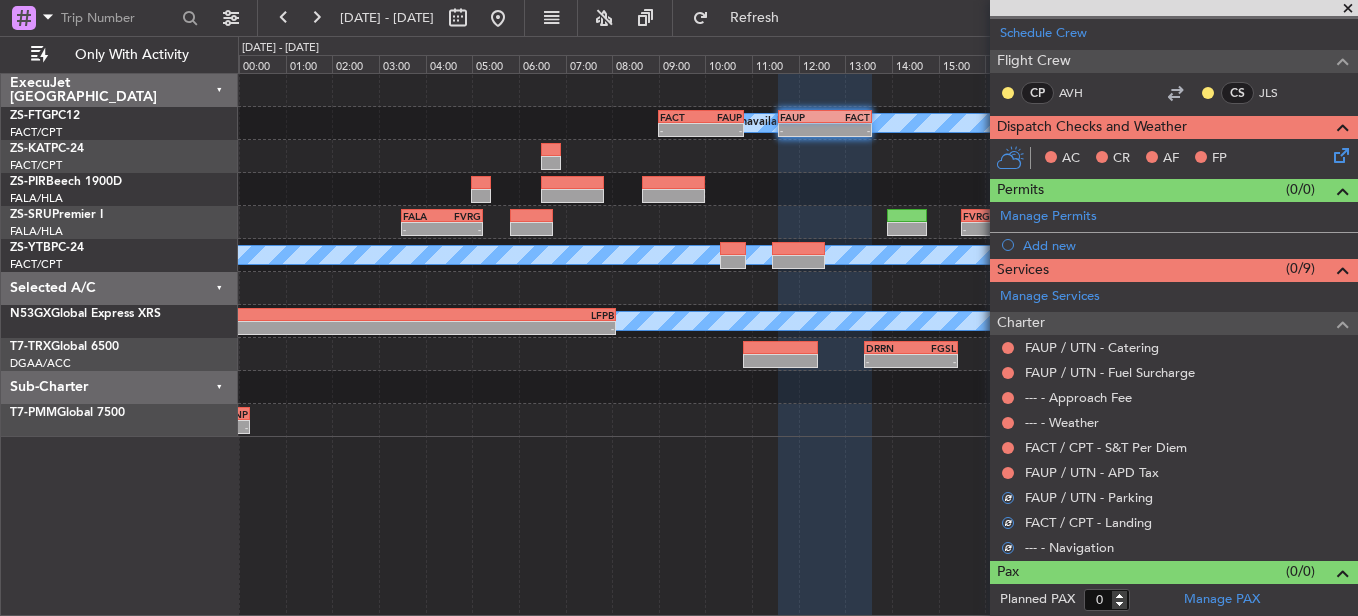 click at bounding box center (1008, 473) 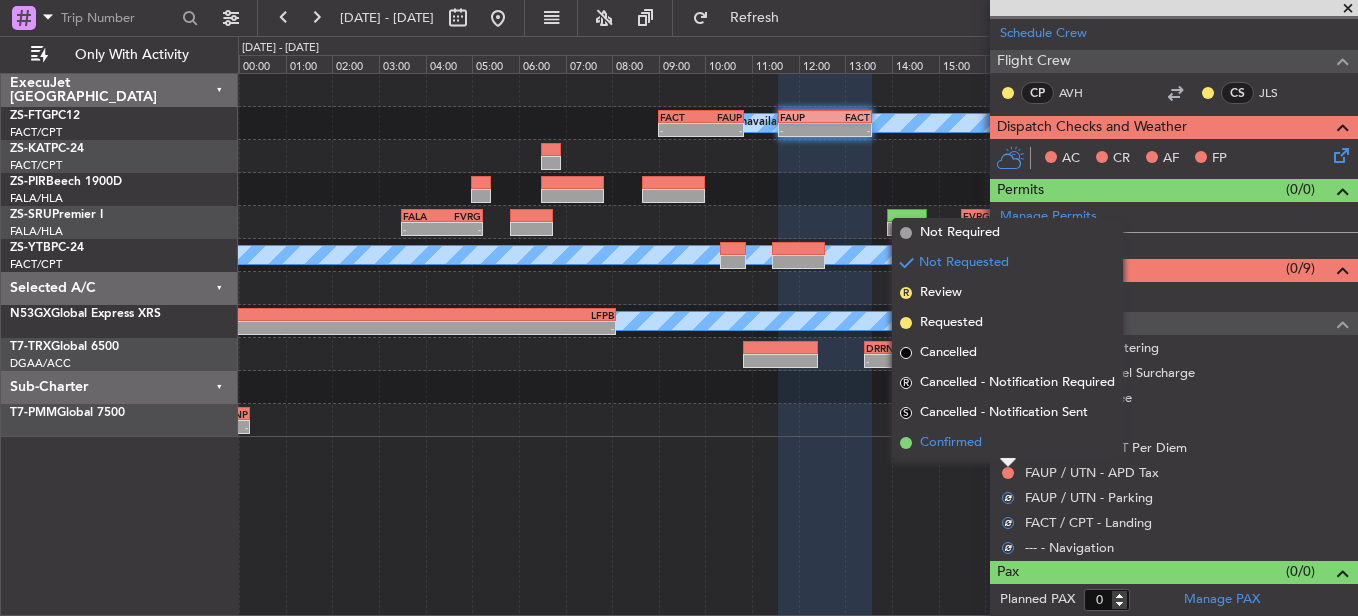 click on "Confirmed" at bounding box center (1007, 443) 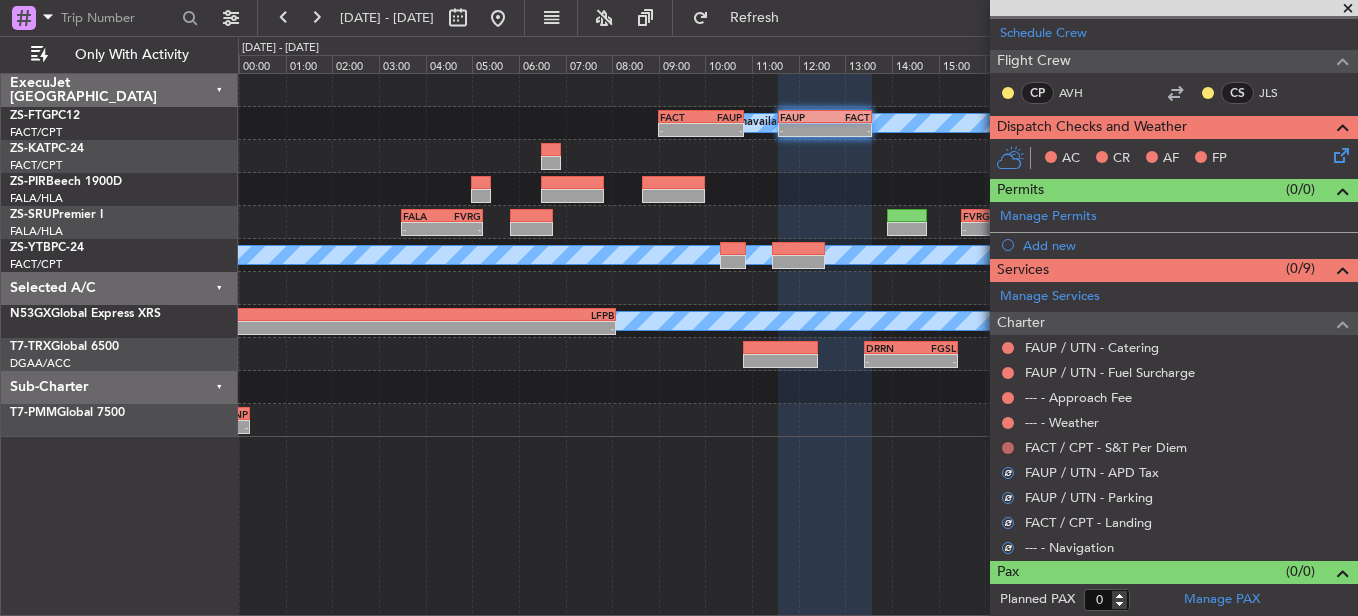 click at bounding box center [1008, 448] 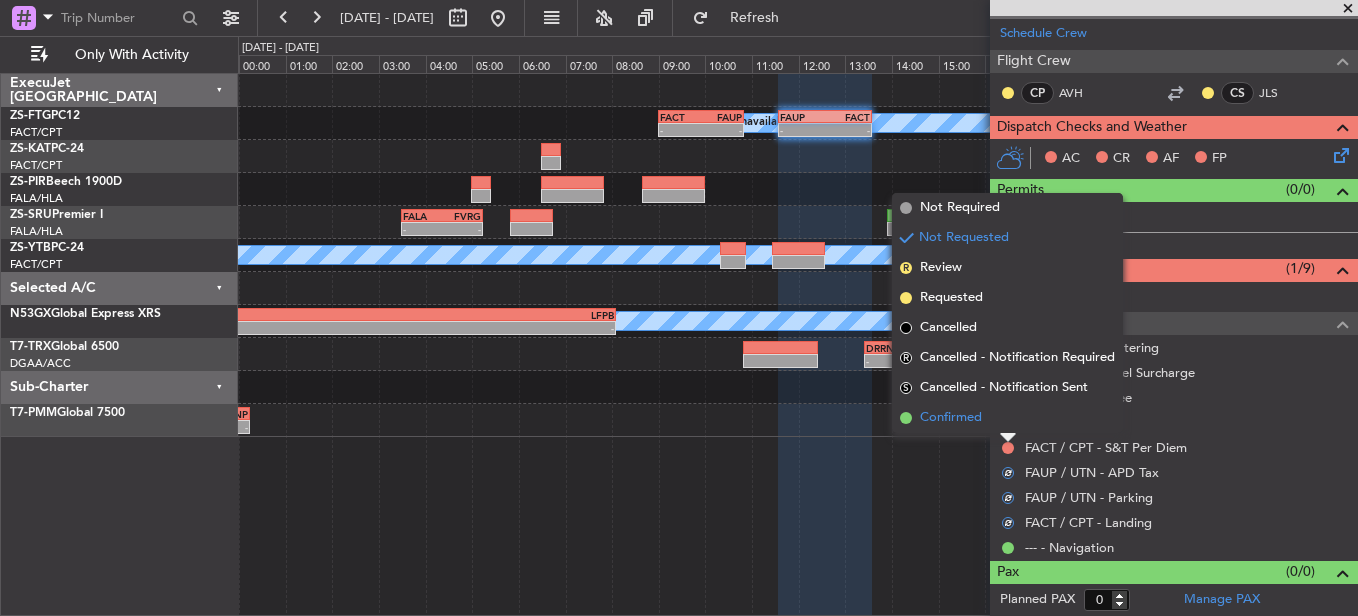 click on "Confirmed" at bounding box center [1007, 418] 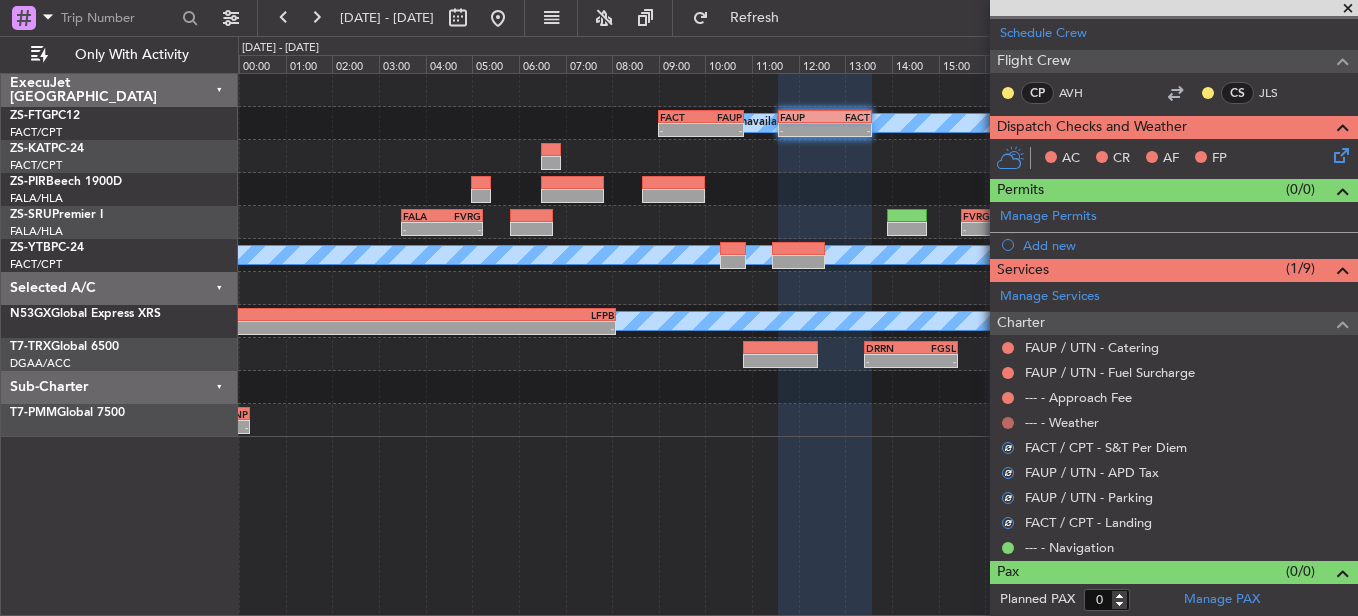 click at bounding box center [1008, 423] 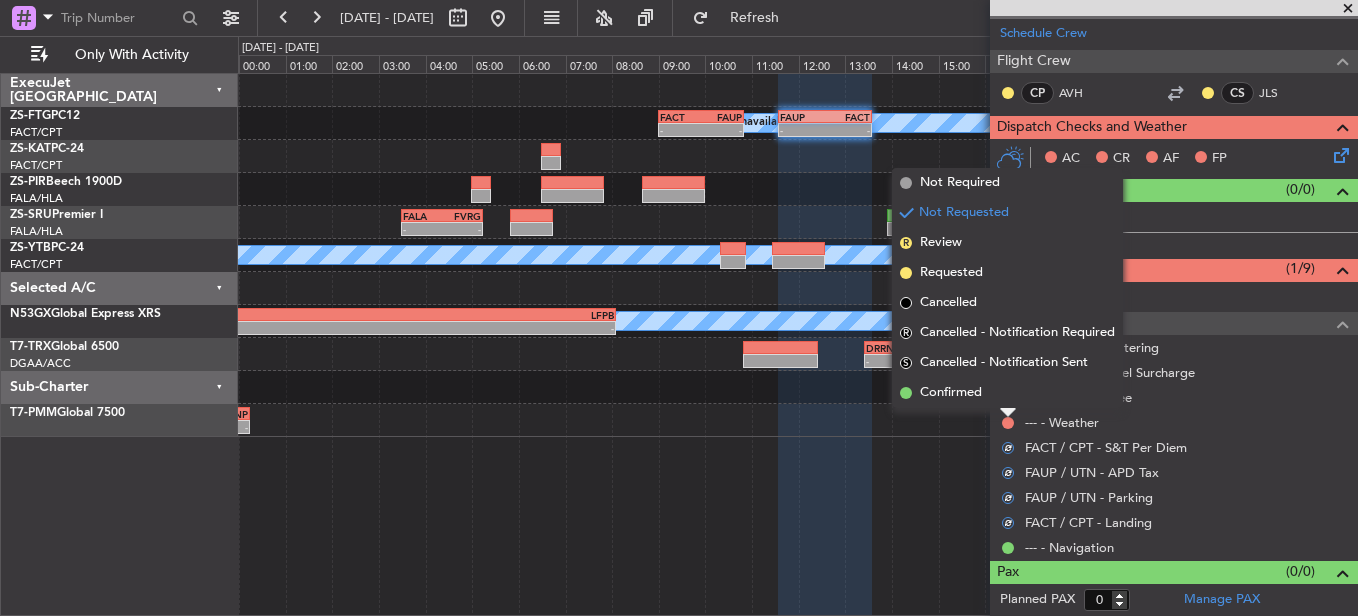 click on "Confirmed" at bounding box center (1007, 393) 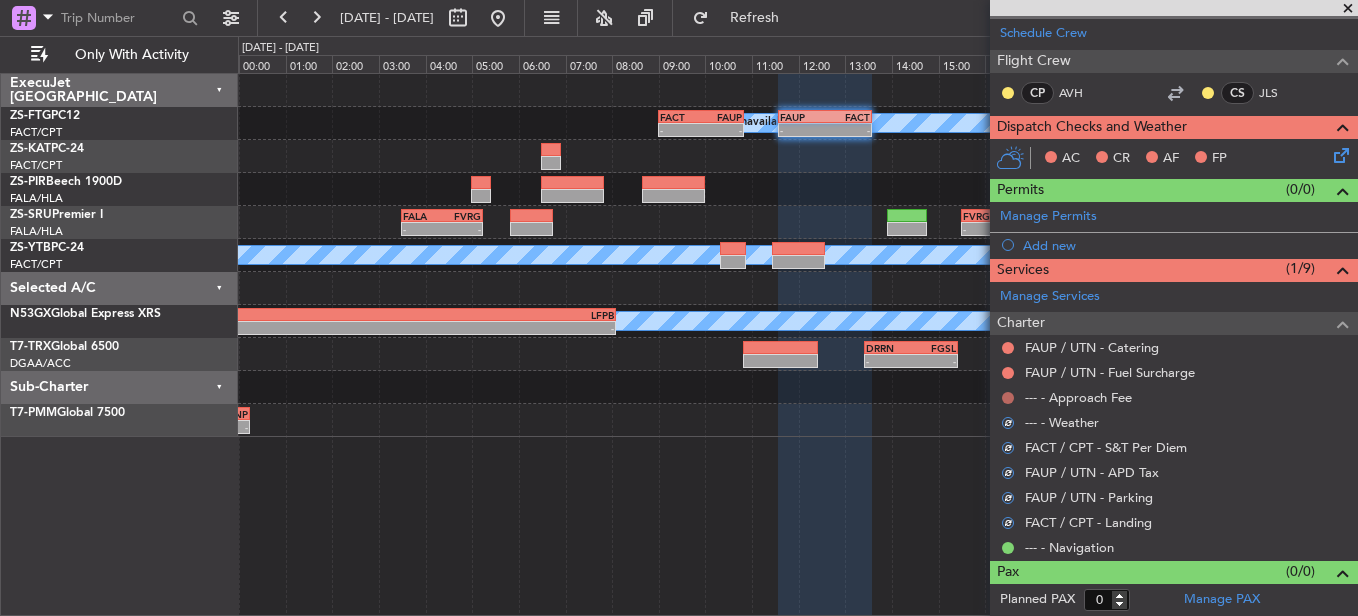 click at bounding box center (1008, 398) 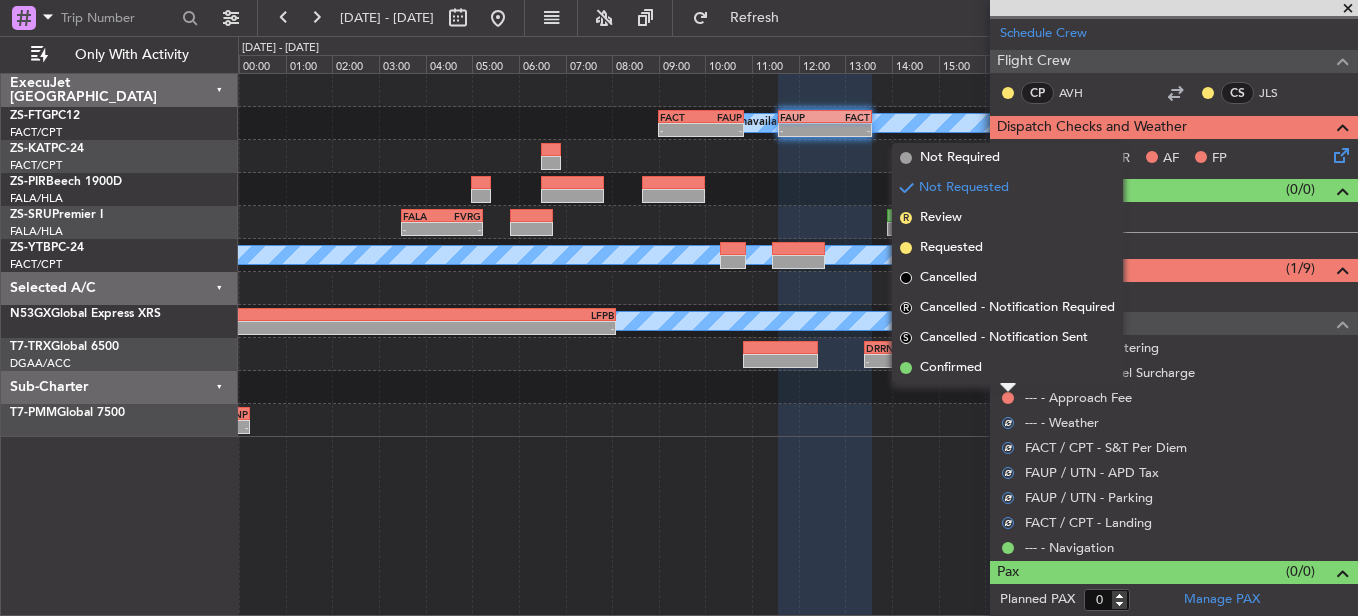 click on "Confirmed" at bounding box center (1007, 368) 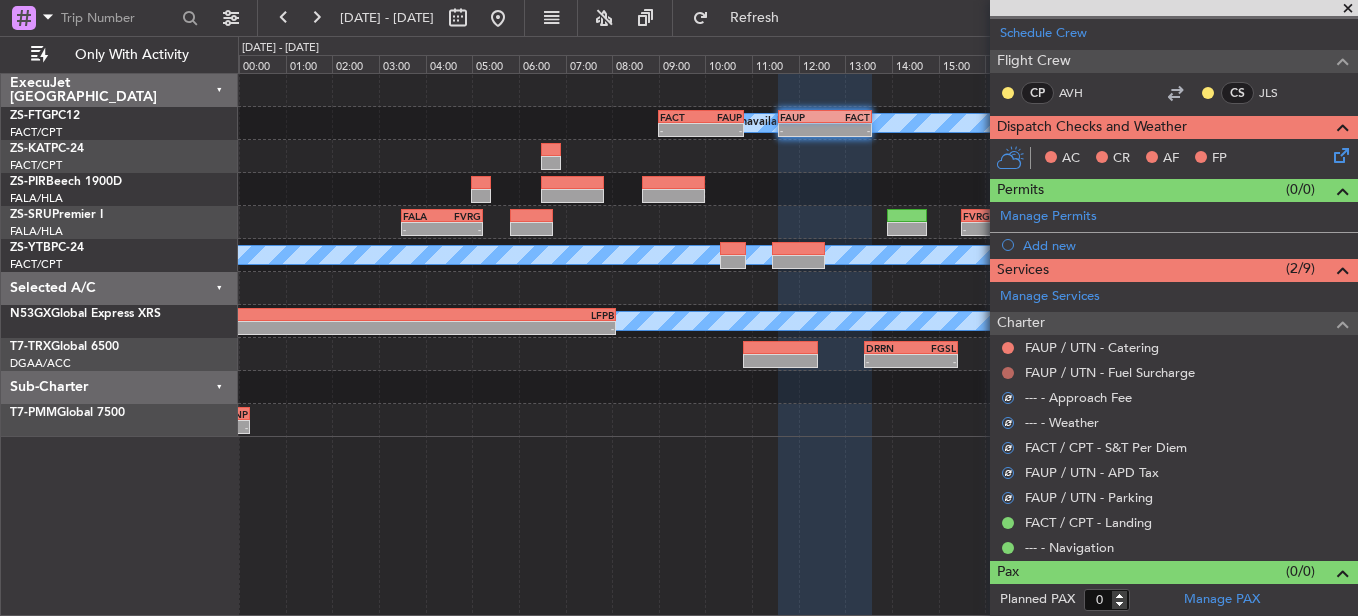 click at bounding box center [1008, 373] 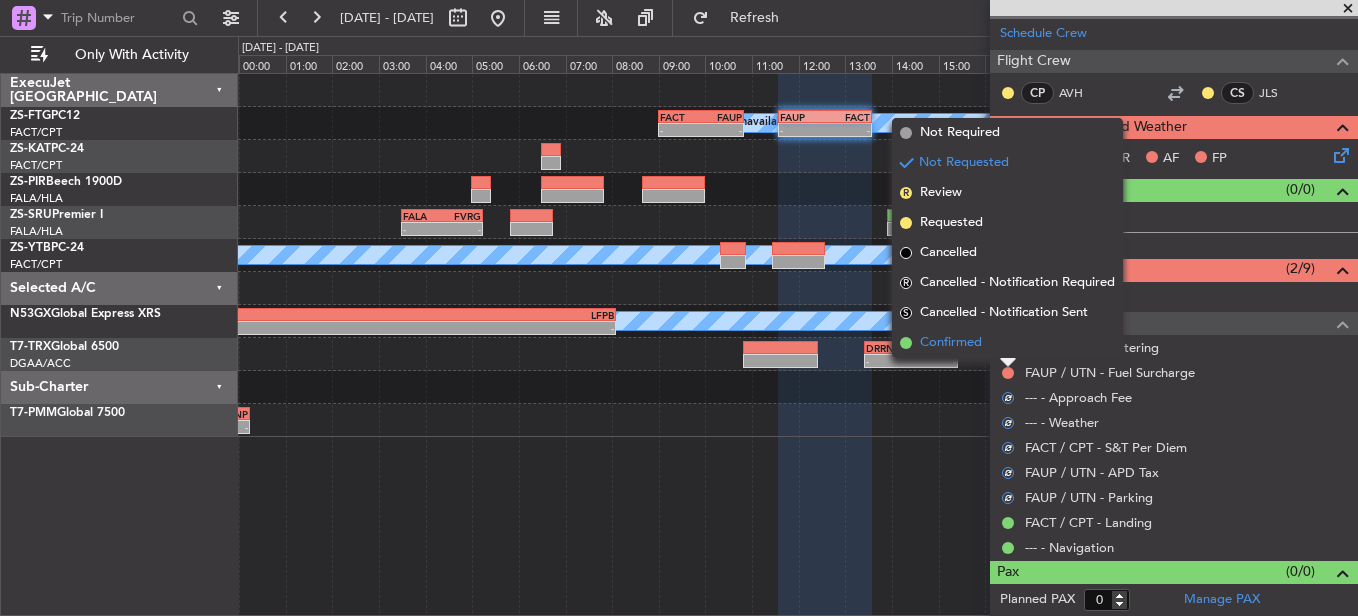 click on "Confirmed" at bounding box center [1007, 343] 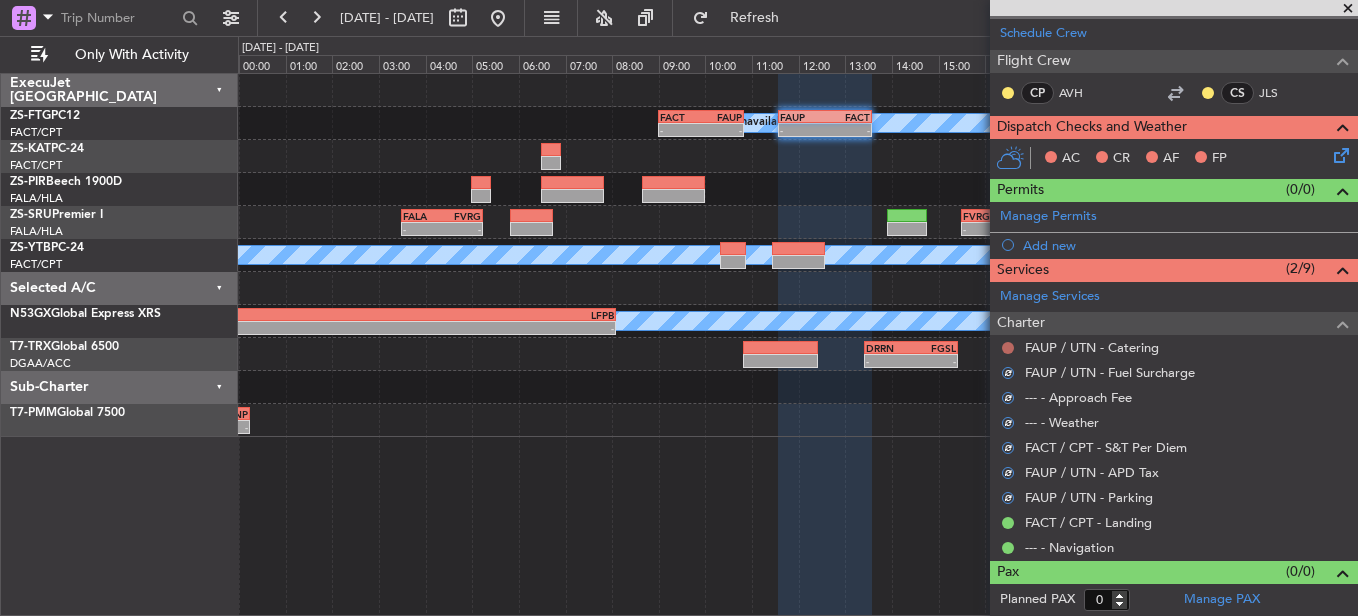 click at bounding box center (1008, 348) 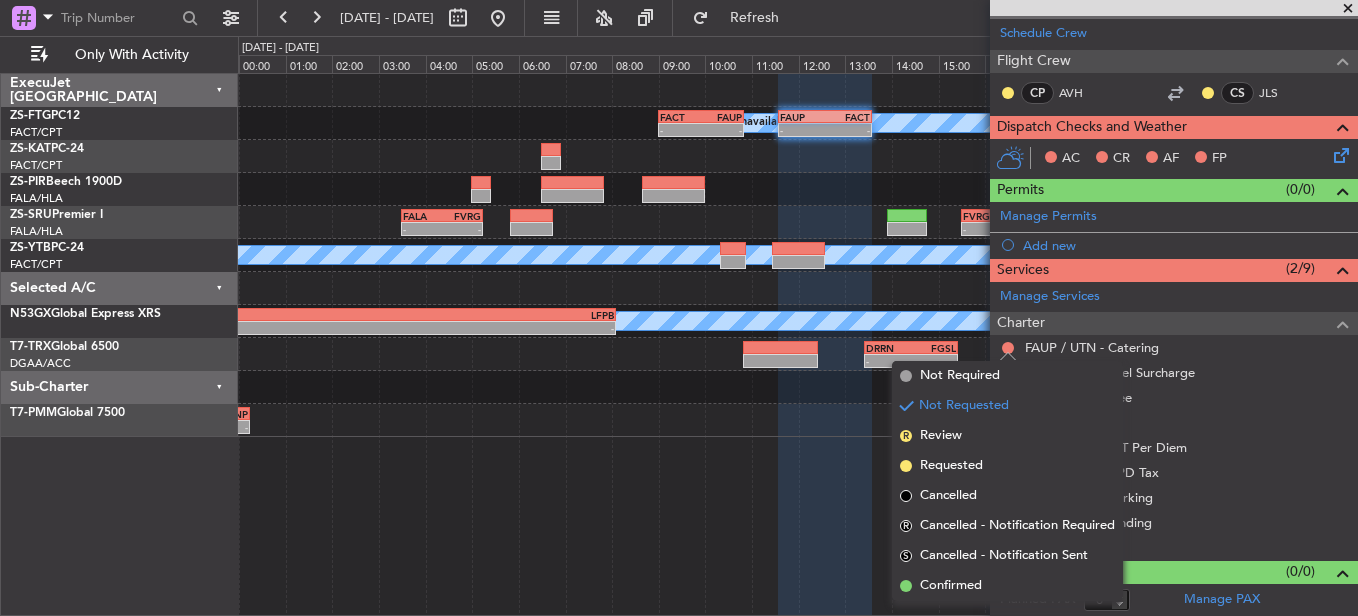 click on "Confirmed" at bounding box center (951, 586) 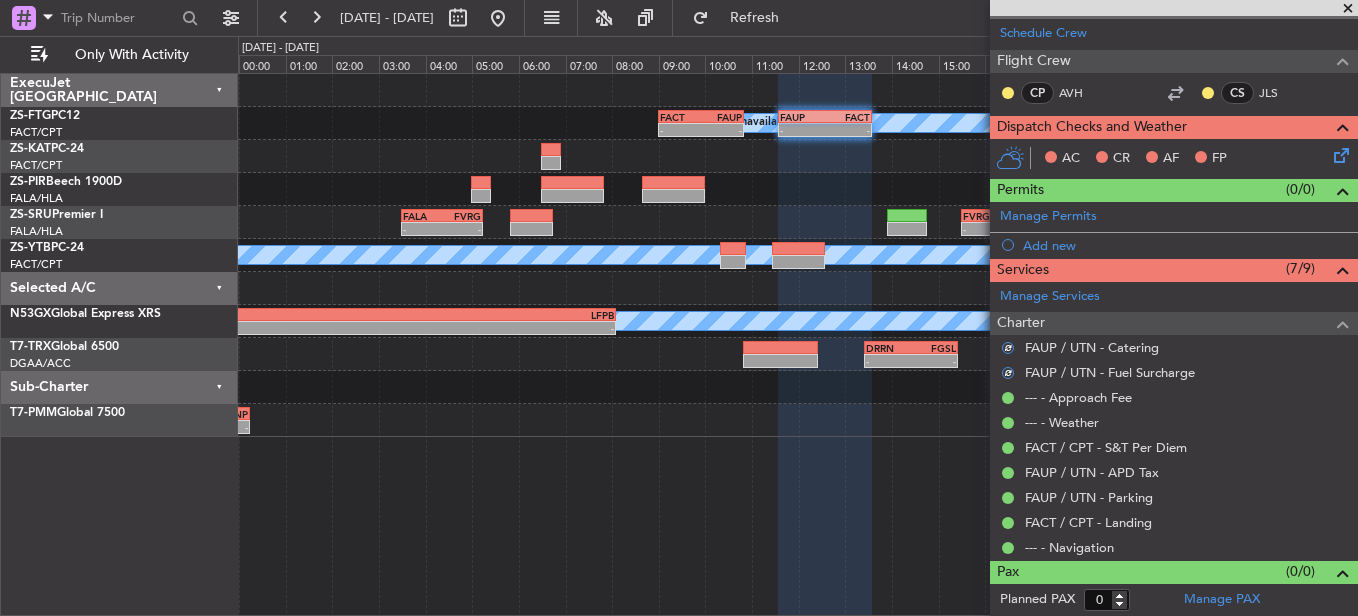 click 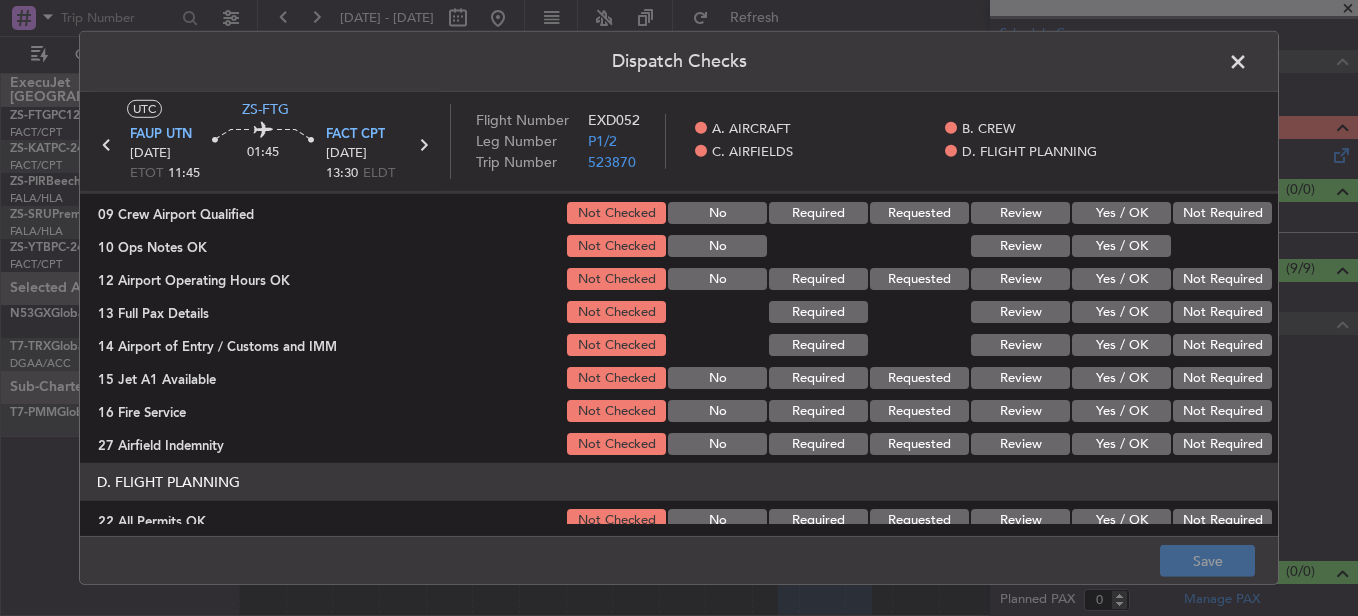 scroll, scrollTop: 565, scrollLeft: 0, axis: vertical 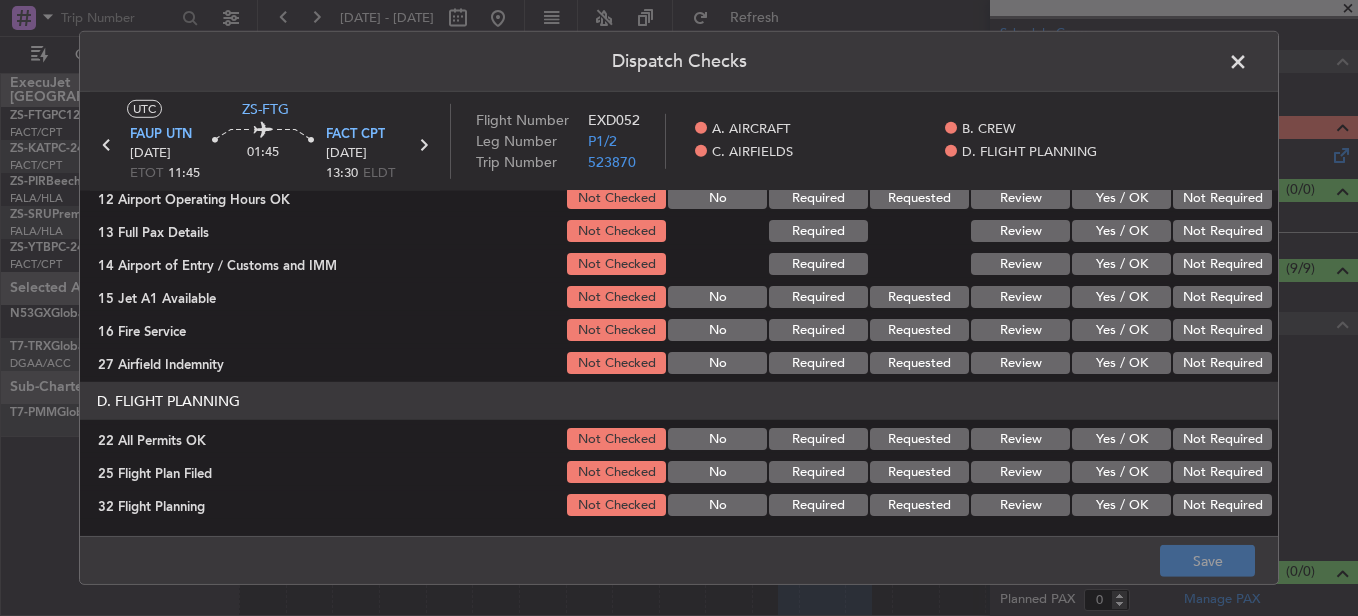 drag, startPoint x: 1023, startPoint y: 473, endPoint x: 1034, endPoint y: 493, distance: 22.825424 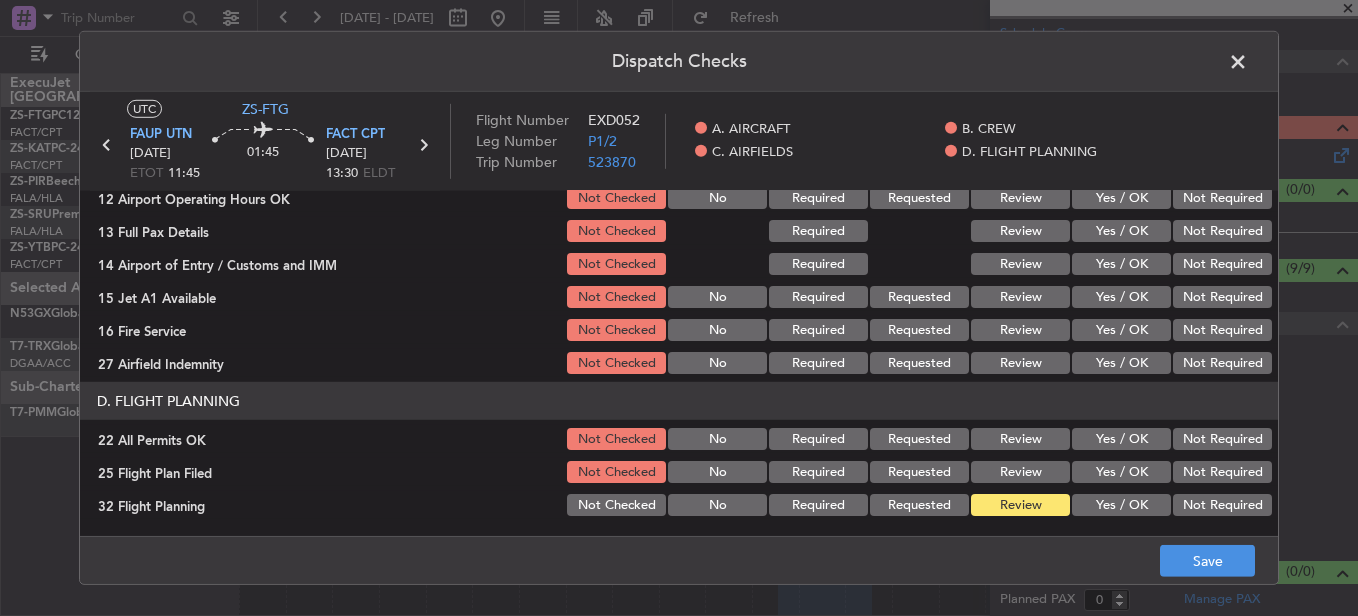 click on "Review" 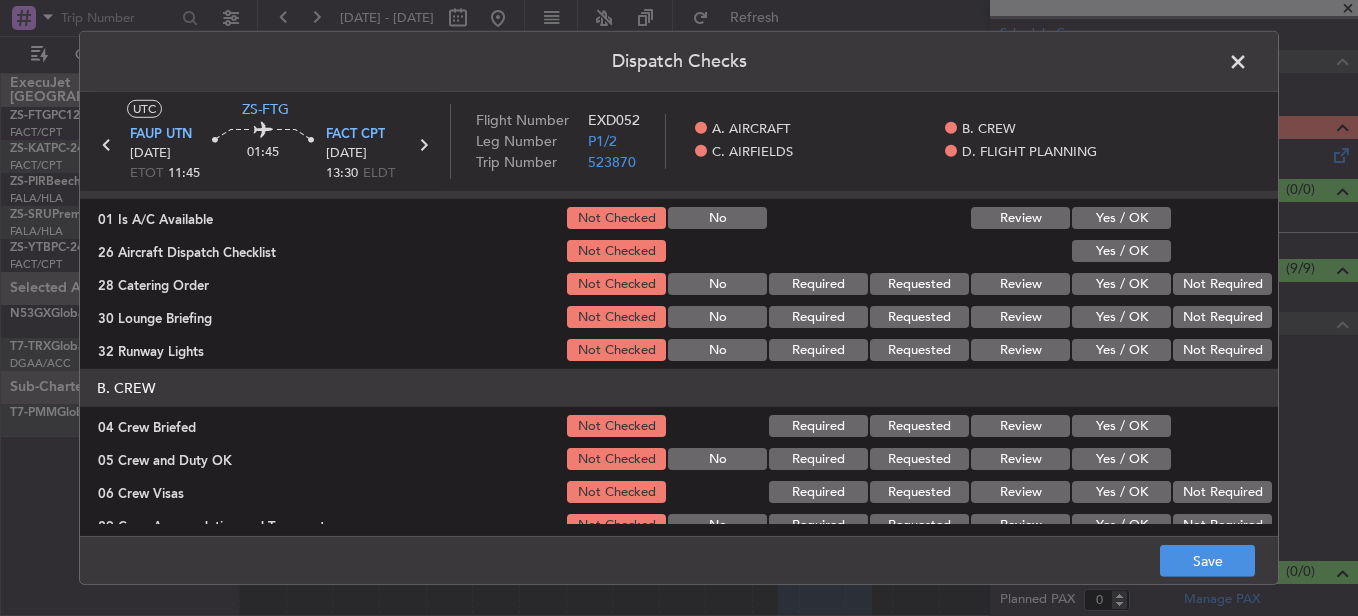 scroll, scrollTop: 0, scrollLeft: 0, axis: both 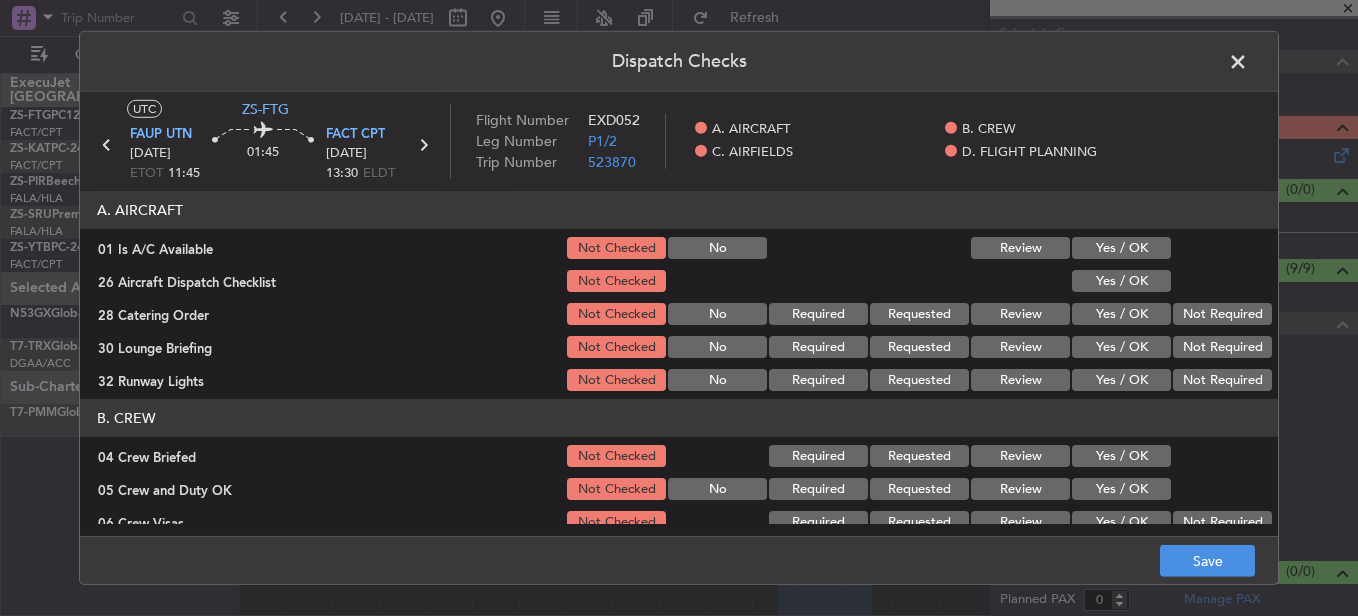 click on "Yes / OK" 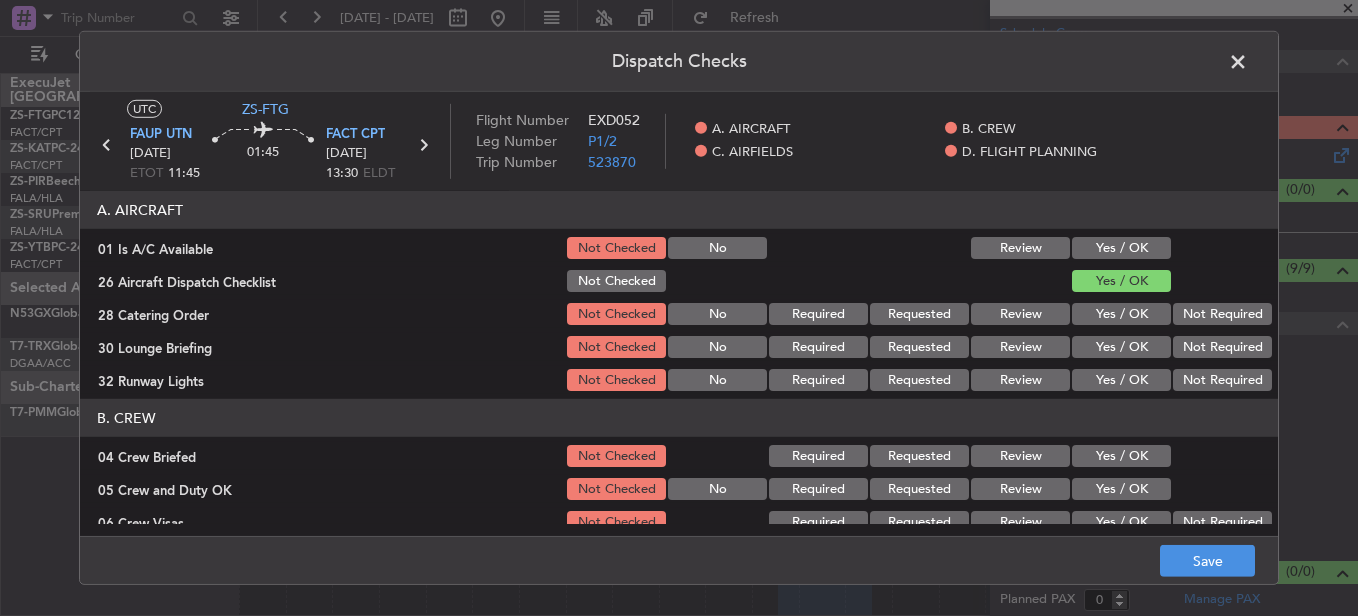 click on "Yes / OK" 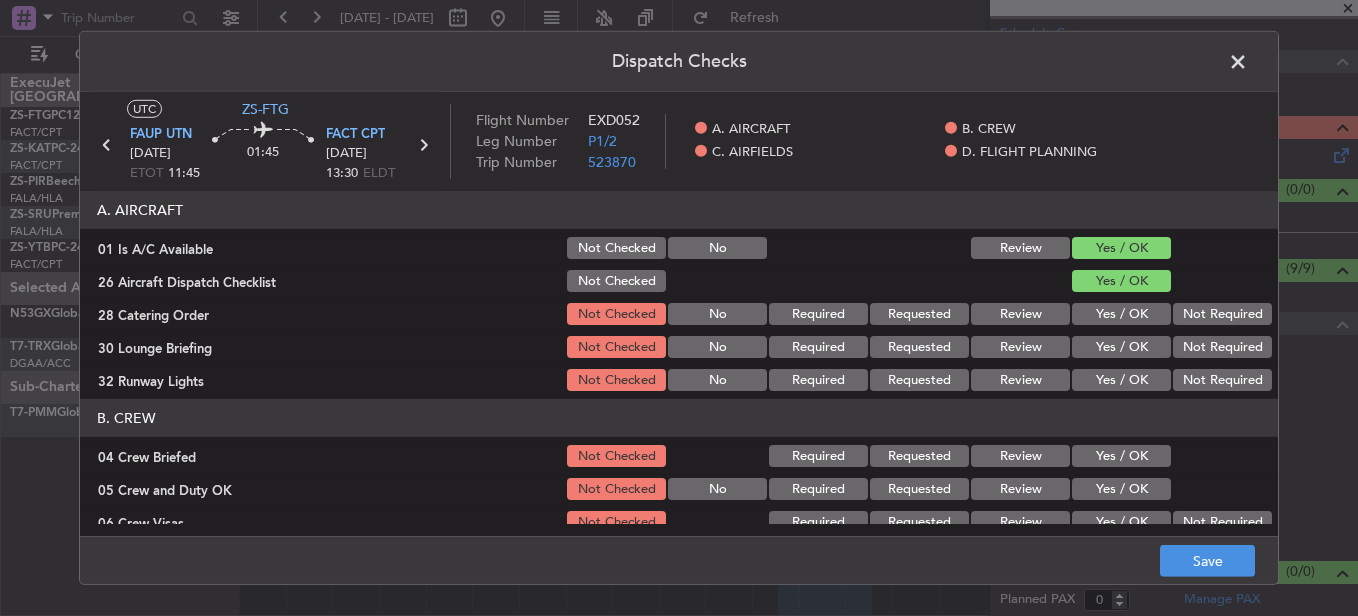 drag, startPoint x: 1170, startPoint y: 286, endPoint x: 1196, endPoint y: 310, distance: 35.383614 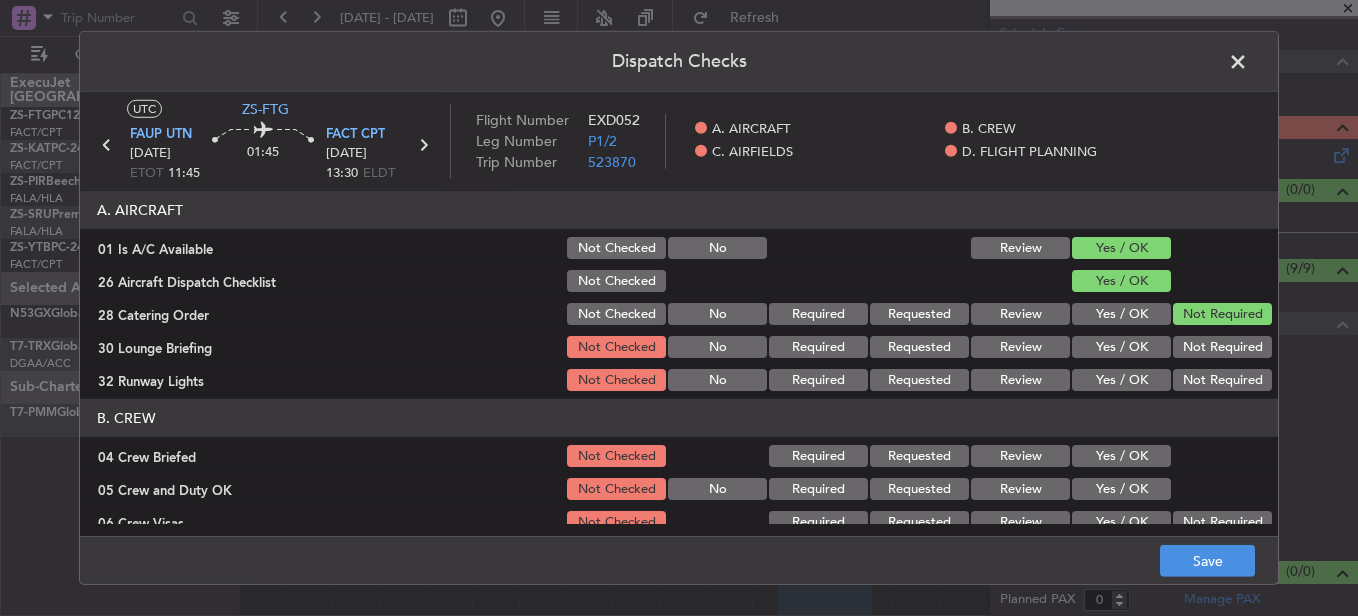 drag, startPoint x: 1202, startPoint y: 319, endPoint x: 1206, endPoint y: 353, distance: 34.234486 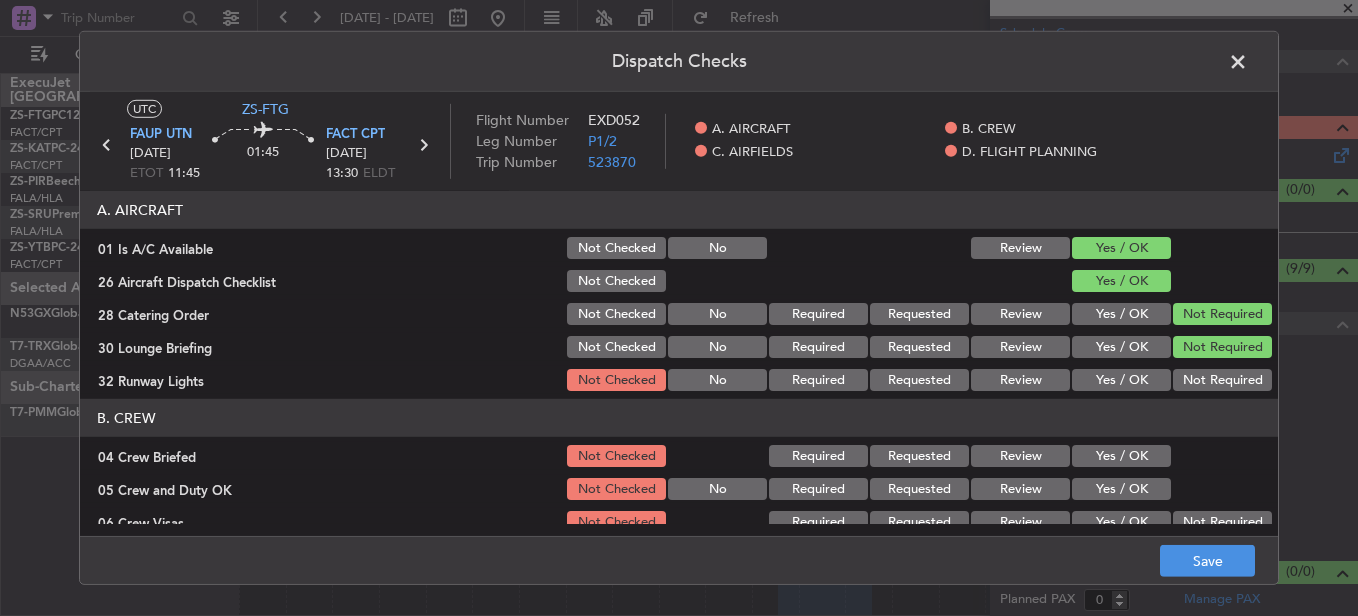 click on "Not Required" 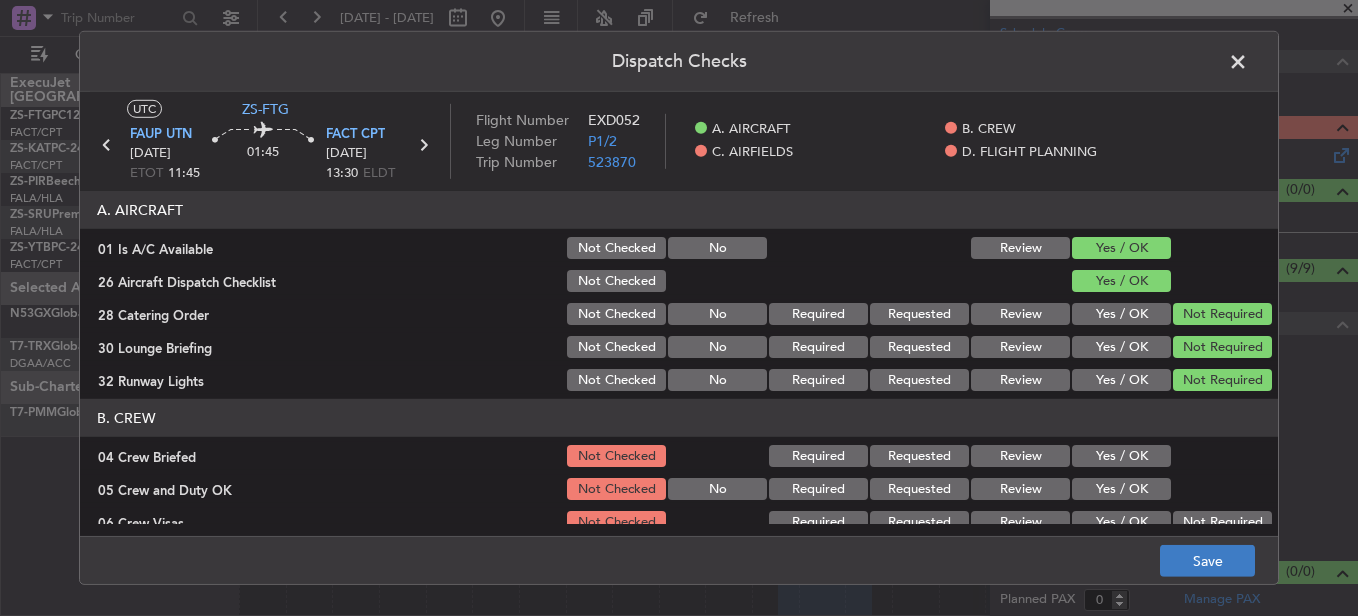 click on "Save" 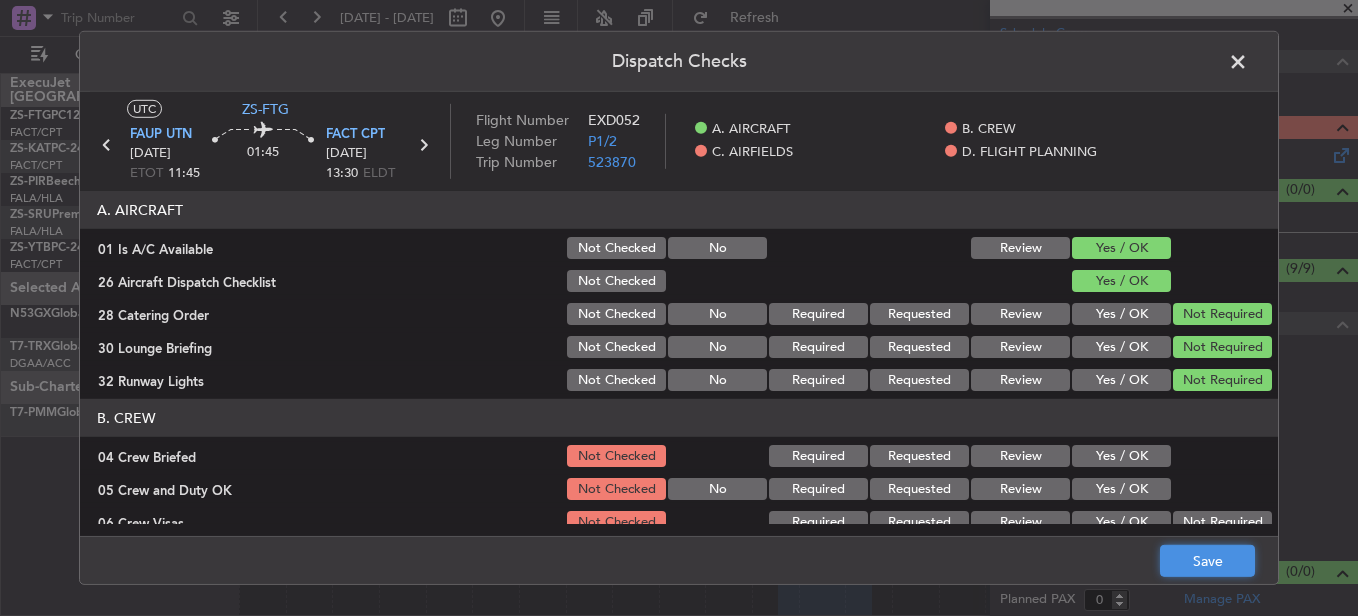 click on "Save" 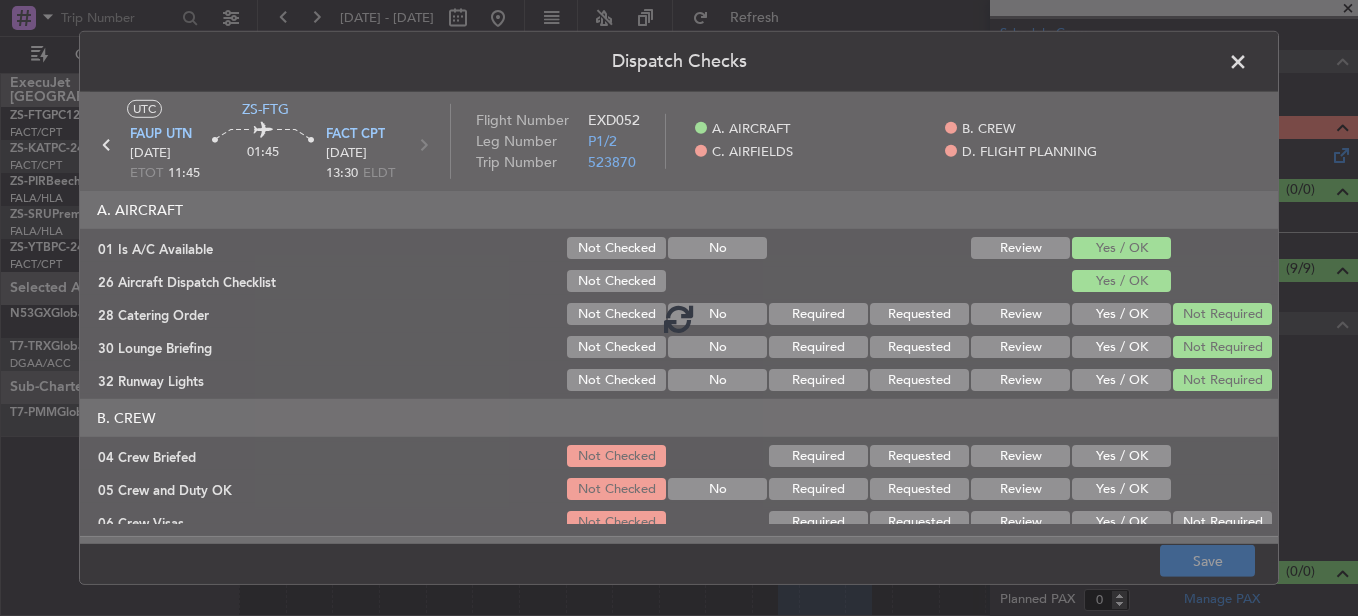 click 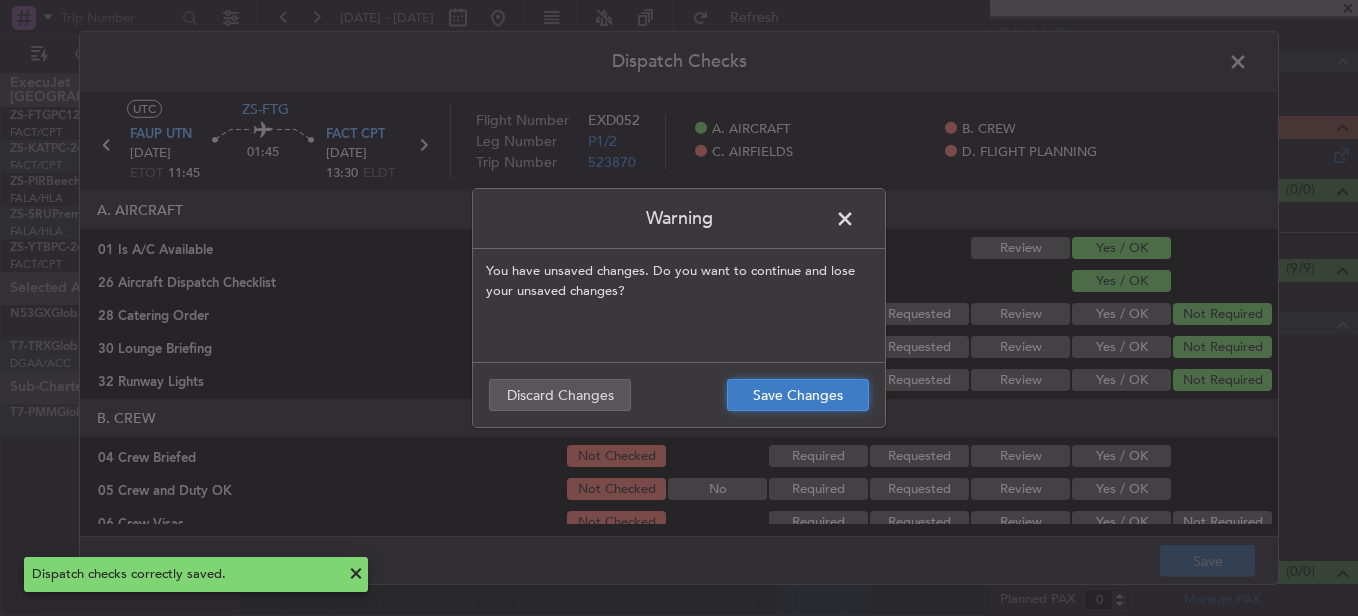 click on "Save Changes" 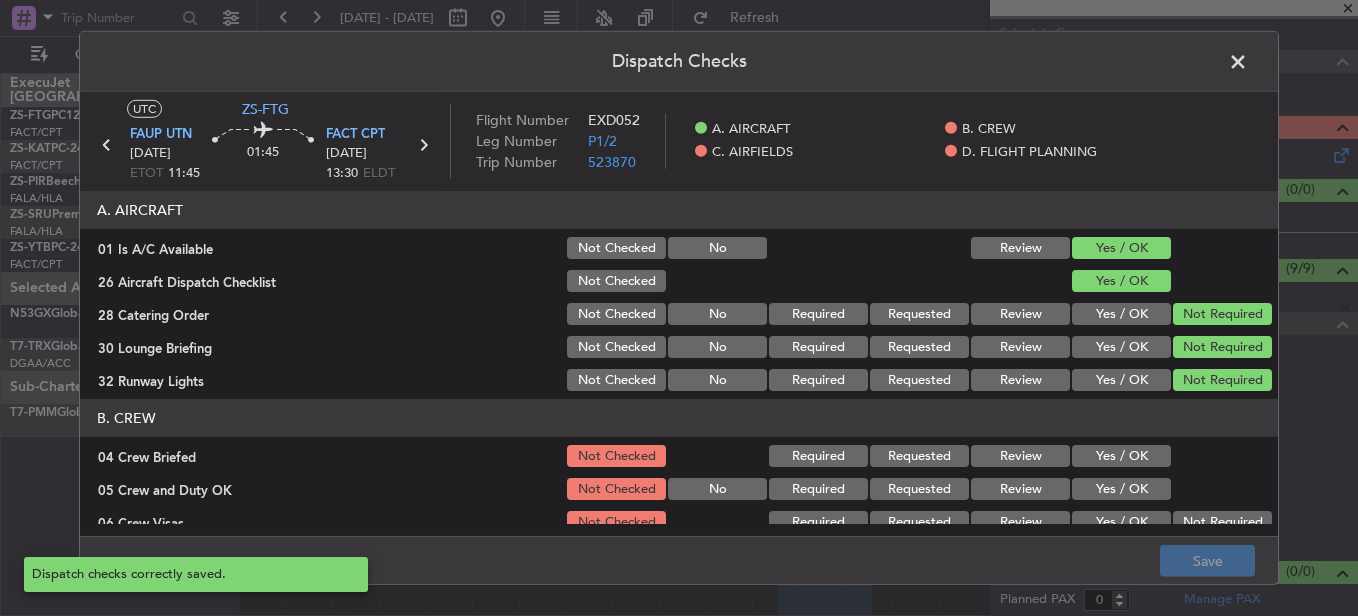 click 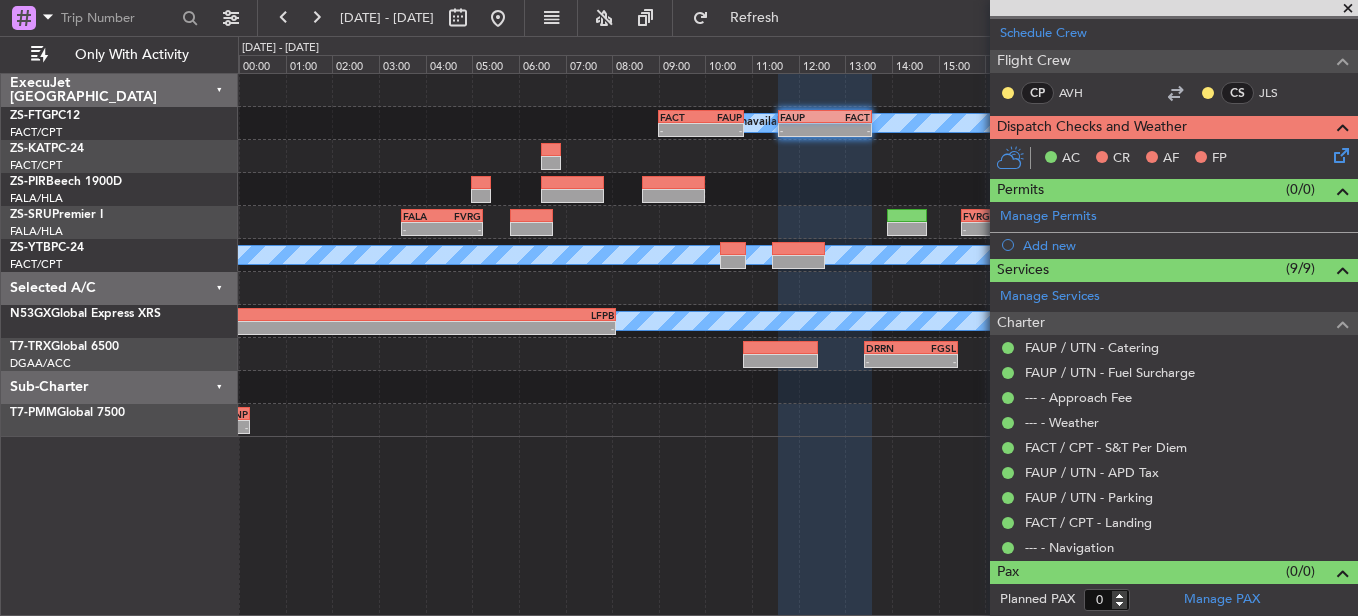 click 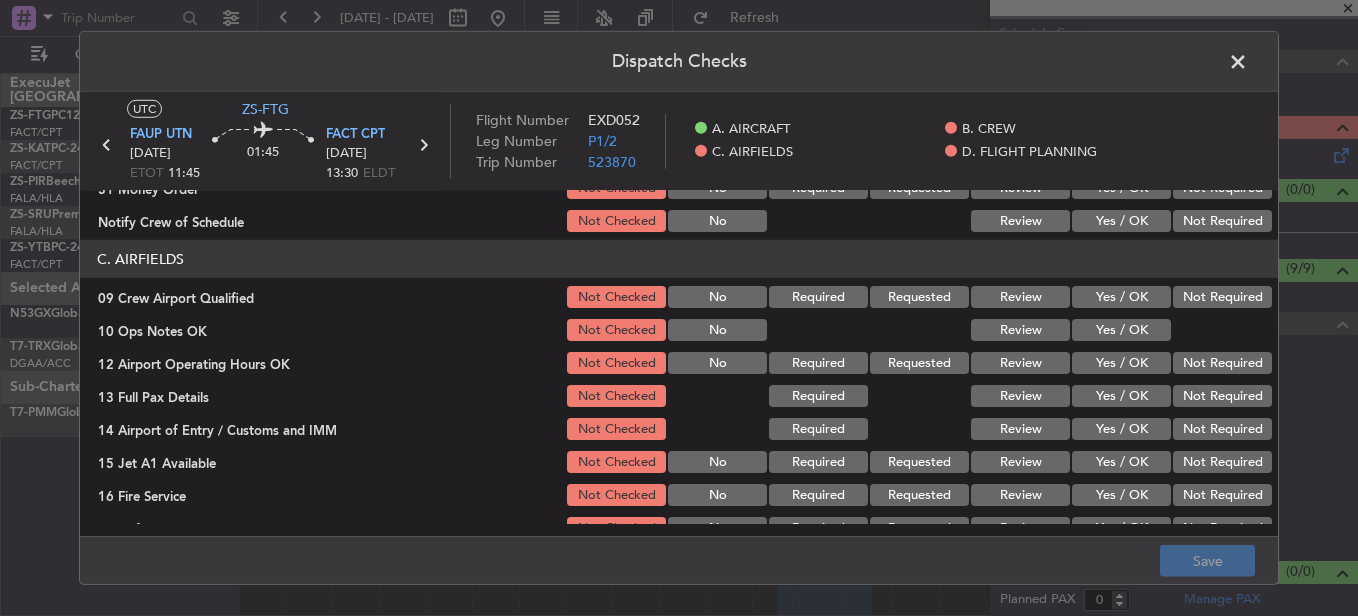 scroll, scrollTop: 100, scrollLeft: 0, axis: vertical 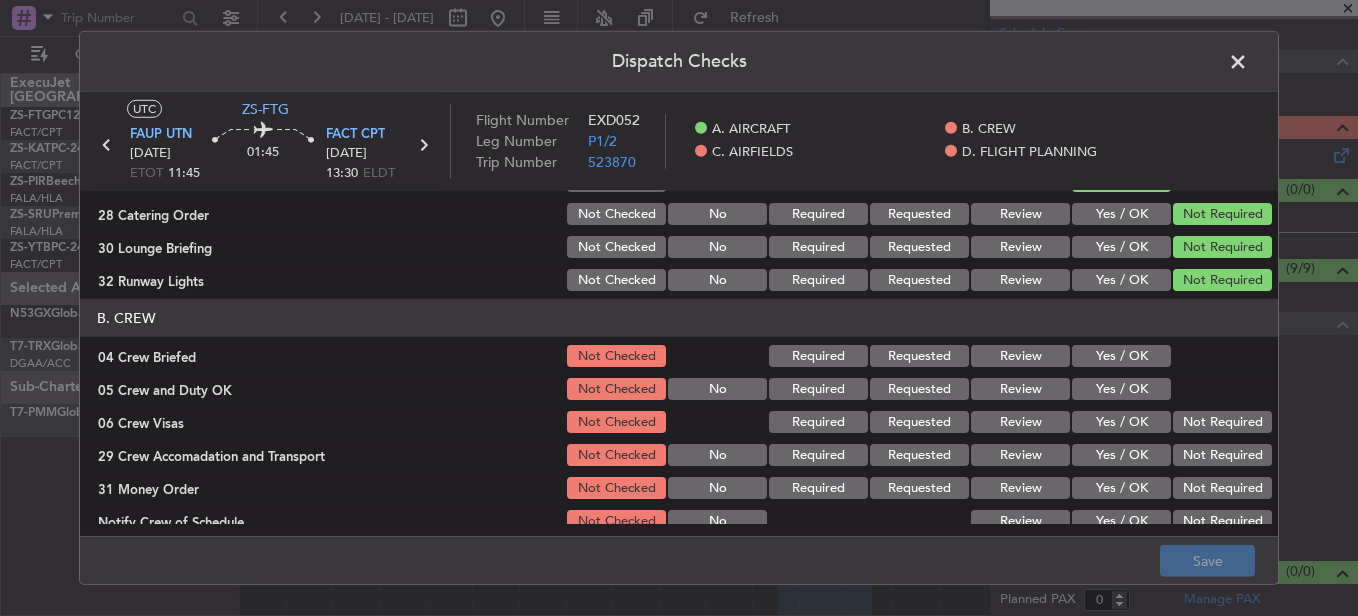 drag, startPoint x: 1123, startPoint y: 355, endPoint x: 1125, endPoint y: 373, distance: 18.110771 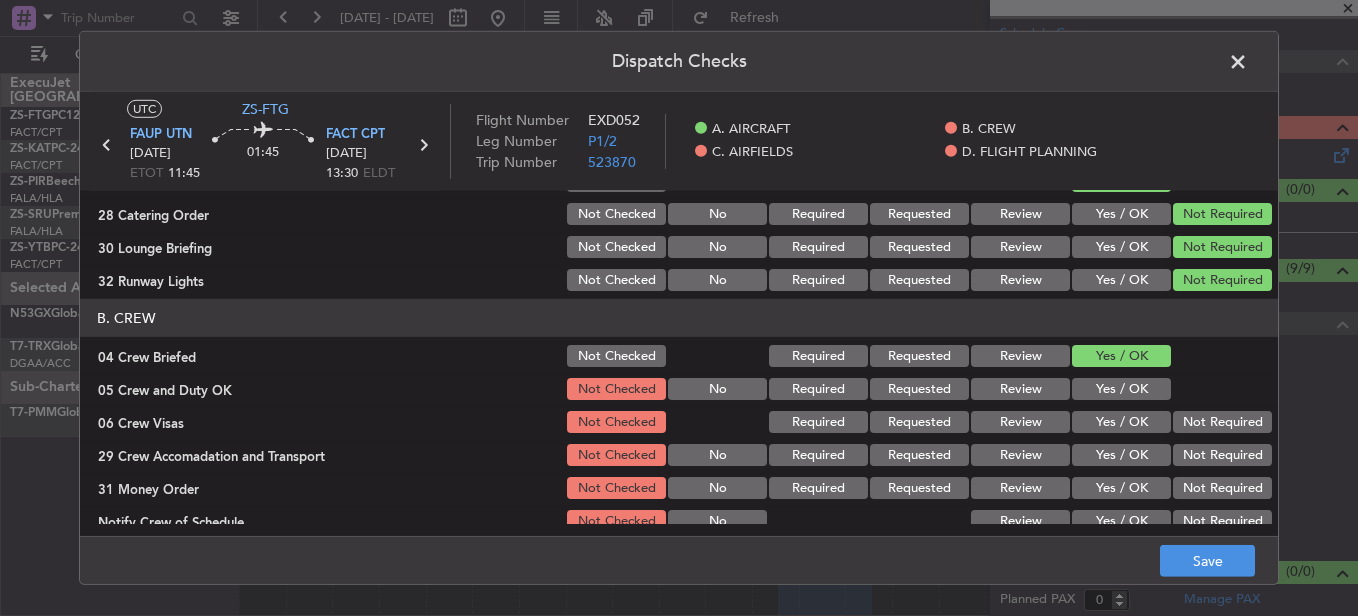 click on "Yes / OK" 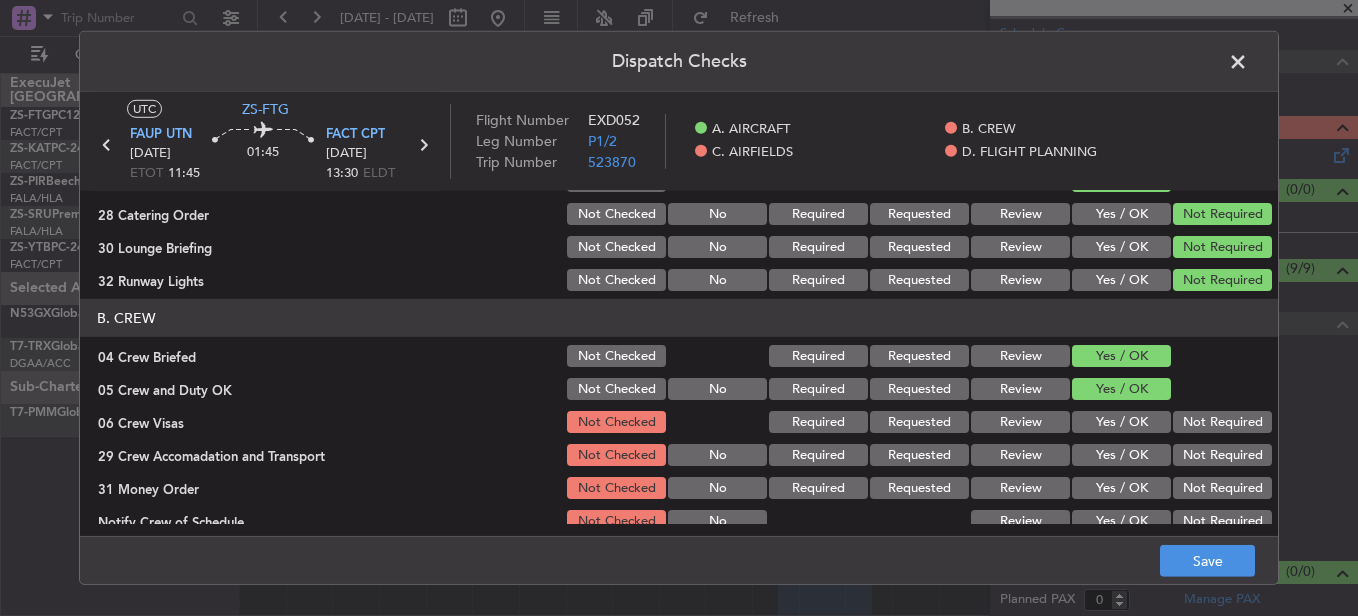 click on "Not Required" 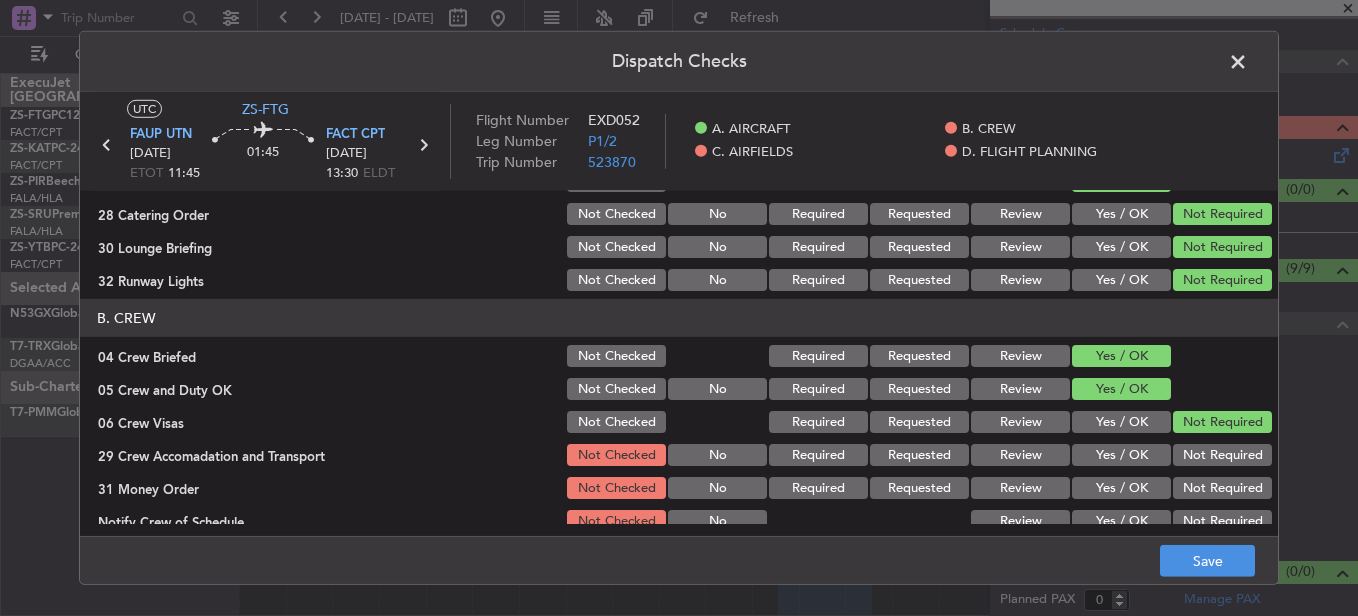 click on "Not Required" 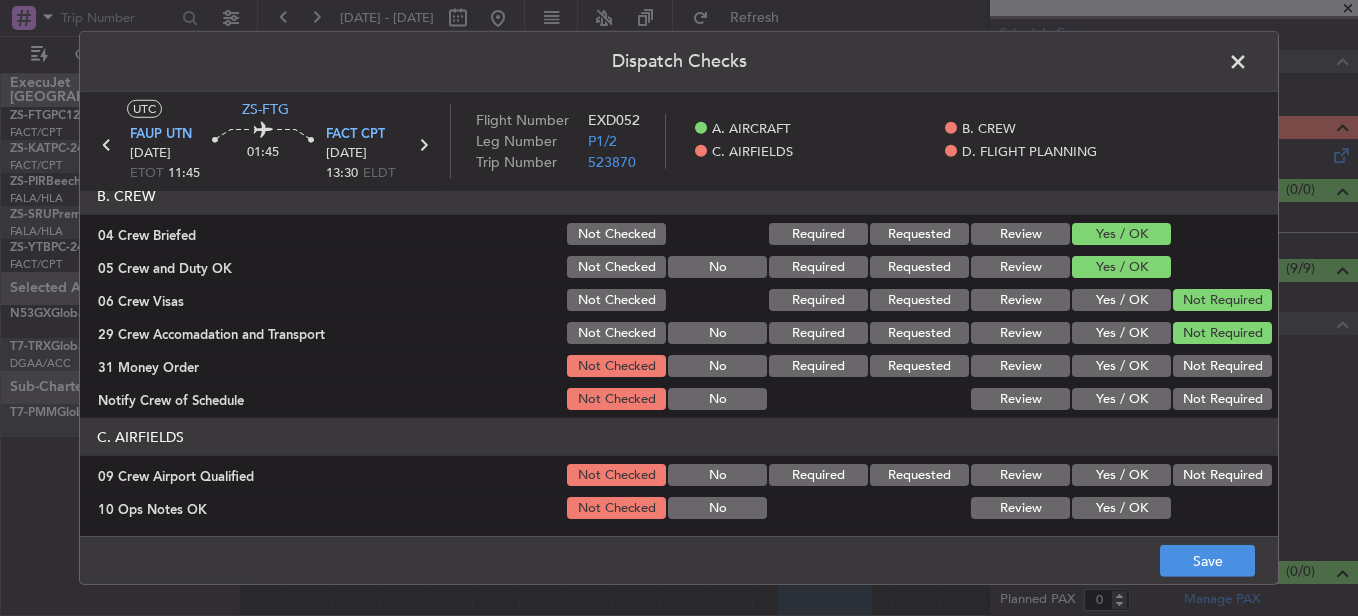 scroll, scrollTop: 300, scrollLeft: 0, axis: vertical 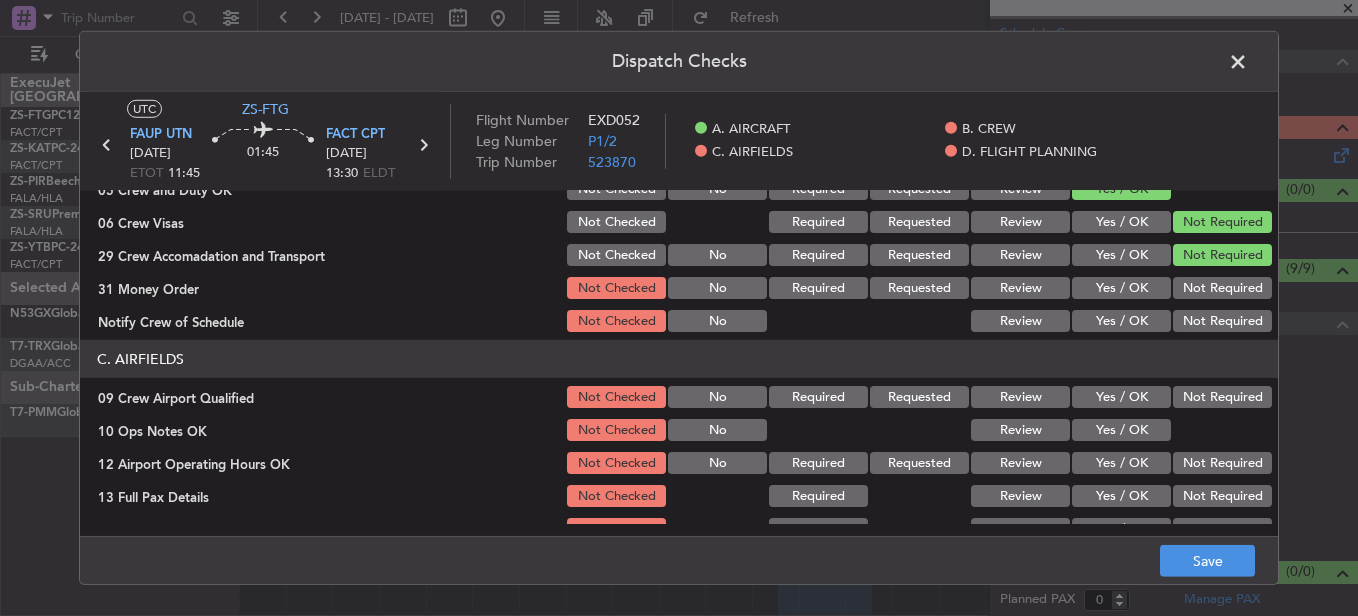 click on "Not Required" 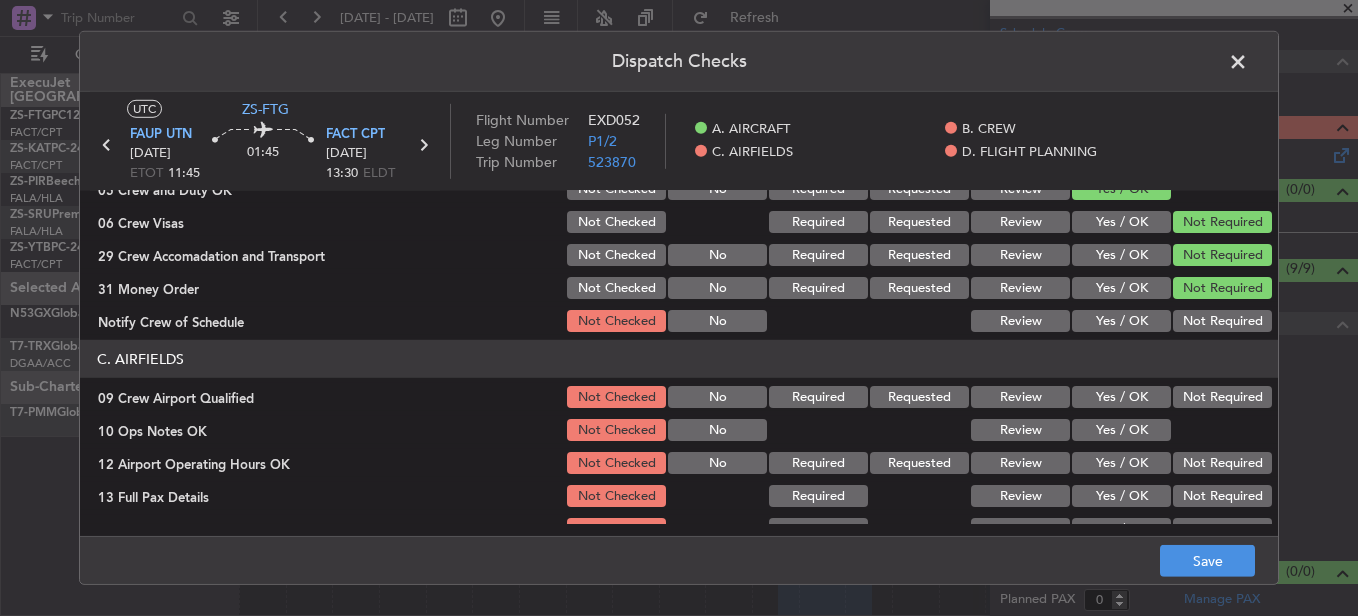 click on "Not Required" 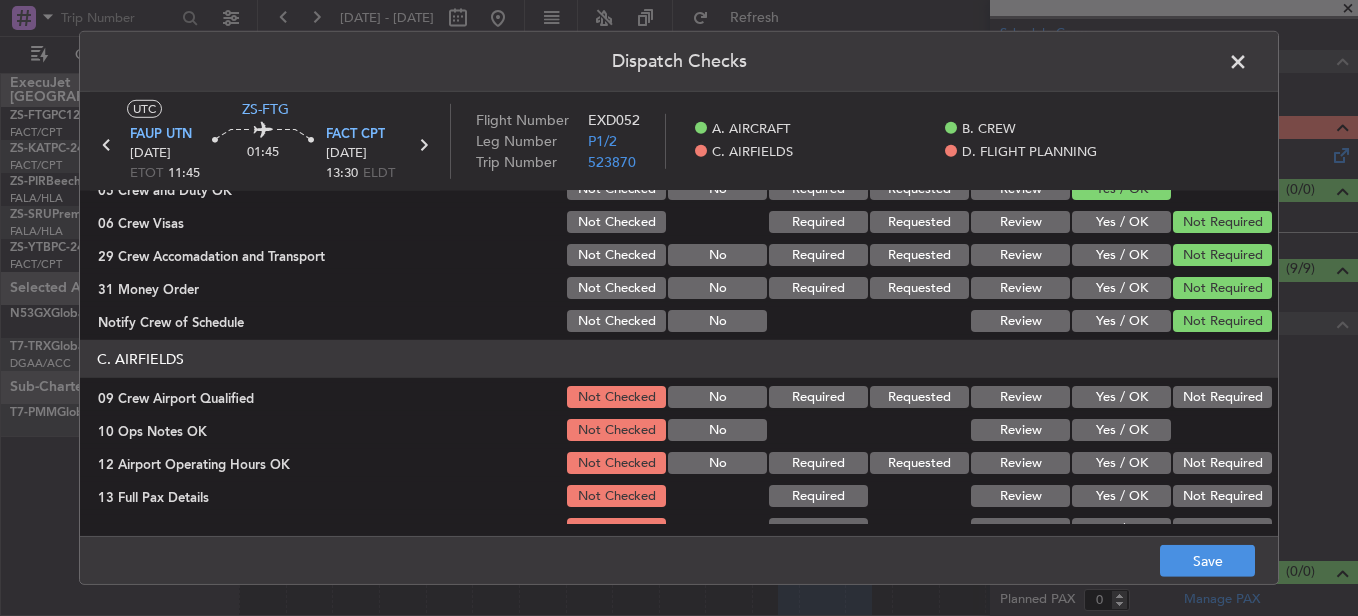 click on "Not Required" 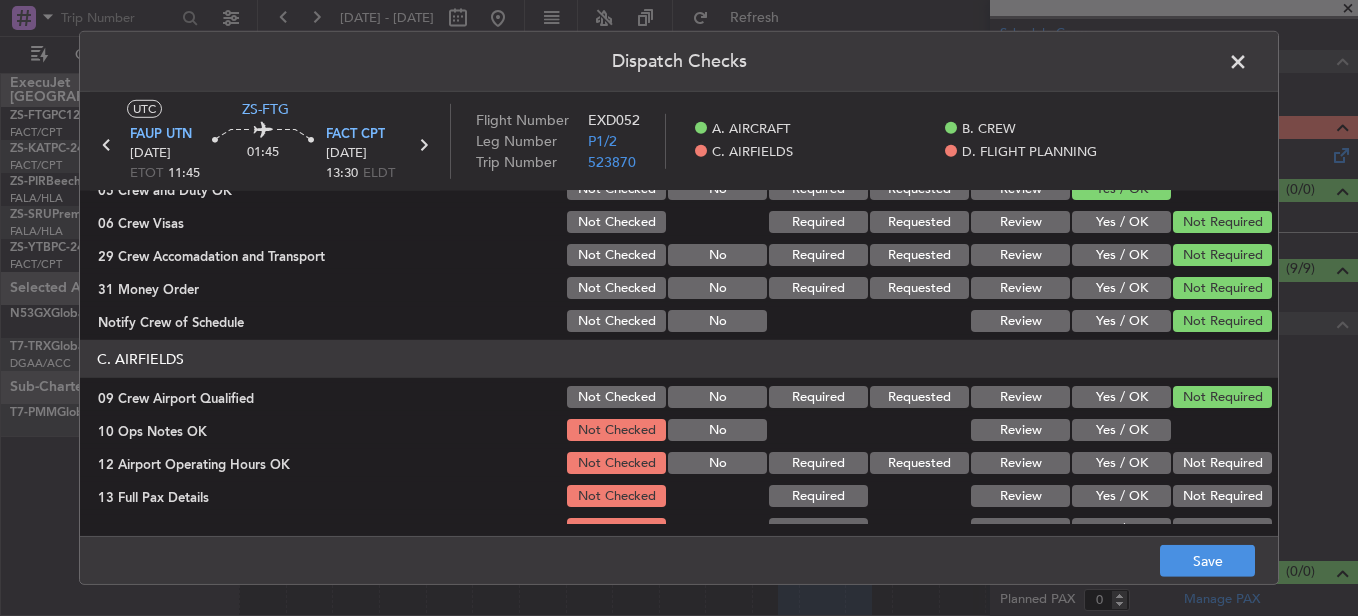 drag, startPoint x: 1112, startPoint y: 427, endPoint x: 1290, endPoint y: 460, distance: 181.03314 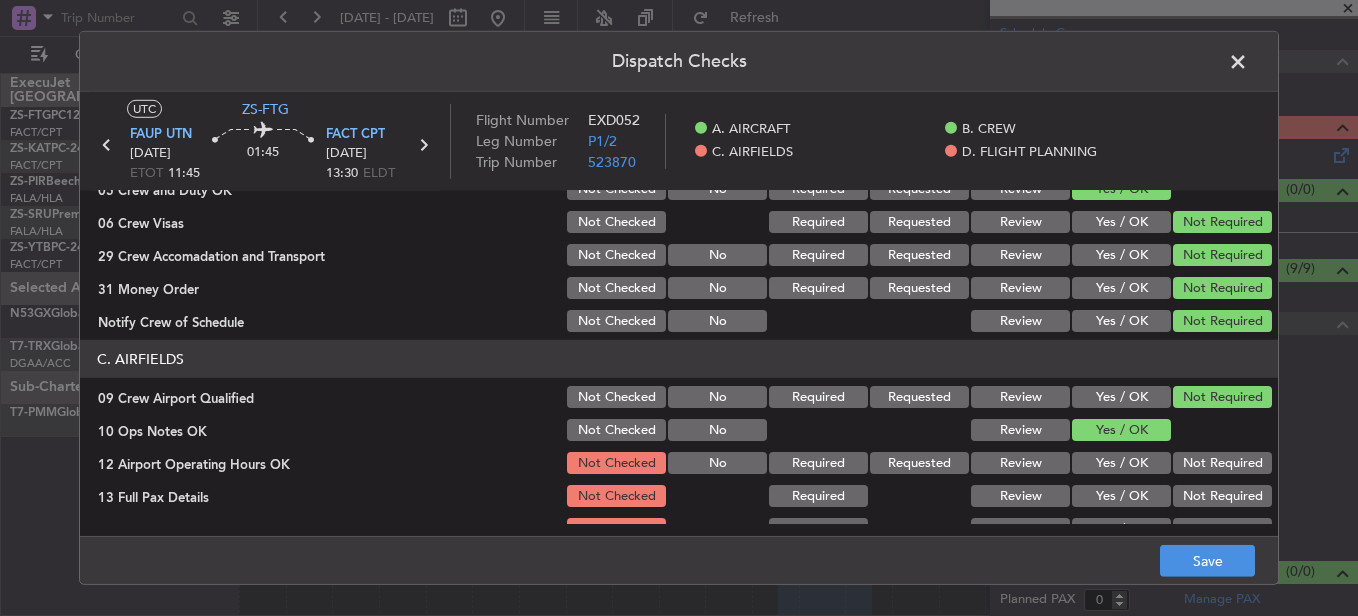 drag, startPoint x: 1290, startPoint y: 460, endPoint x: 1277, endPoint y: 469, distance: 15.811388 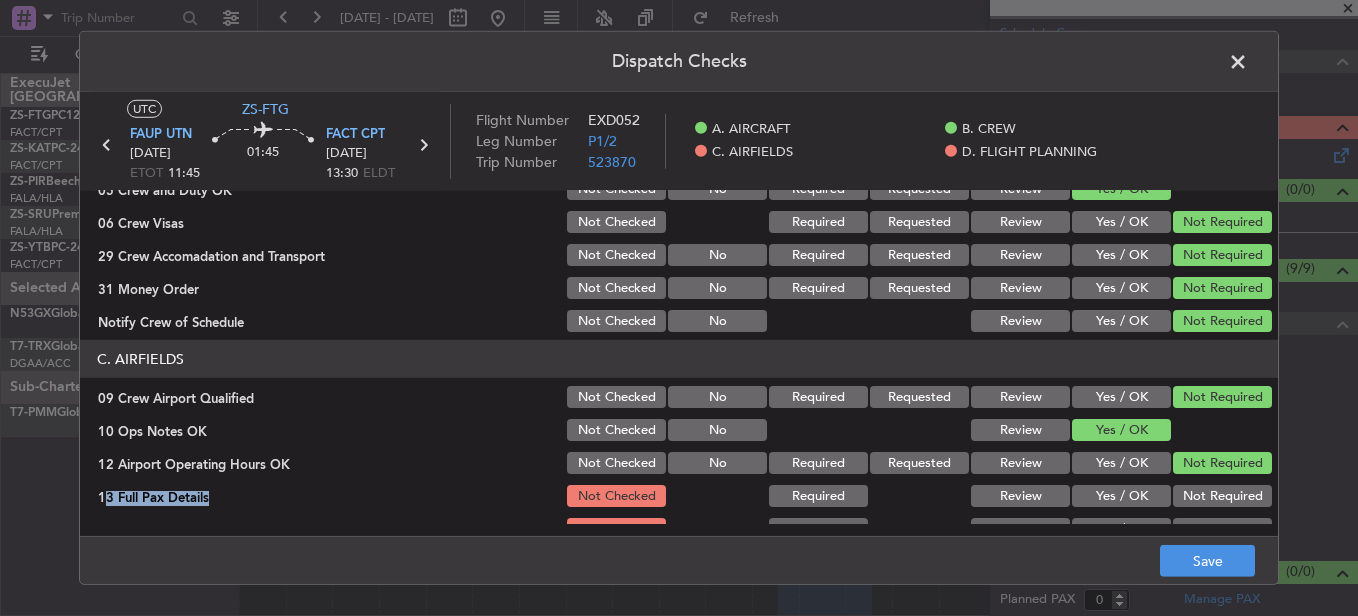 click on "C. AIRFIELDS   09 Crew Airport Qualified  Not Checked No Required Requested Review Yes / OK Not Required  10 Ops Notes OK  Not Checked No Review Yes / OK  12 Airport Operating Hours OK  Not Checked No Required Requested Review Yes / OK Not Required  13 Full Pax Details  Not Checked Required Review Yes / OK Not Required  14 Airport of Entry / Customs and IMM  Not Checked Required Review Yes / OK Not Required  15 Jet A1 Available  Not Checked No Required Requested Review Yes / OK Not Required  16 Fire Service  Not Checked No Required Requested Review Yes / OK Not Required  27 Airfield Indemnity  Not Checked No Required Requested Review Yes / OK Not Required" 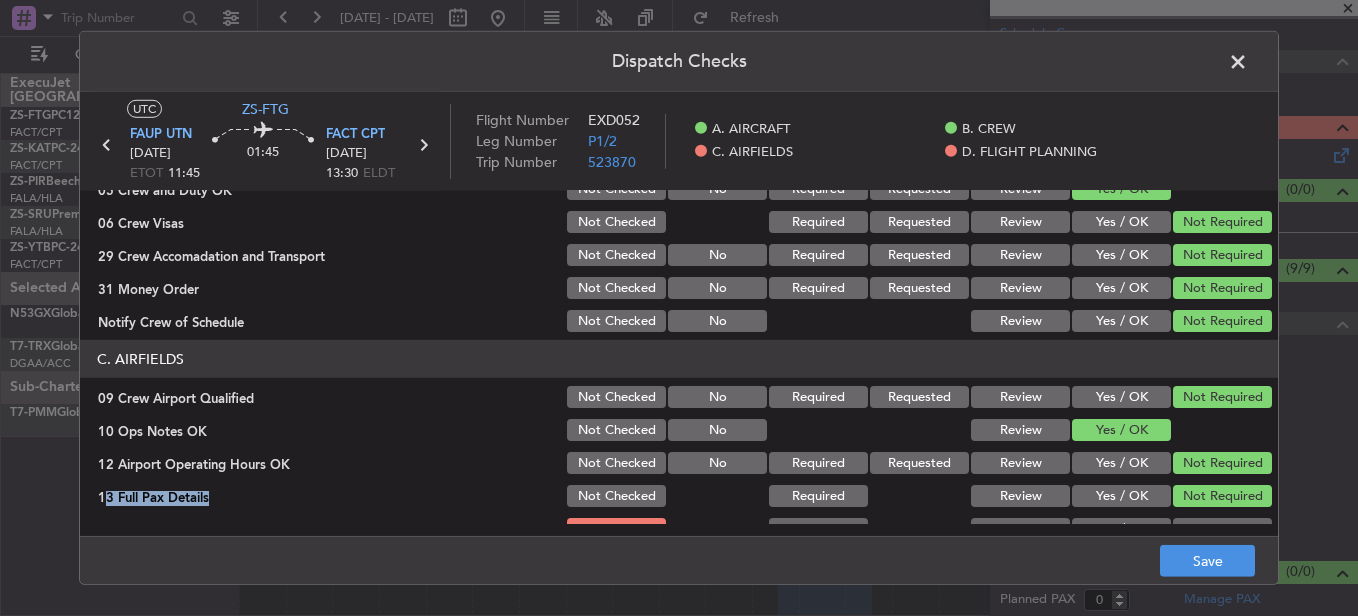 scroll, scrollTop: 565, scrollLeft: 0, axis: vertical 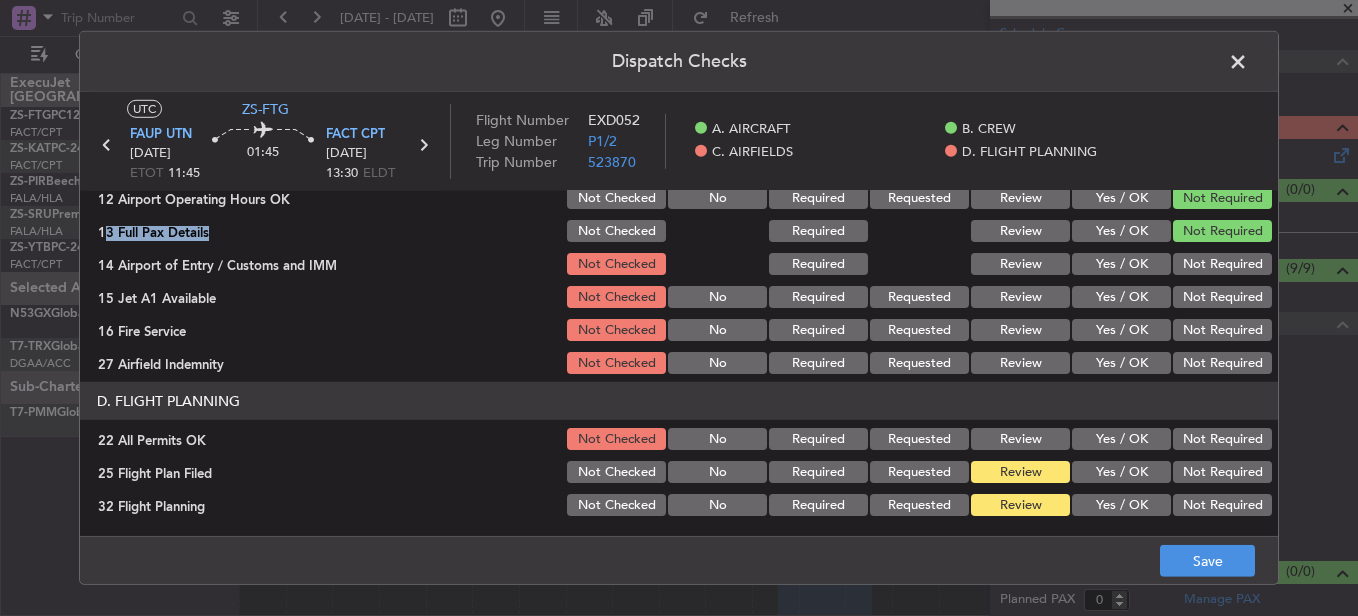 drag, startPoint x: 1195, startPoint y: 255, endPoint x: 1207, endPoint y: 306, distance: 52.392746 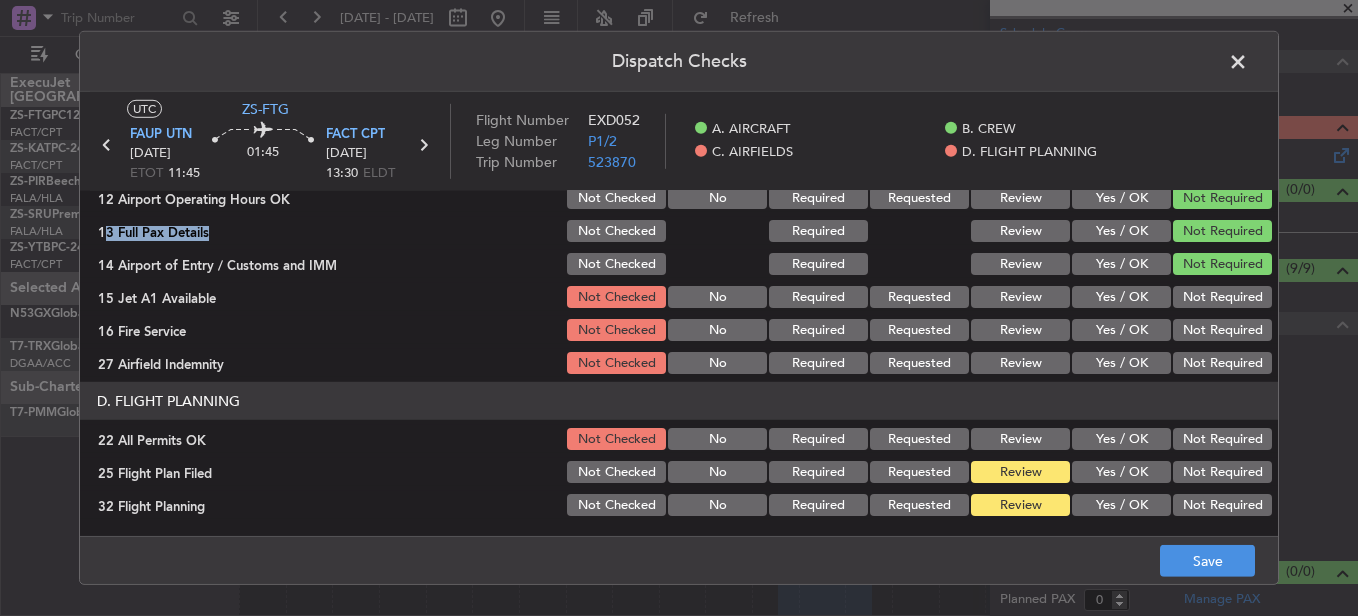 click on "Not Required" 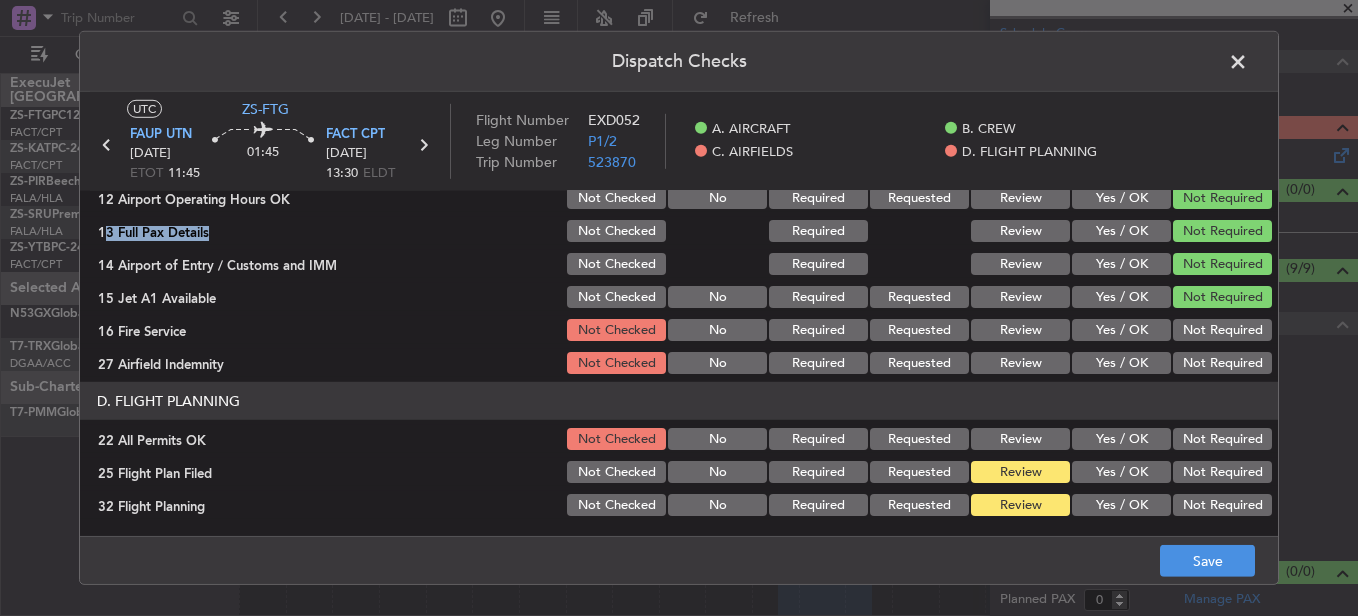 click on "Not Required" 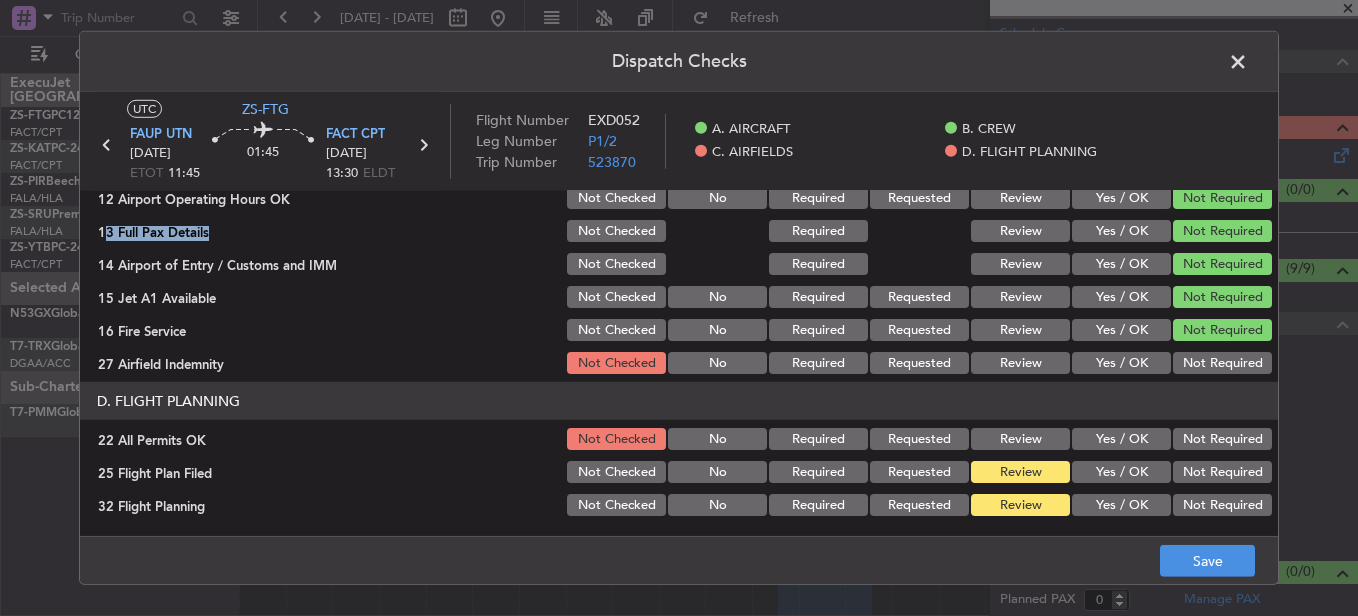 click on "Not Required" 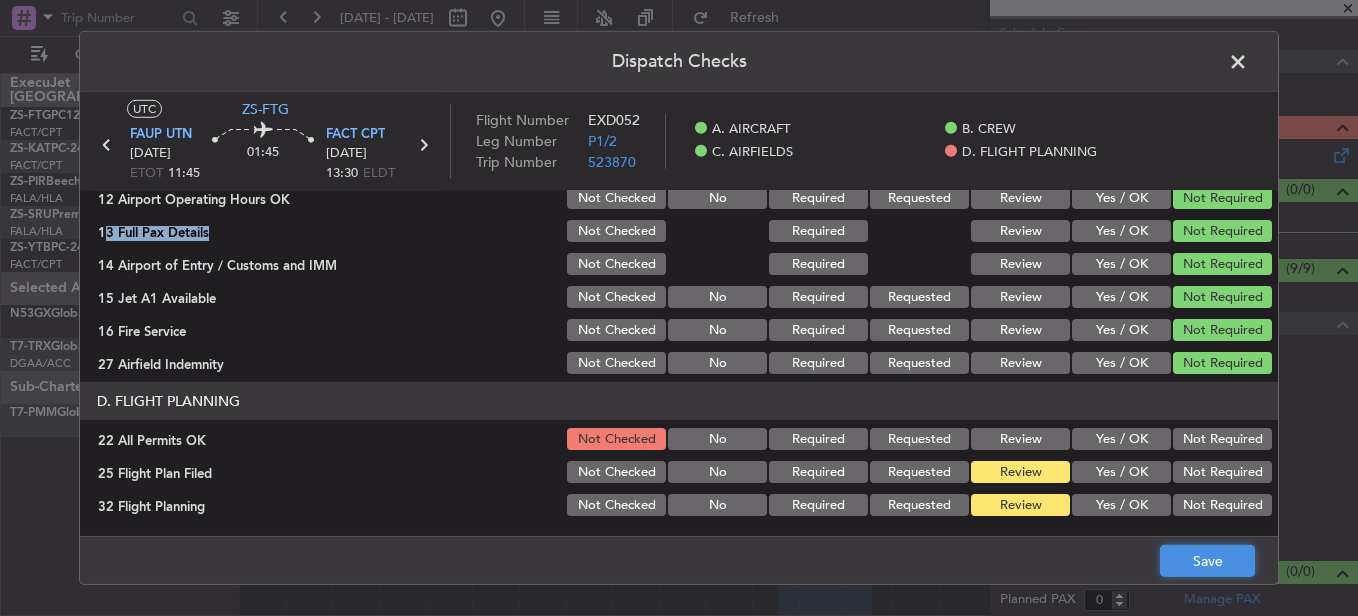 click on "Save" 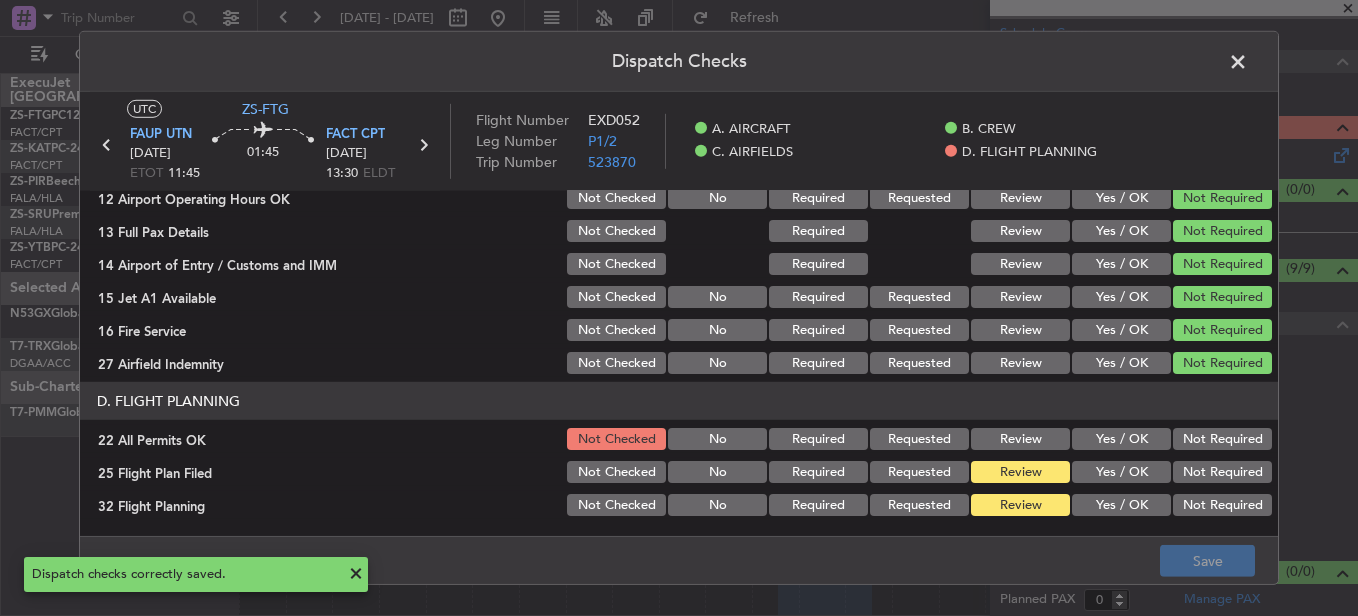 click 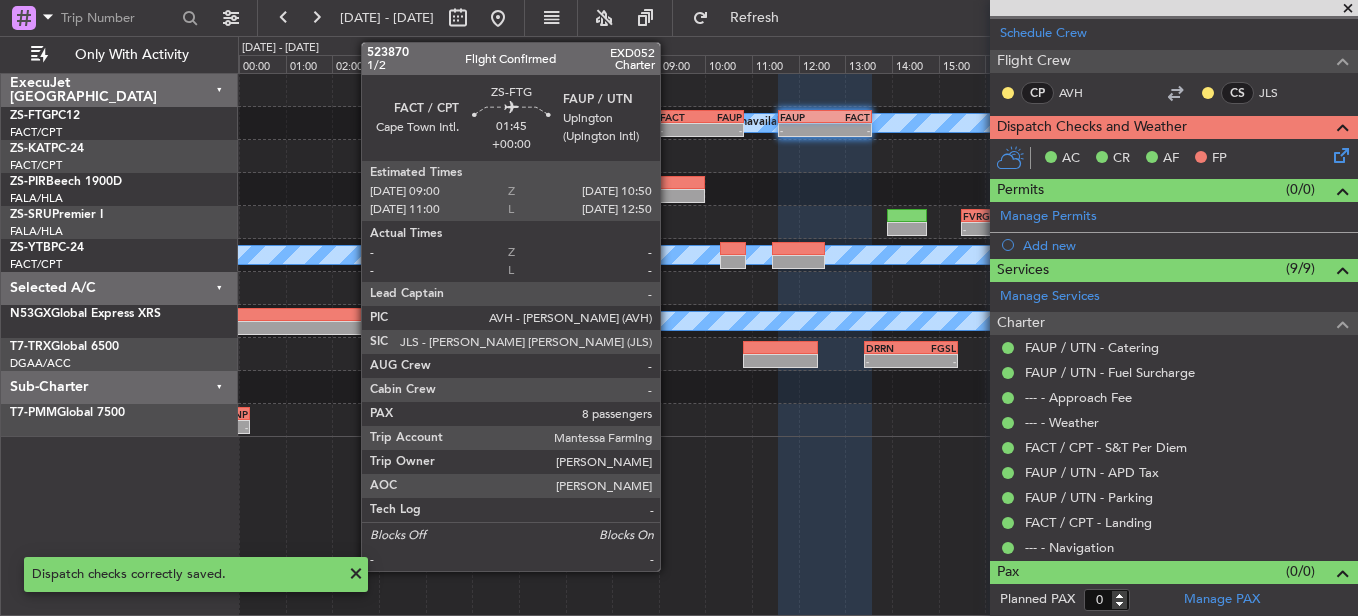 click on "-" 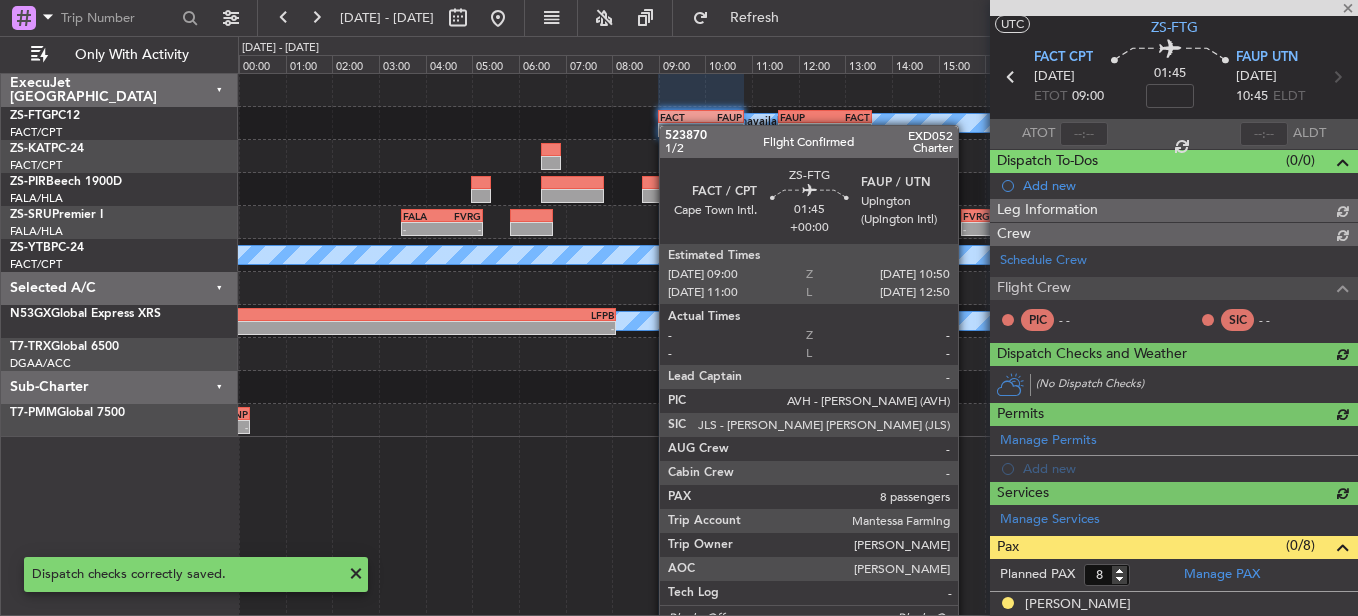 scroll, scrollTop: 273, scrollLeft: 0, axis: vertical 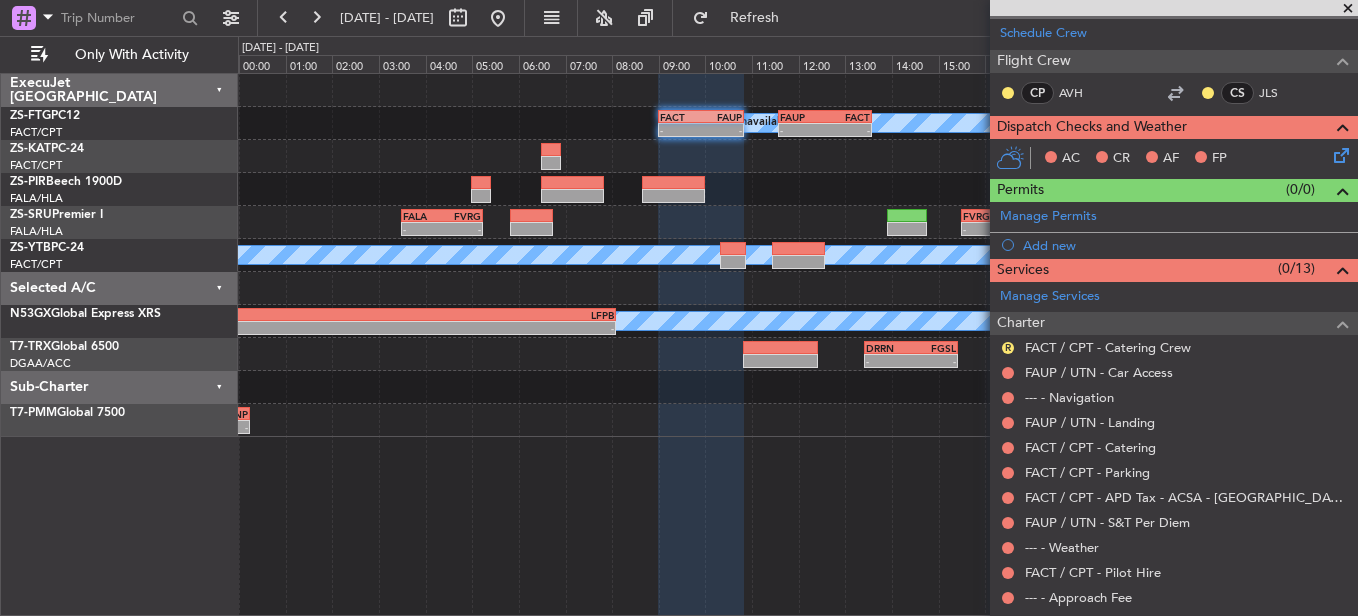 click at bounding box center (1008, 598) 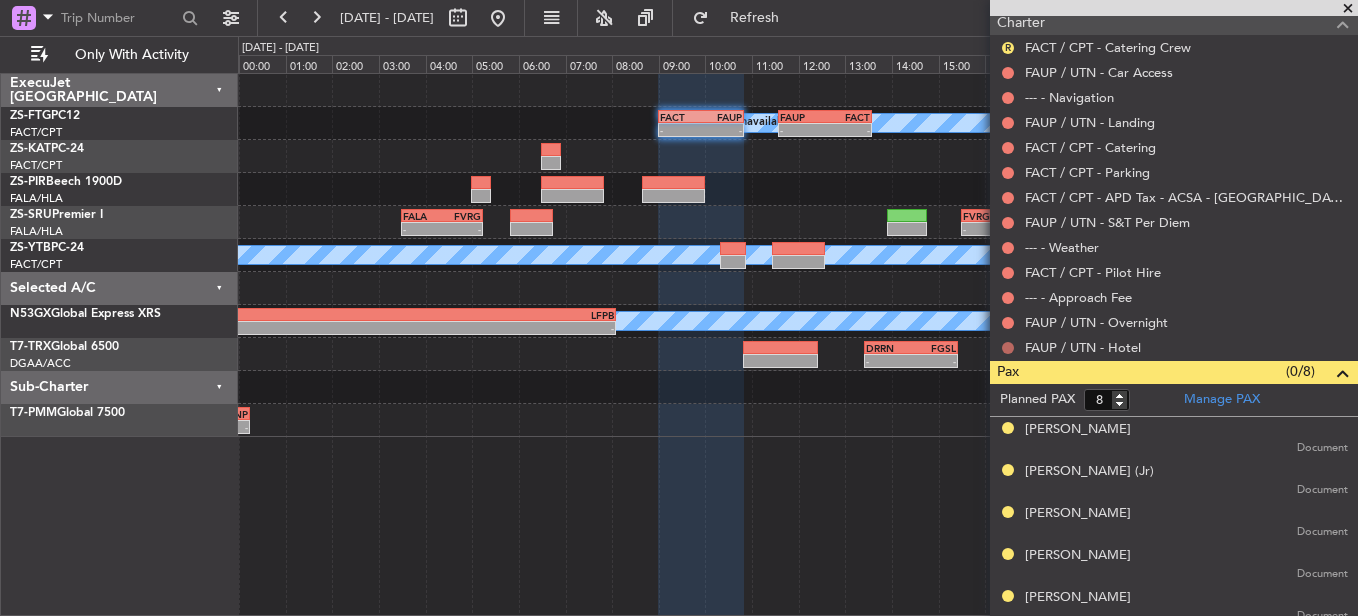 click at bounding box center [1008, 348] 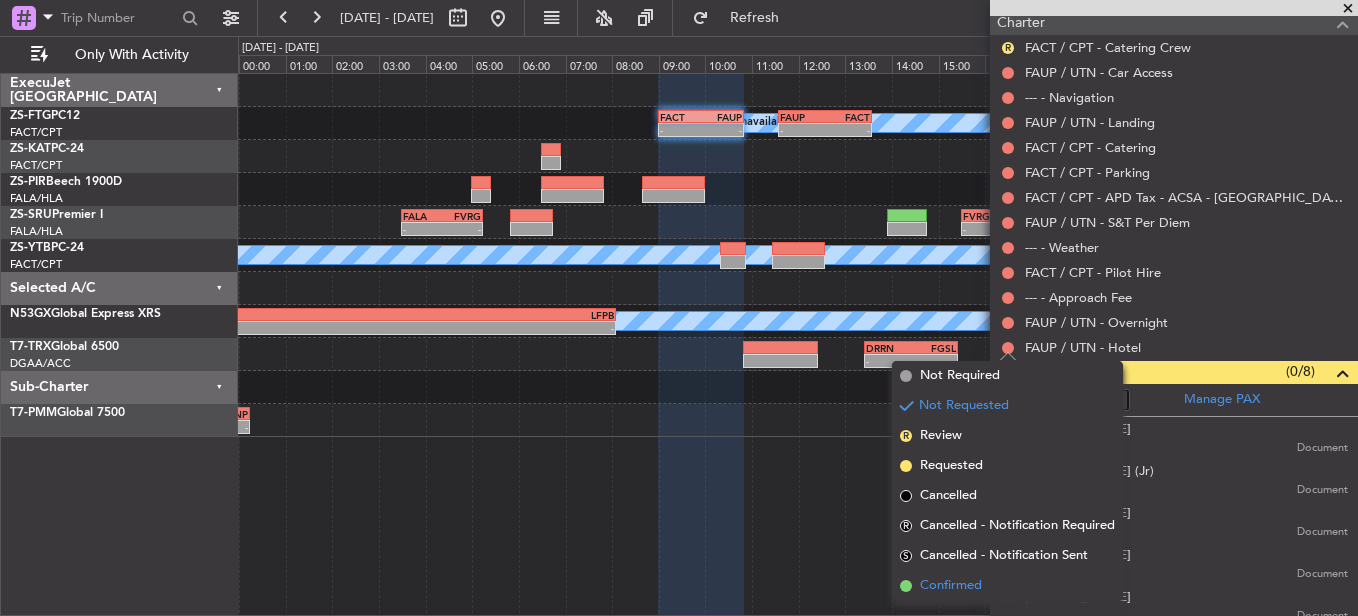 click on "Confirmed" at bounding box center (1007, 586) 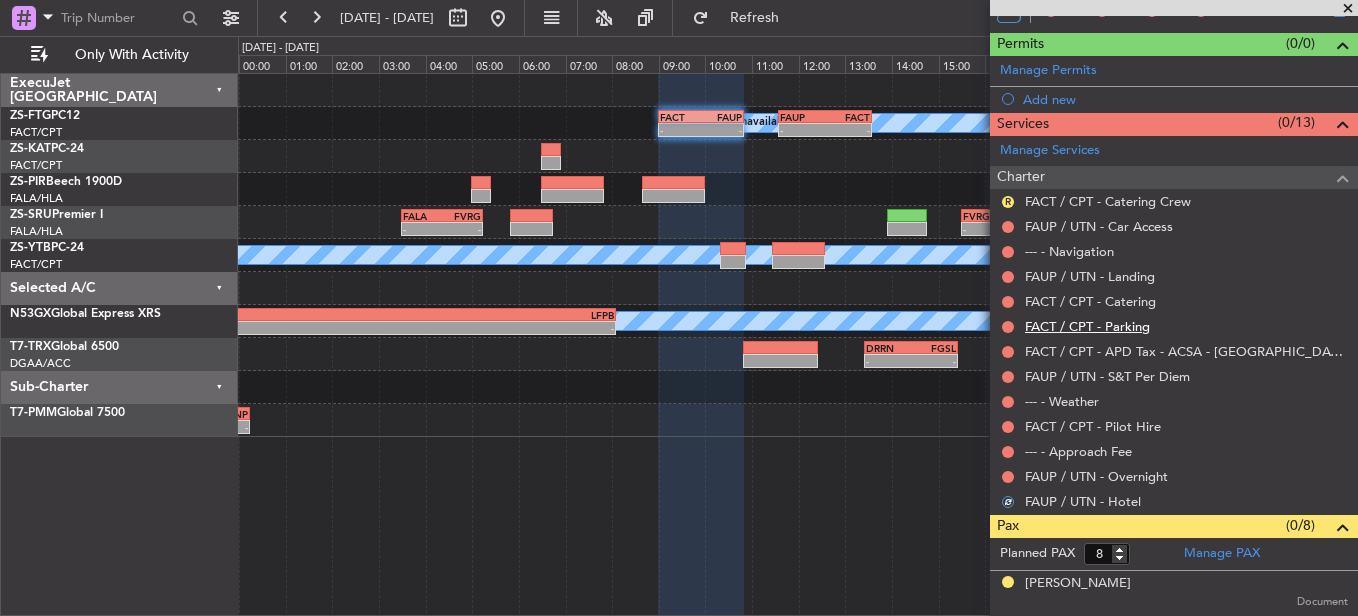 scroll, scrollTop: 373, scrollLeft: 0, axis: vertical 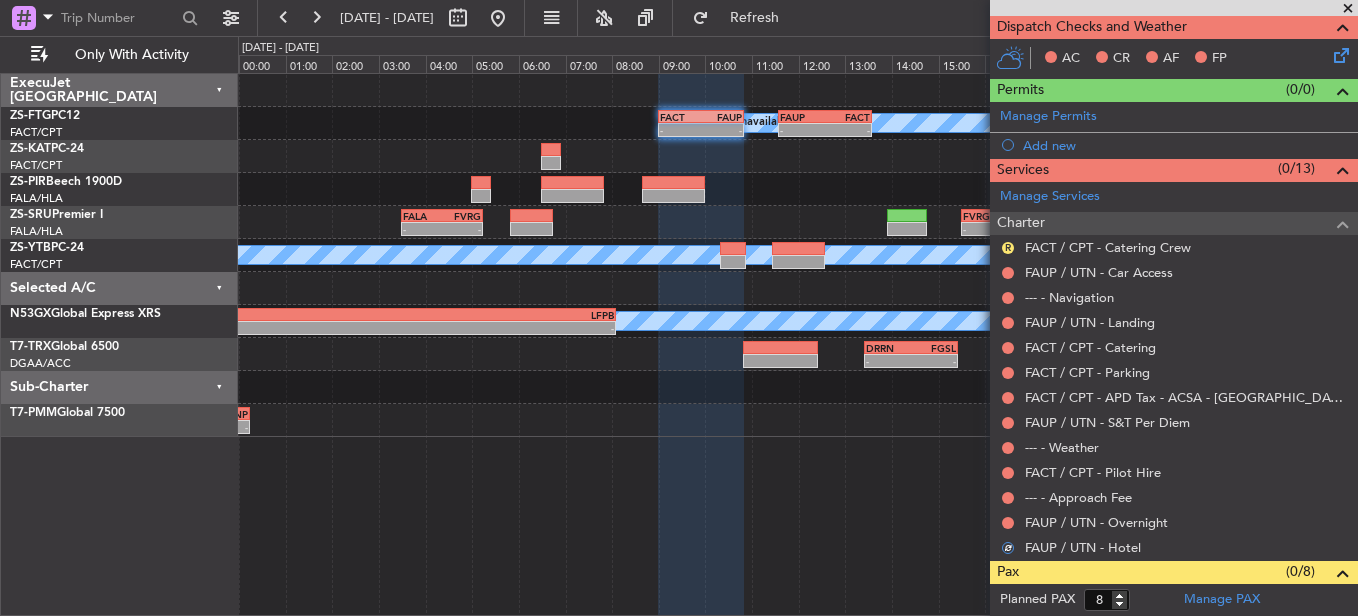 click at bounding box center (1008, 523) 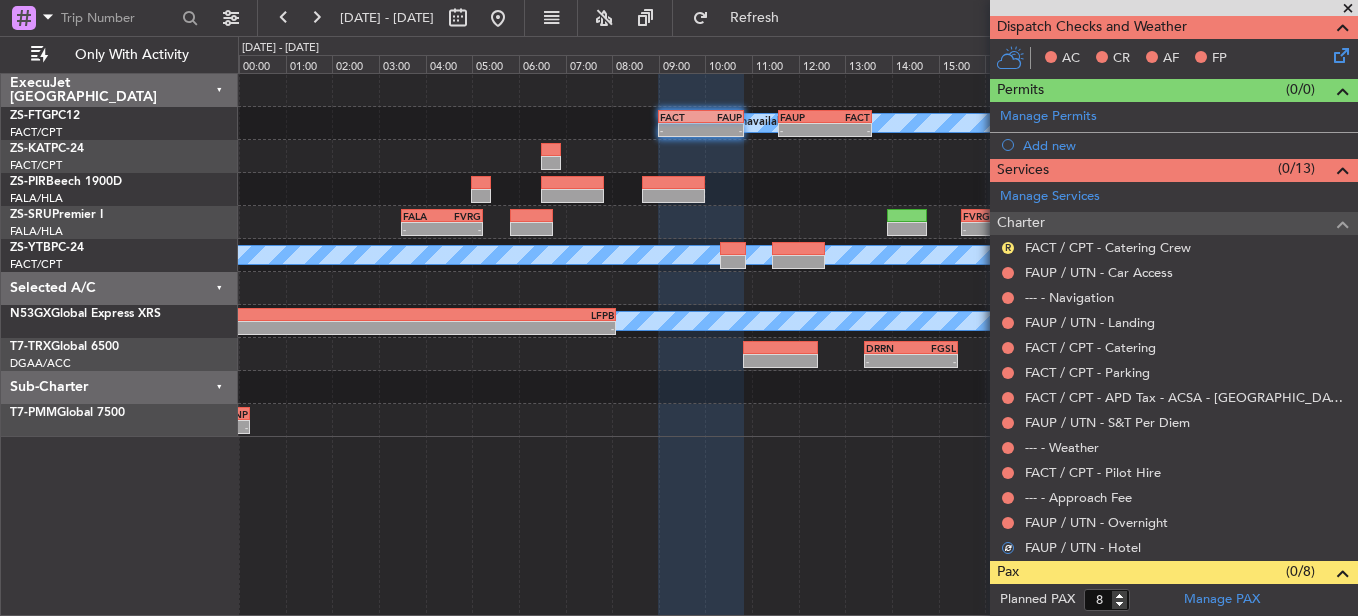 click on "Not Requested" at bounding box center (1008, 554) 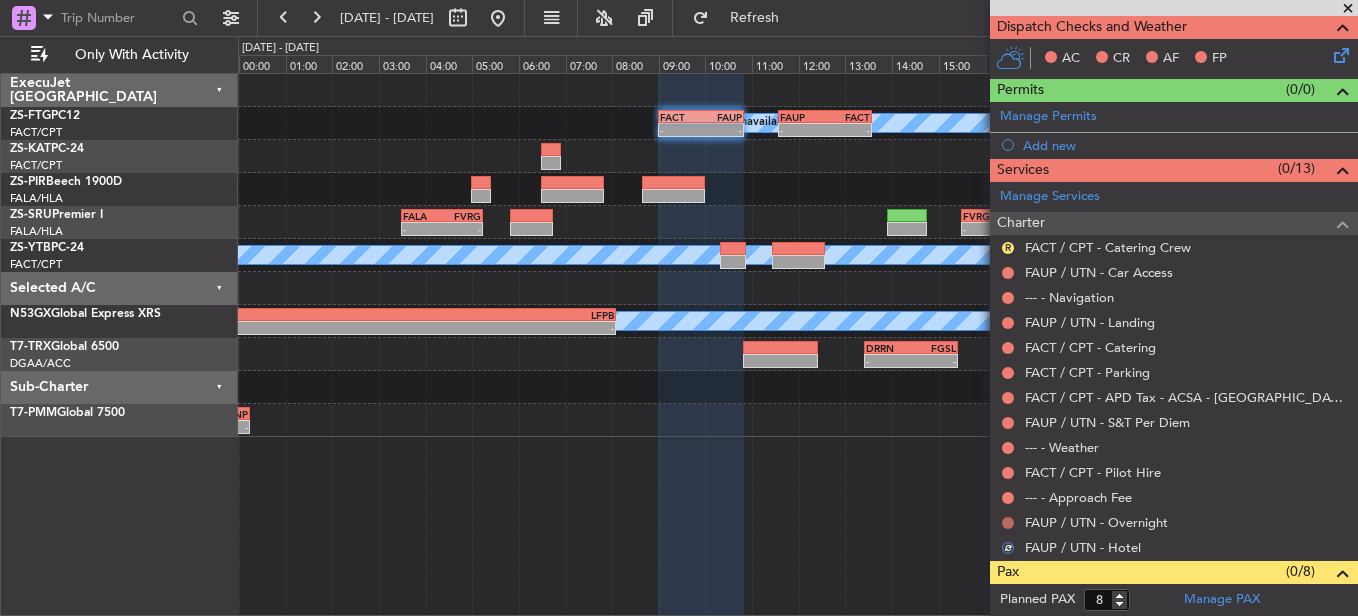 click at bounding box center (1008, 523) 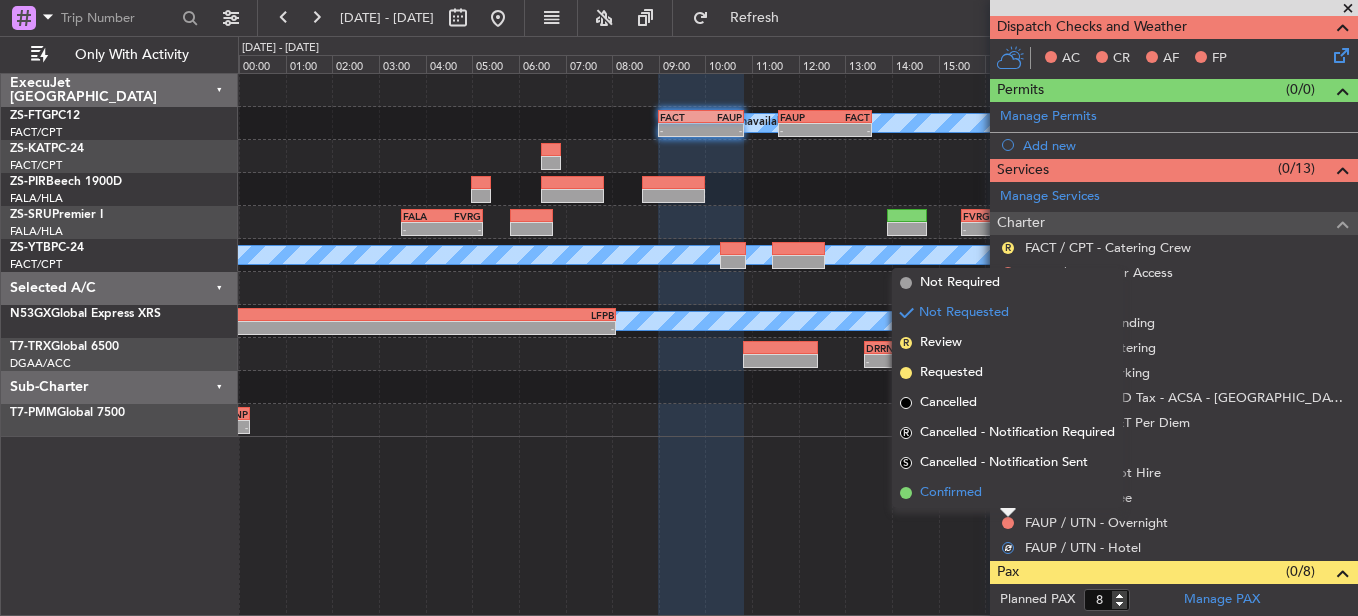 click on "Confirmed" at bounding box center (951, 493) 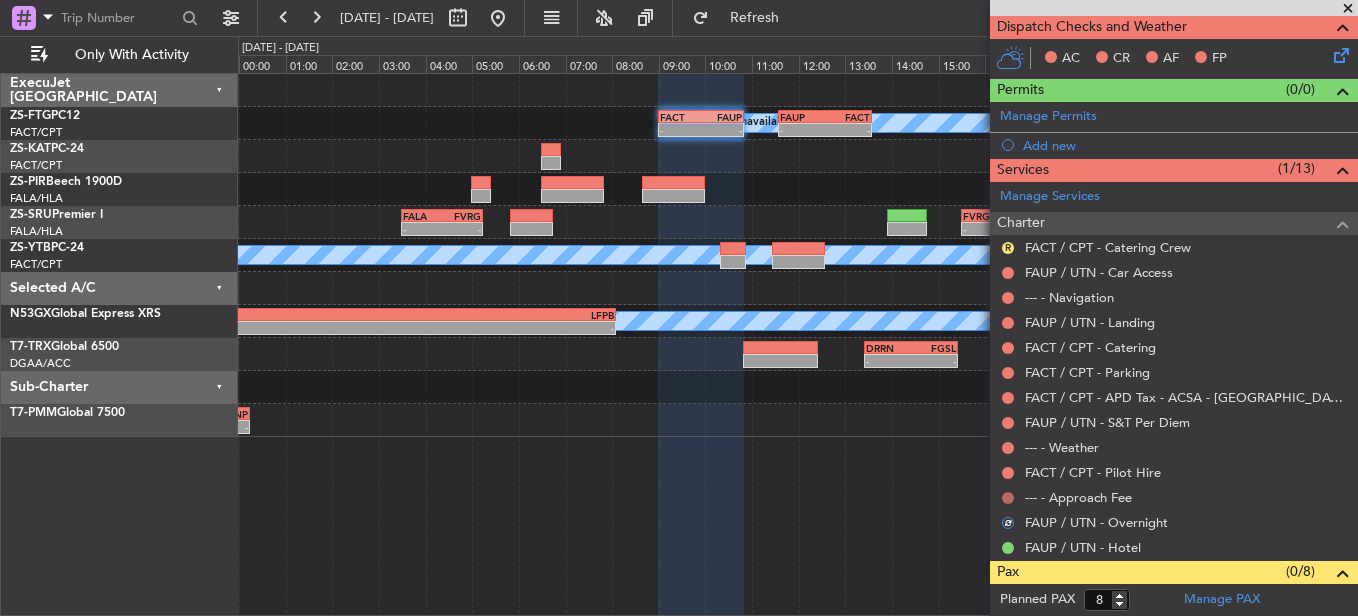 click at bounding box center (1008, 498) 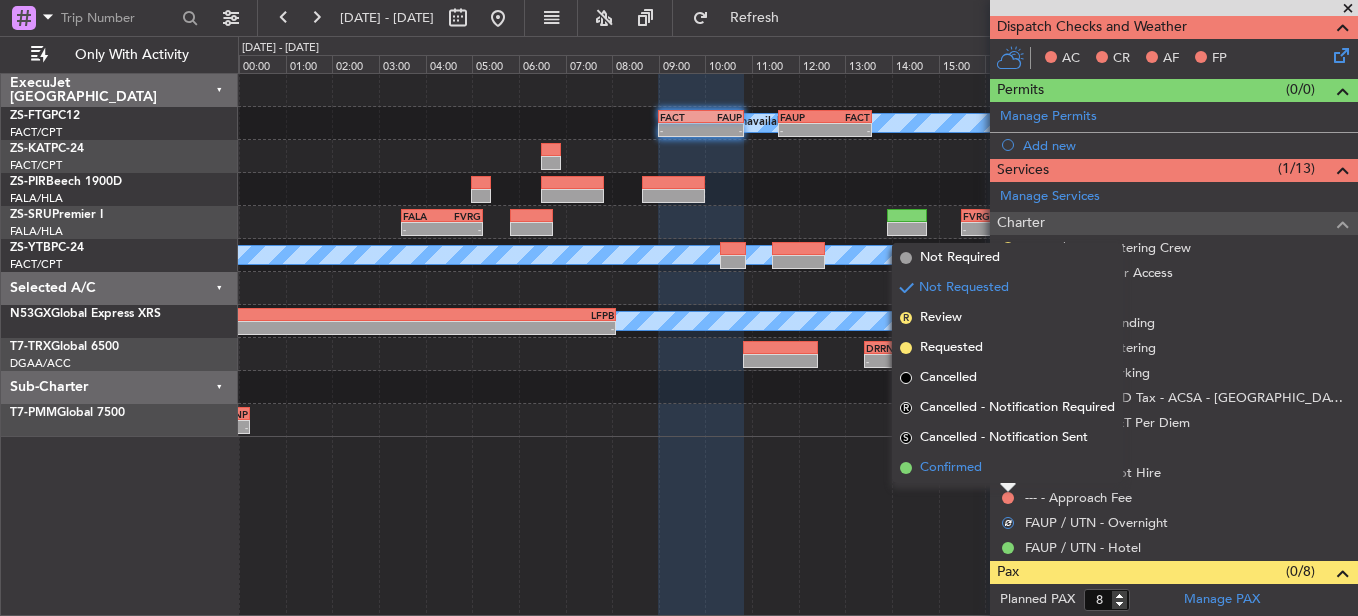 click on "Confirmed" at bounding box center (1007, 468) 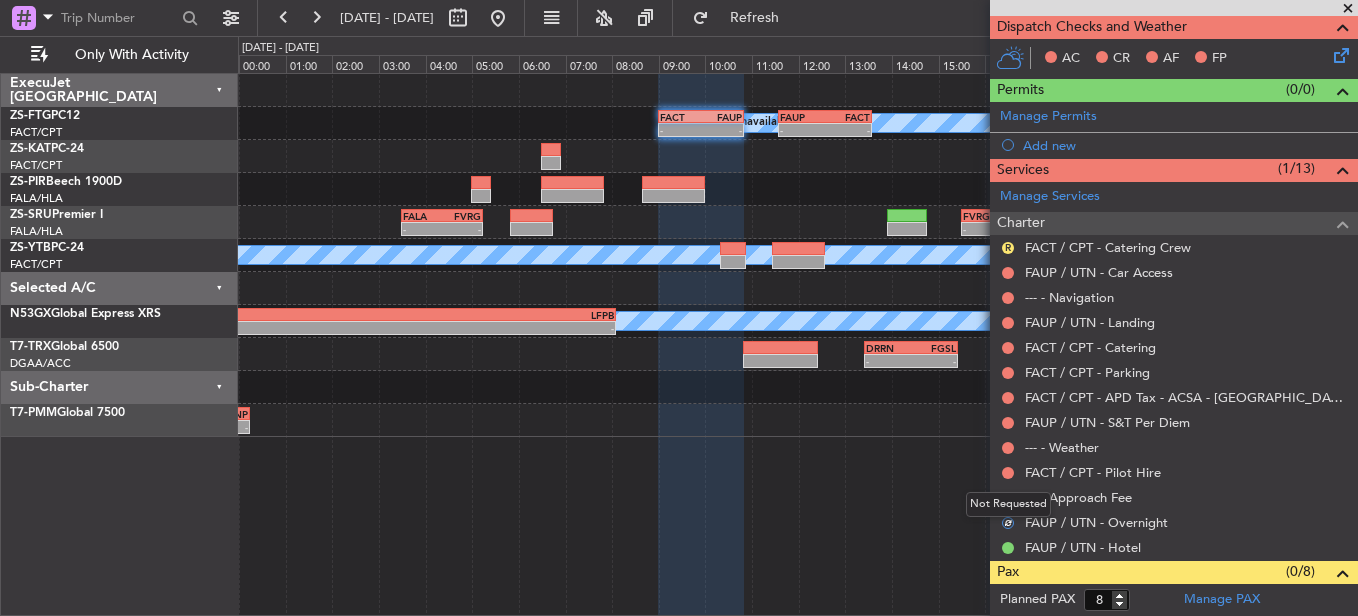 click on "Not Requested" at bounding box center [1008, 504] 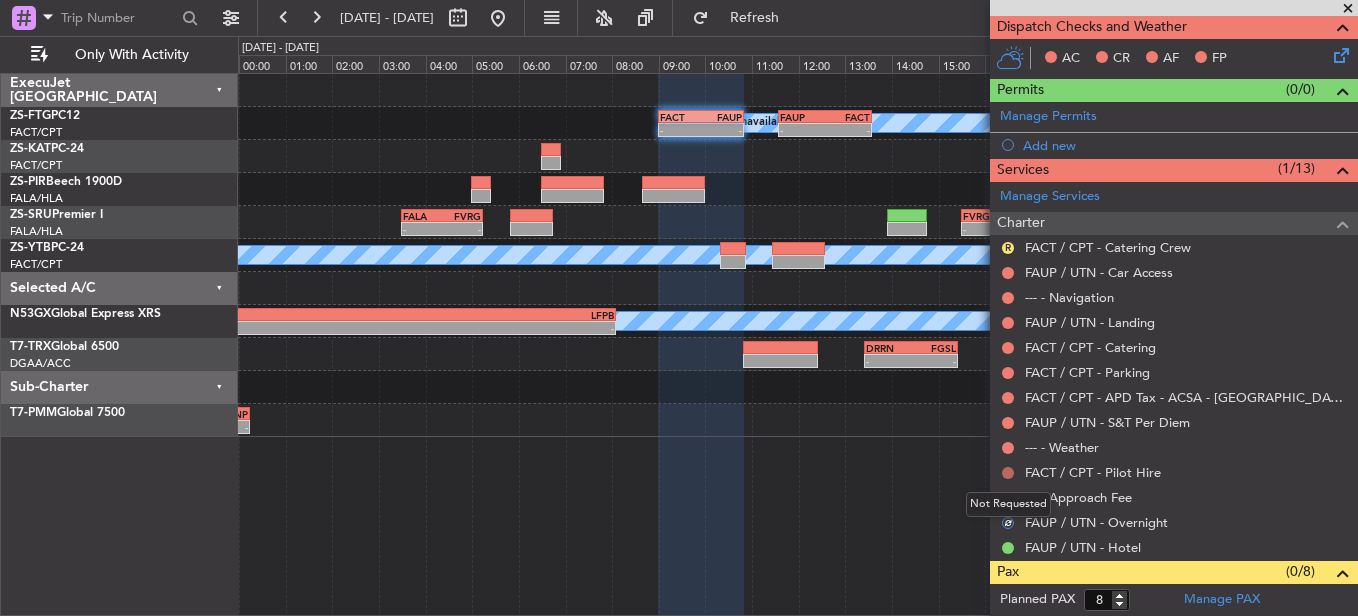 click at bounding box center (1008, 473) 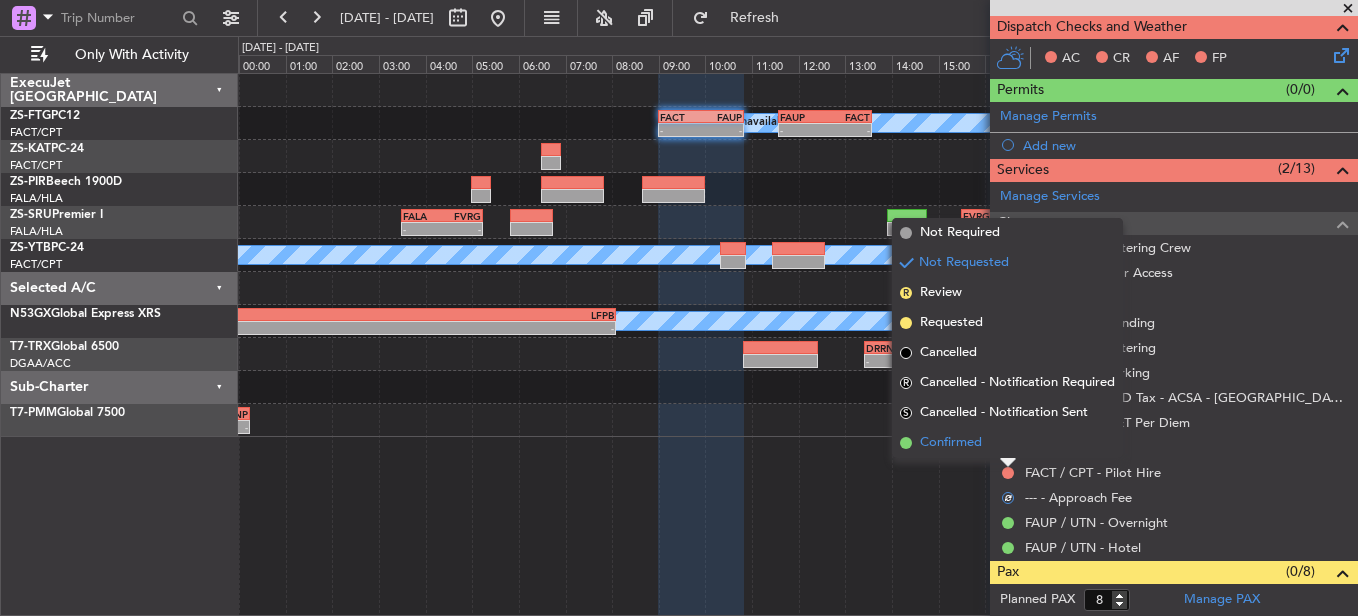 click on "Confirmed" at bounding box center [951, 443] 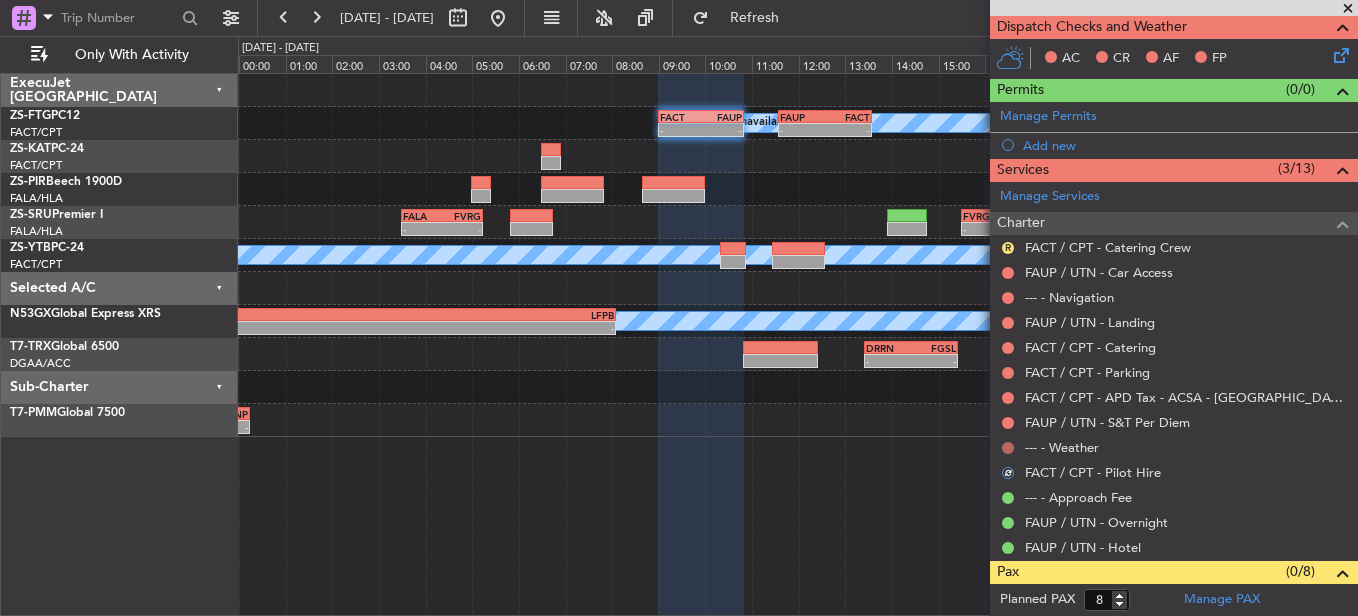 click at bounding box center [1008, 448] 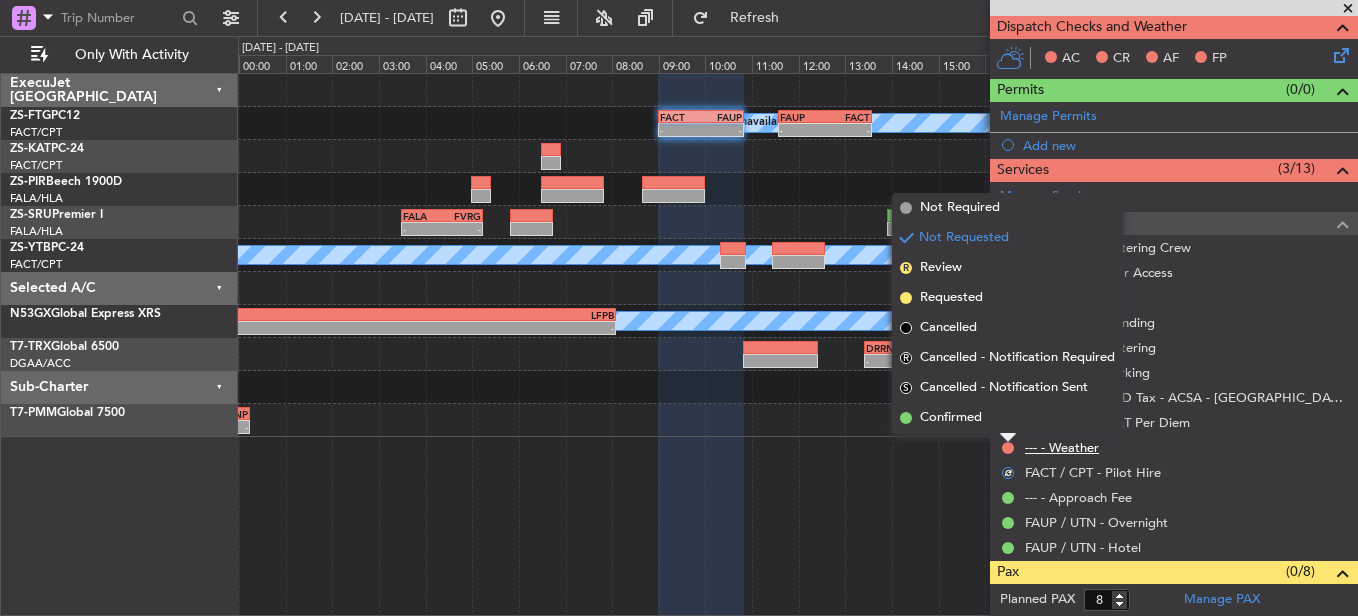 drag, startPoint x: 984, startPoint y: 416, endPoint x: 1057, endPoint y: 438, distance: 76.243034 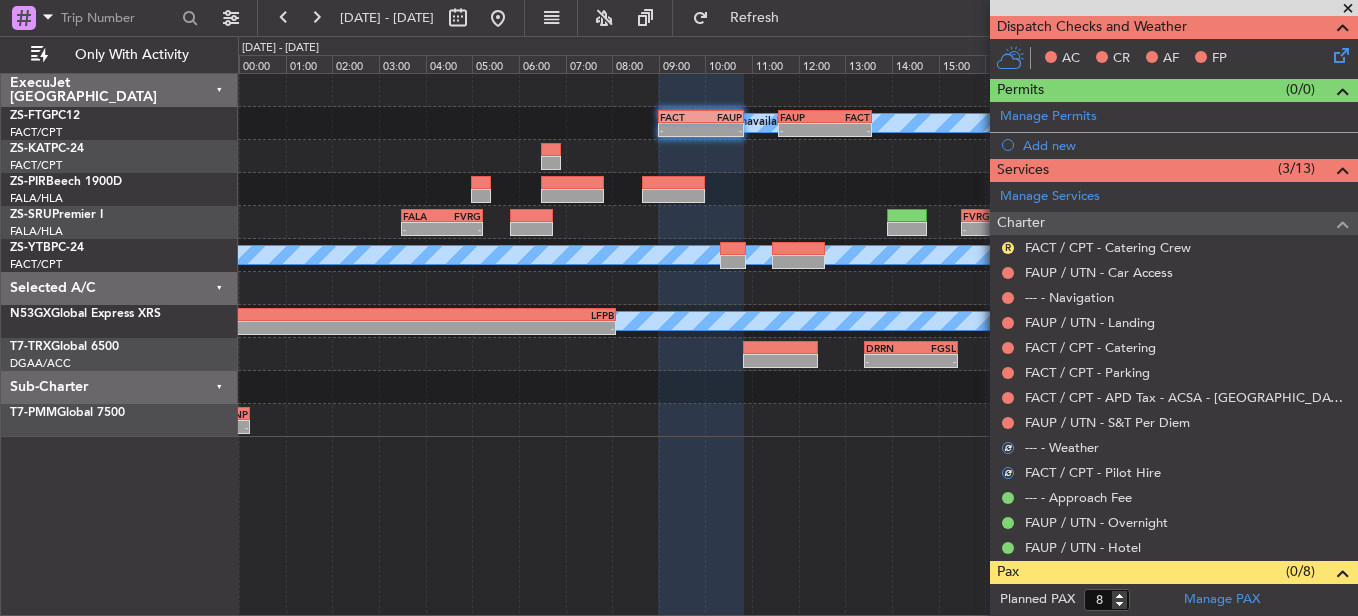 drag, startPoint x: 1008, startPoint y: 424, endPoint x: 1013, endPoint y: 434, distance: 11.18034 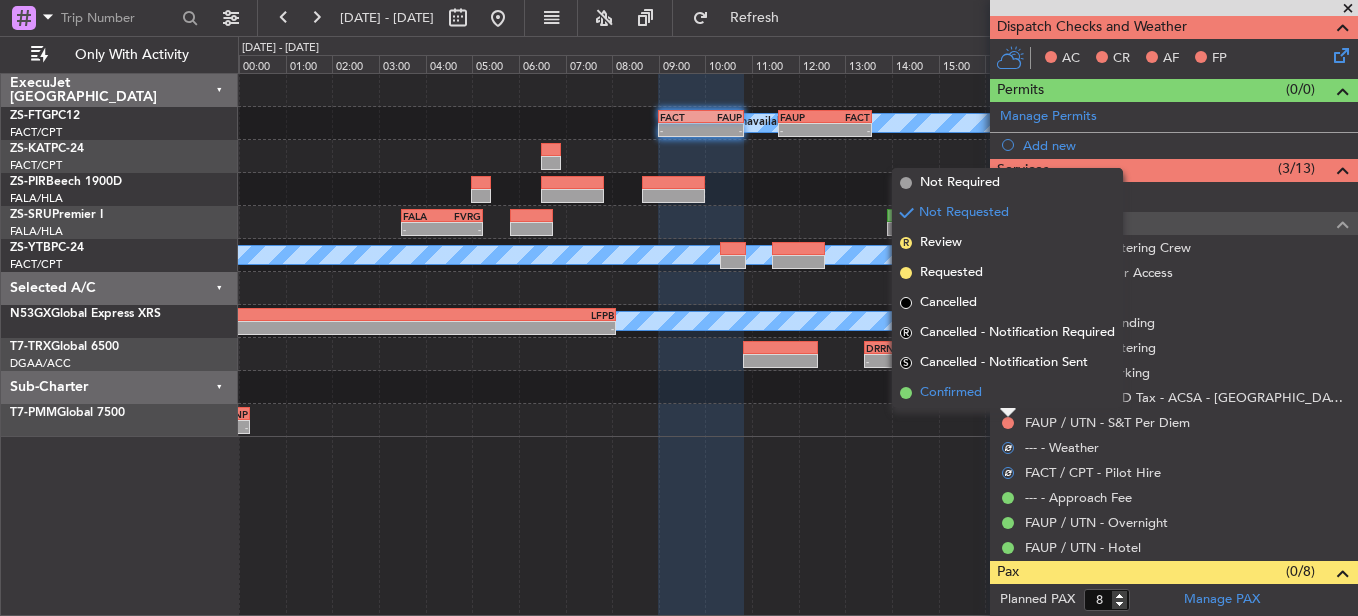 click on "Confirmed" at bounding box center (1007, 393) 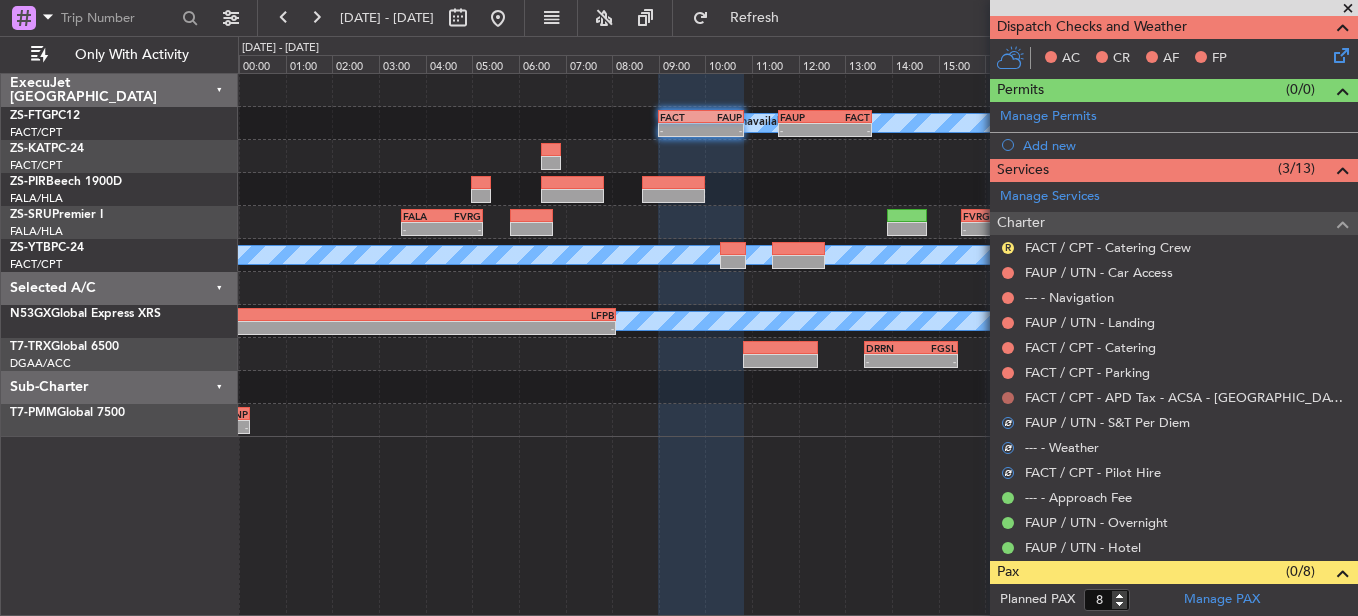 click on "Not Requested" at bounding box center [1008, 429] 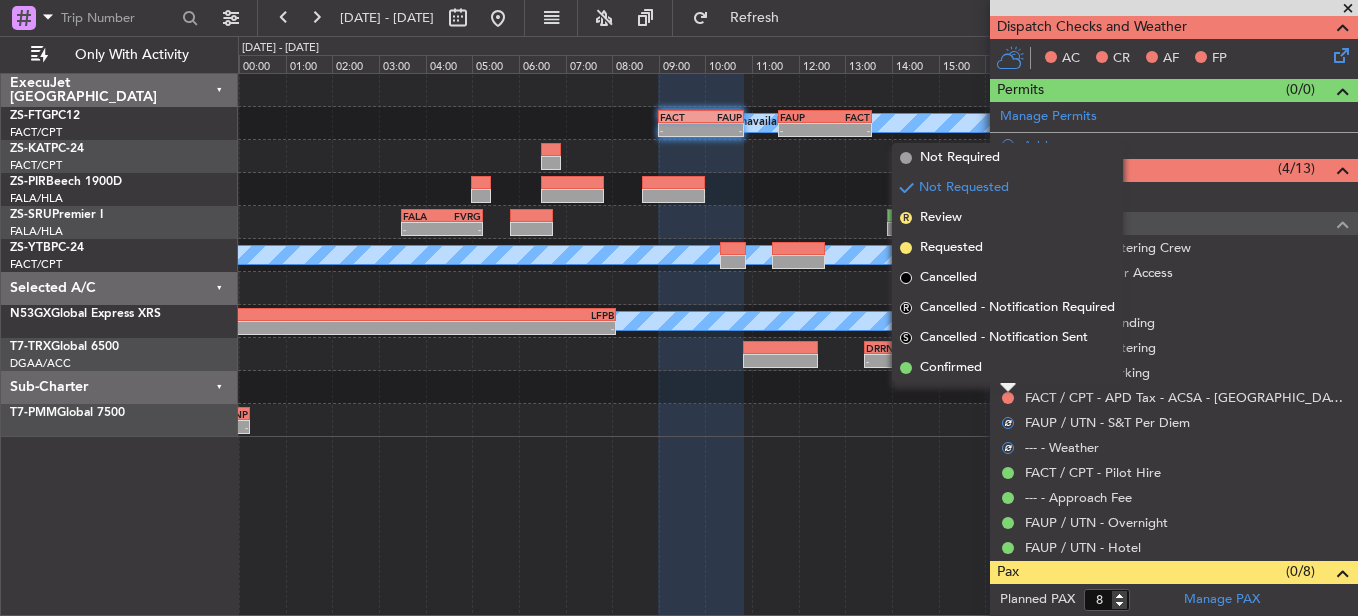 click on "Confirmed" at bounding box center (1007, 368) 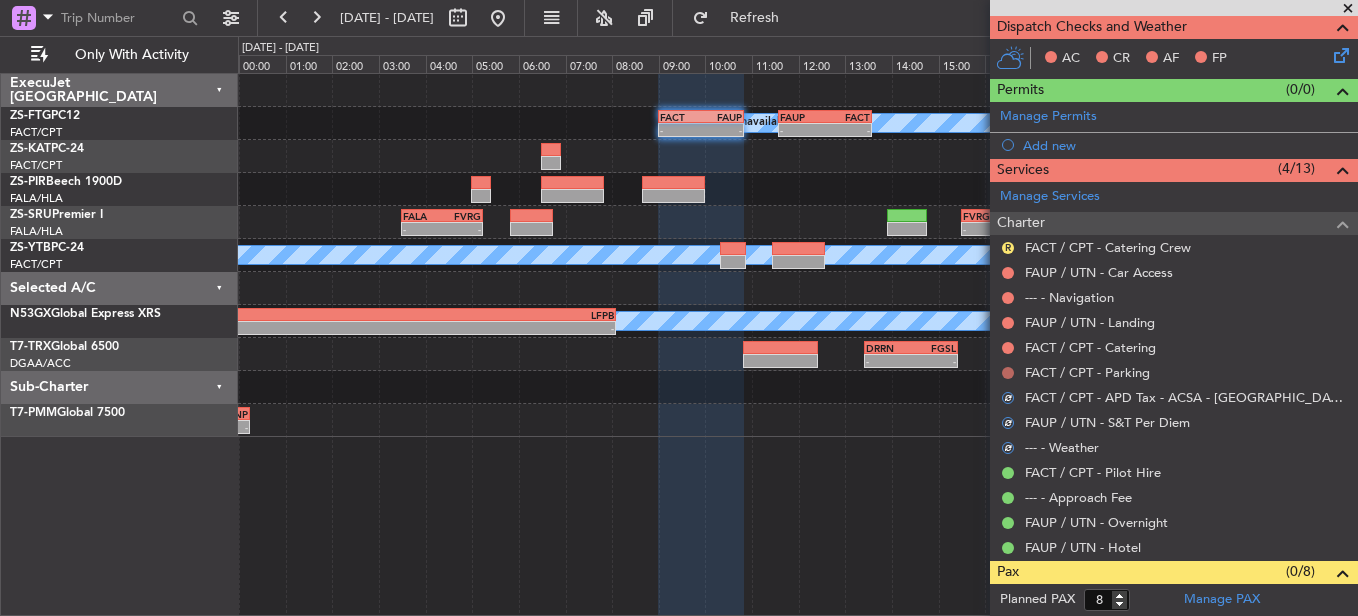 click at bounding box center [1008, 373] 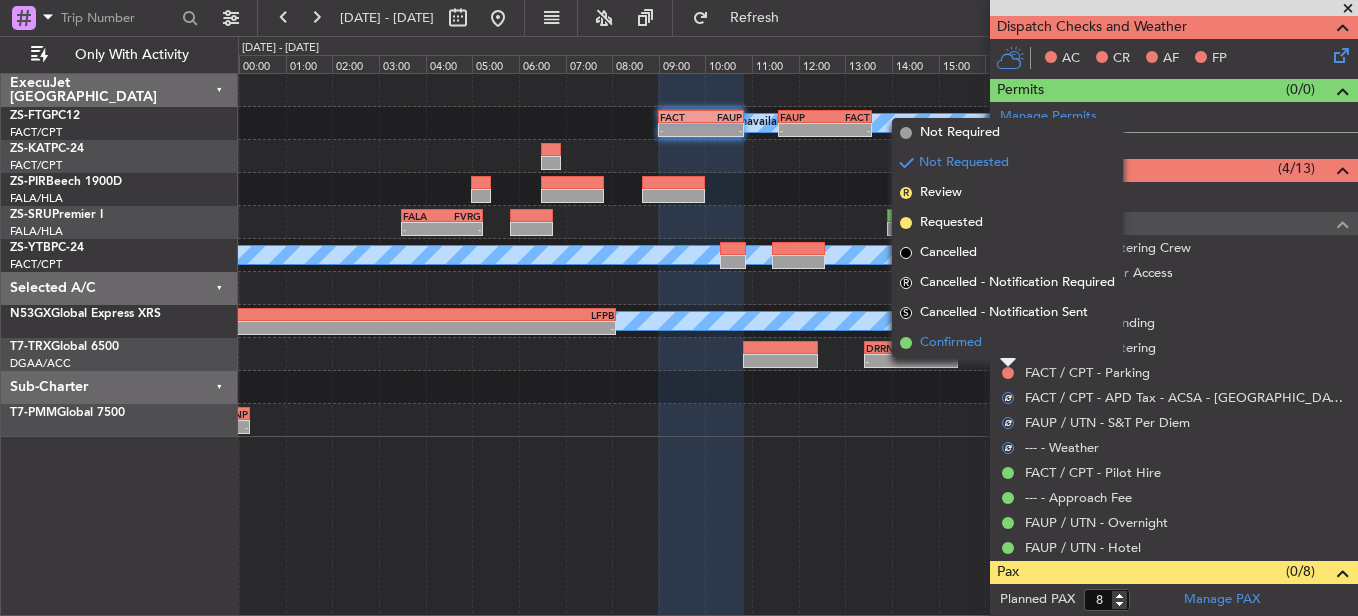 click on "Confirmed" at bounding box center [1007, 343] 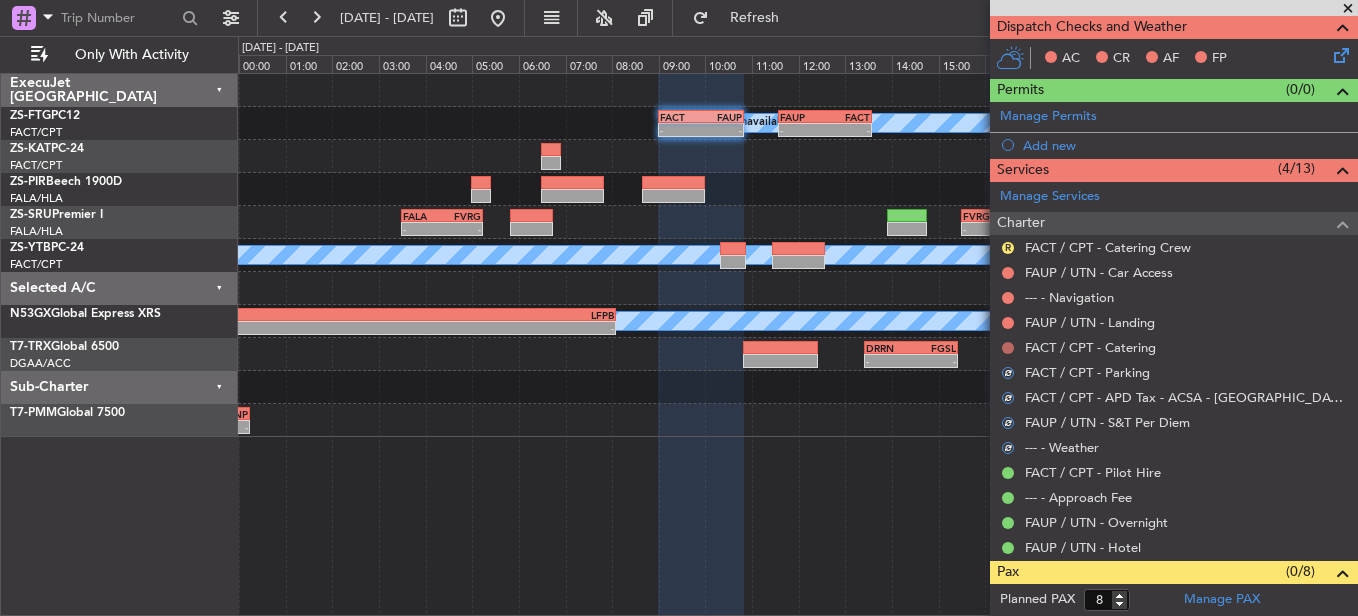 click at bounding box center [1008, 348] 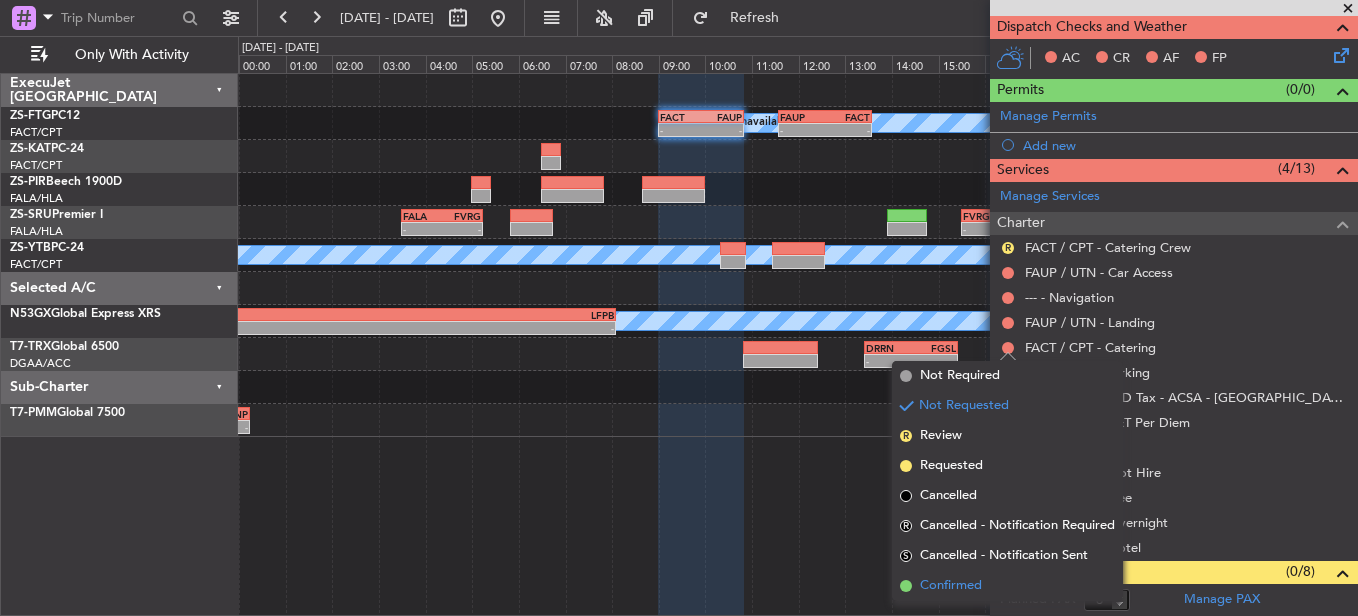 click on "Confirmed" at bounding box center (951, 586) 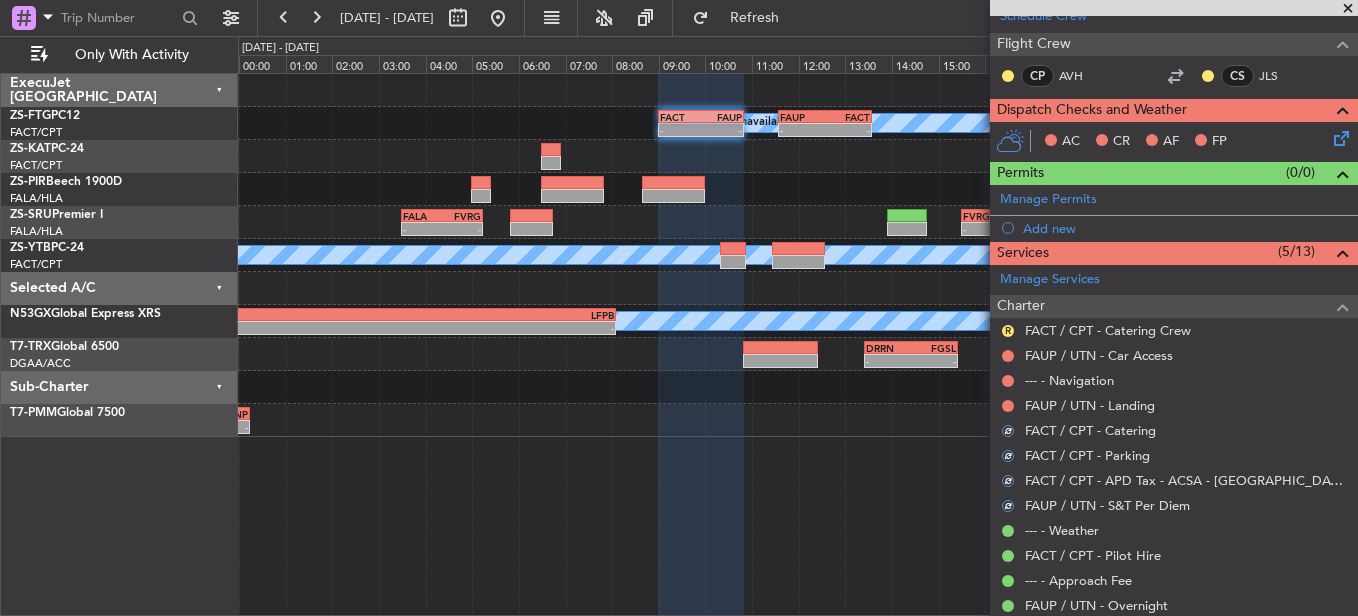 scroll, scrollTop: 173, scrollLeft: 0, axis: vertical 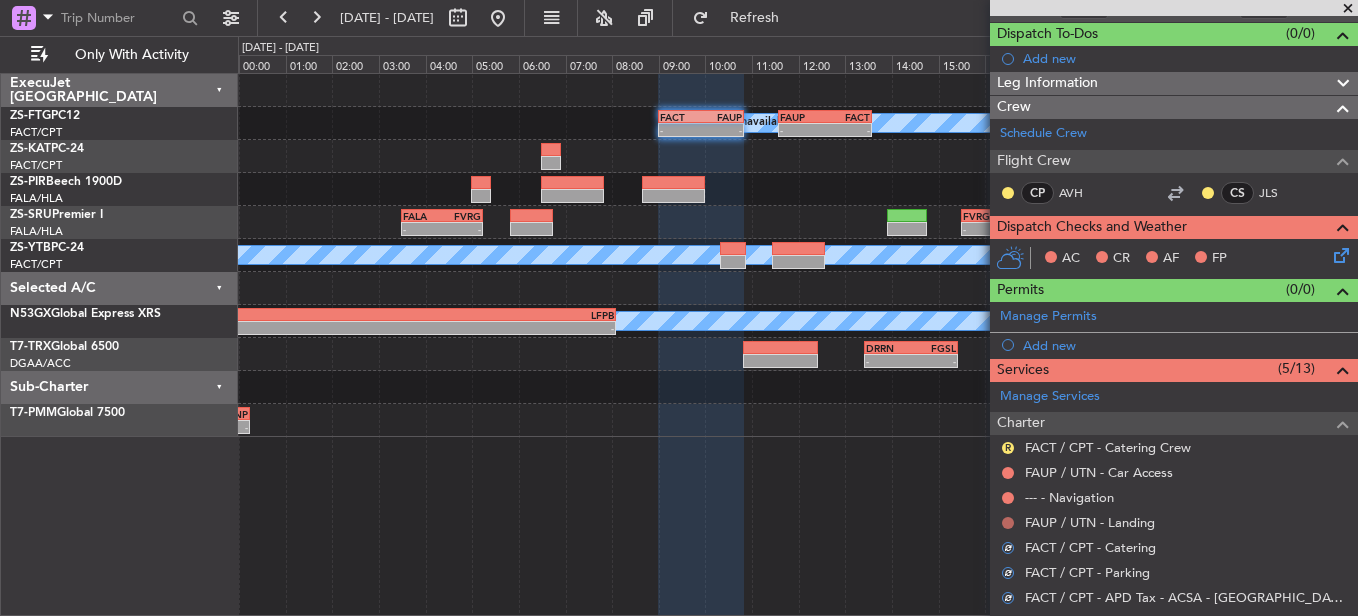 click at bounding box center [1008, 523] 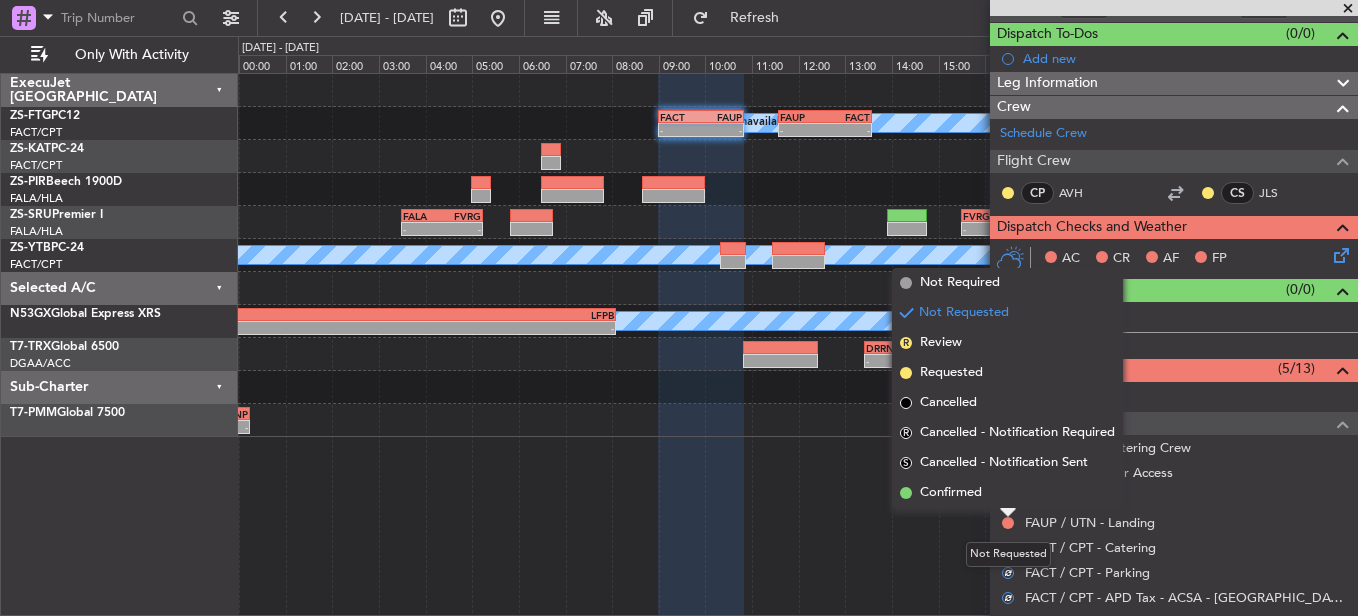 click on "Confirmed" at bounding box center [1007, 493] 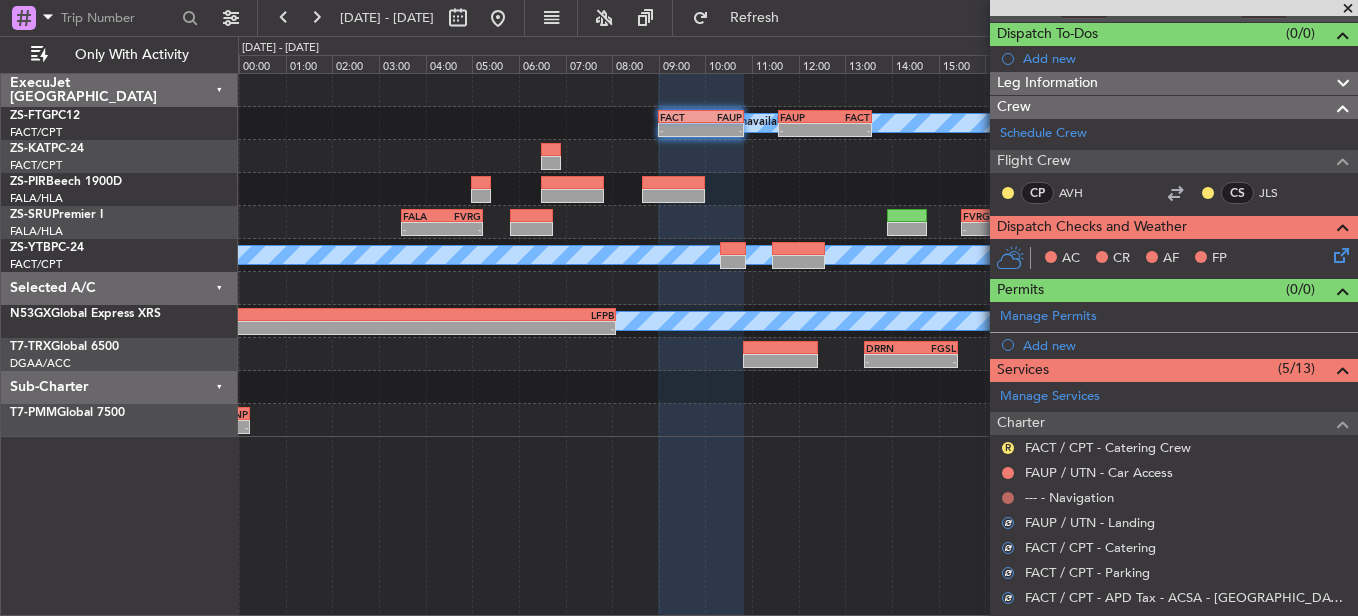 click at bounding box center (1008, 498) 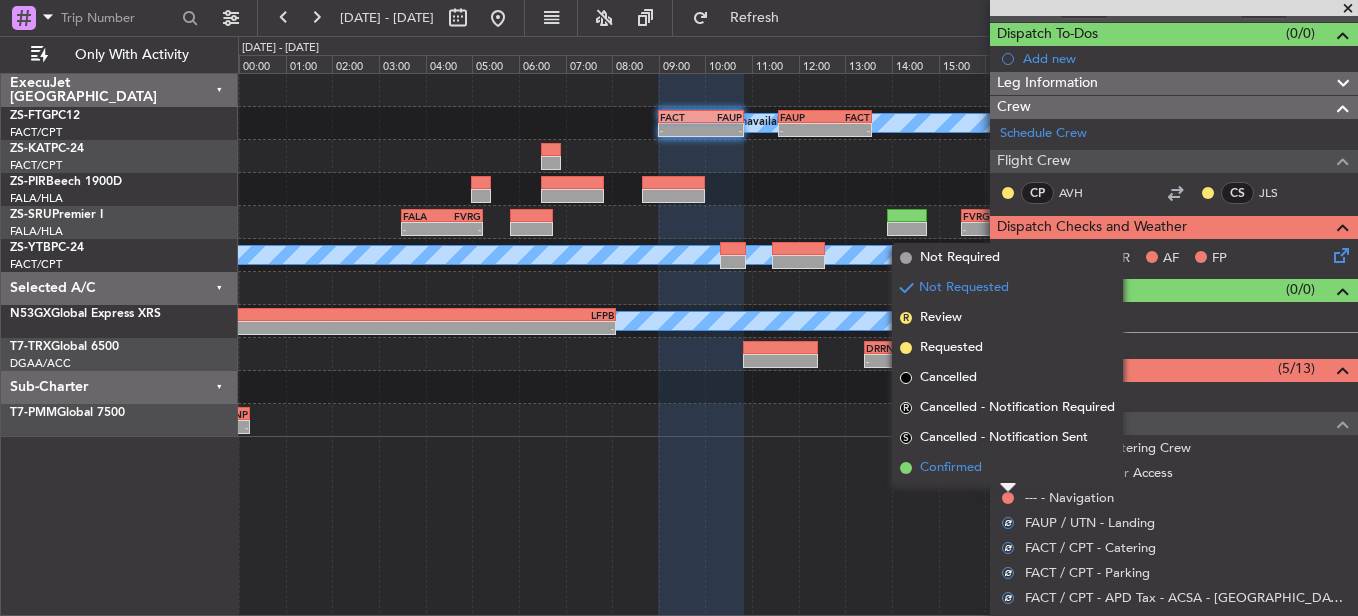 click on "Confirmed" at bounding box center [951, 468] 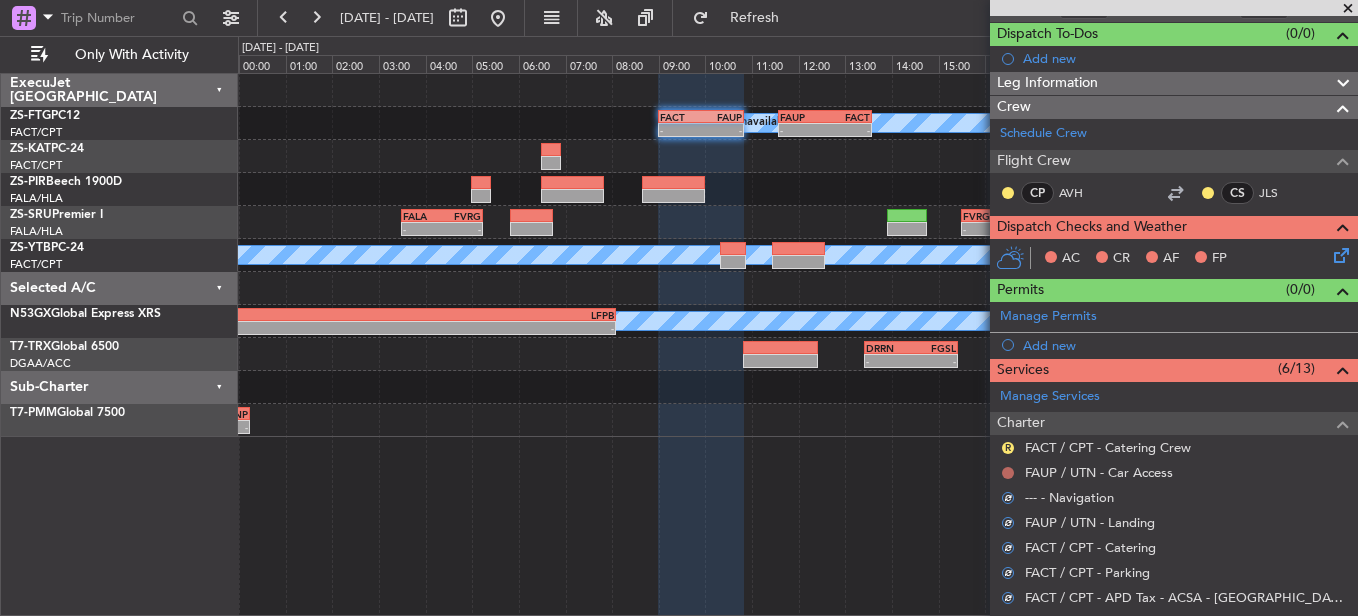 click at bounding box center [1008, 473] 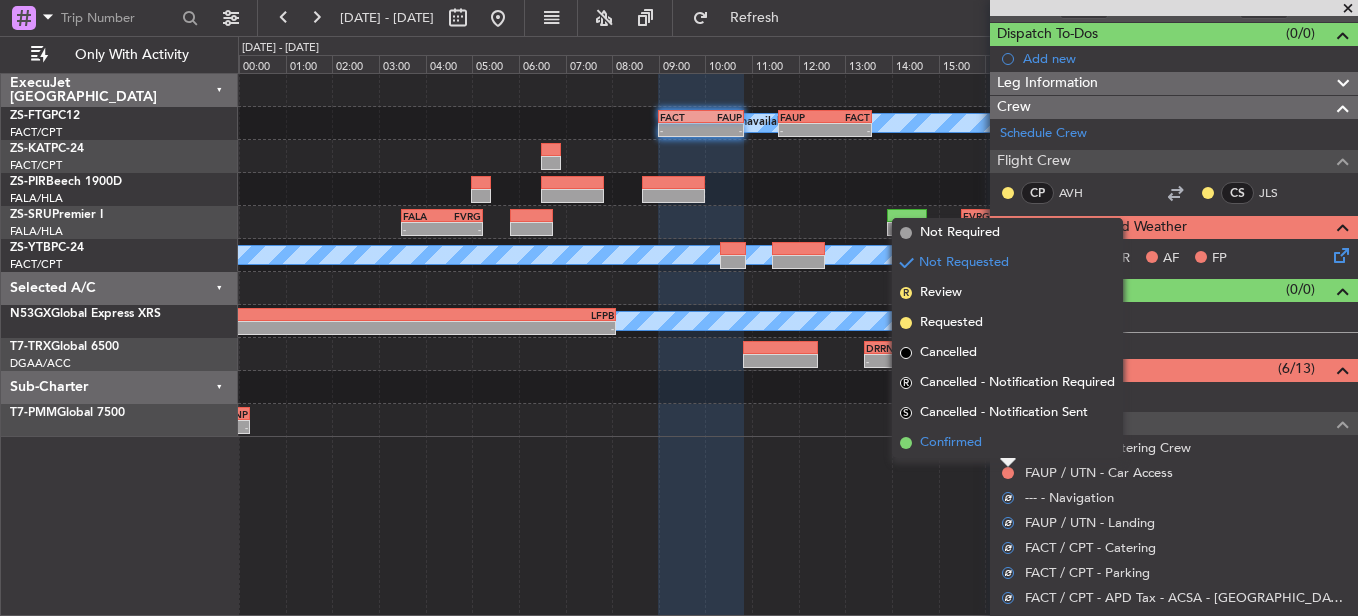 click on "Confirmed" at bounding box center [1007, 443] 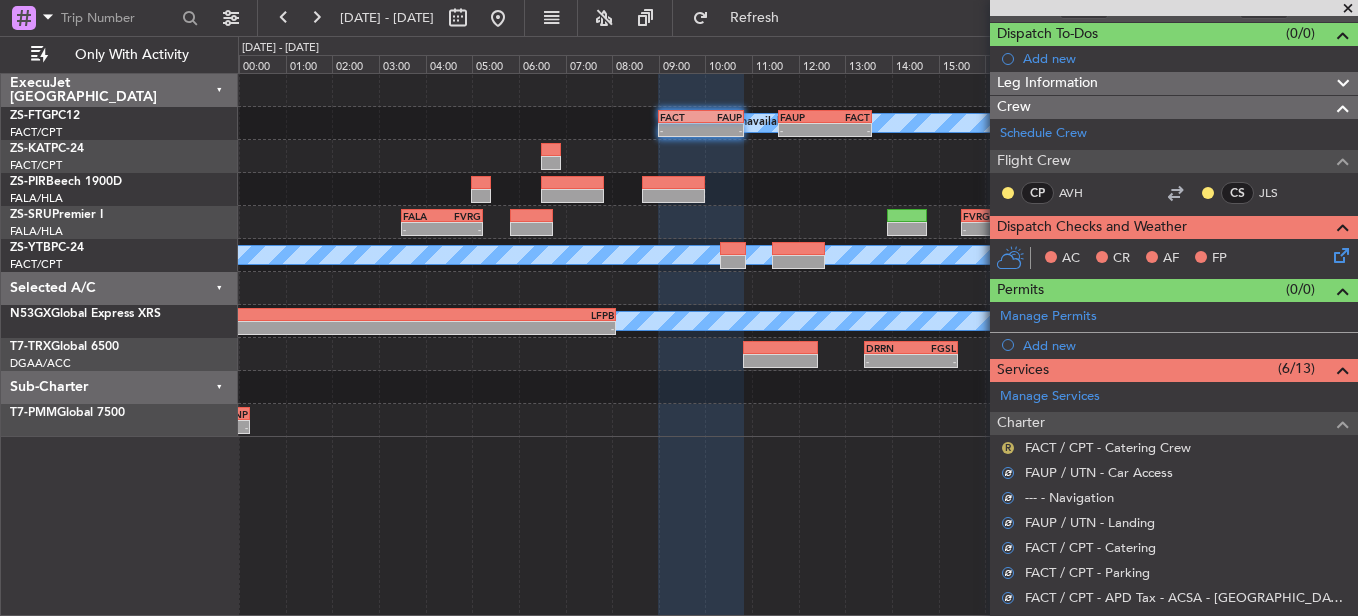 click on "R" at bounding box center (1008, 448) 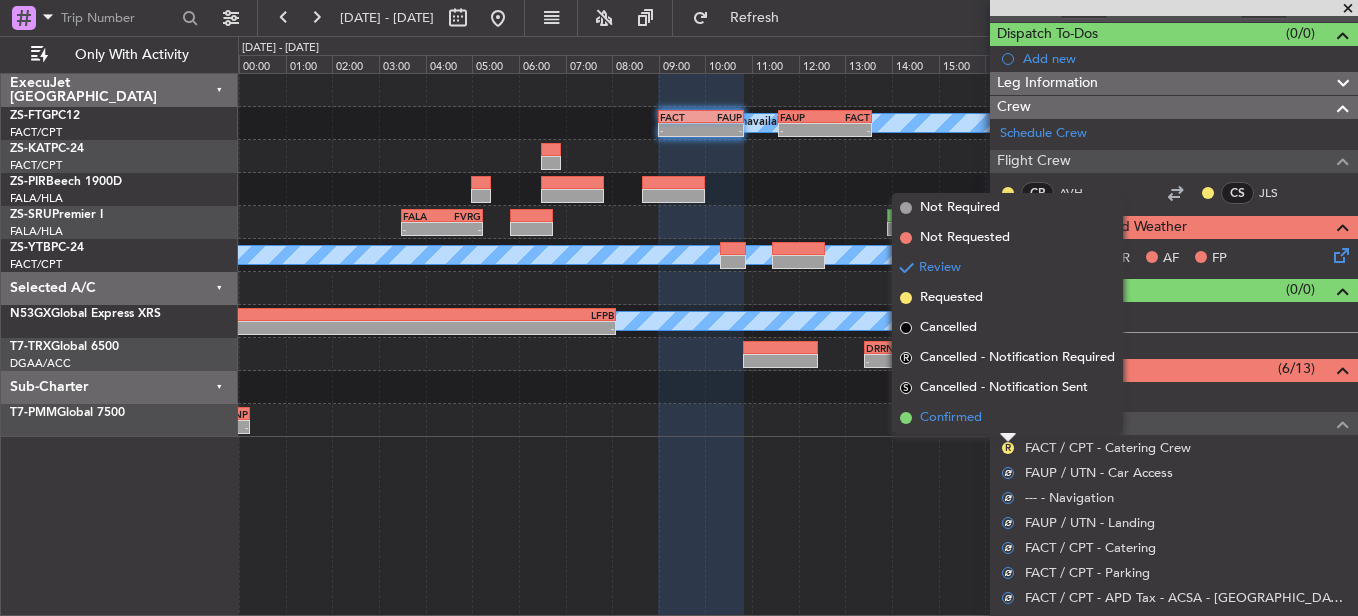 click on "Confirmed" at bounding box center (1007, 418) 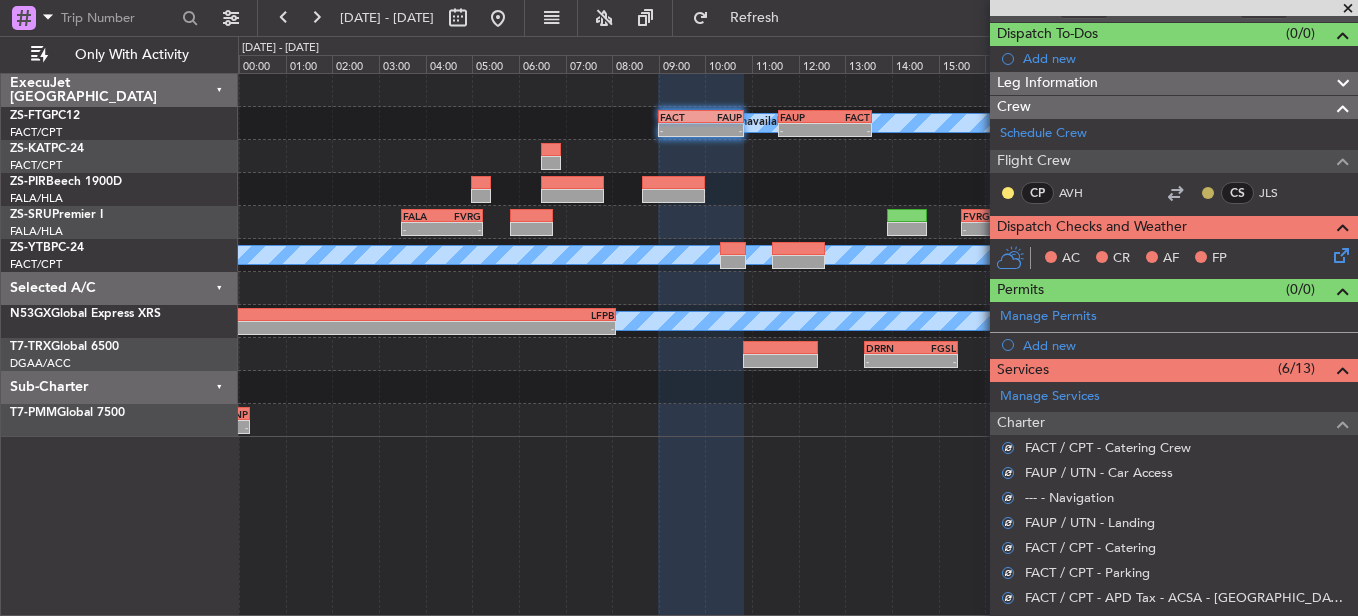 click 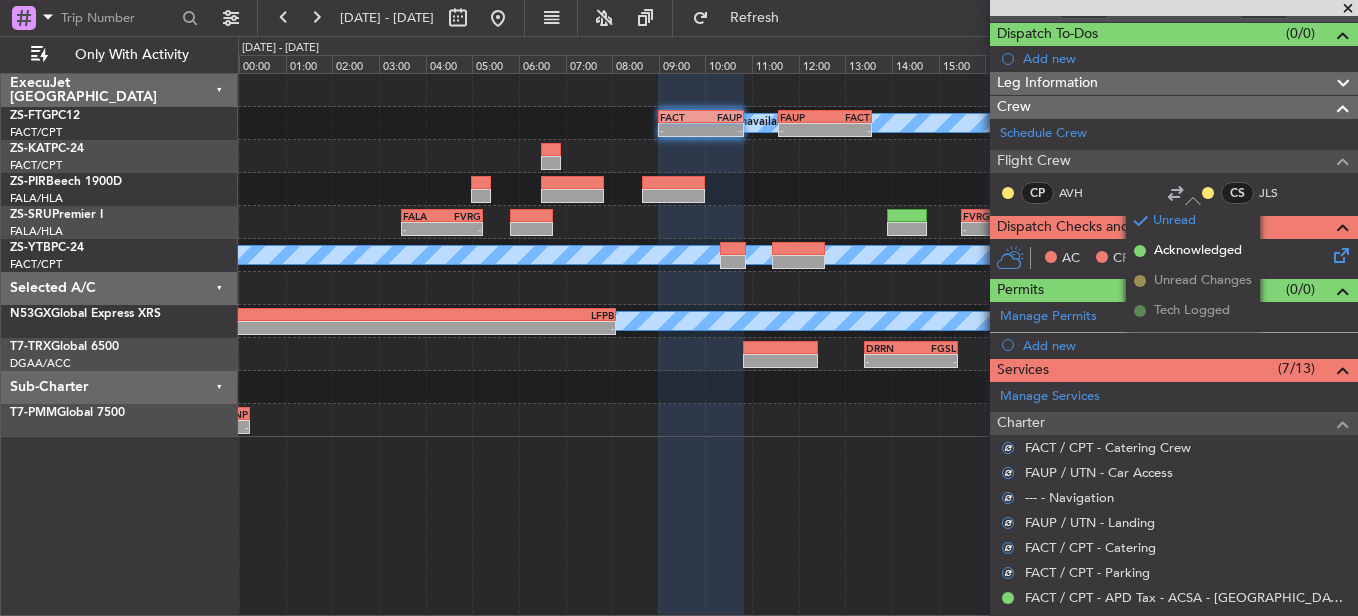 drag, startPoint x: 1184, startPoint y: 254, endPoint x: 950, endPoint y: 242, distance: 234.3075 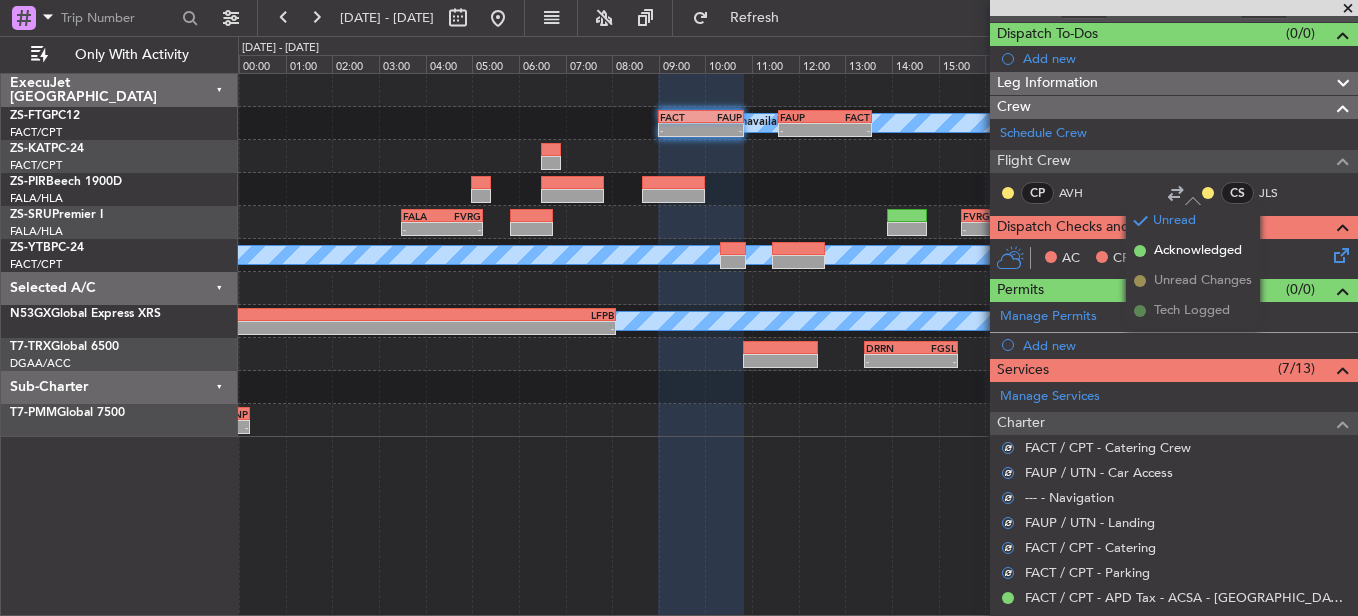 click on "Acknowledged" at bounding box center (1198, 251) 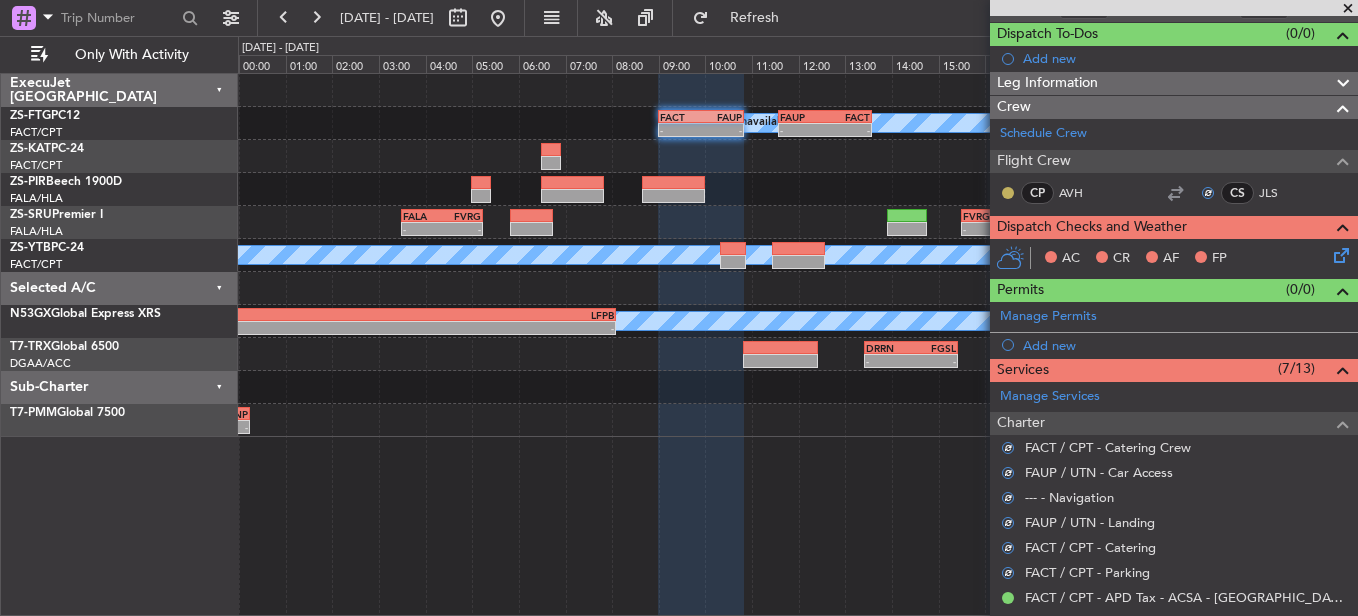 click 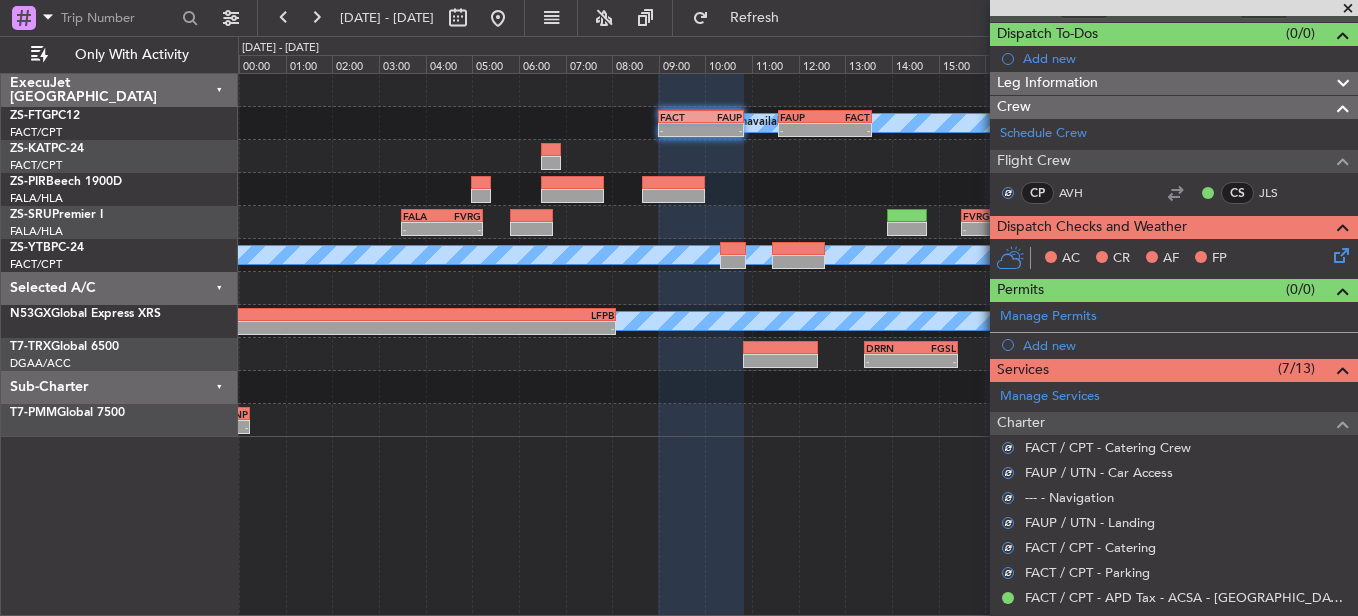 click 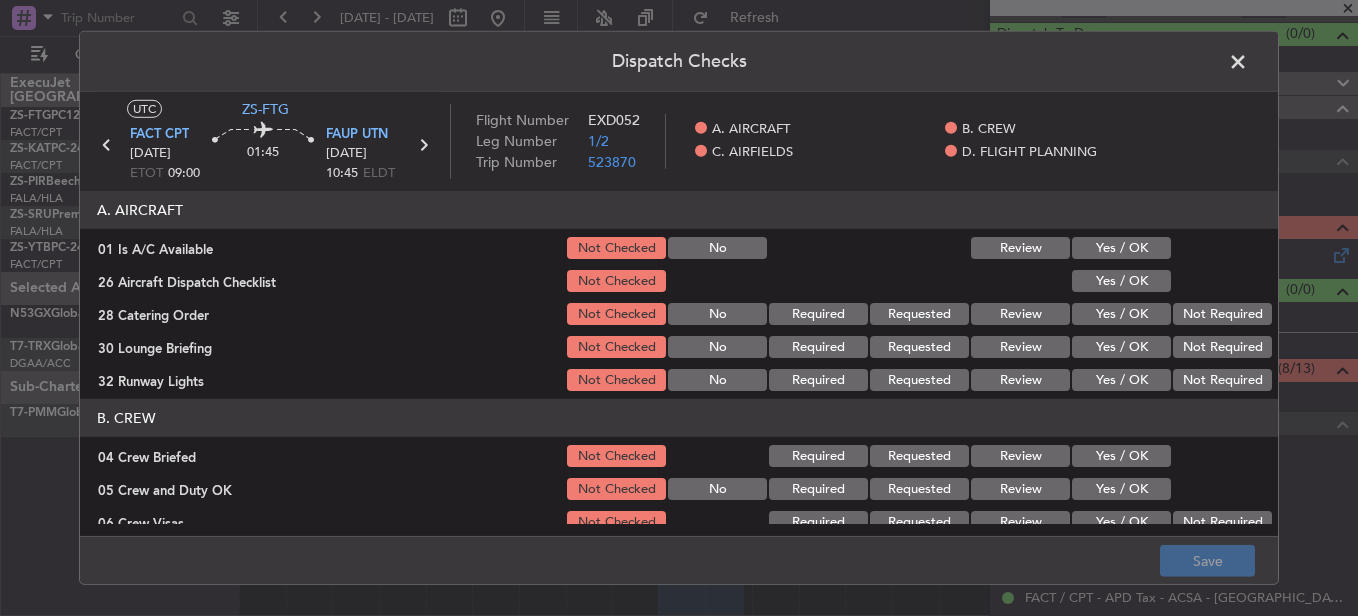 click on "Yes / OK" 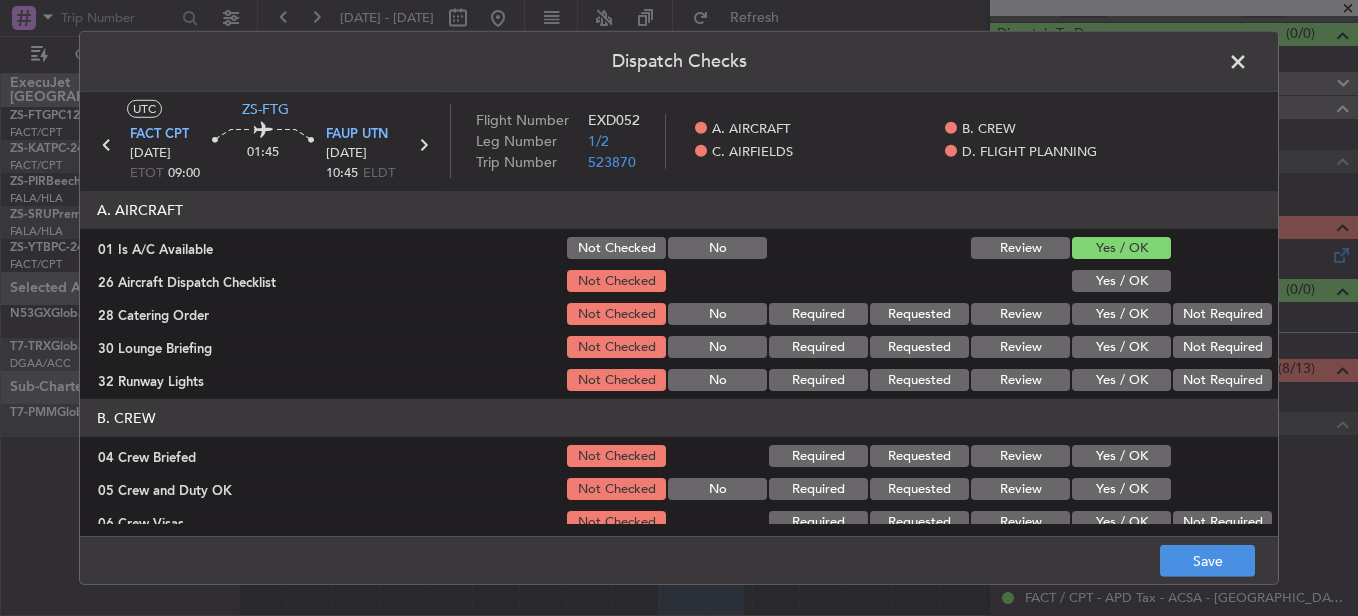 drag, startPoint x: 157, startPoint y: 291, endPoint x: 499, endPoint y: 285, distance: 342.0526 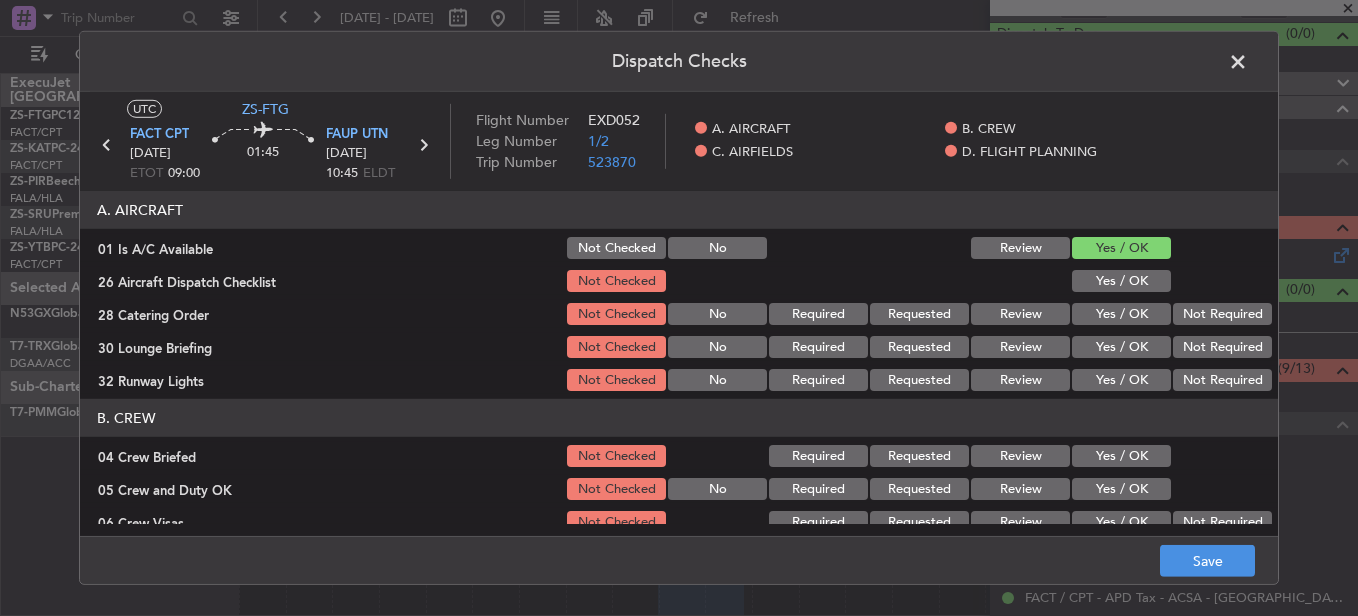 click on "Yes / OK" 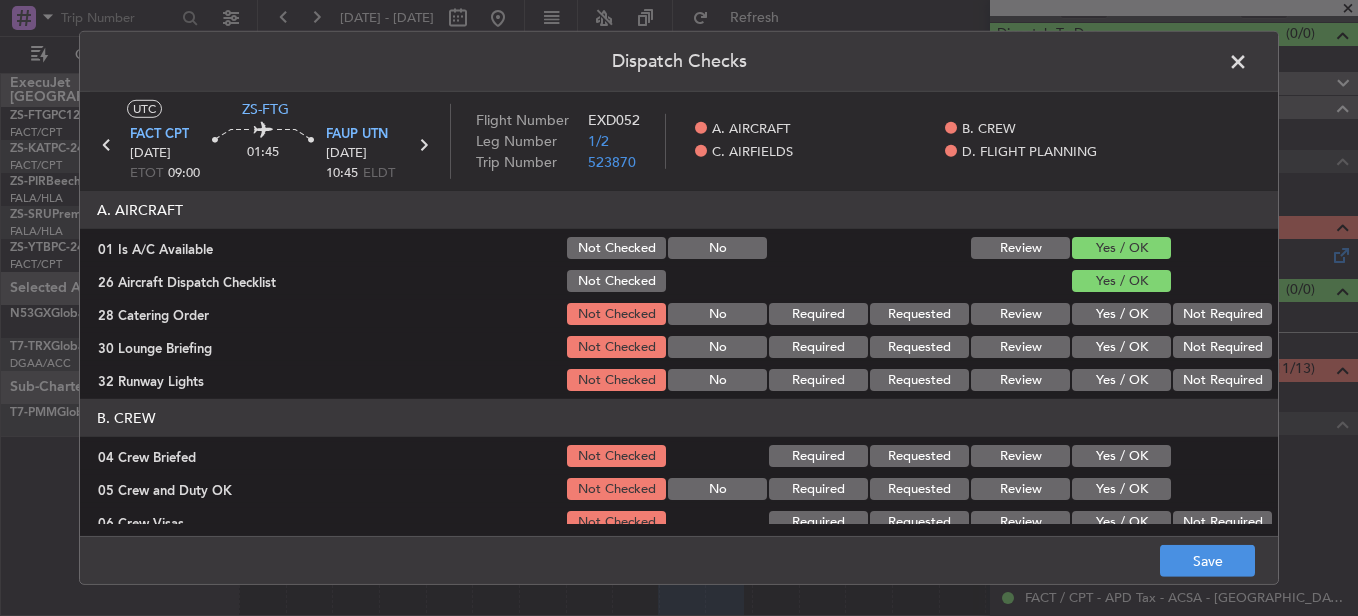 click on "Not Required" 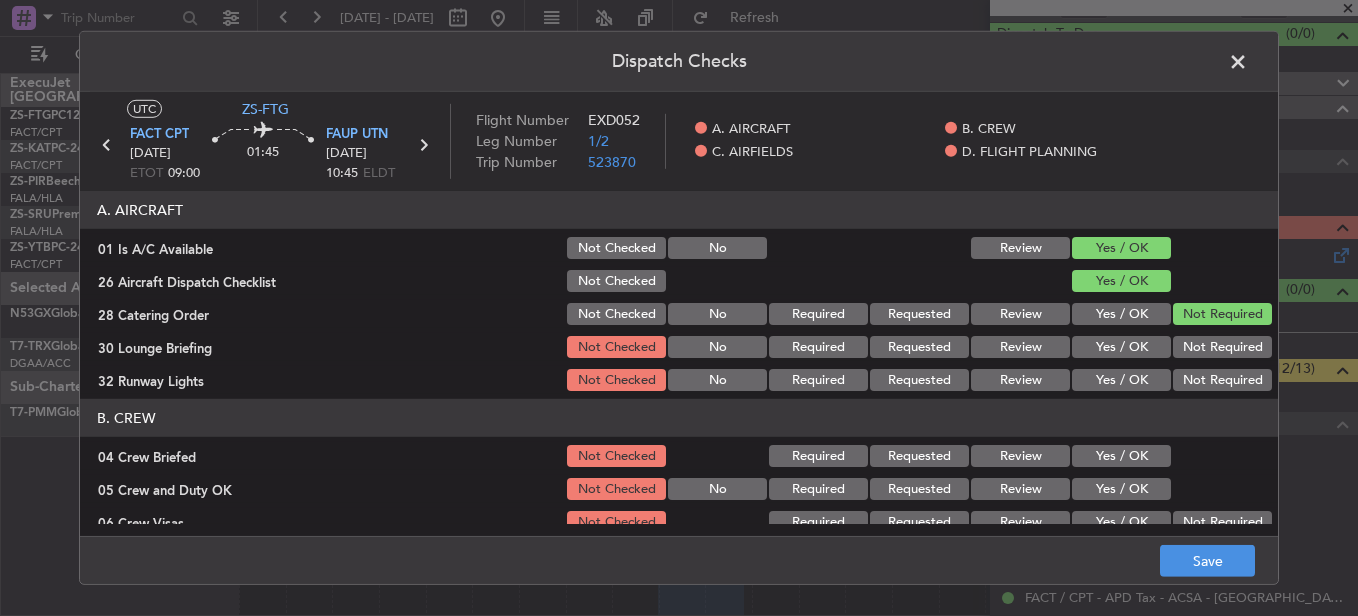 click on "Not Required" 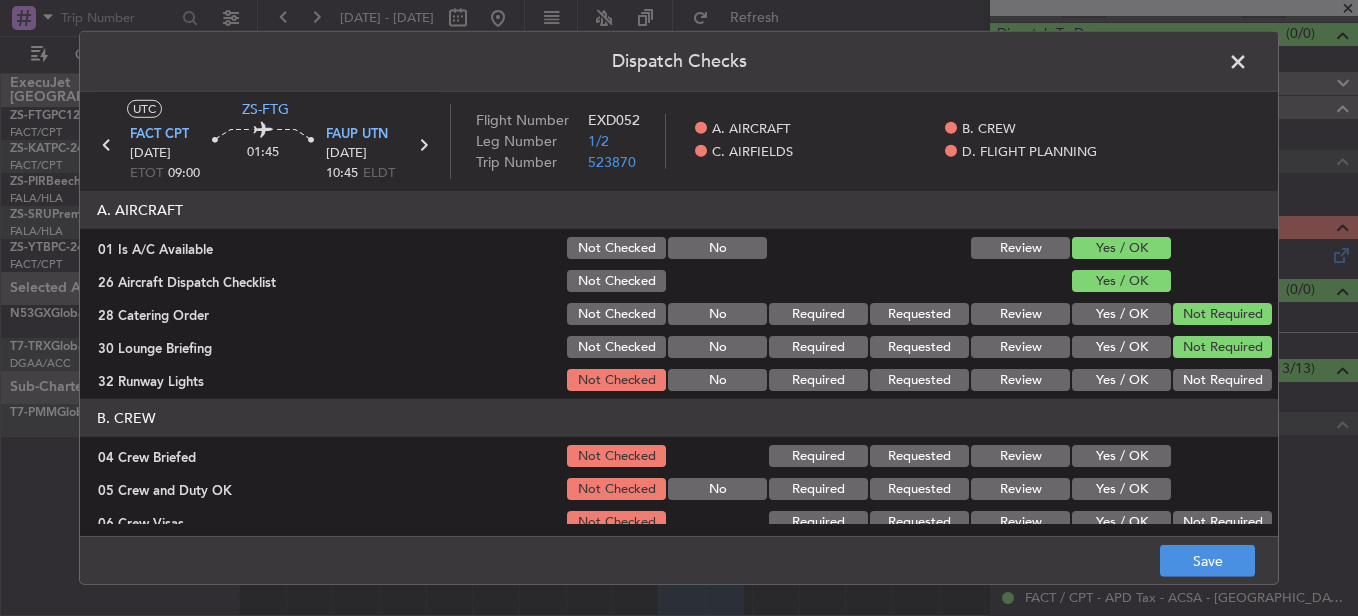 click on "Yes / OK" 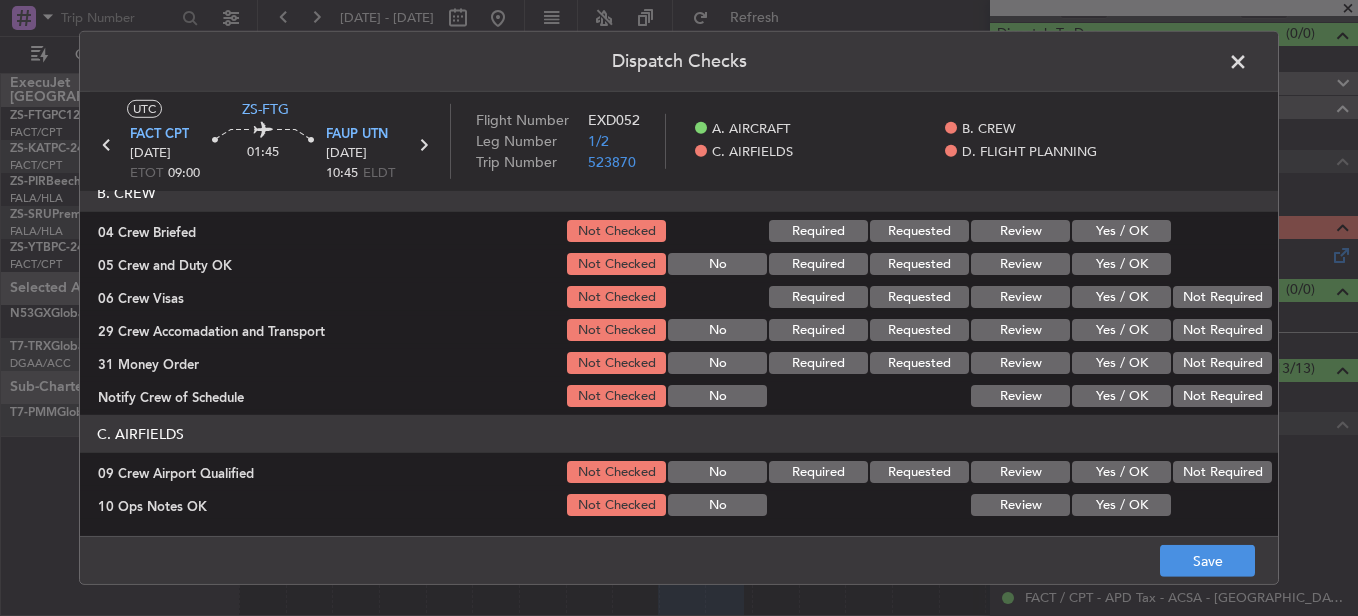scroll, scrollTop: 200, scrollLeft: 0, axis: vertical 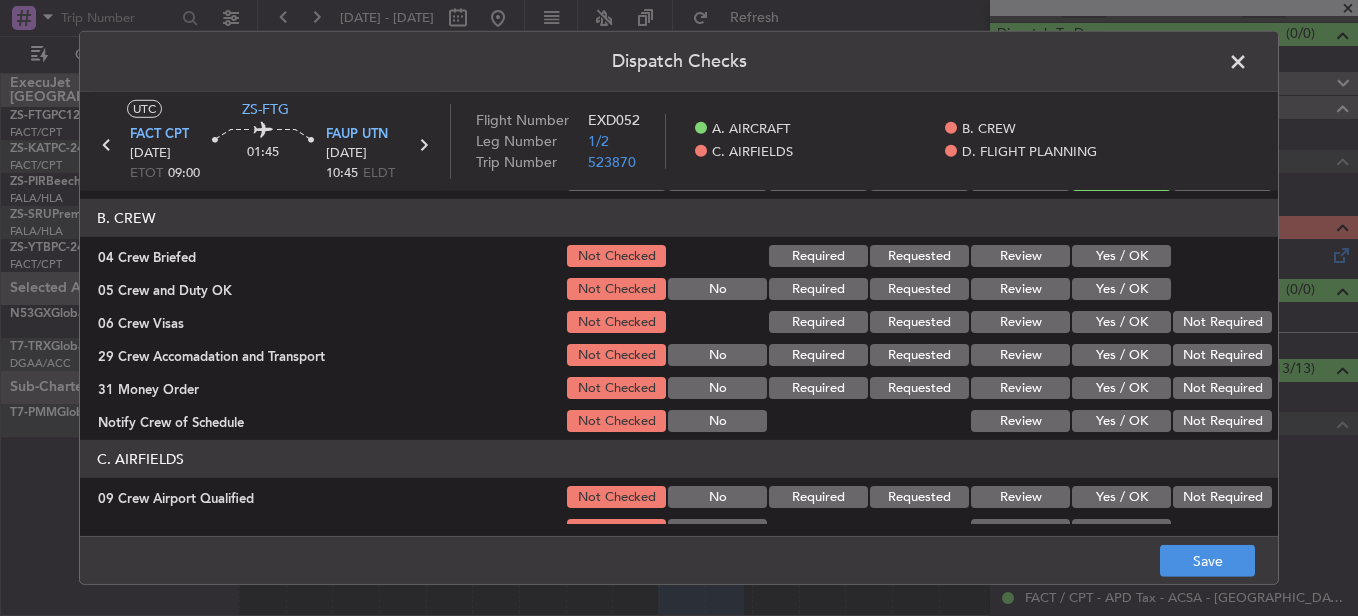 click on "Review" 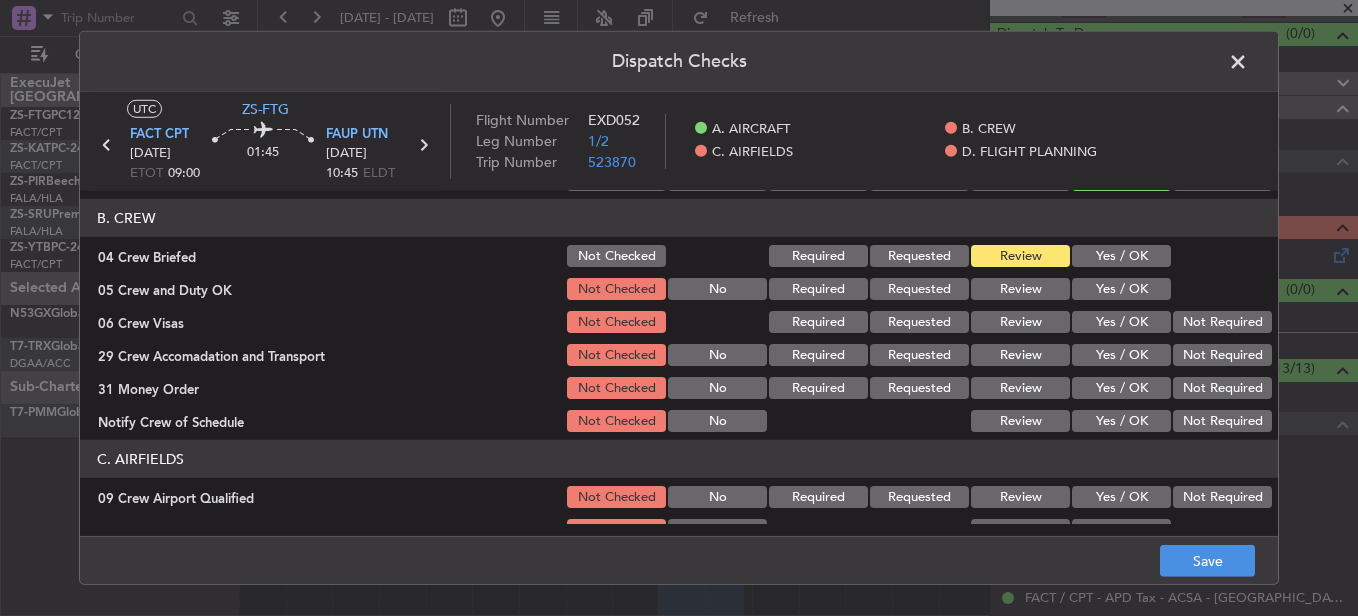 click on "Yes / OK" 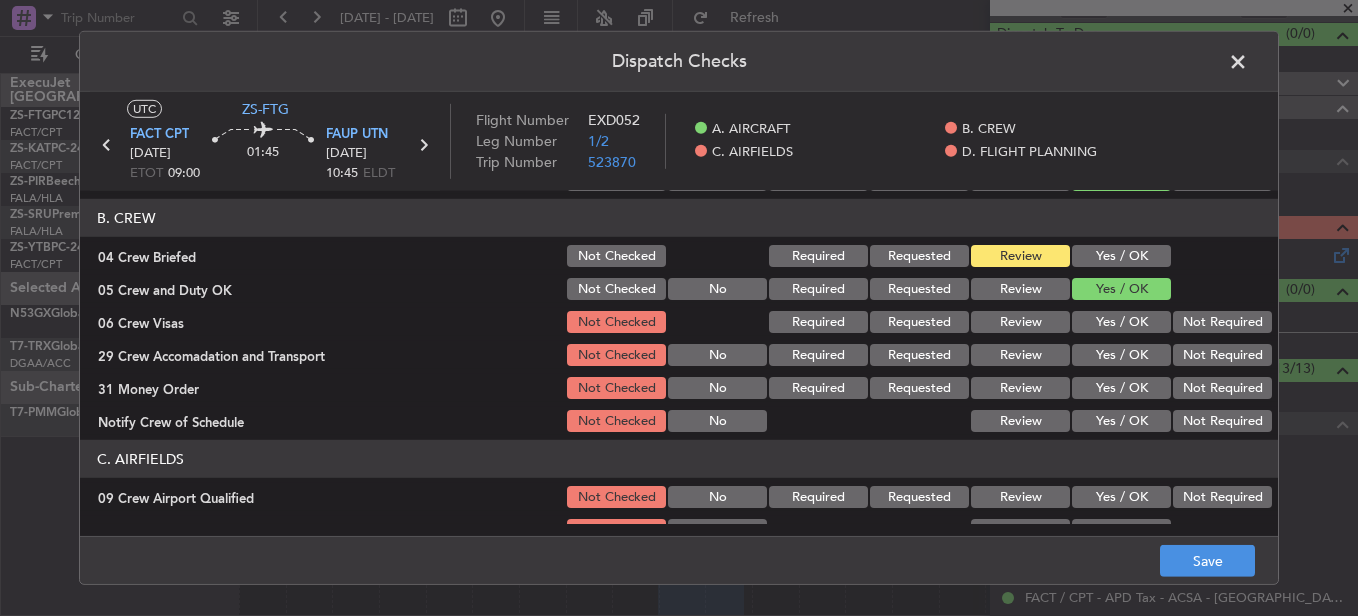 click on "Not Required" 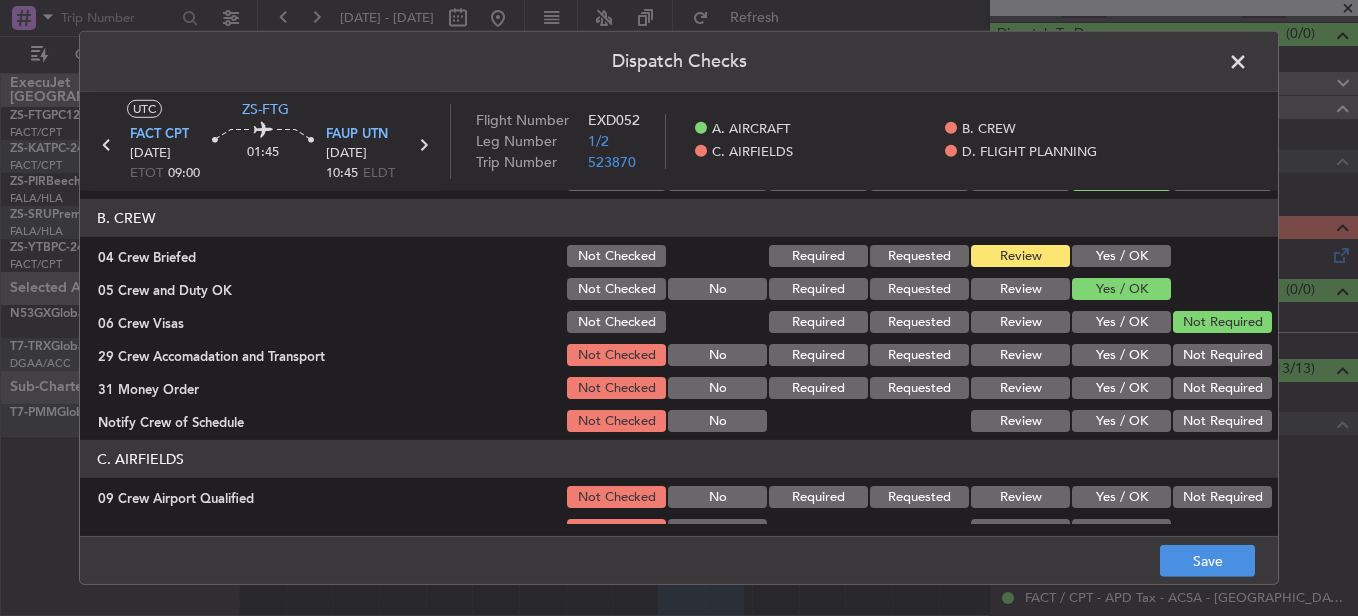click on "Review" 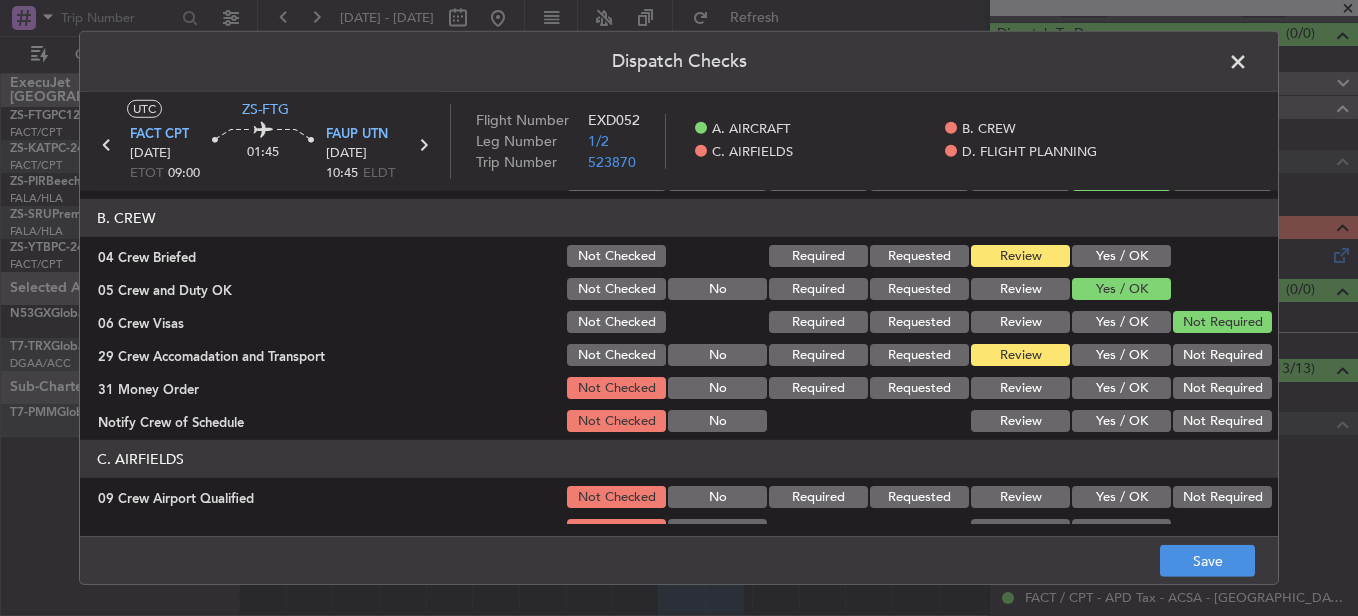 click on "Not Required" 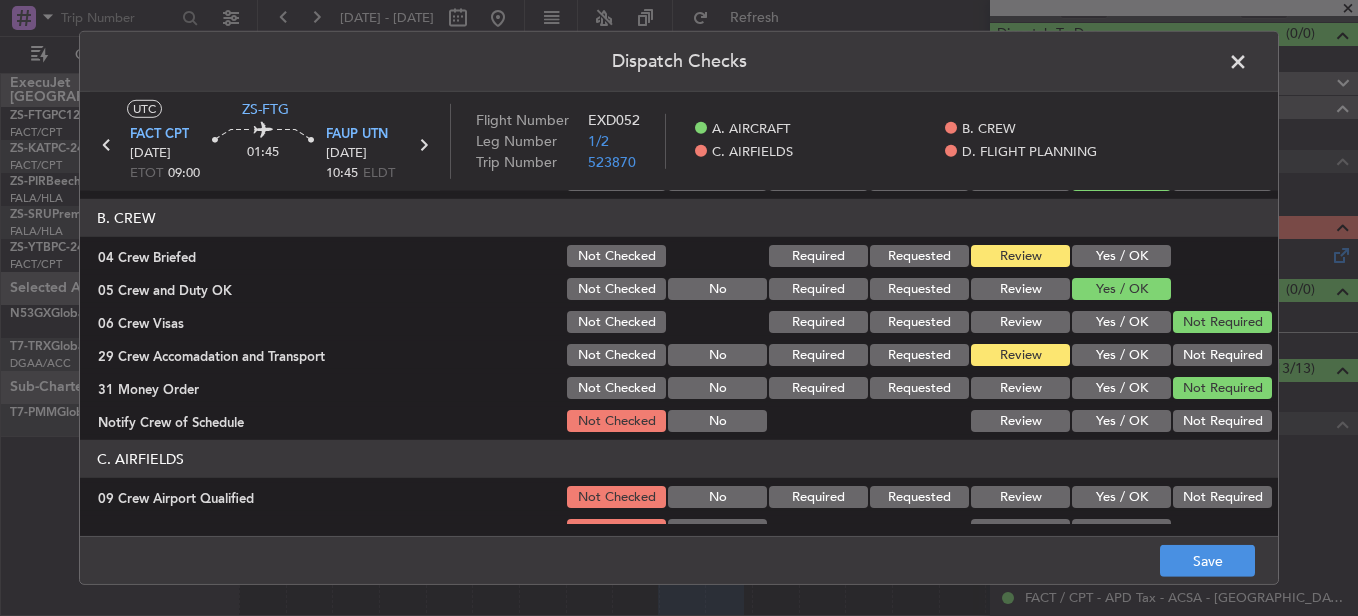 drag, startPoint x: 1087, startPoint y: 407, endPoint x: 1089, endPoint y: 417, distance: 10.198039 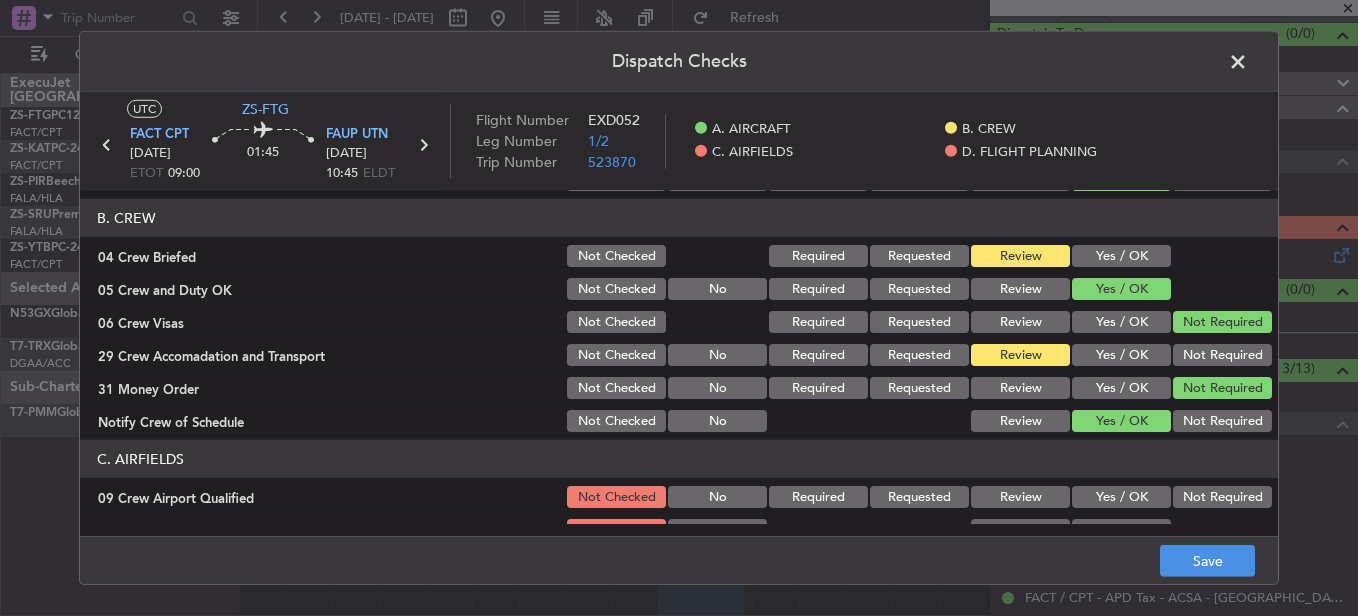 scroll, scrollTop: 300, scrollLeft: 0, axis: vertical 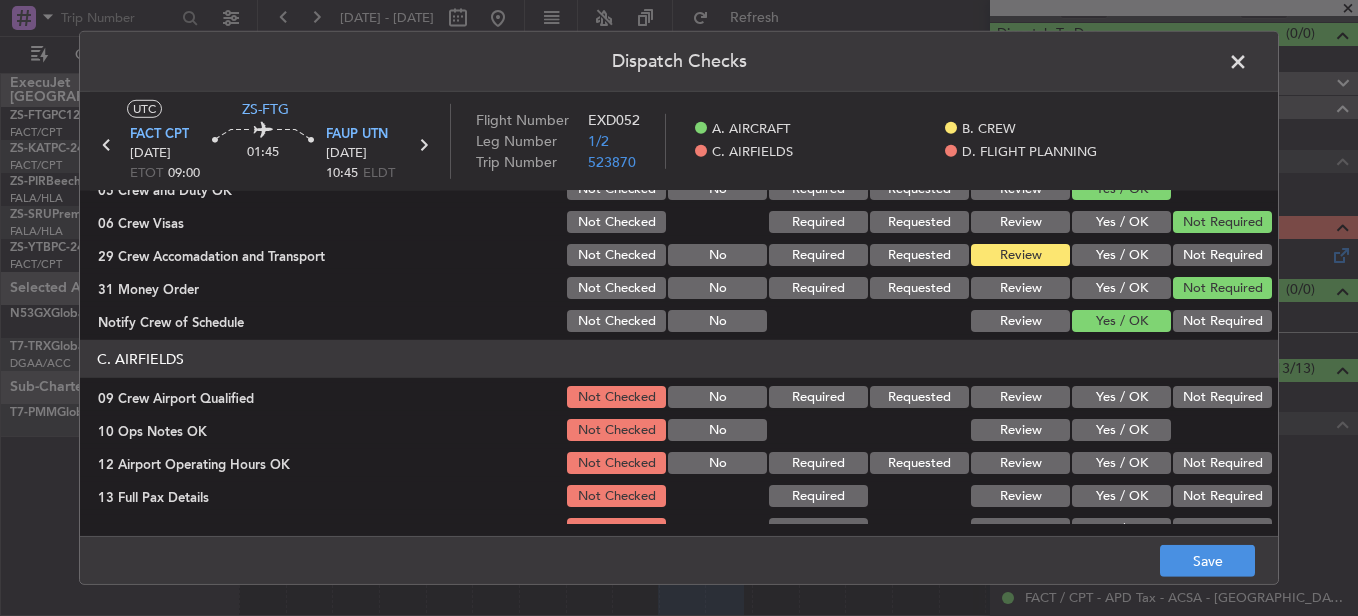 click on "Yes / OK" 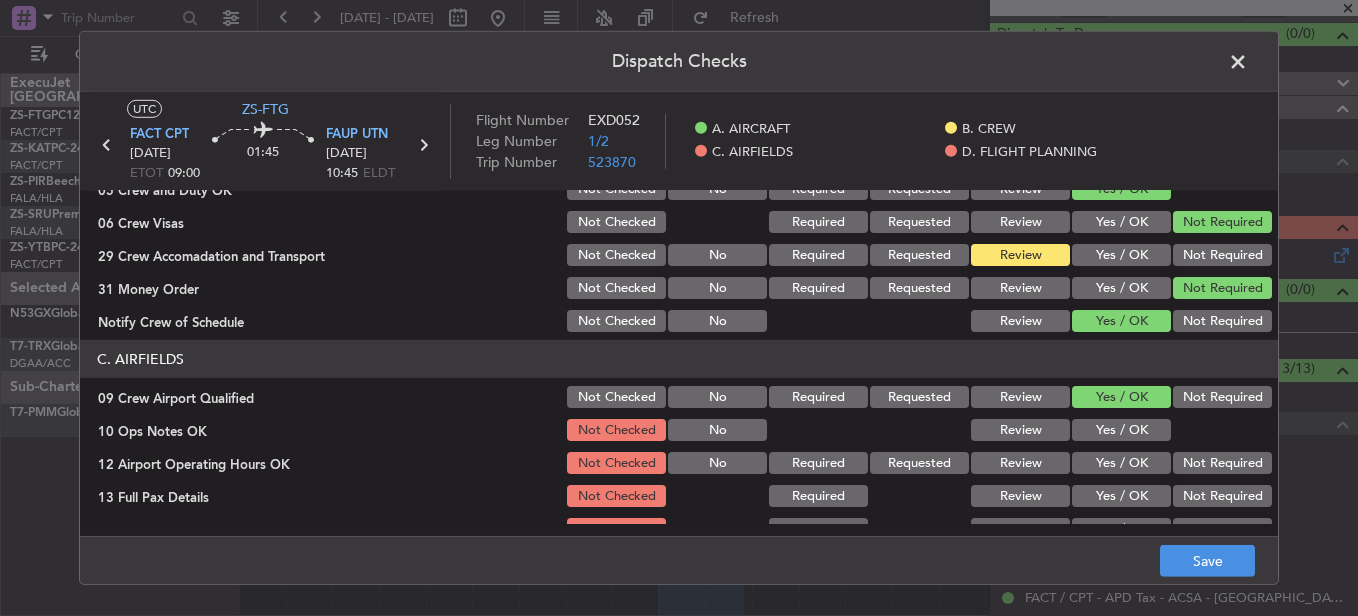 click on "Yes / OK" 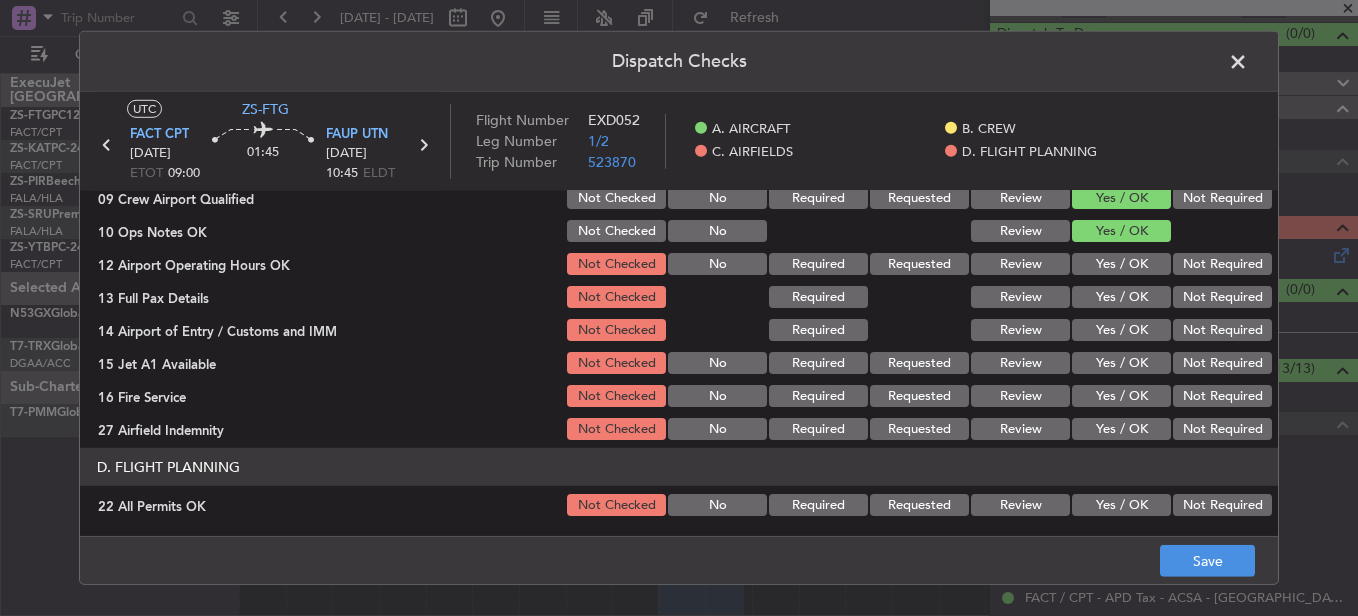 scroll, scrollTop: 500, scrollLeft: 0, axis: vertical 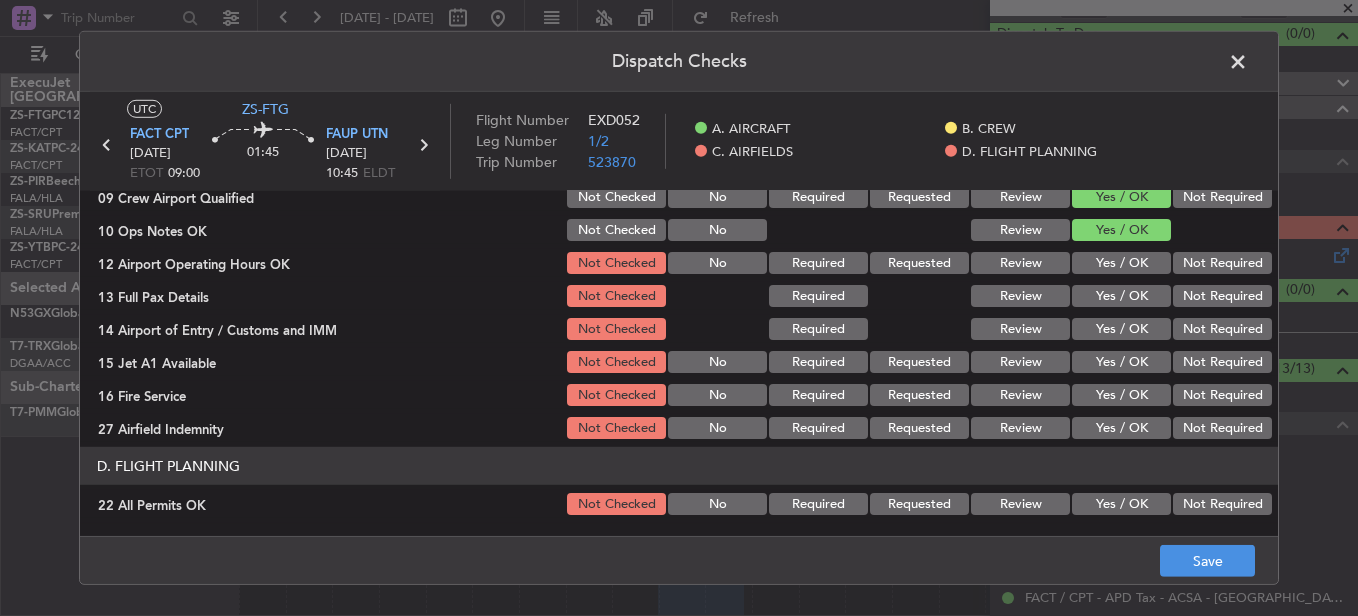 click on "Yes / OK" 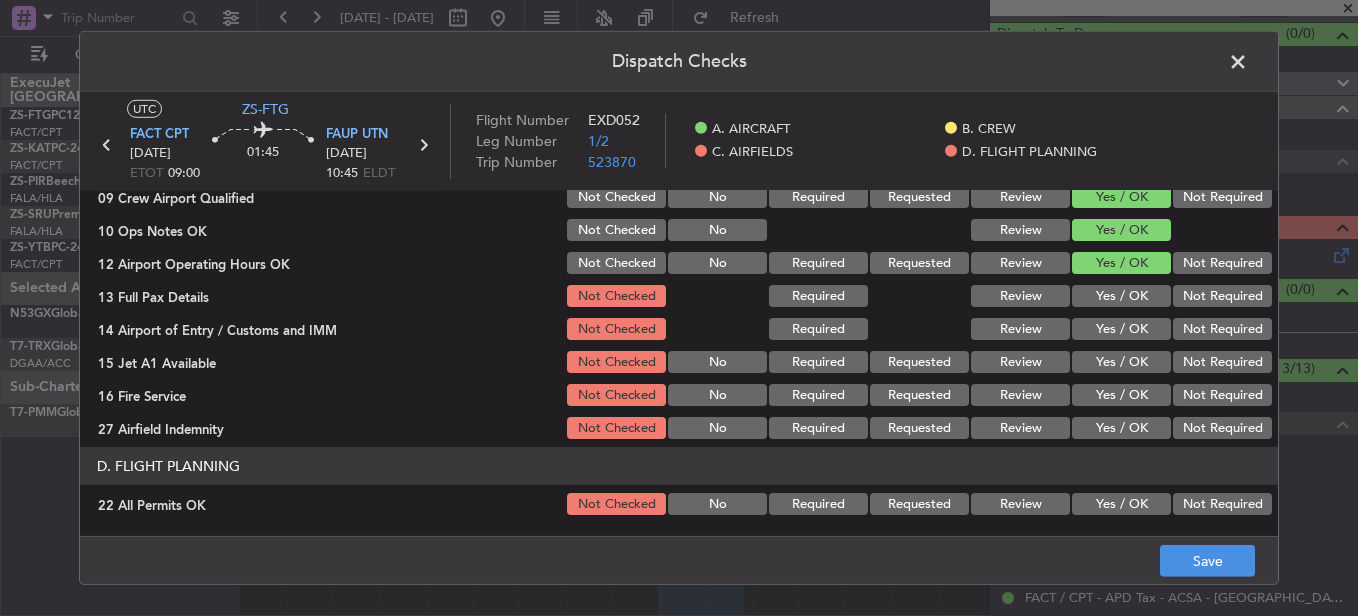 click on "Yes / OK" 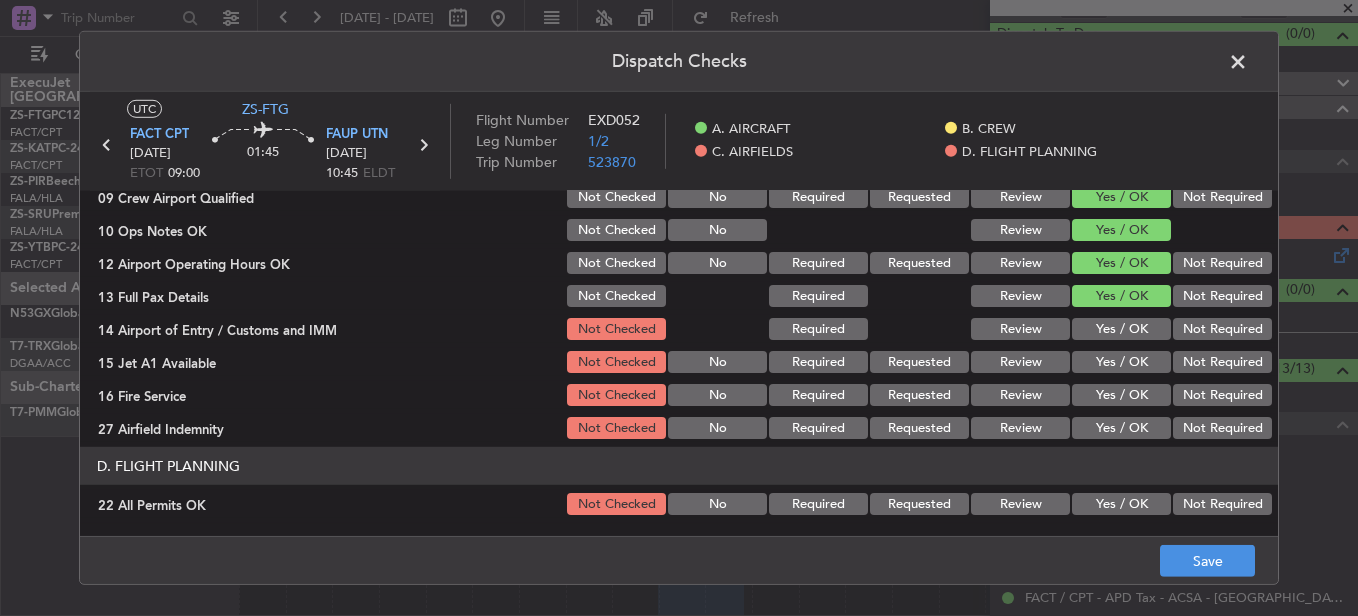 drag, startPoint x: 1213, startPoint y: 319, endPoint x: 1197, endPoint y: 327, distance: 17.888544 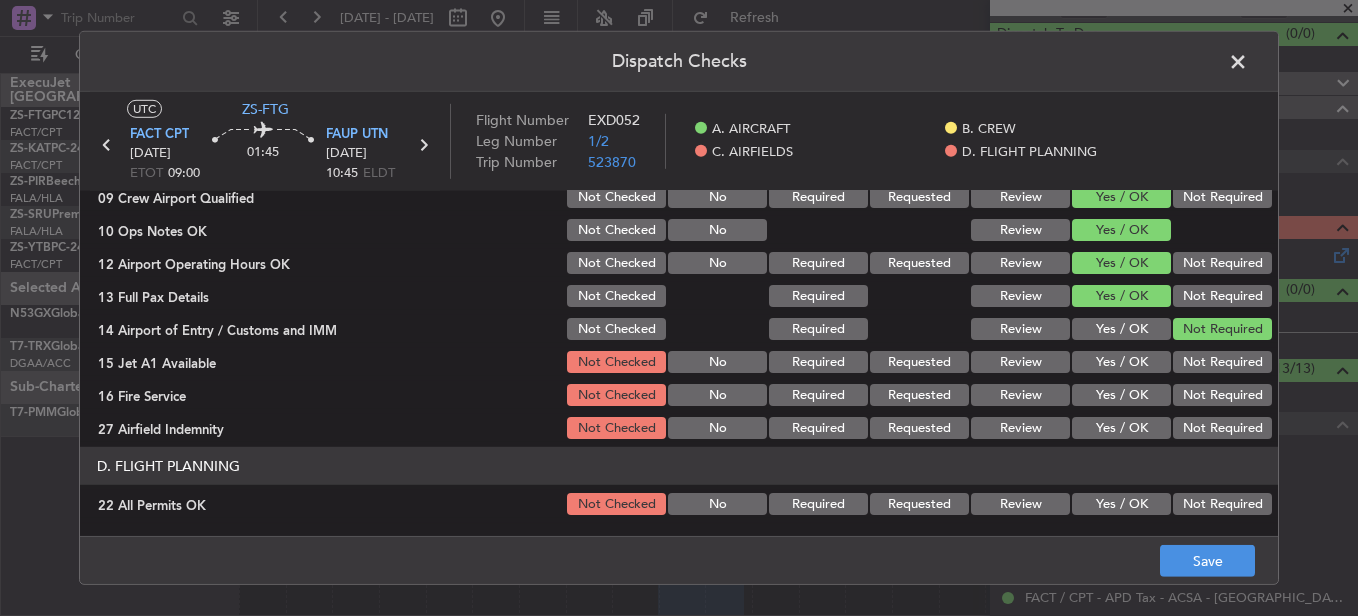 click on "Yes / OK" 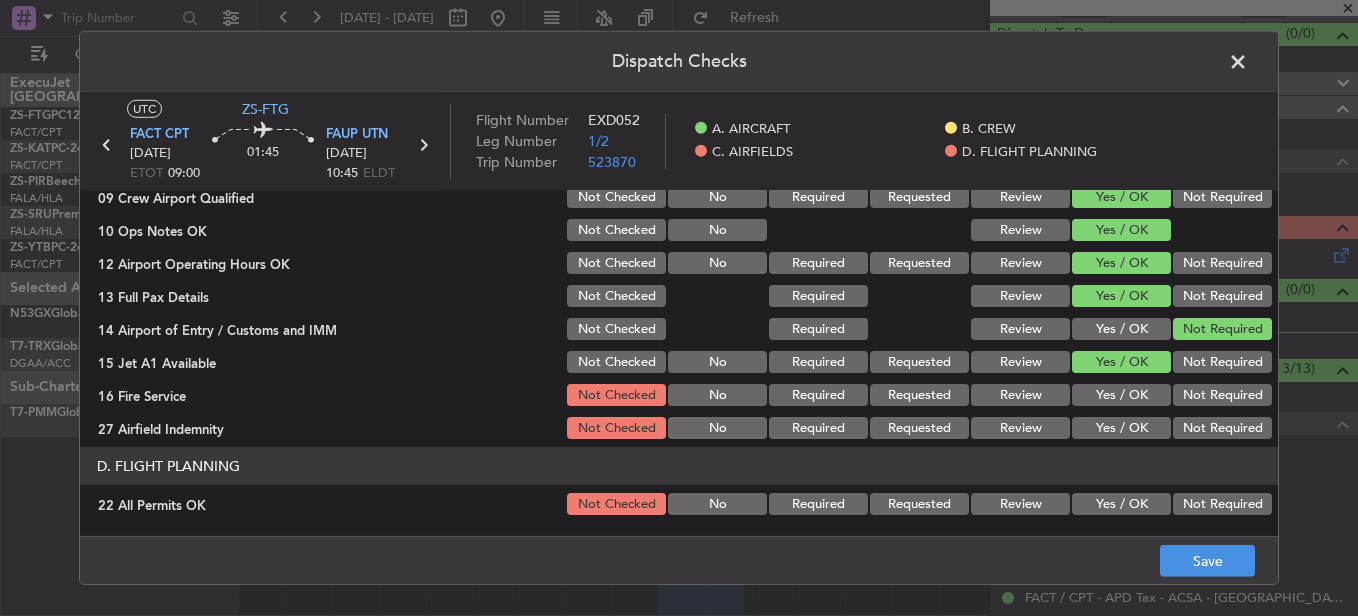 click on "C. AIRFIELDS   09 Crew Airport Qualified  Not Checked No Required Requested Review Yes / OK Not Required  10 Ops Notes OK  Not Checked No Review Yes / OK  12 Airport Operating Hours OK  Not Checked No Required Requested Review Yes / OK Not Required  13 Full Pax Details  Not Checked Required Review Yes / OK Not Required  14 Airport of Entry / Customs and IMM  Not Checked Required Review Yes / OK Not Required  15 Jet A1 Available  Not Checked No Required Requested Review Yes / OK Not Required  16 Fire Service  Not Checked No Required Requested Review Yes / OK Not Required  27 Airfield Indemnity  Not Checked No Required Requested Review Yes / OK Not Required" 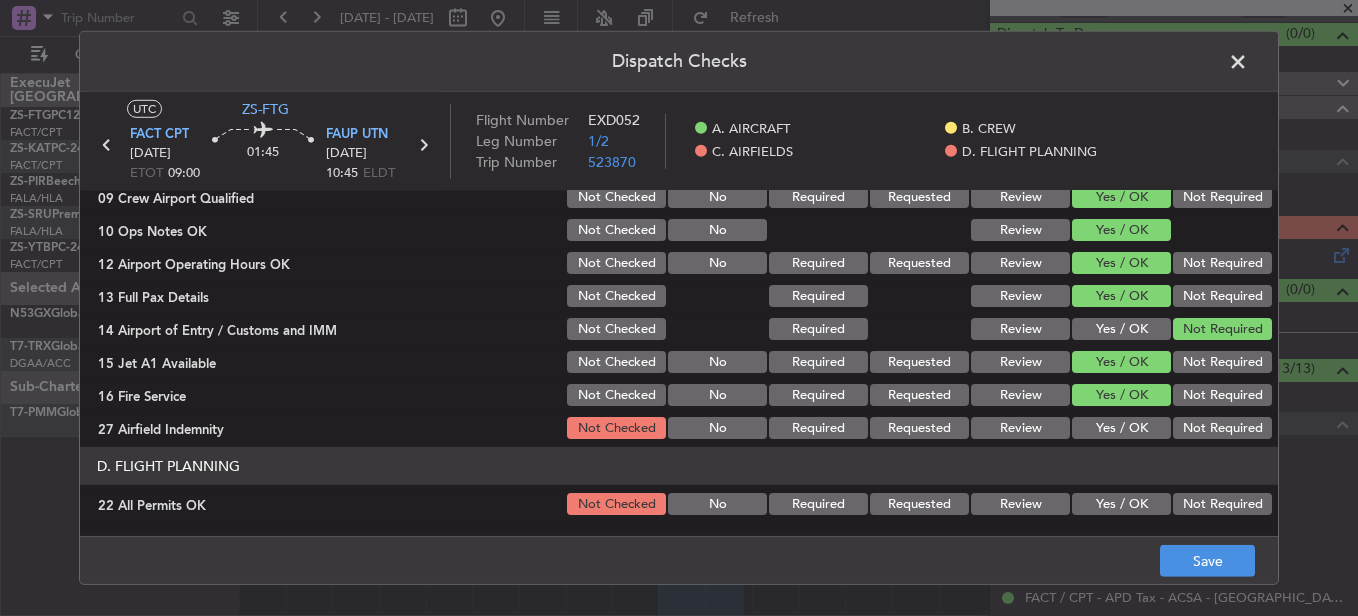 click on "Yes / OK" 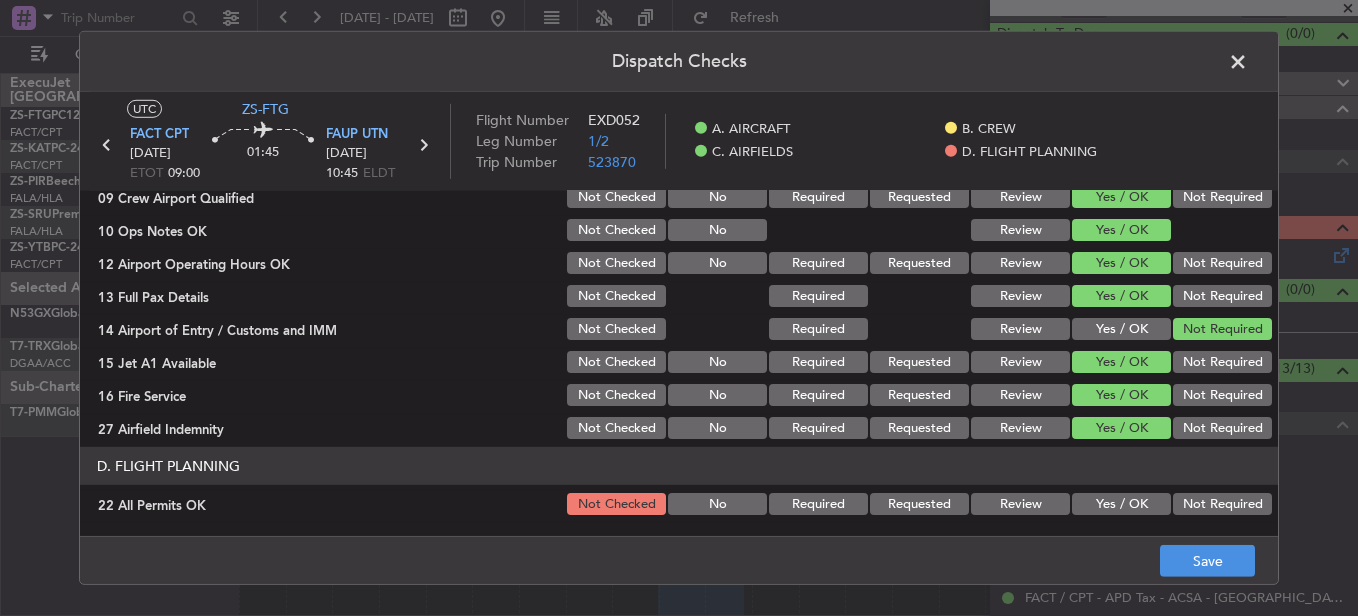click on "Not Required" 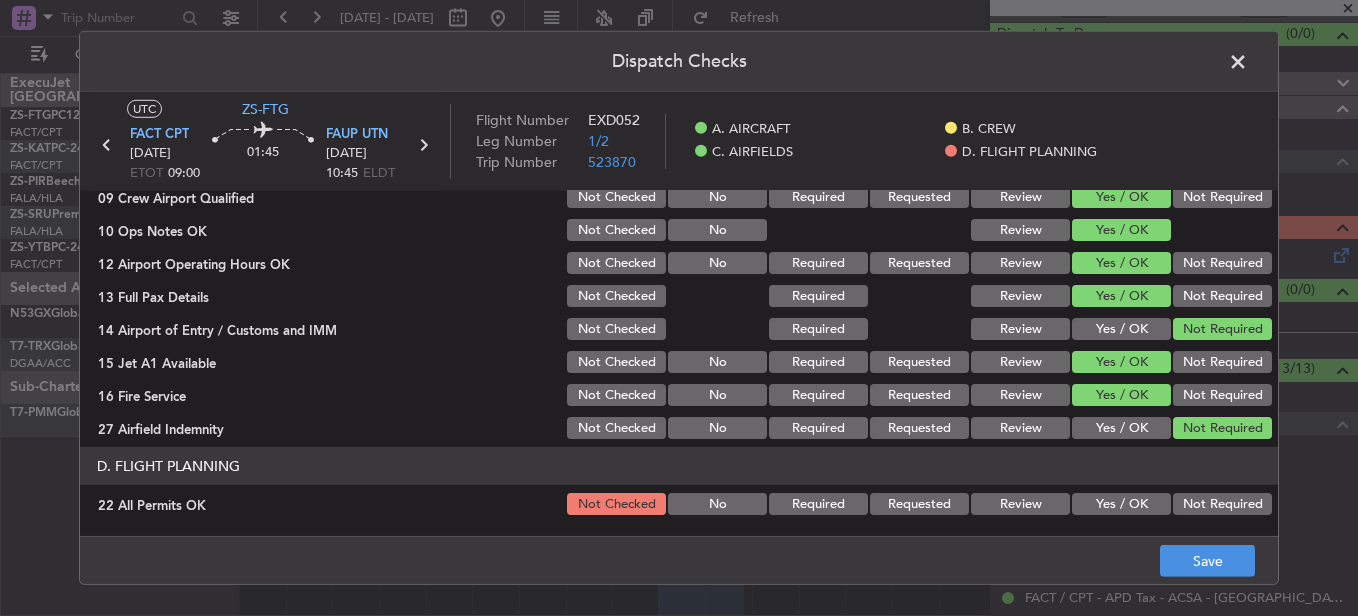 scroll, scrollTop: 565, scrollLeft: 0, axis: vertical 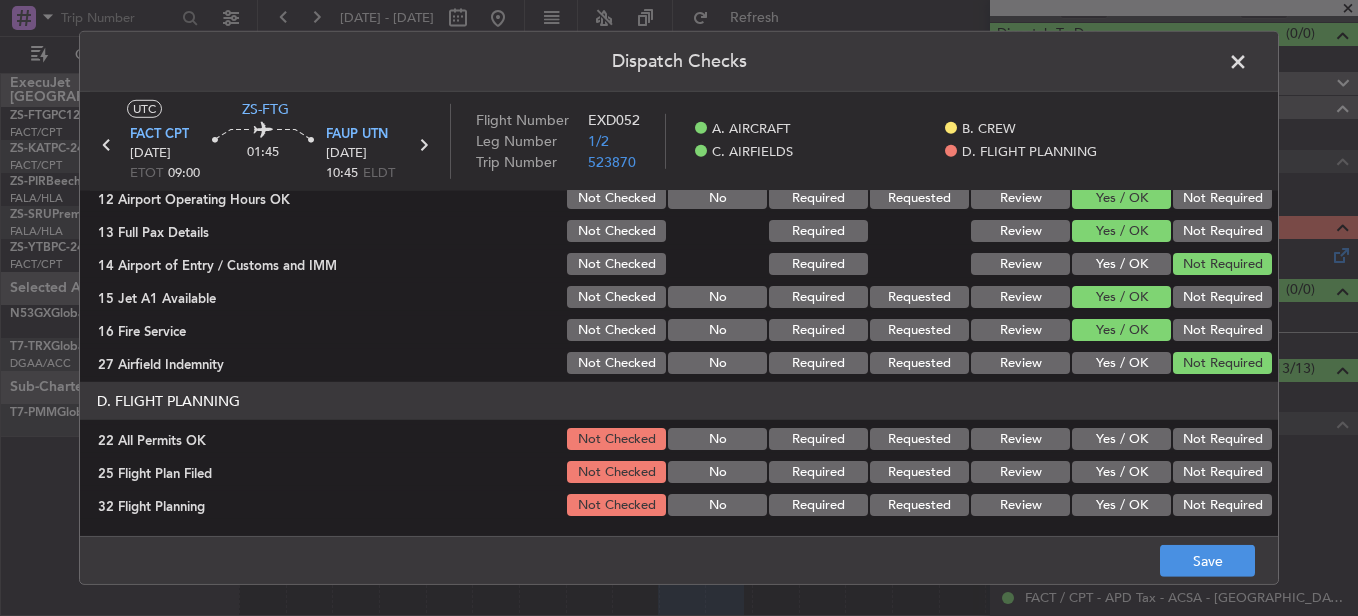 click on "Not Required" 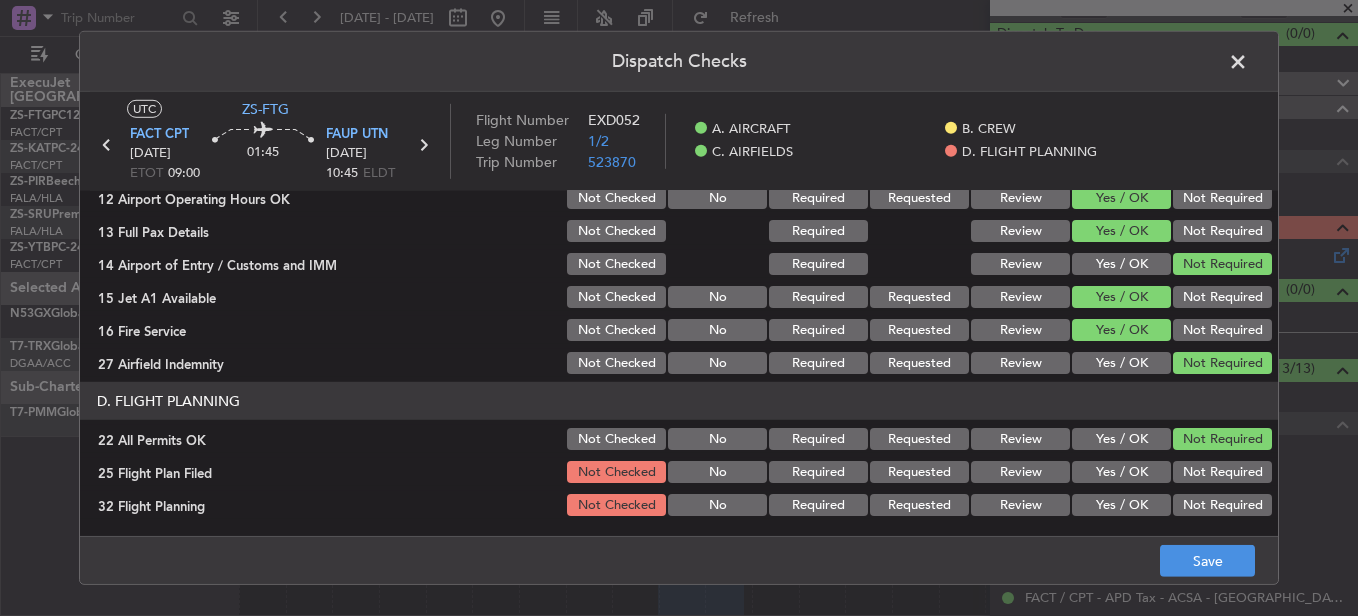 click on "Review" 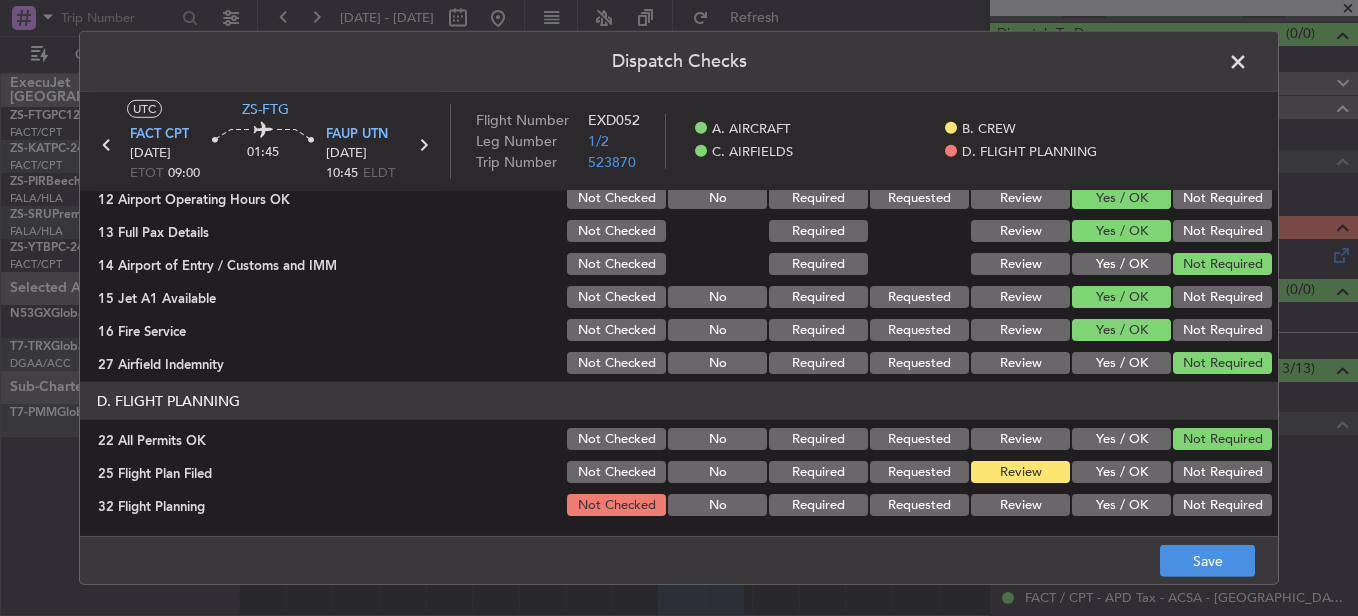 click on "Review" 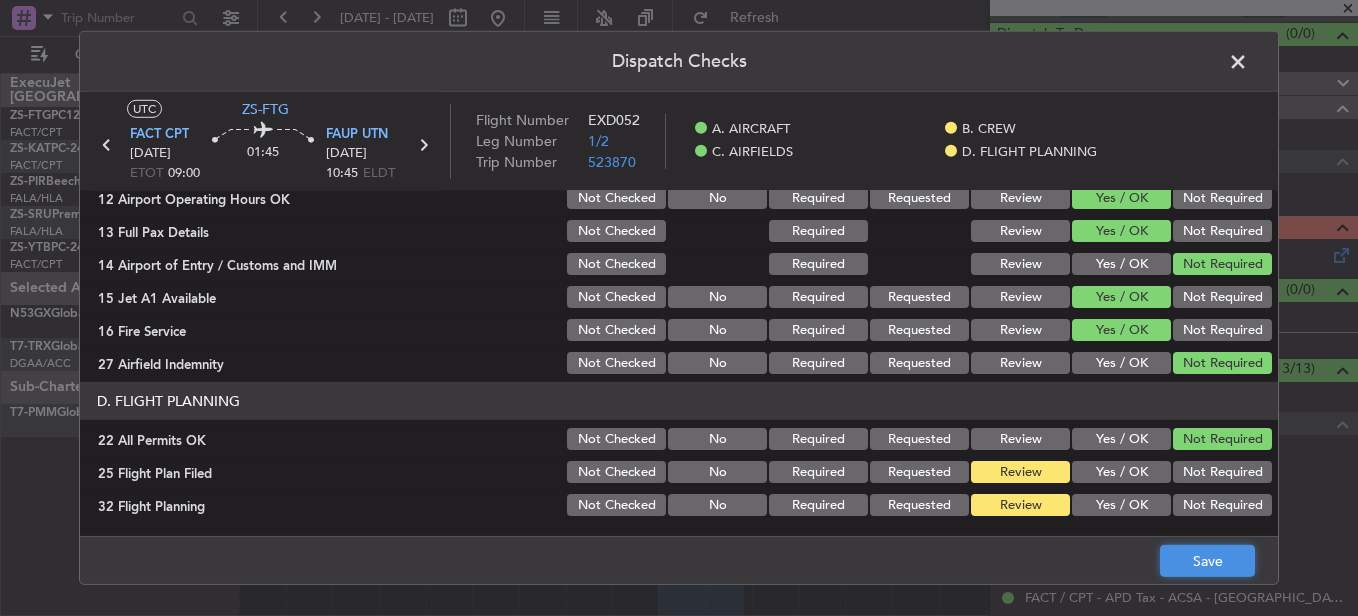 drag, startPoint x: 1254, startPoint y: 574, endPoint x: 1220, endPoint y: 564, distance: 35.44009 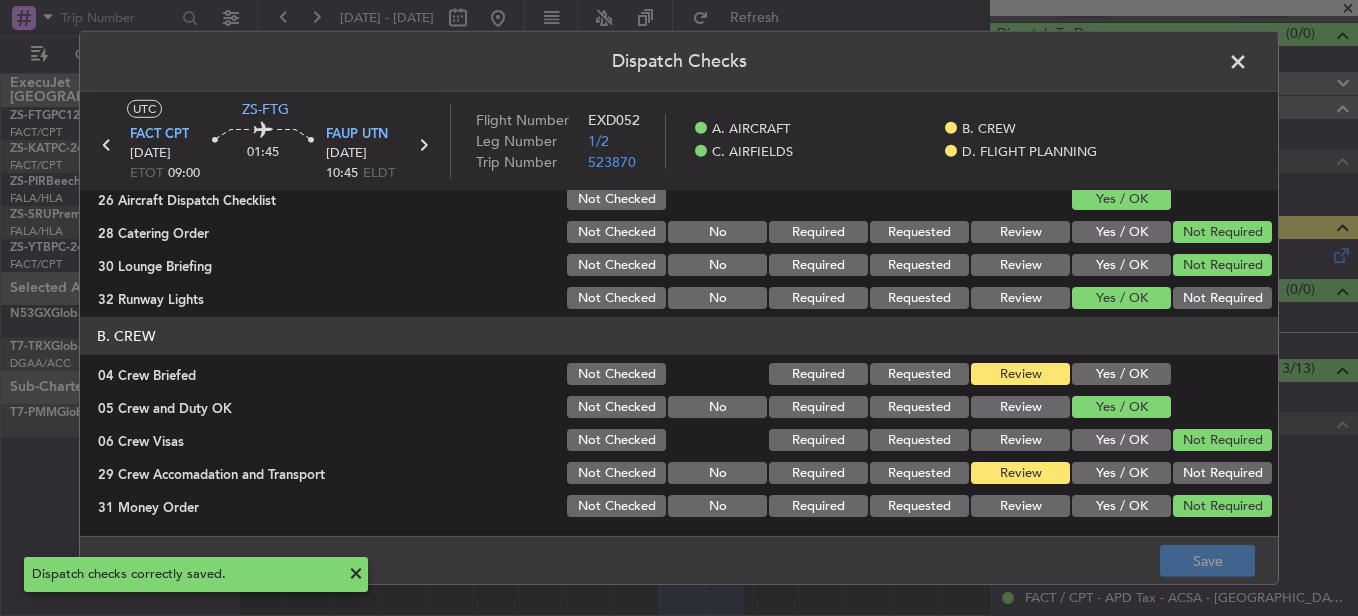 scroll, scrollTop: 0, scrollLeft: 0, axis: both 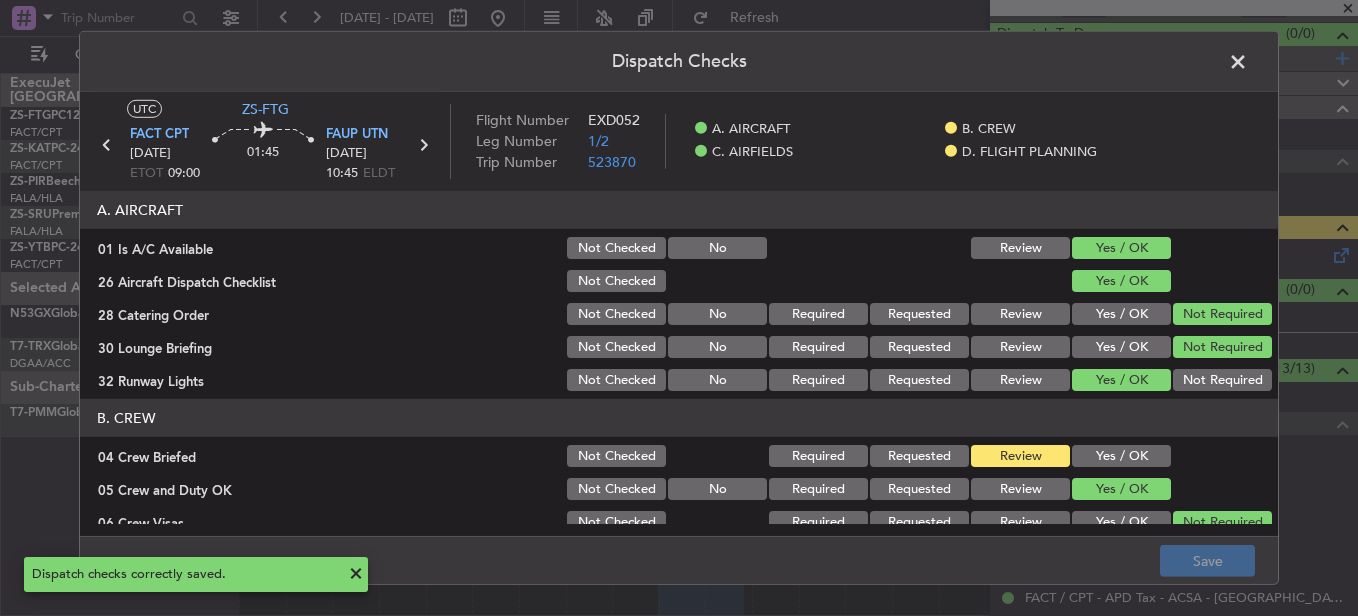 click 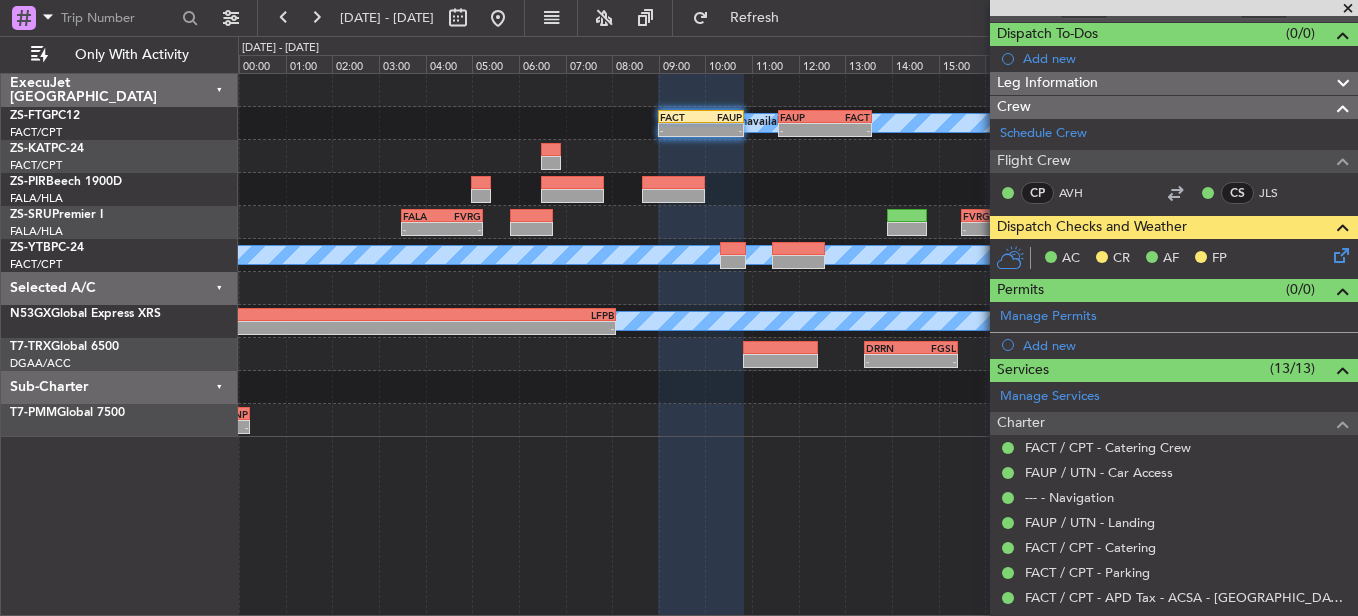 click at bounding box center [1348, 9] 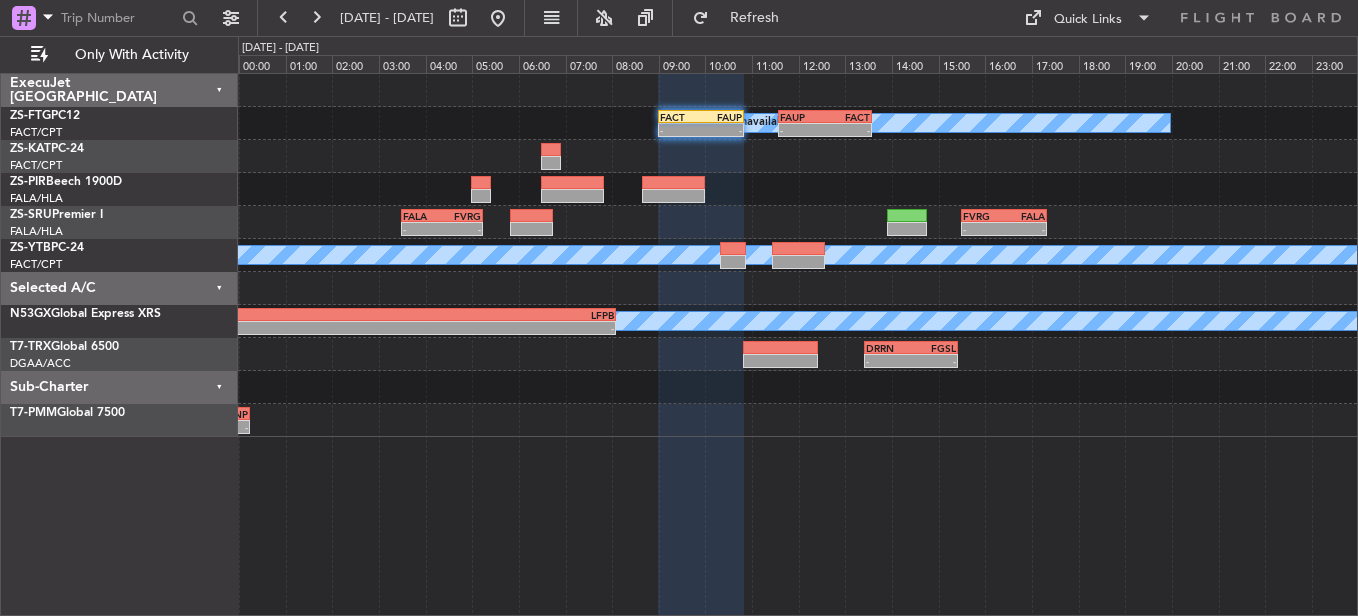type on "0" 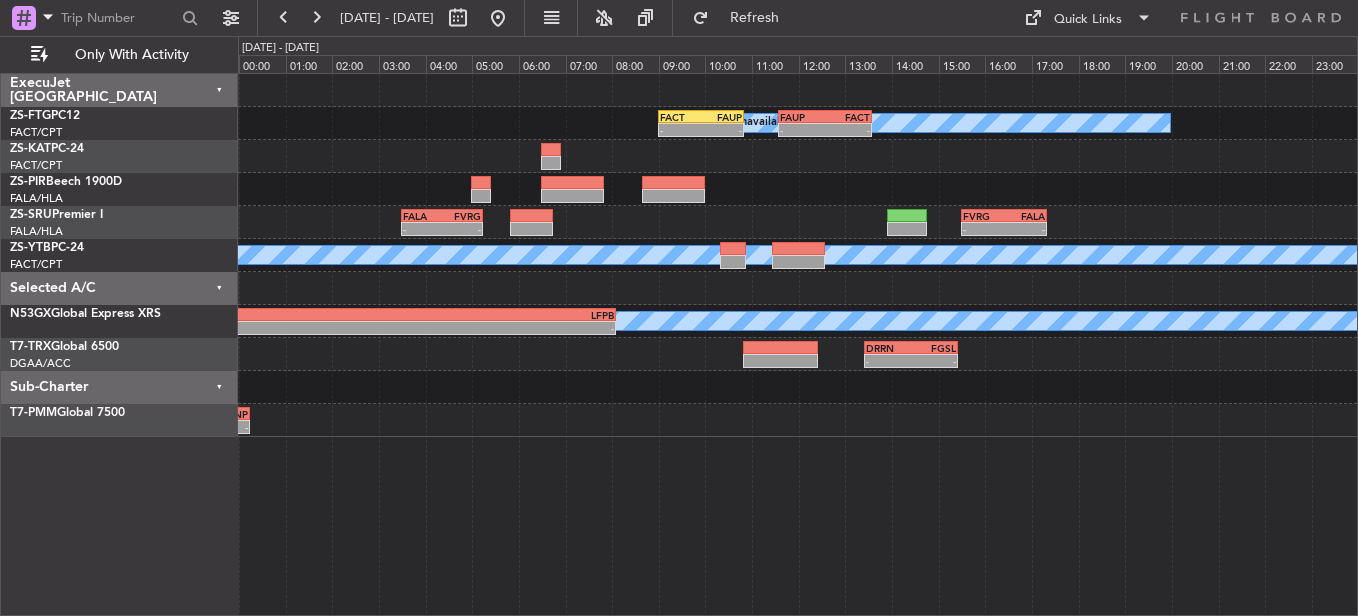 scroll, scrollTop: 0, scrollLeft: 0, axis: both 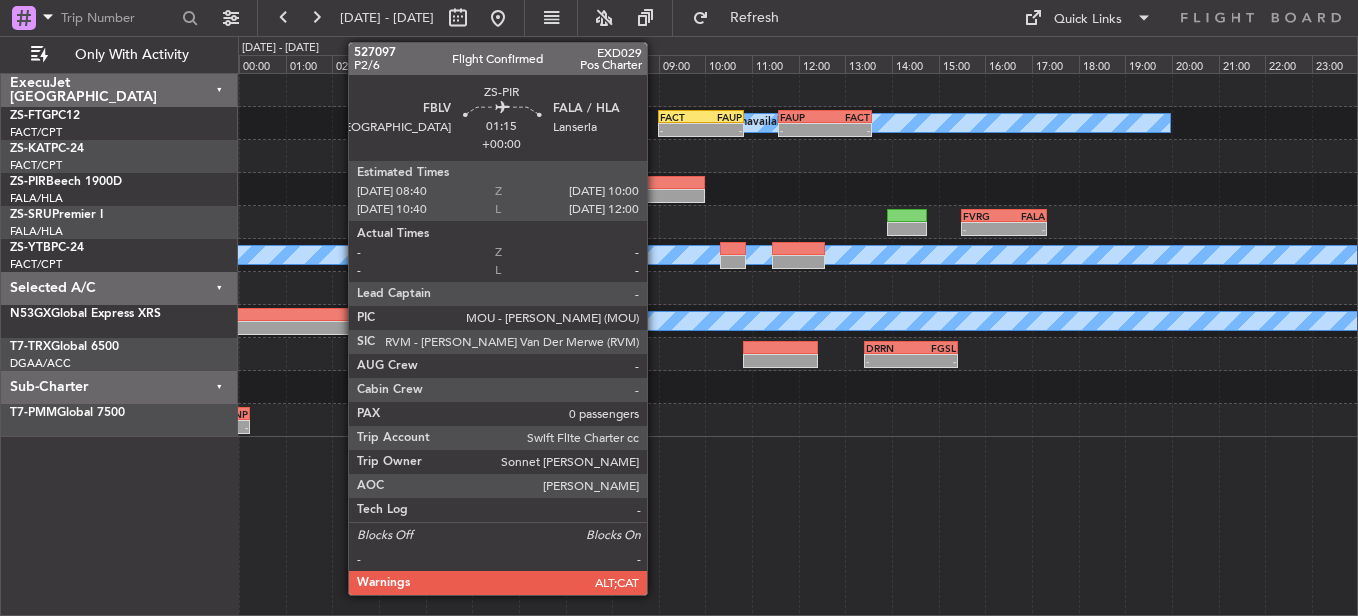 click 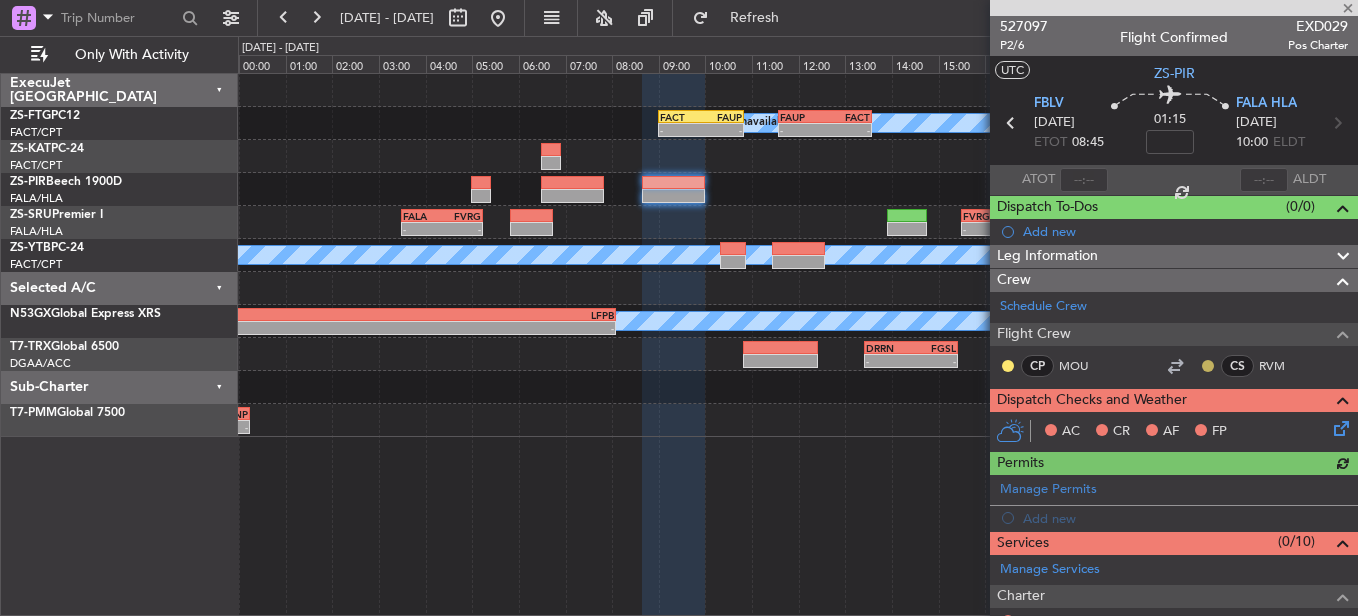 click 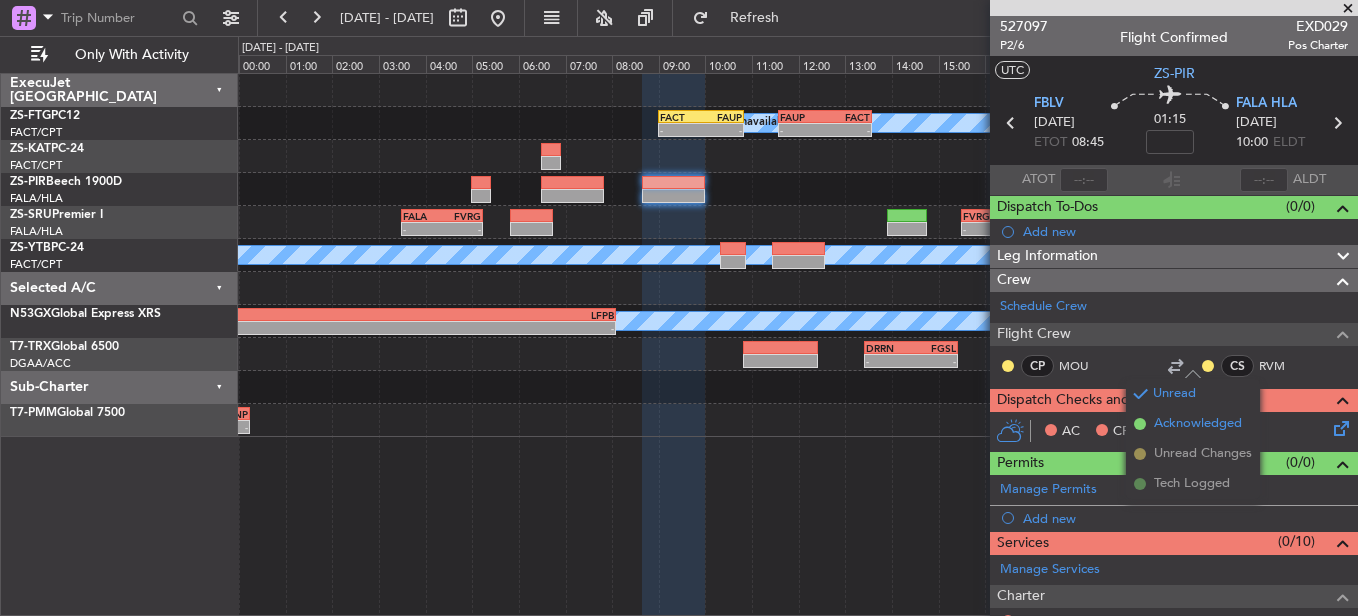 click on "Acknowledged" at bounding box center [1198, 424] 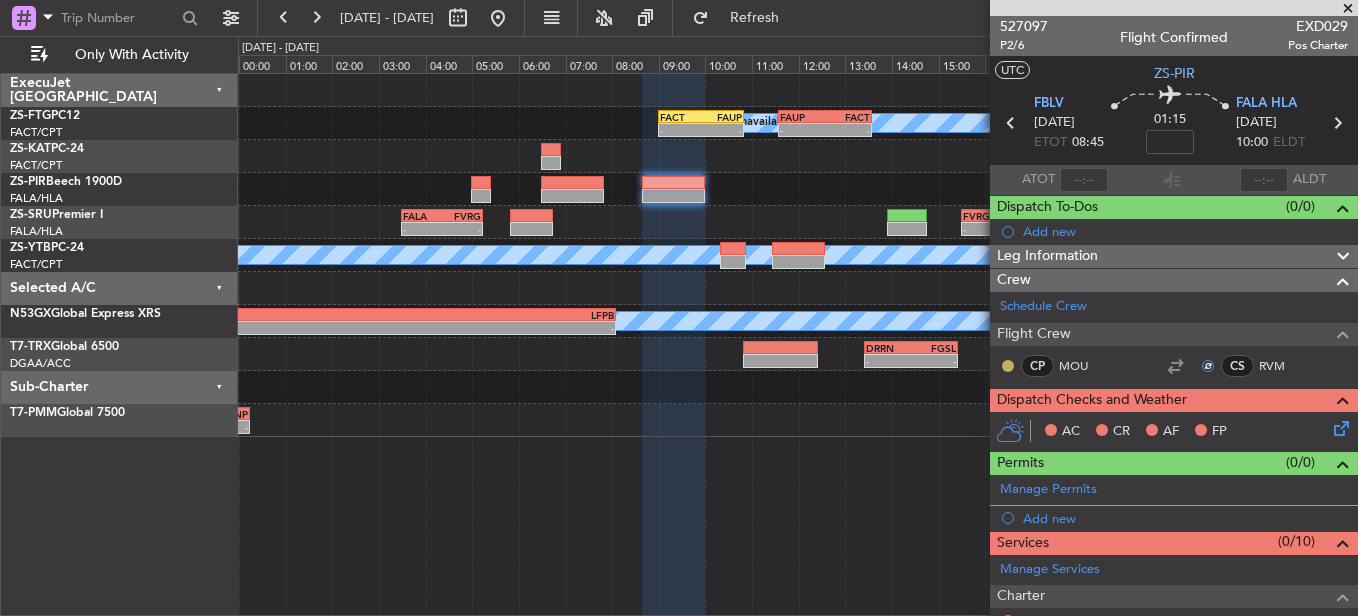 click 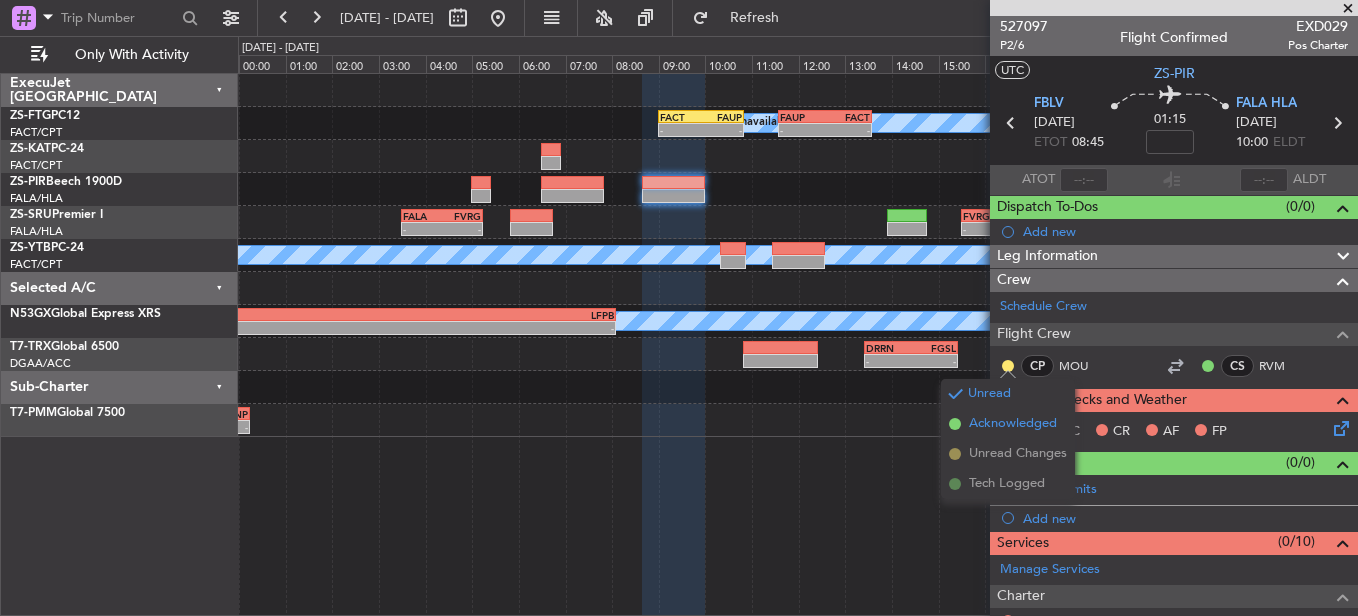 click on "Acknowledged" at bounding box center [1013, 424] 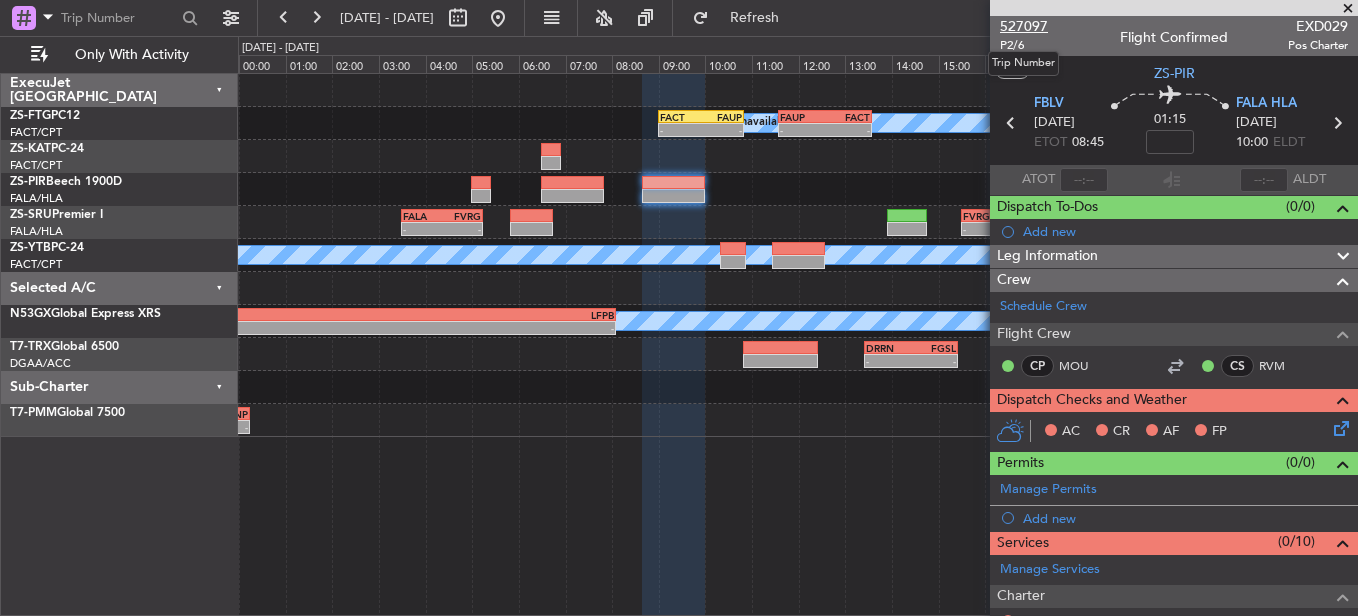 click on "527097" at bounding box center [1024, 26] 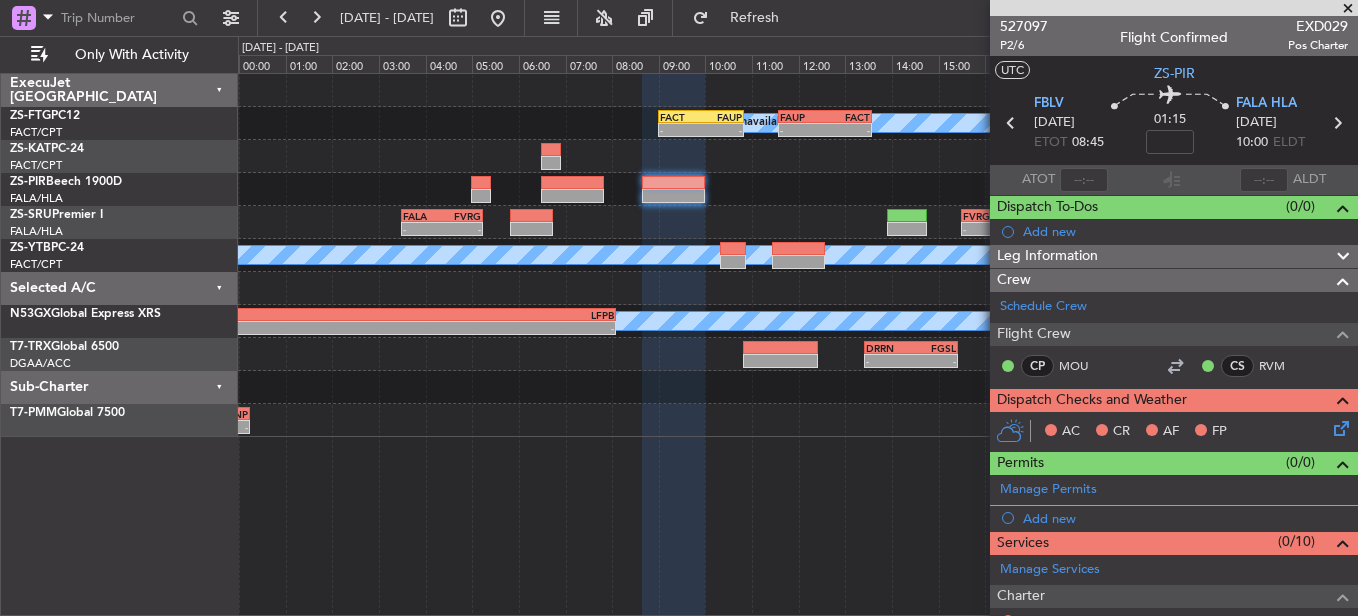 click on "AC    CR    AF    FP" 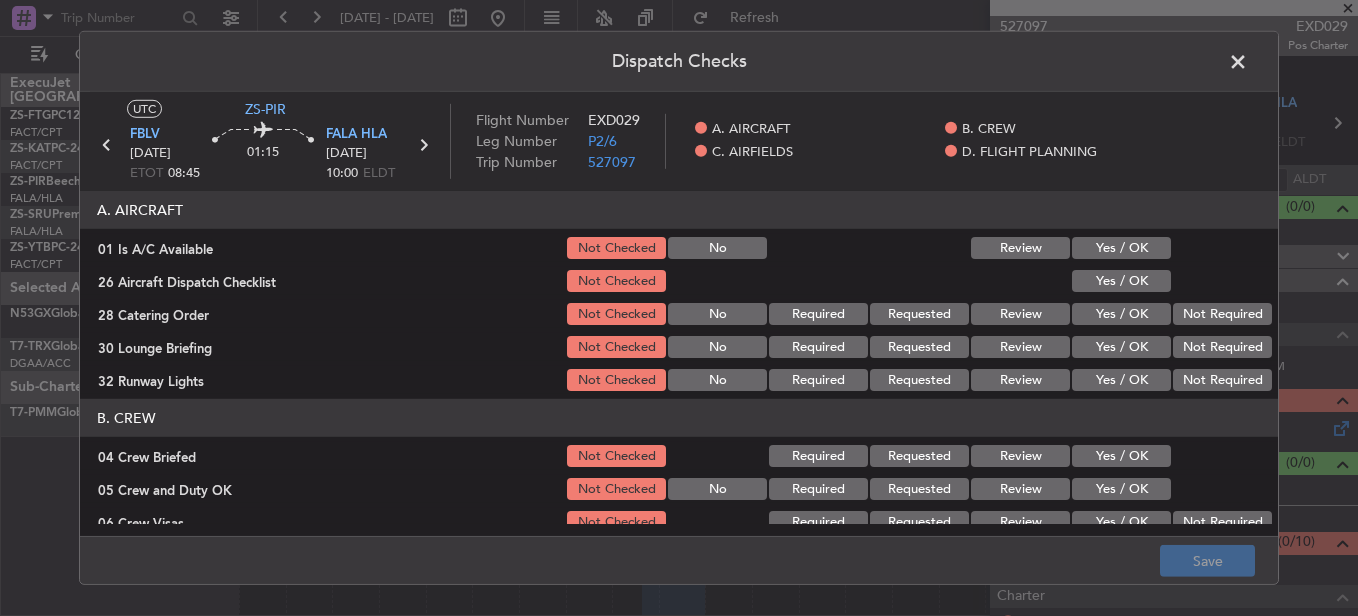 click on "Yes / OK" 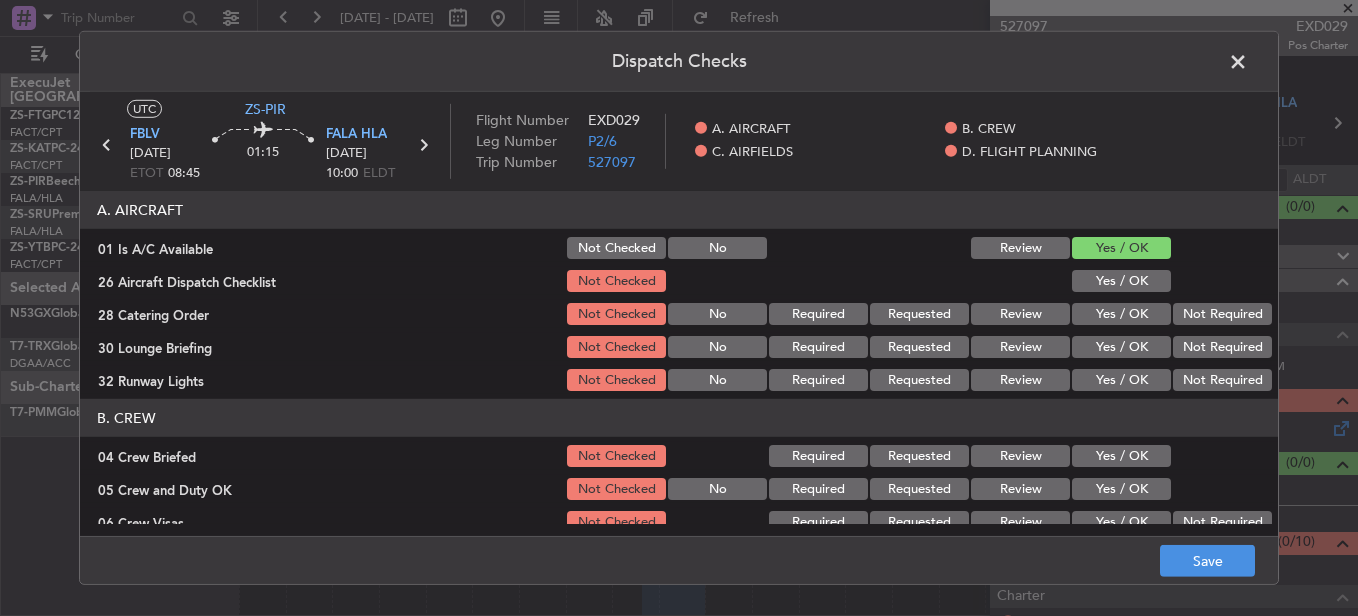 click on "Yes / OK" 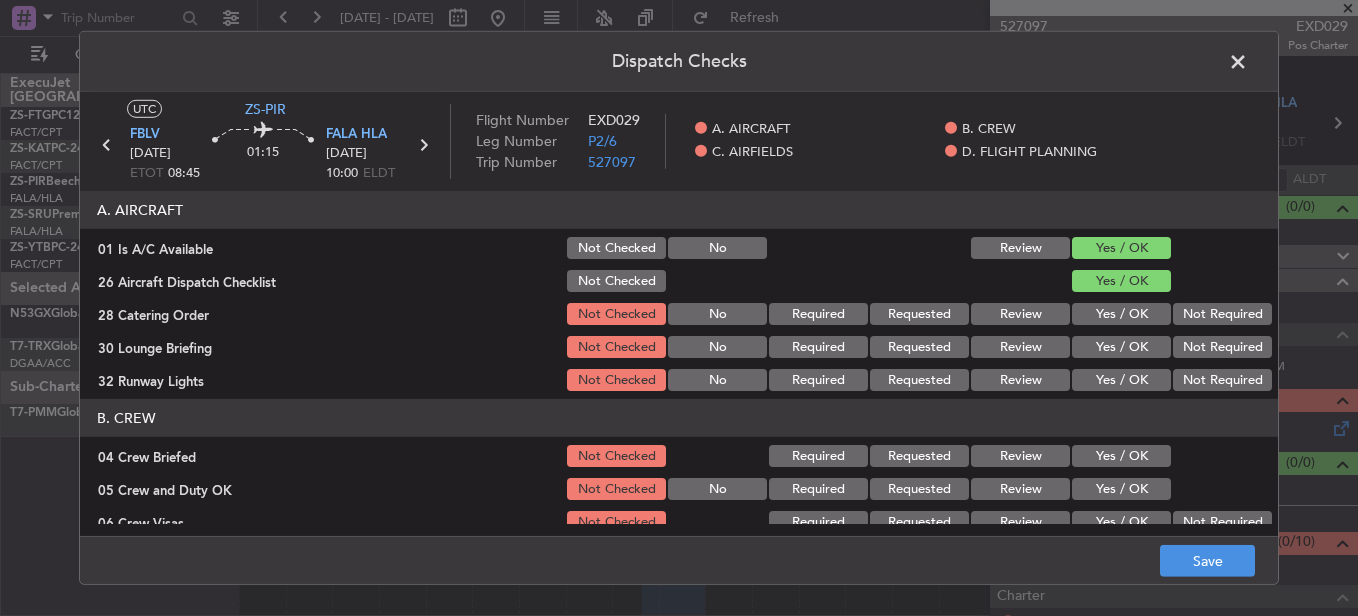 click on "Not Required" 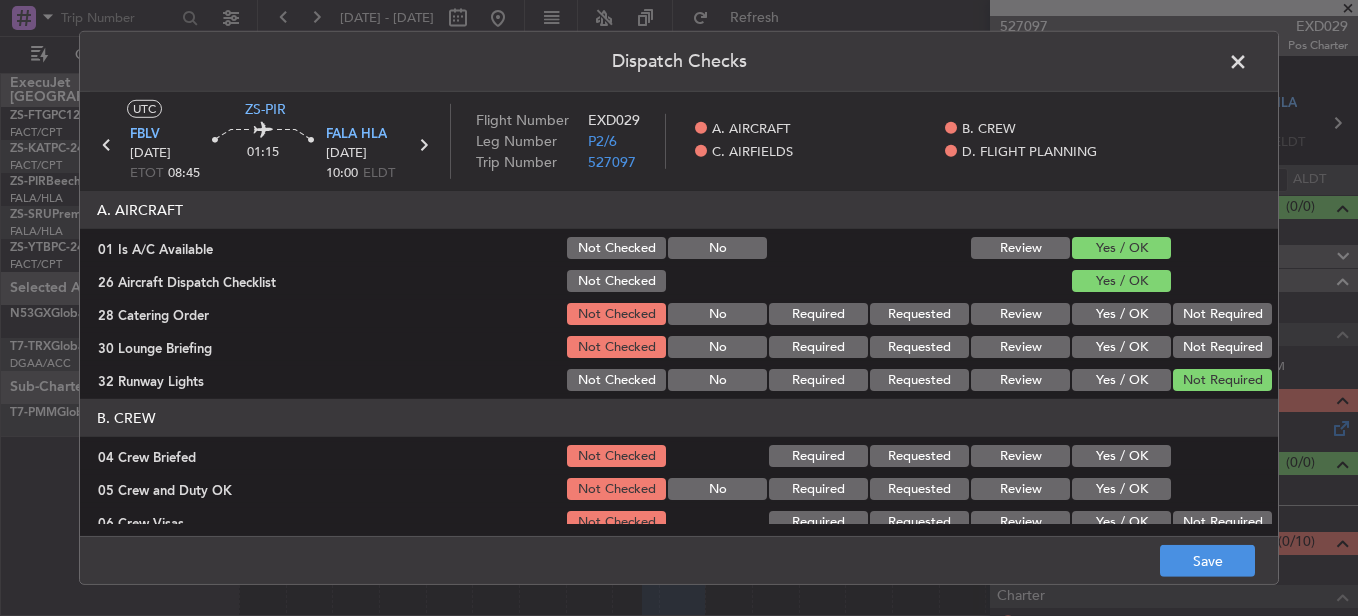 click on "A. AIRCRAFT   01 Is A/C Available  Not Checked No Review Yes / OK  26 Aircraft Dispatch Checklist  Not Checked Yes / OK  28 Catering Order  Not Checked No Required Requested Review Yes / OK Not Required  30 Lounge Briefing  Not Checked No Required Requested Review Yes / OK Not Required  32 Runway Lights  Not Checked No Required Requested Review Yes / OK Not Required" 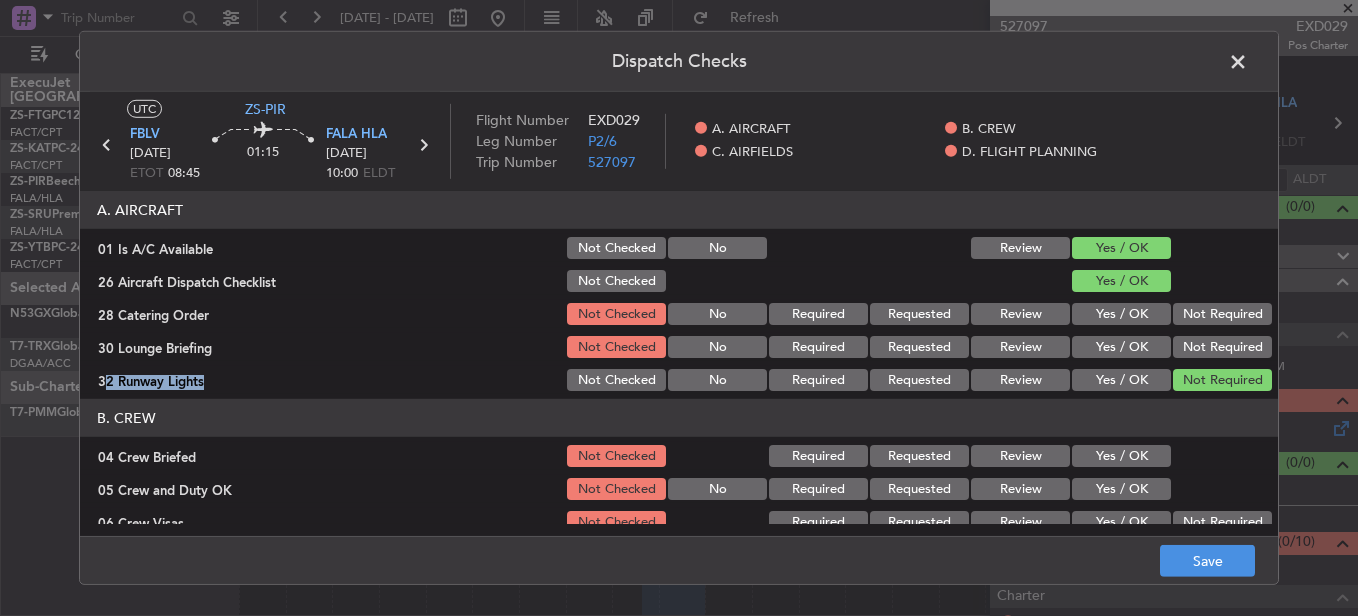 drag, startPoint x: 1237, startPoint y: 356, endPoint x: 1241, endPoint y: 338, distance: 18.439089 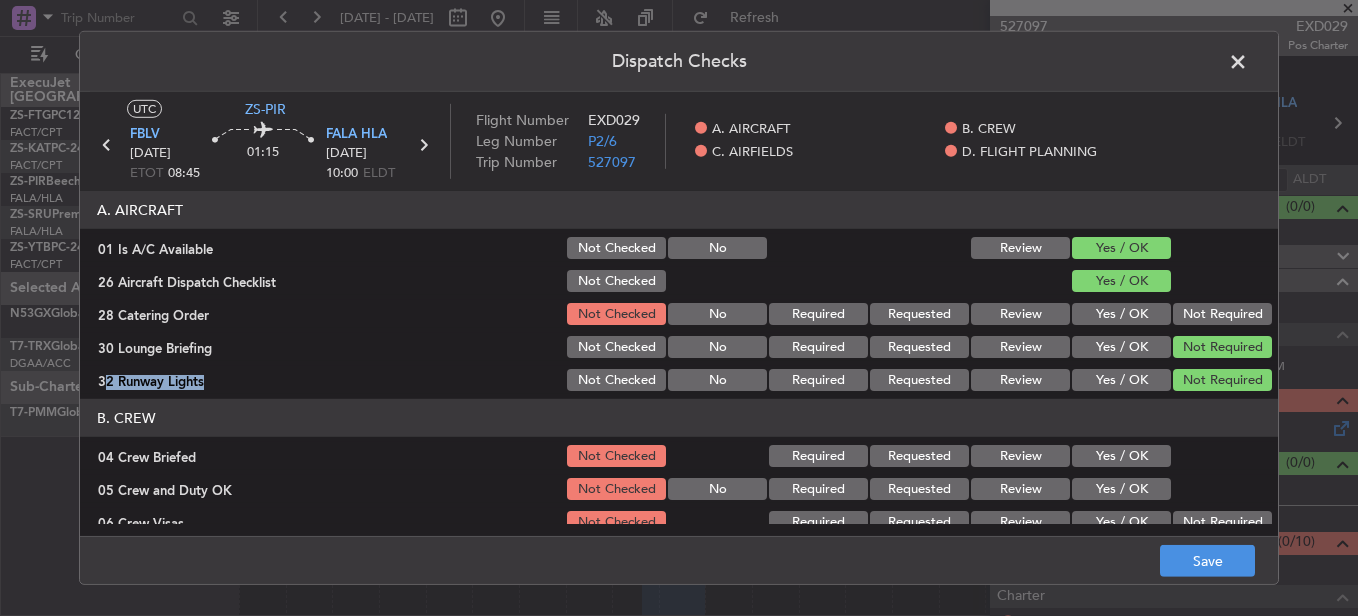 click on "Not Required" 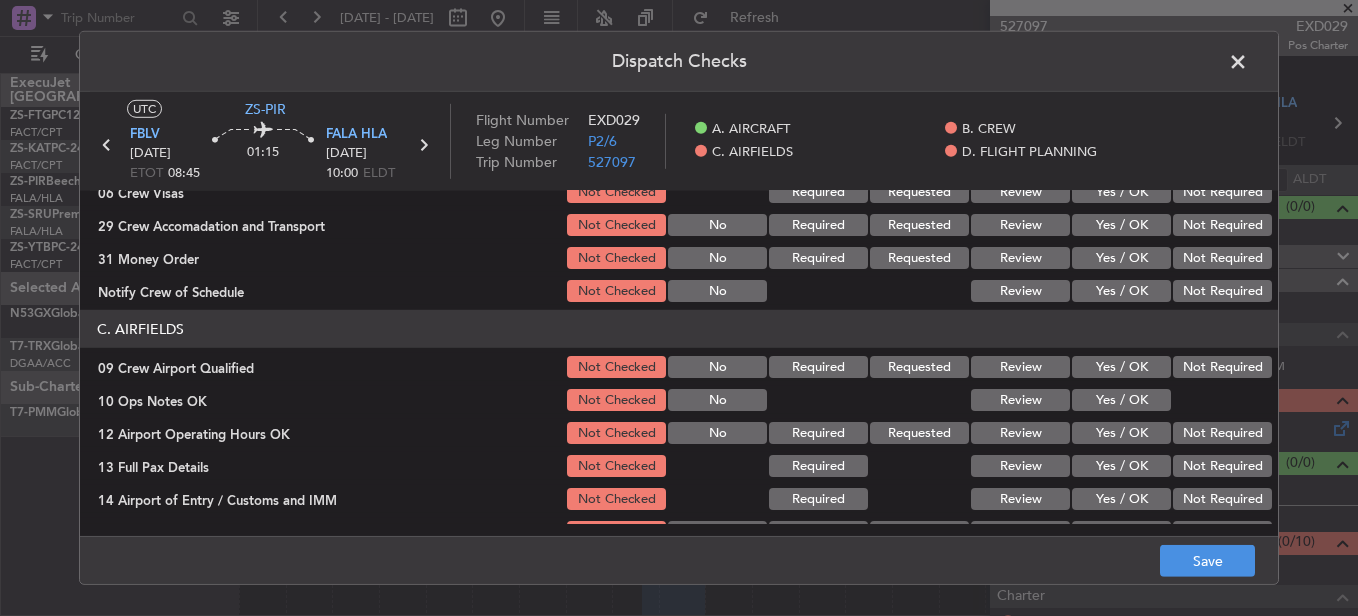 scroll, scrollTop: 200, scrollLeft: 0, axis: vertical 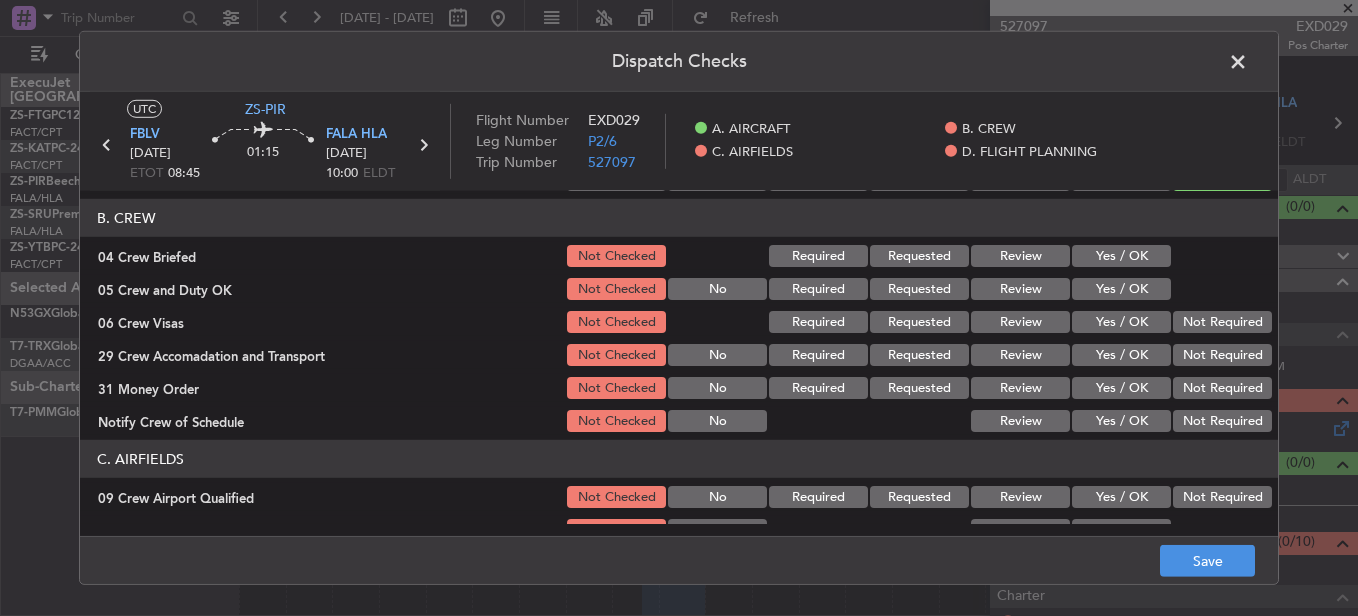 click on "Not Required" 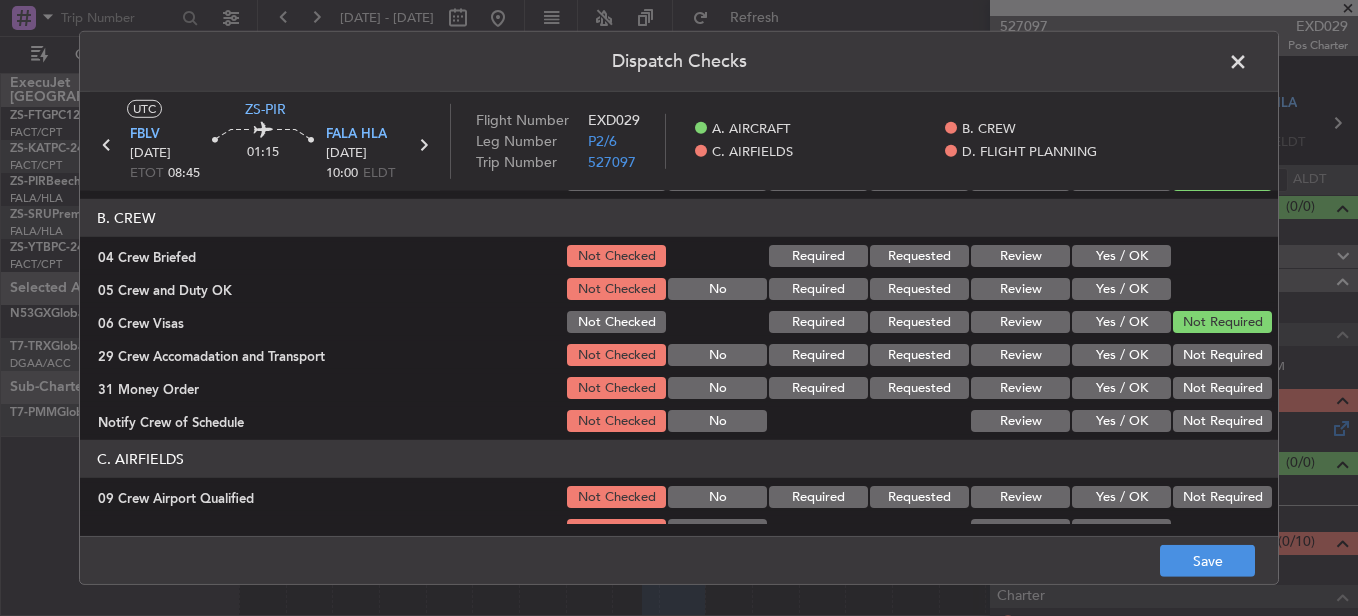 click on "Not Required" 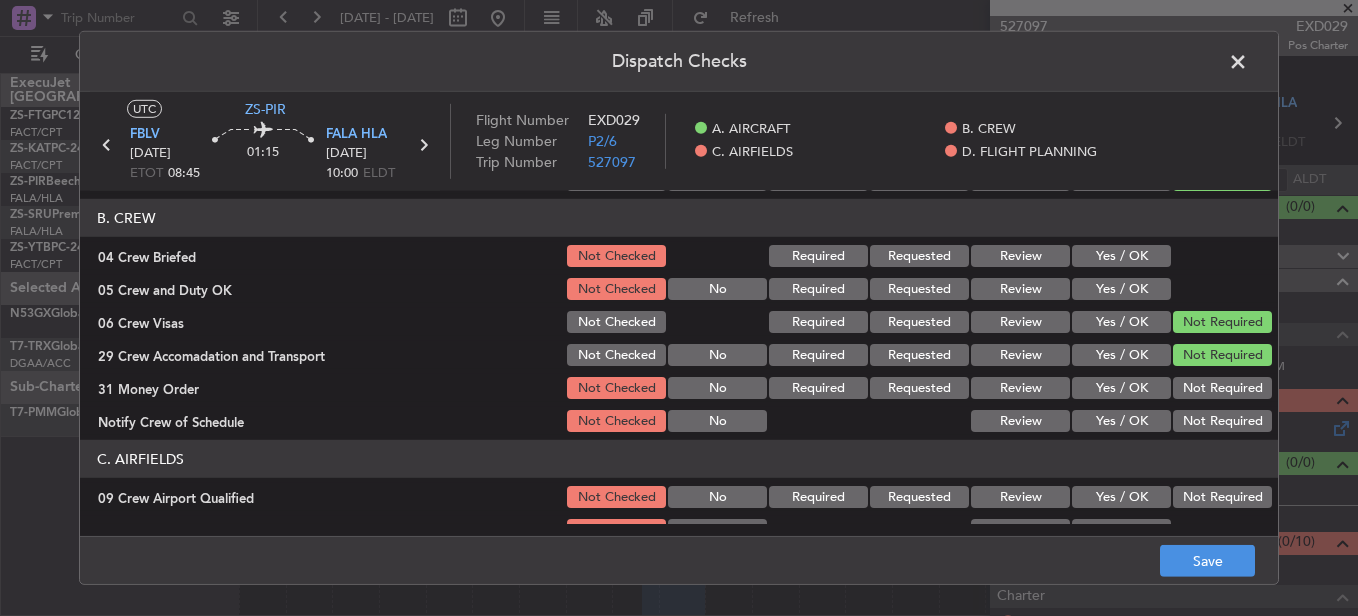 click on "Not Required" 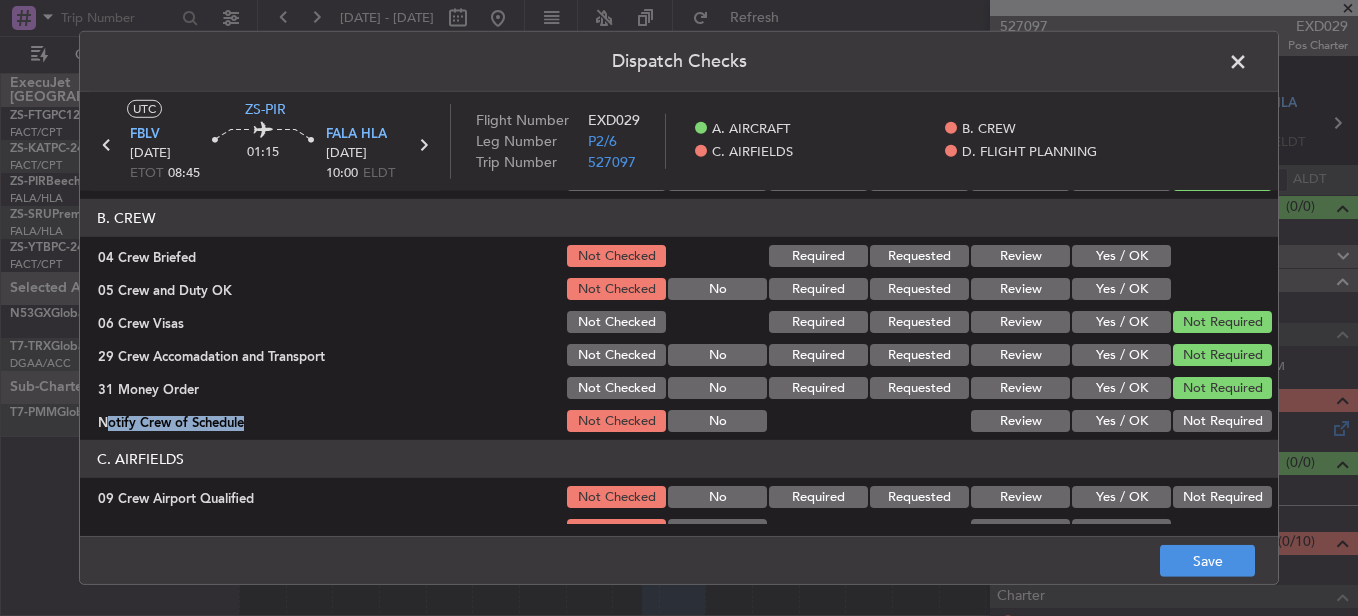 click on "B. CREW   04 Crew Briefed  Not Checked Required Requested Review Yes / OK  05 Crew and Duty OK  Not Checked No Required Requested Review Yes / OK  06 Crew Visas  Not Checked Required Requested Review Yes / OK Not Required  29 Crew Accomadation and Transport  Not Checked No Required Requested Review Yes / OK Not Required  31 Money Order  Not Checked No Required Requested Review Yes / OK Not Required  Notify Crew of Schedule  Not Checked No Review Yes / OK Not Required" 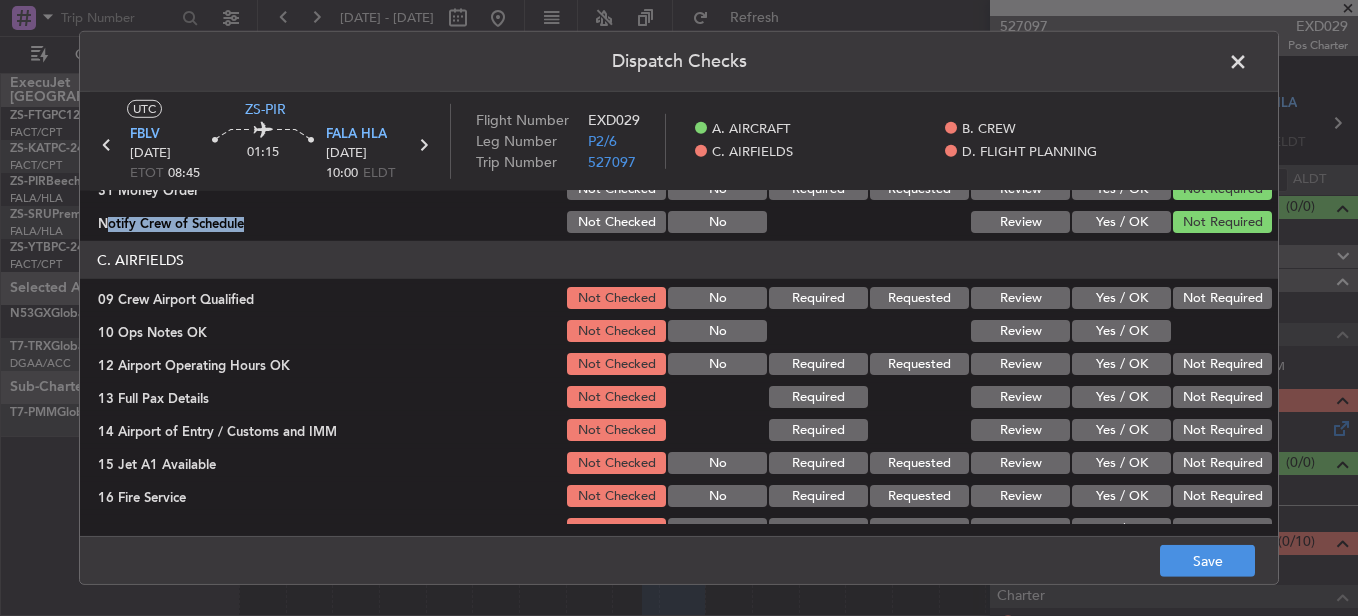scroll, scrollTop: 500, scrollLeft: 0, axis: vertical 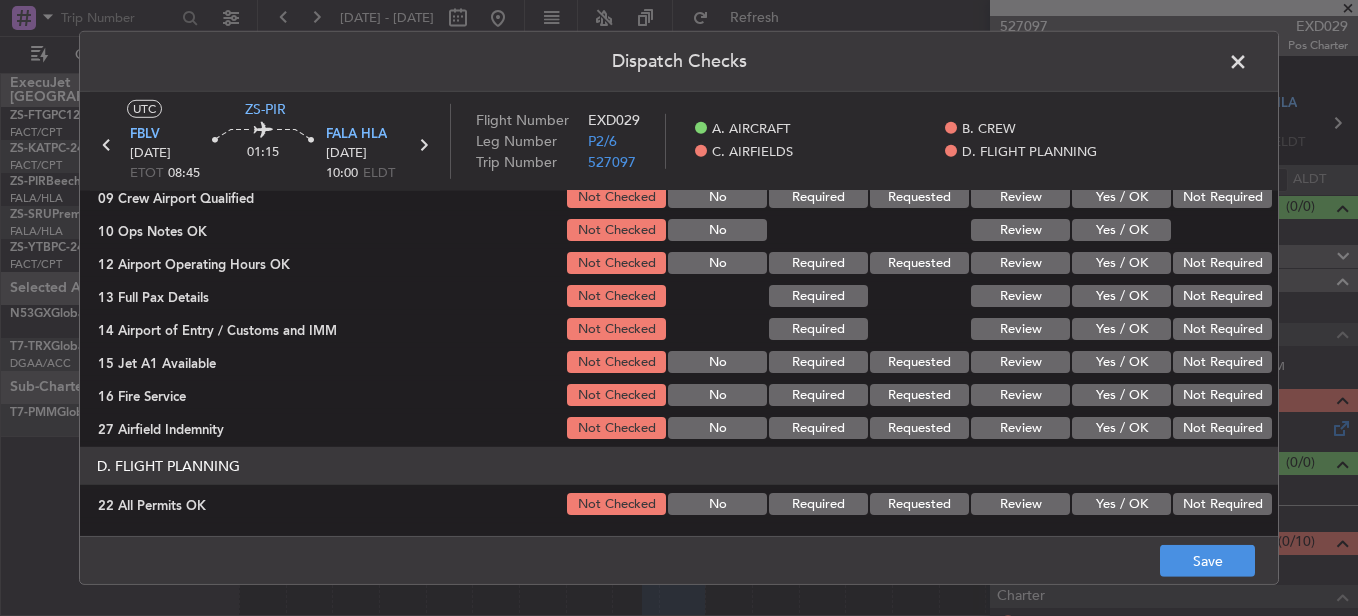 click on "UTC  ZS-PIR FBLV [DATE] ETOT 08:45 01:15 FALA  HLA [DATE] 10:00 ELDT Flight Number EXD029 Leg Number P2/6 Trip Number 527097    A. AIRCRAFT    B. CREW    C. AIRFIELDS    D. FLIGHT PLANNING" 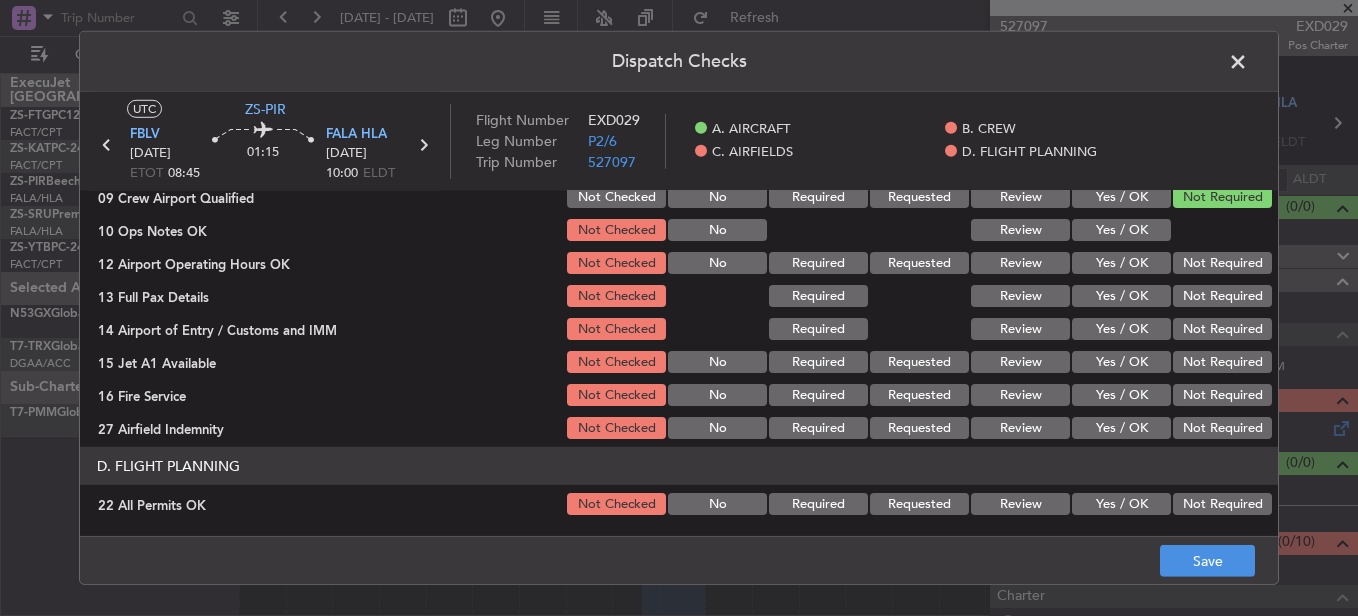 click on "Not Required" 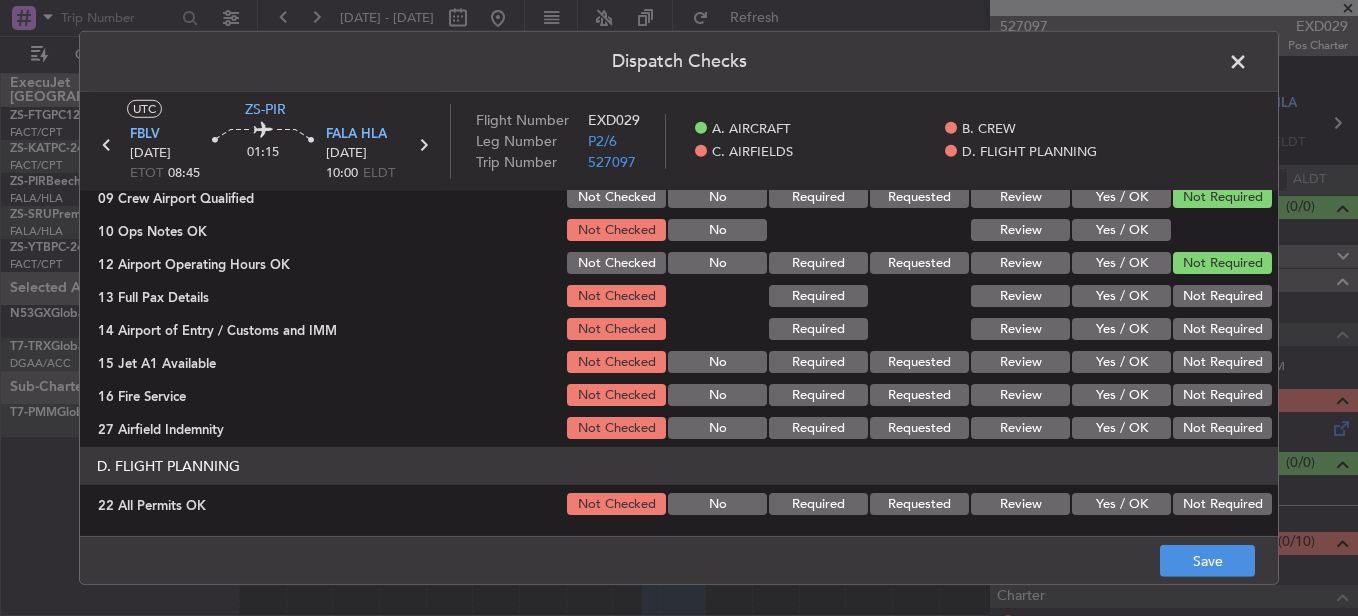drag, startPoint x: 1207, startPoint y: 285, endPoint x: 1199, endPoint y: 316, distance: 32.01562 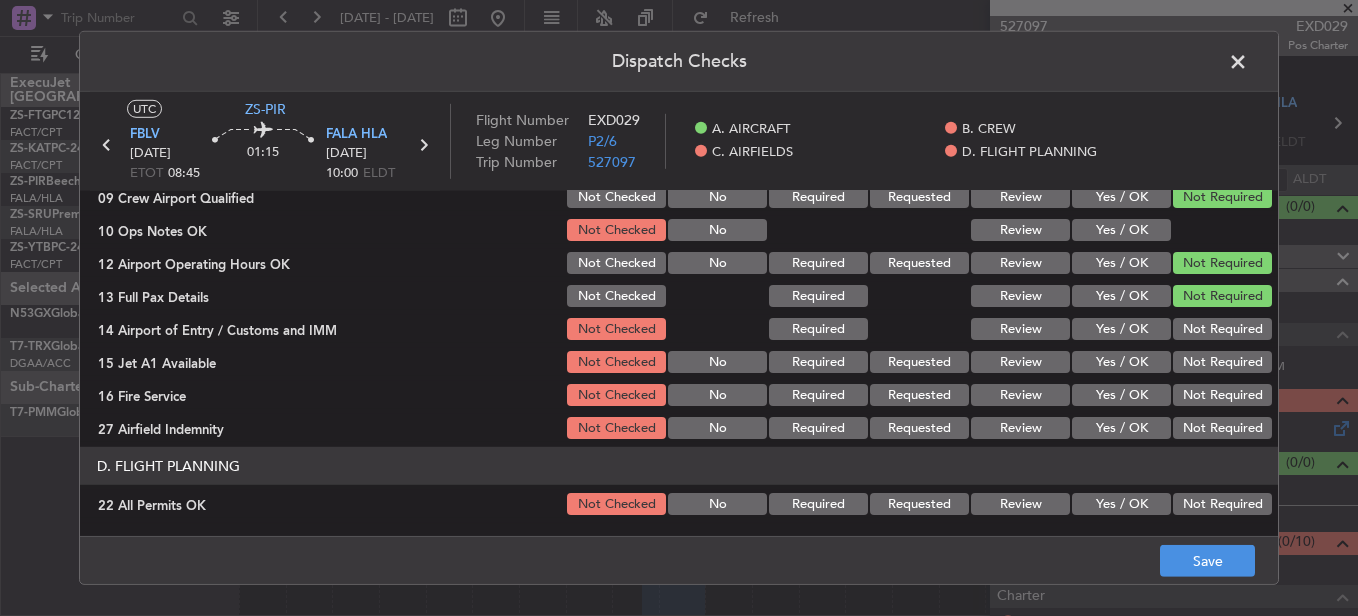 drag, startPoint x: 1199, startPoint y: 330, endPoint x: 1191, endPoint y: 357, distance: 28.160255 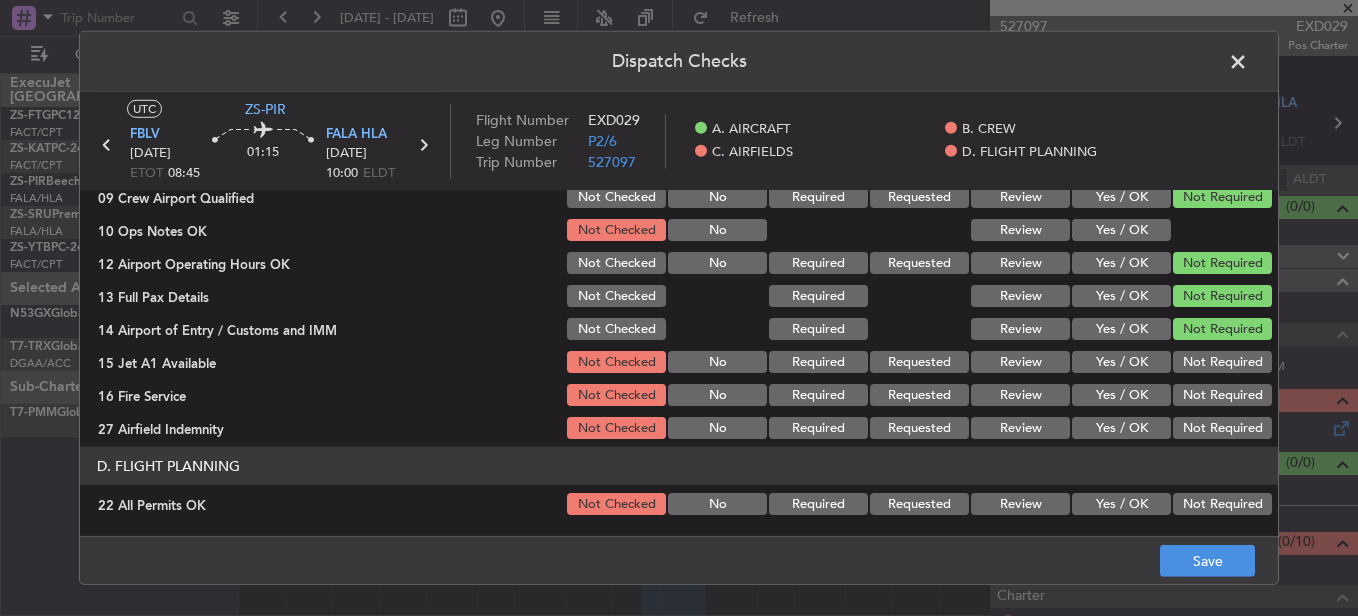 click on "Not Required" 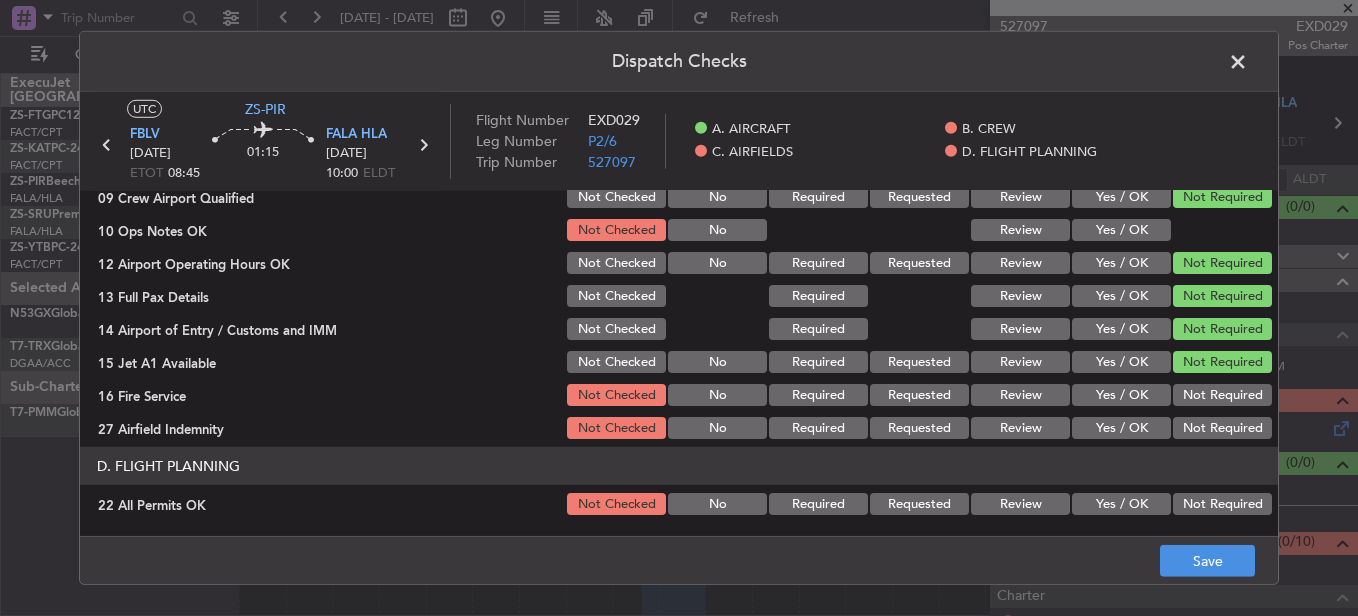 click on "Not Required" 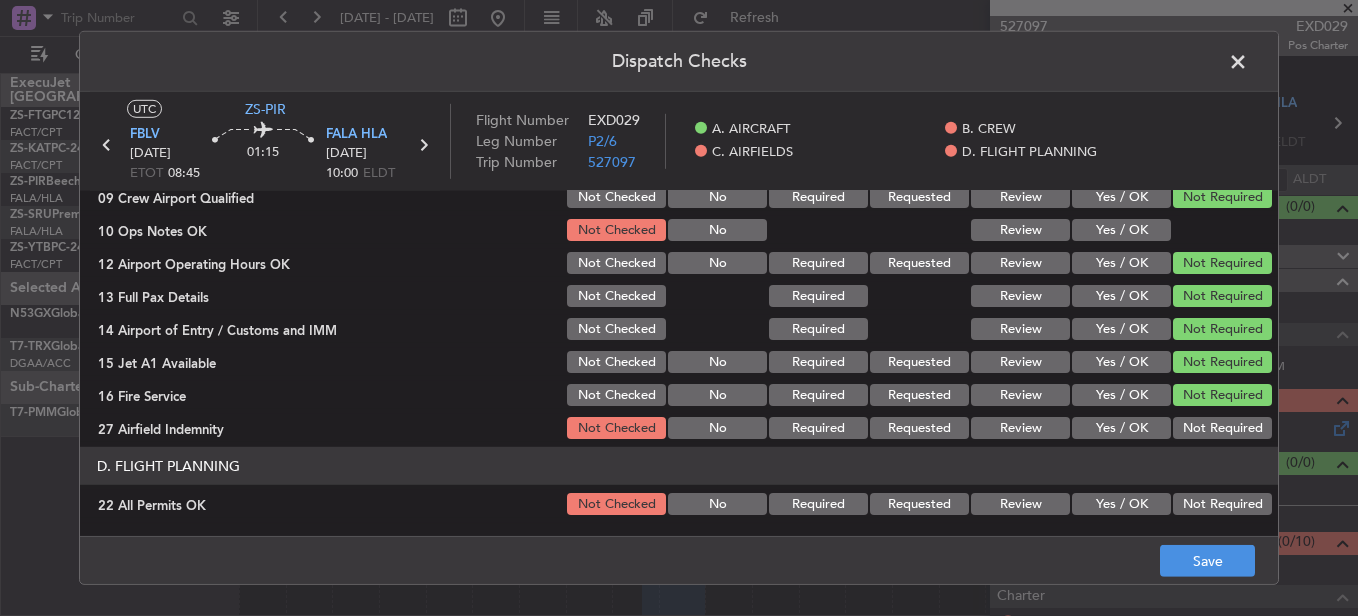 click on "C. AIRFIELDS   09 Crew Airport Qualified  Not Checked No Required Requested Review Yes / OK Not Required  10 Ops Notes OK  Not Checked No Review Yes / OK  12 Airport Operating Hours OK  Not Checked No Required Requested Review Yes / OK Not Required  13 Full Pax Details  Not Checked Required Review Yes / OK Not Required  14 Airport of Entry / Customs and IMM  Not Checked Required Review Yes / OK Not Required  15 Jet A1 Available  Not Checked No Required Requested Review Yes / OK Not Required  16 Fire Service  Not Checked No Required Requested Review Yes / OK Not Required  27 Airfield Indemnity  Not Checked No Required Requested Review Yes / OK Not Required" 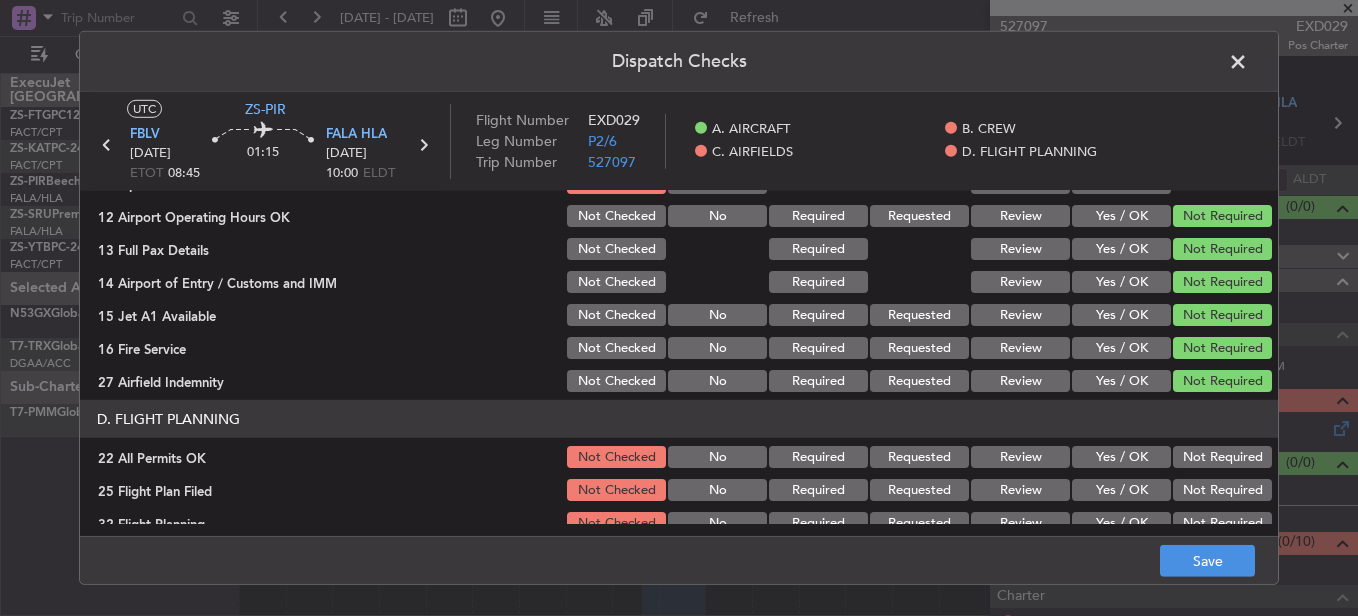 scroll, scrollTop: 565, scrollLeft: 0, axis: vertical 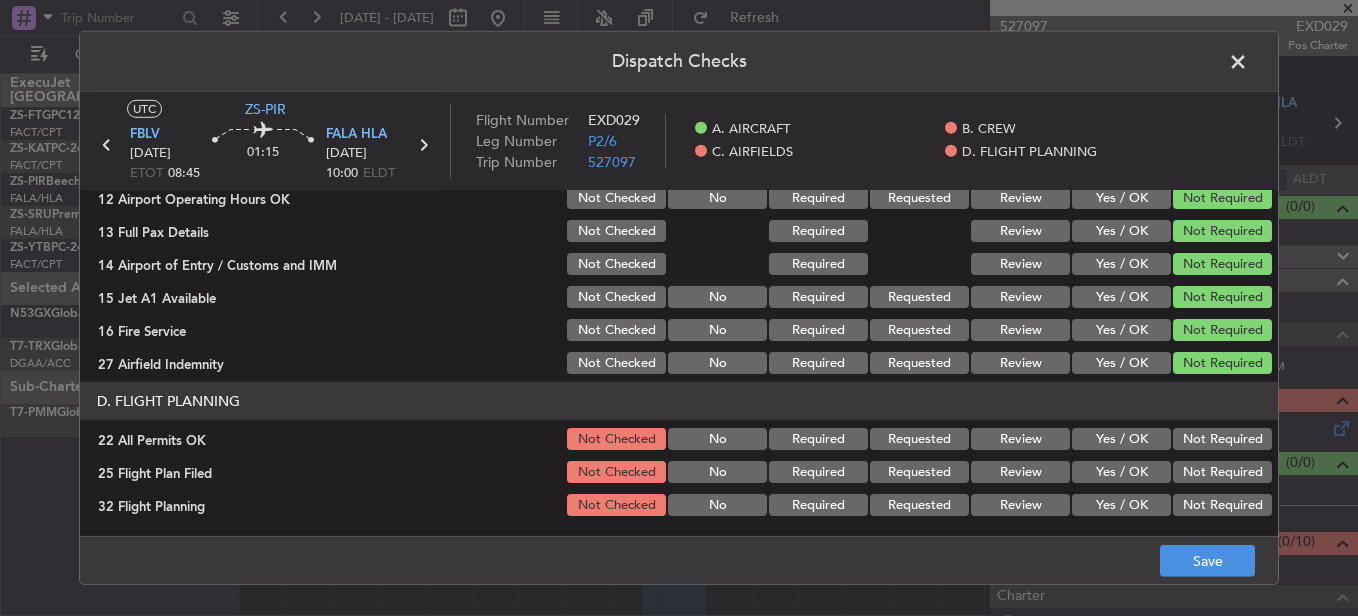 click on "Not Required" 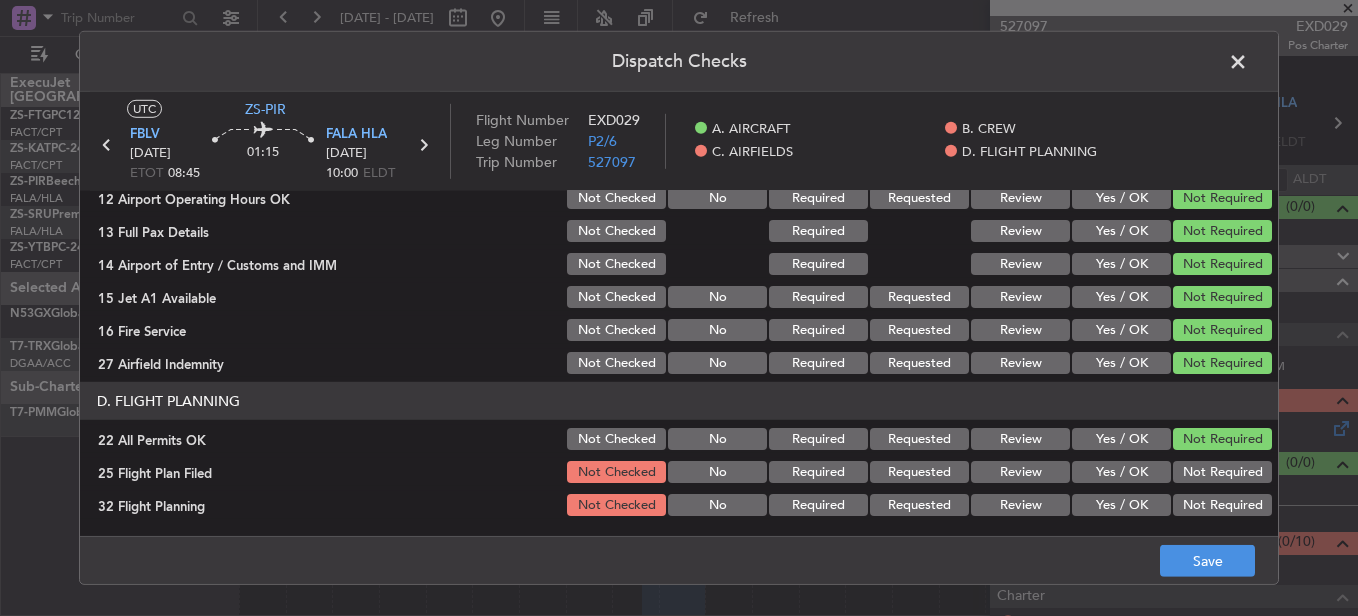 click on "Review" 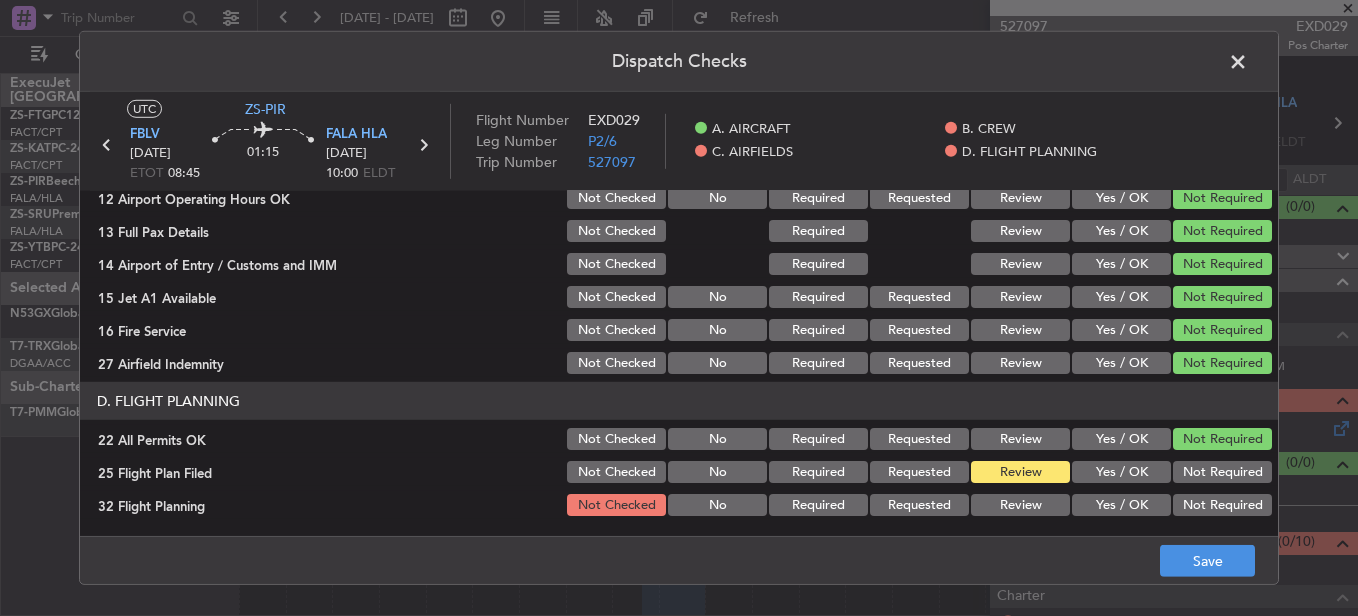 click on "Review" 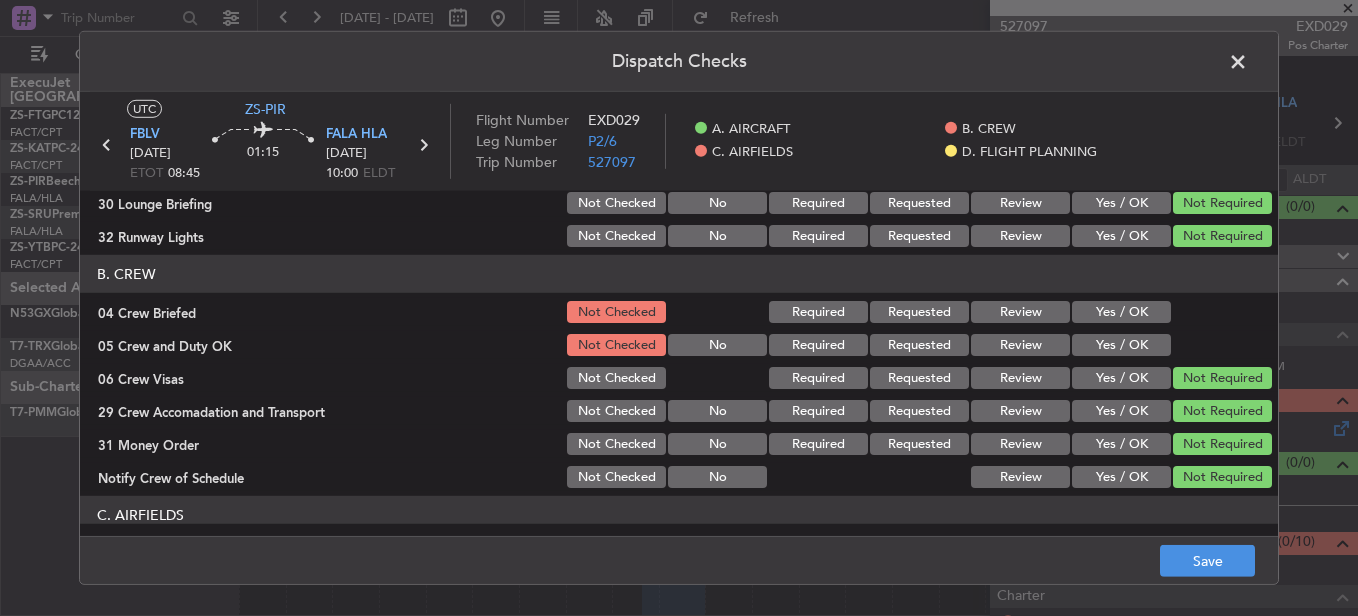 scroll, scrollTop: 365, scrollLeft: 0, axis: vertical 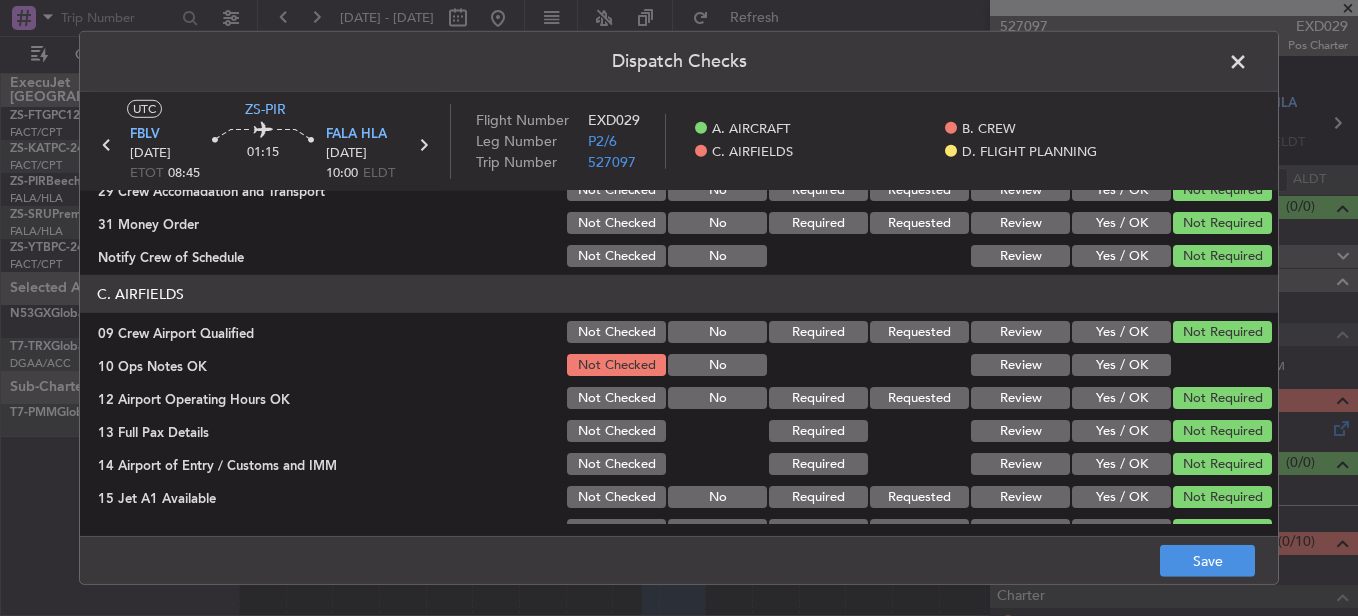 click on "Yes / OK" 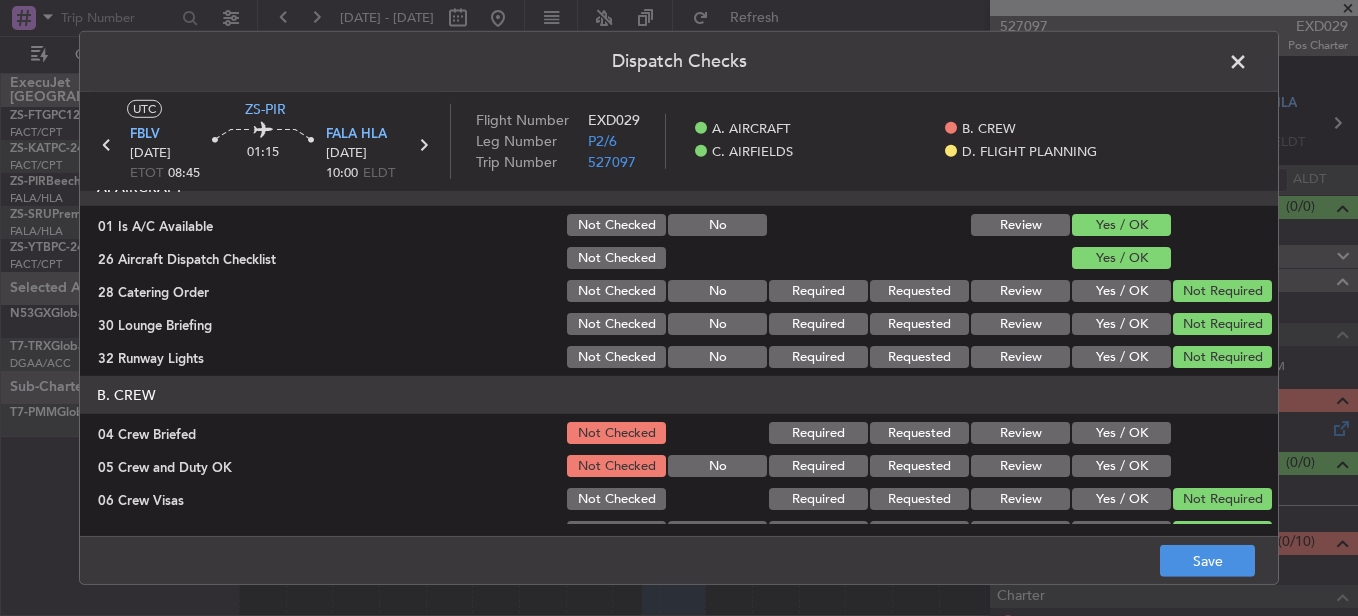 scroll, scrollTop: 0, scrollLeft: 0, axis: both 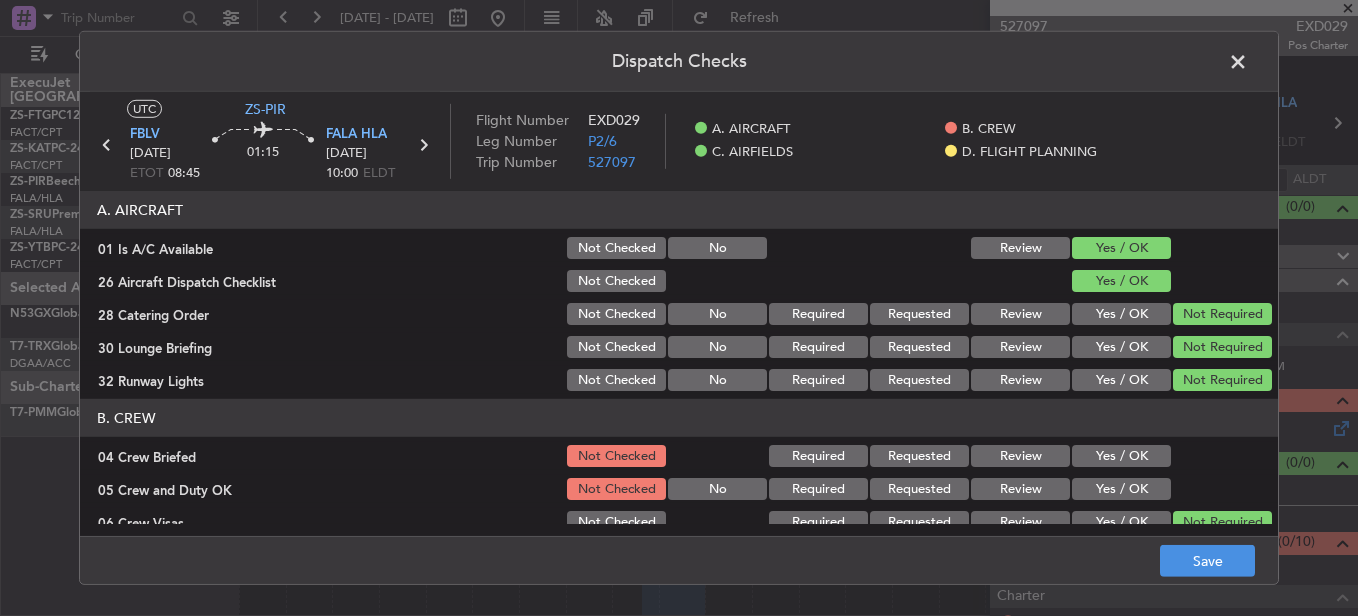 click on "Yes / OK" 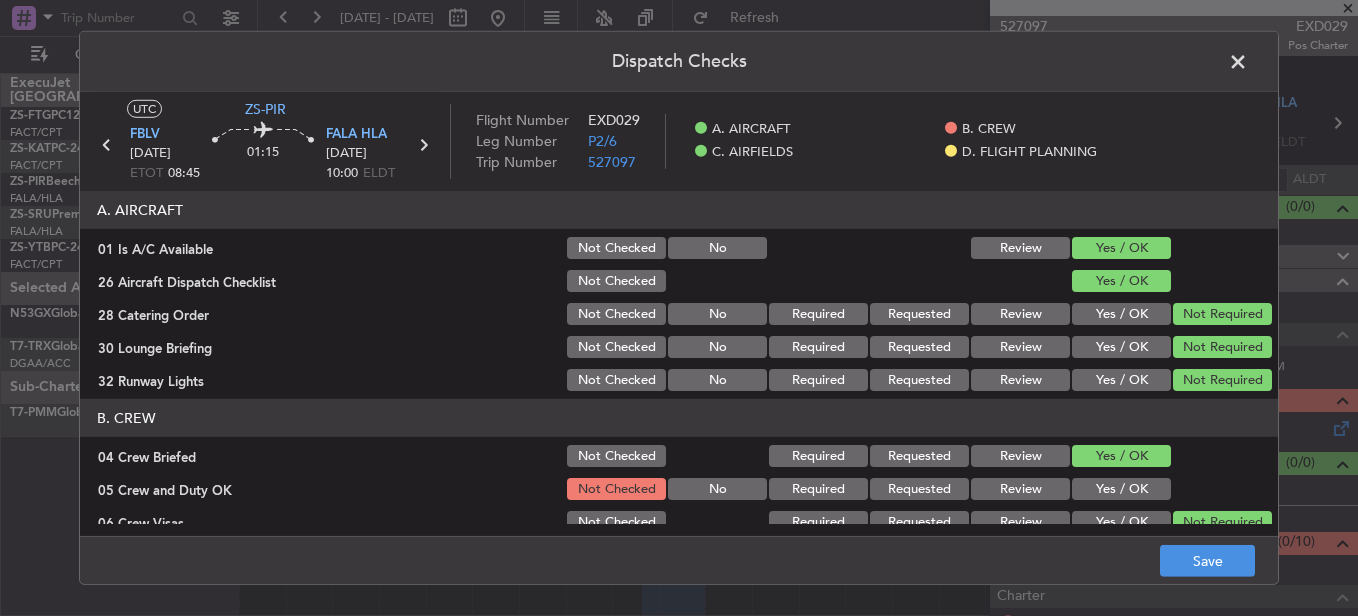 click on "Yes / OK" 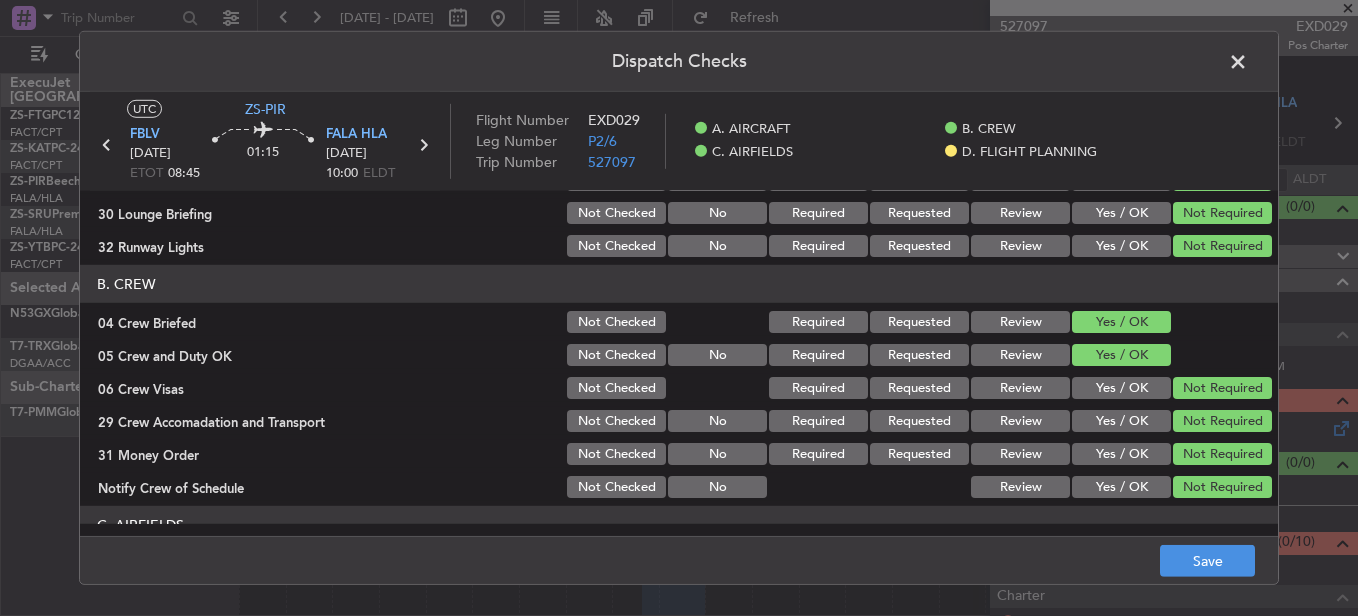 scroll, scrollTop: 200, scrollLeft: 0, axis: vertical 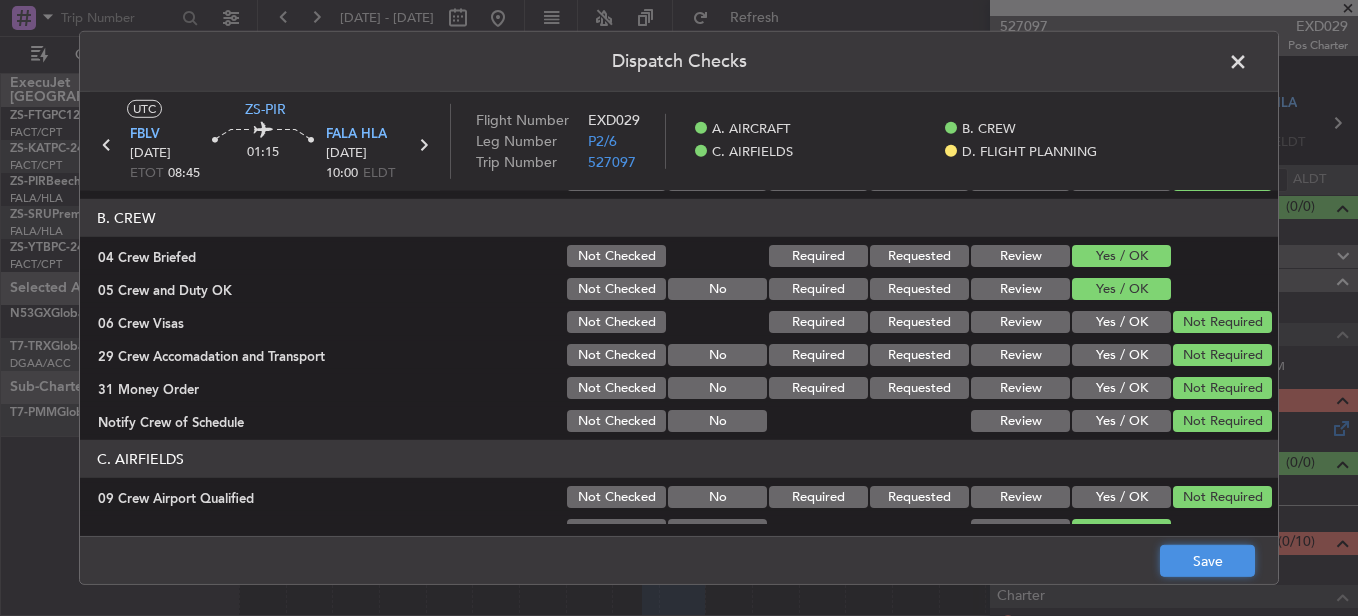 click on "Save" 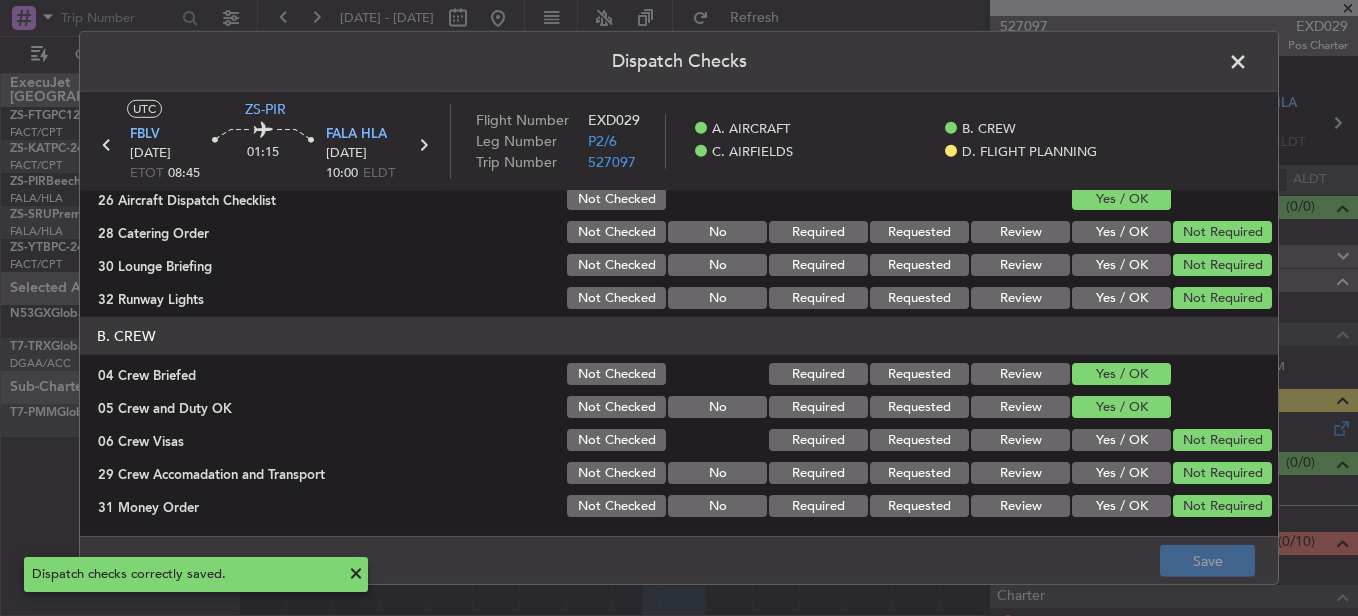 scroll, scrollTop: 0, scrollLeft: 0, axis: both 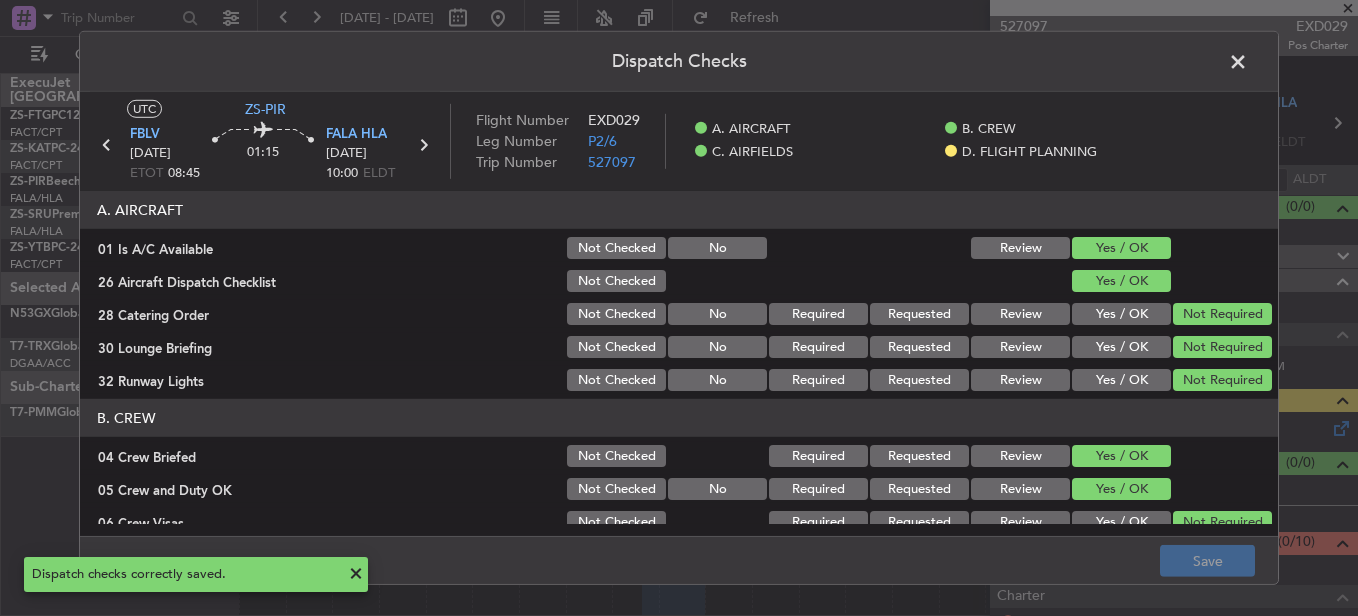 click 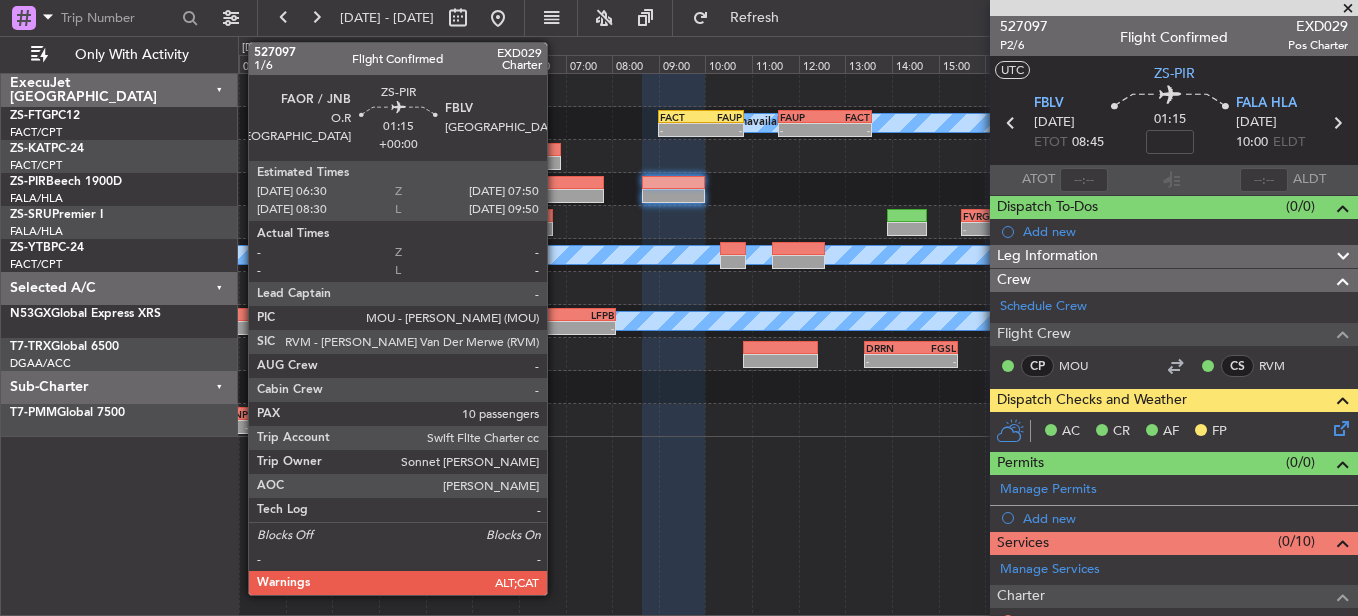 click 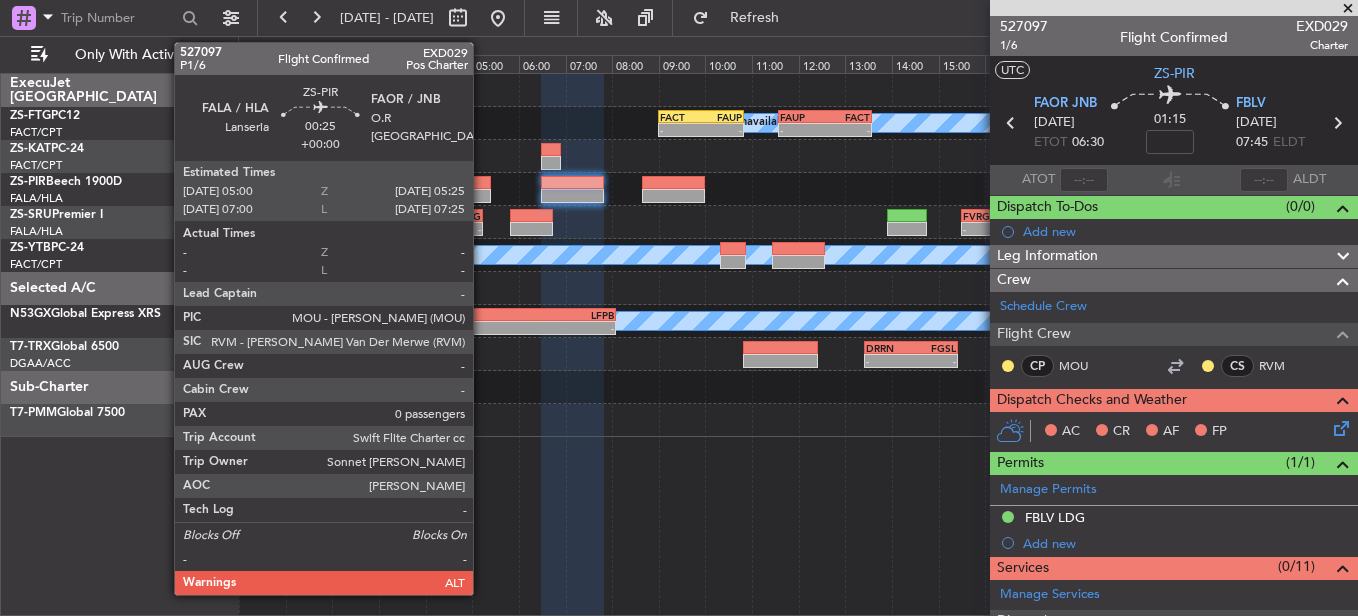 click 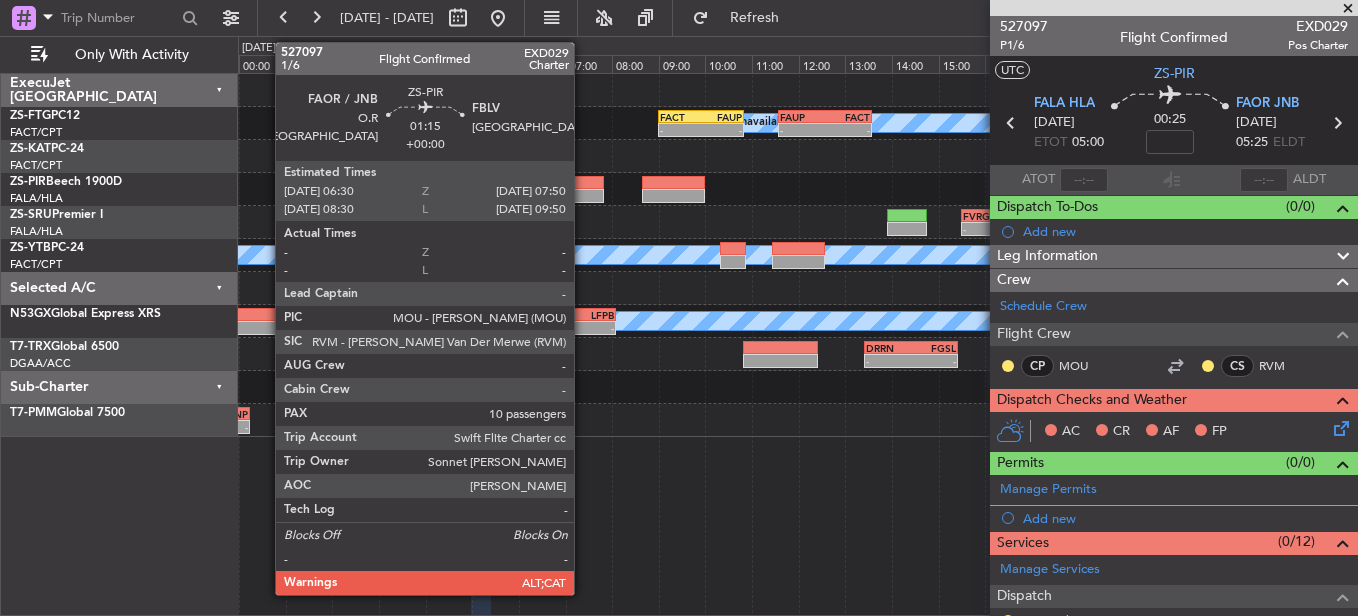 click 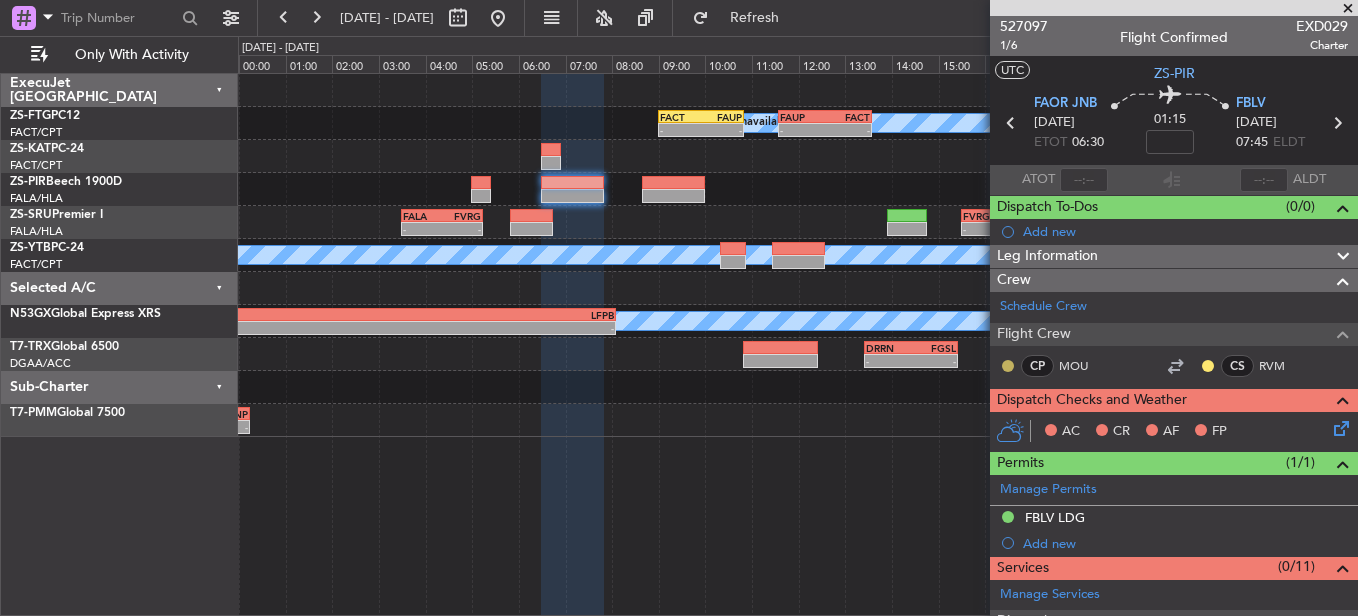 click 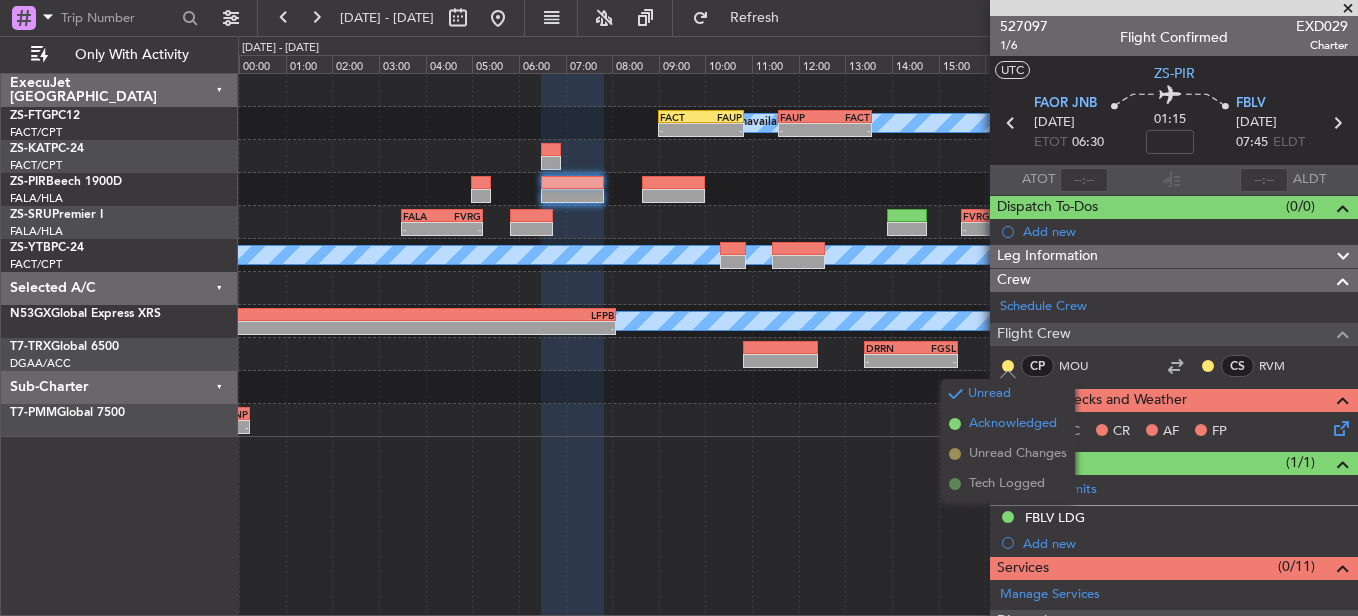 click on "Acknowledged" at bounding box center [1013, 424] 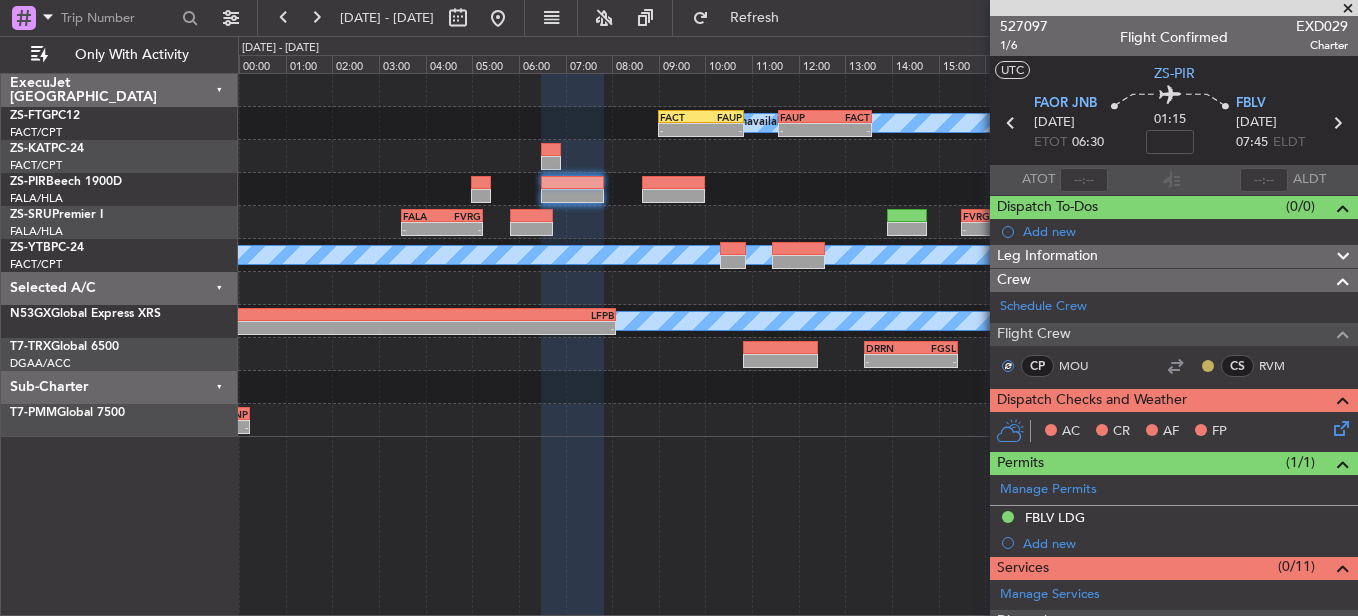 click 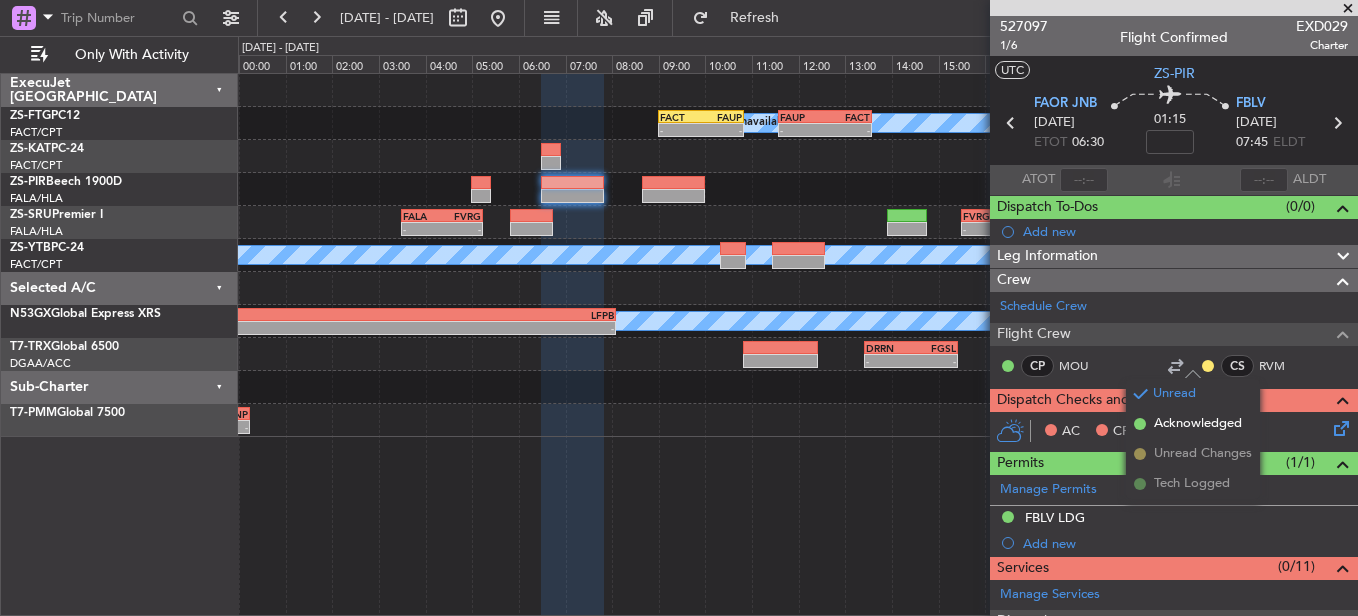 click on "Acknowledged" at bounding box center [1198, 424] 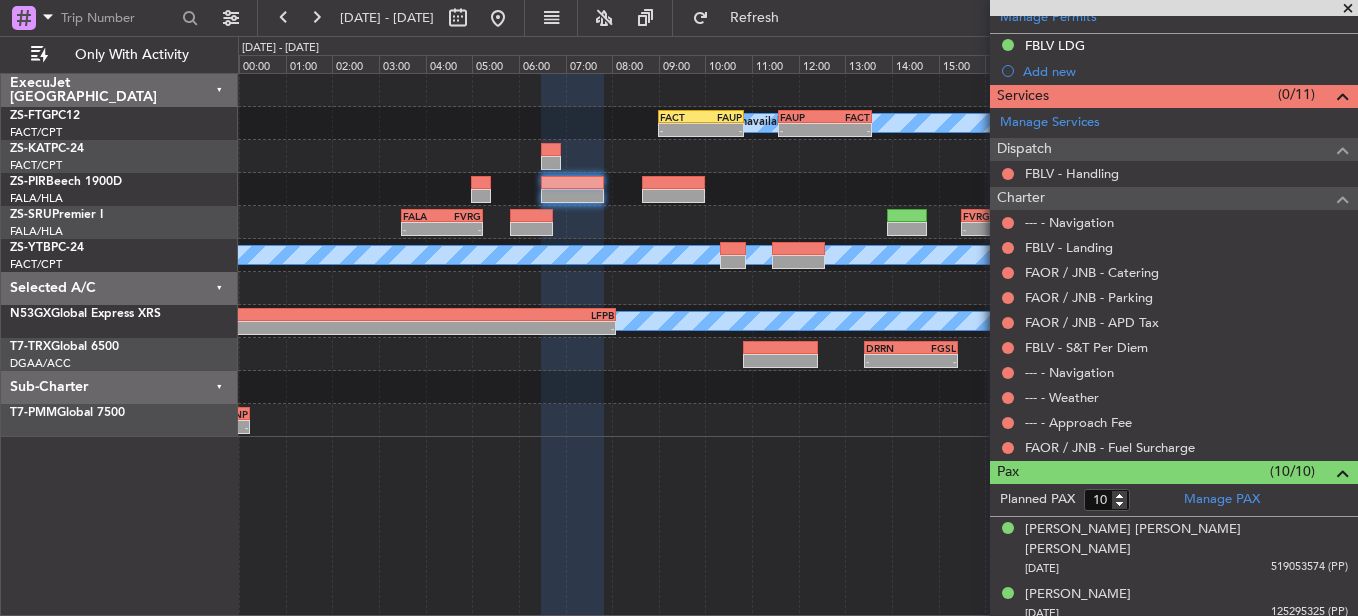 scroll, scrollTop: 500, scrollLeft: 0, axis: vertical 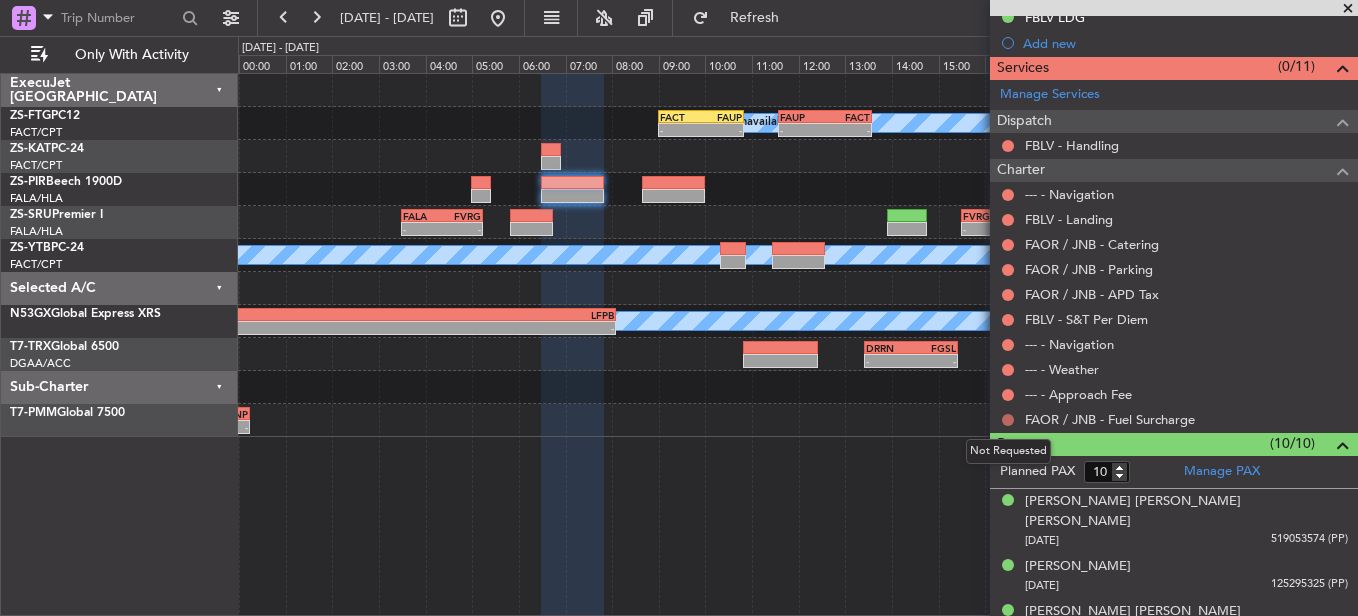 click at bounding box center (1008, 420) 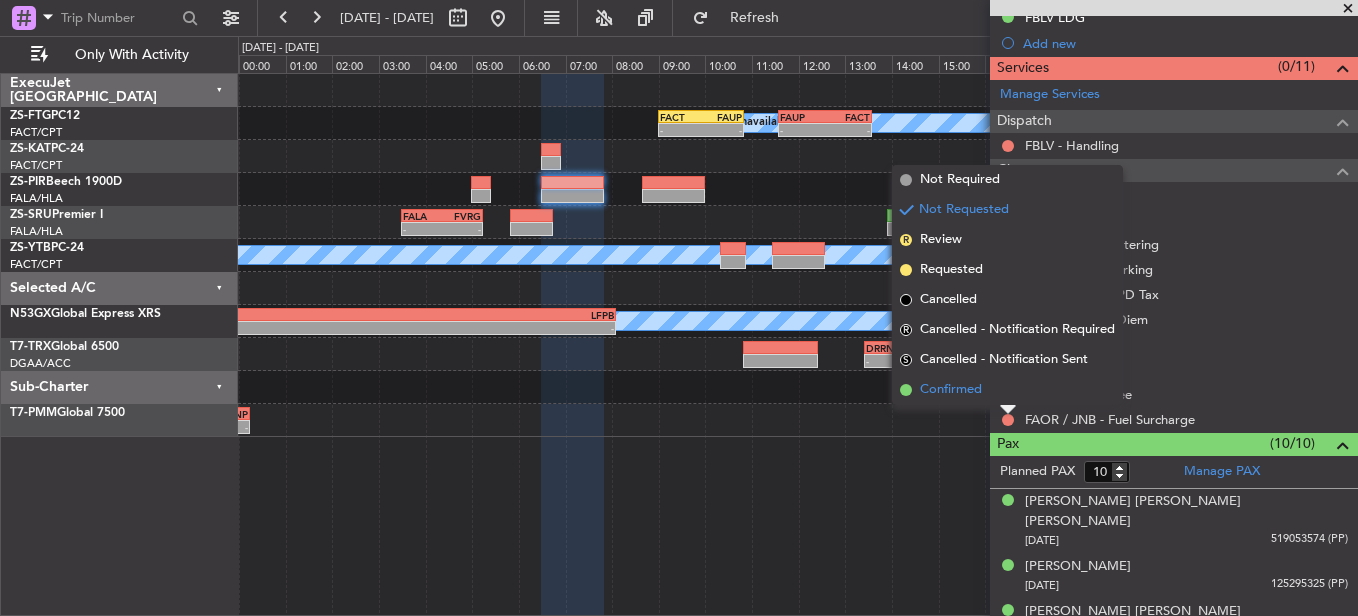 click on "Confirmed" at bounding box center [1007, 390] 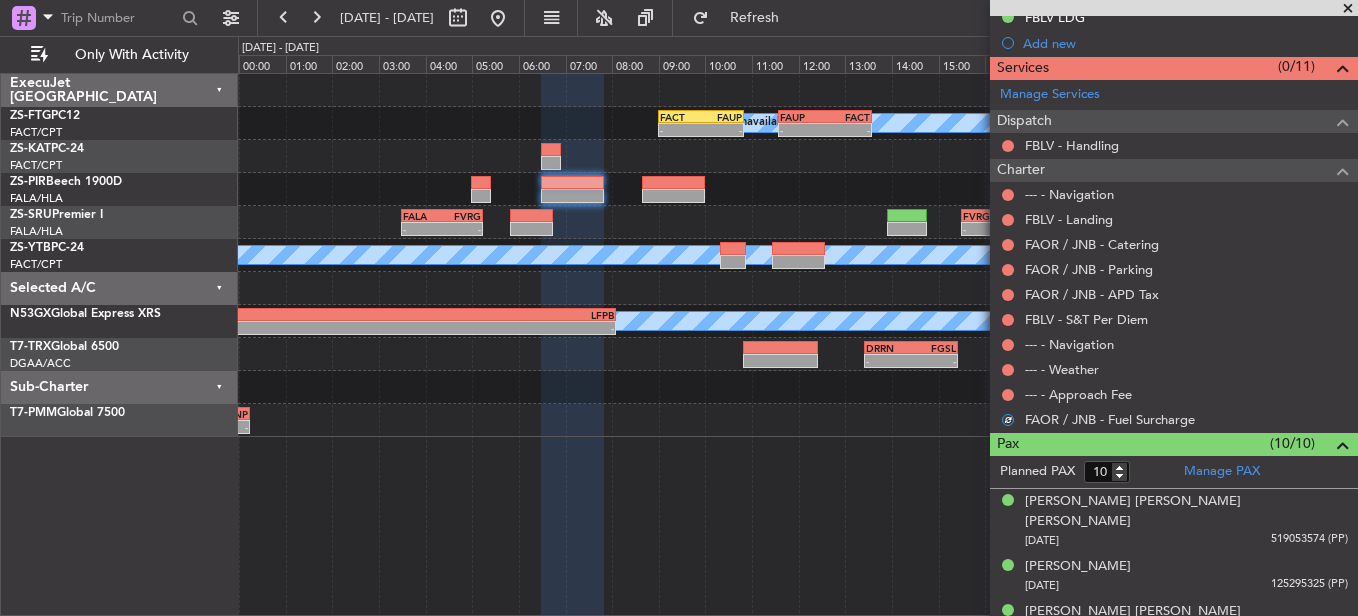 click on "--- - Approach Fee" at bounding box center (1174, 394) 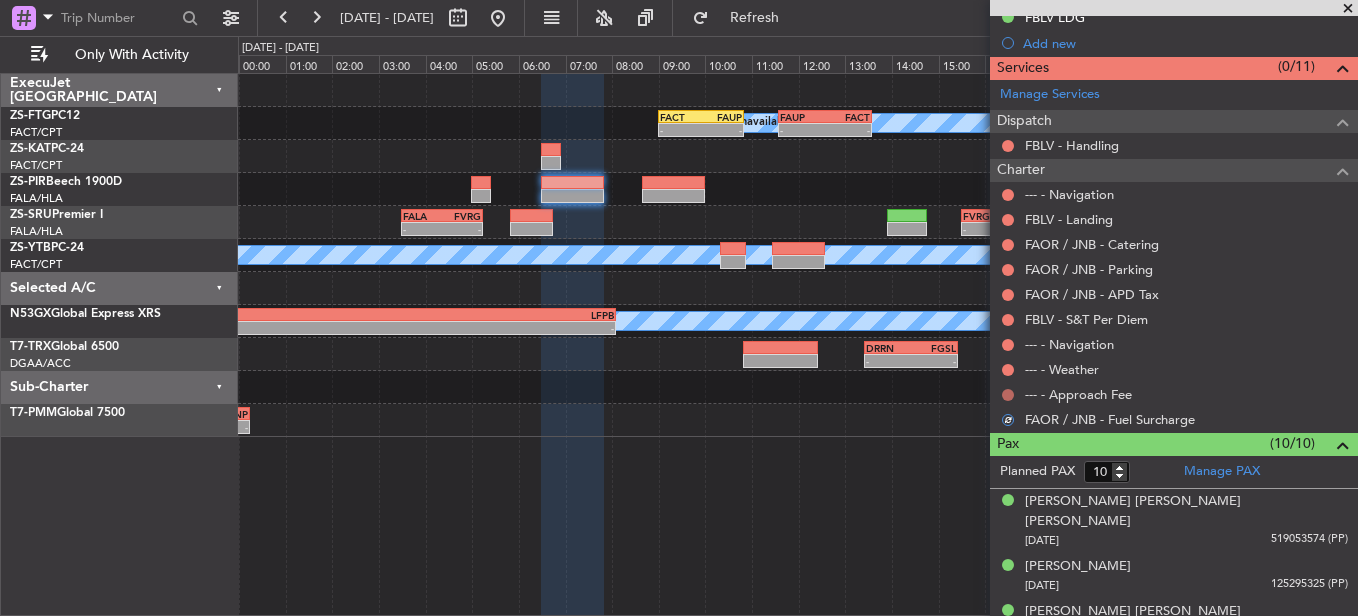 click at bounding box center [1008, 395] 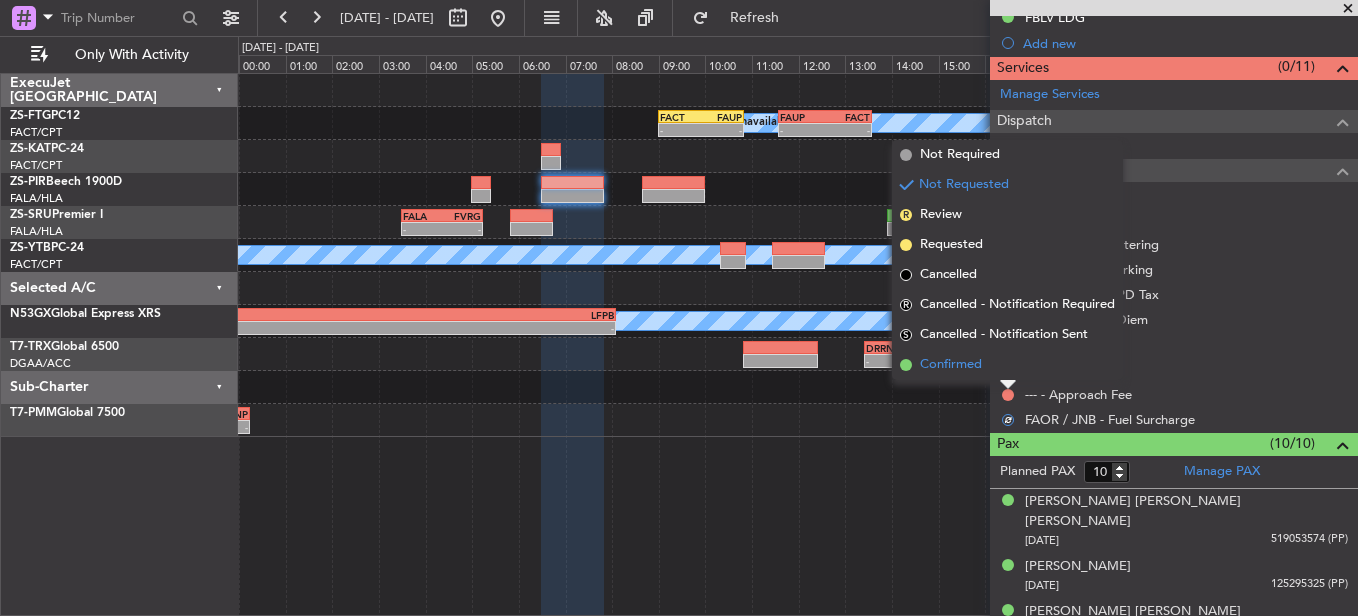 click on "Confirmed" at bounding box center [951, 365] 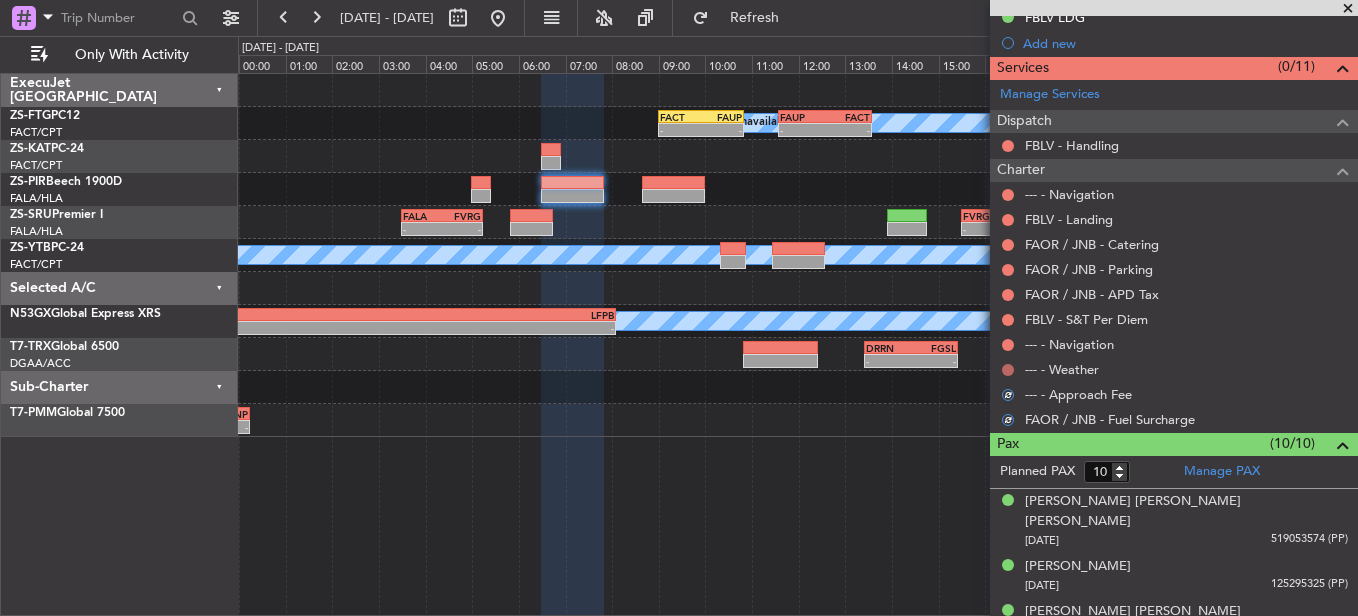 click at bounding box center [1008, 370] 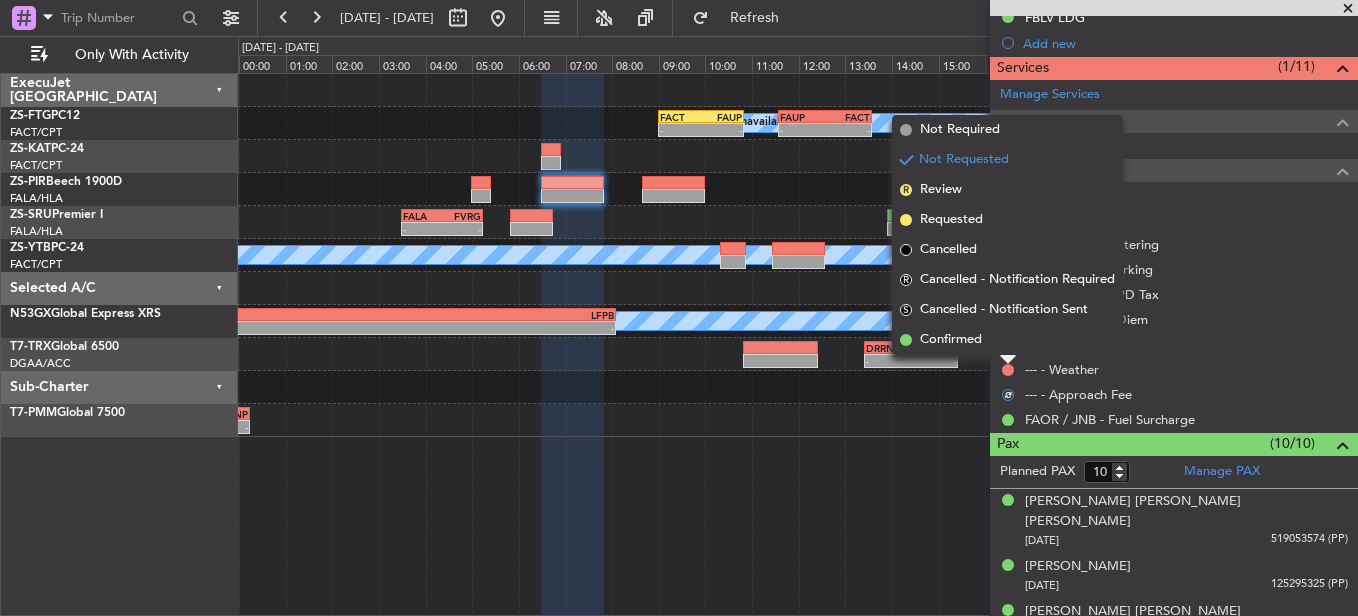 drag, startPoint x: 935, startPoint y: 343, endPoint x: 1023, endPoint y: 331, distance: 88.814415 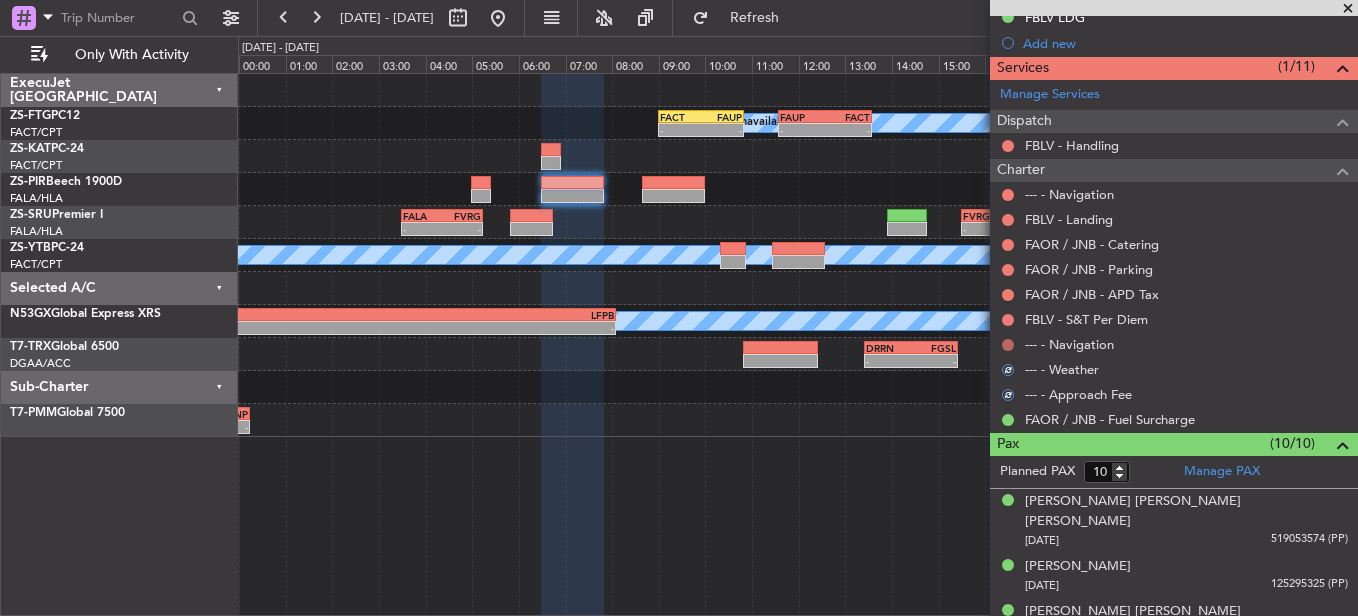 click at bounding box center [1008, 345] 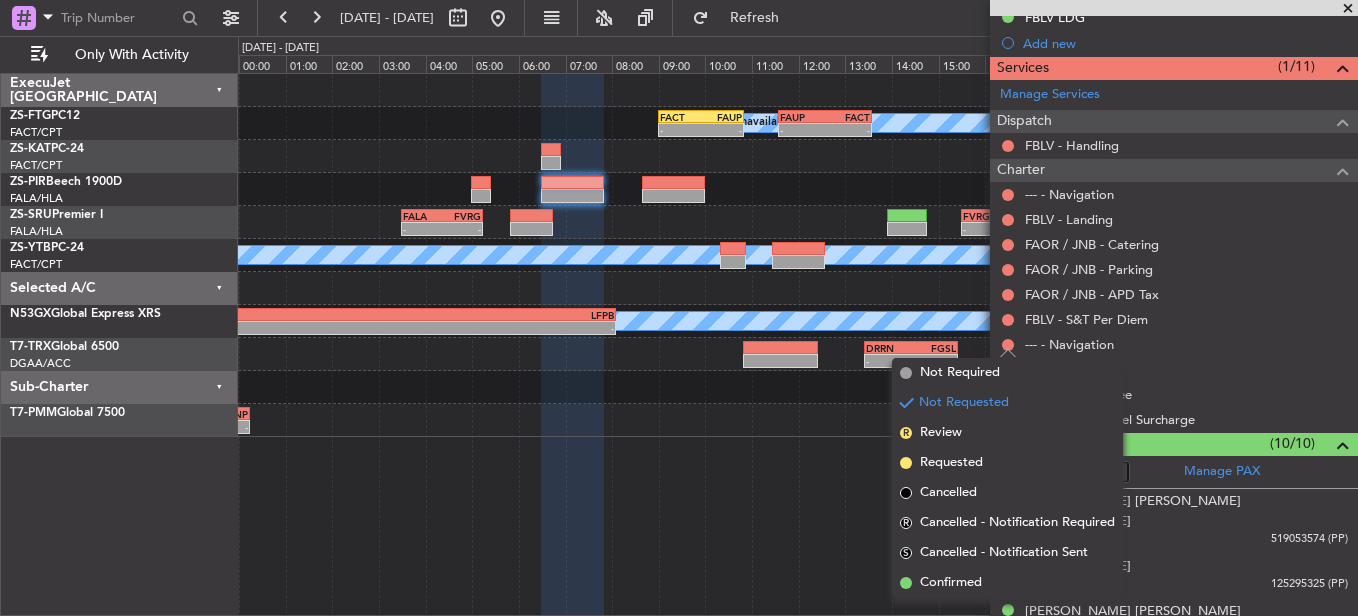 click on "Confirmed" at bounding box center [951, 583] 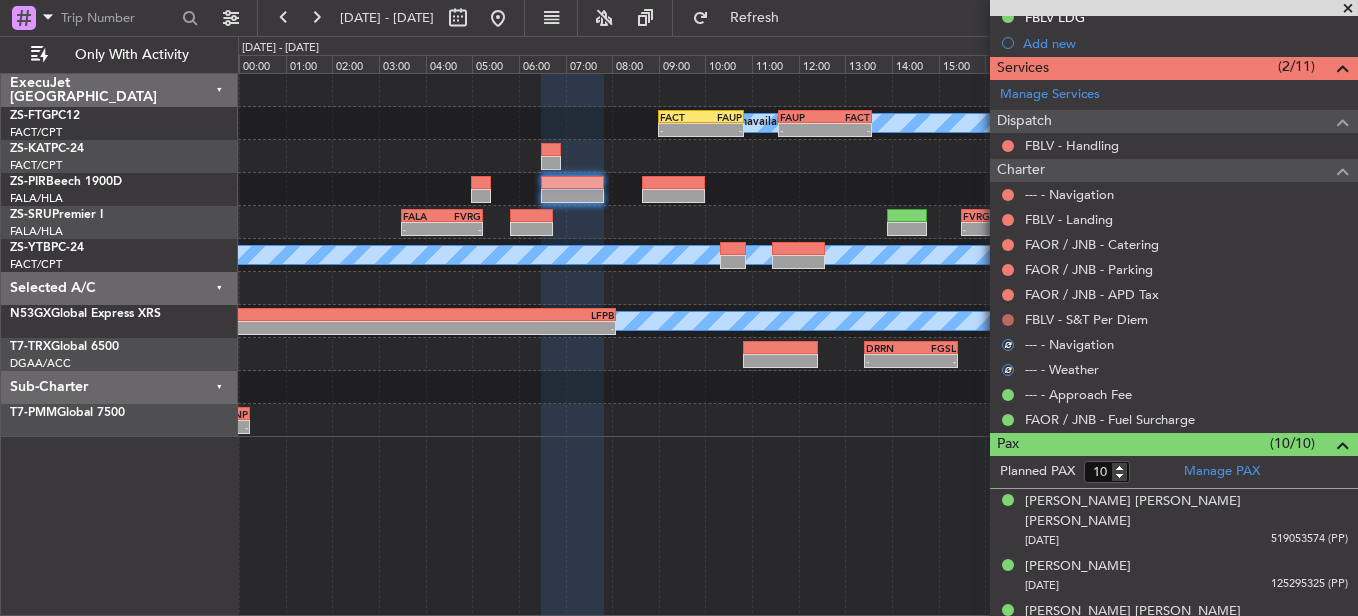 click at bounding box center (1008, 320) 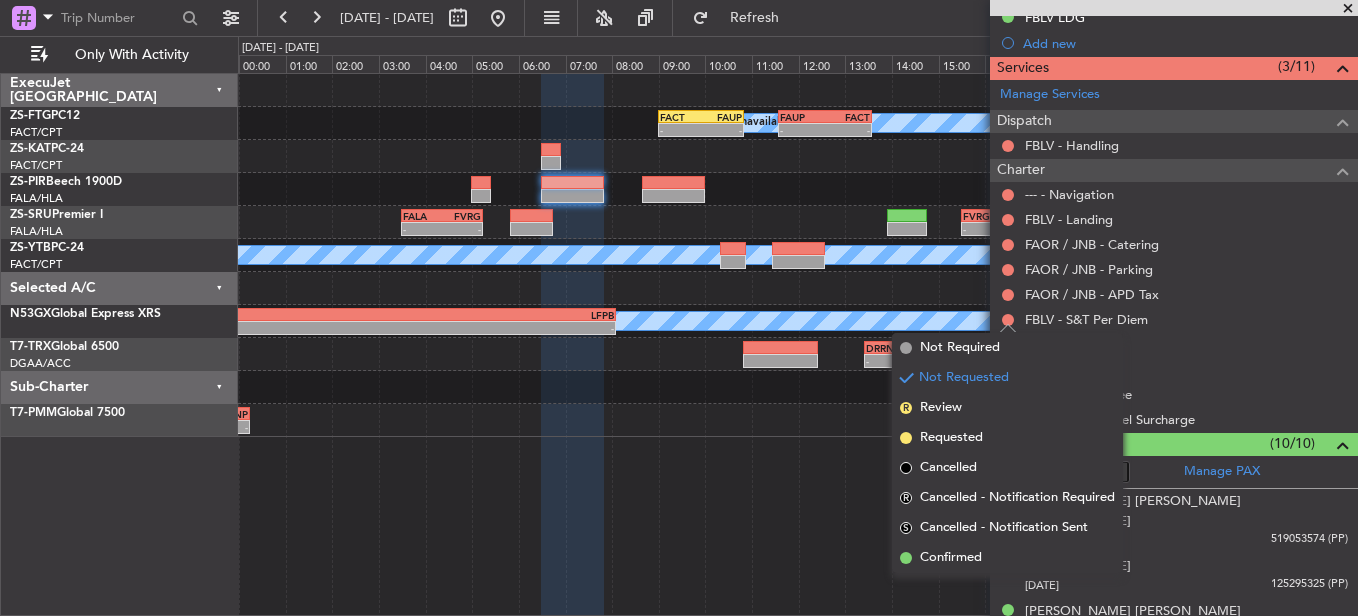 drag, startPoint x: 940, startPoint y: 562, endPoint x: 956, endPoint y: 515, distance: 49.648766 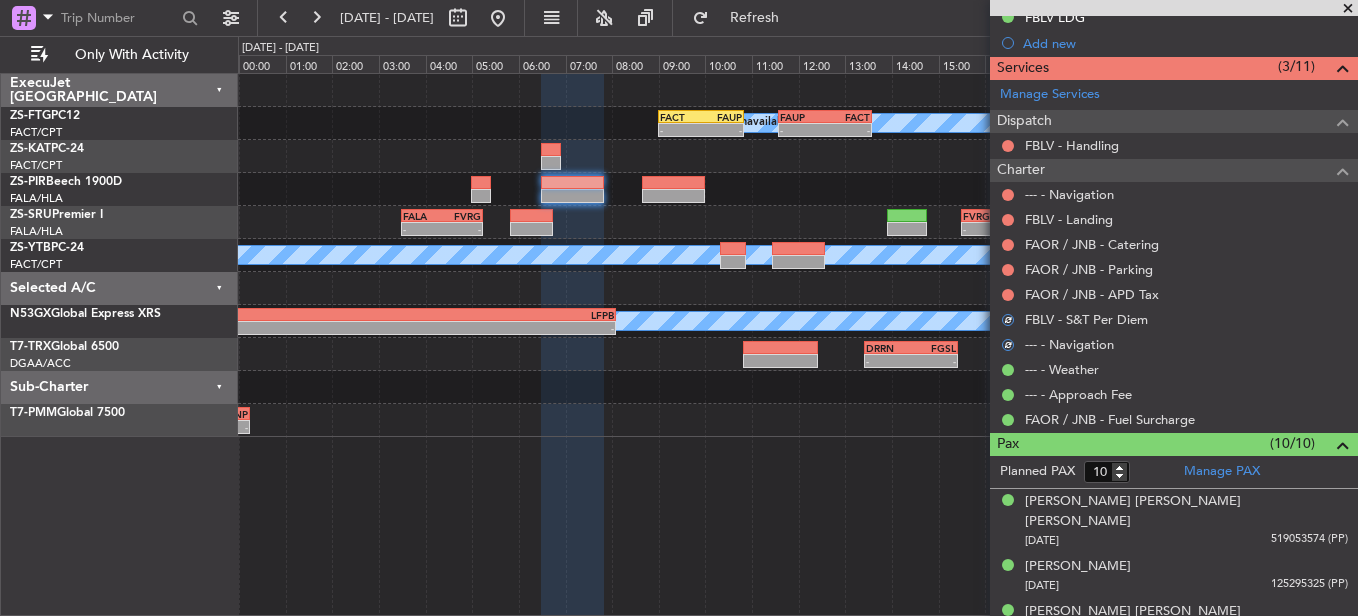 drag, startPoint x: 1007, startPoint y: 299, endPoint x: 989, endPoint y: 330, distance: 35.846897 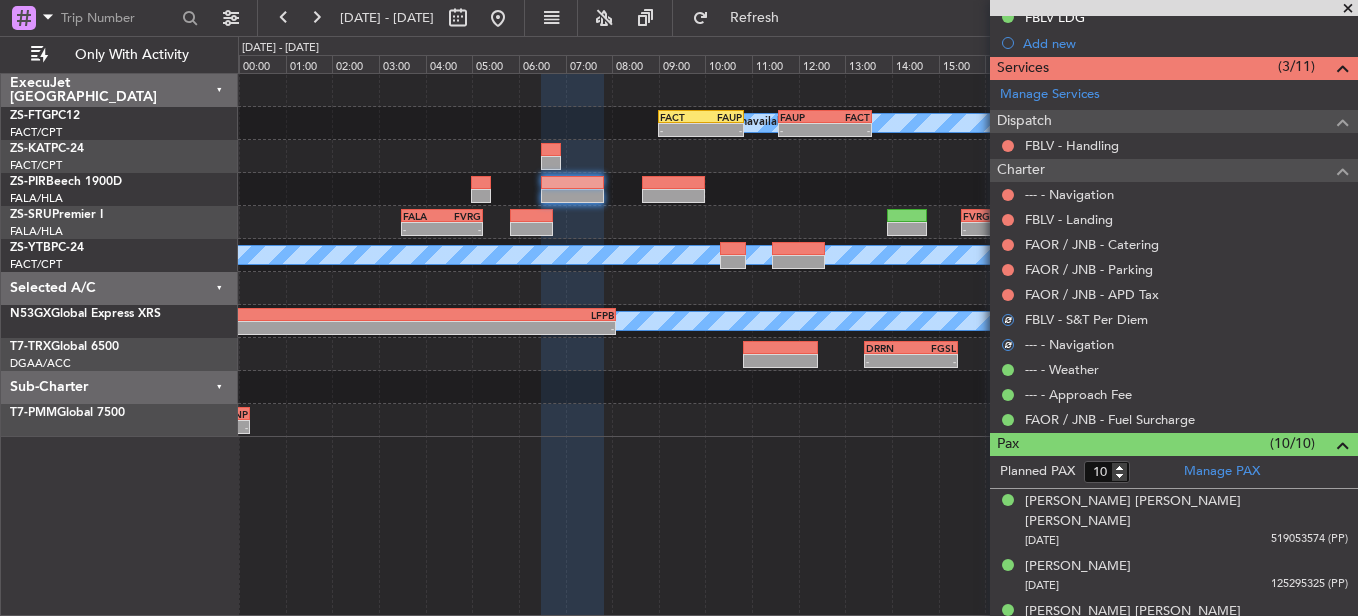 click on "Not Requested" at bounding box center [1008, 326] 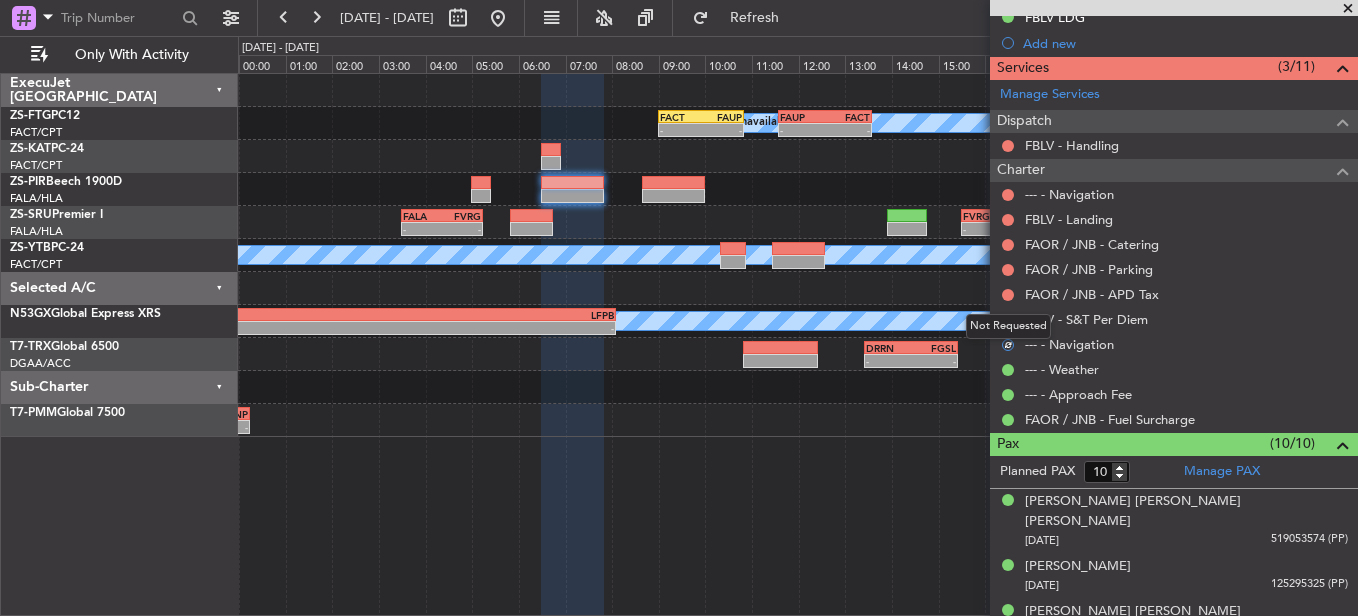 drag, startPoint x: 1011, startPoint y: 294, endPoint x: 1002, endPoint y: 311, distance: 19.235384 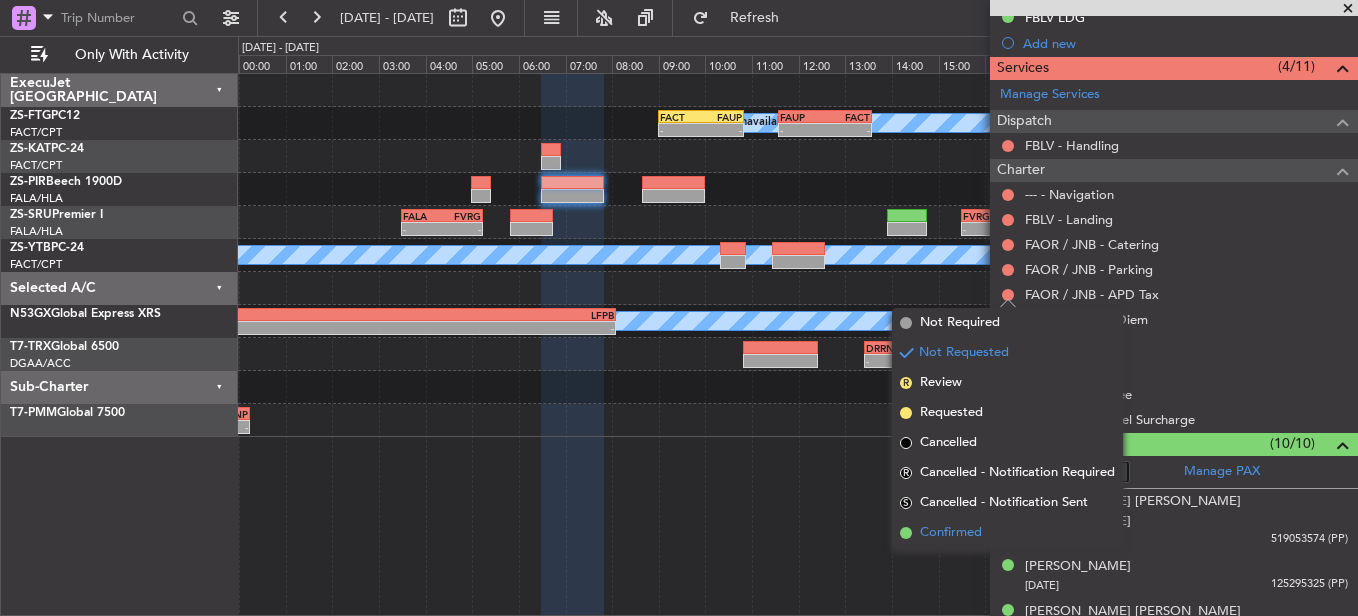 click on "Confirmed" at bounding box center [951, 533] 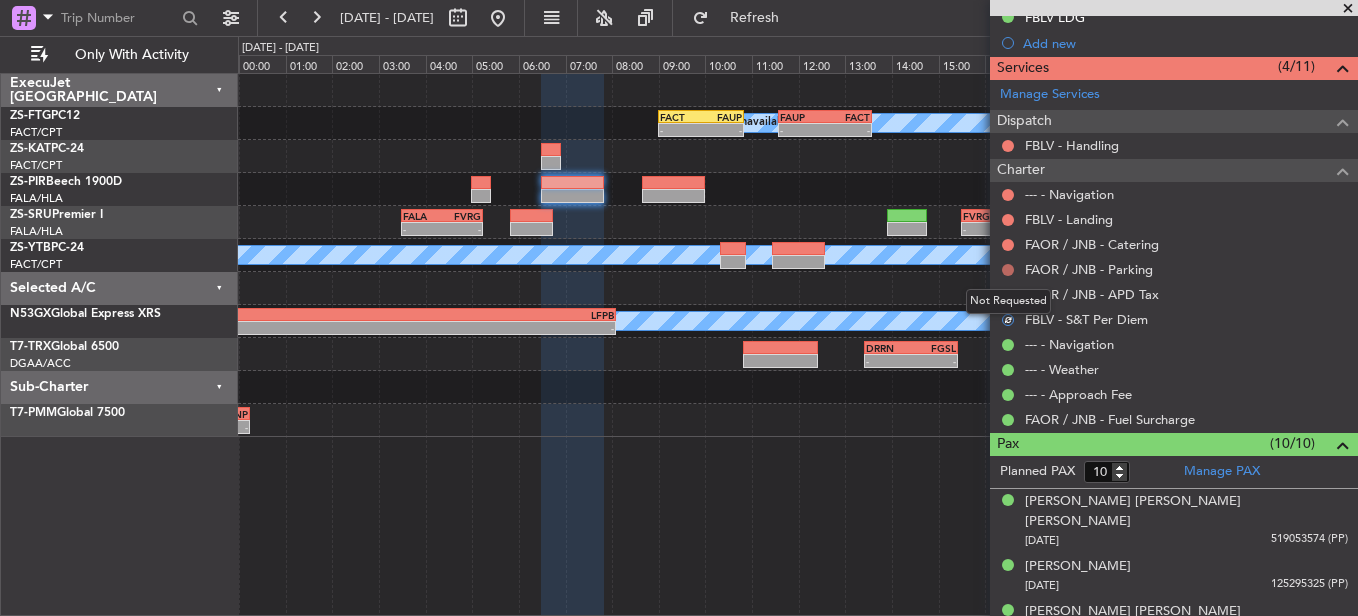 click at bounding box center [1008, 270] 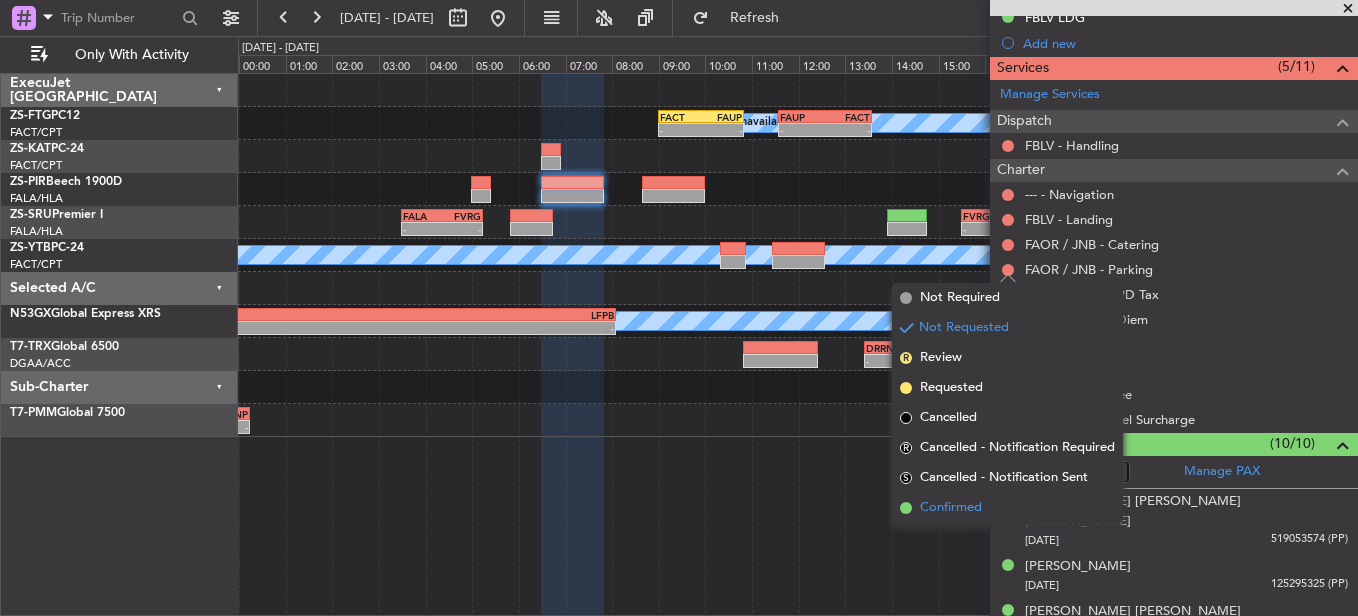click at bounding box center (906, 508) 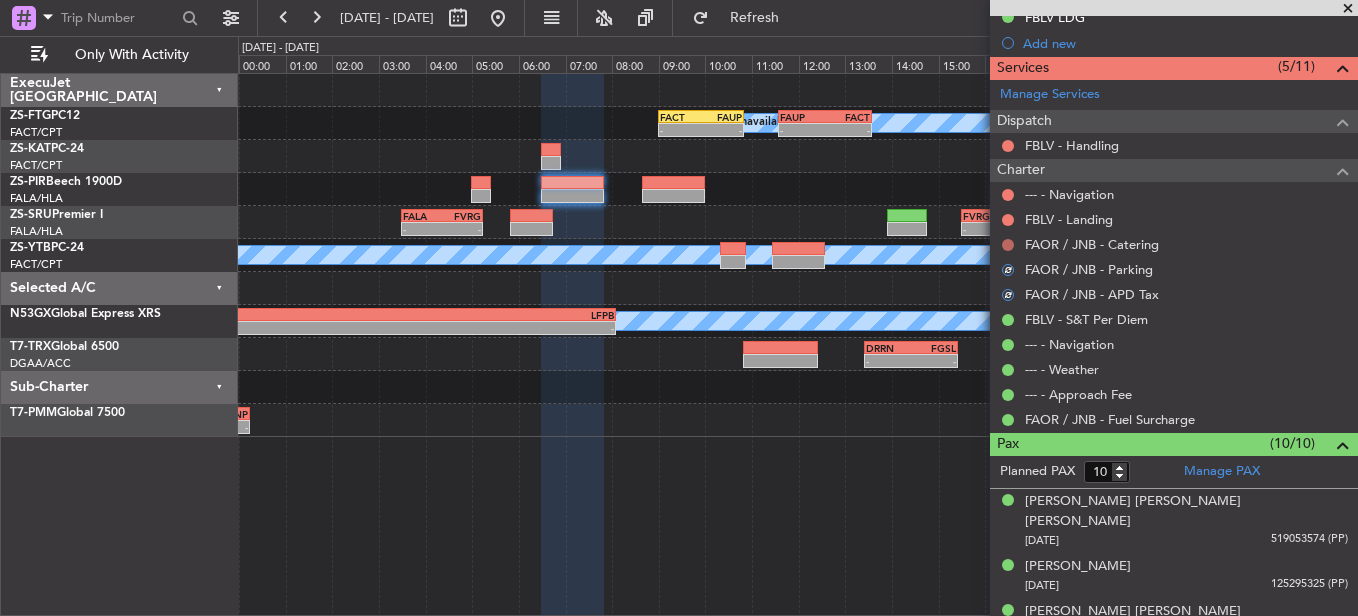 click at bounding box center [1008, 245] 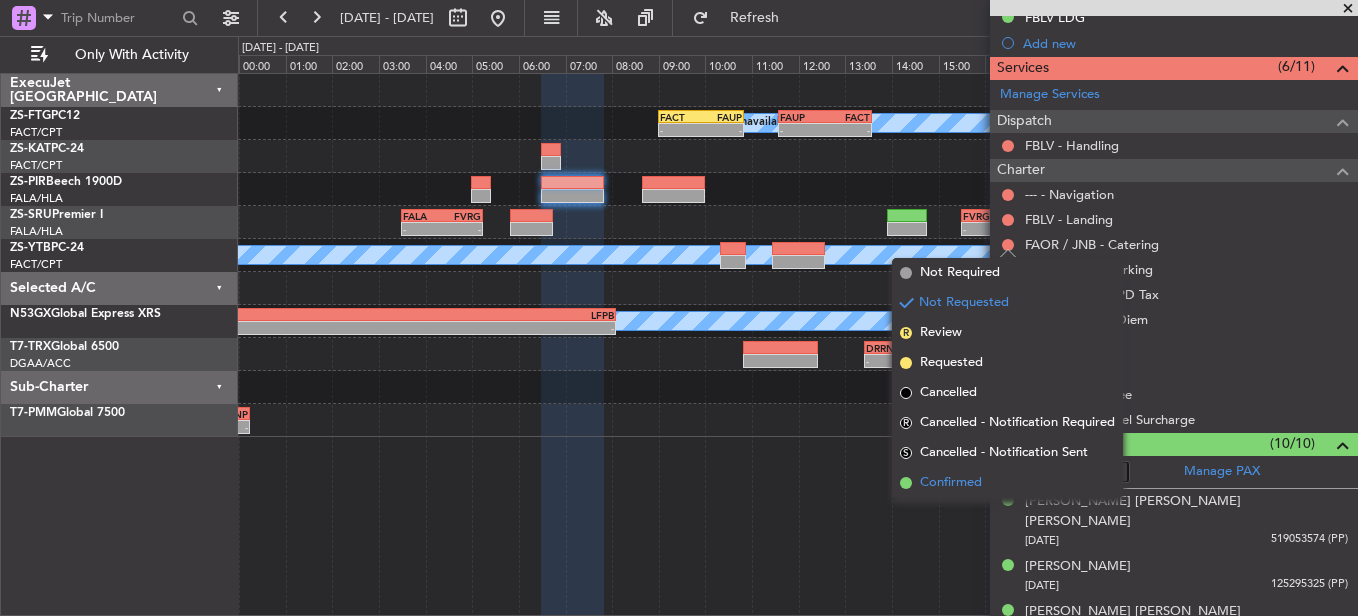 click on "Confirmed" at bounding box center (951, 483) 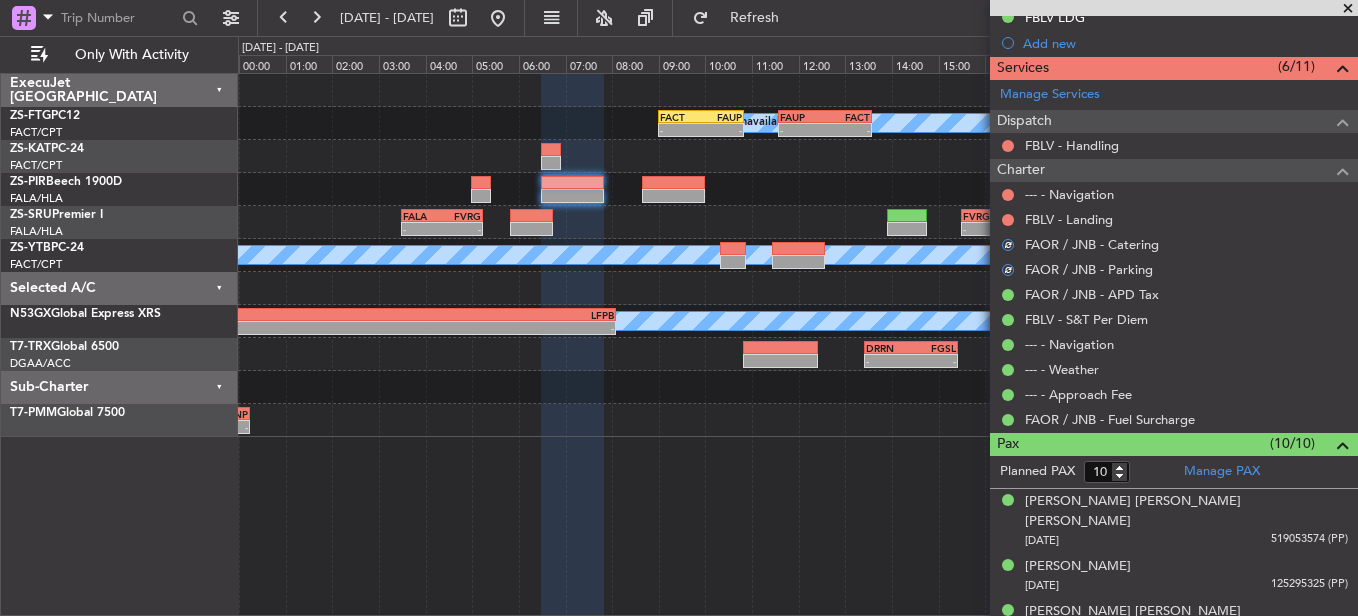 drag, startPoint x: 1010, startPoint y: 220, endPoint x: 973, endPoint y: 287, distance: 76.537575 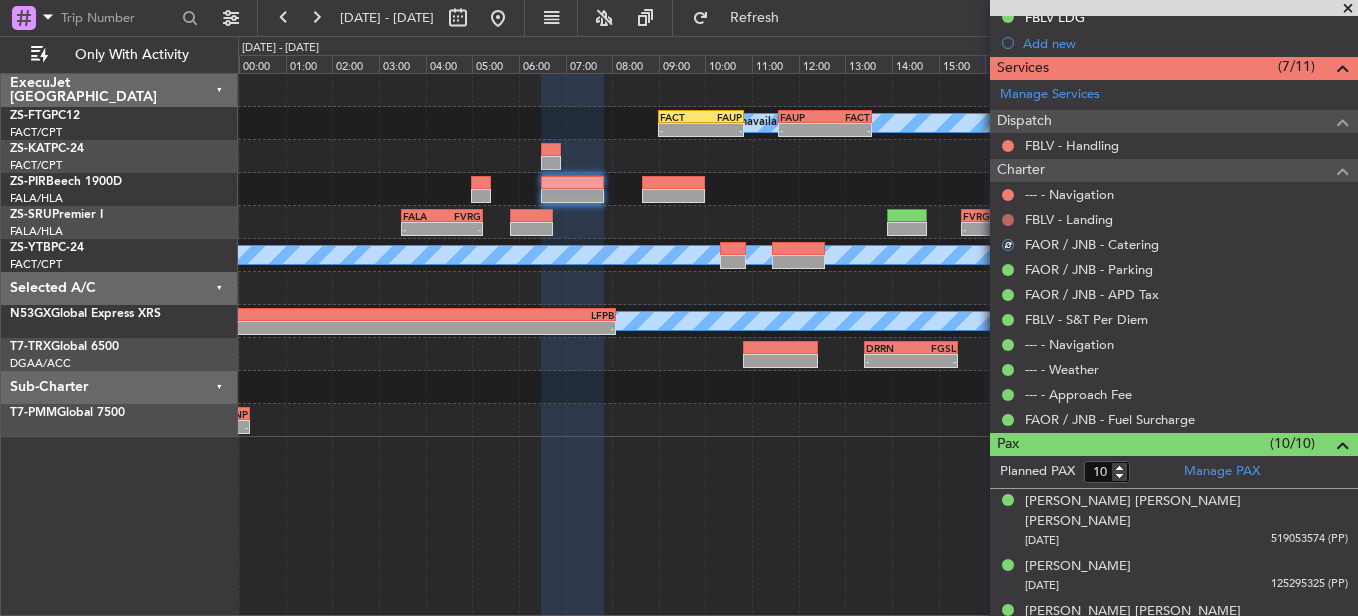 click at bounding box center (1008, 220) 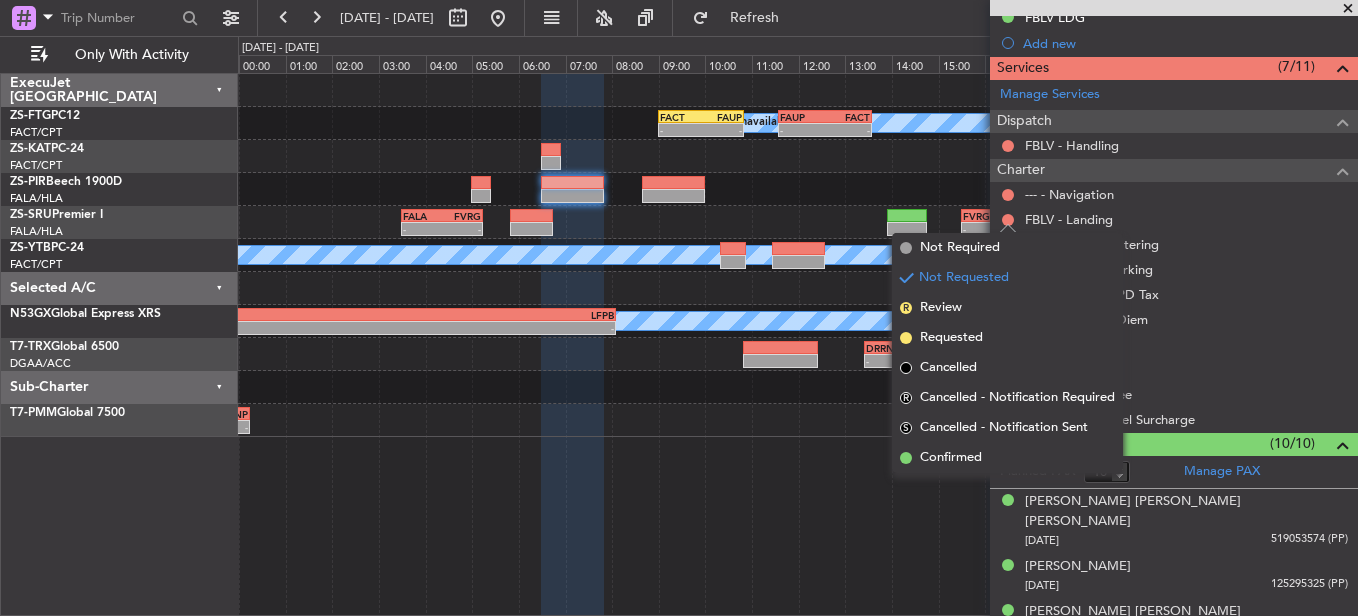 drag, startPoint x: 932, startPoint y: 462, endPoint x: 955, endPoint y: 390, distance: 75.58439 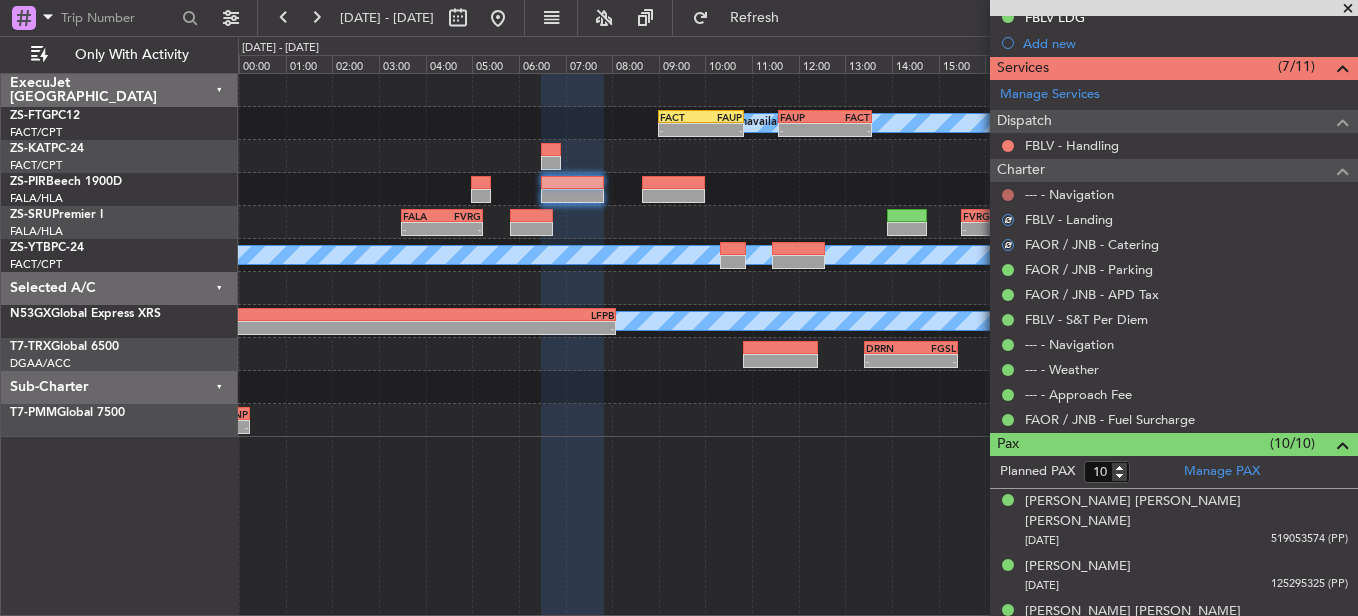 click at bounding box center (1008, 195) 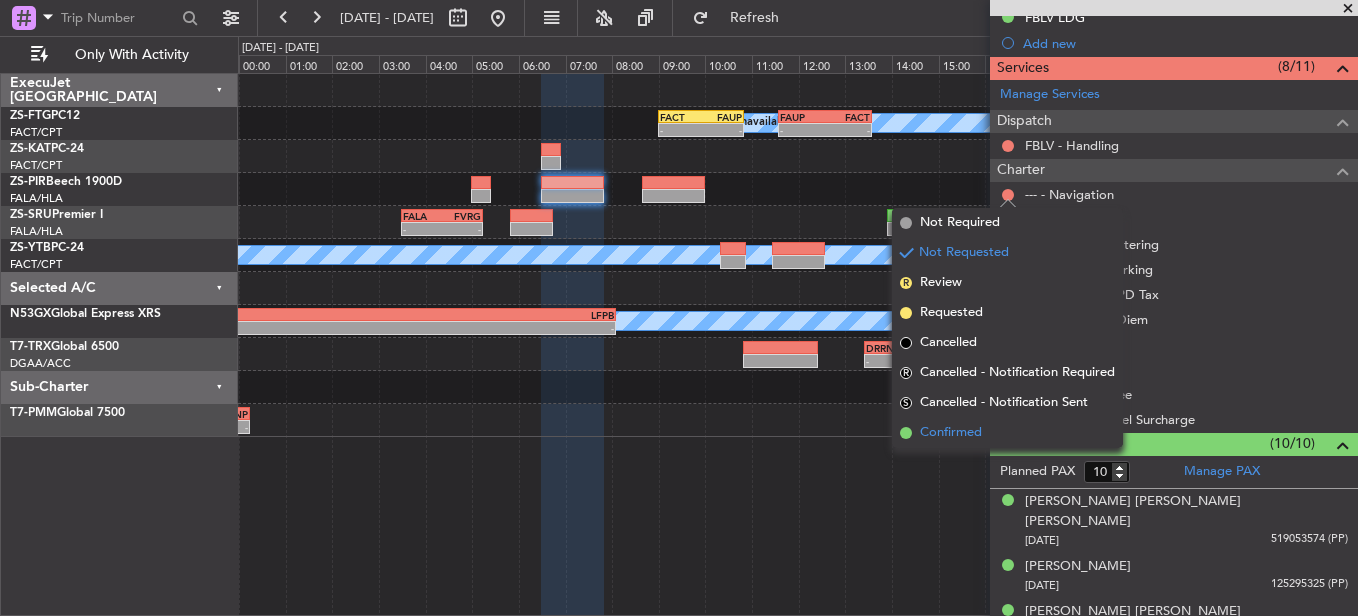 click on "Confirmed" at bounding box center [951, 433] 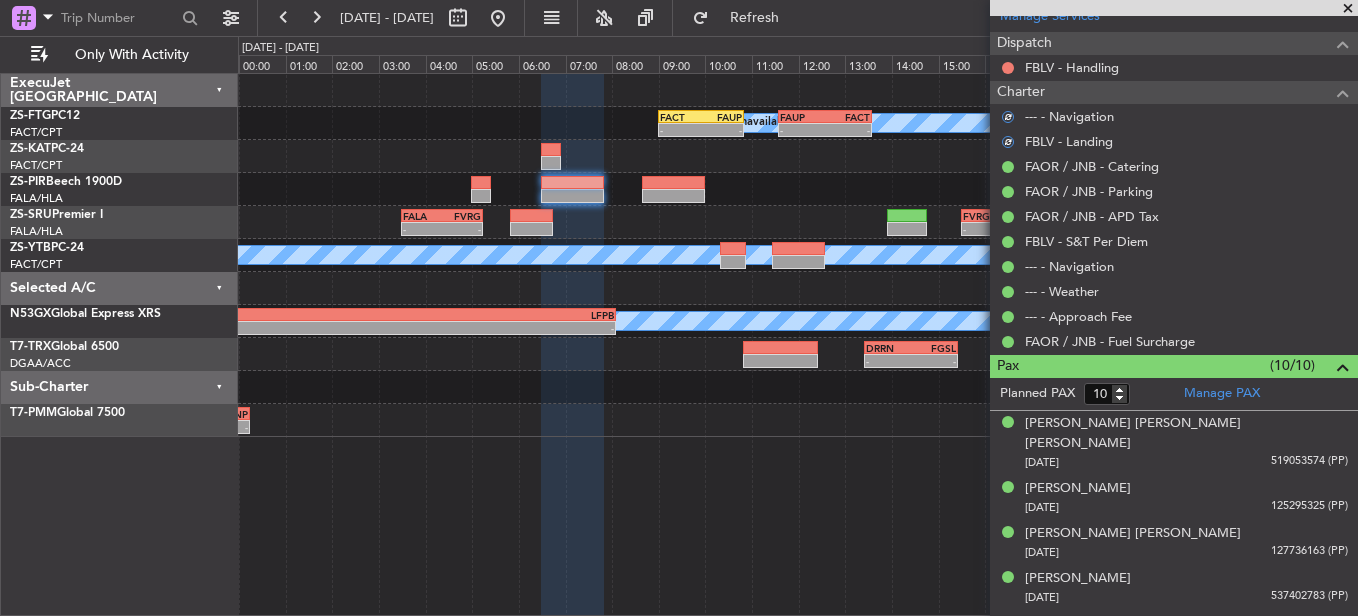 scroll, scrollTop: 600, scrollLeft: 0, axis: vertical 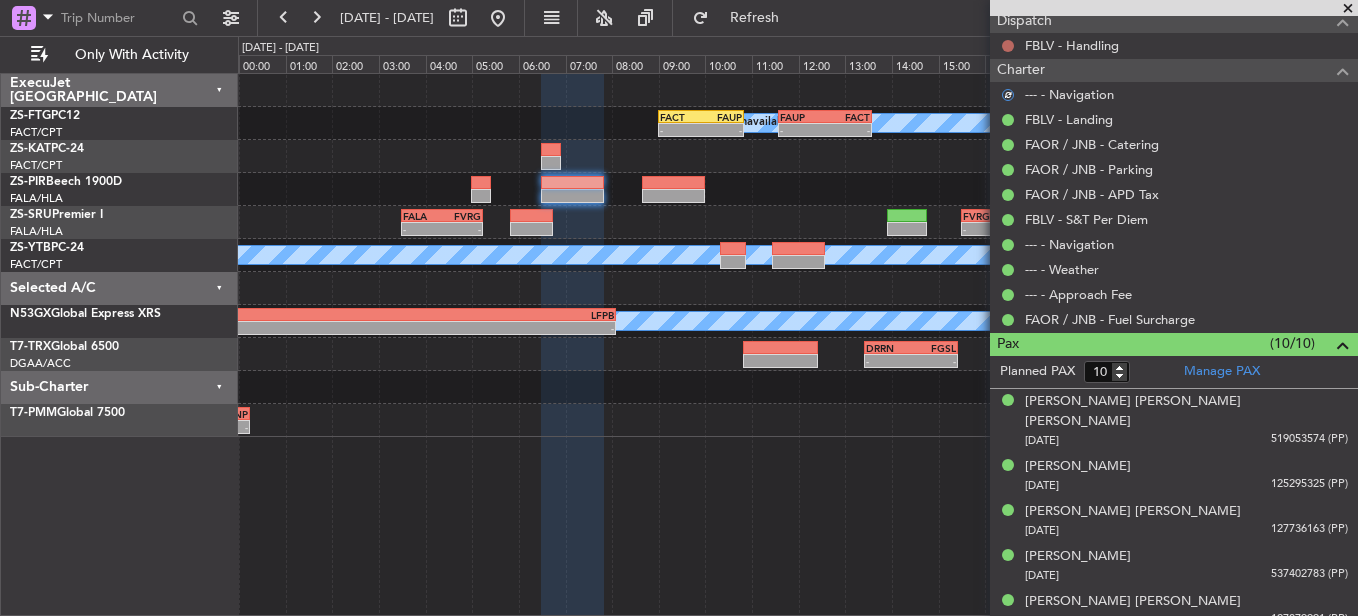 click at bounding box center [1008, 46] 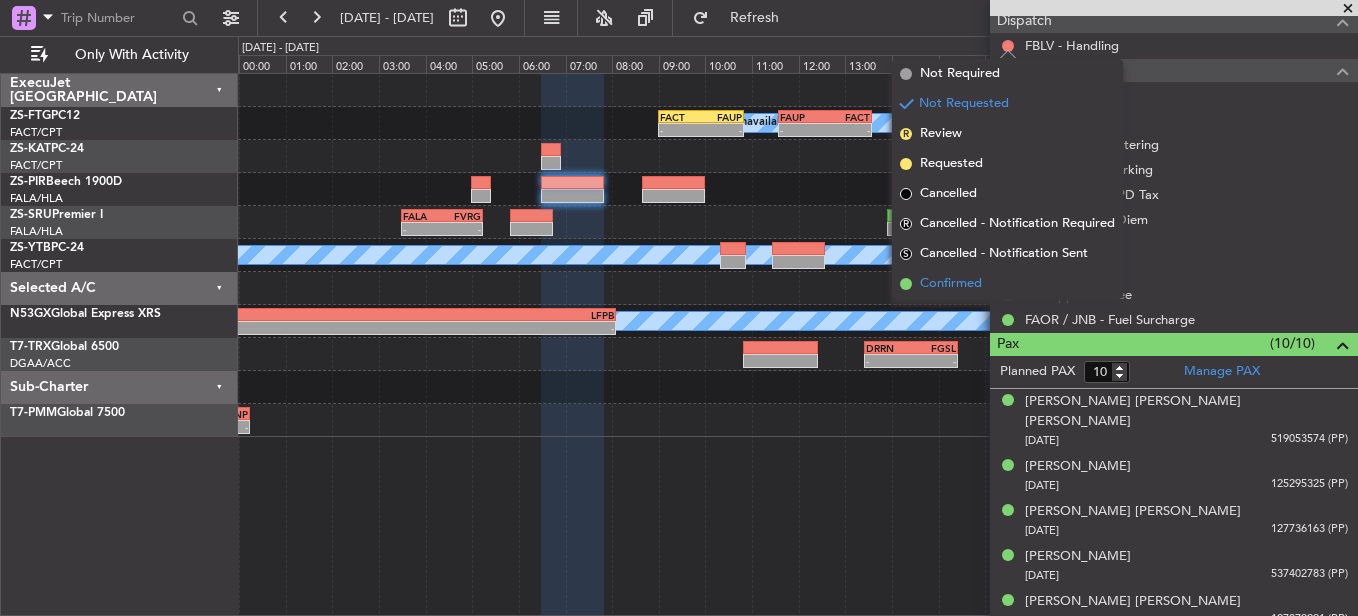 click on "Confirmed" at bounding box center (951, 284) 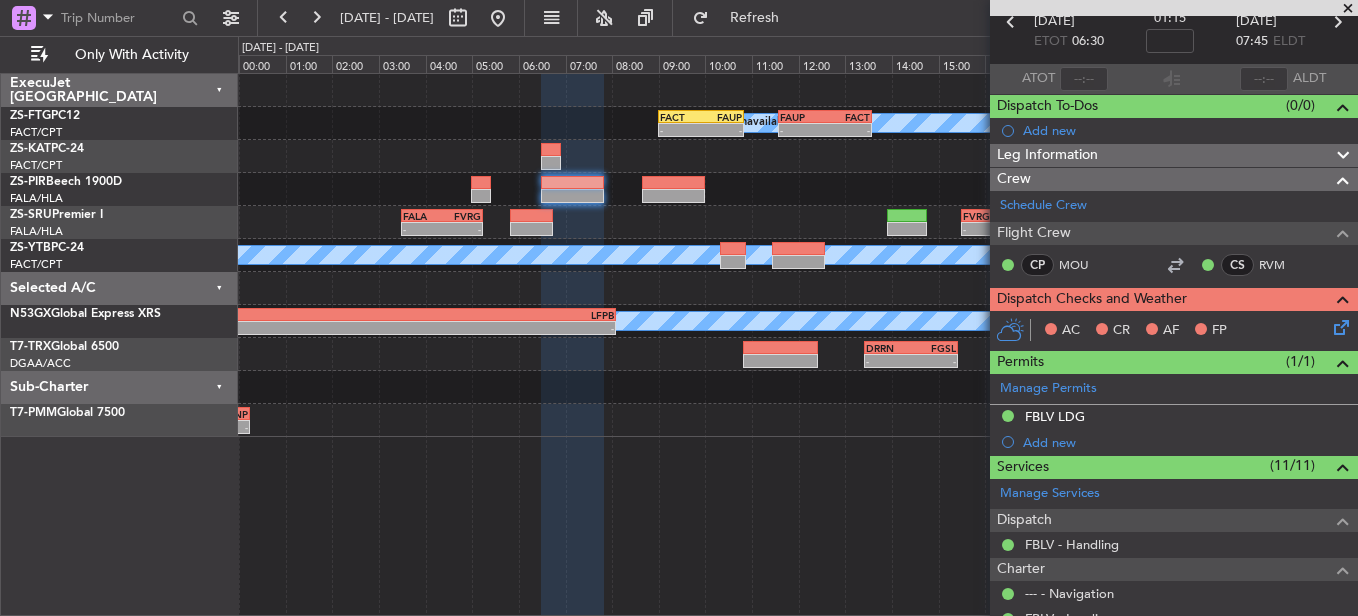 scroll, scrollTop: 100, scrollLeft: 0, axis: vertical 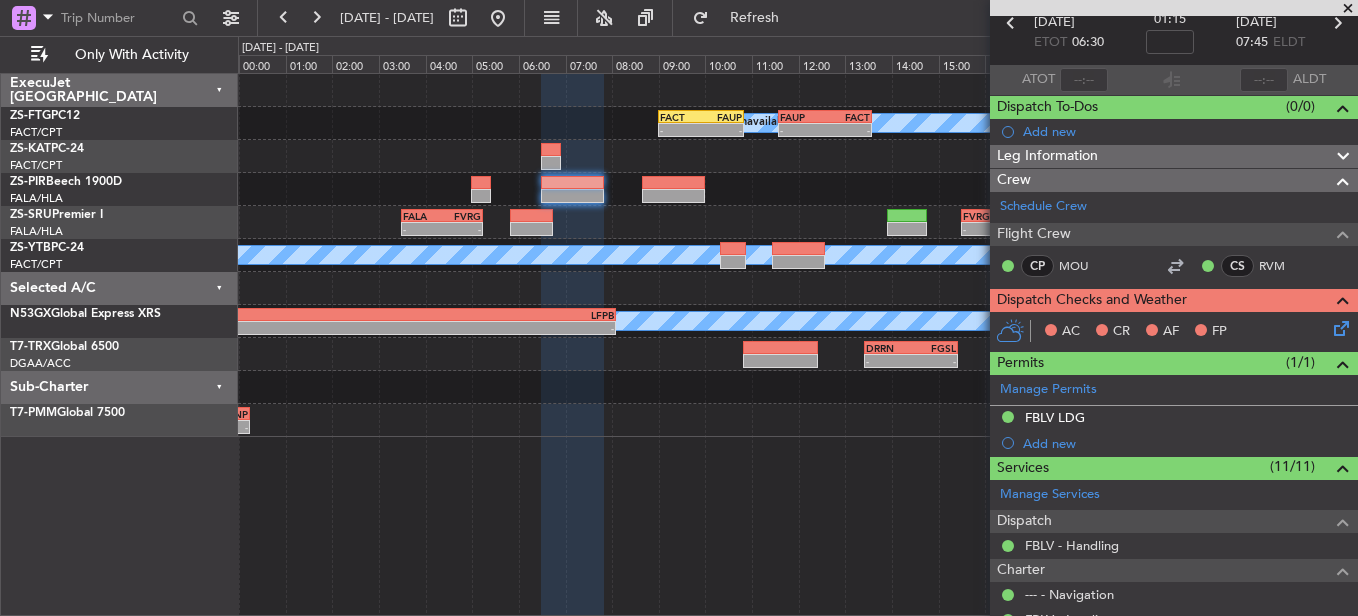 click 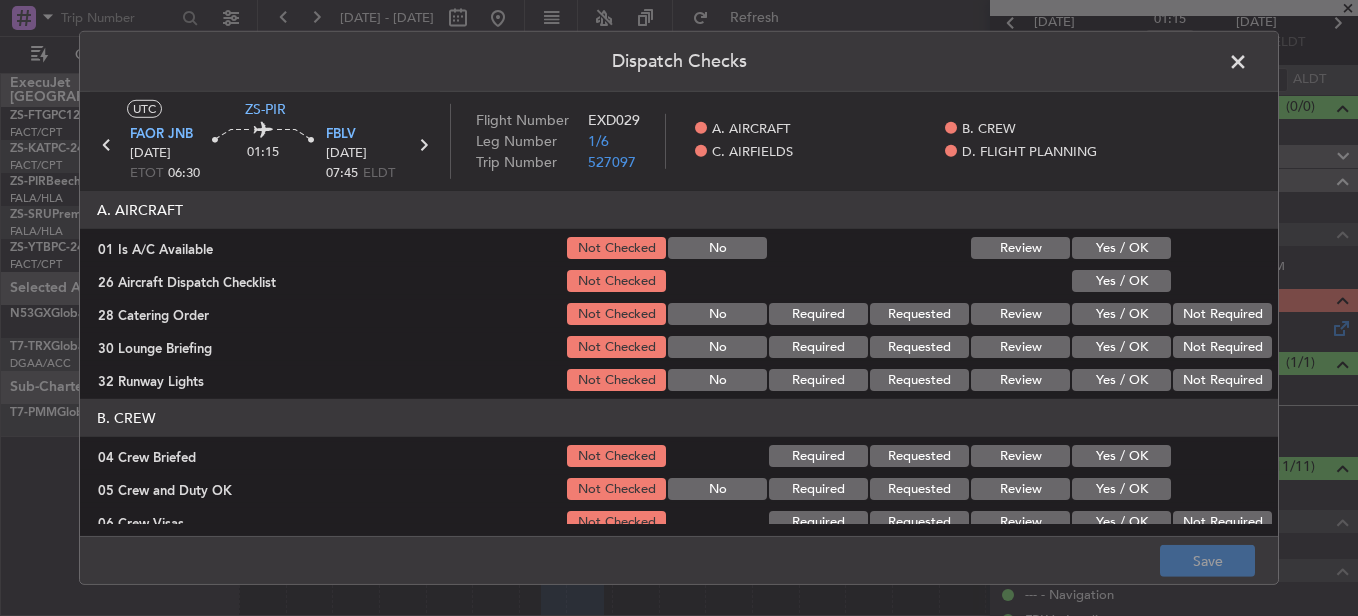 click on "Not Required" 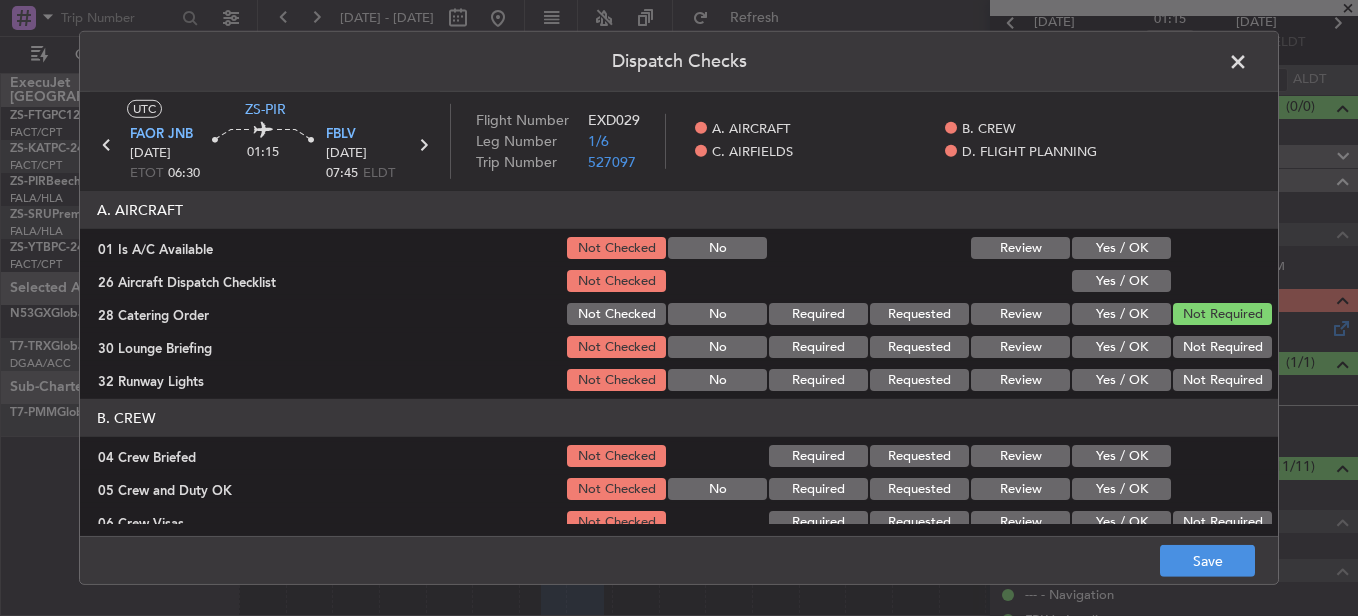 click on "Not Required" 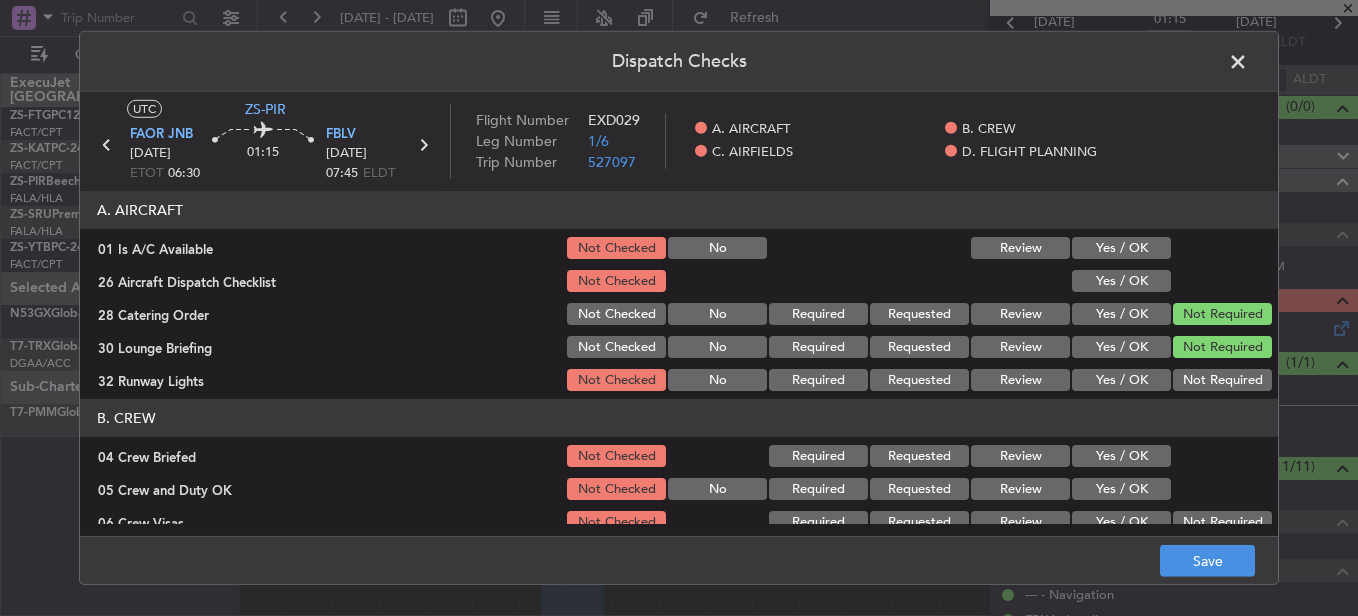 click on "Not Required" 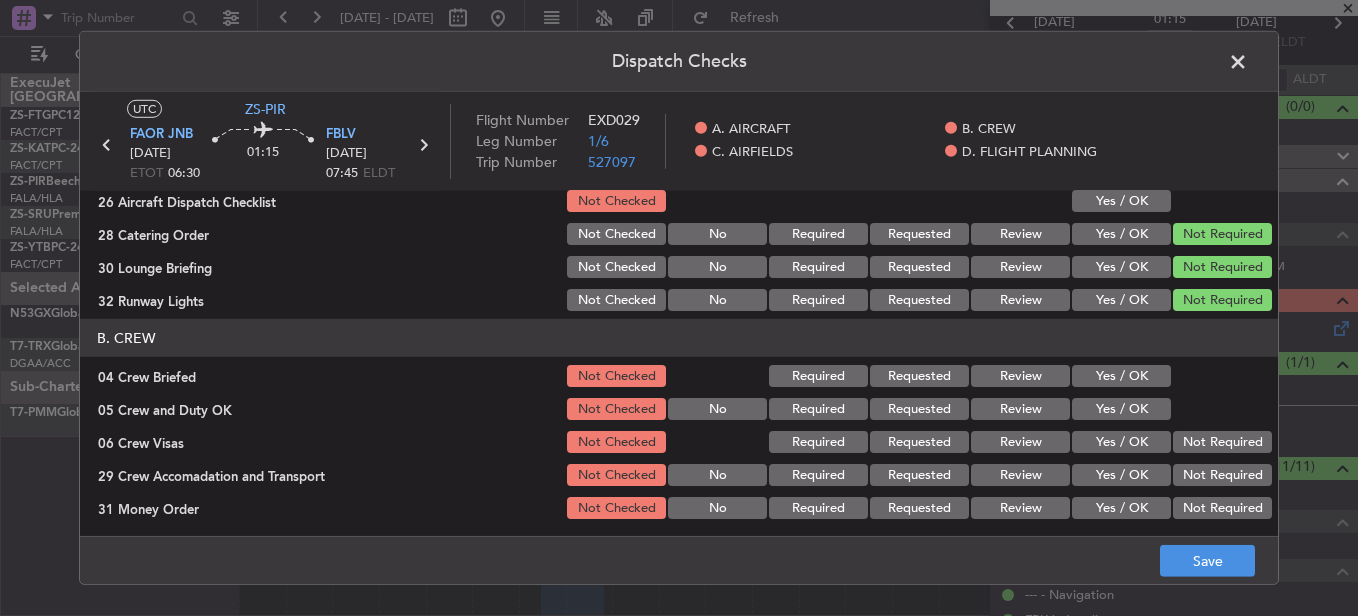 scroll, scrollTop: 200, scrollLeft: 0, axis: vertical 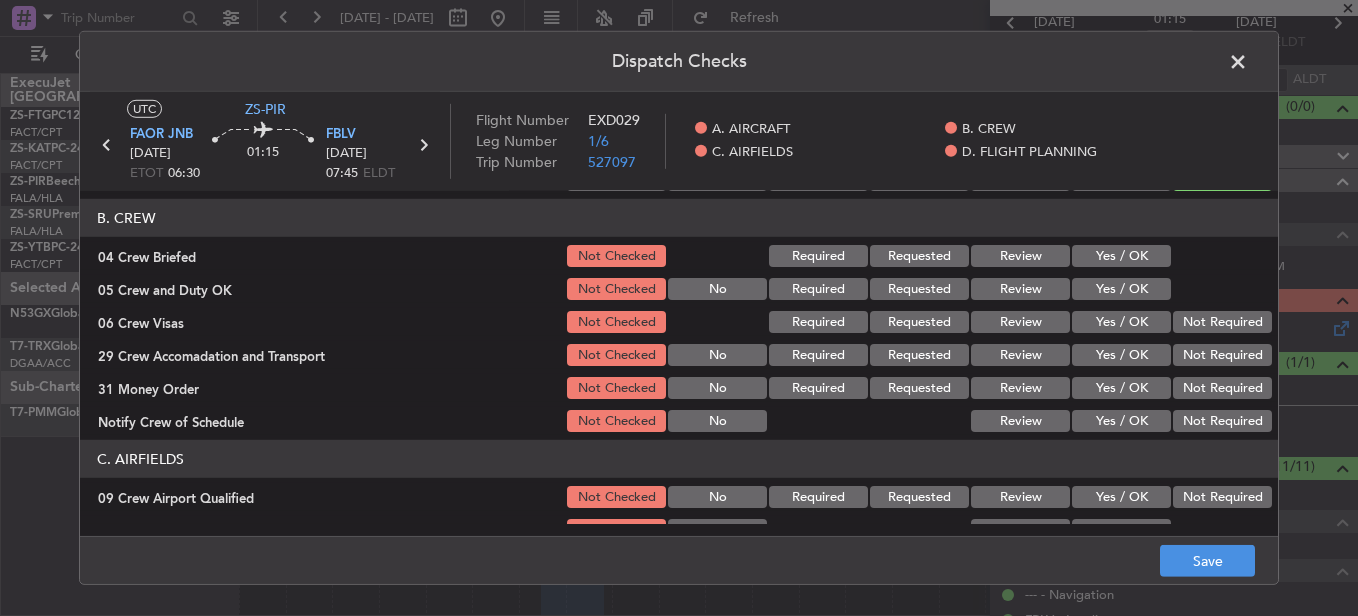 click on "Not Required" 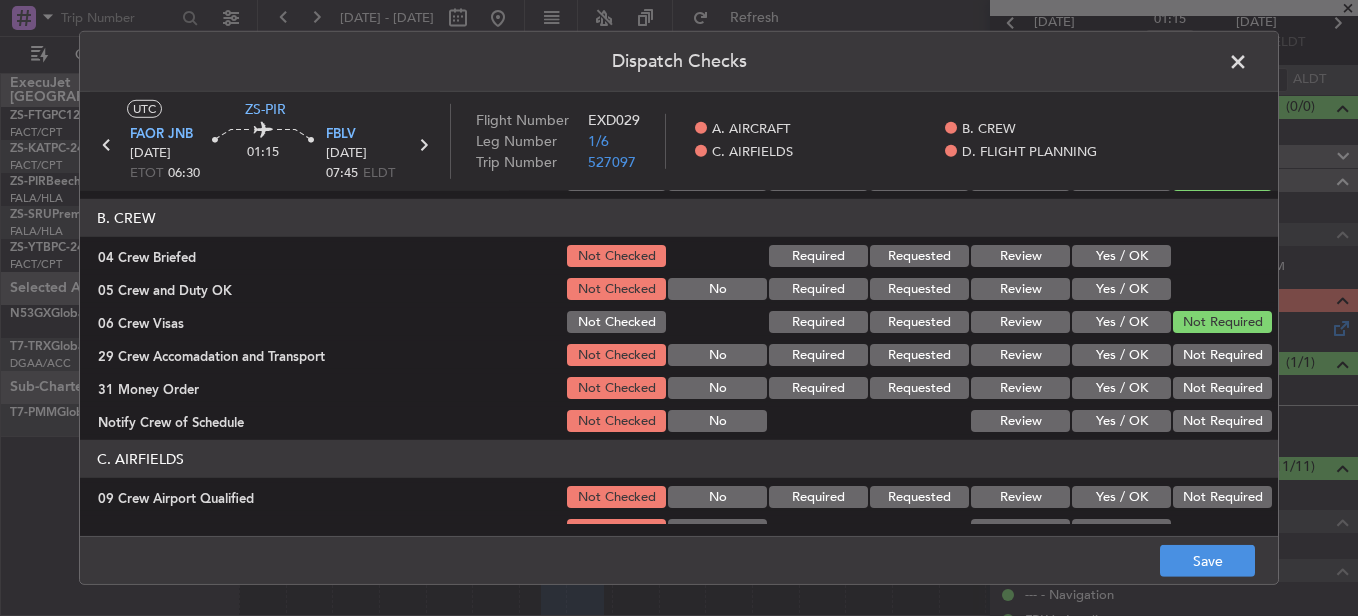 click on "Yes / OK" 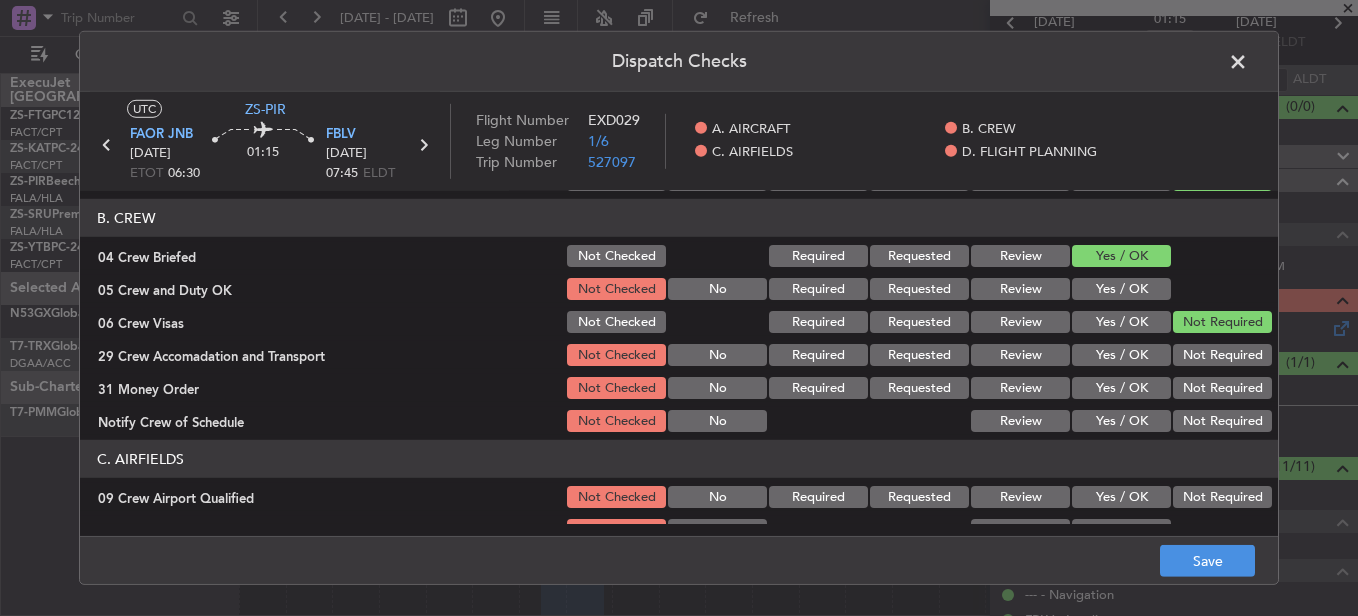 click on "Yes / OK" 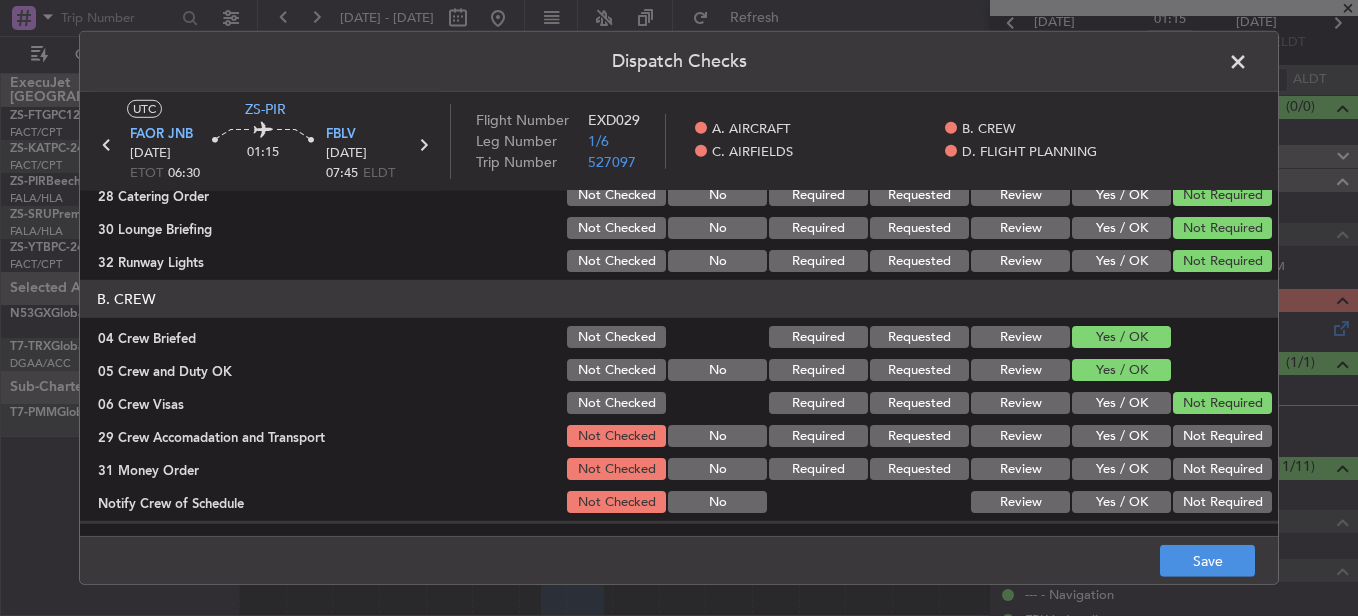 scroll, scrollTop: 0, scrollLeft: 0, axis: both 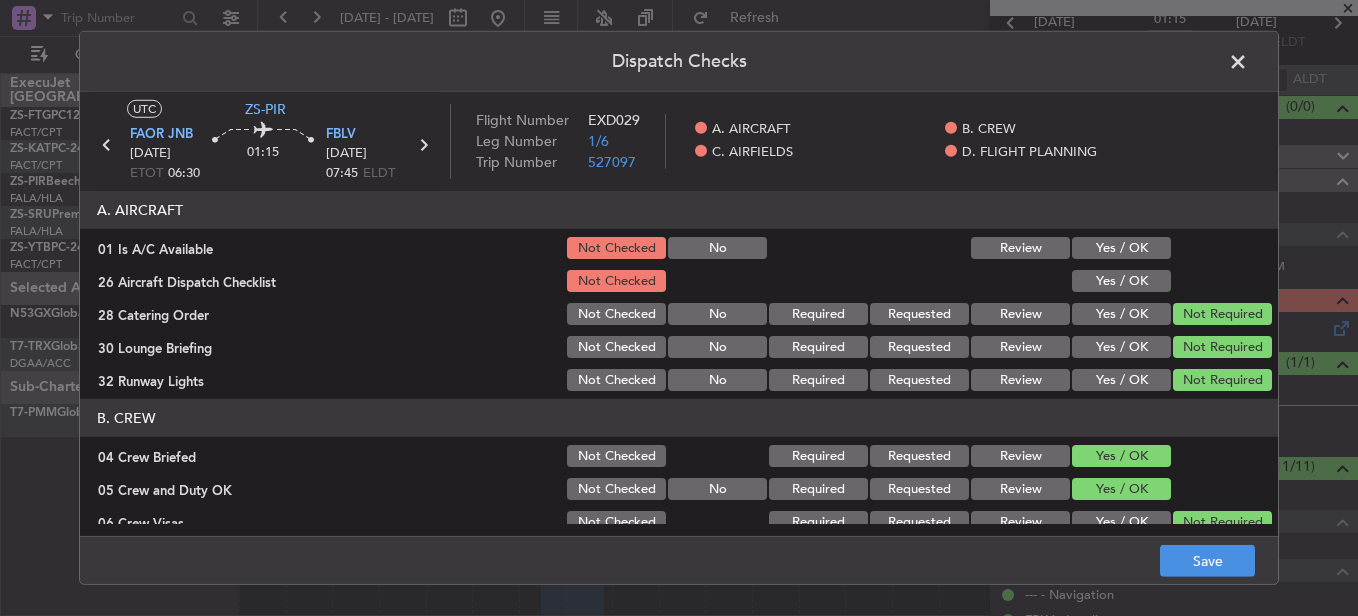 click on "Yes / OK" 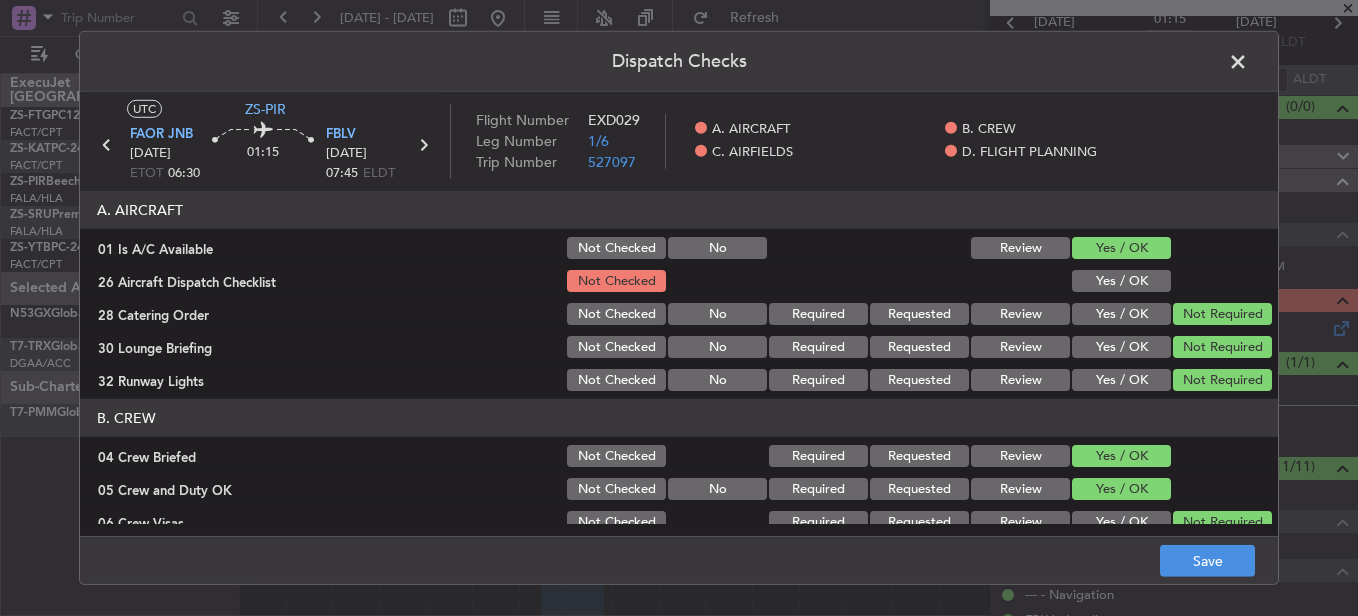 click on "Yes / OK" 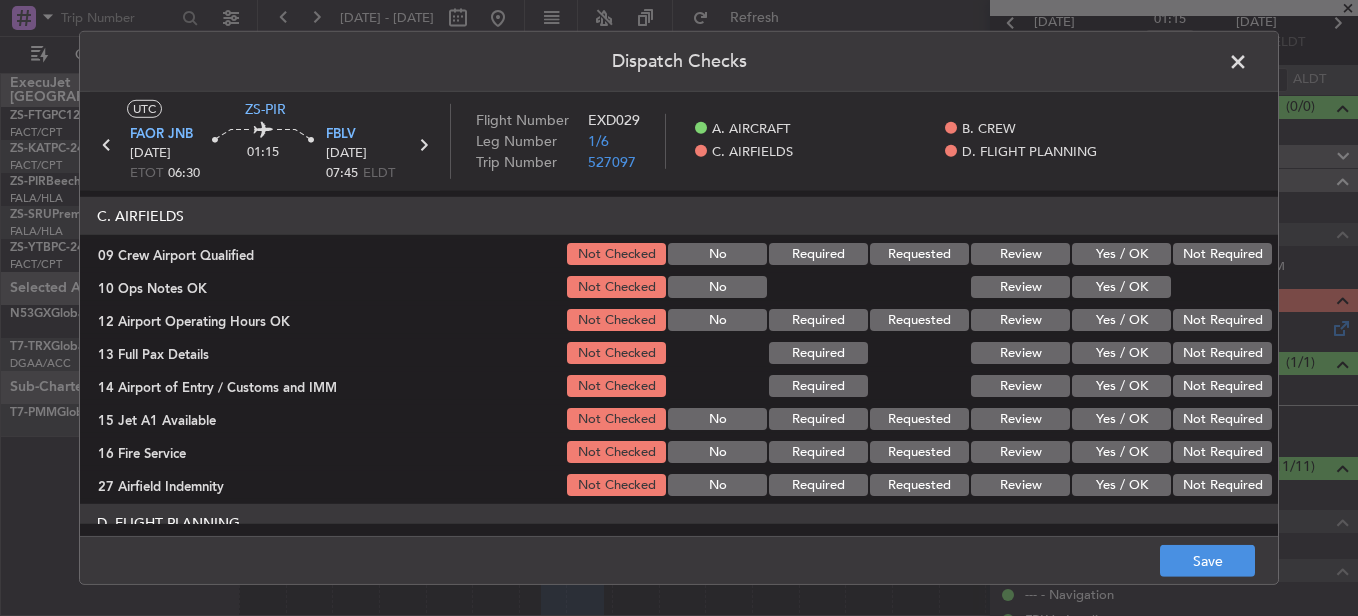 scroll, scrollTop: 200, scrollLeft: 0, axis: vertical 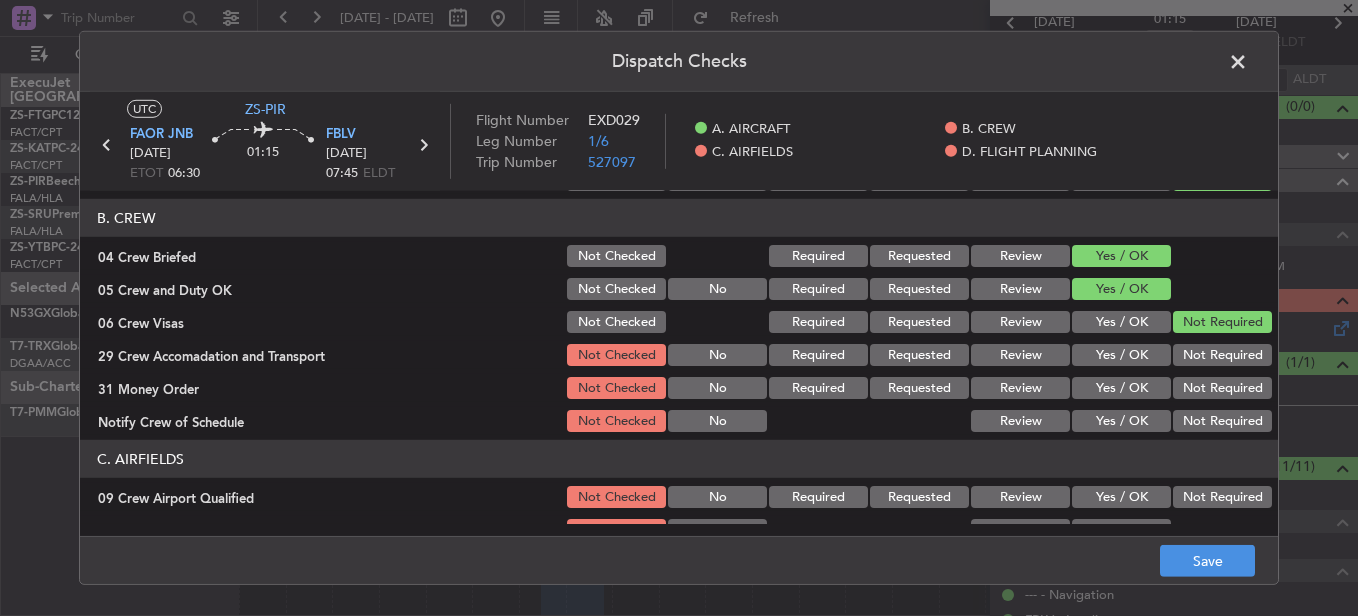 click on "Not Required" 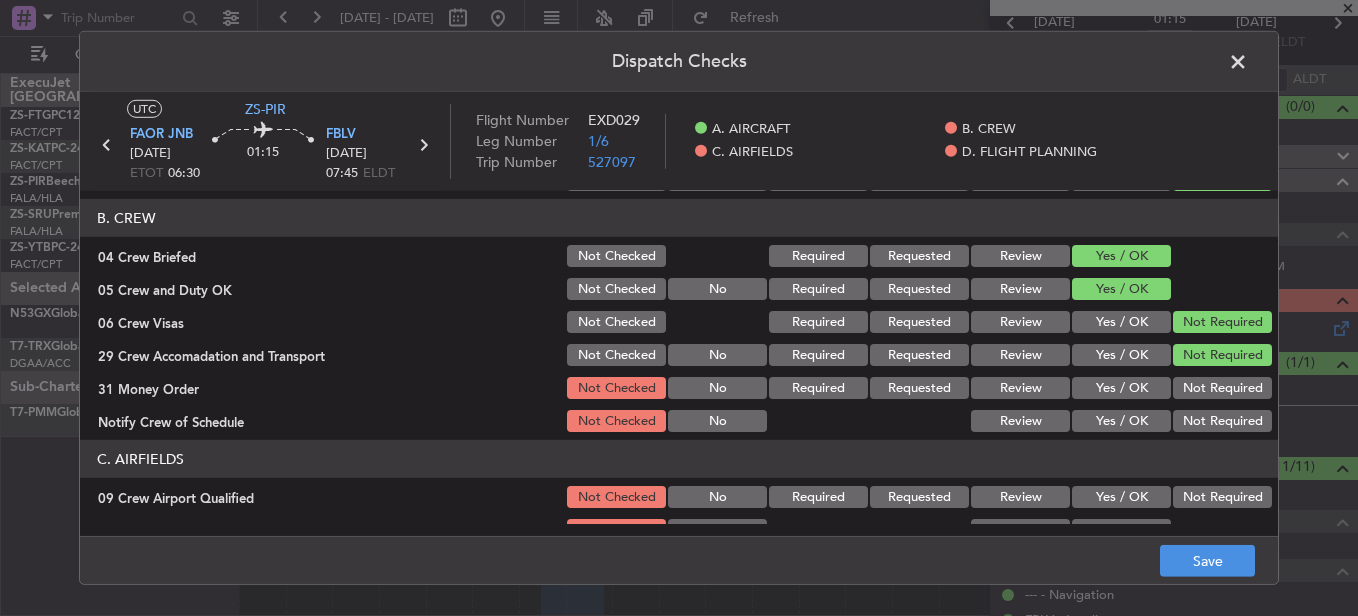 click on "Not Required" 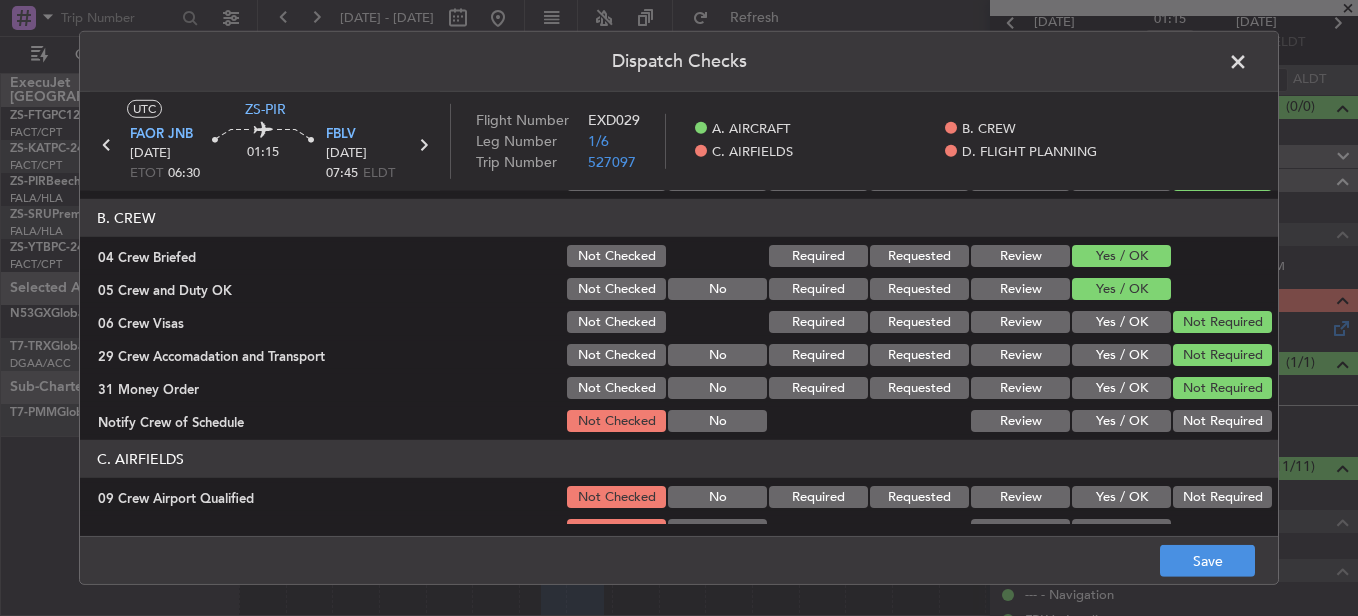 click on "B. CREW   04 Crew Briefed  Not Checked Required Requested Review Yes / OK  05 Crew and Duty OK  Not Checked No Required Requested Review Yes / OK  06 Crew Visas  Not Checked Required Requested Review Yes / OK Not Required  29 Crew Accomadation and Transport  Not Checked No Required Requested Review Yes / OK Not Required  31 Money Order  Not Checked No Required Requested Review Yes / OK Not Required  Notify Crew of Schedule  Not Checked No Review Yes / OK Not Required" 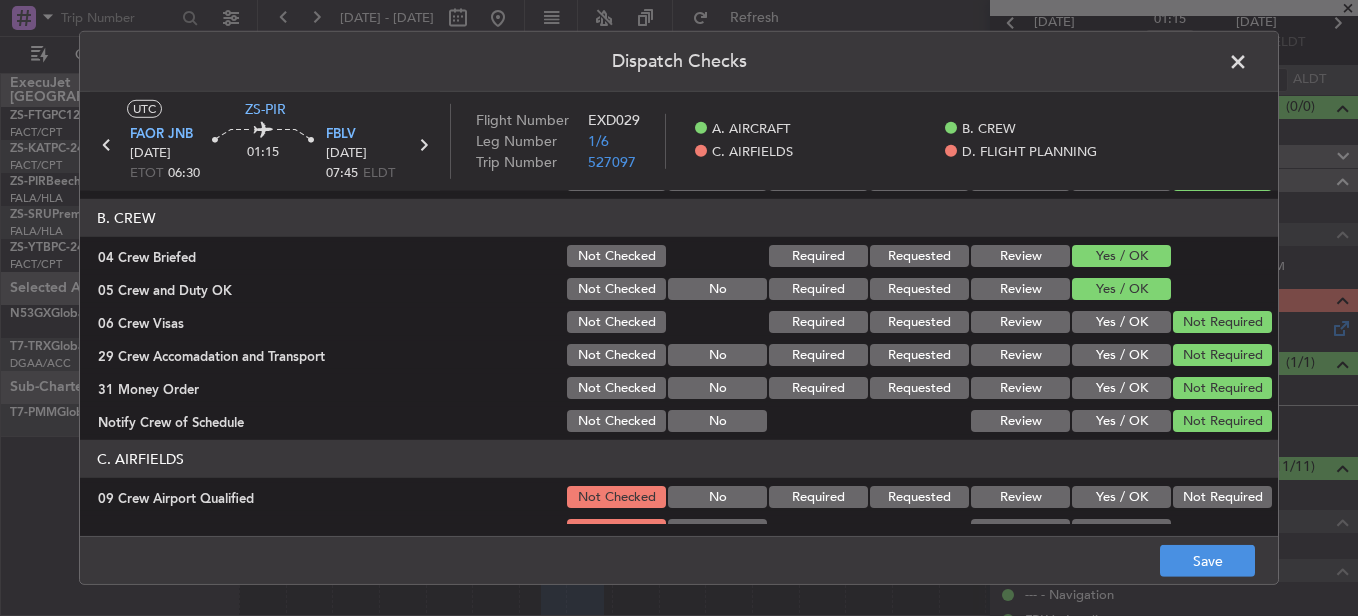 scroll, scrollTop: 400, scrollLeft: 0, axis: vertical 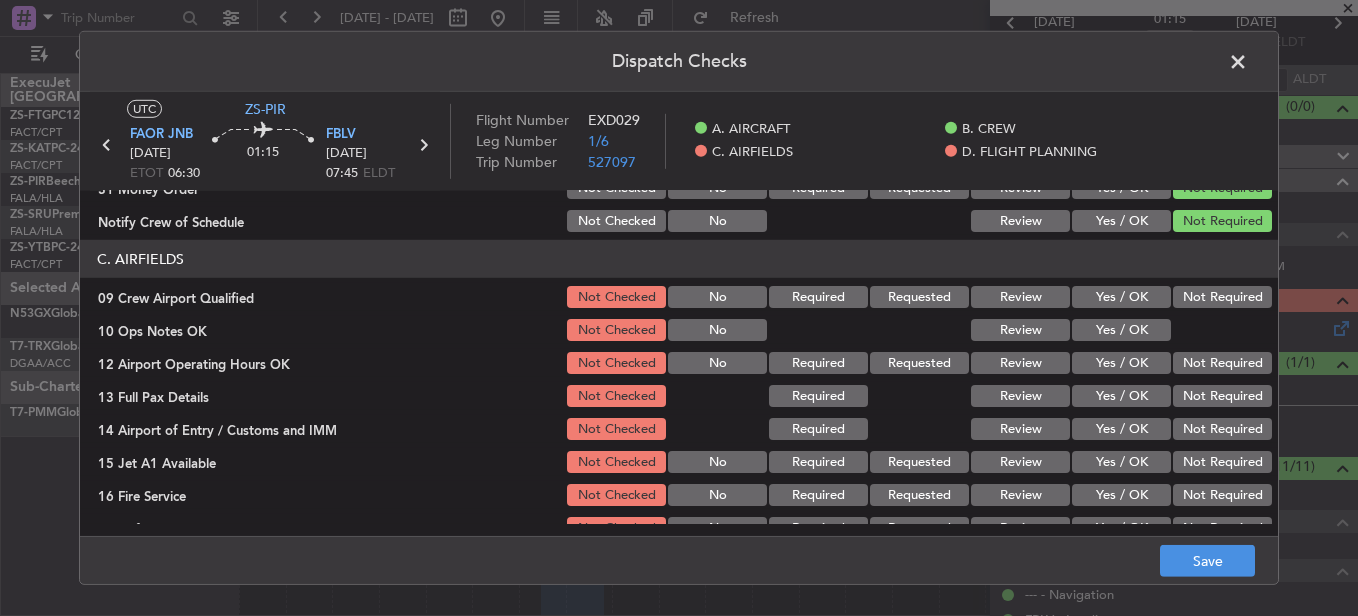 click on "Not Required" 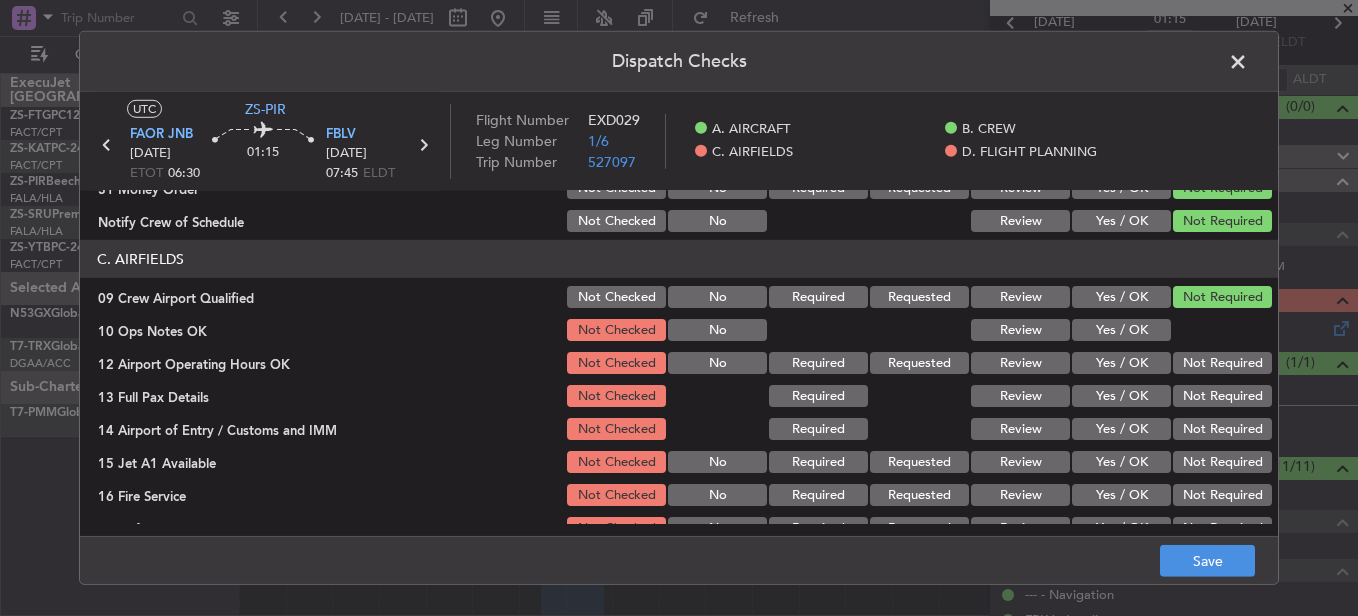 click on "Yes / OK" 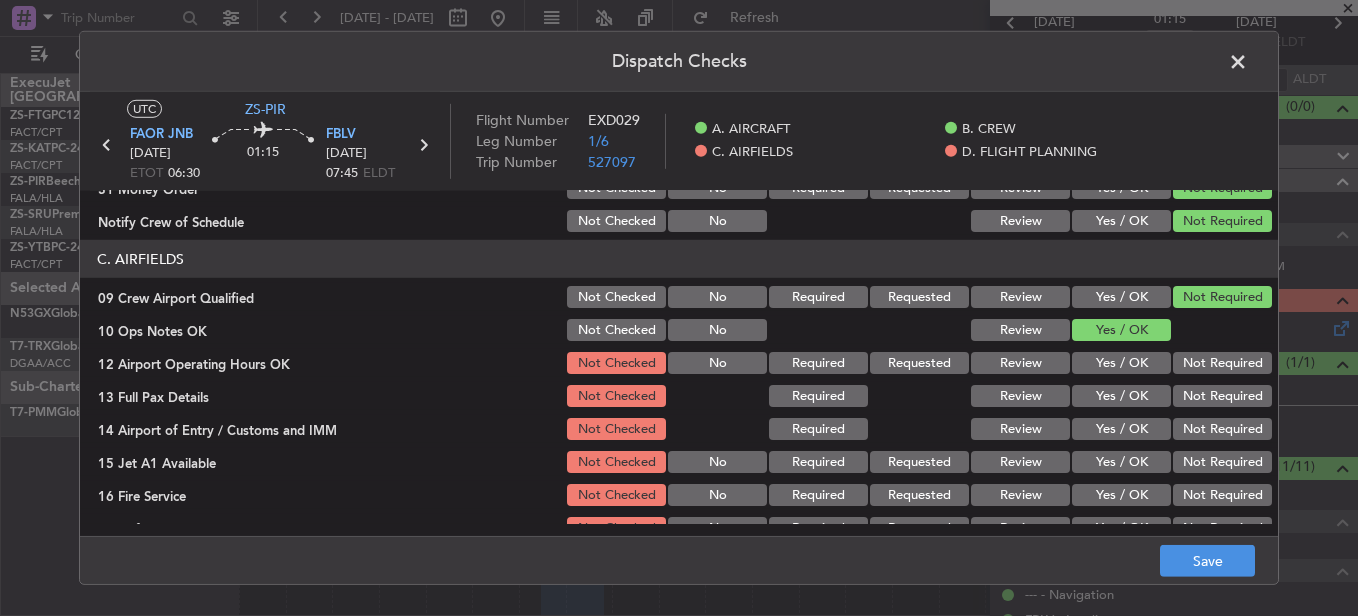 click on "Not Required" 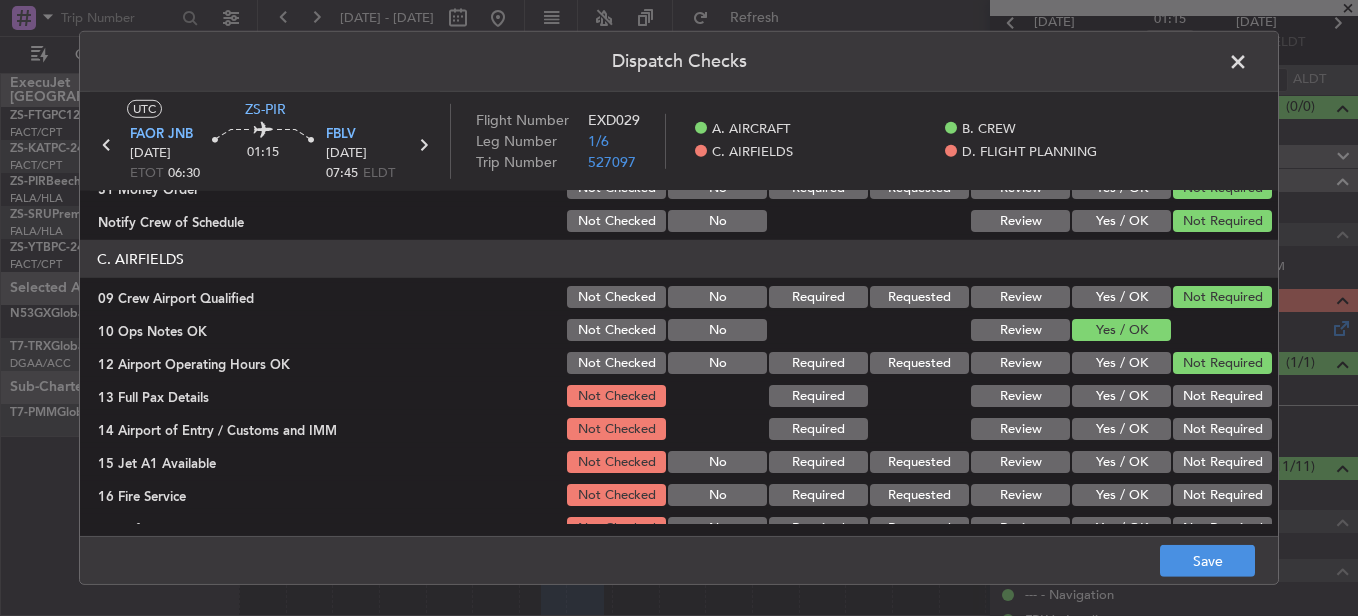 click on "Not Required" 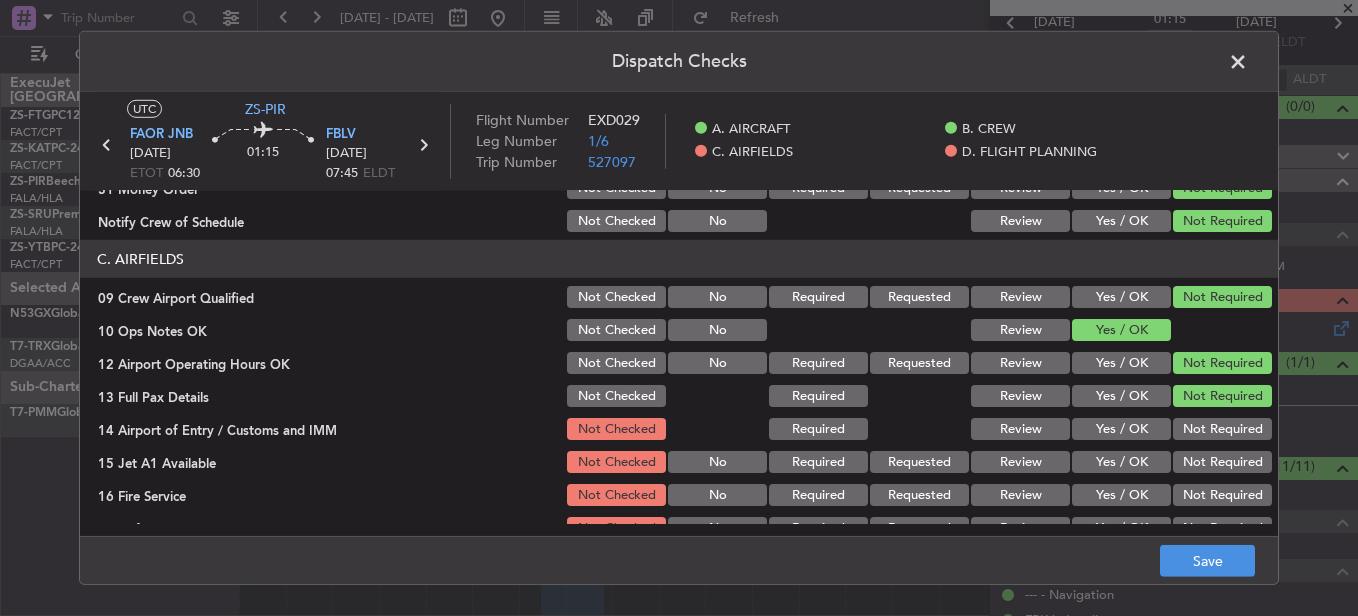 click on "Not Required" 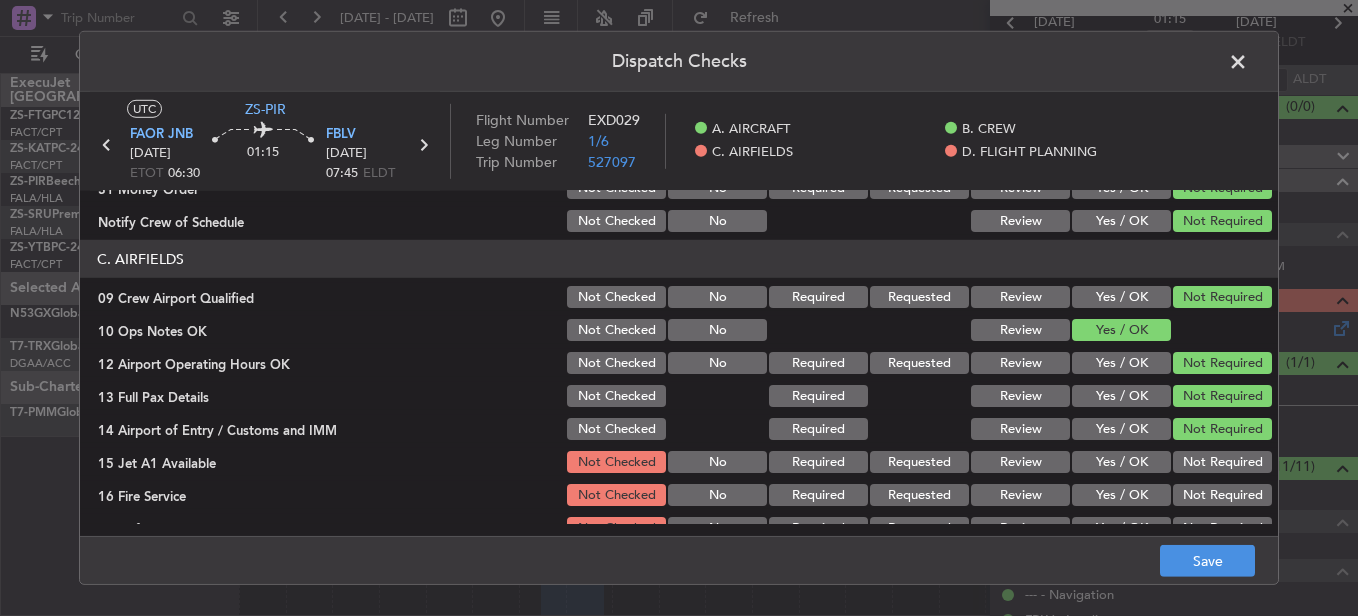 click on "Not Required" 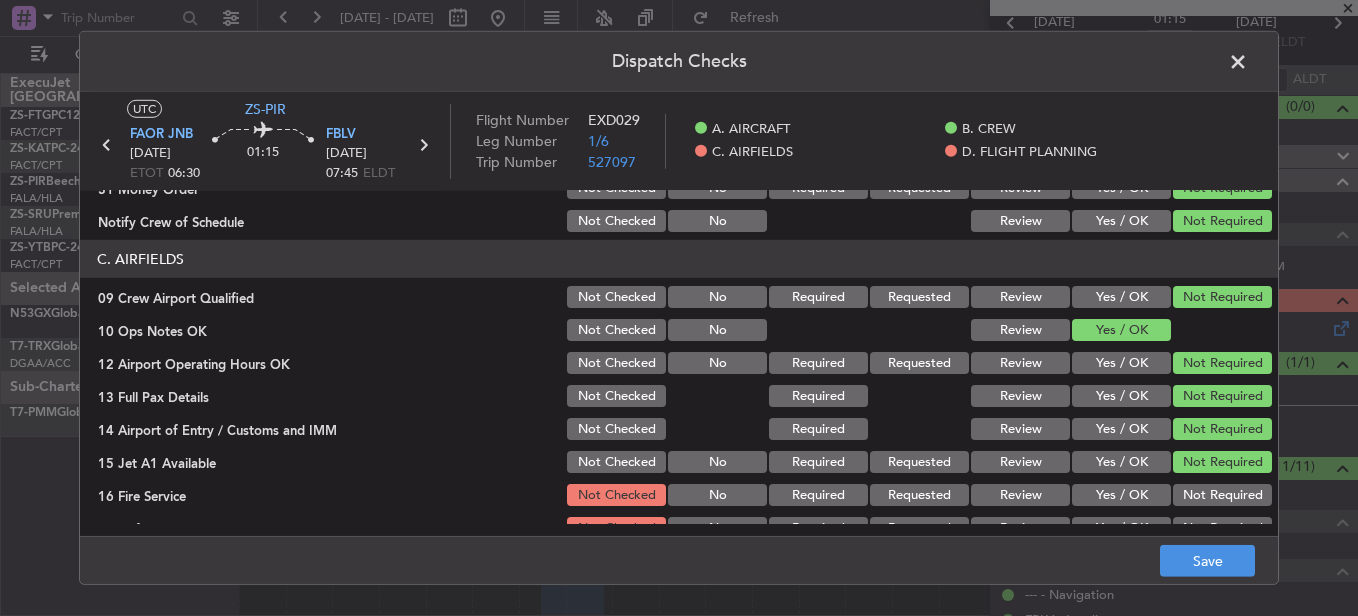 click on "Not Required" 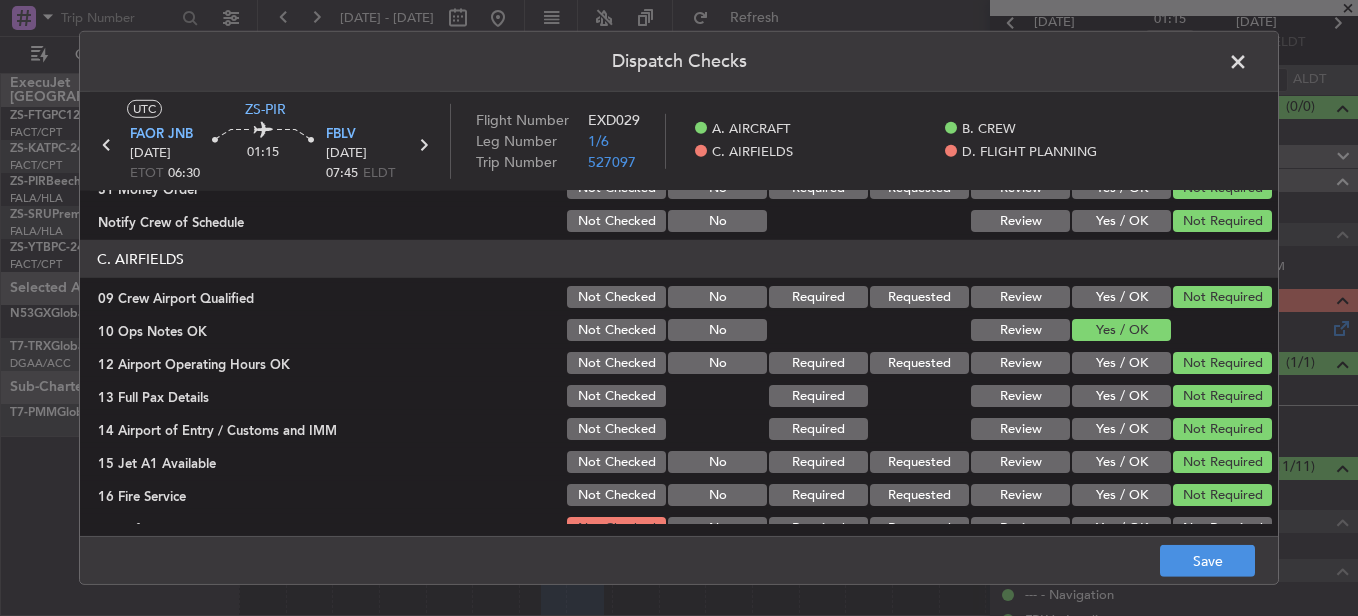 scroll, scrollTop: 565, scrollLeft: 0, axis: vertical 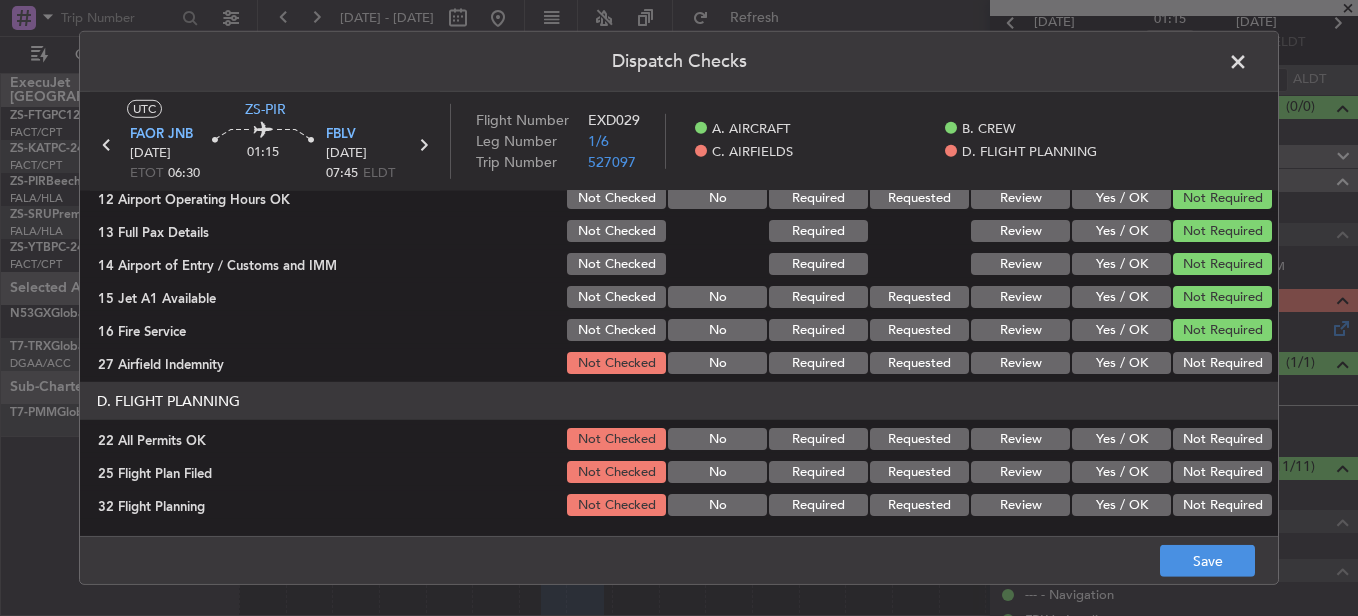 click on "Not Required" 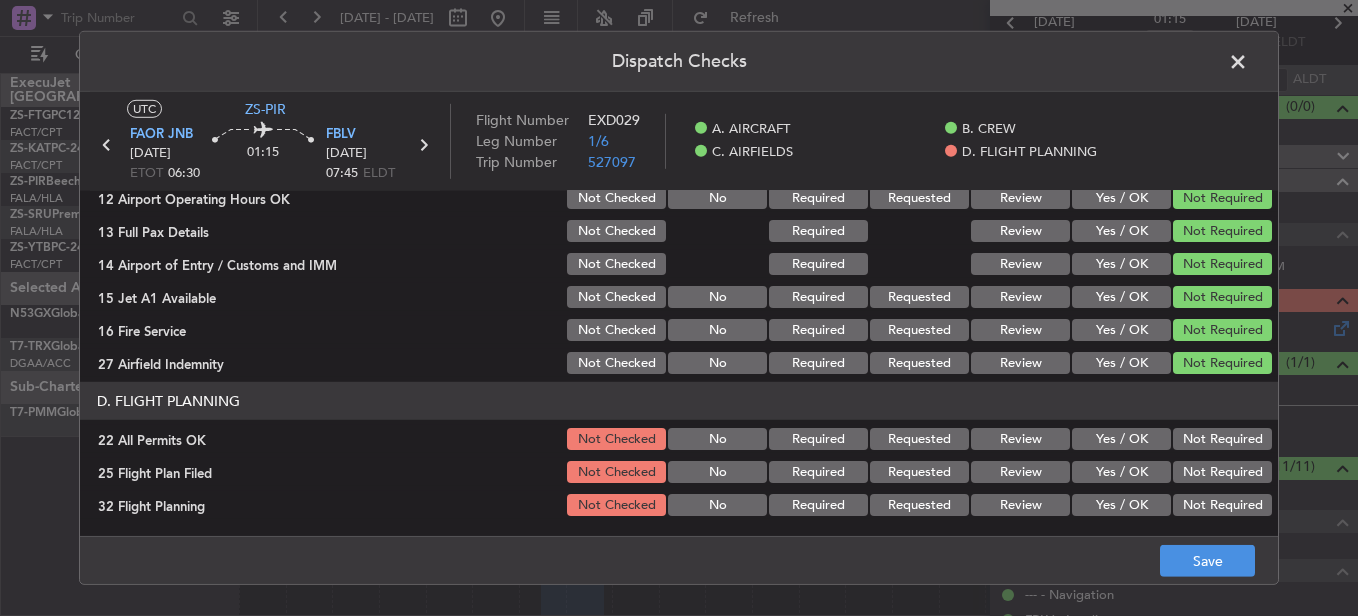 click on "Not Required" 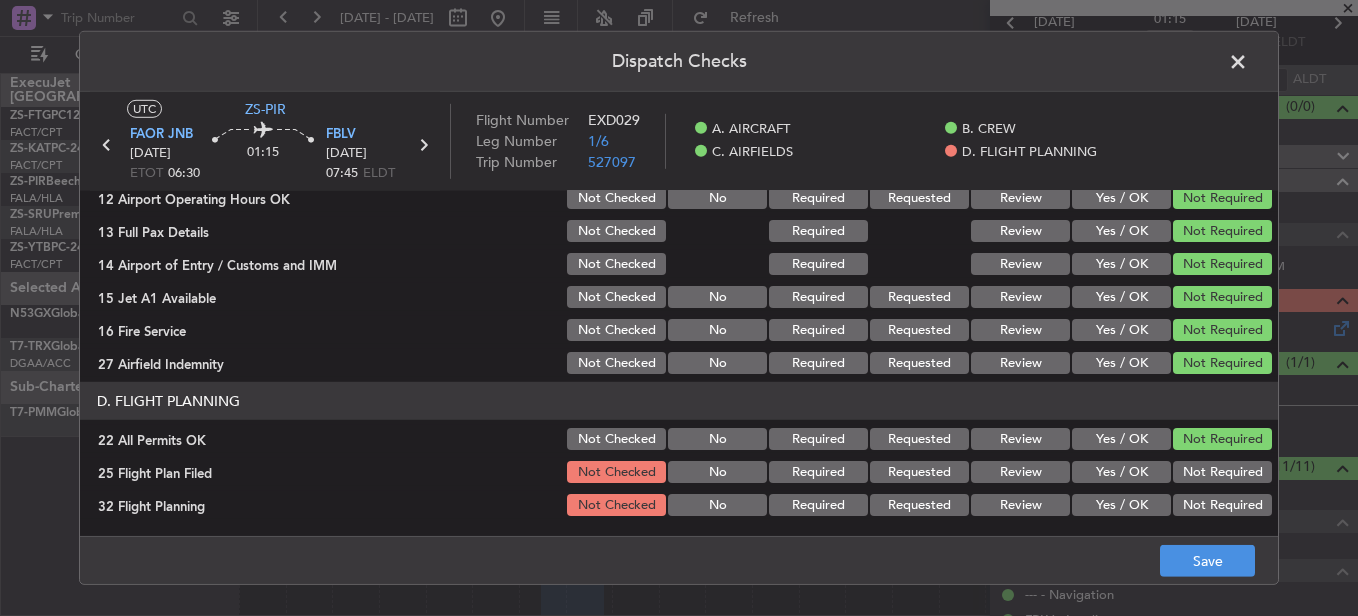 click on "Review" 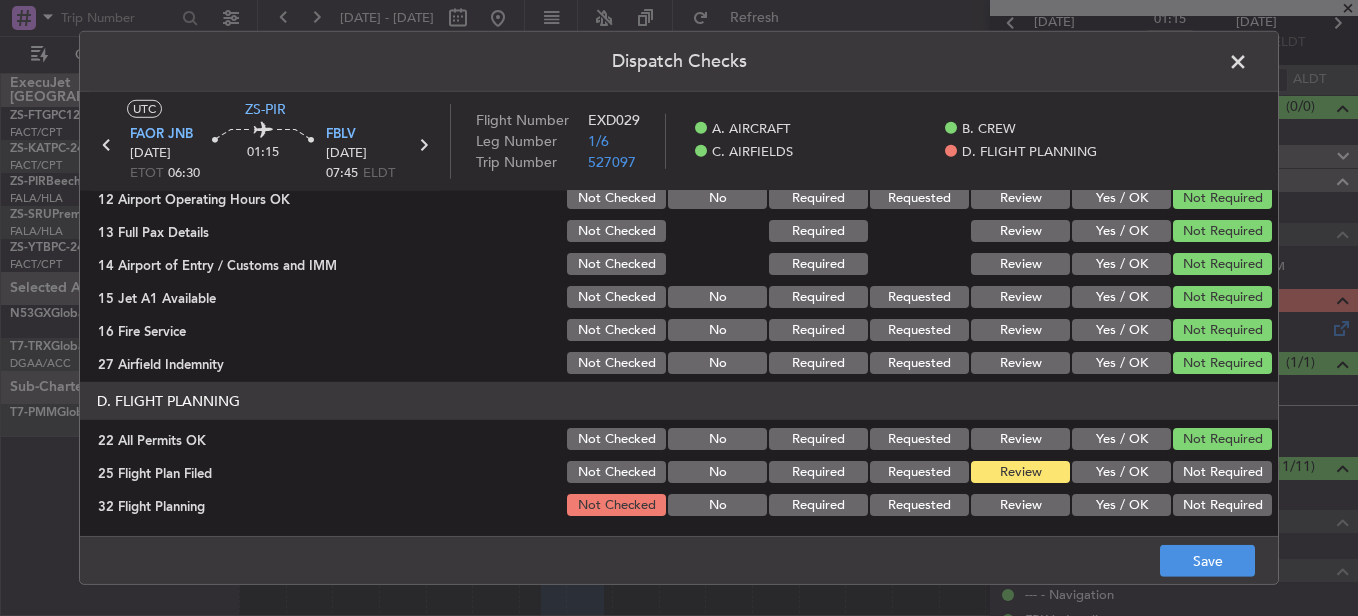click on "Review" 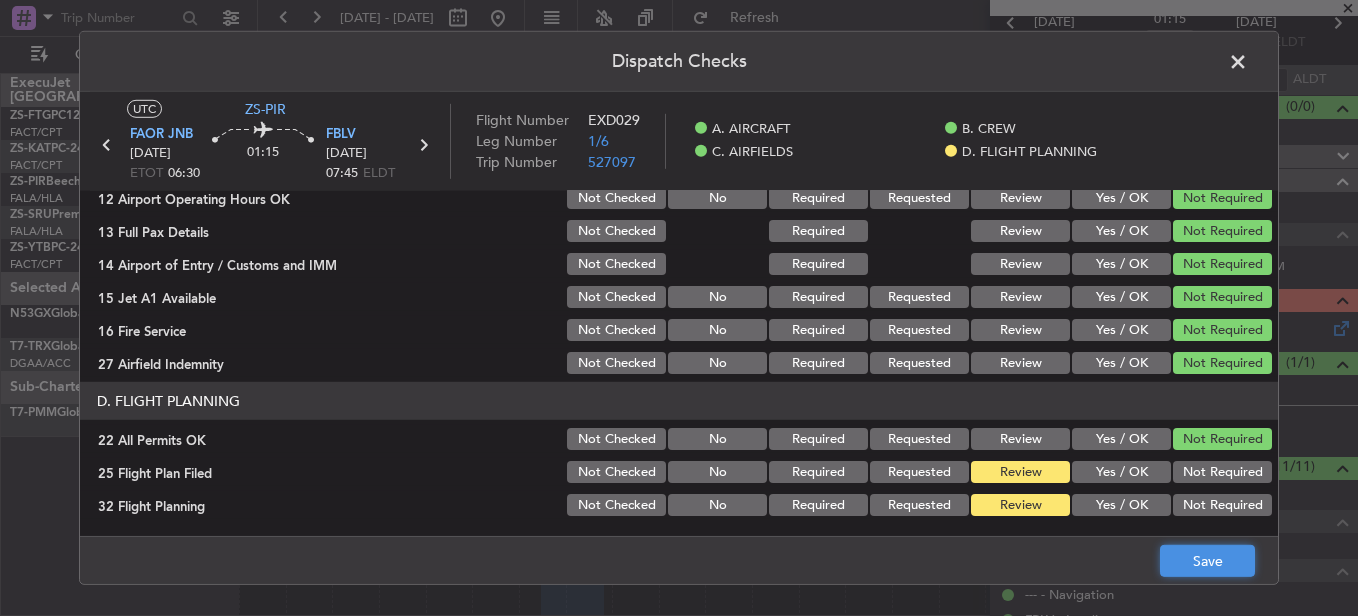 drag, startPoint x: 1184, startPoint y: 561, endPoint x: 1185, endPoint y: 548, distance: 13.038404 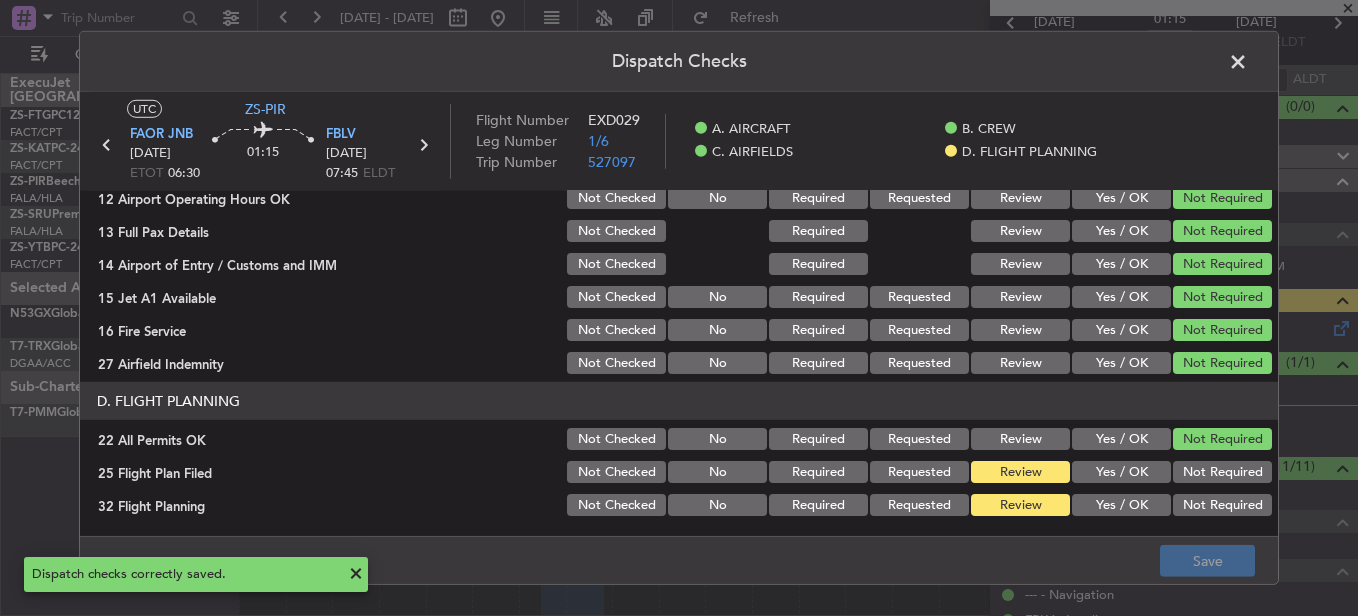 click 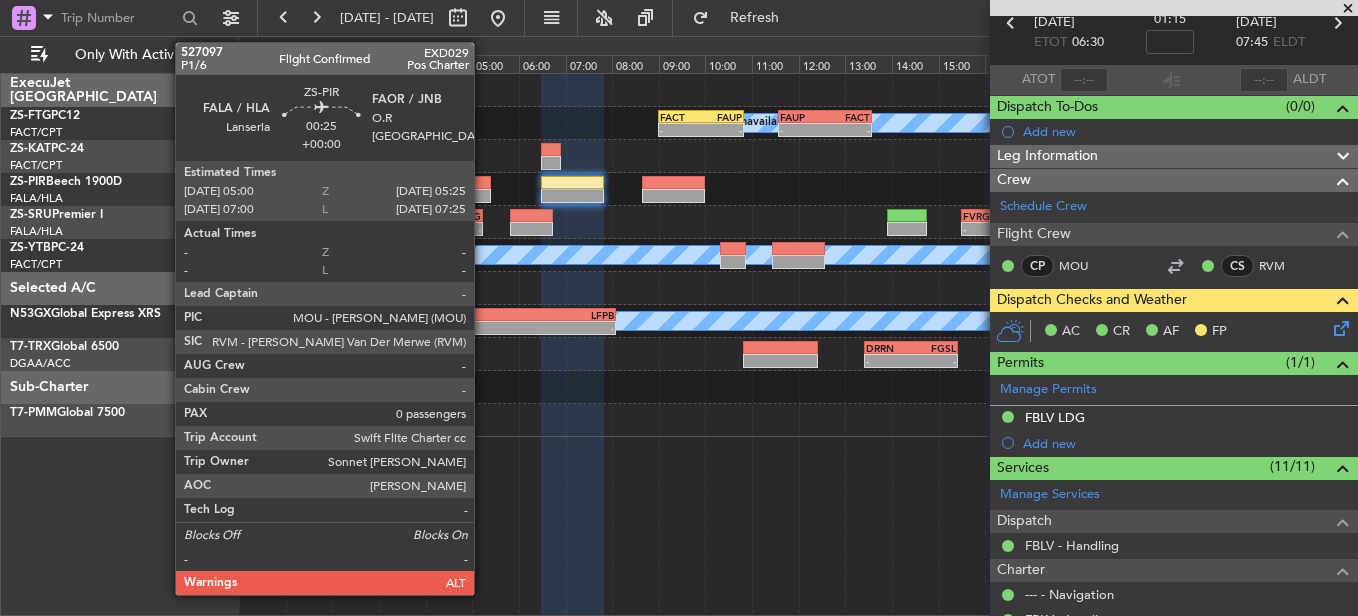 click 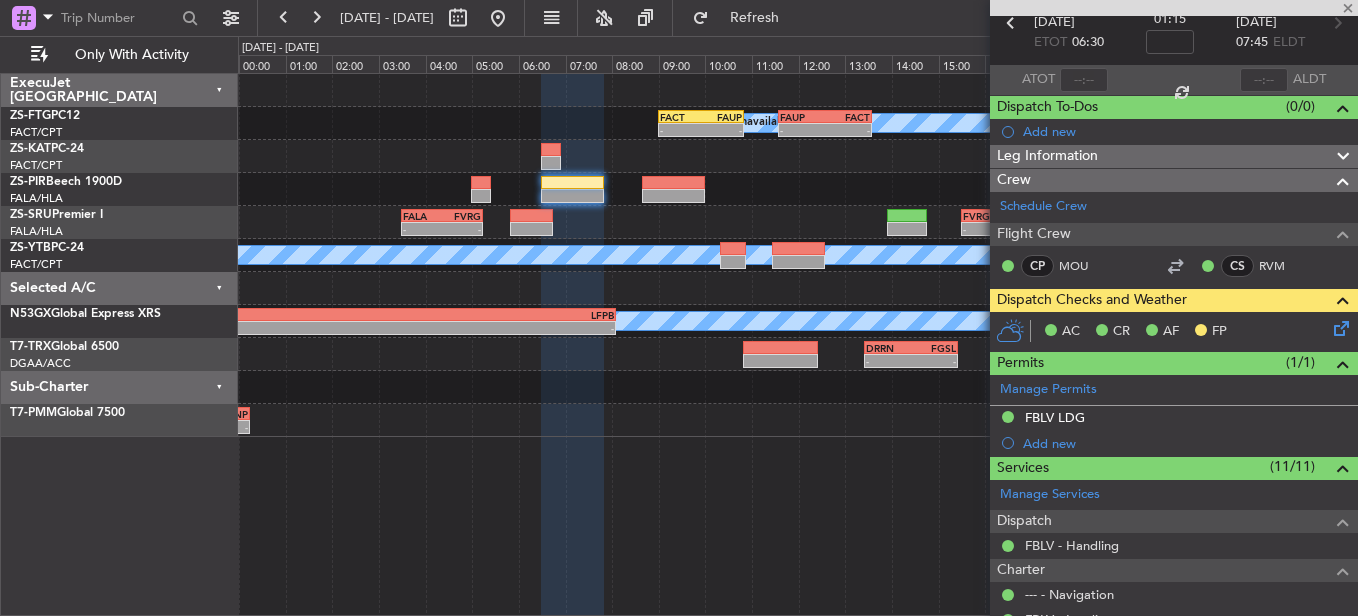 click 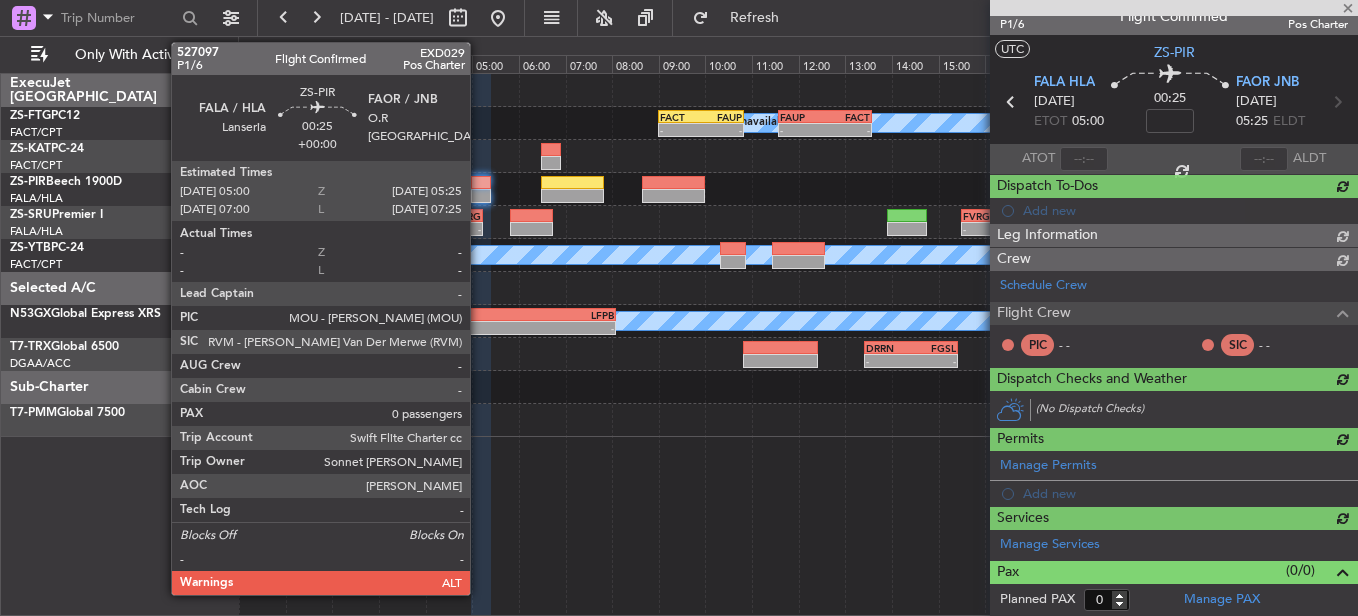 scroll, scrollTop: 100, scrollLeft: 0, axis: vertical 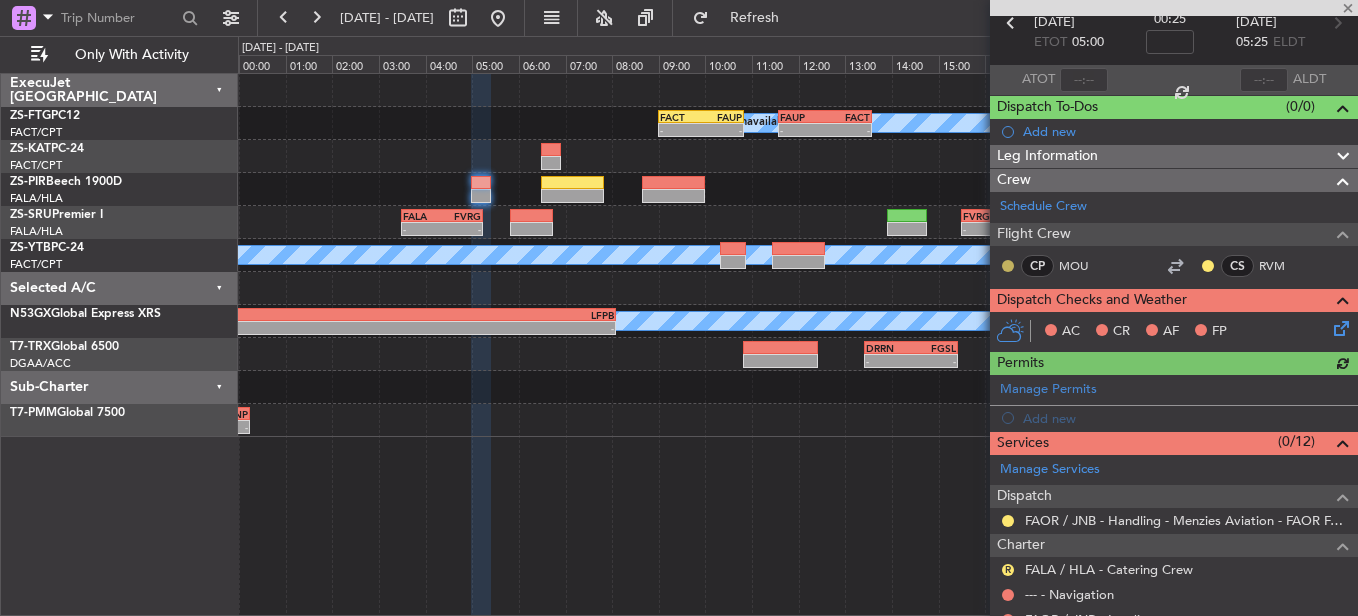 click 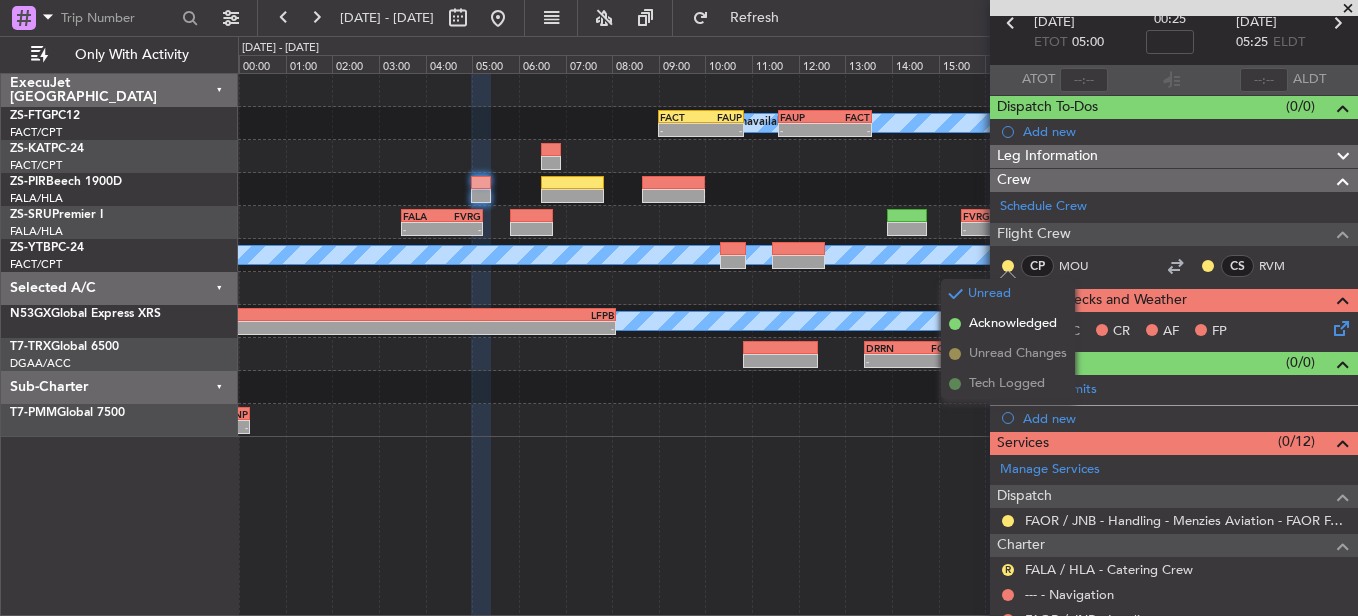 click on "Acknowledged" at bounding box center [1013, 324] 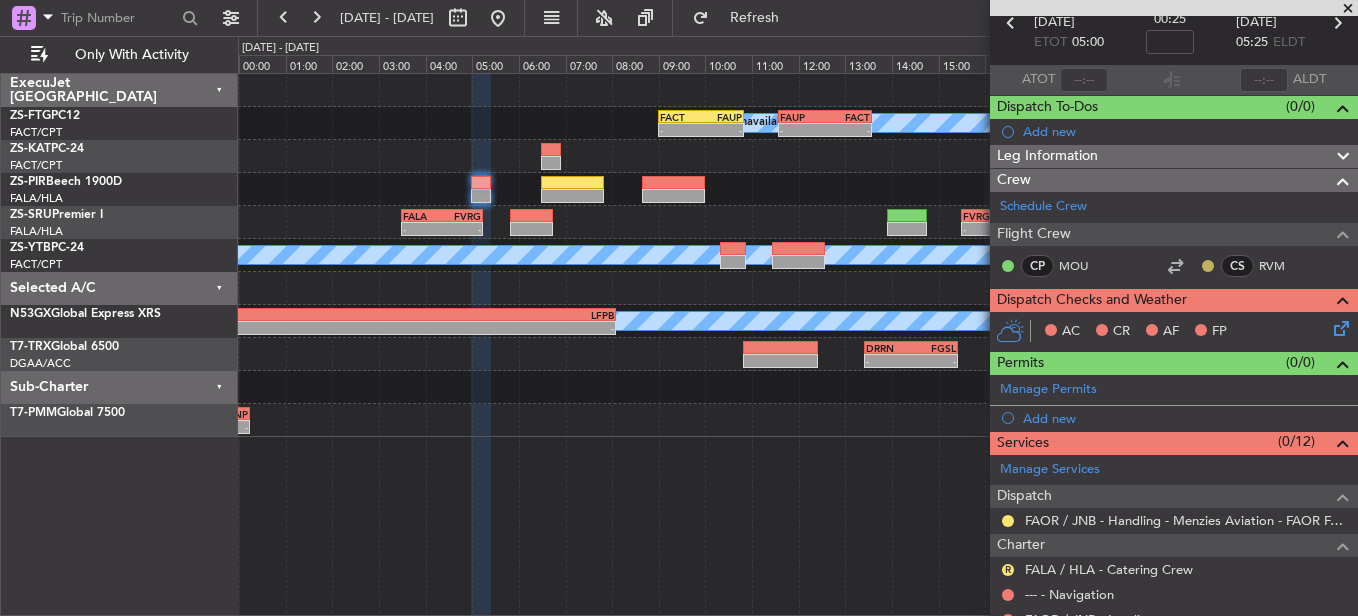 click 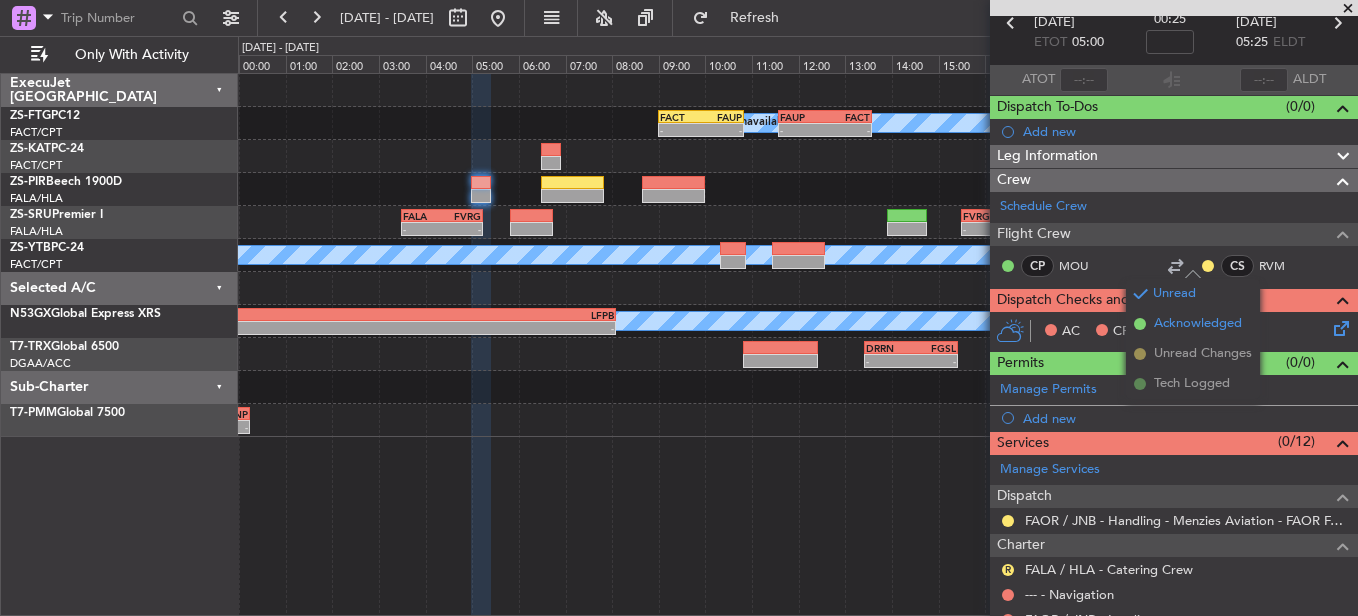 click on "Acknowledged" at bounding box center [1193, 324] 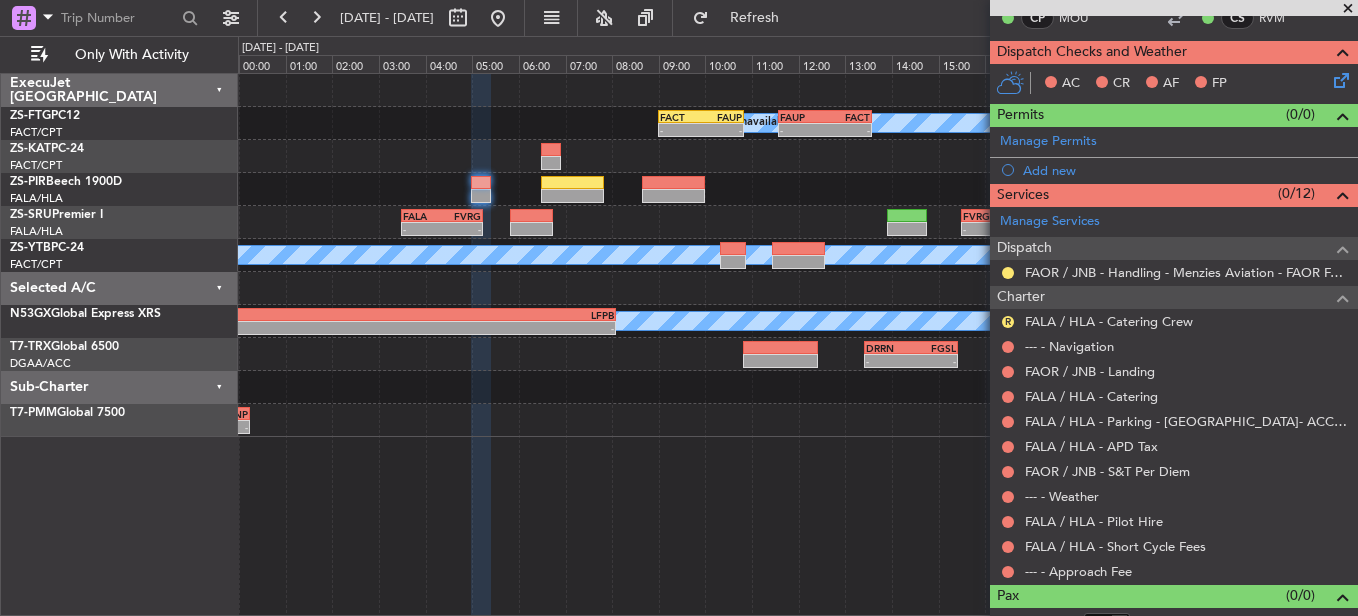 scroll, scrollTop: 372, scrollLeft: 0, axis: vertical 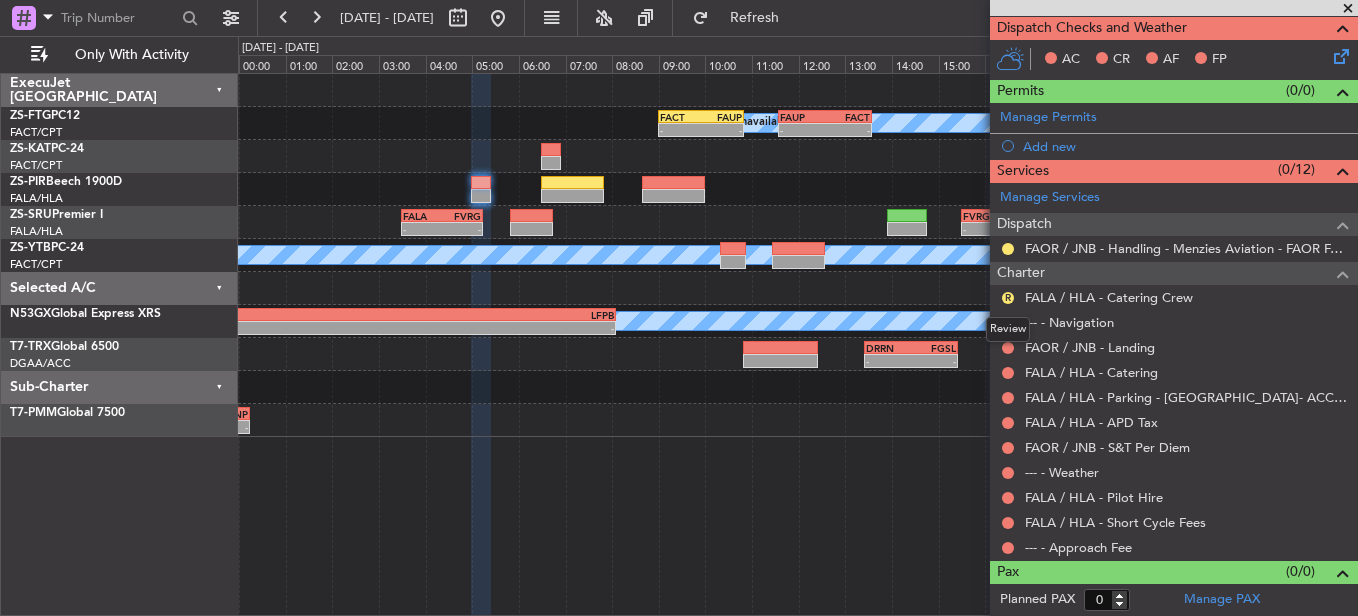 click on "Review" at bounding box center [1008, 329] 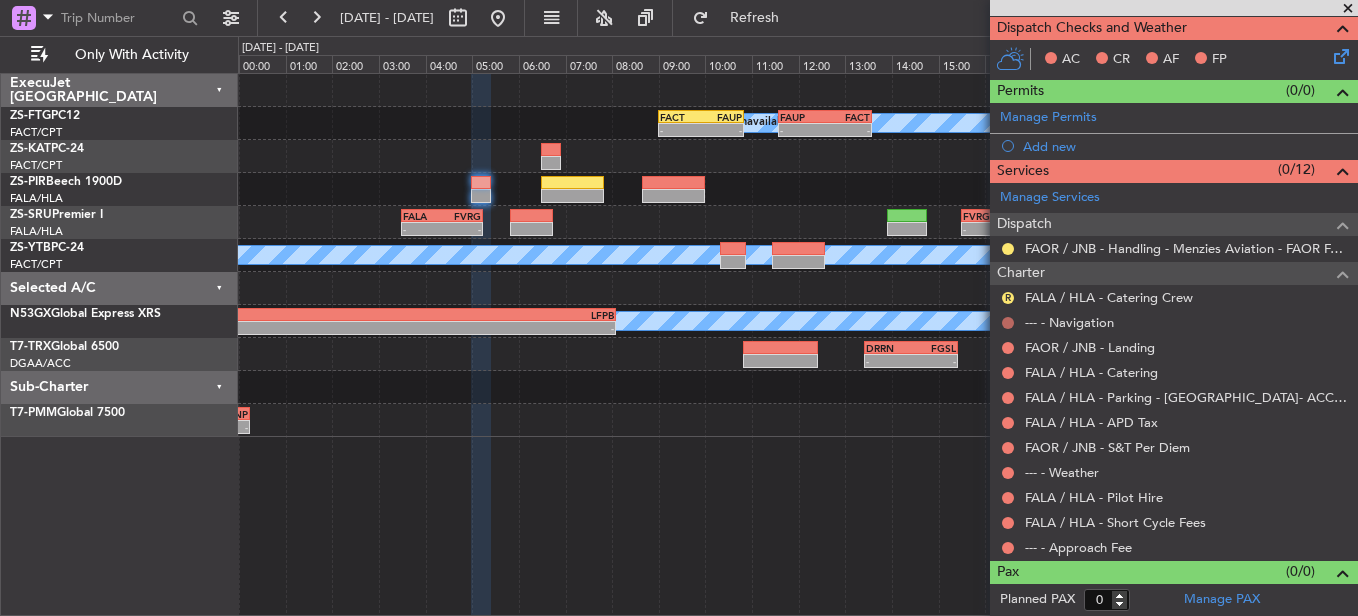 click at bounding box center [1008, 323] 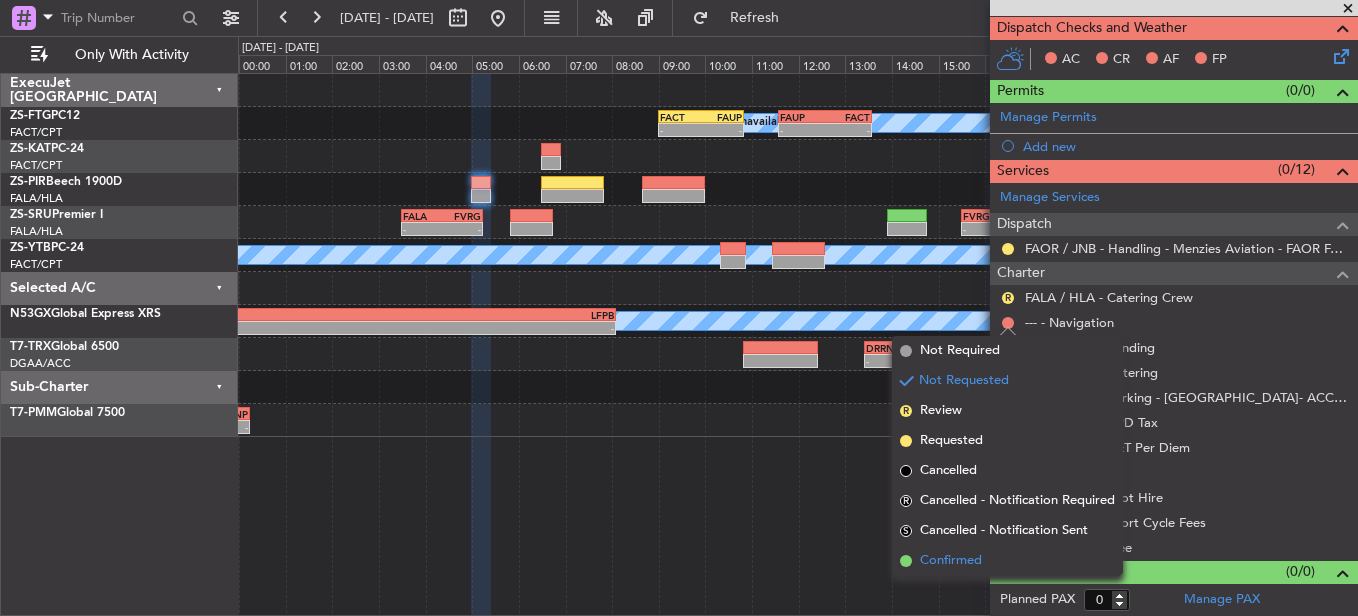 click on "Confirmed" at bounding box center (1007, 561) 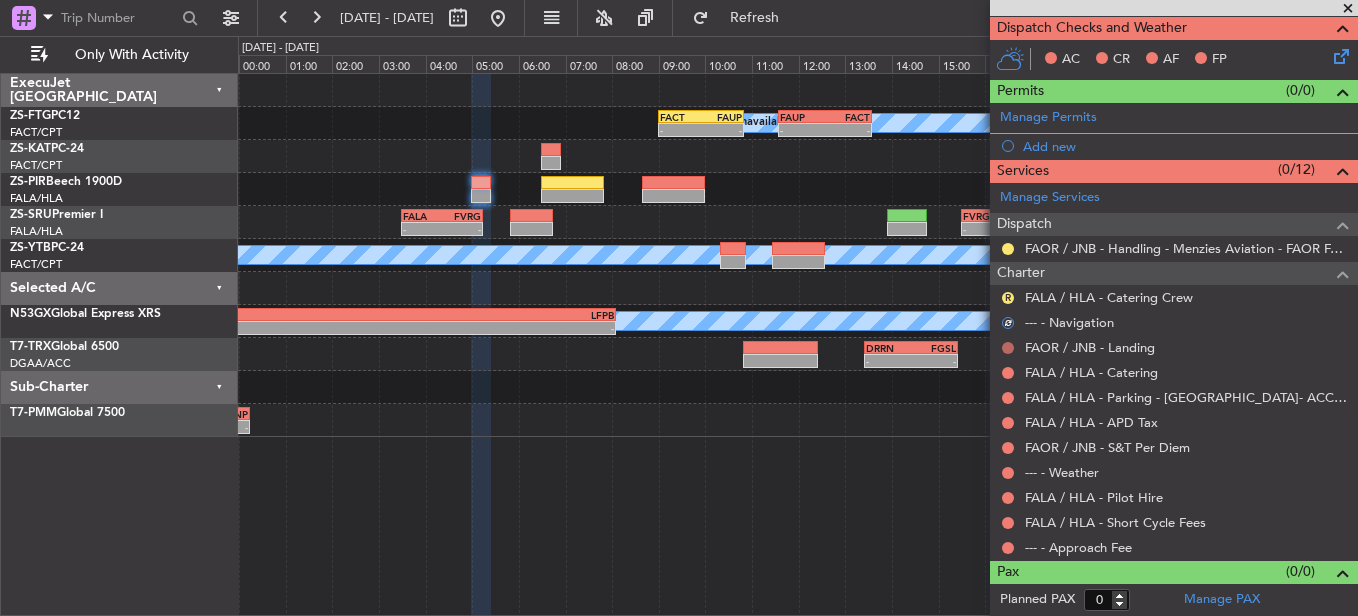 click at bounding box center (1008, 348) 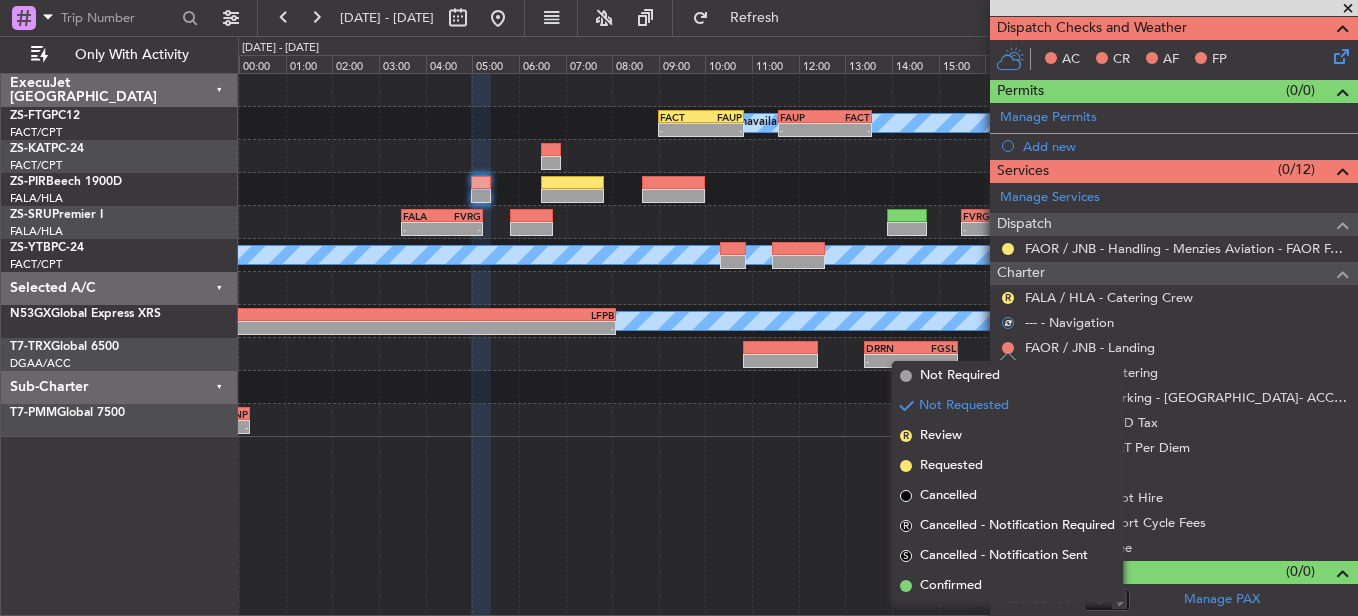 click on "Confirmed" at bounding box center (951, 586) 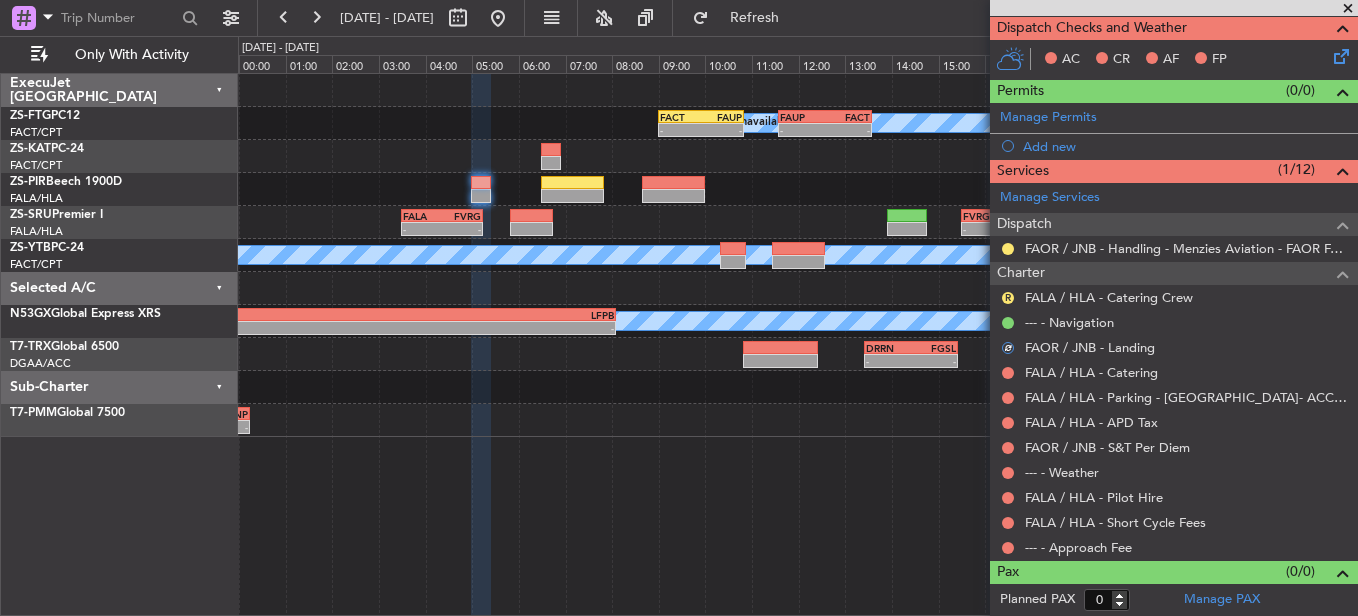 drag, startPoint x: 996, startPoint y: 366, endPoint x: 992, endPoint y: 376, distance: 10.770329 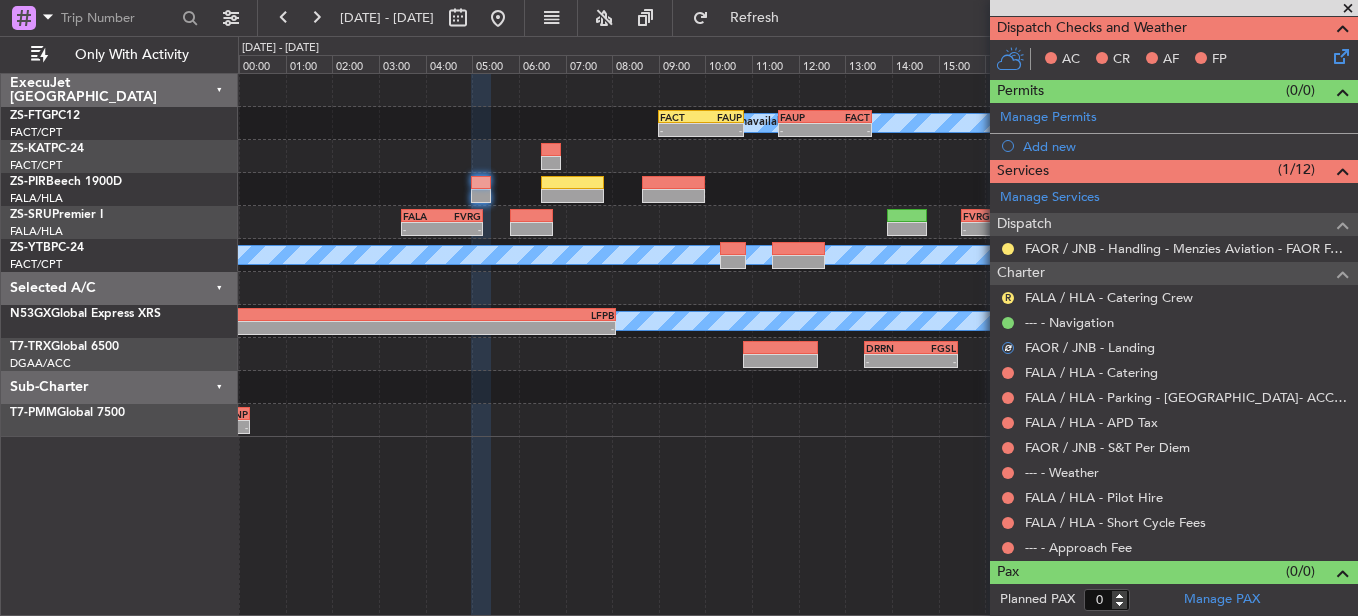 click on "FALA / HLA - Catering" at bounding box center (1174, 372) 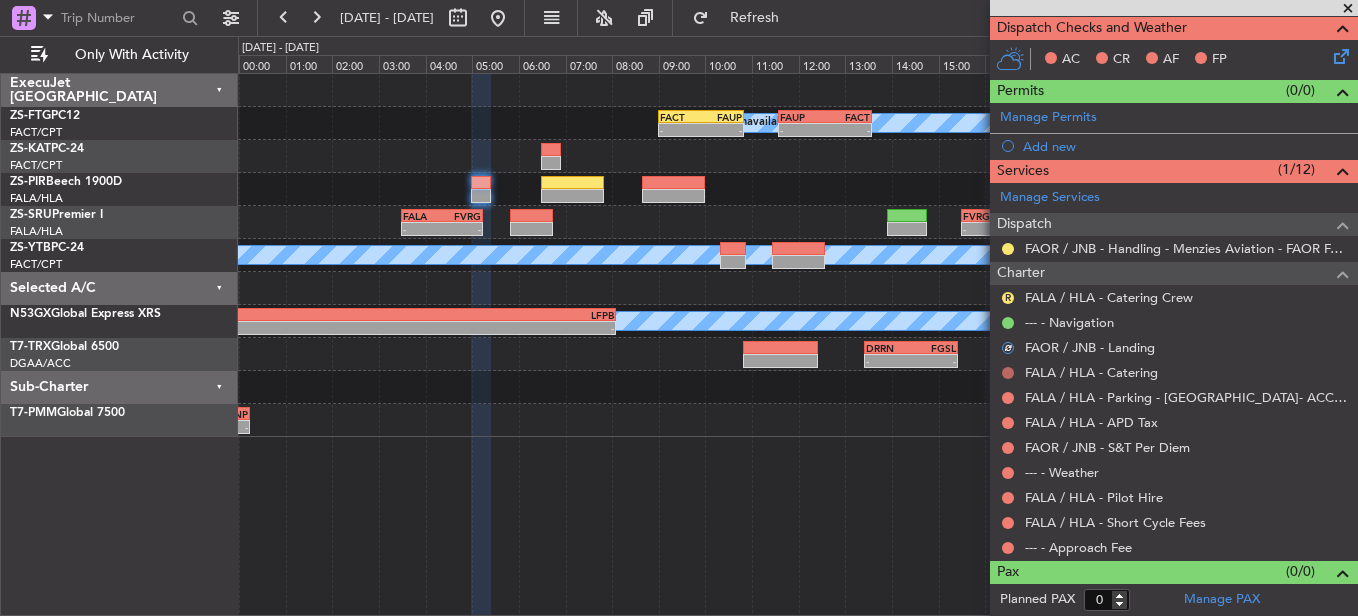 click at bounding box center [1008, 373] 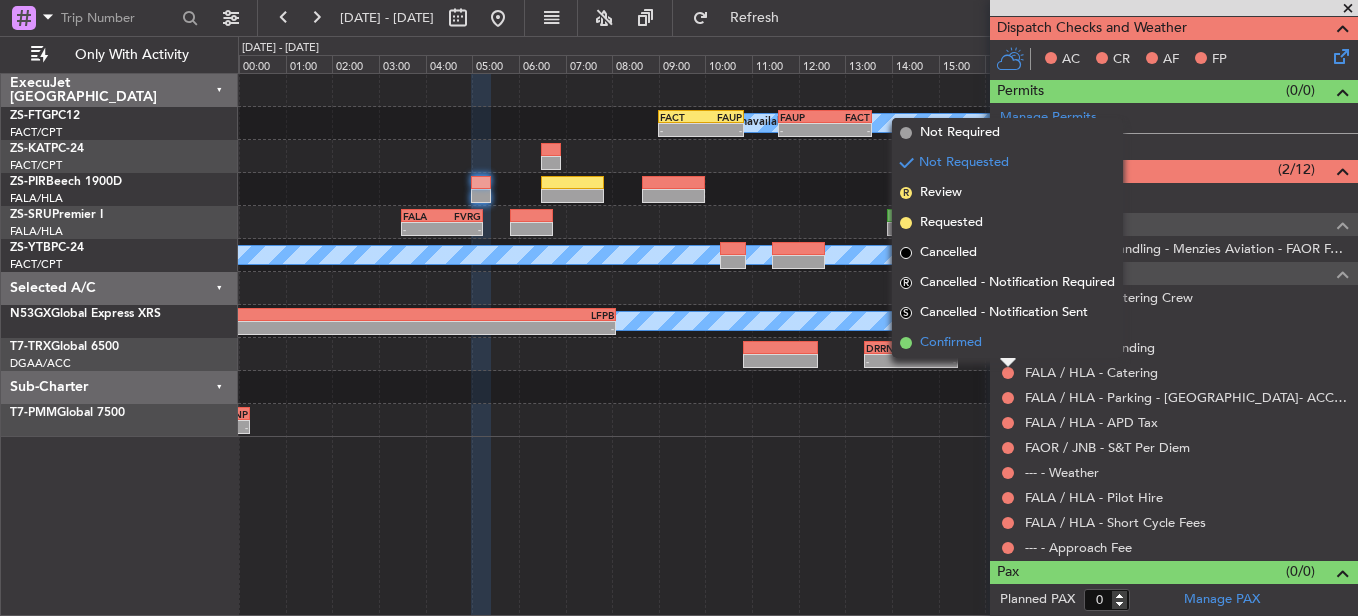 click on "Confirmed" at bounding box center (1007, 343) 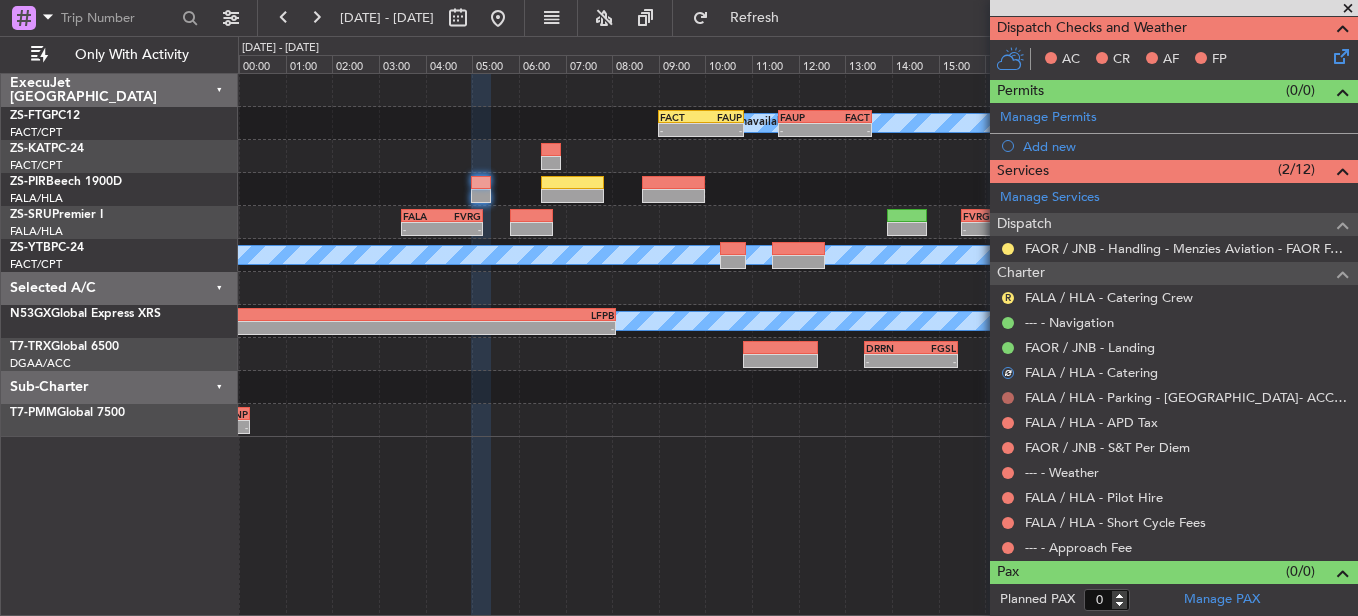 click at bounding box center (1008, 398) 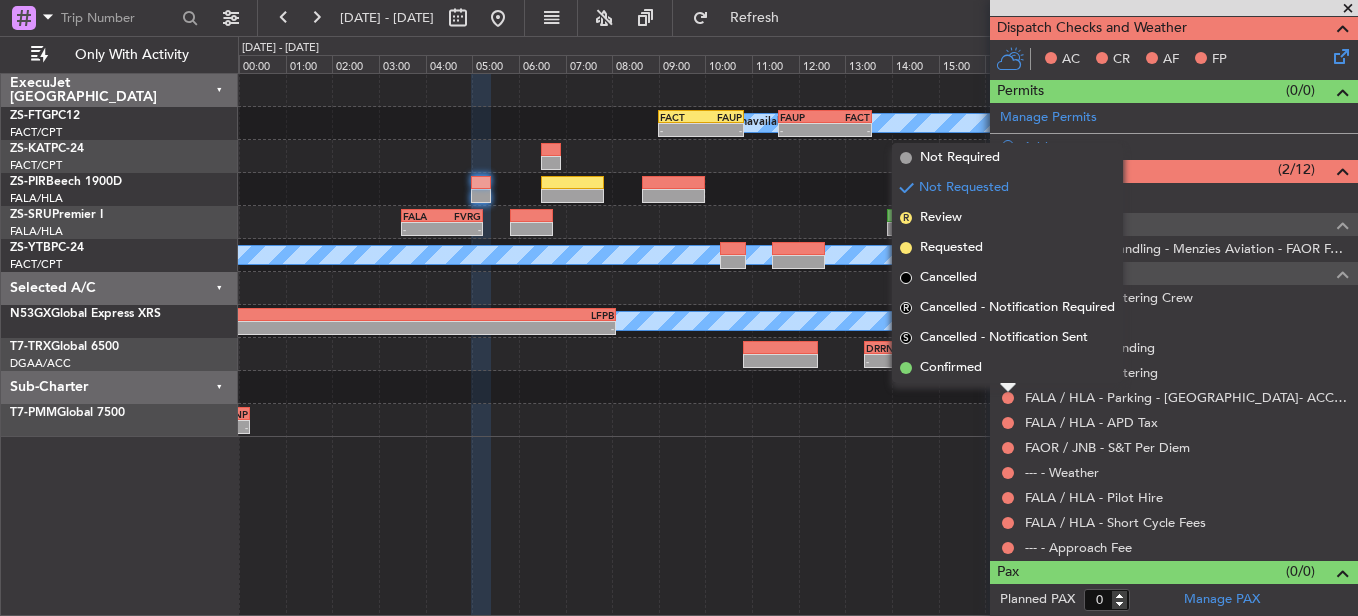 click on "Confirmed" at bounding box center (1007, 368) 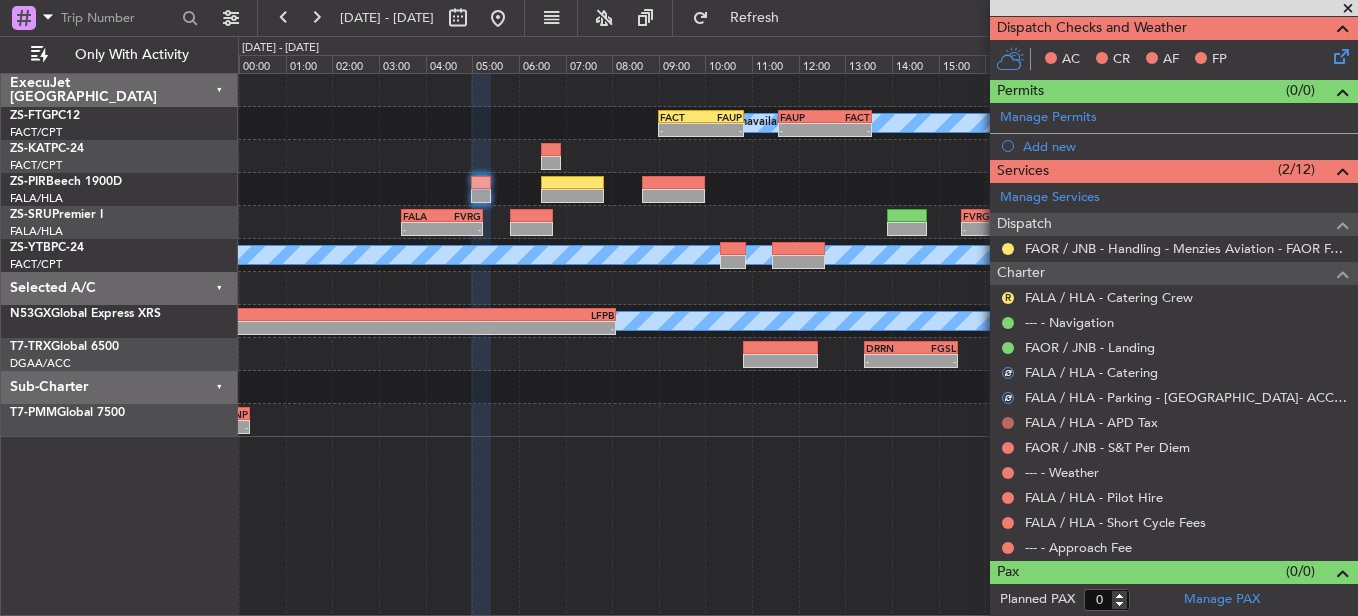 click at bounding box center [1008, 423] 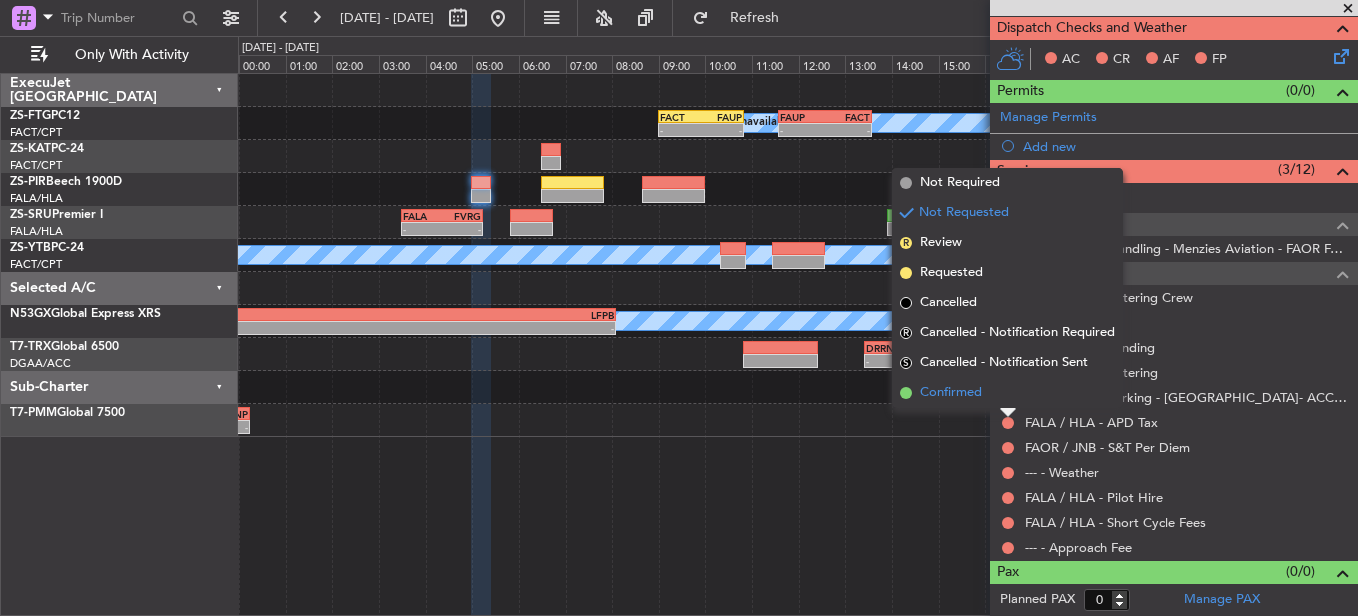 click on "Confirmed" at bounding box center (1007, 393) 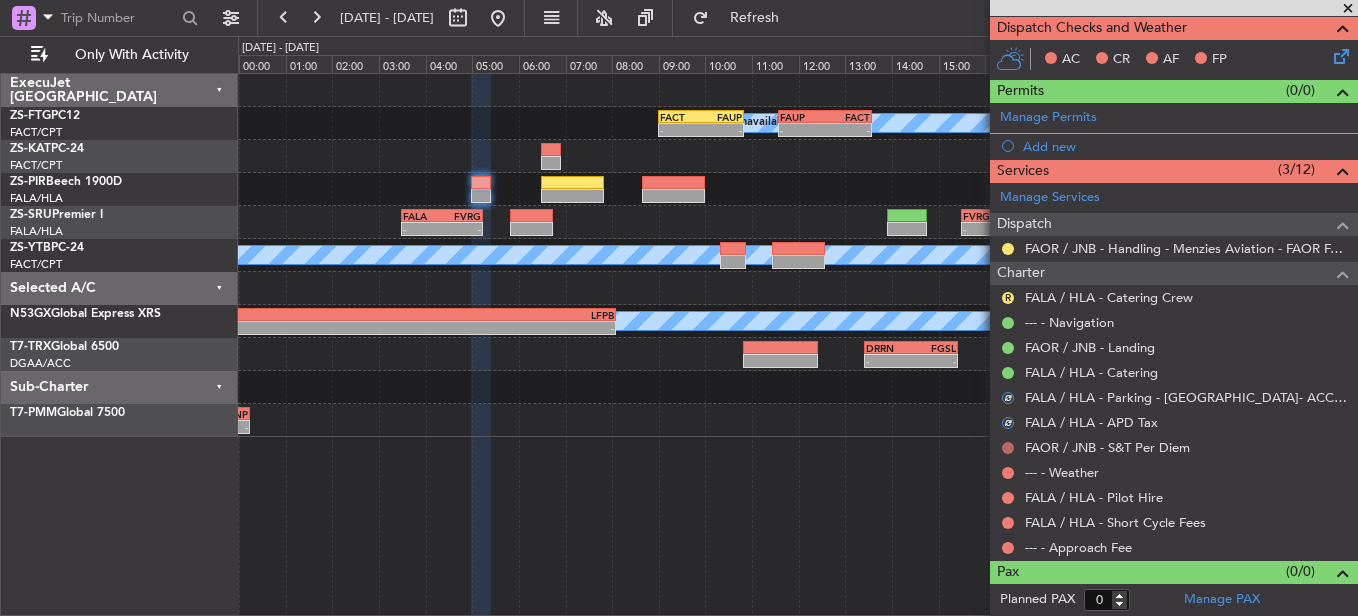 click at bounding box center [1008, 448] 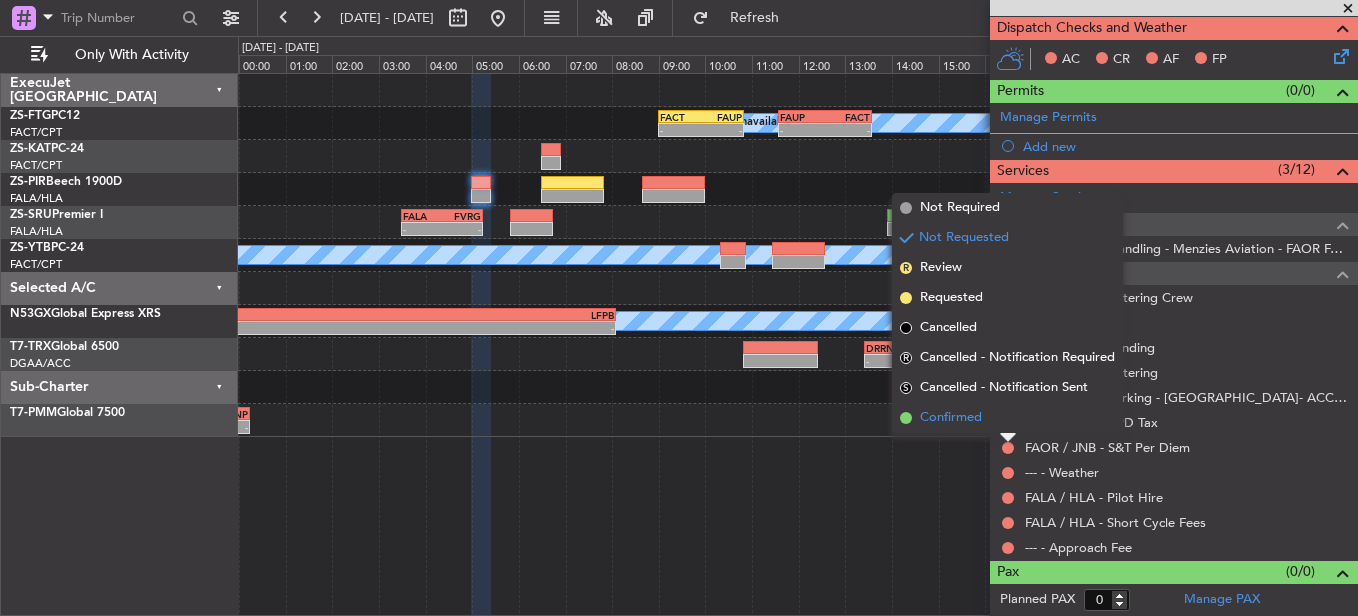 click on "Confirmed" at bounding box center (951, 418) 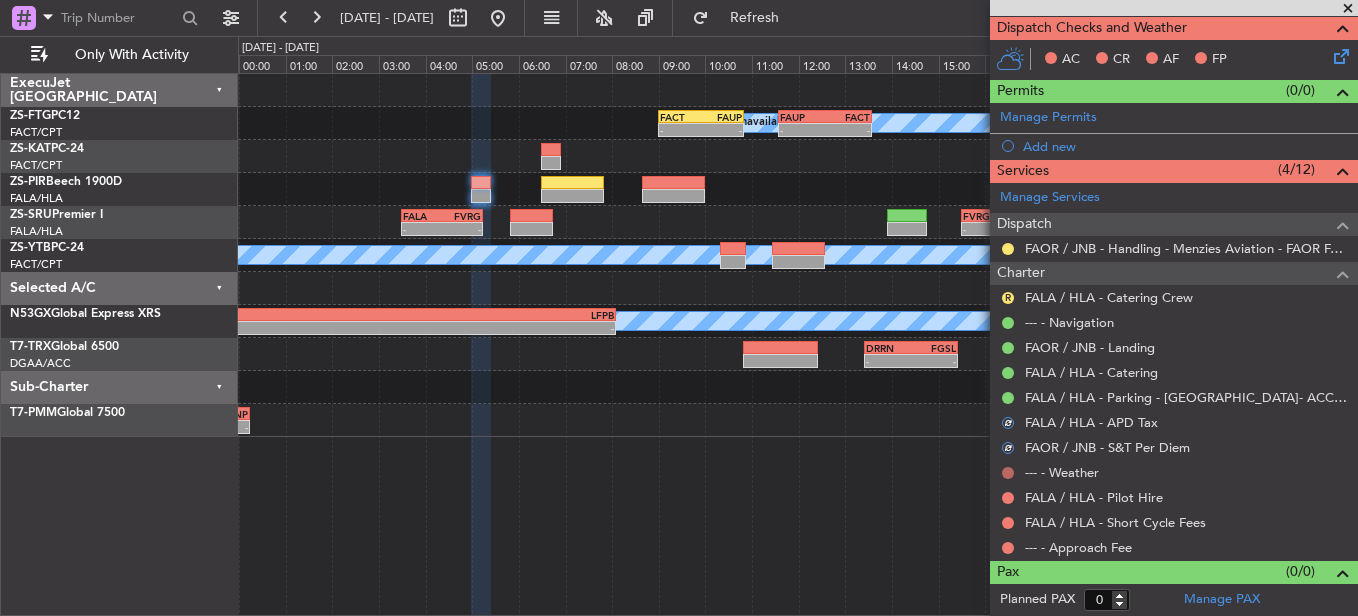 click at bounding box center [1008, 473] 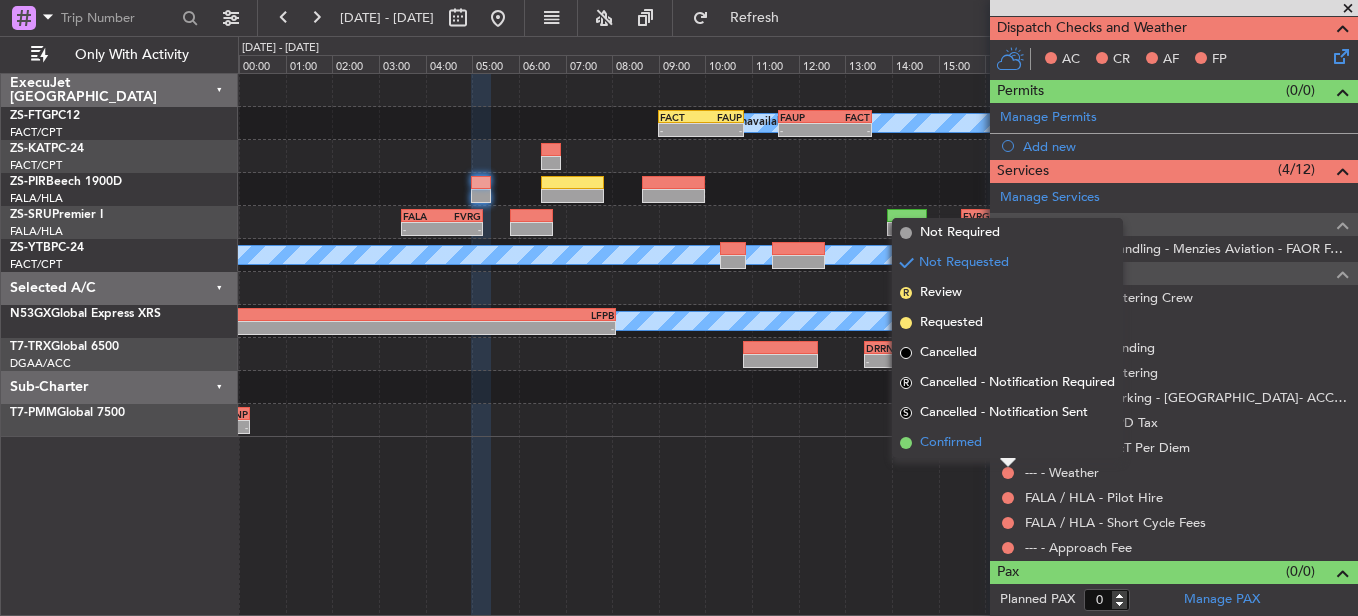 click on "Confirmed" at bounding box center (1007, 443) 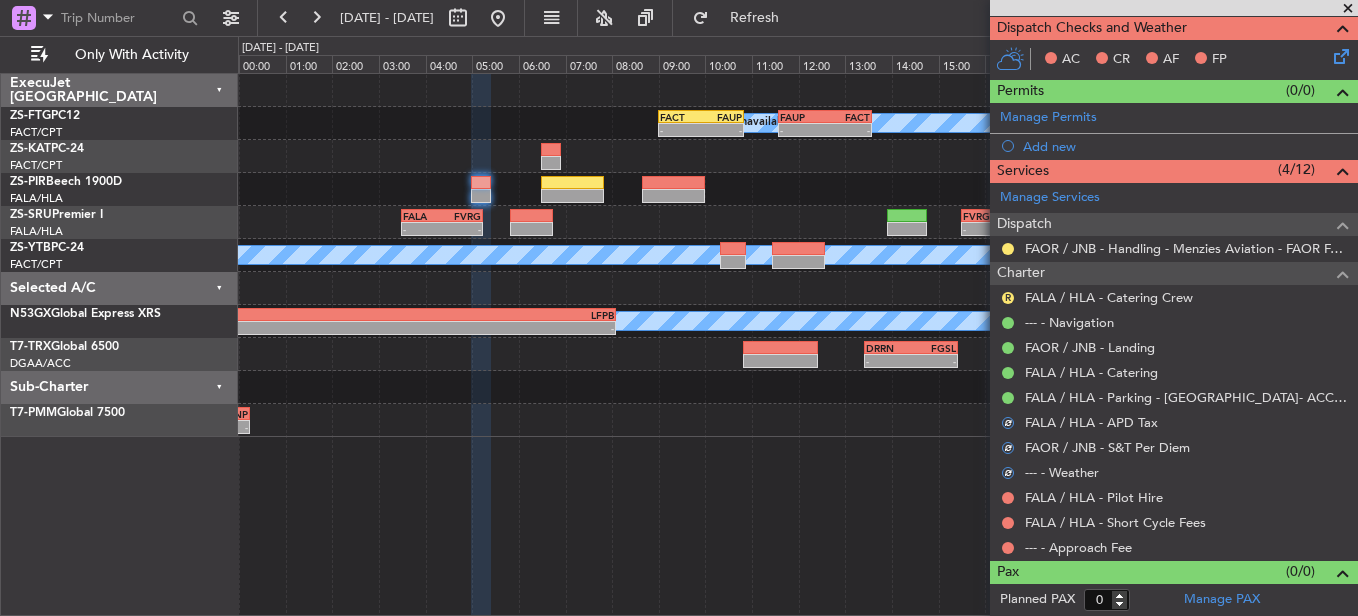 click on "FALA / HLA - Pilot Hire" at bounding box center (1174, 497) 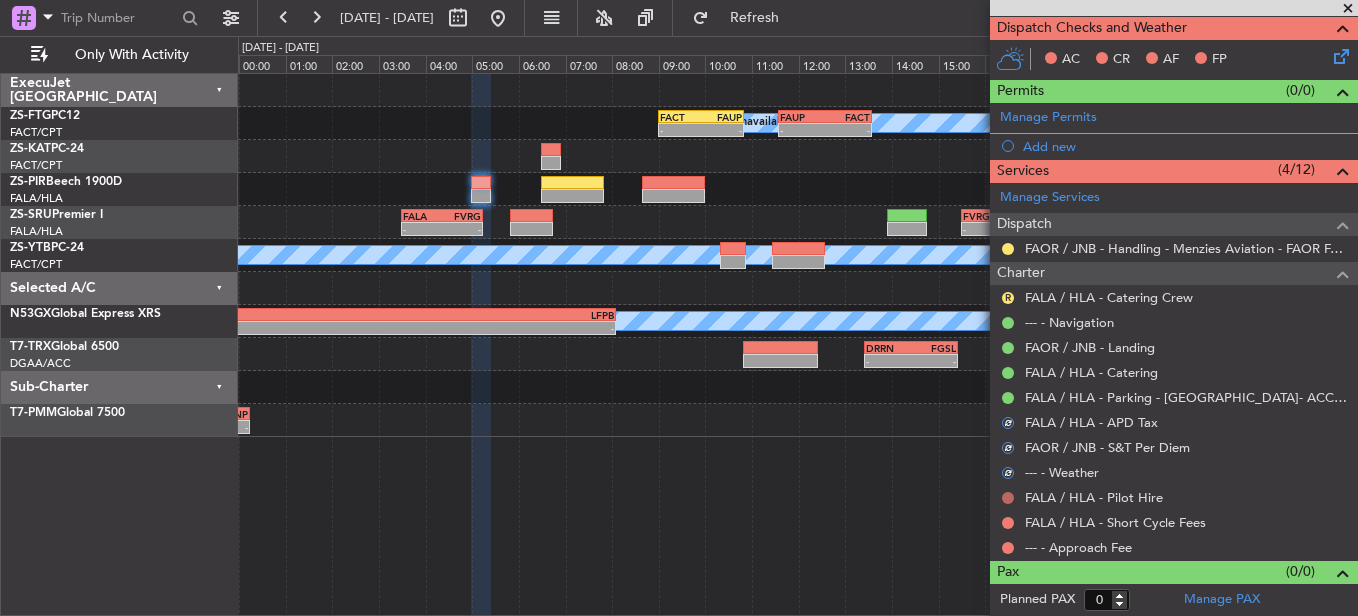 click at bounding box center (1008, 498) 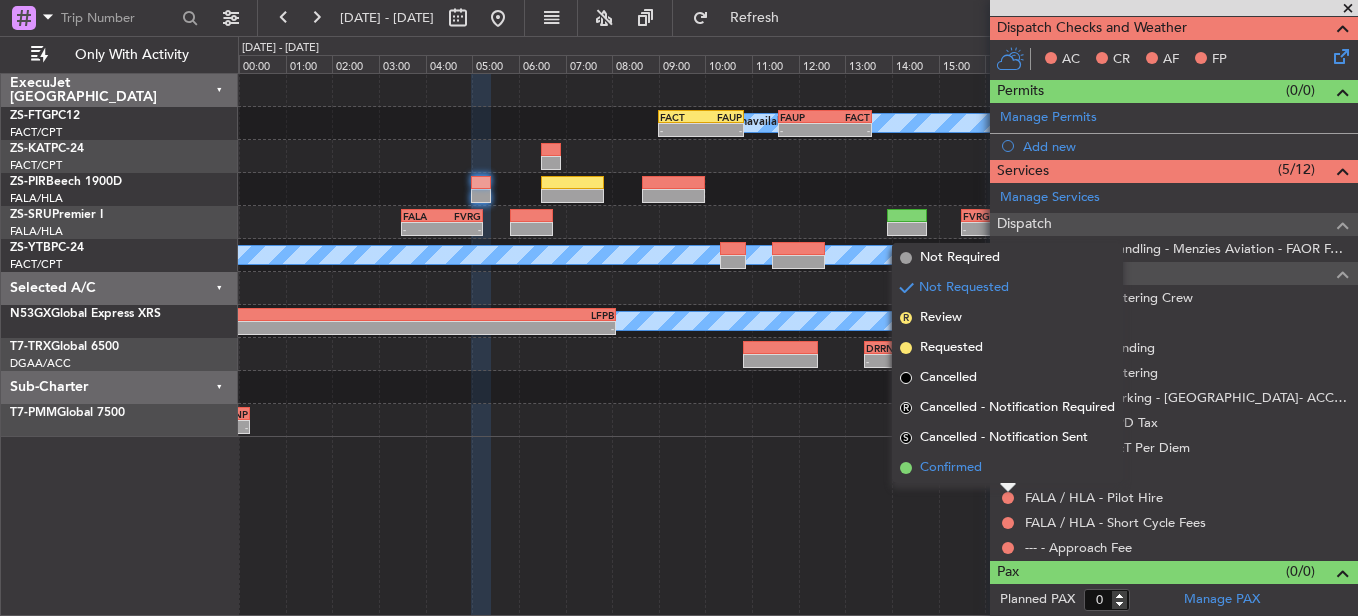click on "Confirmed" at bounding box center (1007, 468) 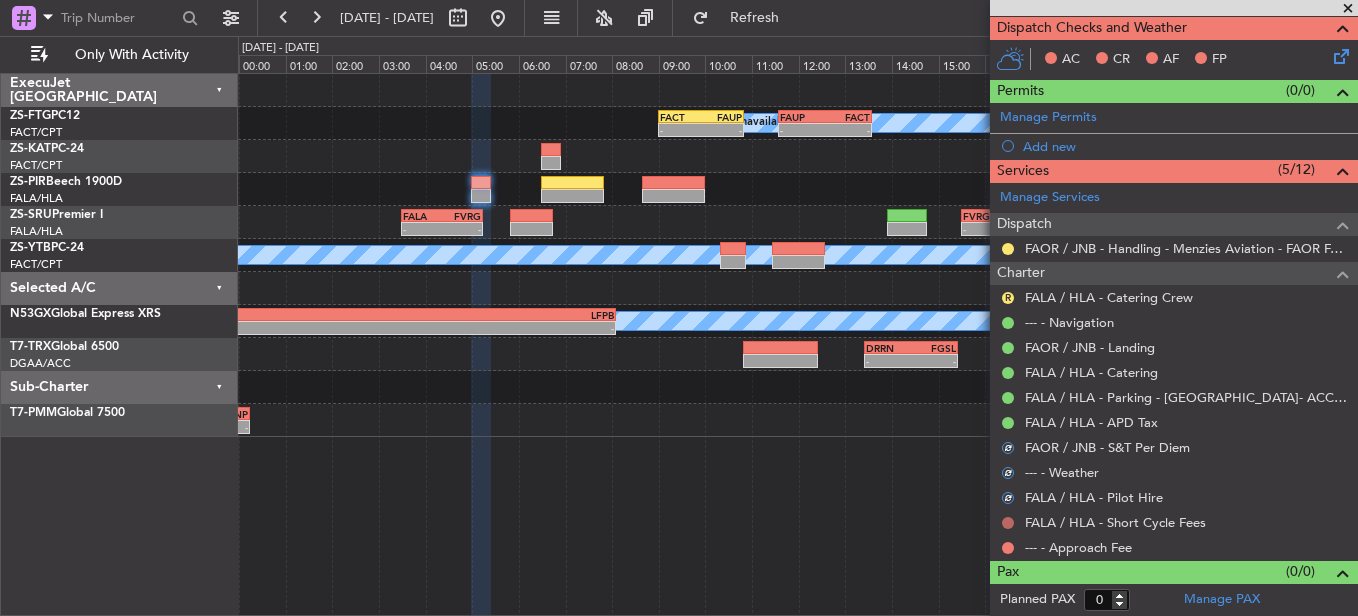 click at bounding box center (1008, 523) 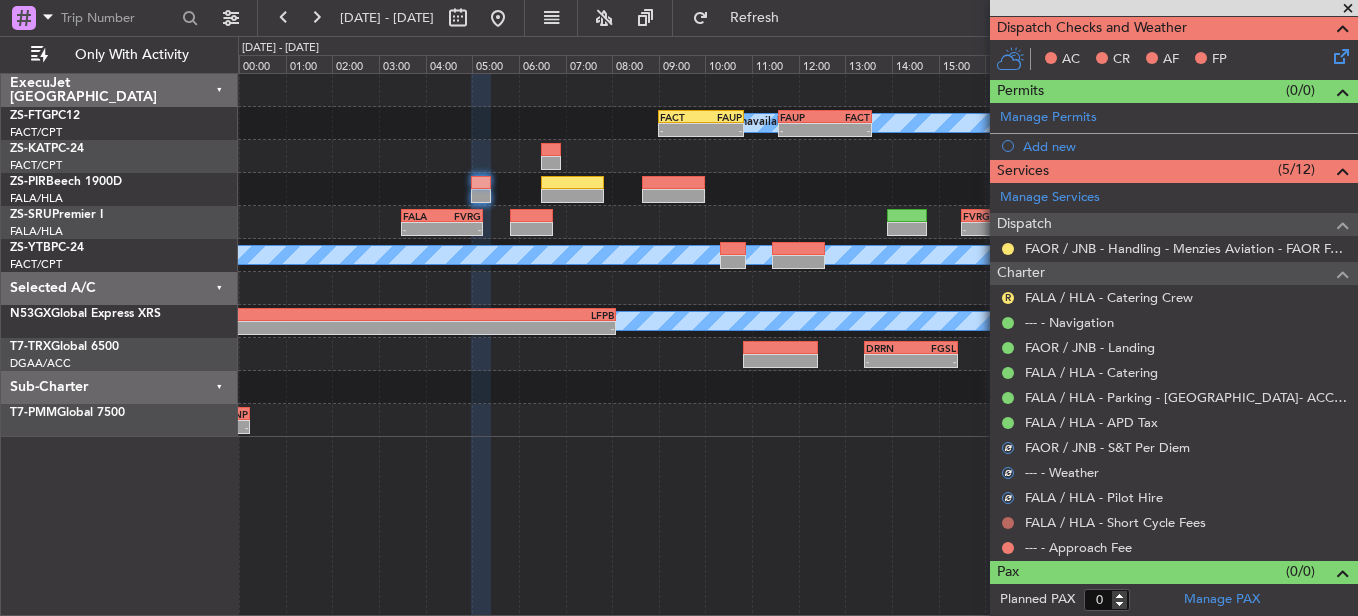click at bounding box center [1008, 523] 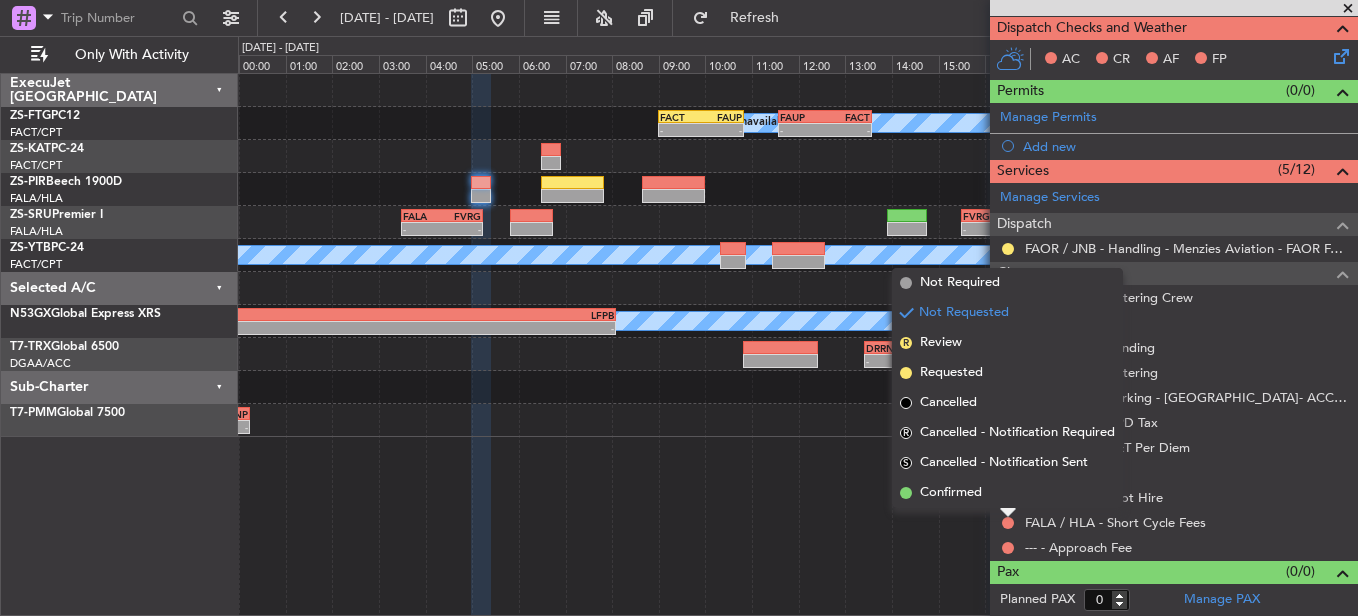 click on "Confirmed" at bounding box center [1007, 493] 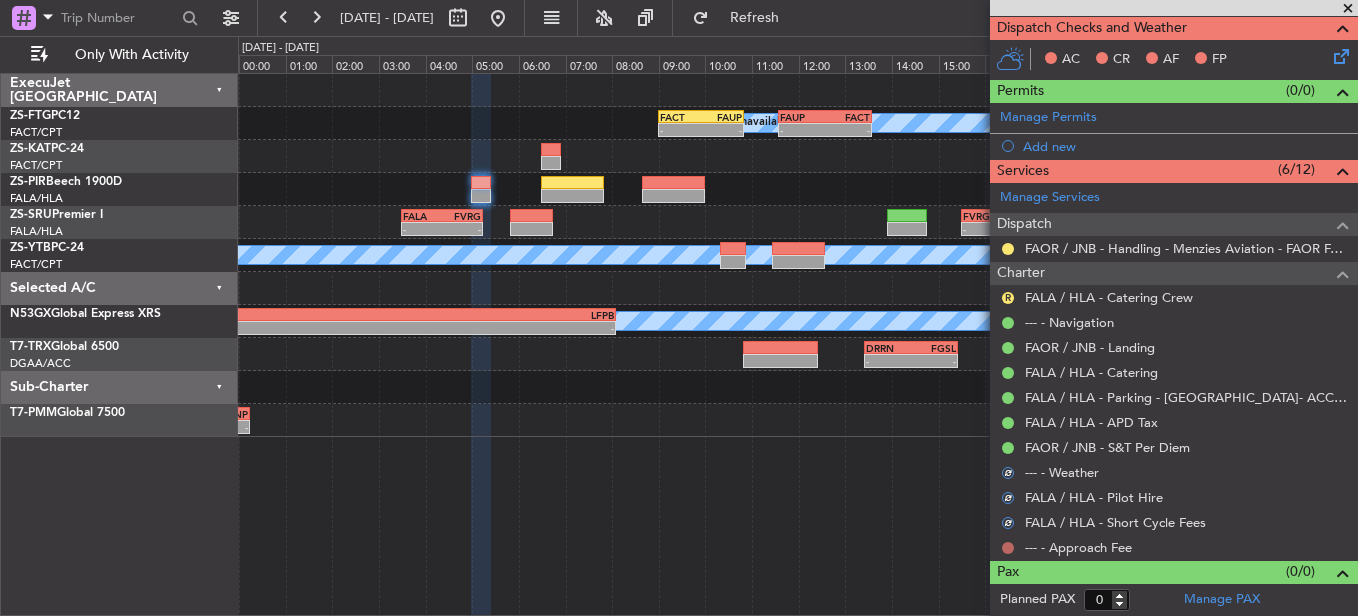 click at bounding box center [1008, 548] 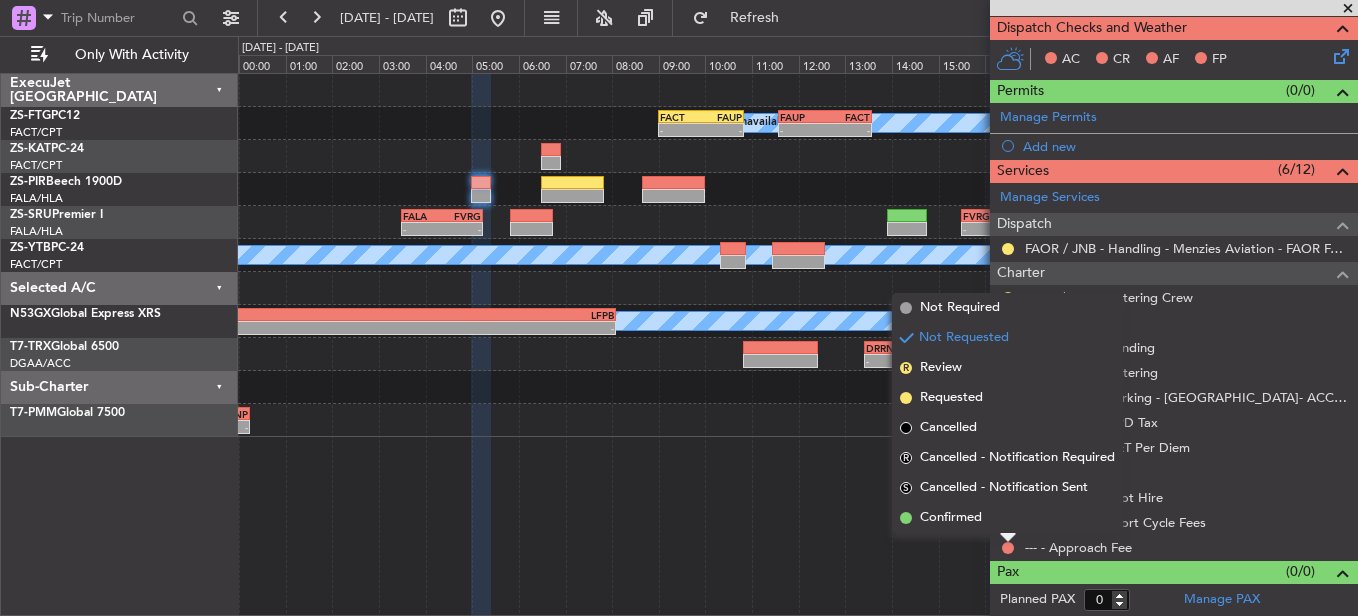 click on "Confirmed" at bounding box center (1007, 518) 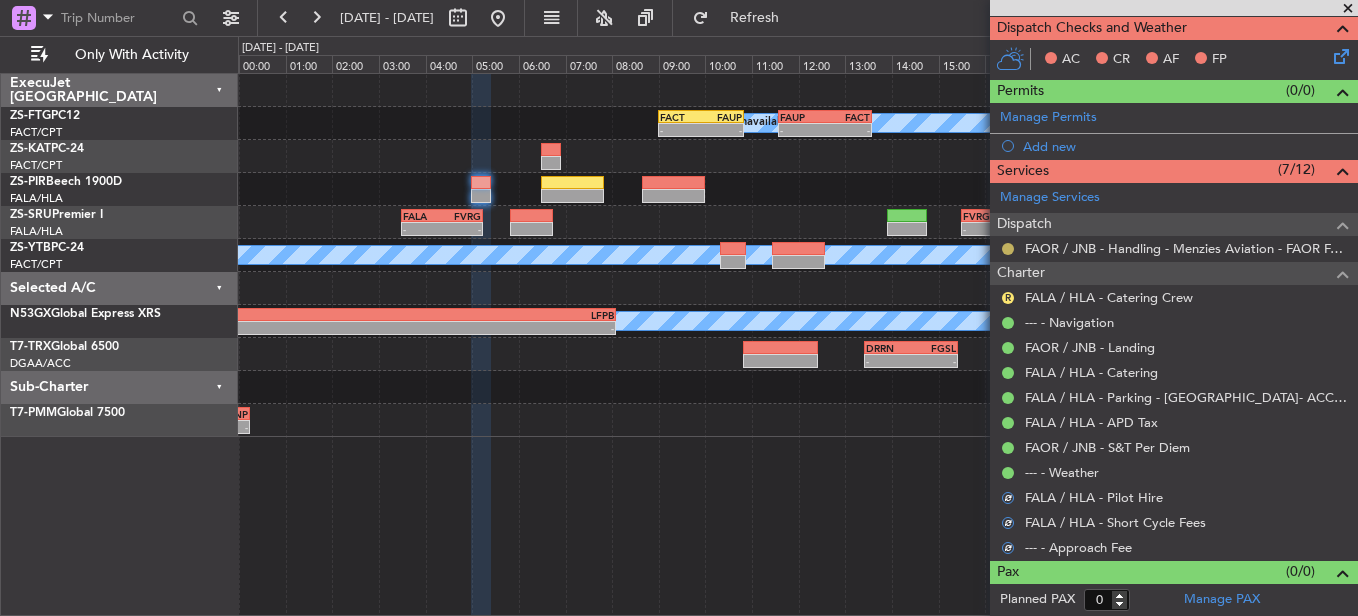 click at bounding box center (1008, 249) 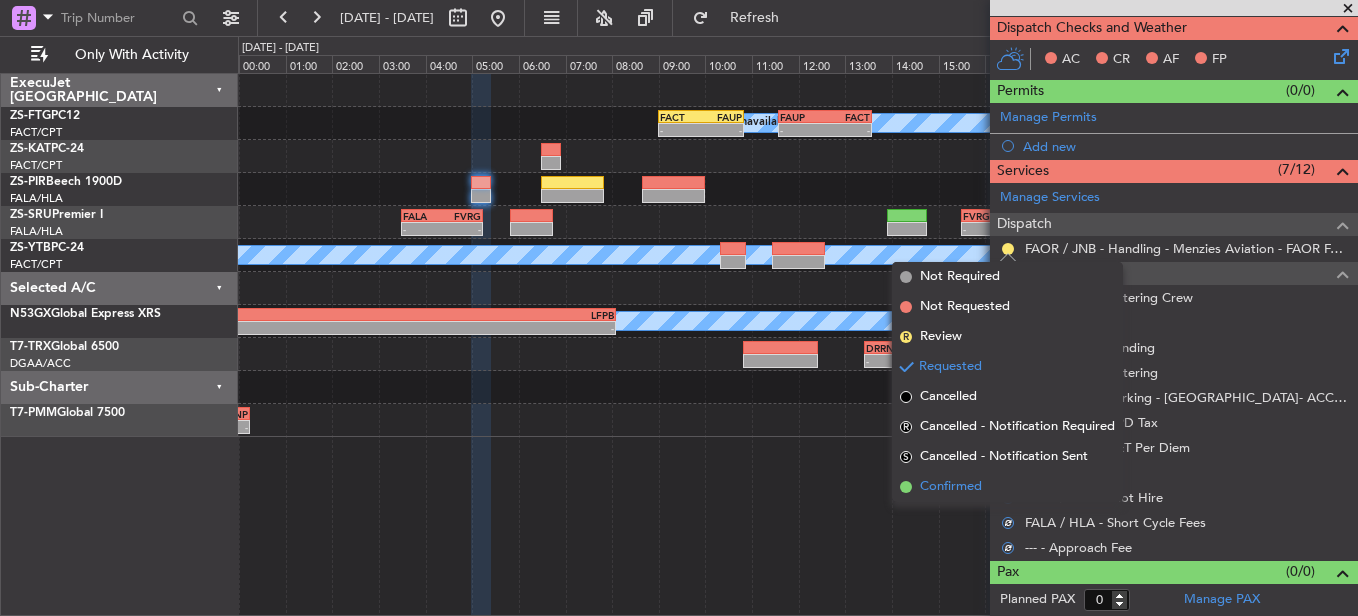 click on "Confirmed" at bounding box center [951, 487] 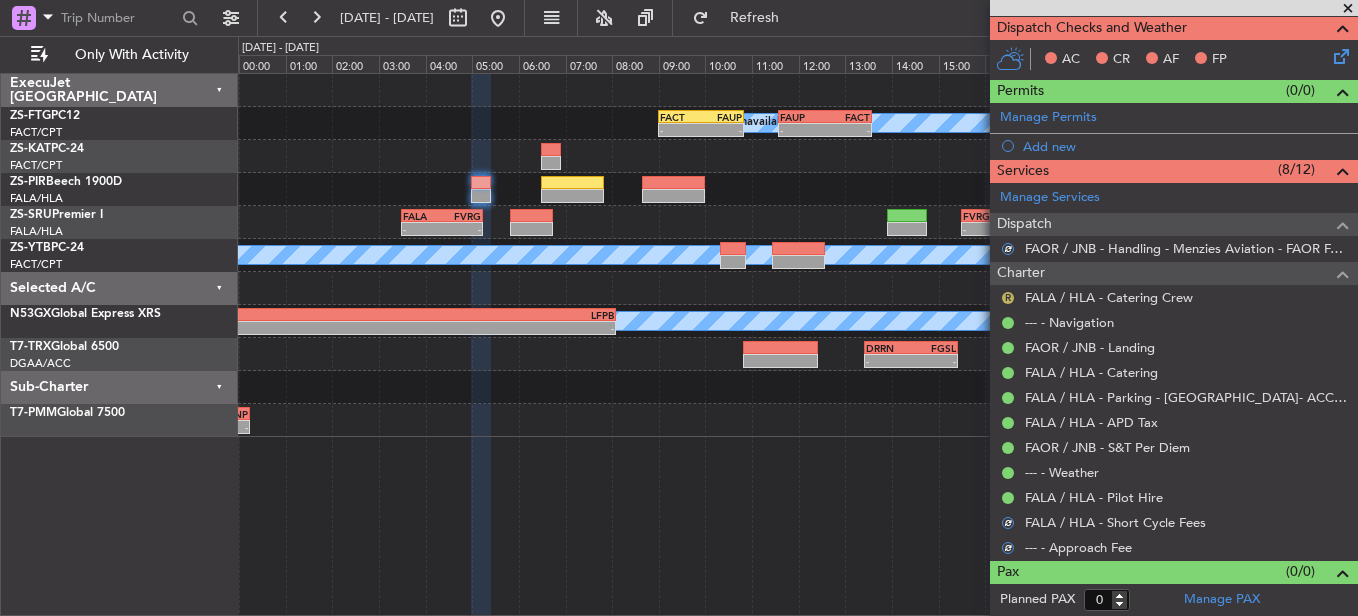 click on "R" at bounding box center (1008, 298) 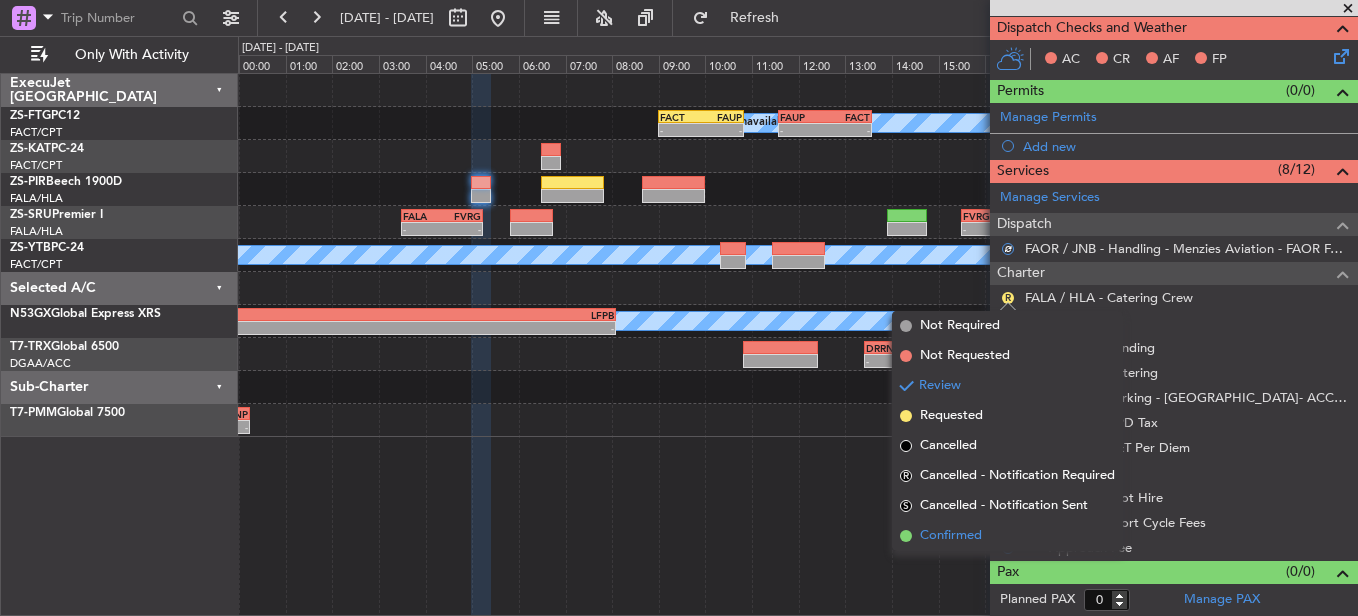 click on "Confirmed" at bounding box center (951, 536) 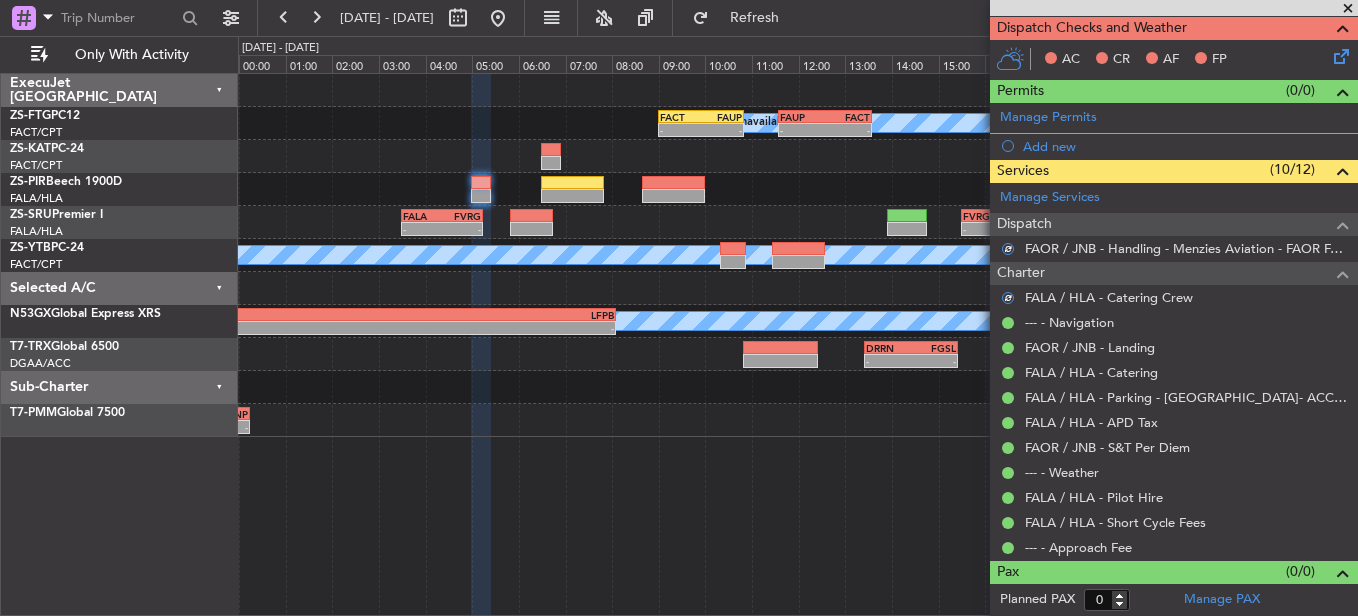 click 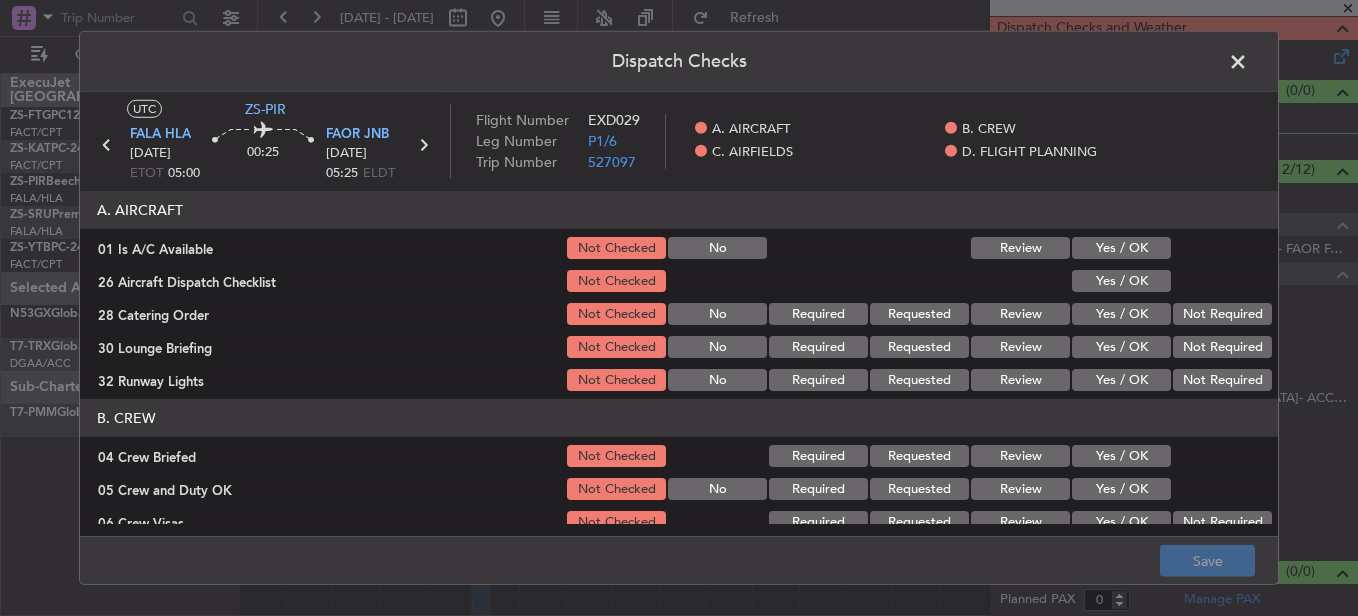 click on "Yes / OK" 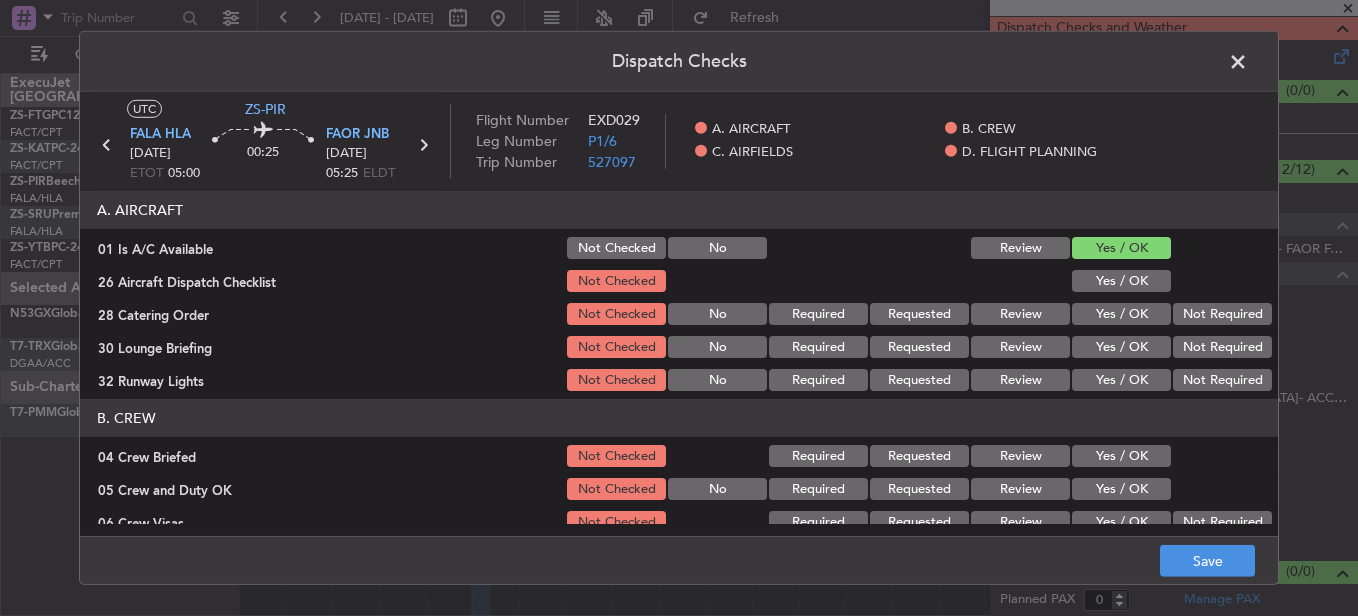 click on "Yes / OK" 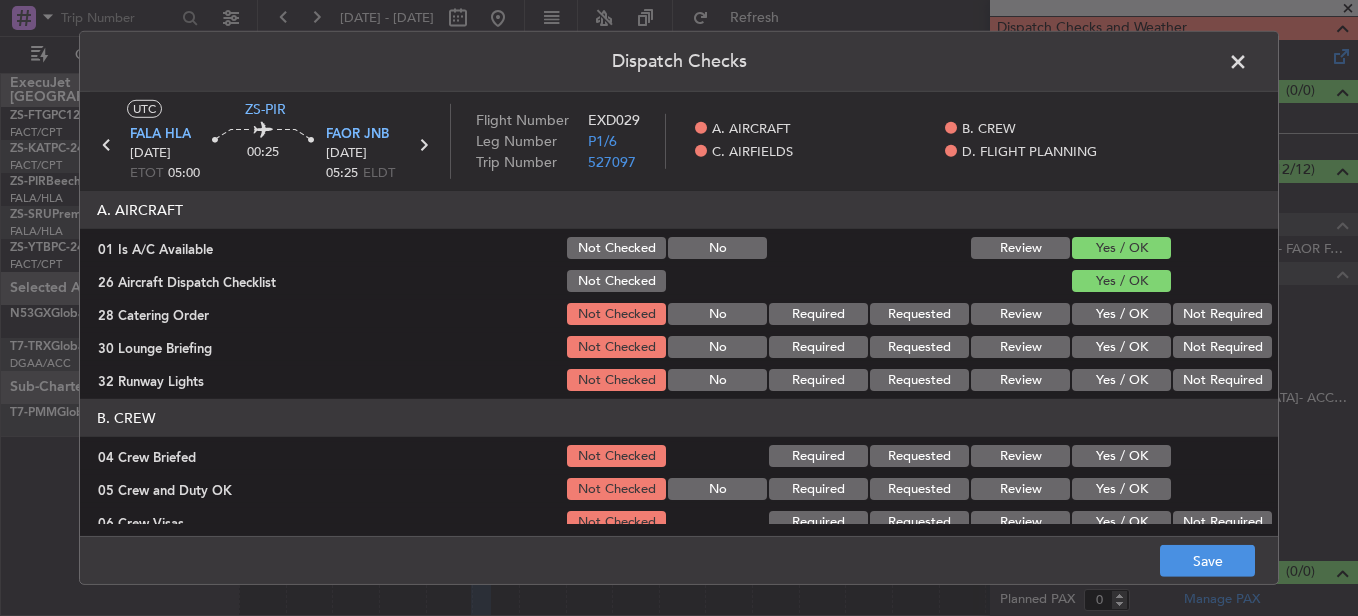 click on "Review" 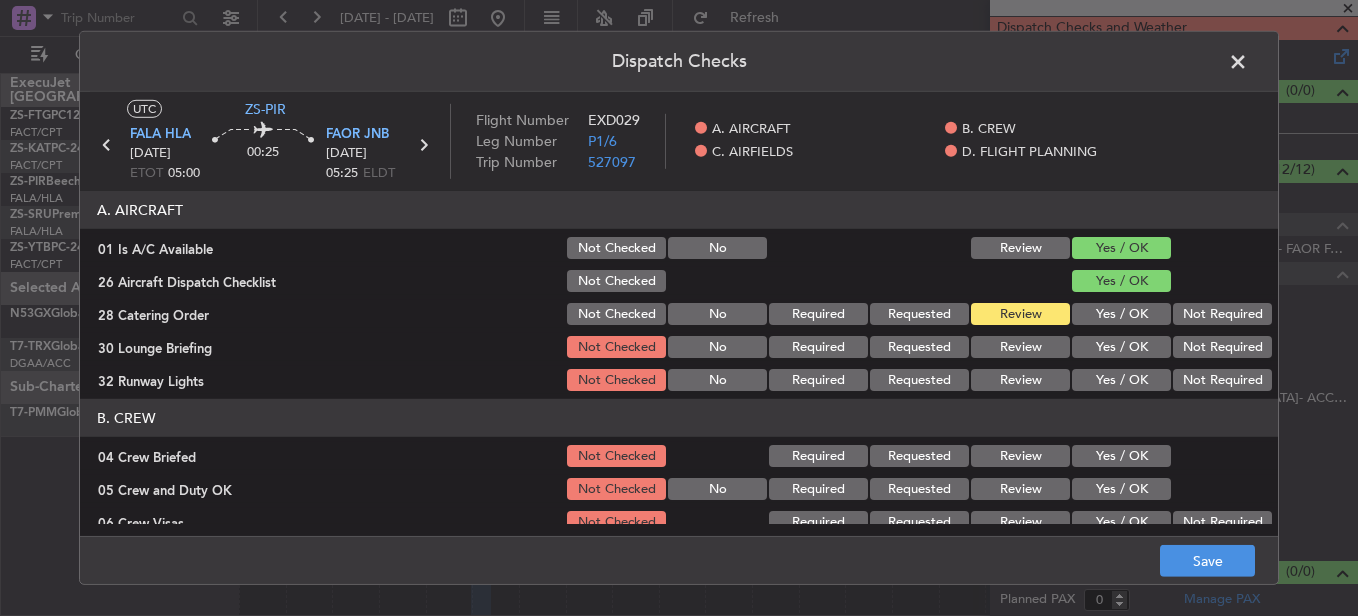 click on "Yes / OK" 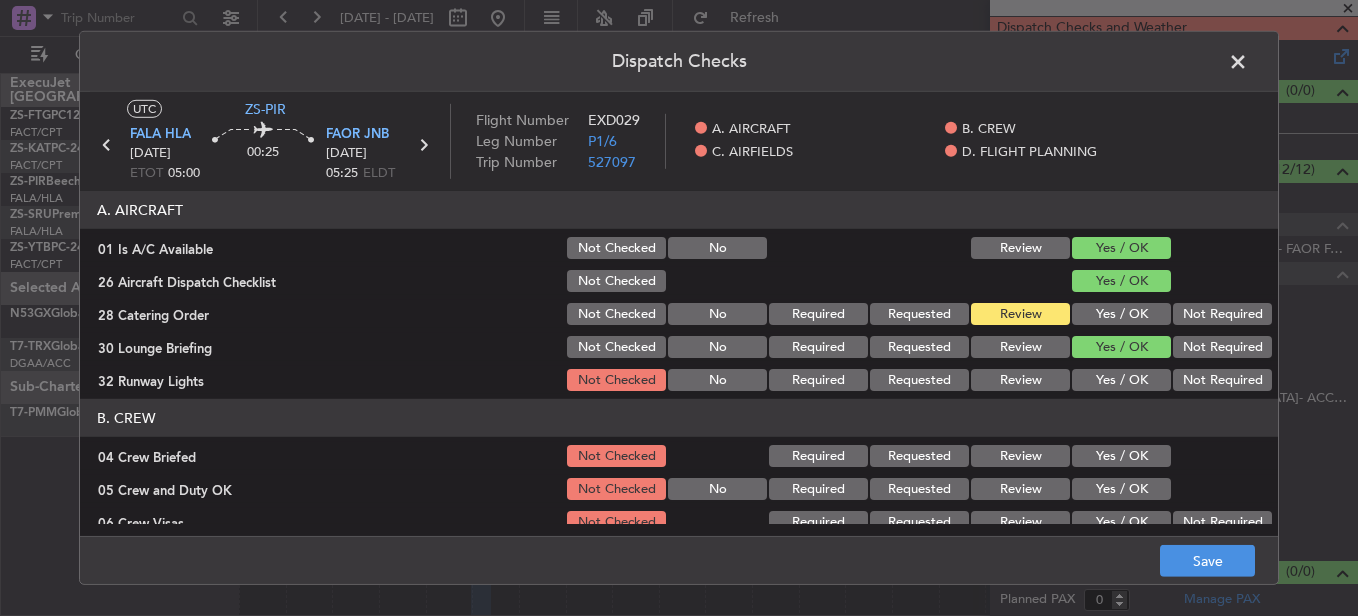 click on "Yes / OK" 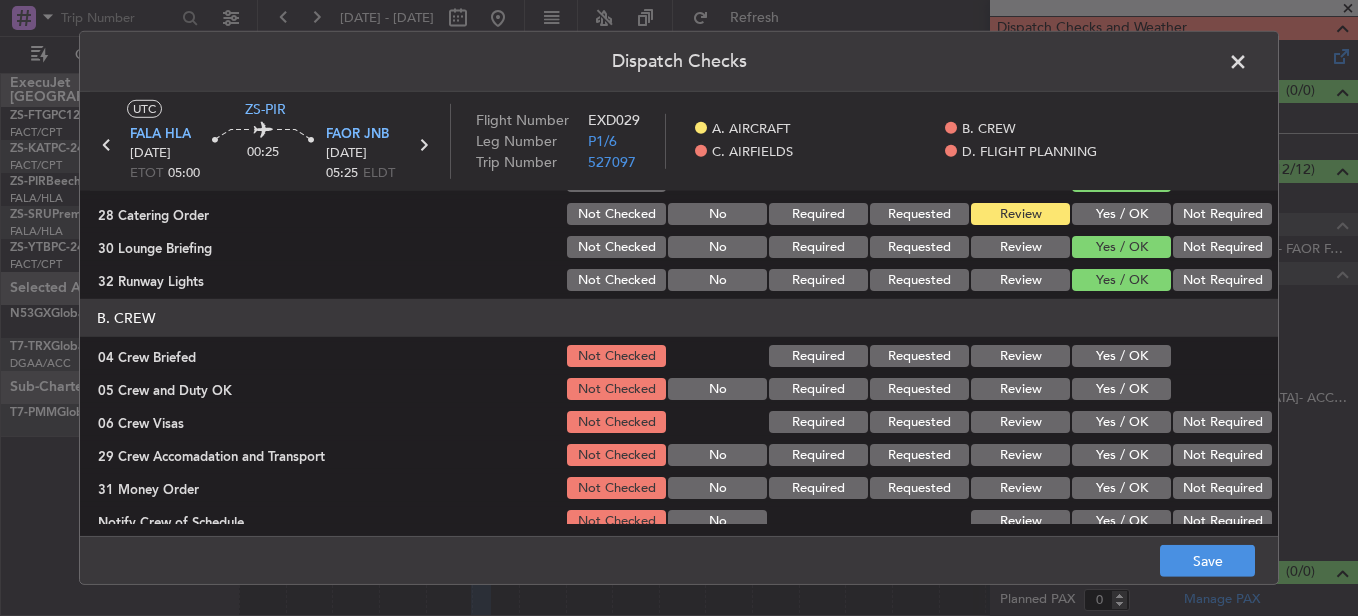 scroll, scrollTop: 200, scrollLeft: 0, axis: vertical 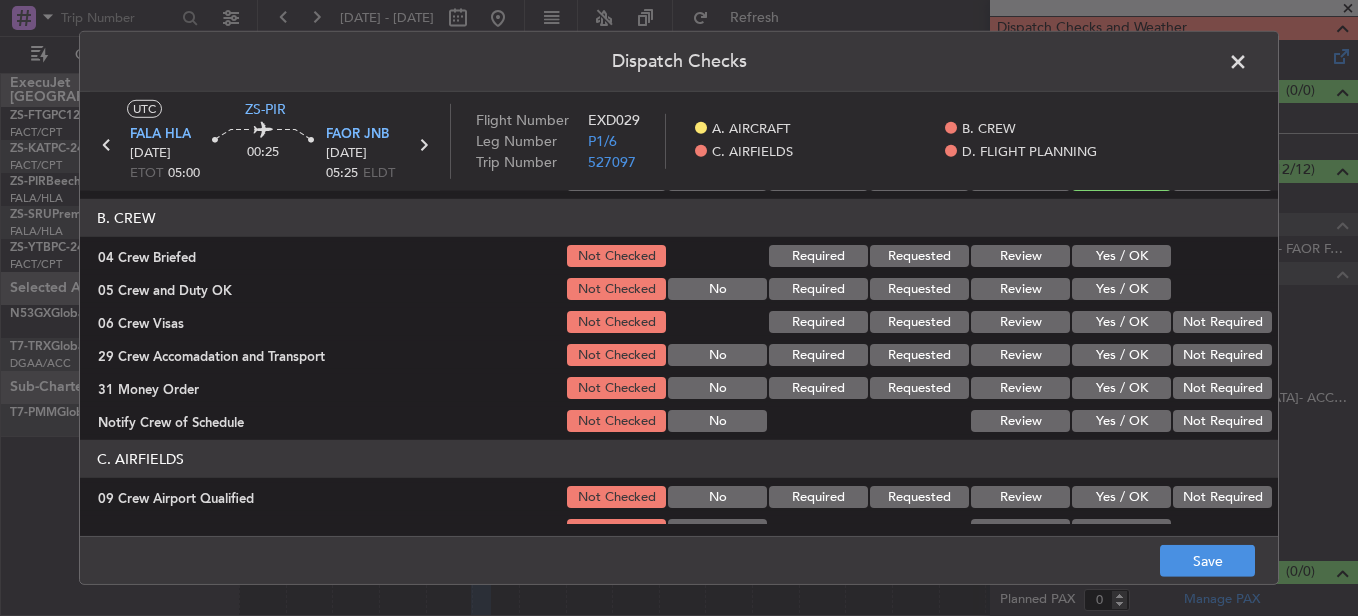 click on "Review" 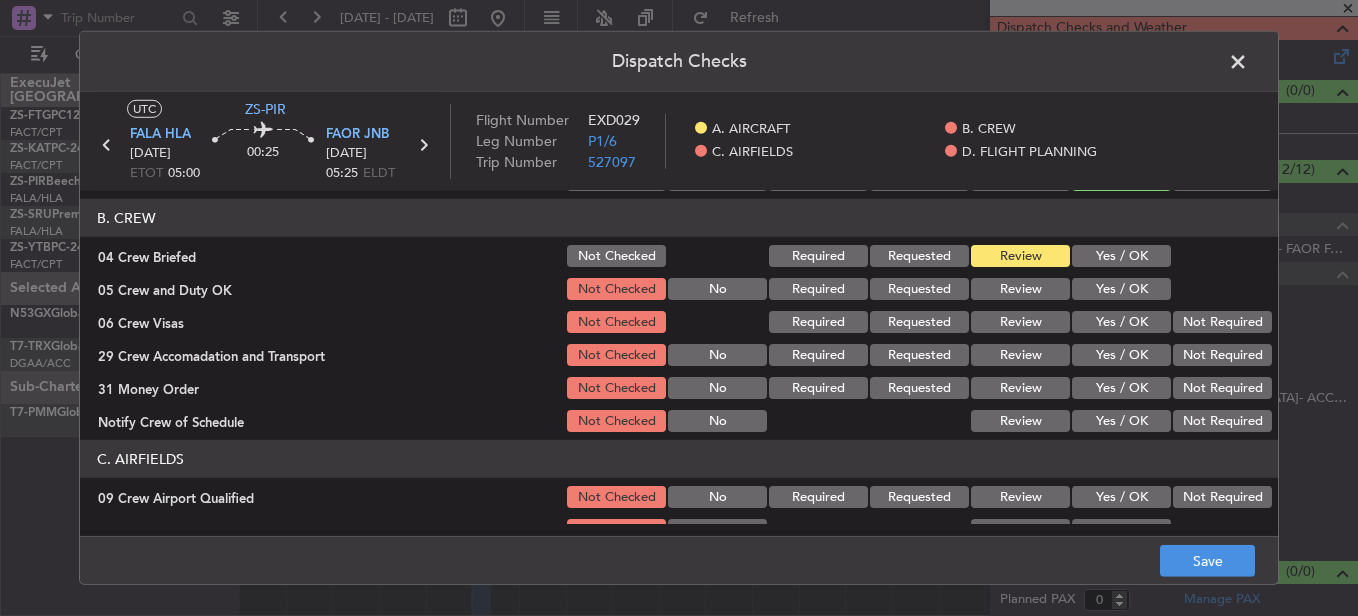 click on "Yes / OK" 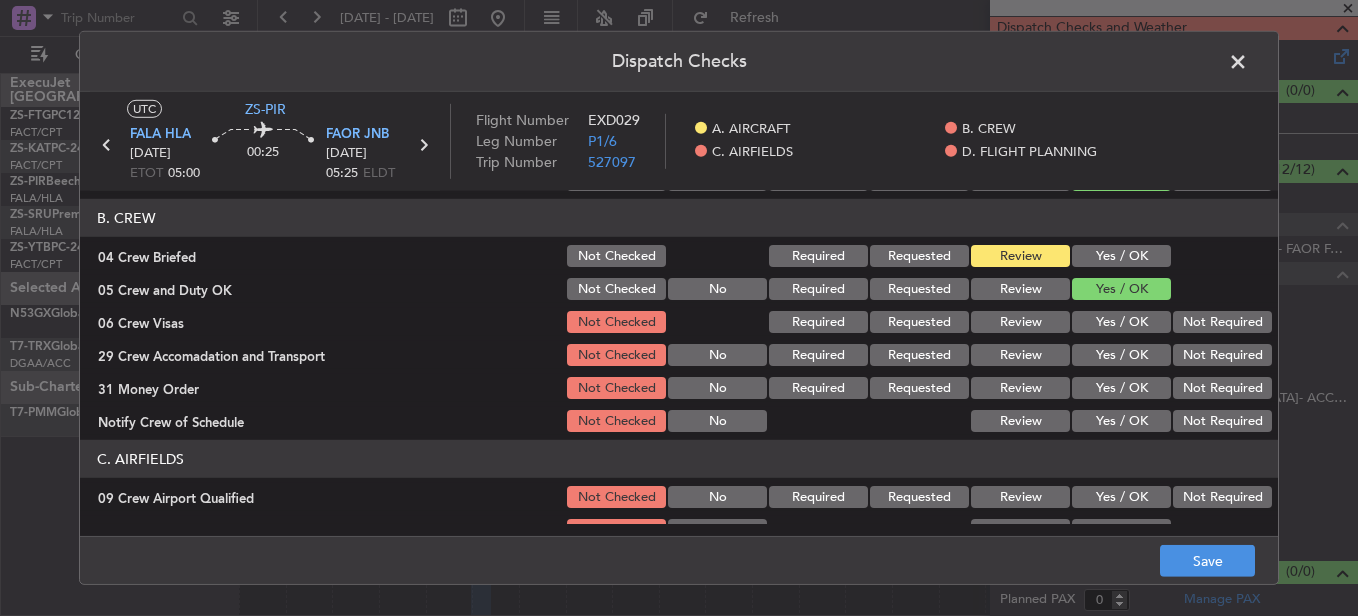 click on "Not Required" 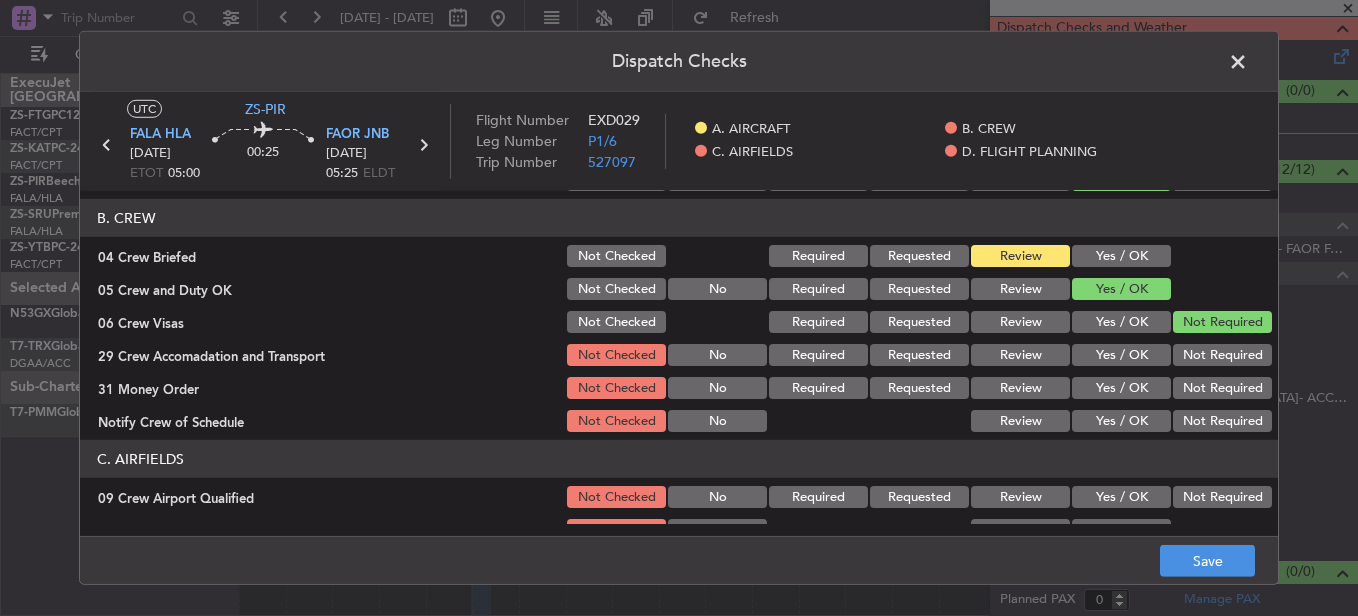 click on "Not Required" 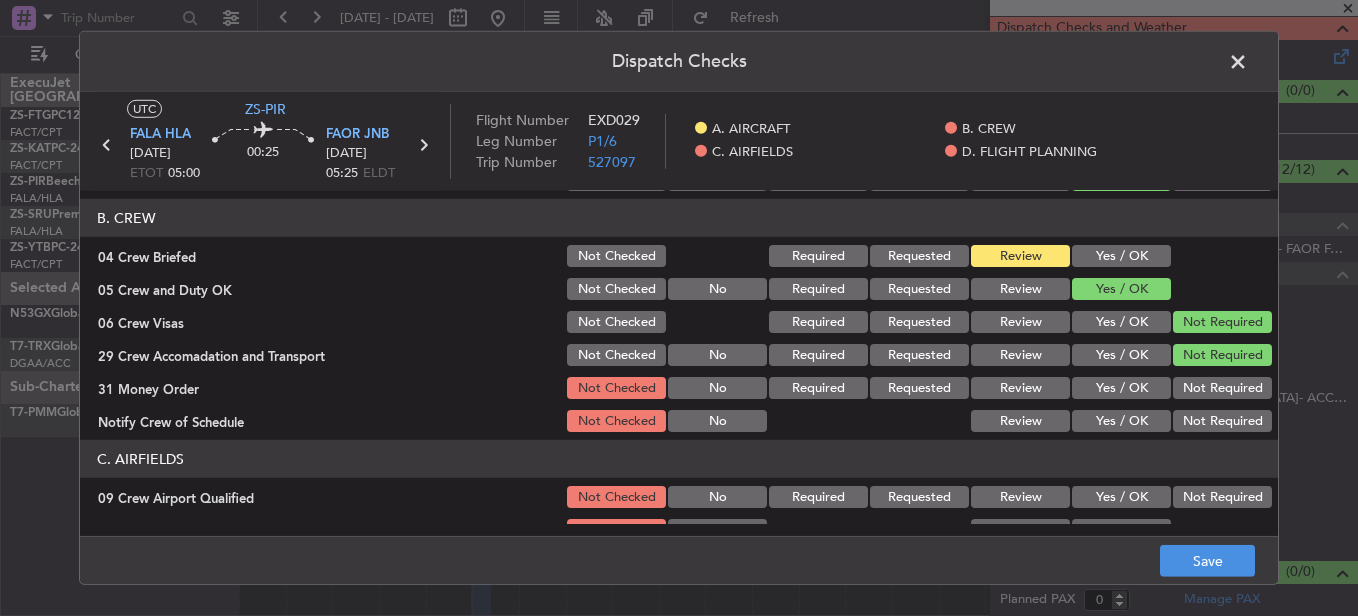 click on "Review" 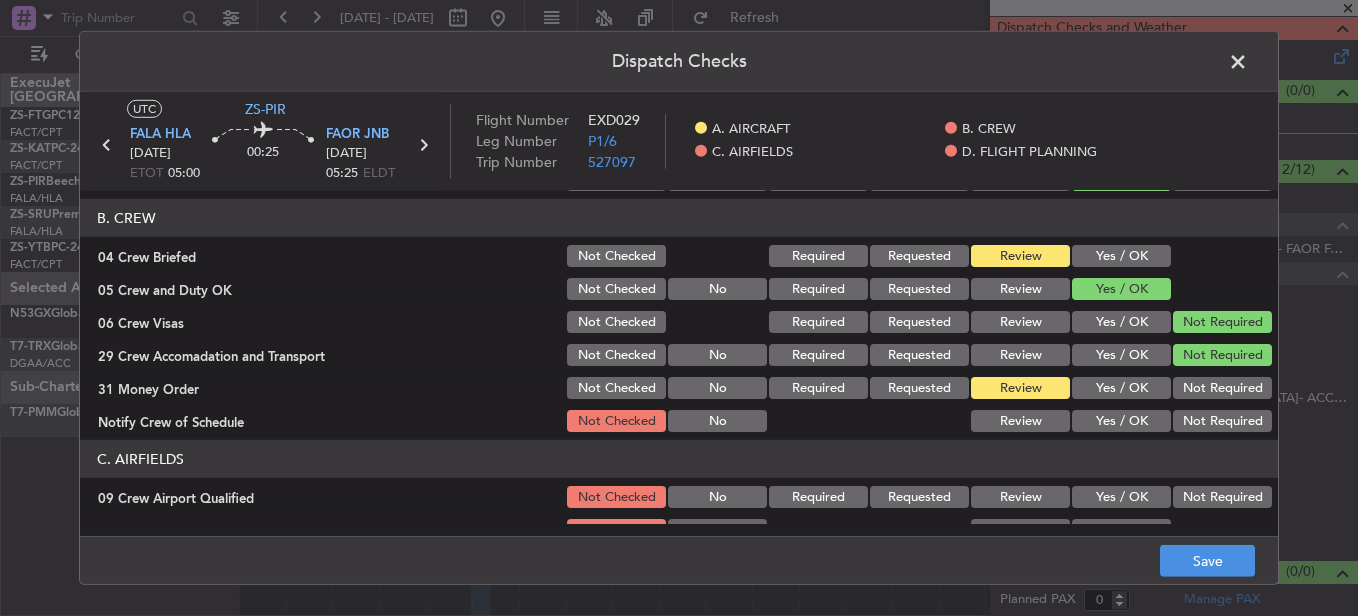 click on "Yes / OK" 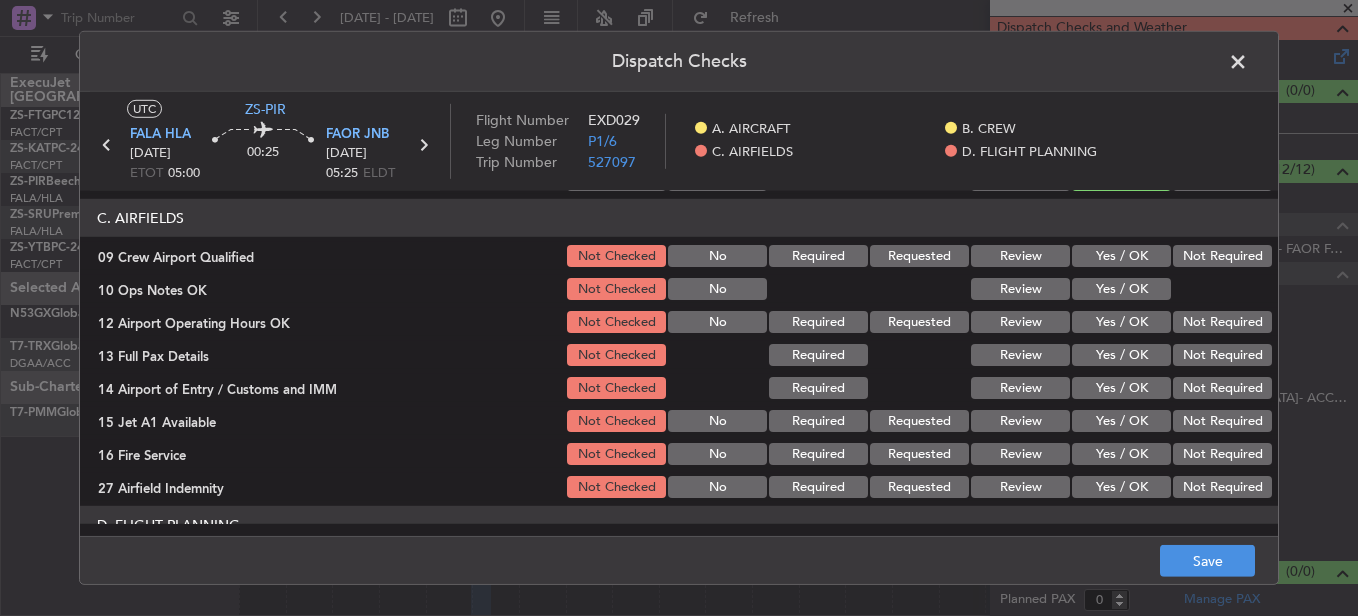 scroll, scrollTop: 400, scrollLeft: 0, axis: vertical 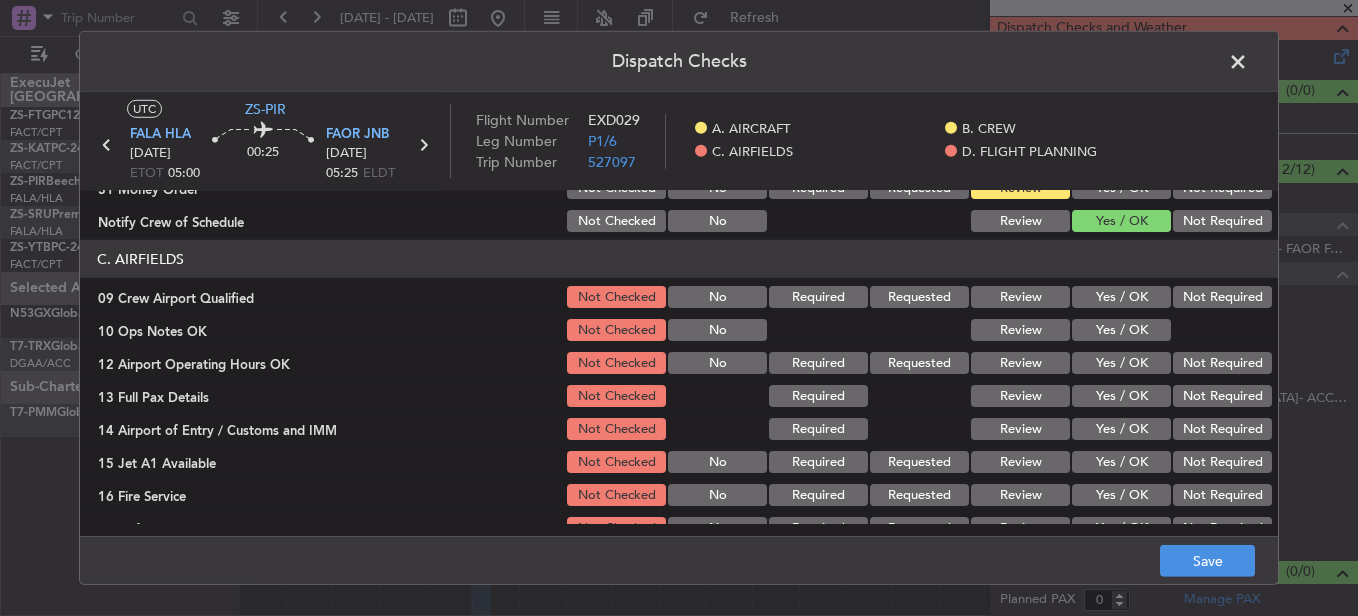 click on "Yes / OK" 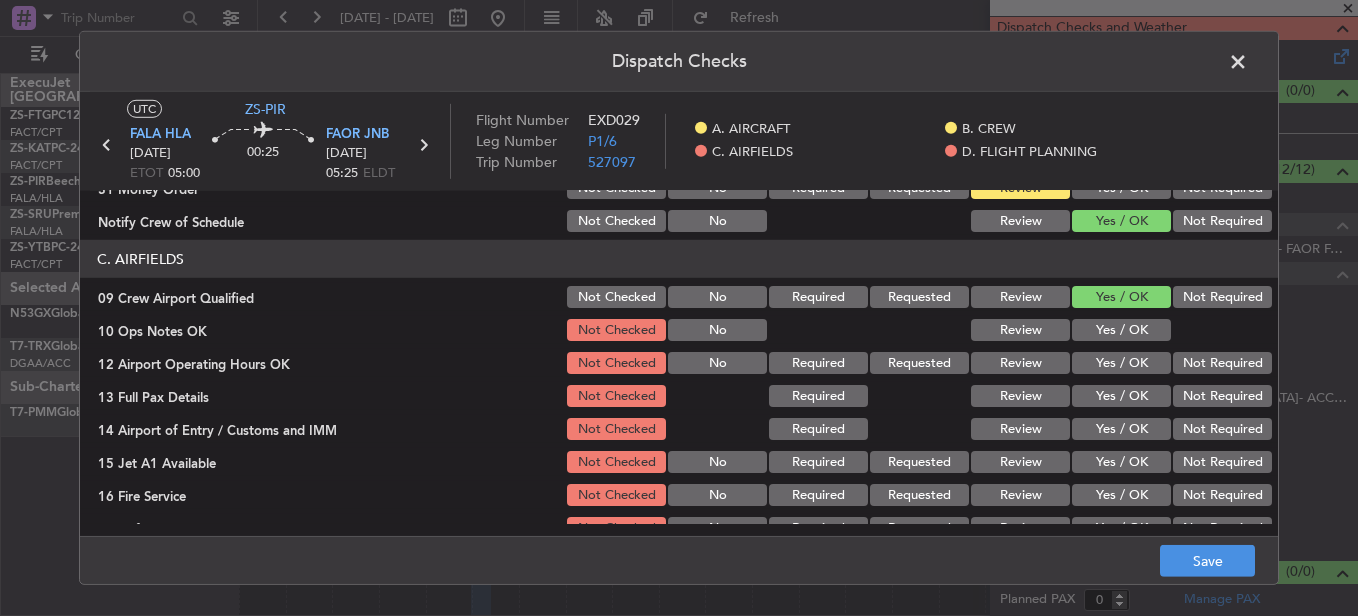 click on "Yes / OK" 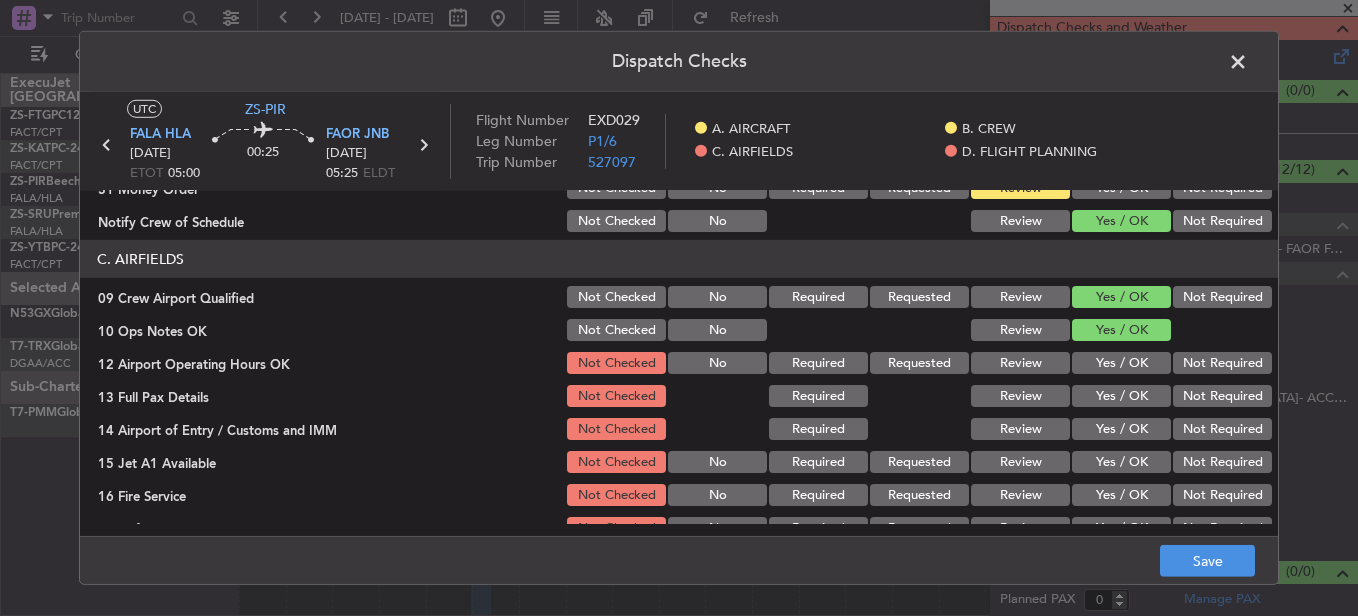 click on "Yes / OK" 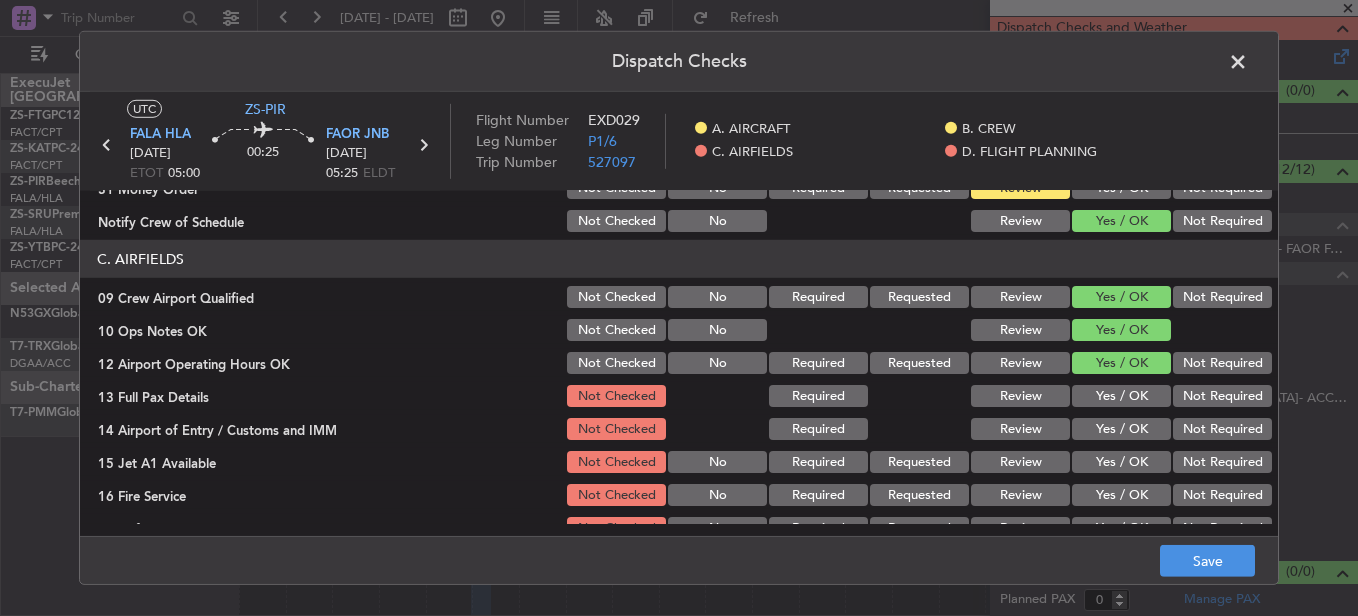 click on "Yes / OK" 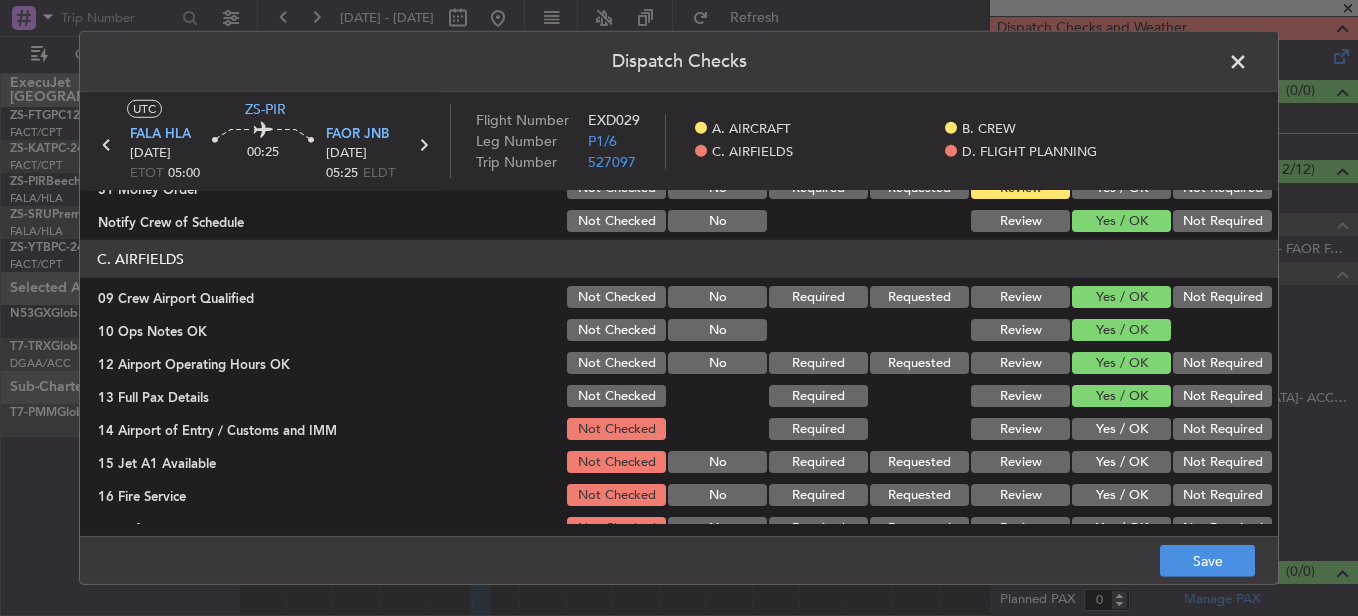 click on "Not Required" 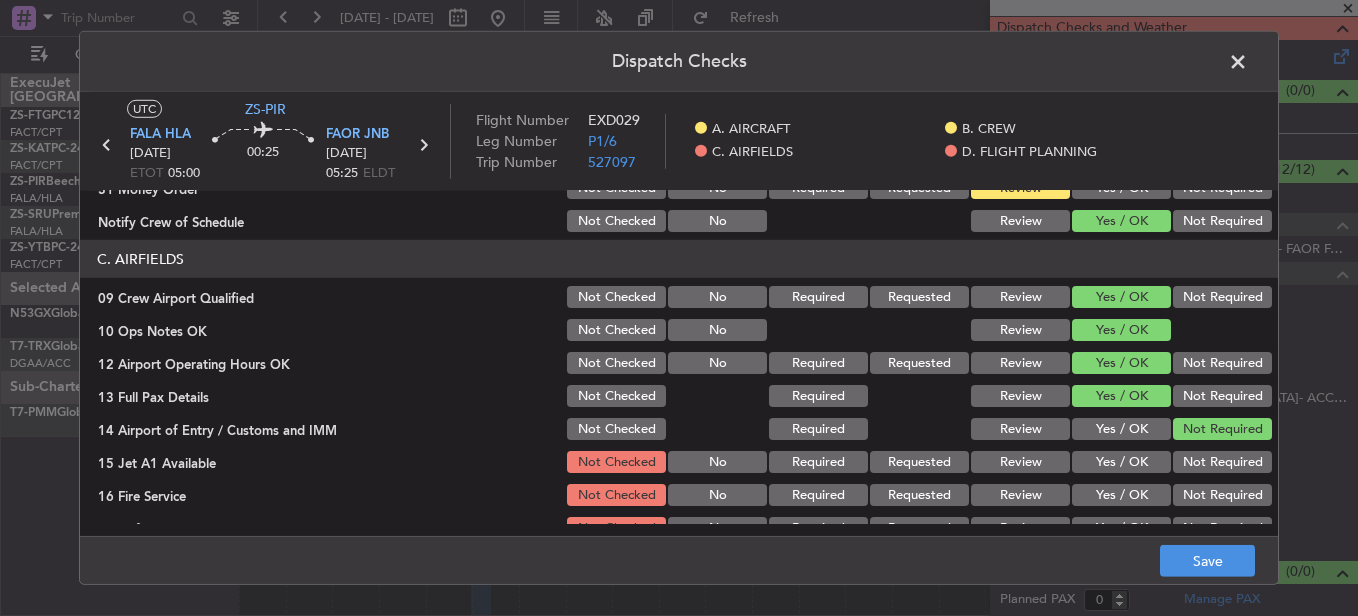 click on "Yes / OK" 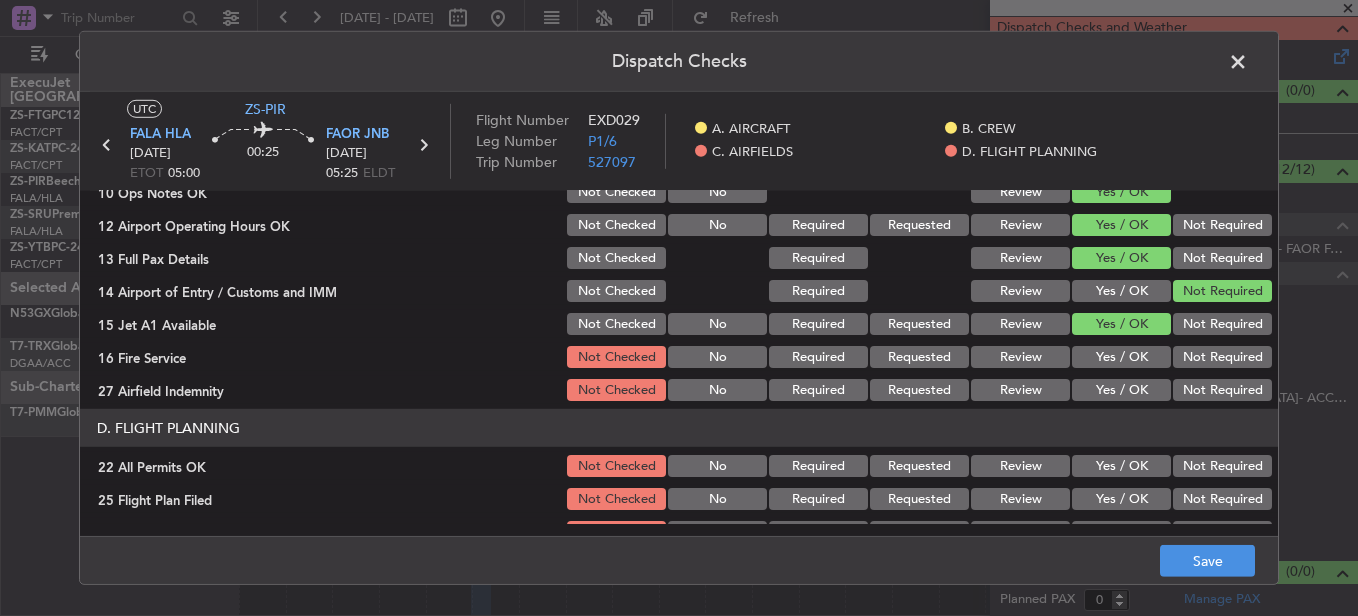 scroll, scrollTop: 565, scrollLeft: 0, axis: vertical 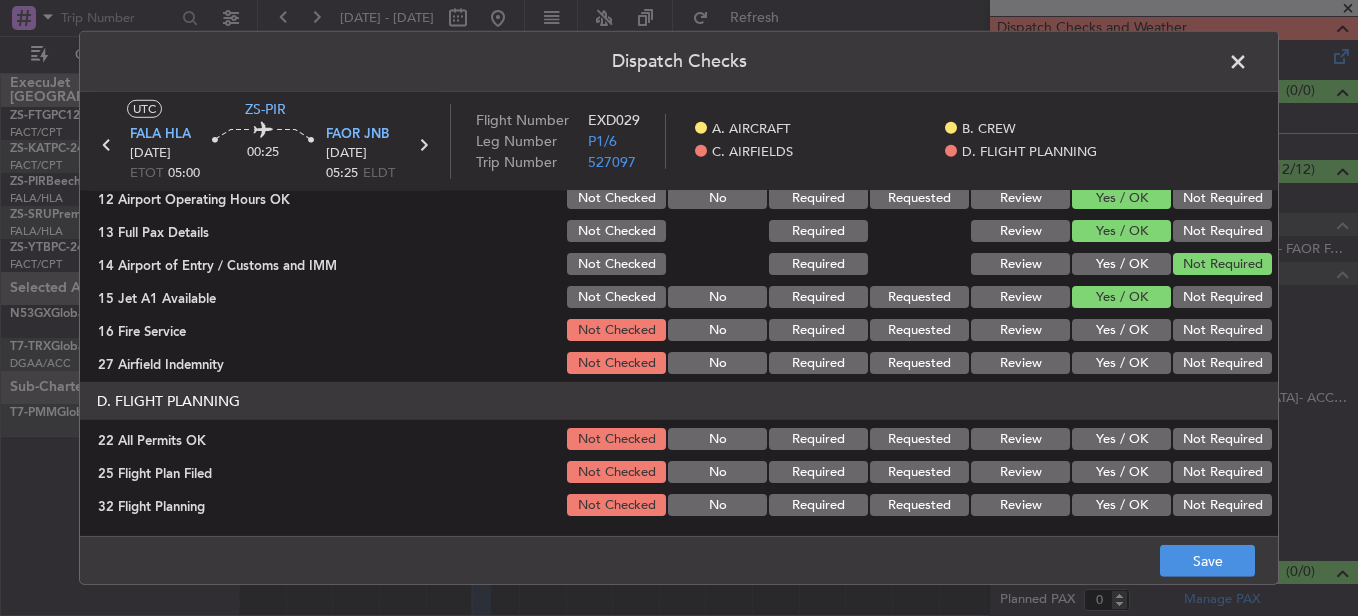 click on "Yes / OK" 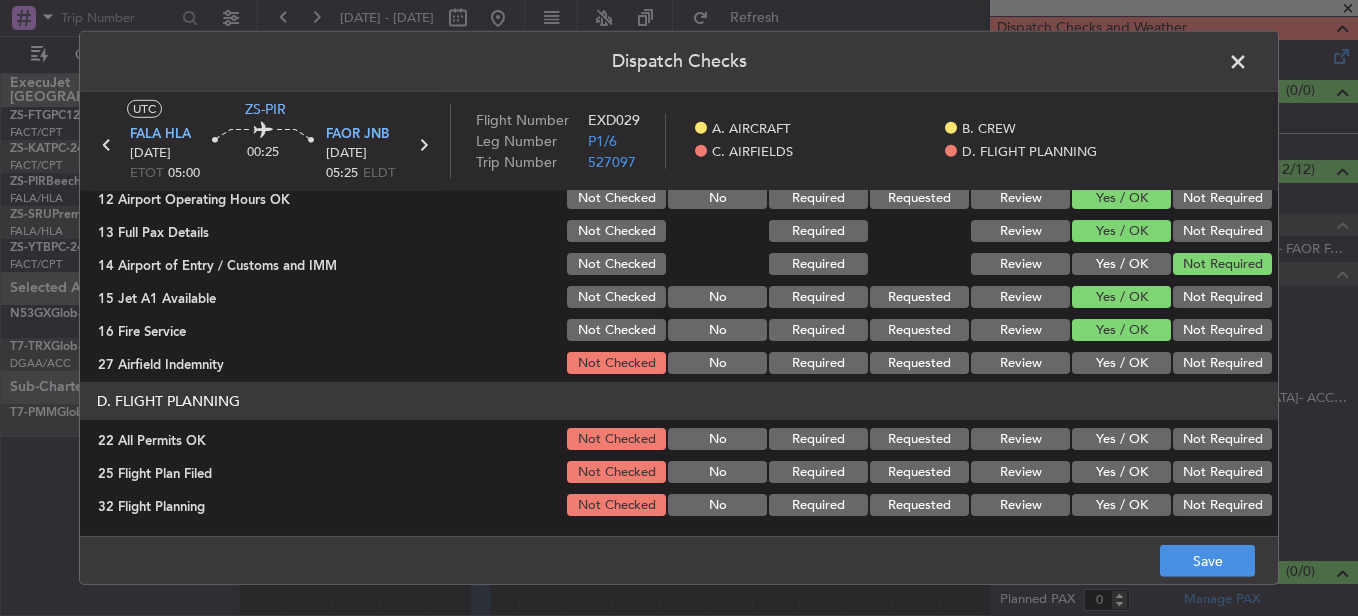 click on "Not Required" 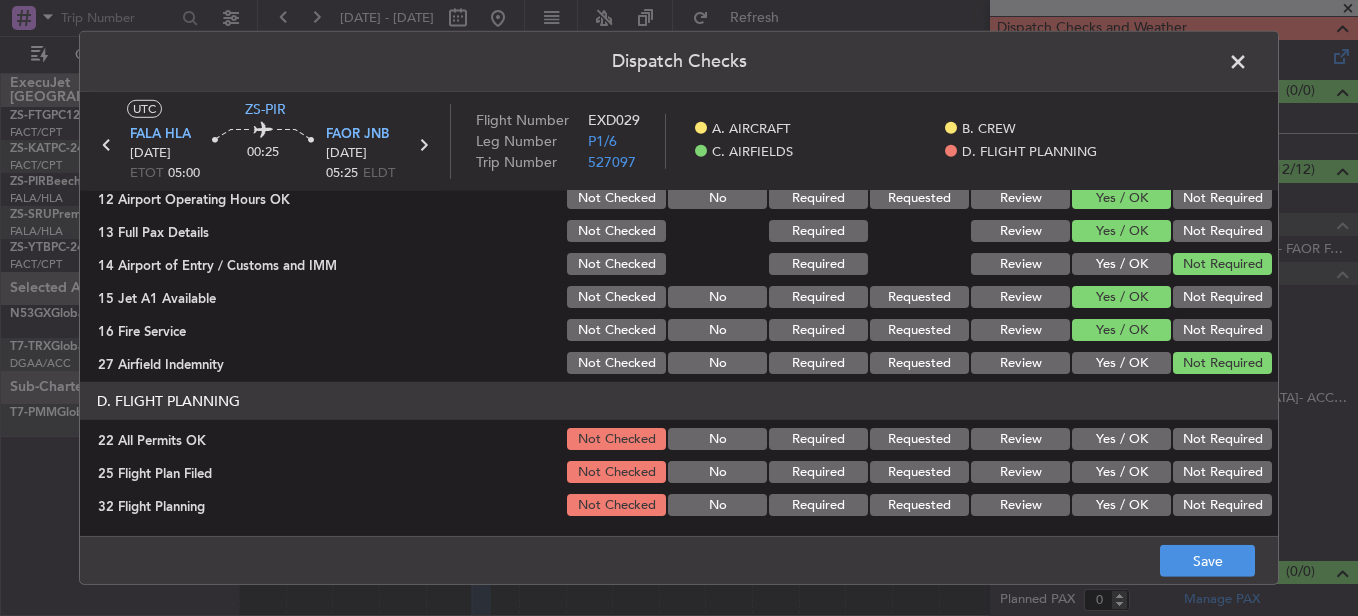 click on "Not Required" 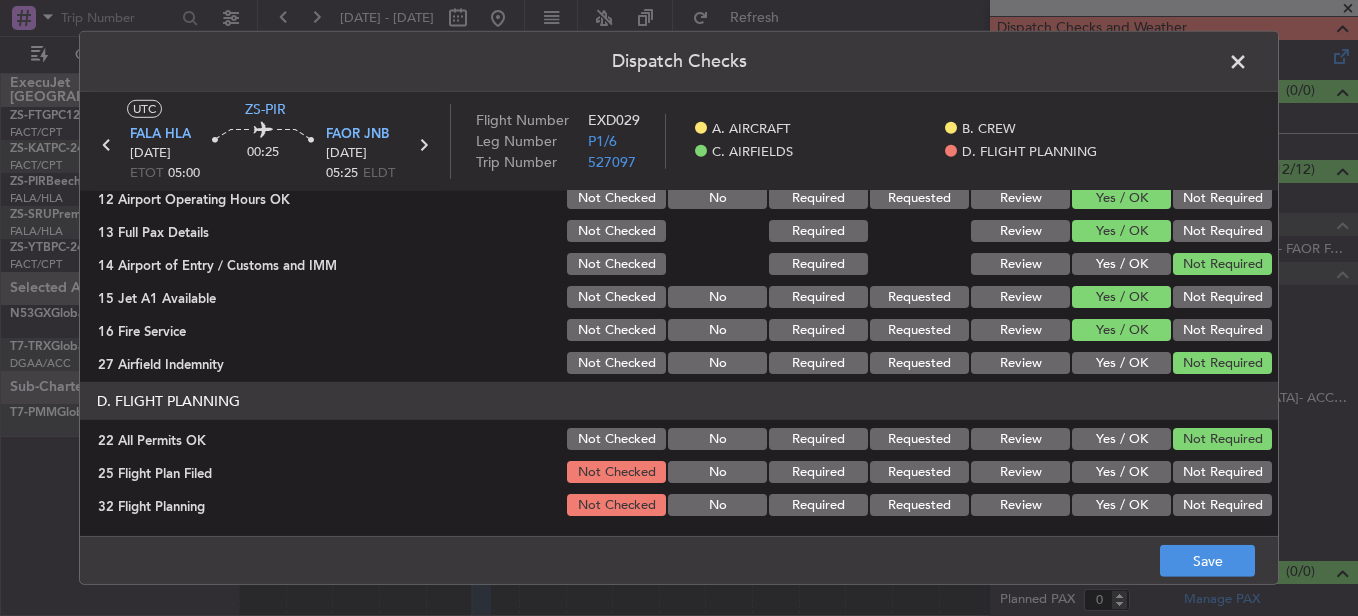 click on "Review" 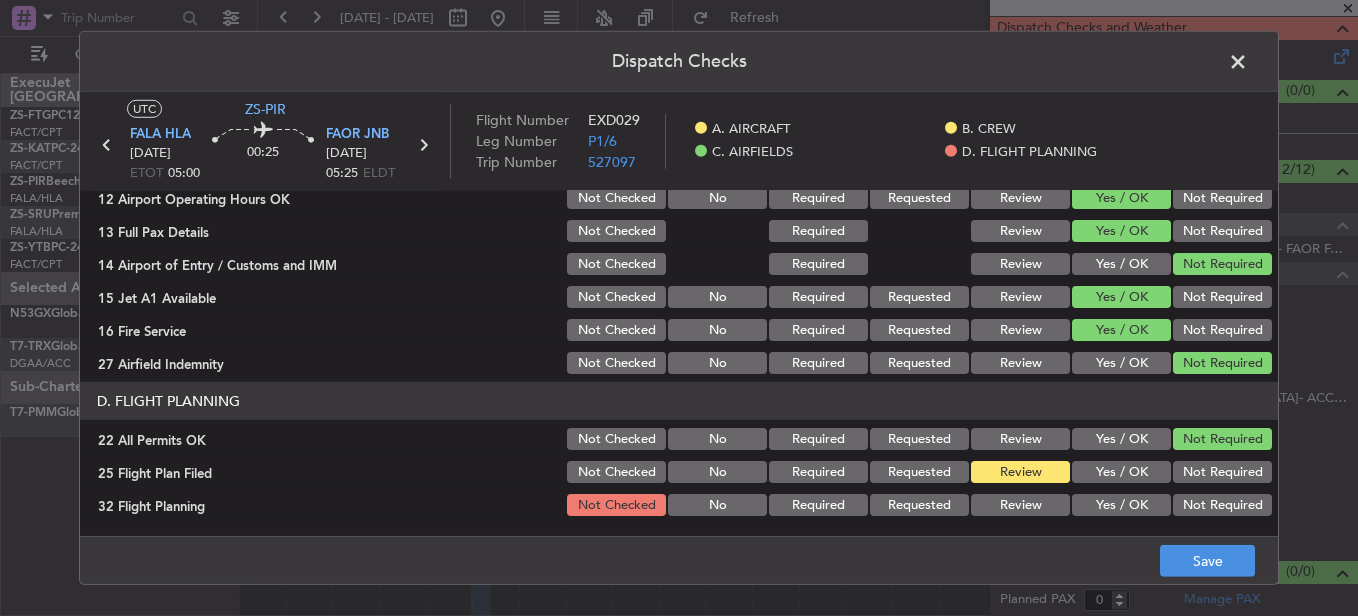click on "Review" 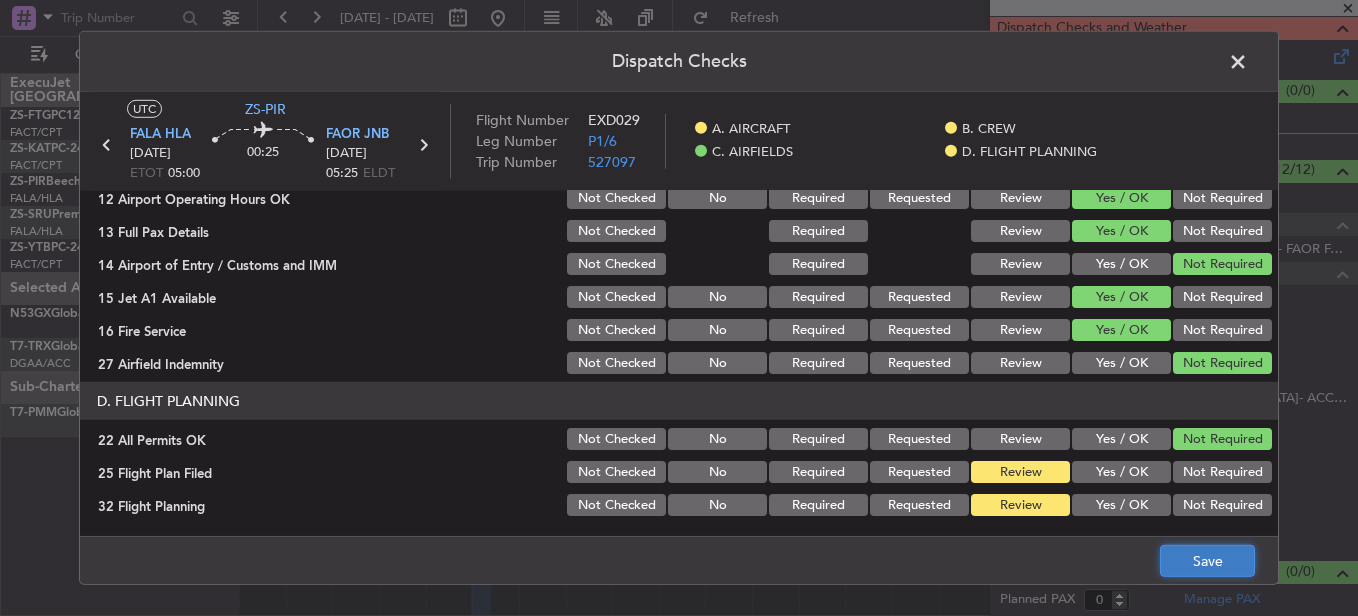 click on "Save" 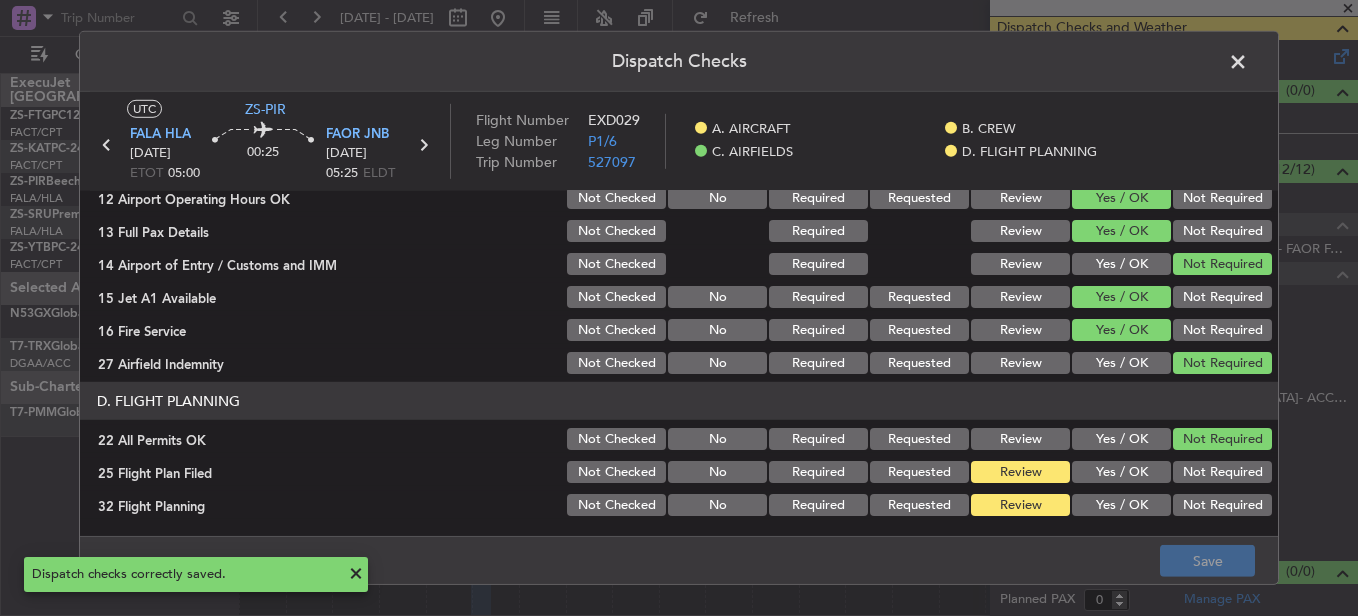 click 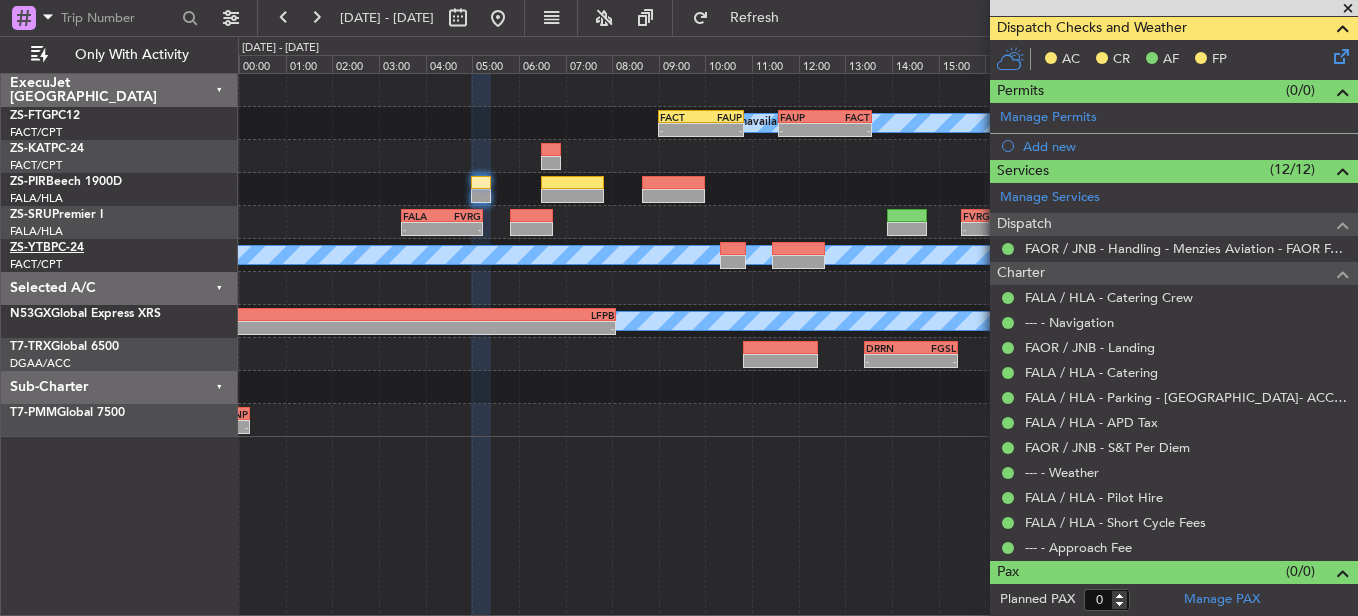 click on "ZS-YTB" 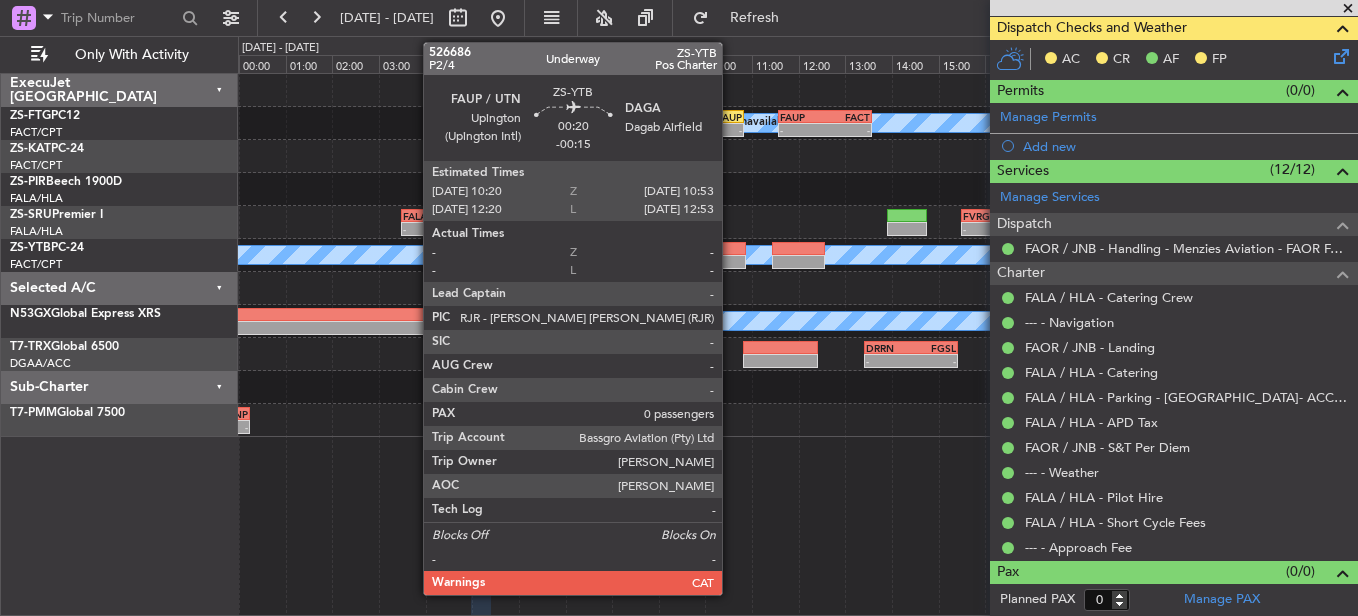 click 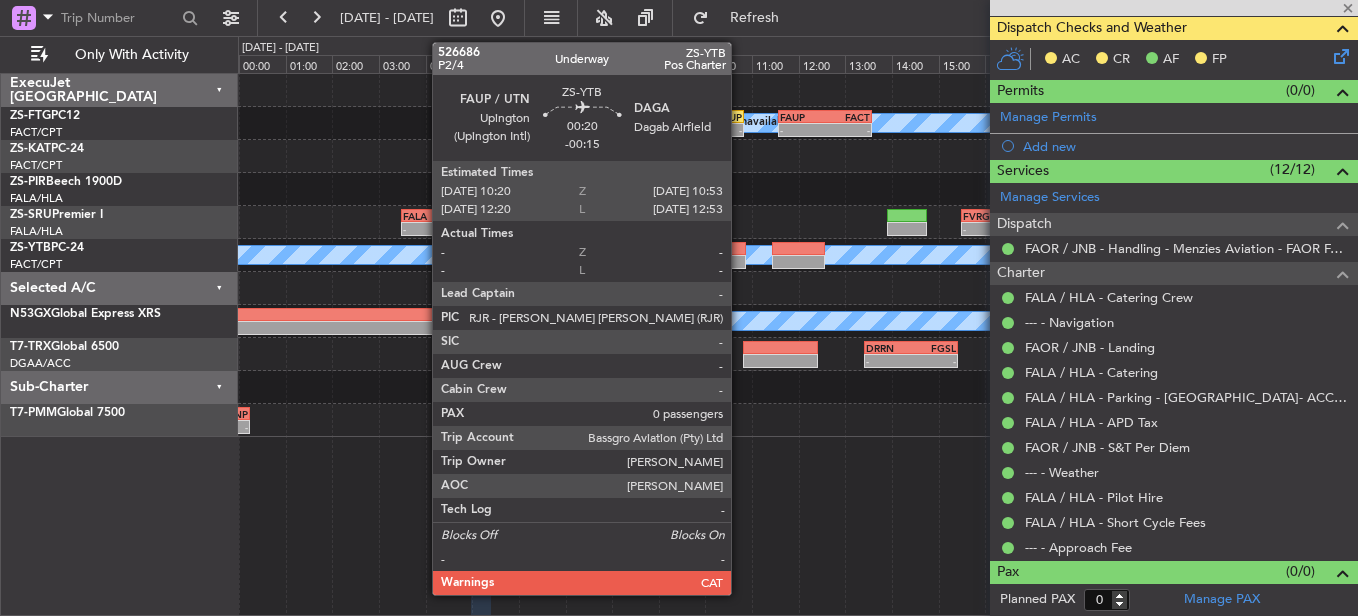 type on "-00:15" 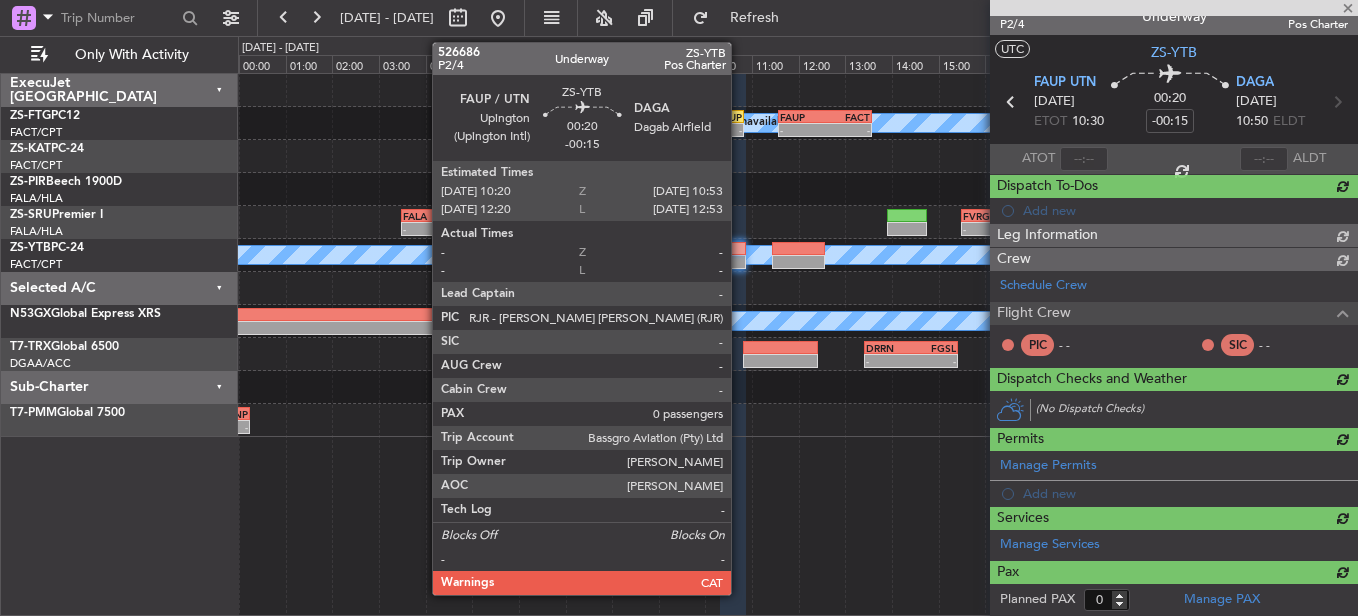scroll, scrollTop: 298, scrollLeft: 0, axis: vertical 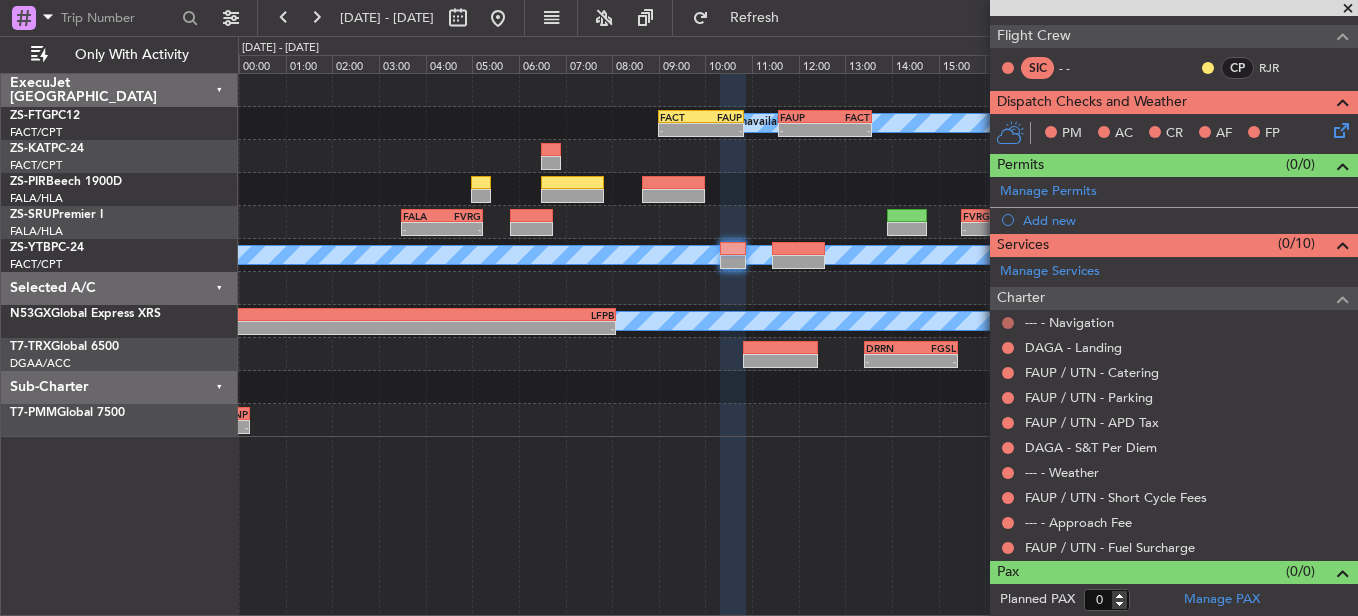 click at bounding box center (1008, 323) 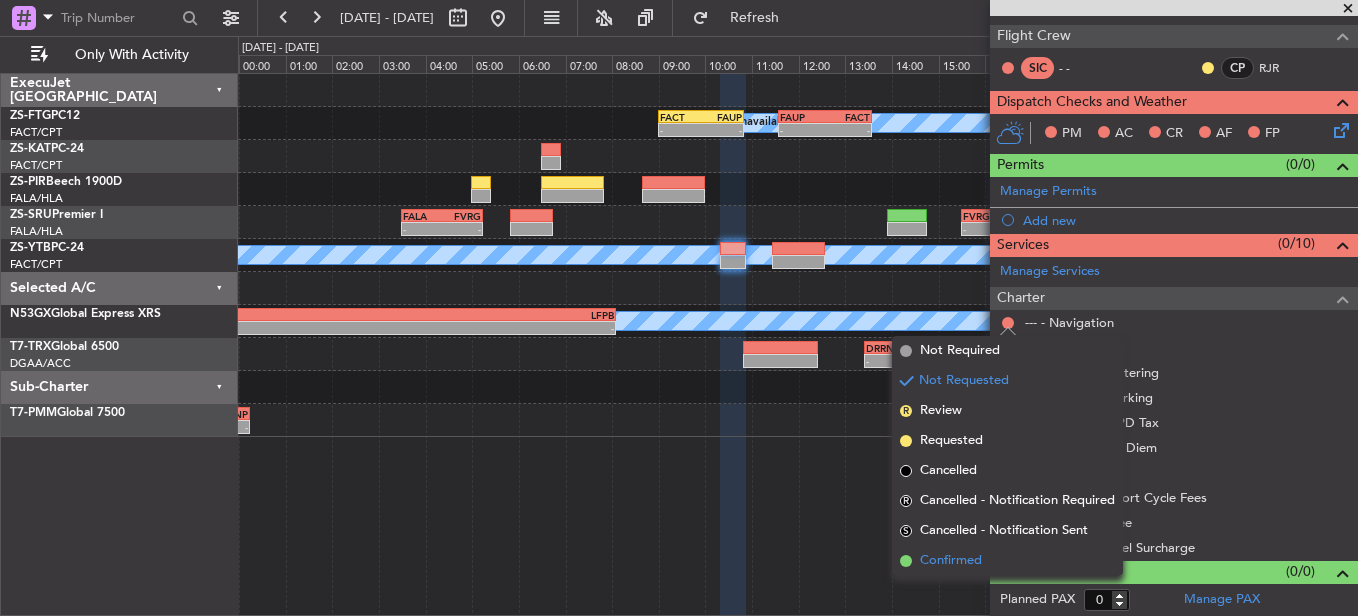 click on "Confirmed" at bounding box center (951, 561) 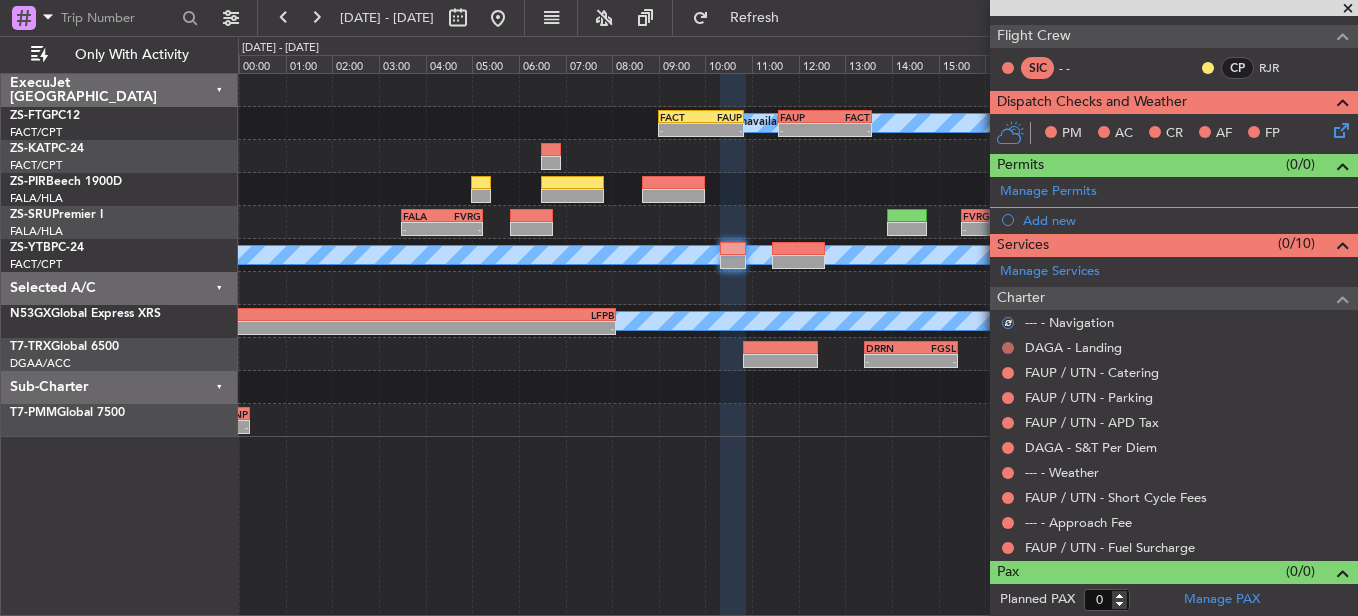 click at bounding box center (1008, 348) 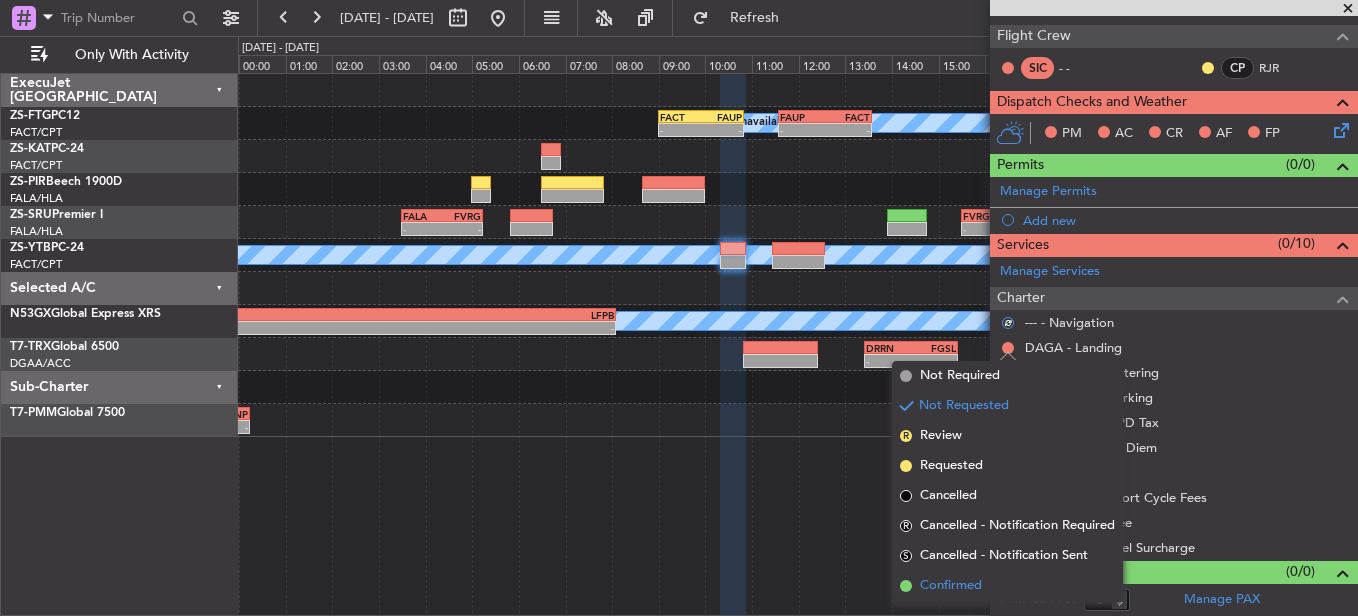 click on "Confirmed" at bounding box center (951, 586) 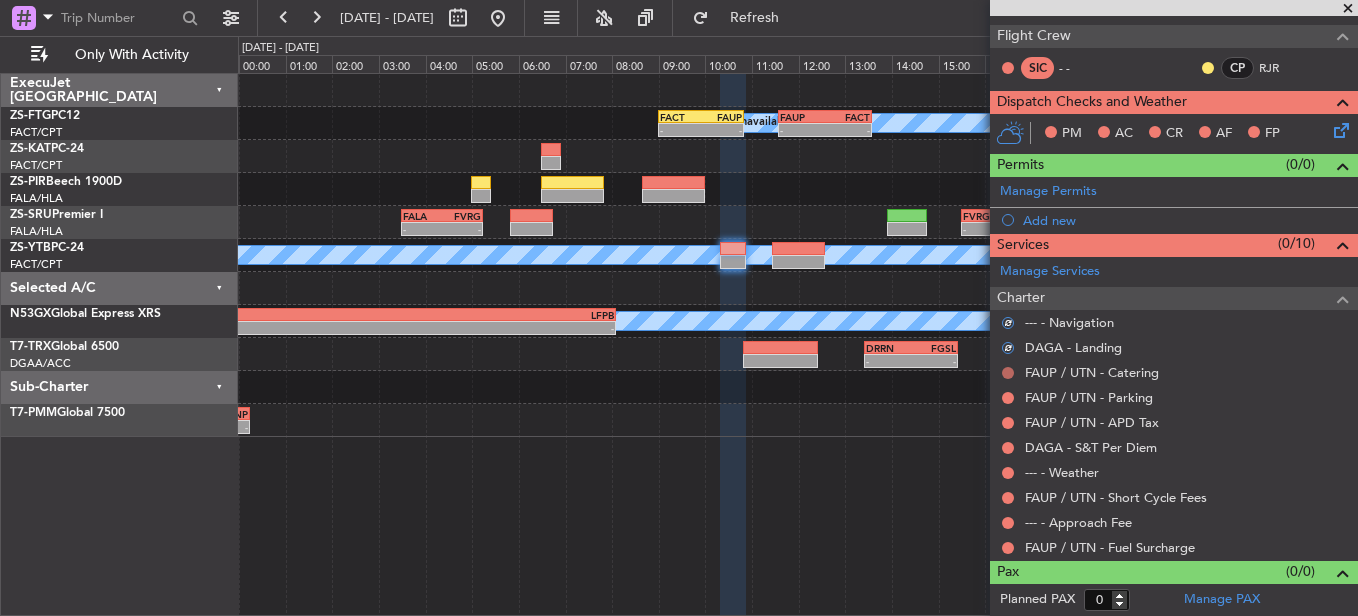 click at bounding box center [1008, 373] 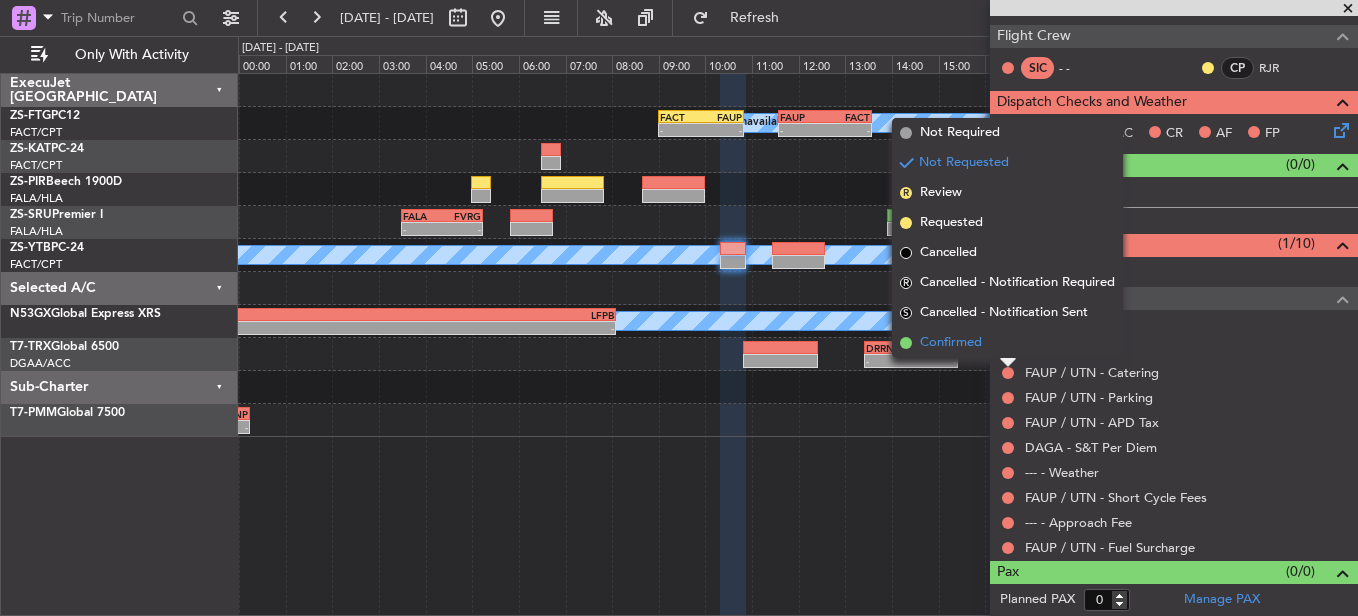 click on "Confirmed" at bounding box center [951, 343] 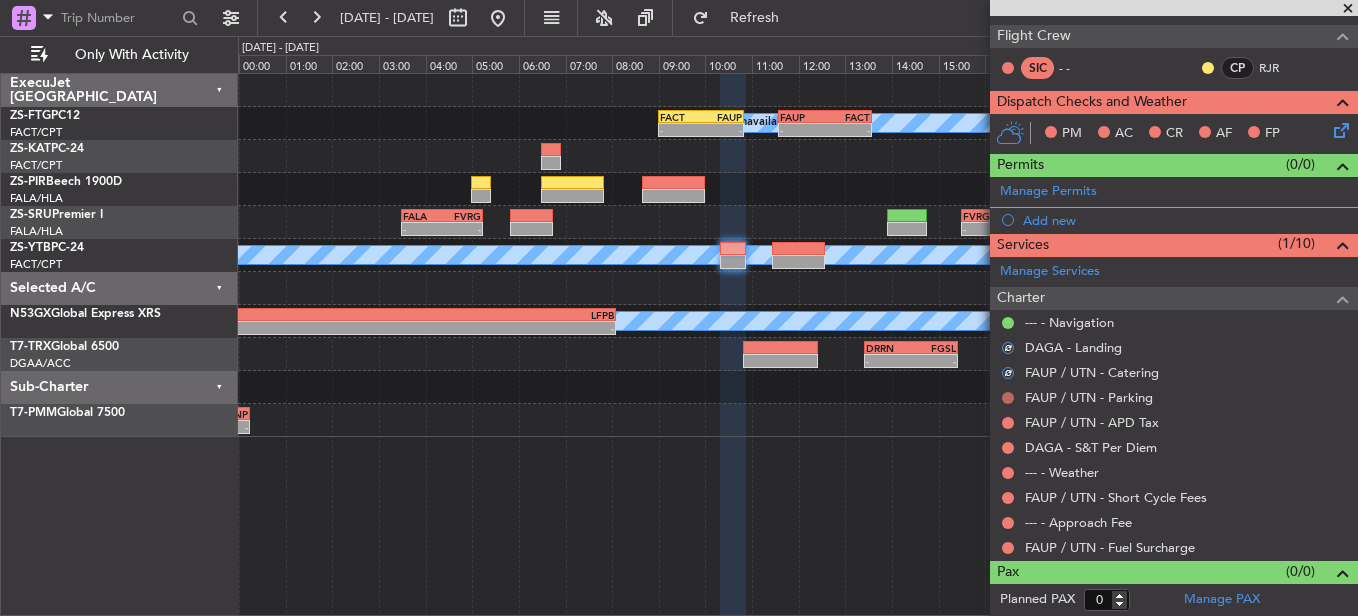click at bounding box center [1008, 398] 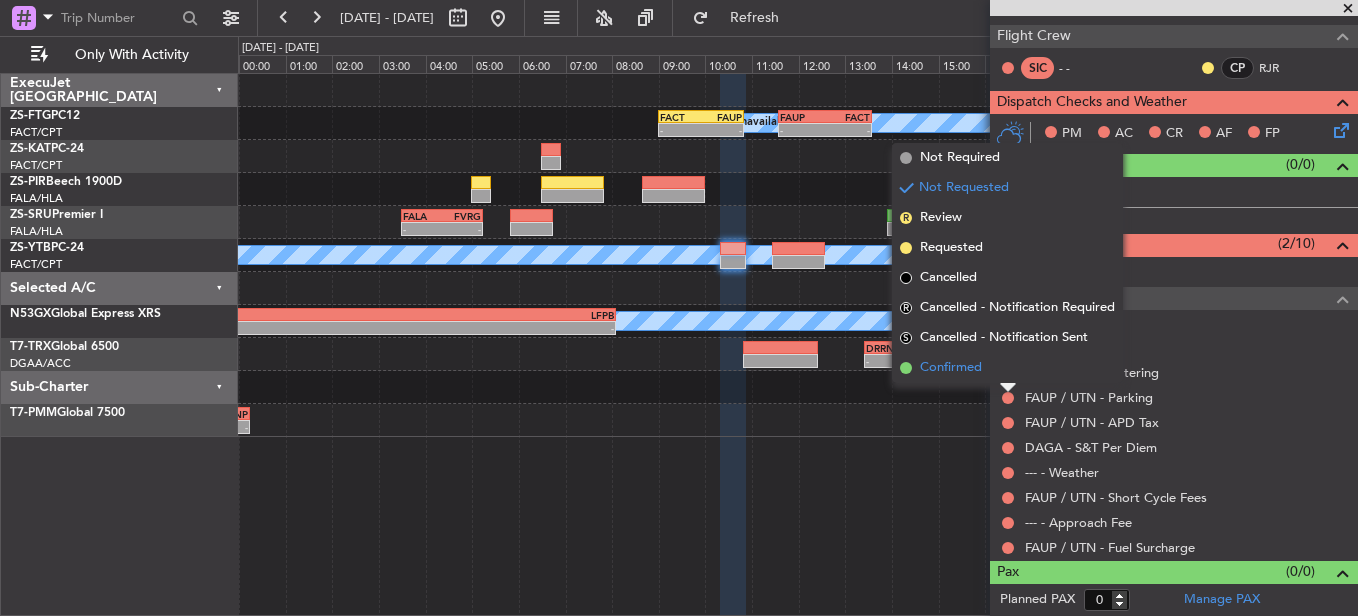 click on "Confirmed" at bounding box center [951, 368] 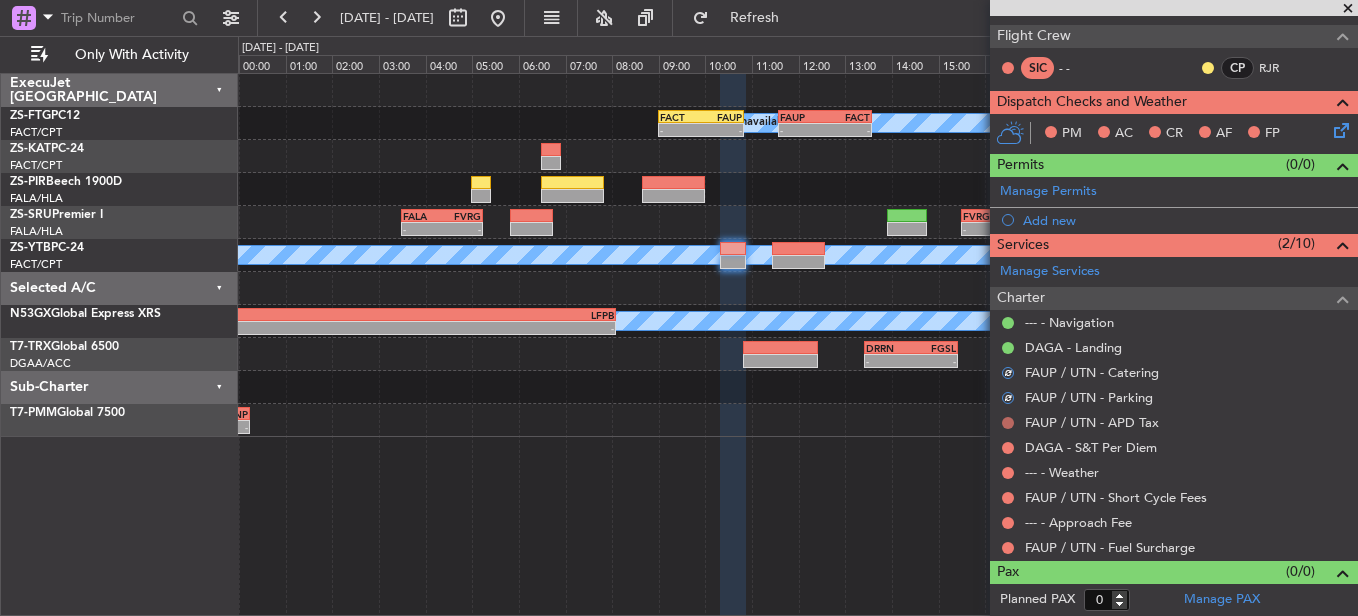 click at bounding box center [1008, 423] 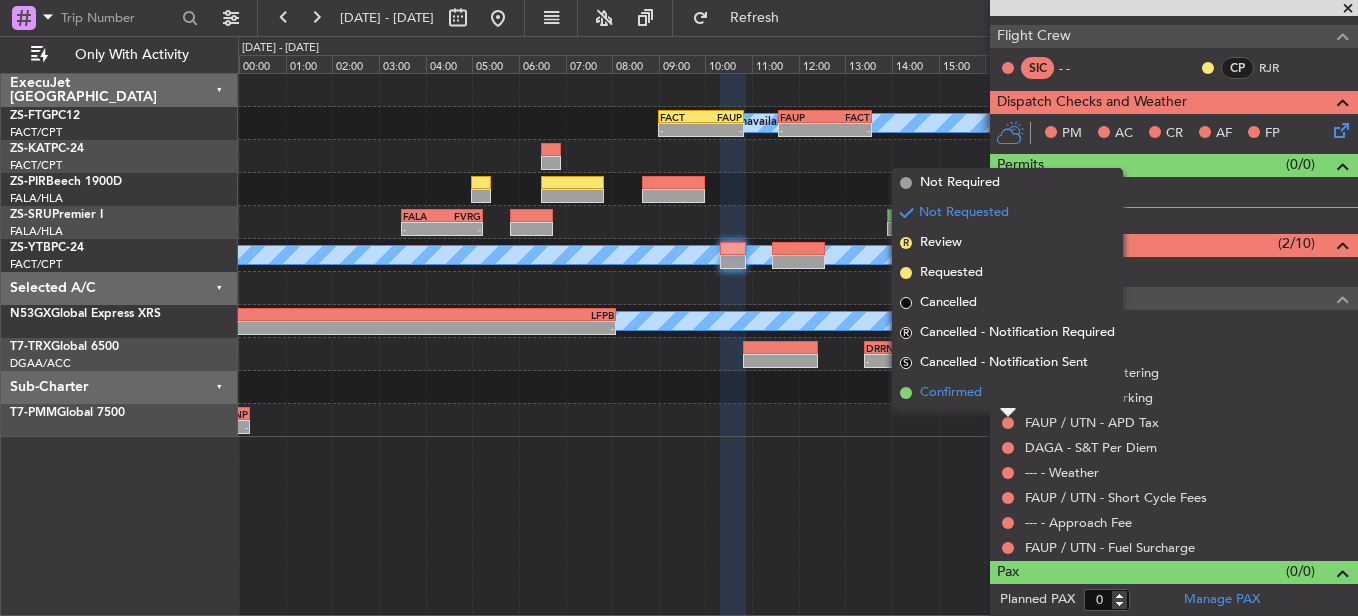click on "Confirmed" at bounding box center (951, 393) 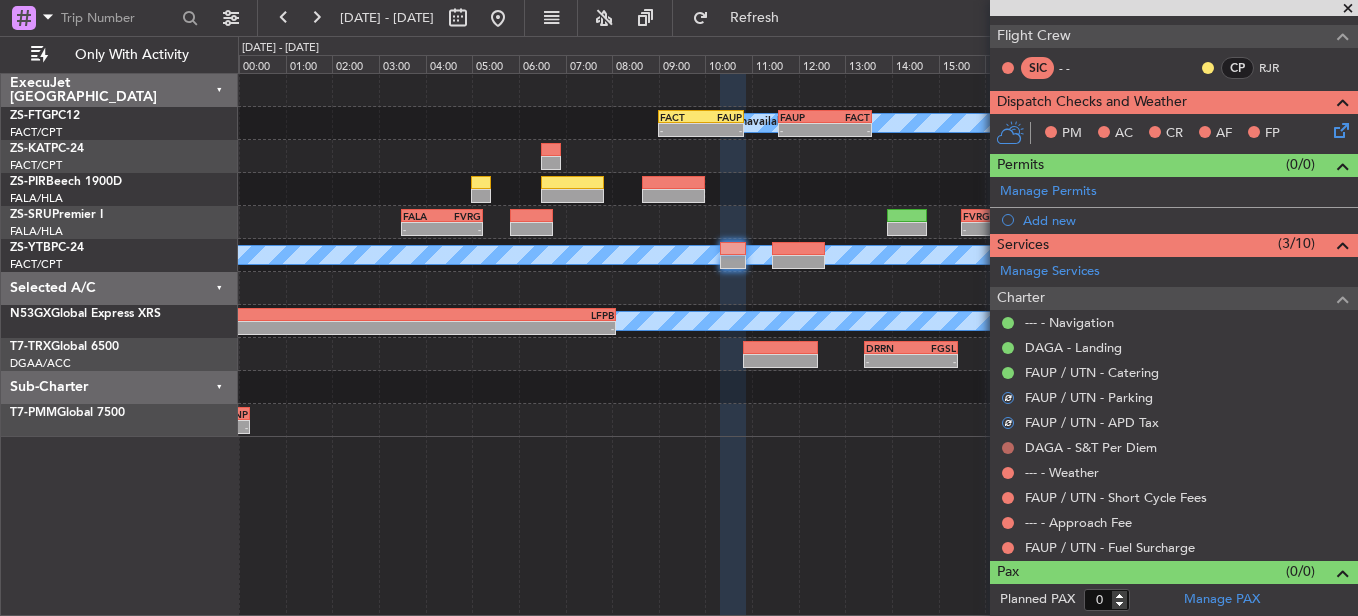 click at bounding box center [1008, 448] 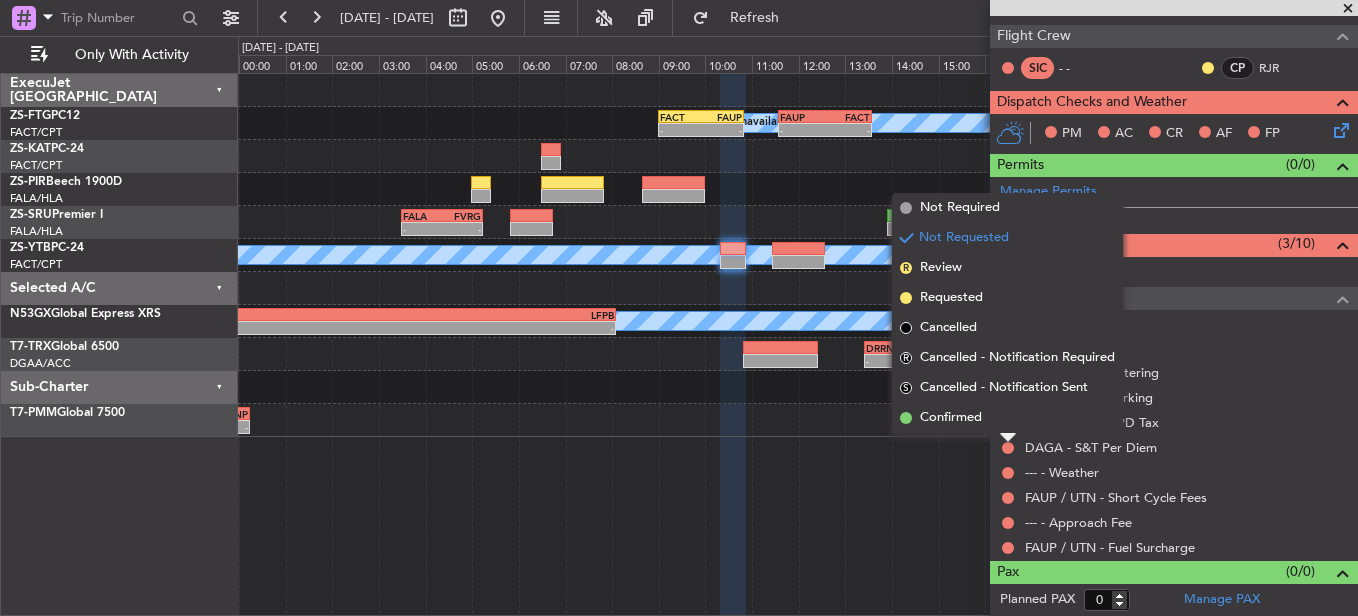drag, startPoint x: 952, startPoint y: 416, endPoint x: 980, endPoint y: 441, distance: 37.536648 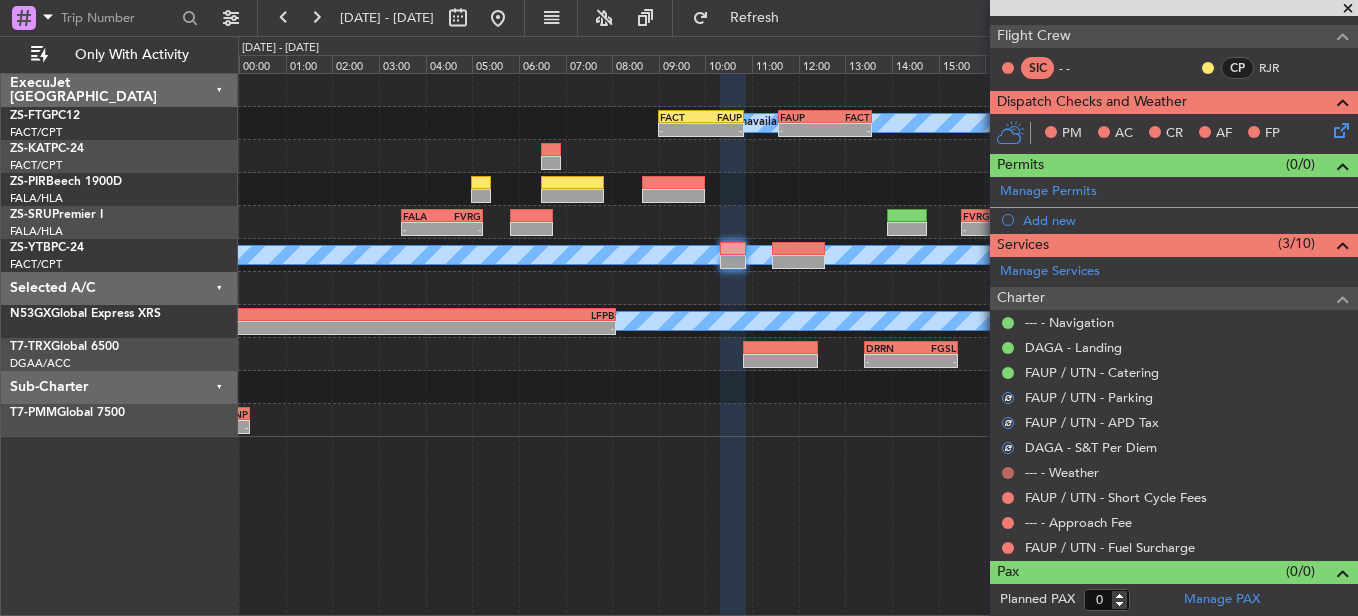 click at bounding box center (1008, 473) 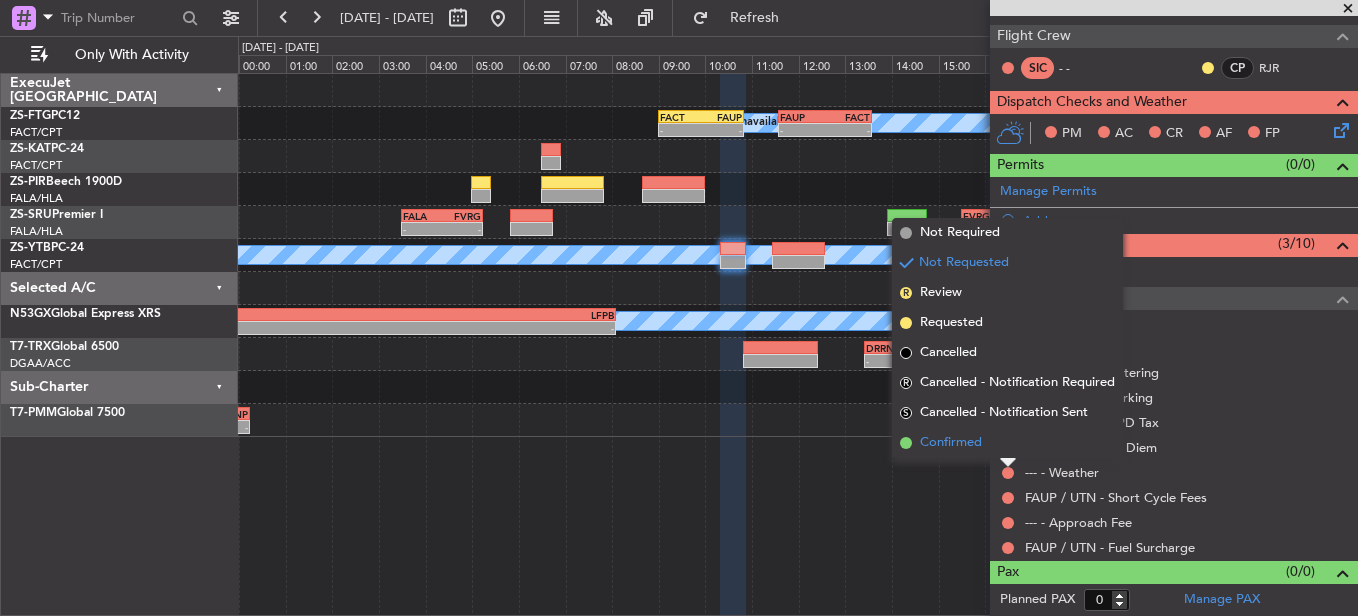click on "Confirmed" at bounding box center [951, 443] 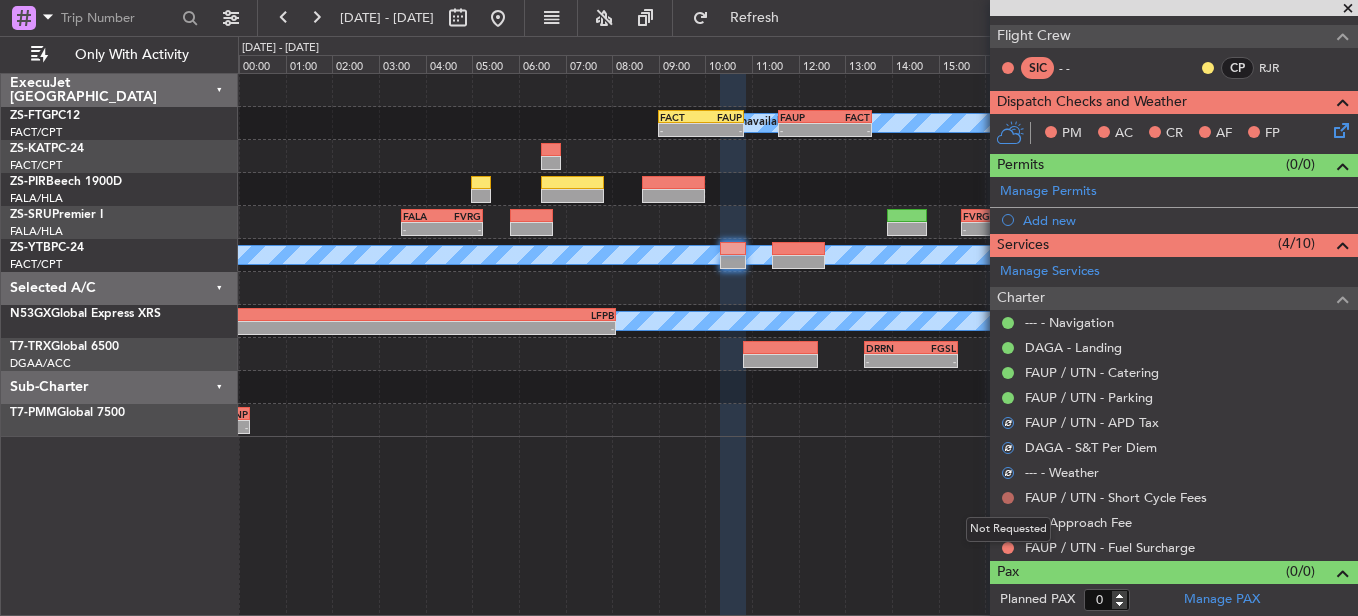 click at bounding box center (1008, 498) 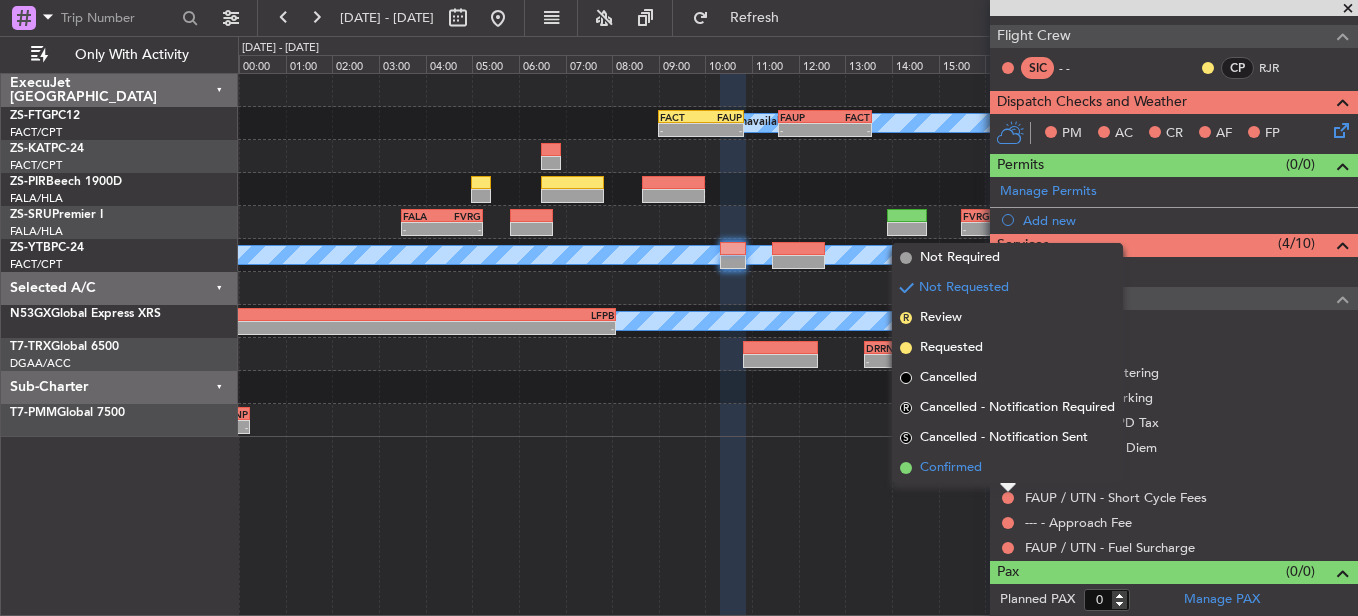 click on "Confirmed" at bounding box center [1007, 468] 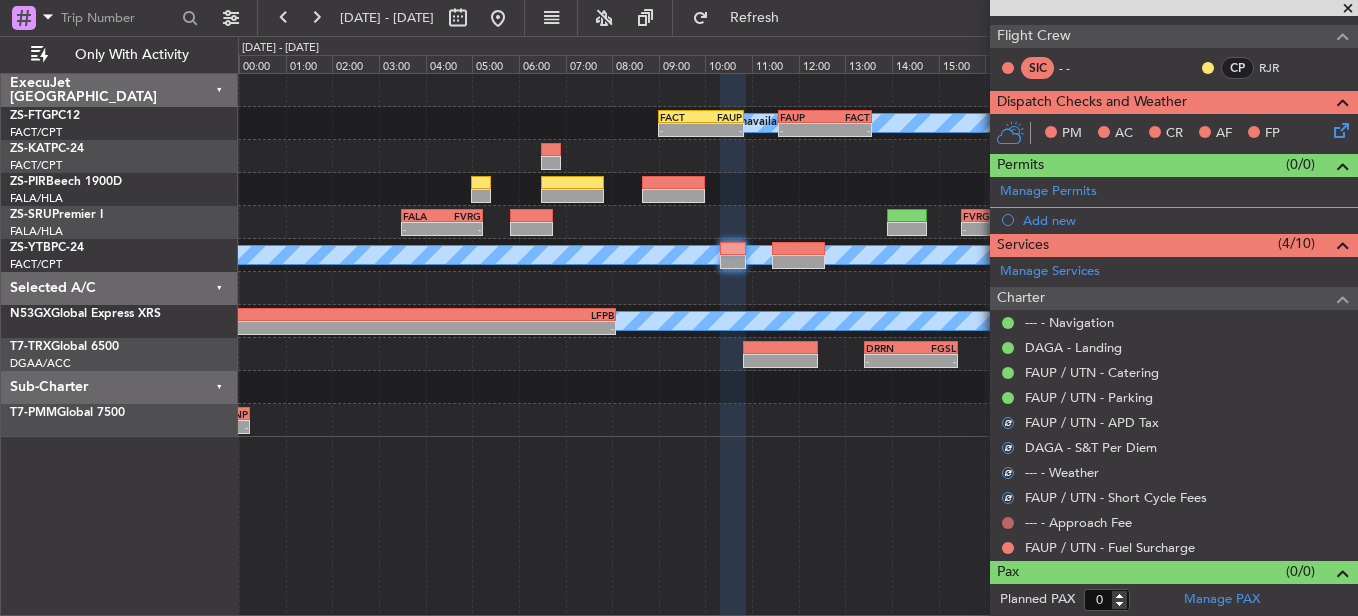 click at bounding box center (1008, 523) 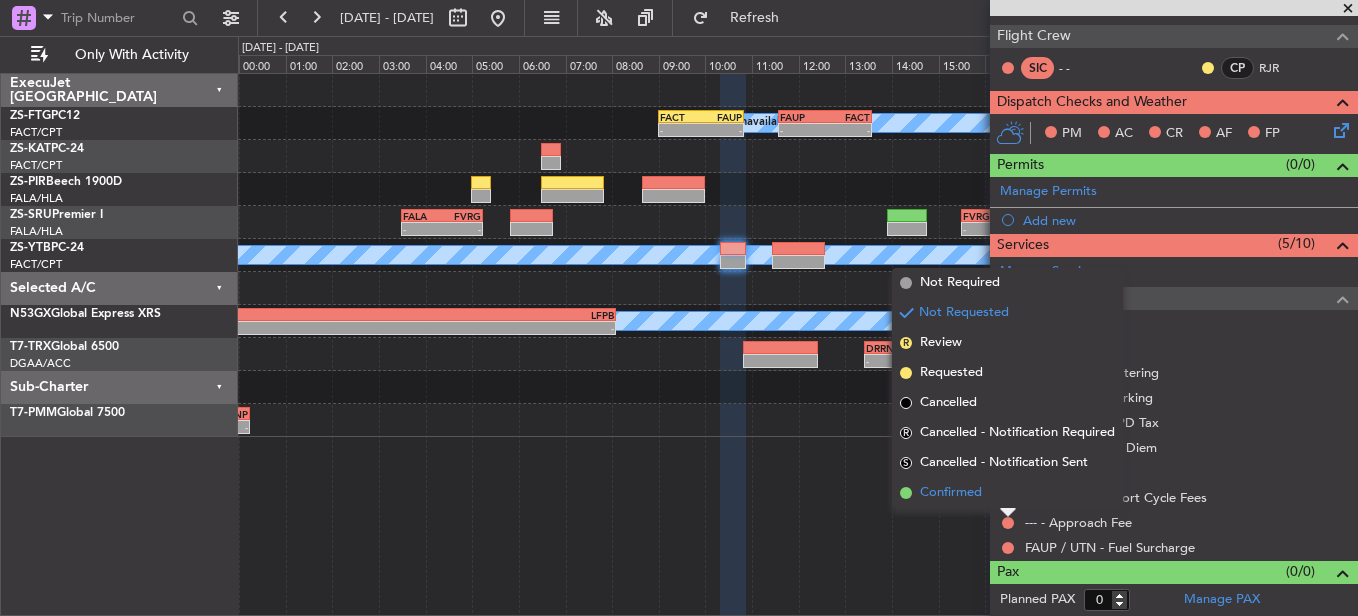 click on "Confirmed" at bounding box center [951, 493] 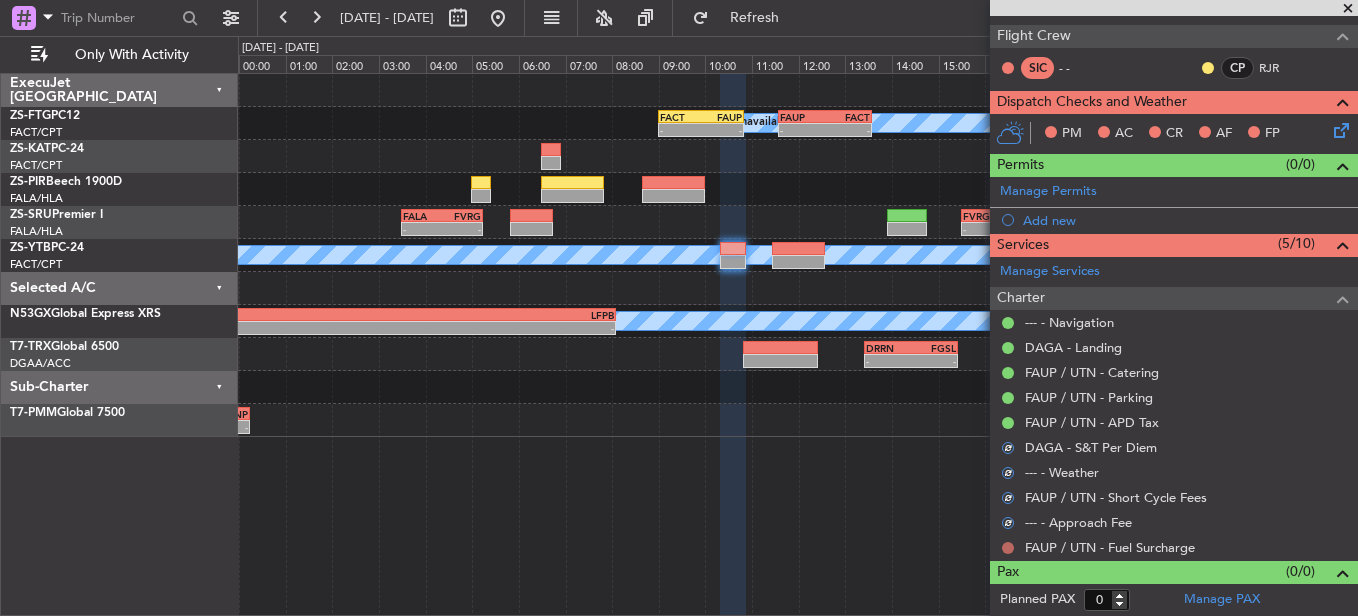 click at bounding box center [1008, 548] 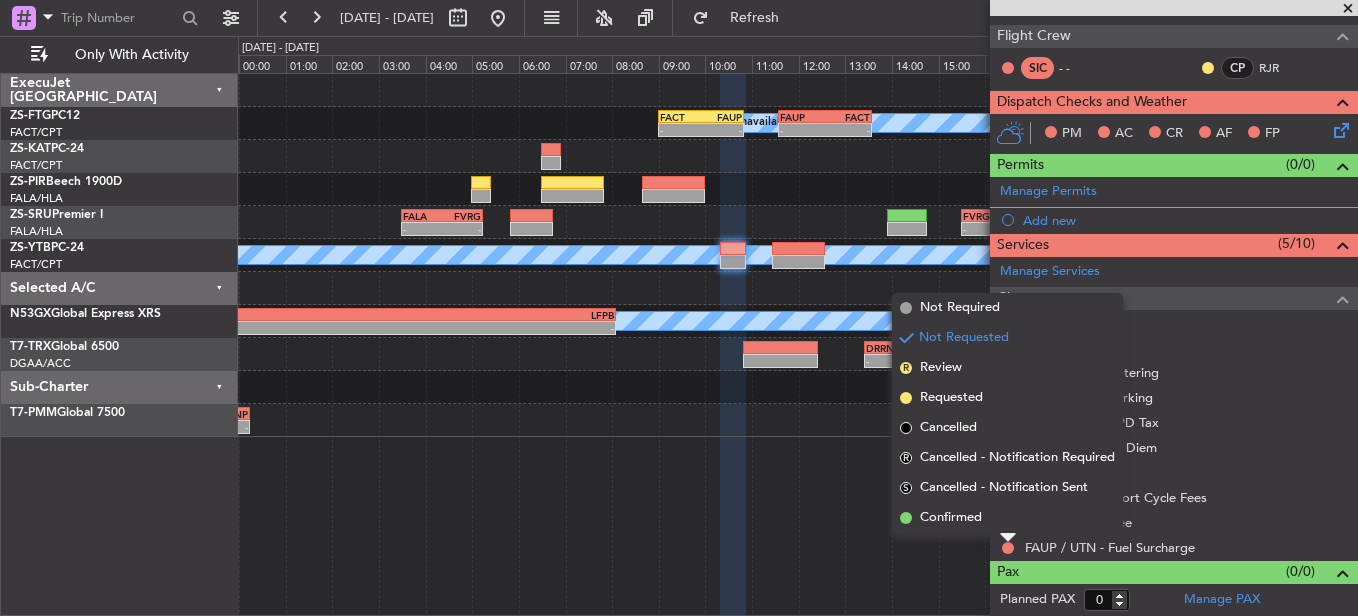 click on "Not Requested" at bounding box center [1008, 514] 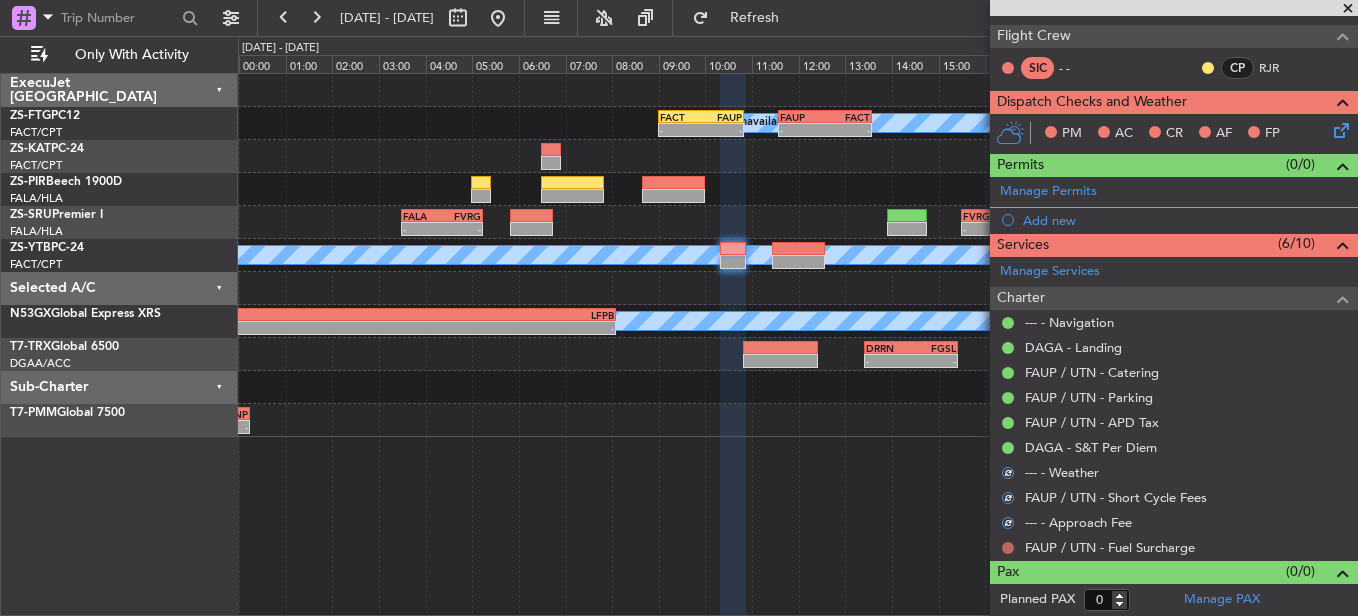 click at bounding box center [1008, 548] 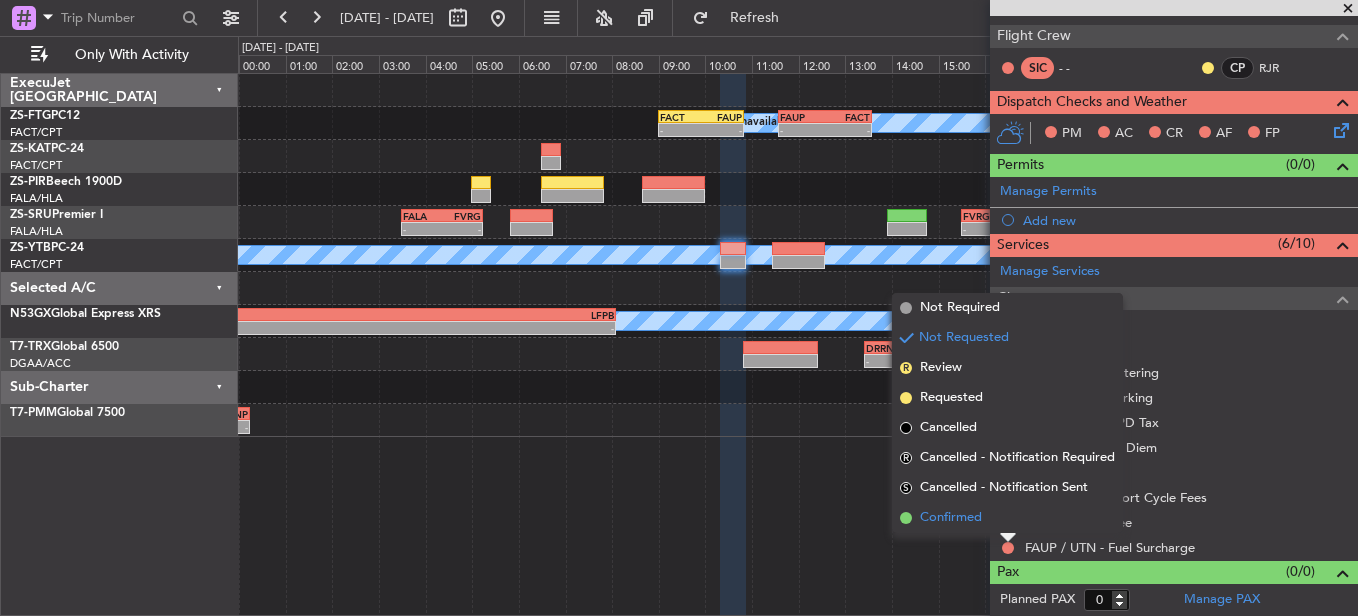 click on "Confirmed" at bounding box center (951, 518) 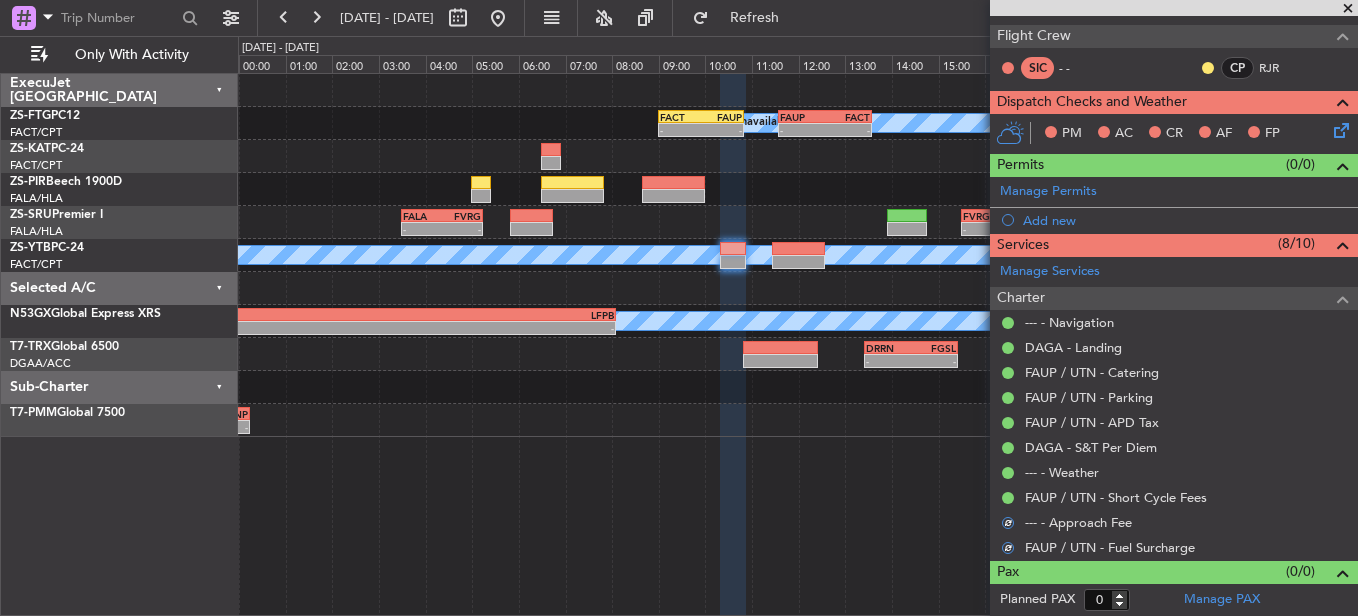 scroll, scrollTop: 198, scrollLeft: 0, axis: vertical 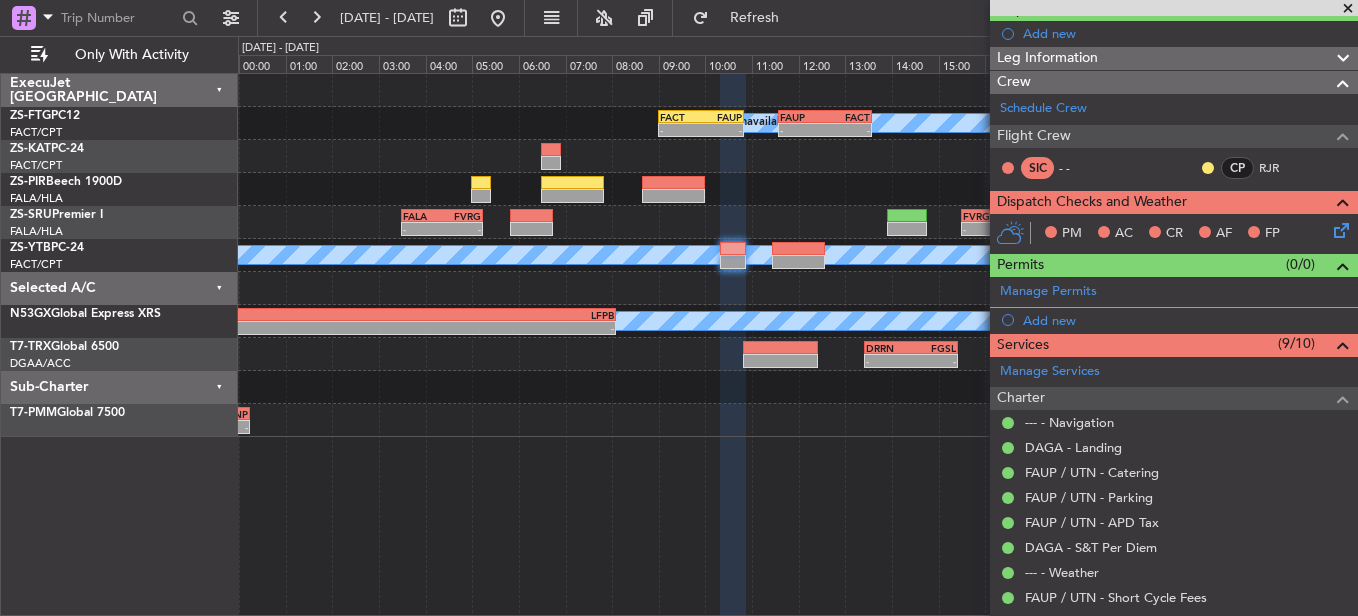 click 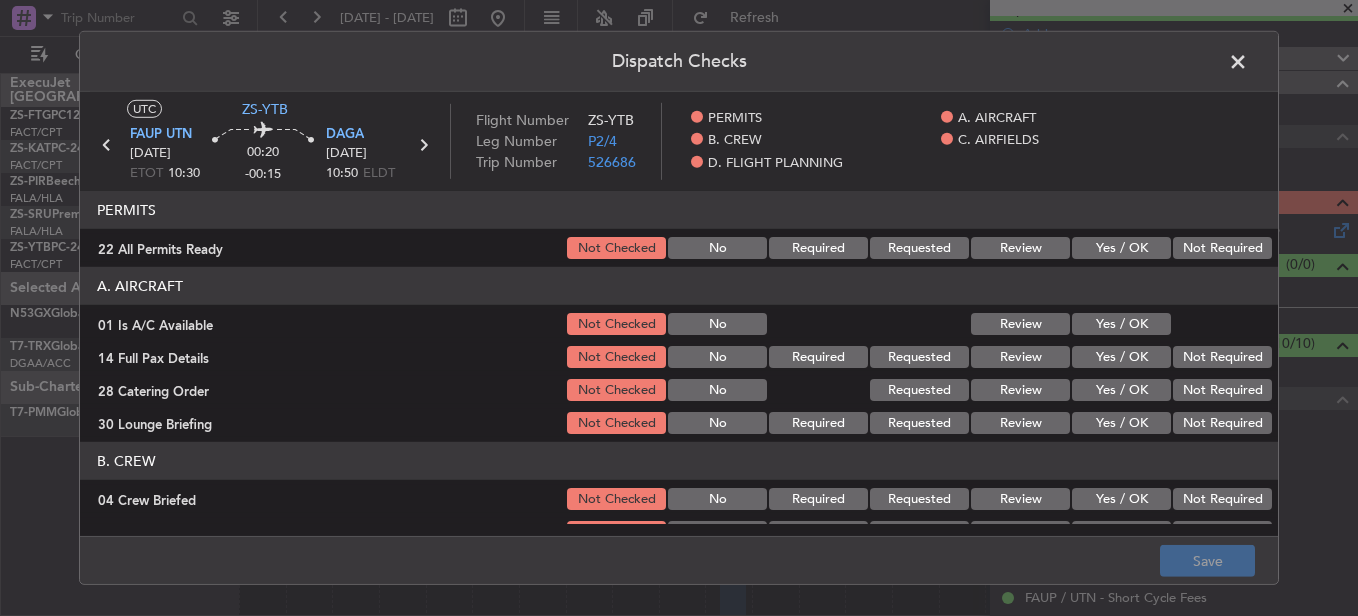 click on "Yes / OK" 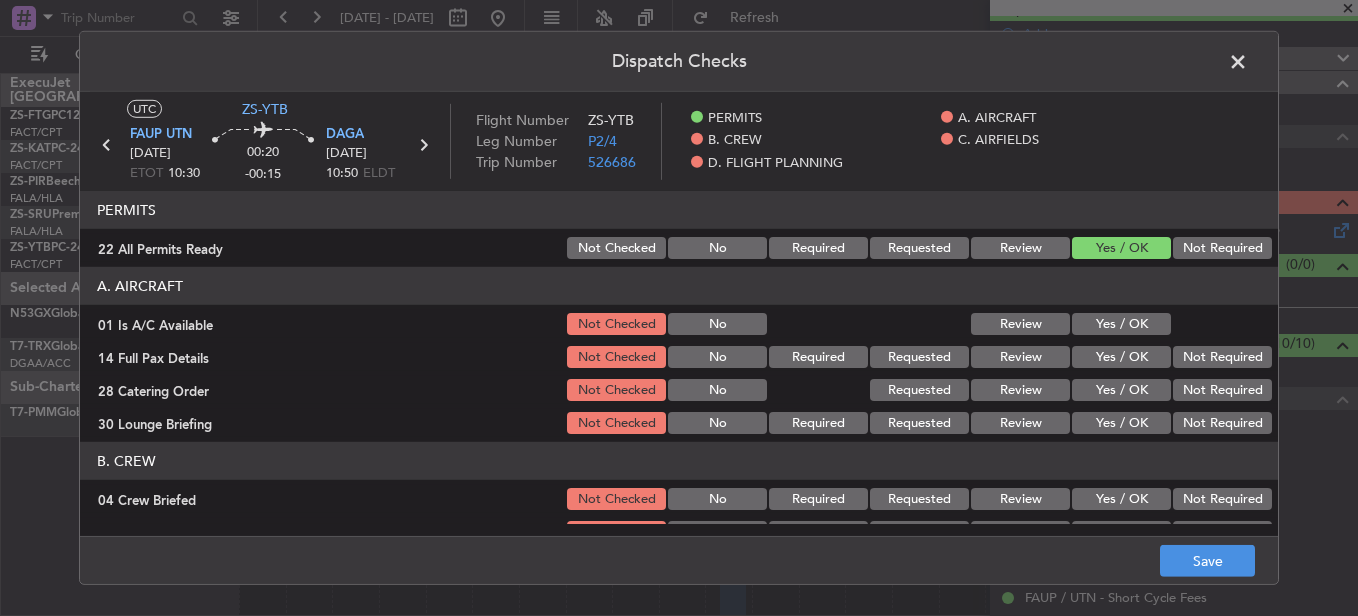 click on "Yes / OK" 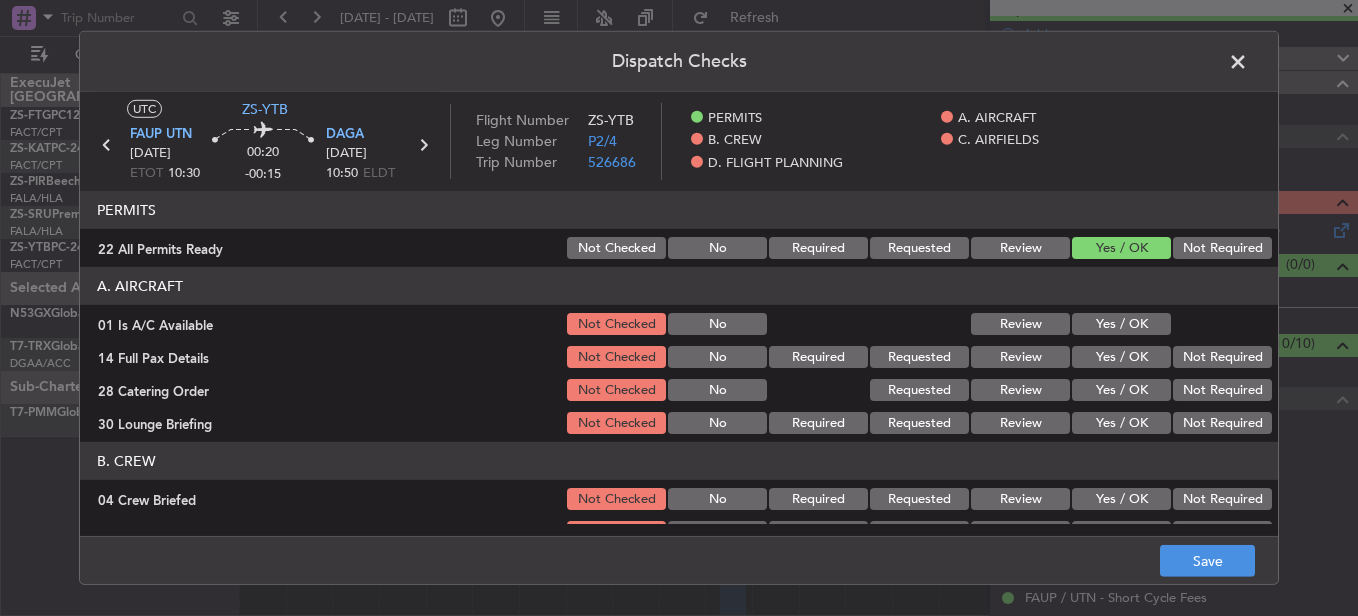 drag, startPoint x: 1196, startPoint y: 249, endPoint x: 1196, endPoint y: 307, distance: 58 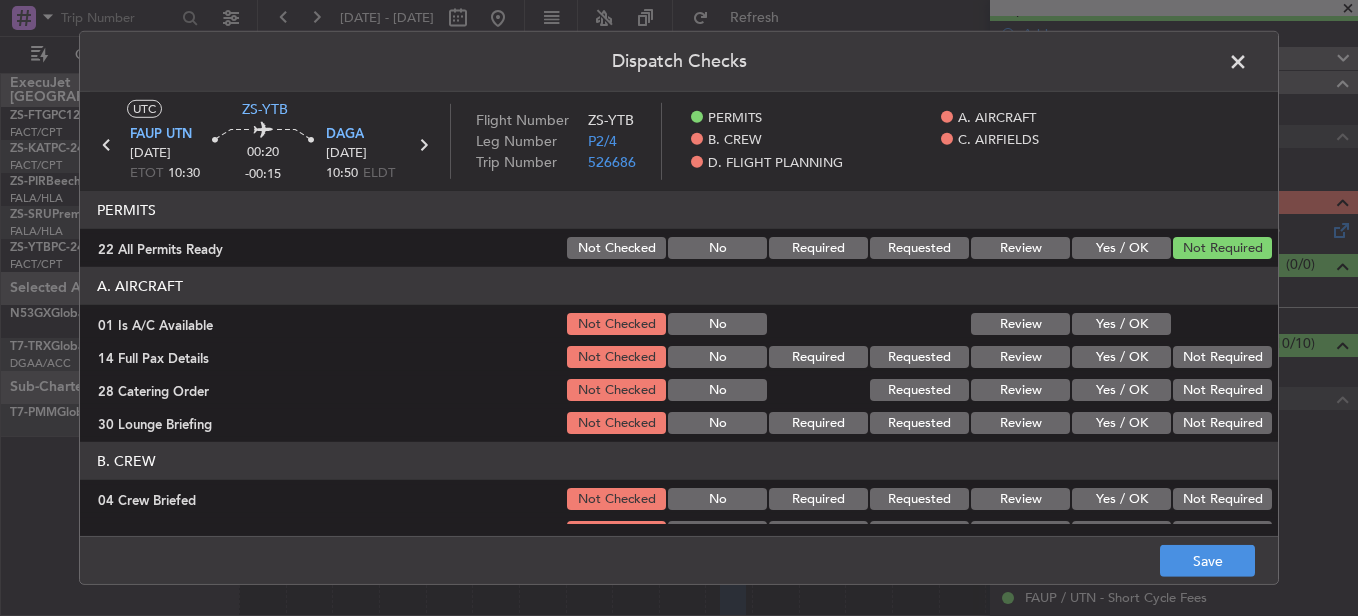 click on "Not Required" 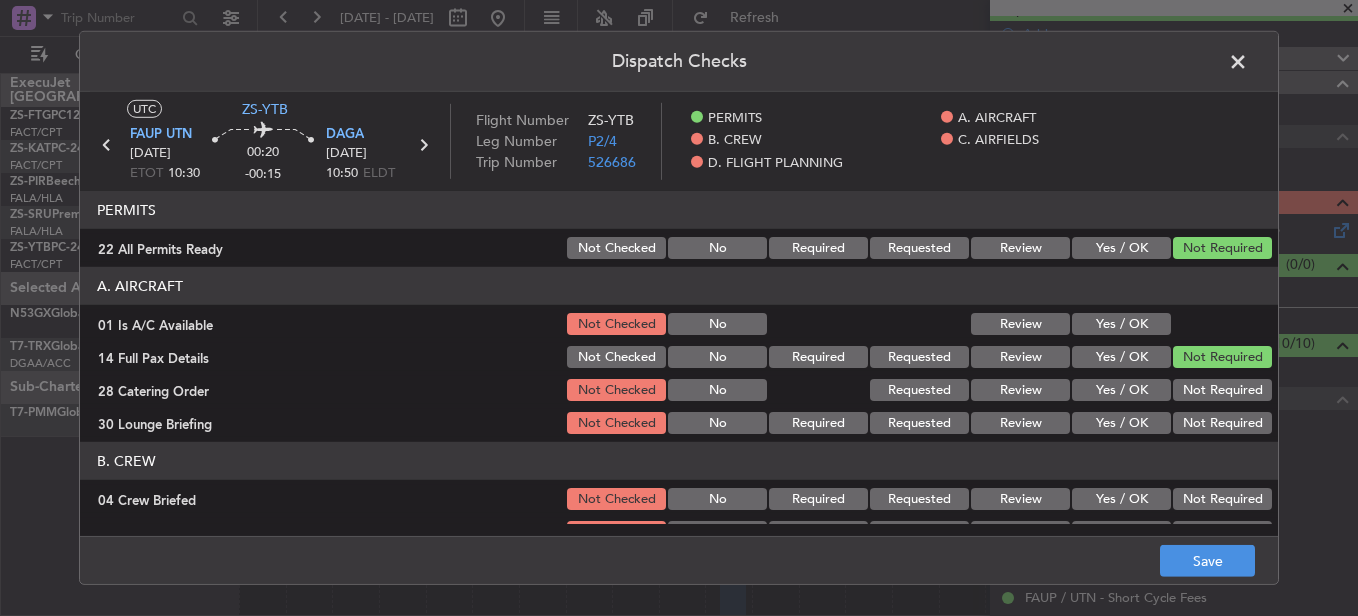 click on "Not Required" 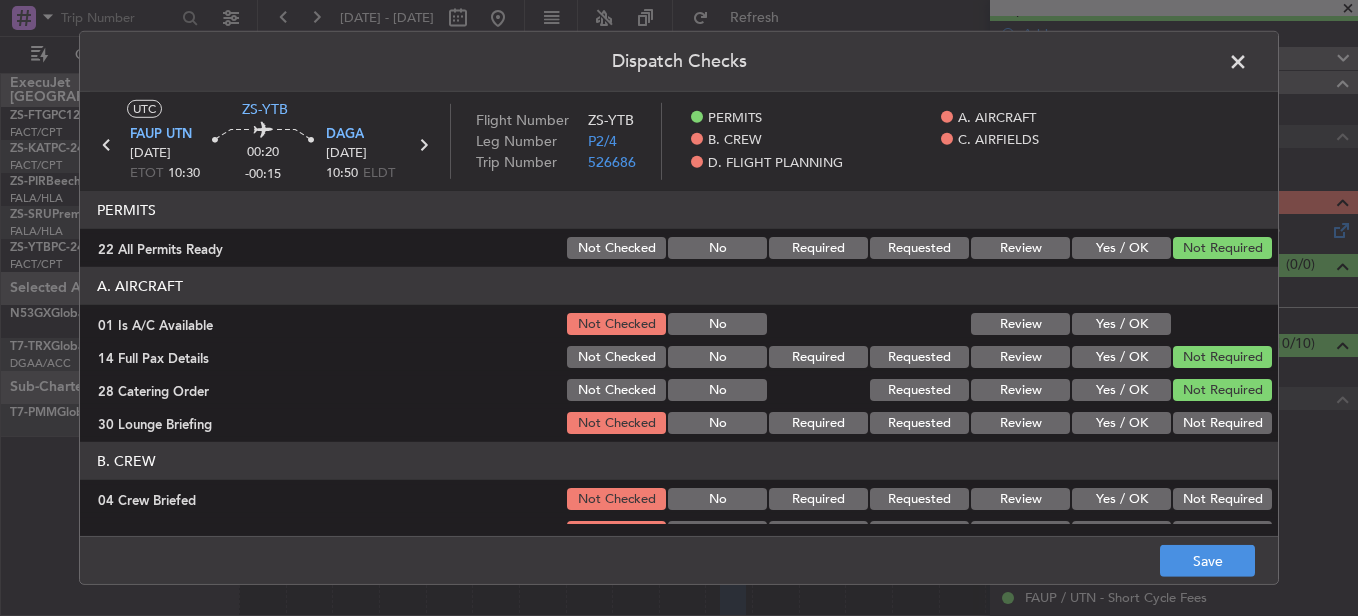 click on "Not Required" 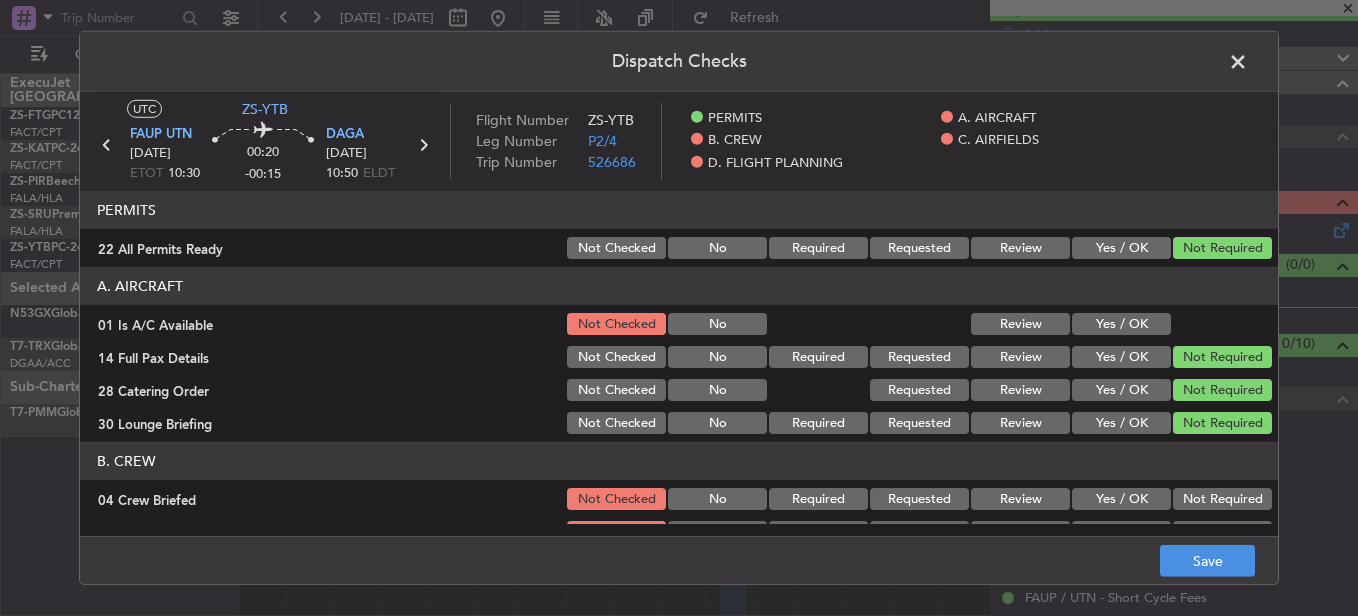 scroll, scrollTop: 100, scrollLeft: 0, axis: vertical 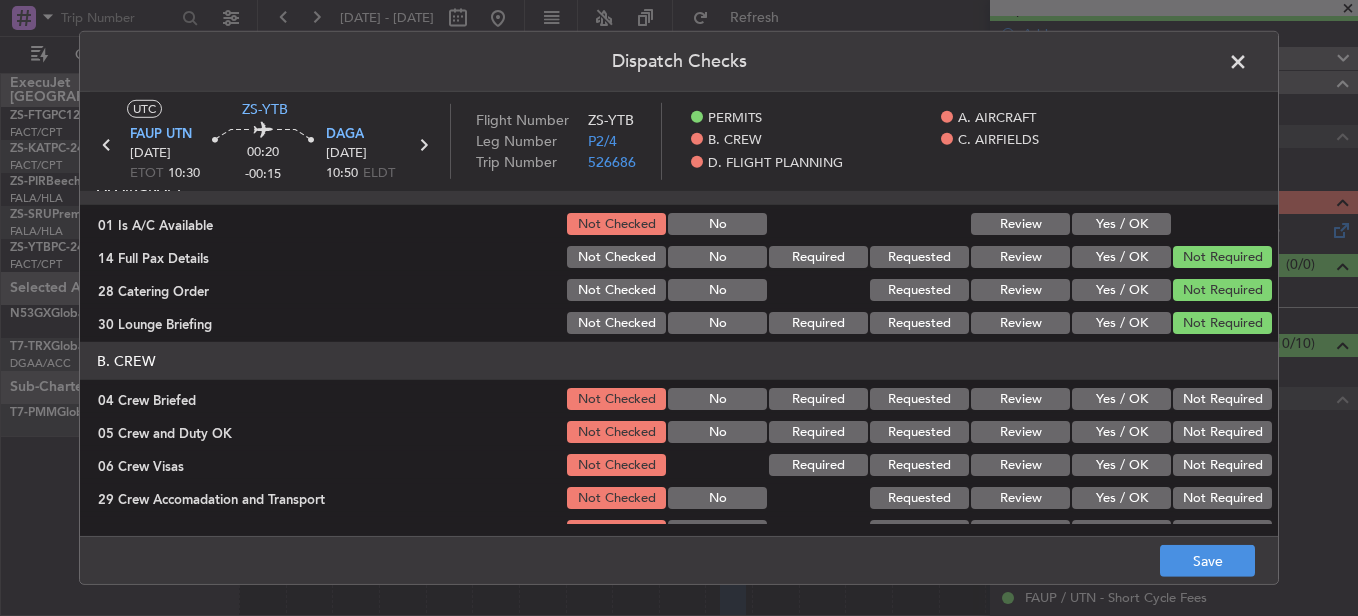 click on "B. CREW   04 Crew Briefed  Not Checked No Required Requested Review Yes / OK Not Required  05 Crew and Duty OK  Not Checked No Required Requested Review Yes / OK Not Required  06 Crew Visas  Not Checked Required Requested Review Yes / OK Not Required  29 Crew Accomadation and Transport  Not Checked No Requested Review Yes / OK Not Required  31 Money Order  Not Checked No Requested Review Yes / OK Not Required  Notify Crew of Schedule  Not Checked No Review Yes / OK Not Required" 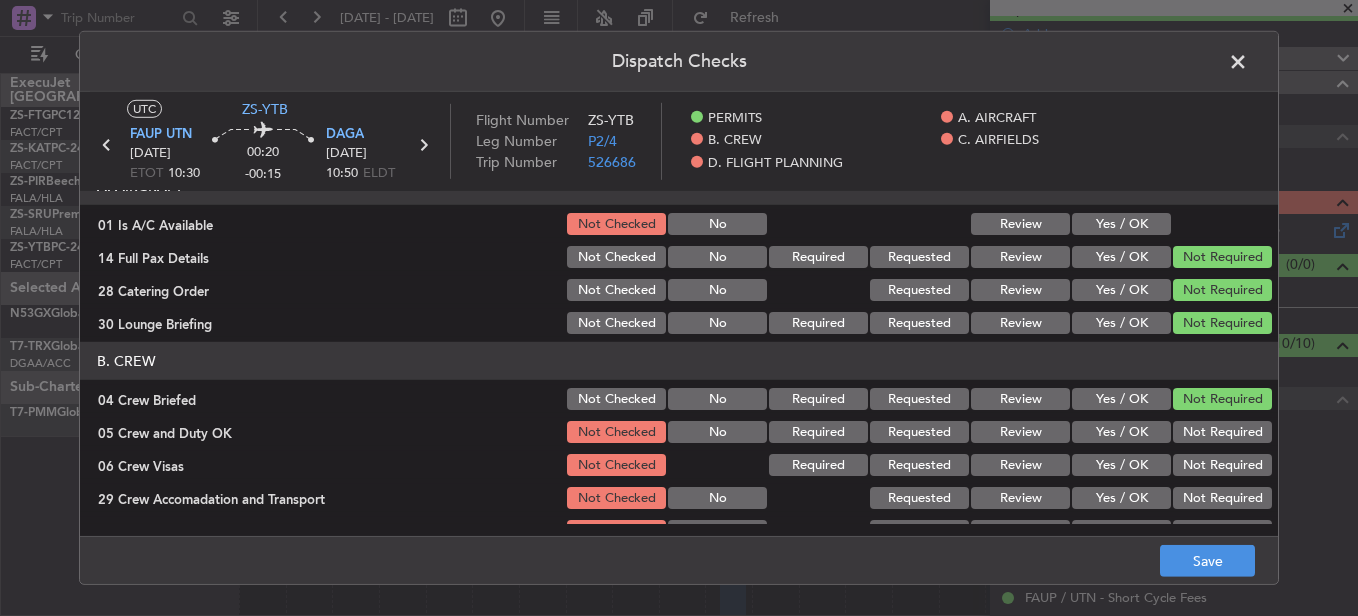 click on "Not Required" 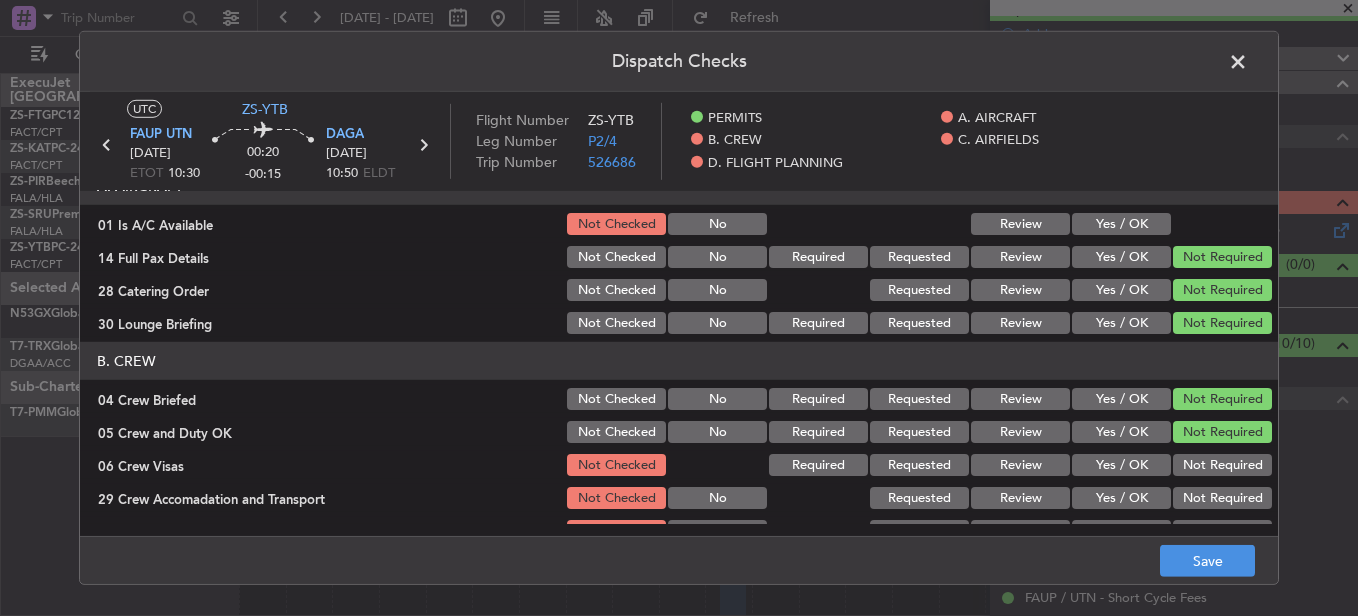 click on "Not Required" 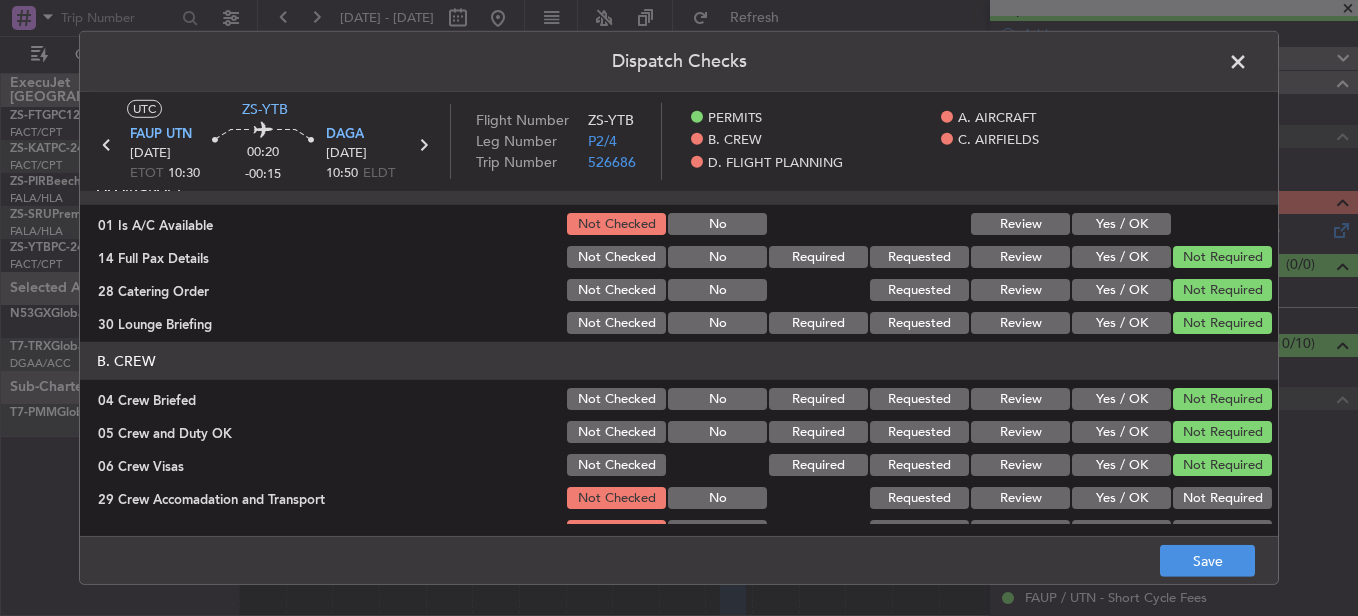 click on "Not Required" 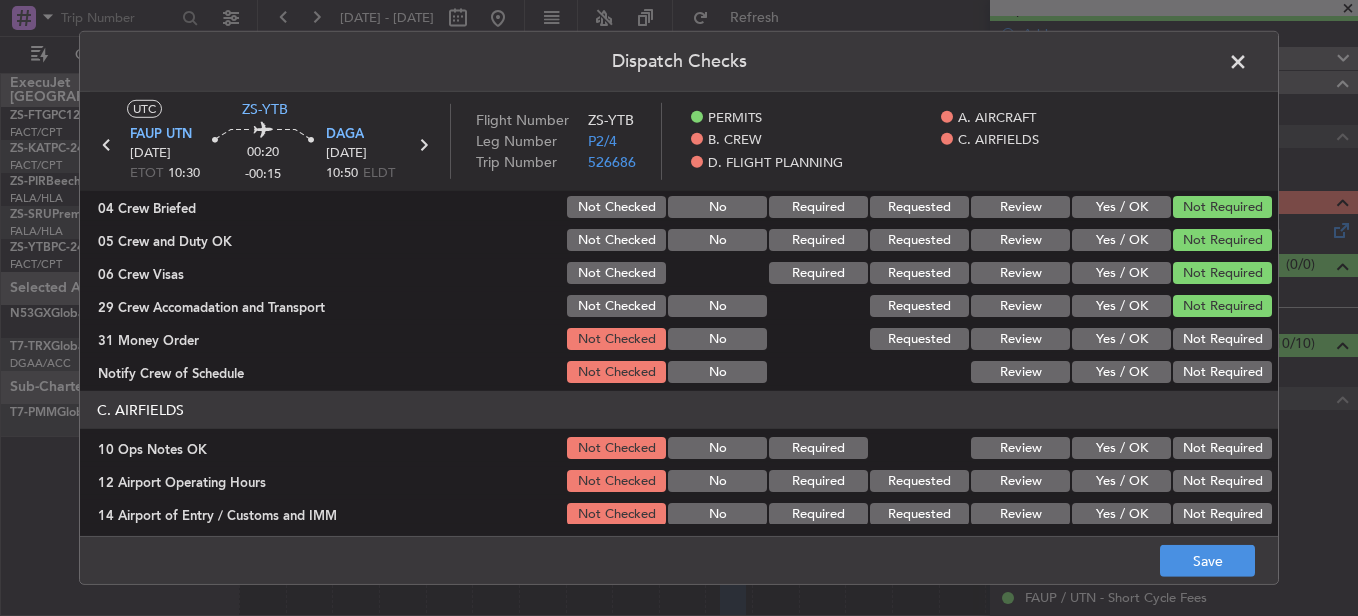 scroll, scrollTop: 300, scrollLeft: 0, axis: vertical 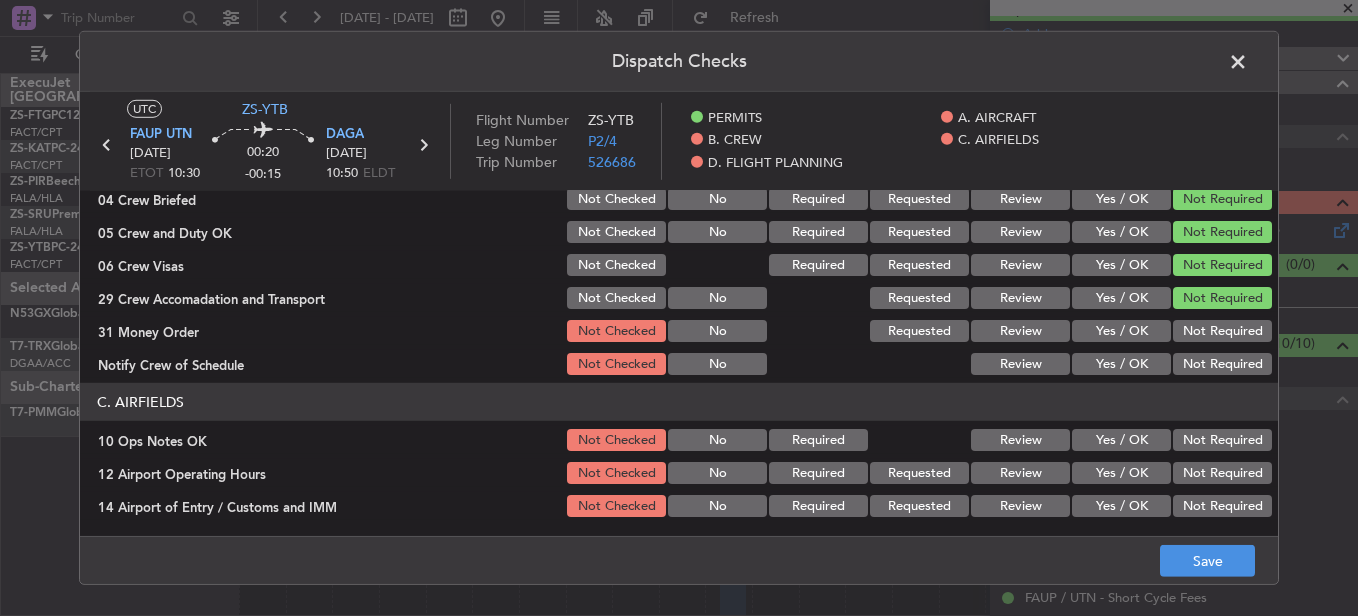 click on "Not Required" 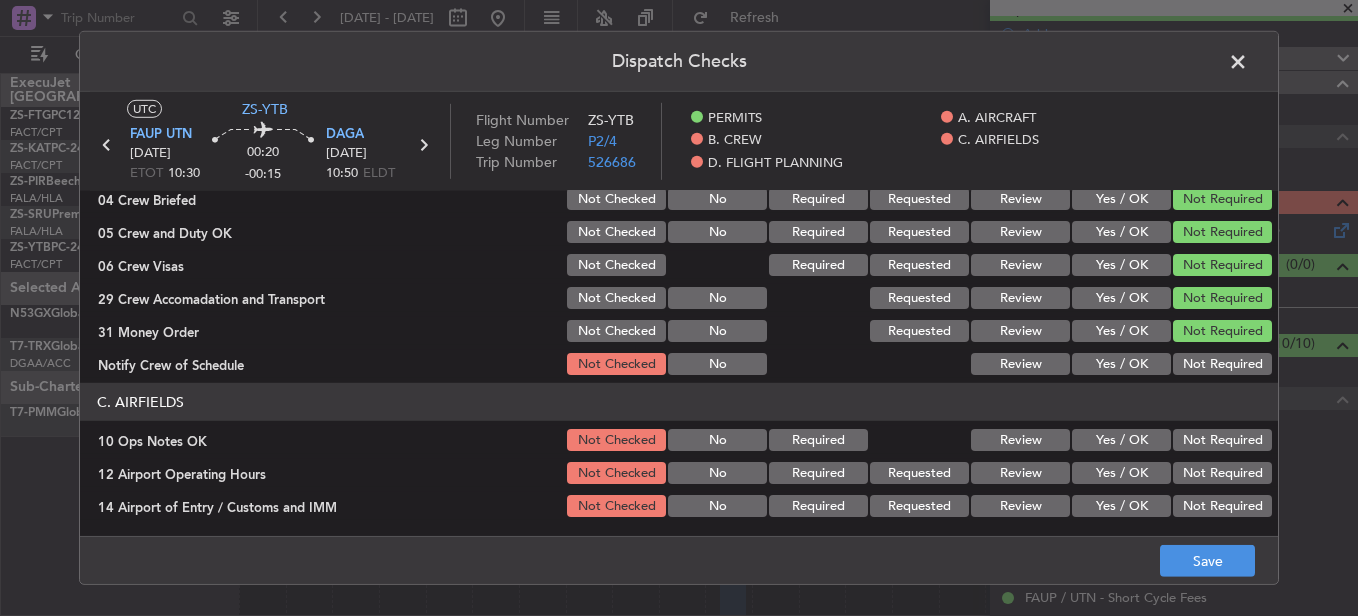 click on "Not Required" 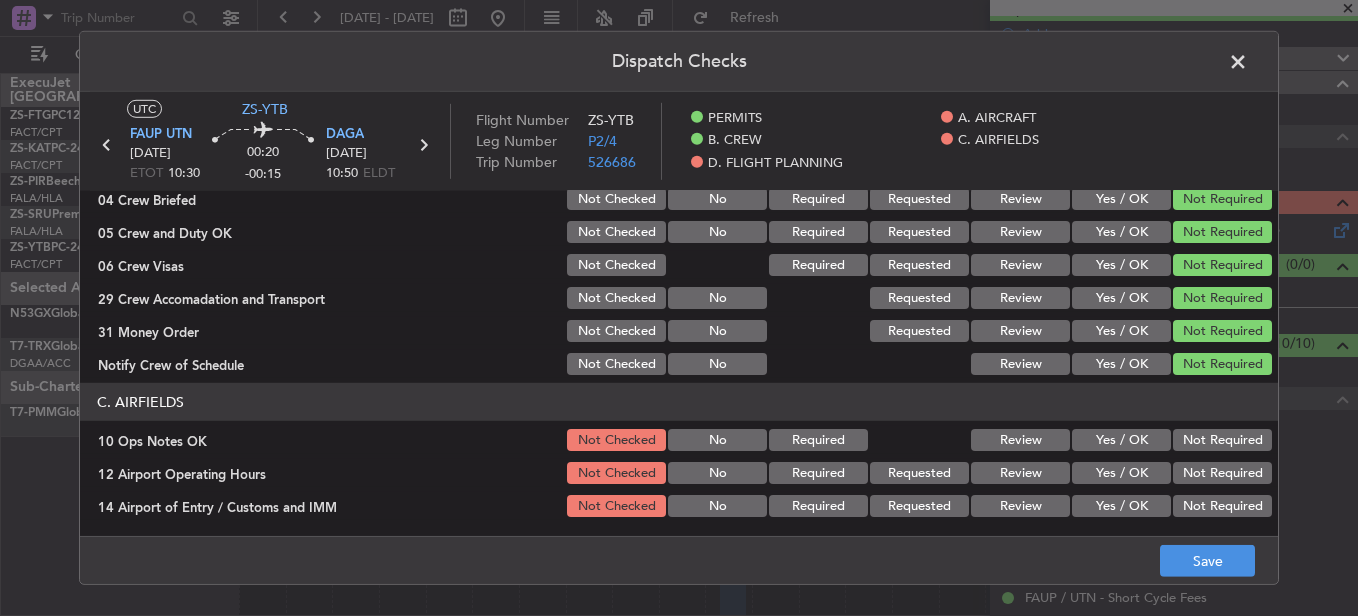 click on "Not Required" 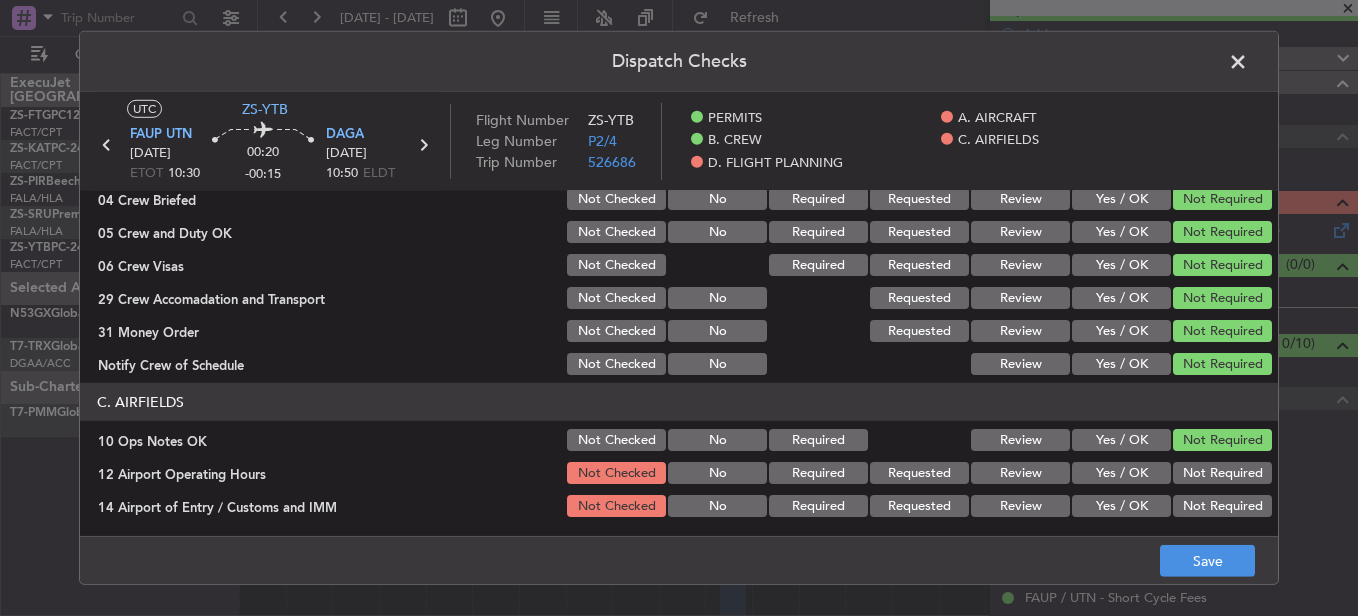 click on "Not Required" 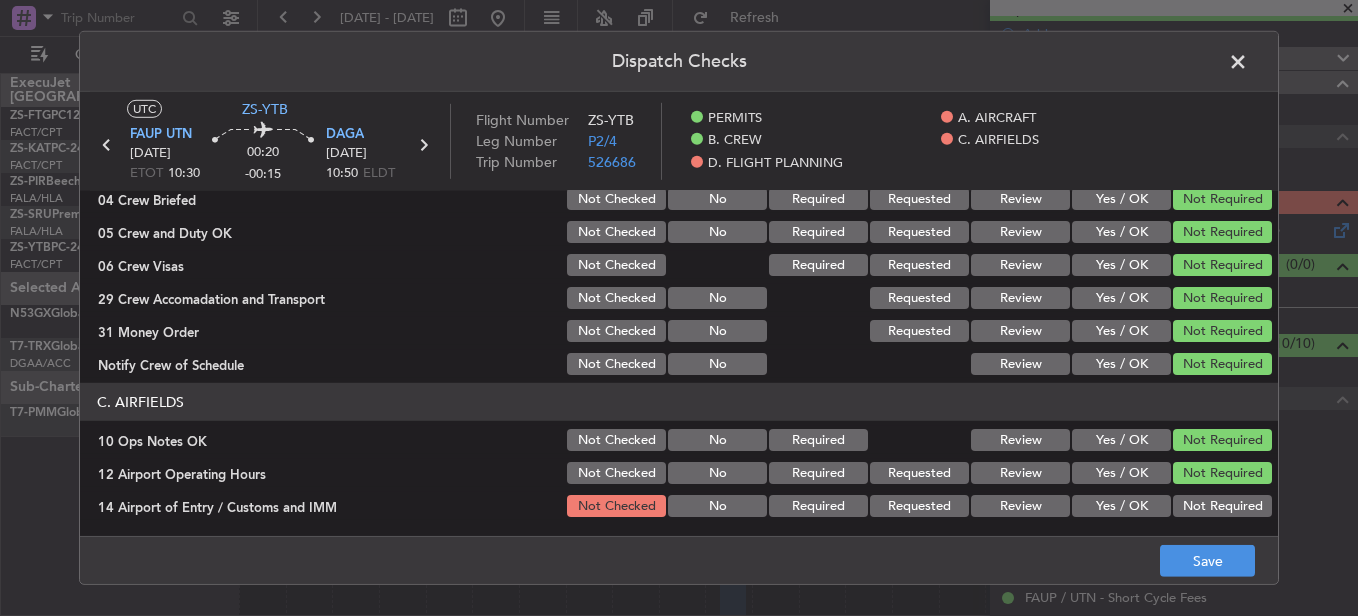 click on "Not Required" 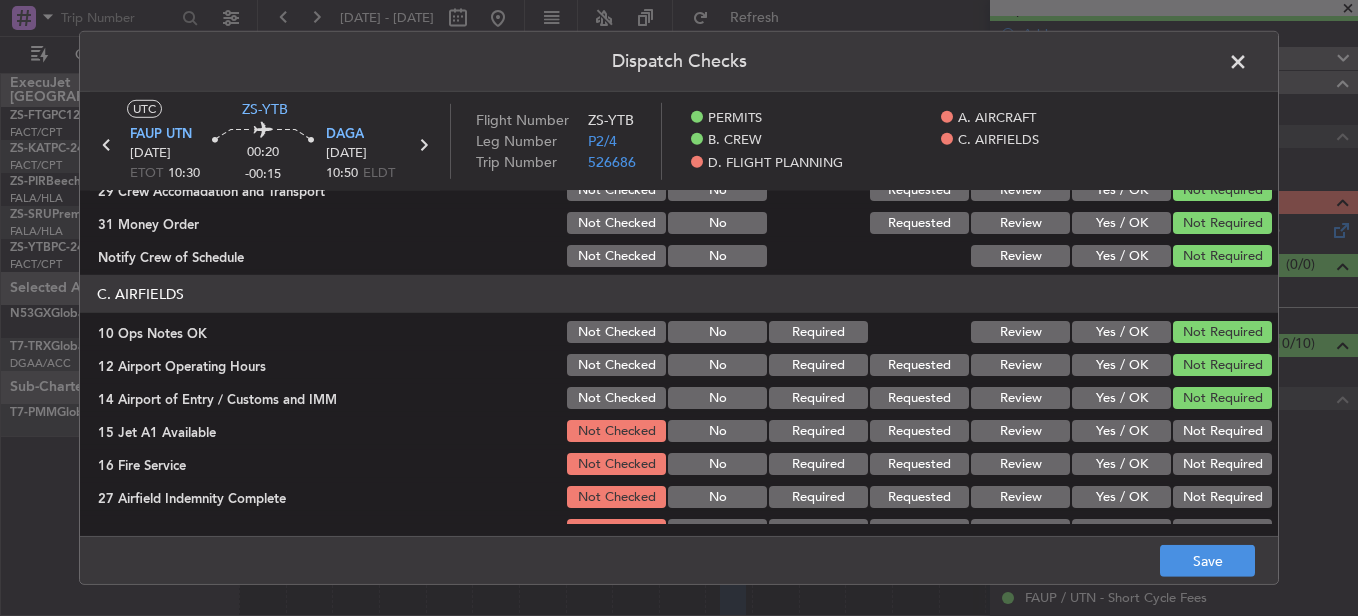 scroll, scrollTop: 542, scrollLeft: 0, axis: vertical 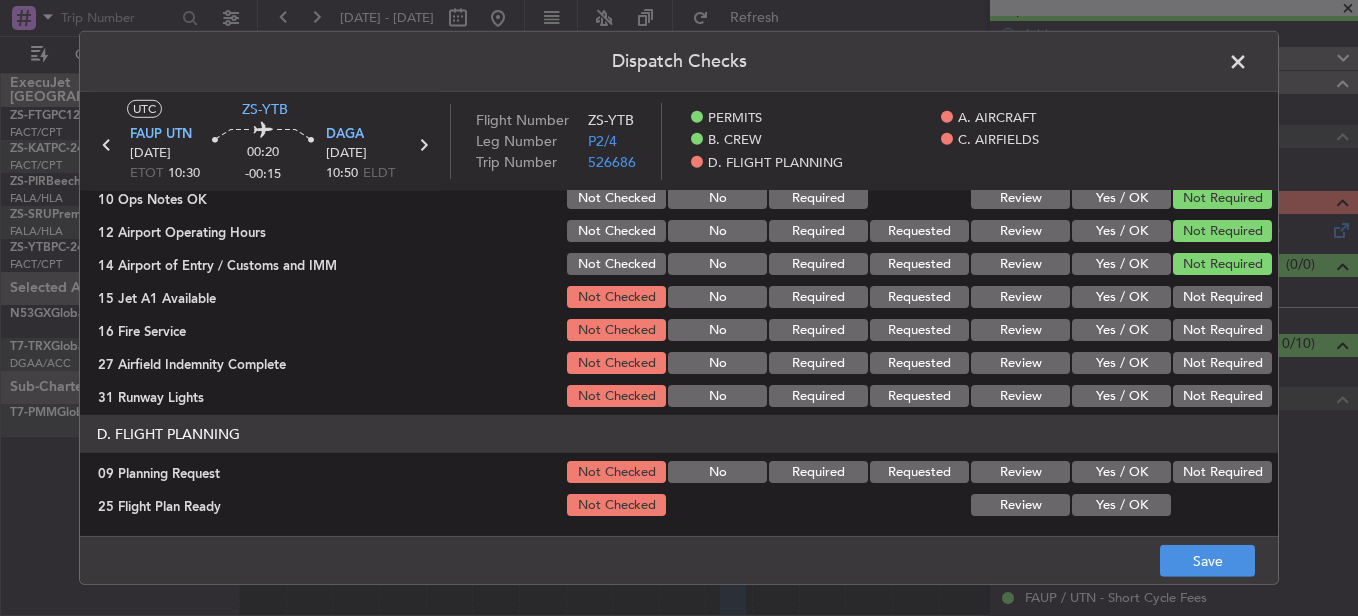 click on "Not Required" 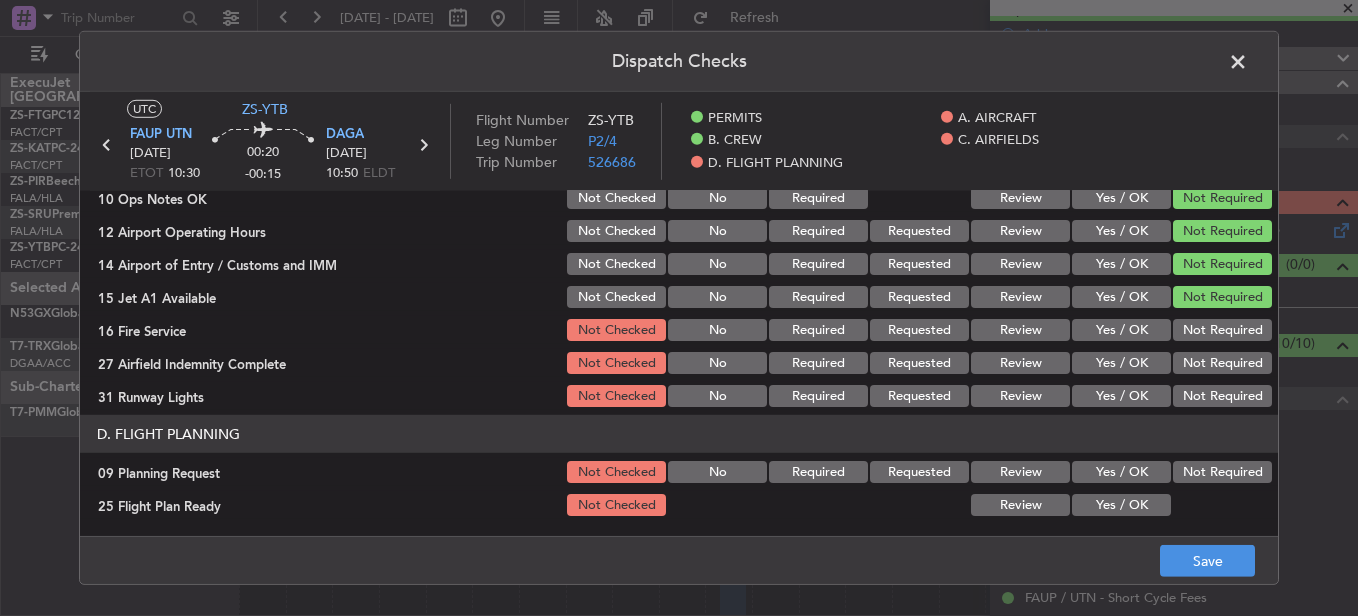 click on "Not Required" 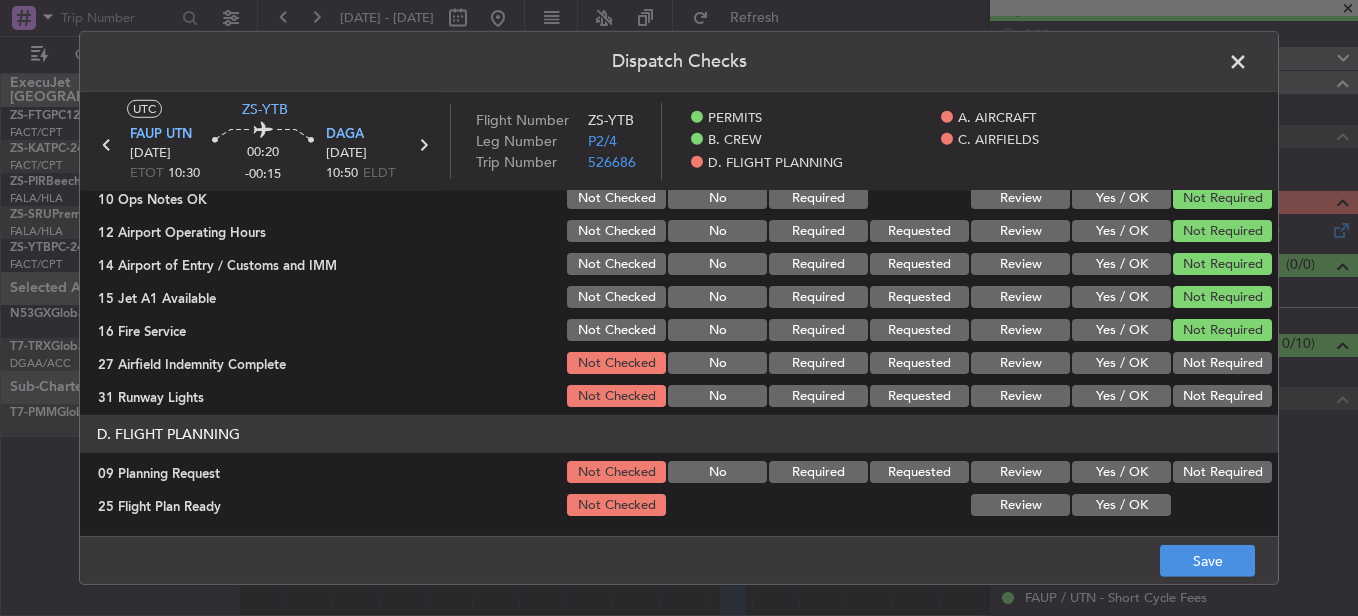 click on "Not Required" 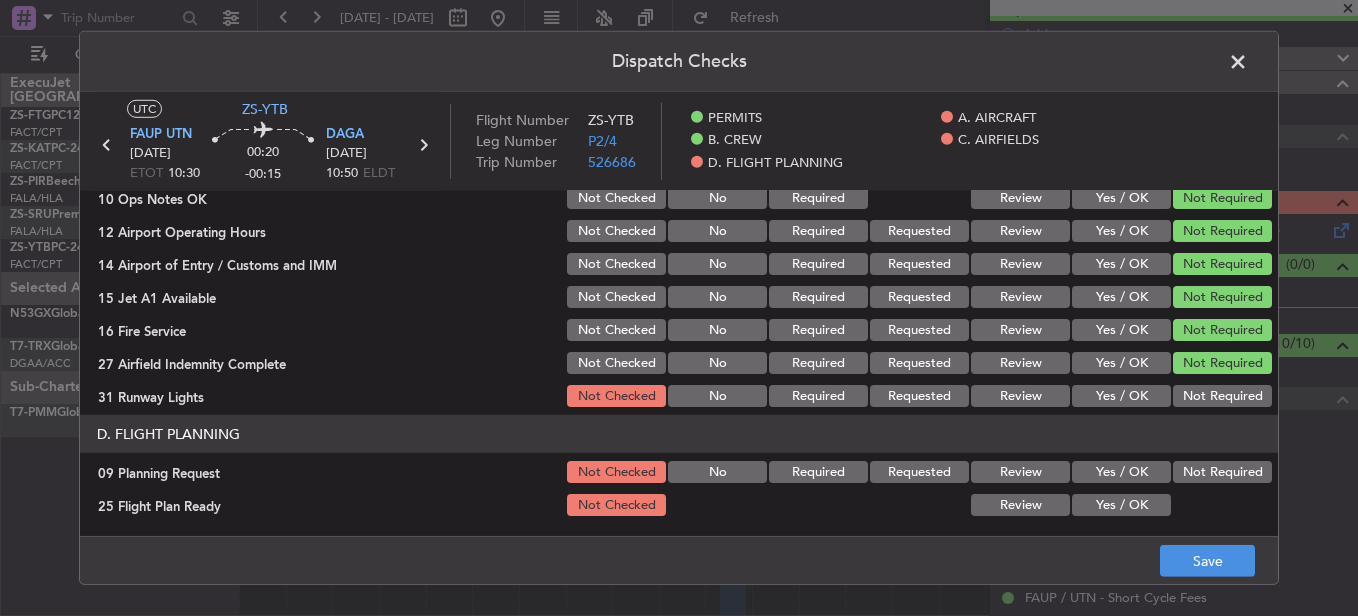 click on "Not Required" 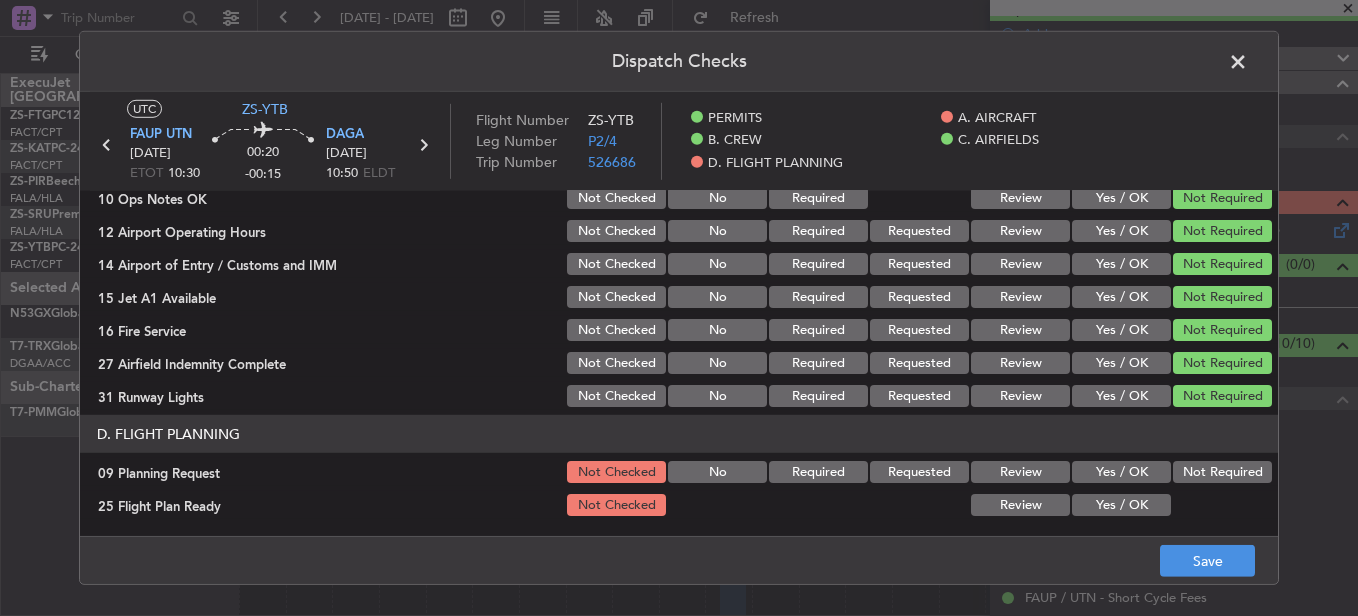 click on "Not Required" 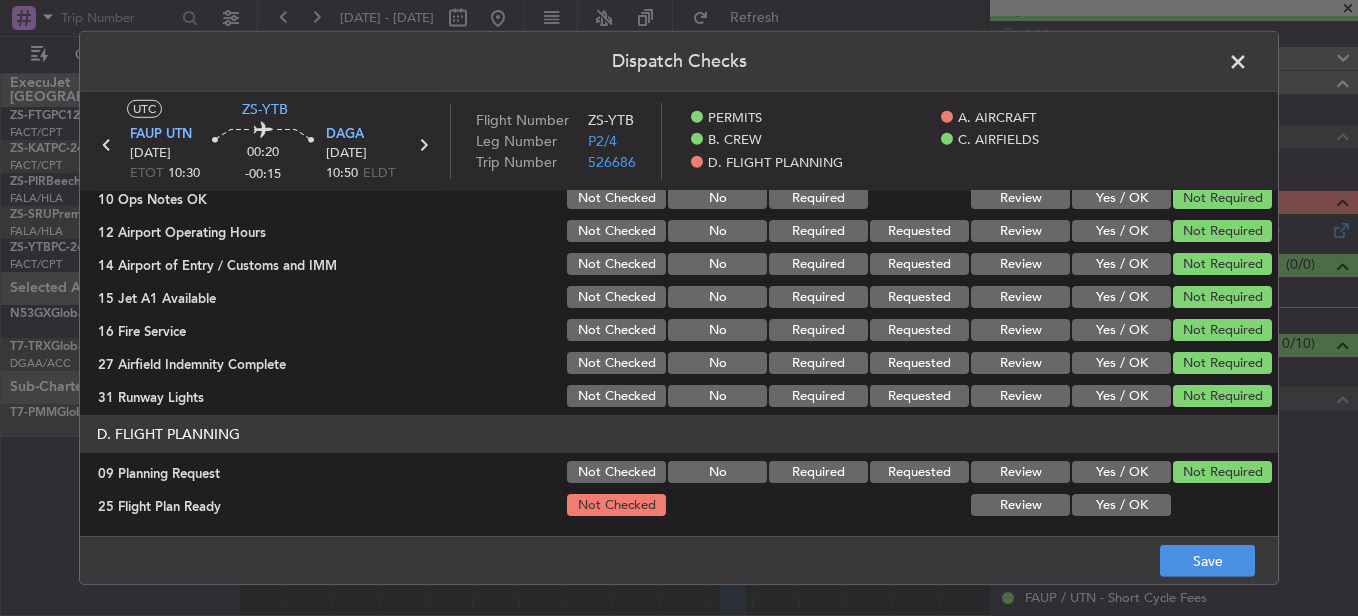 click on "Yes / OK" 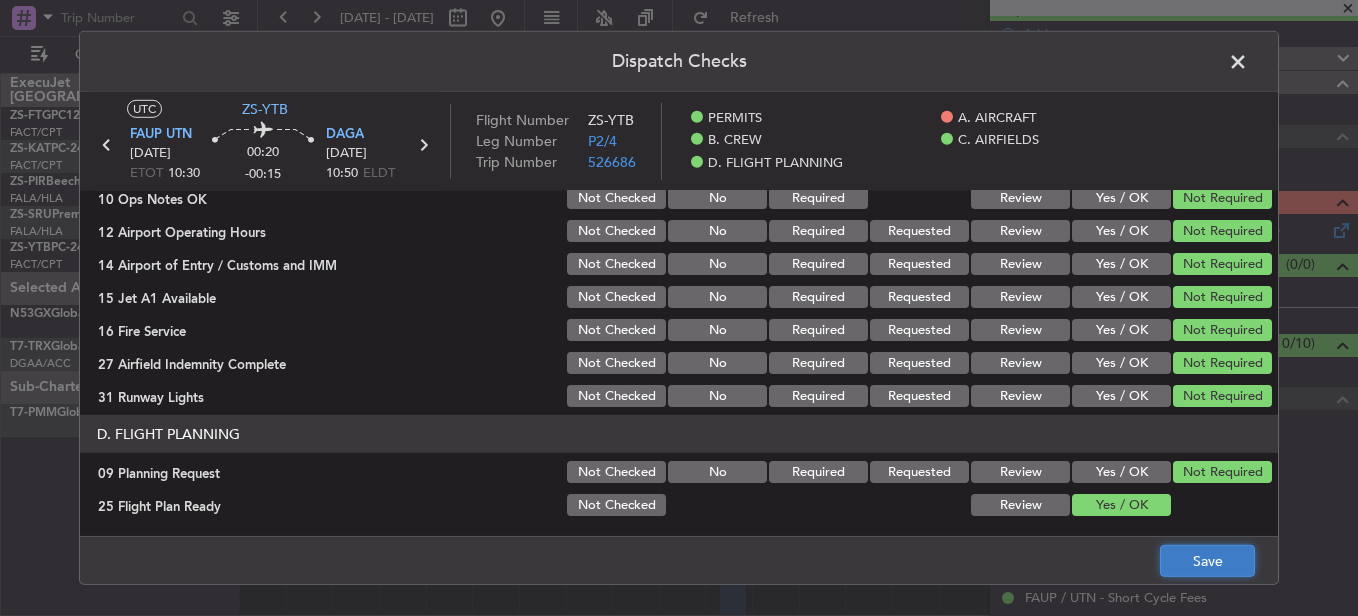 click on "Save" 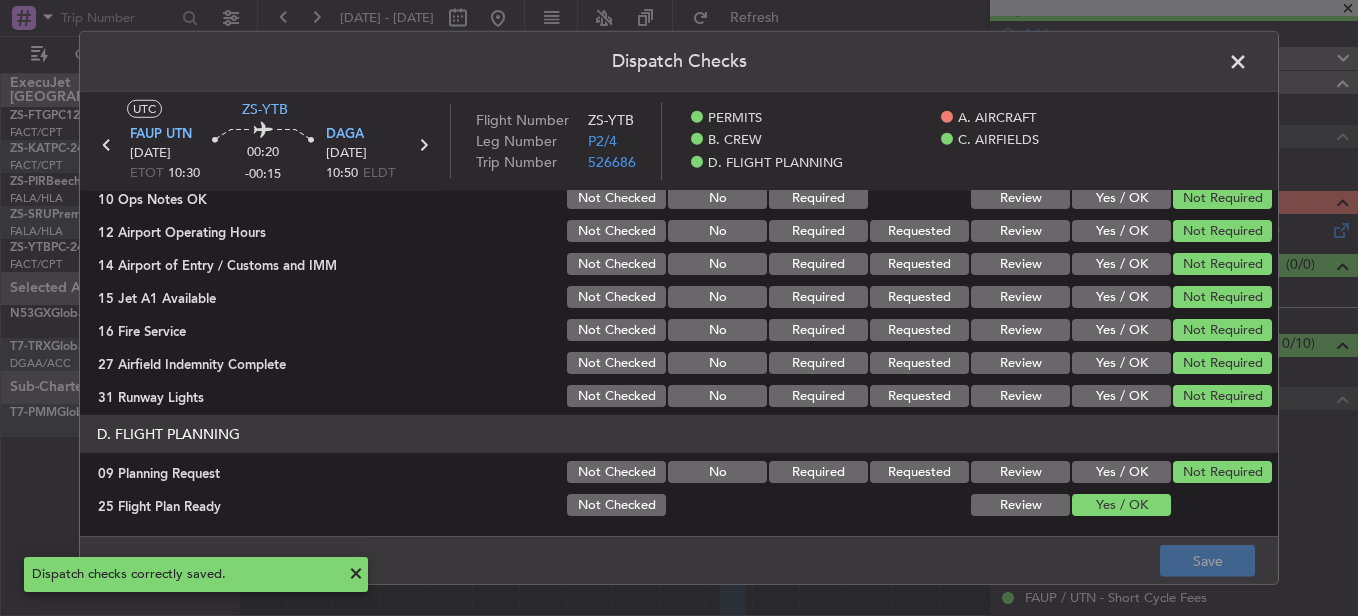 click 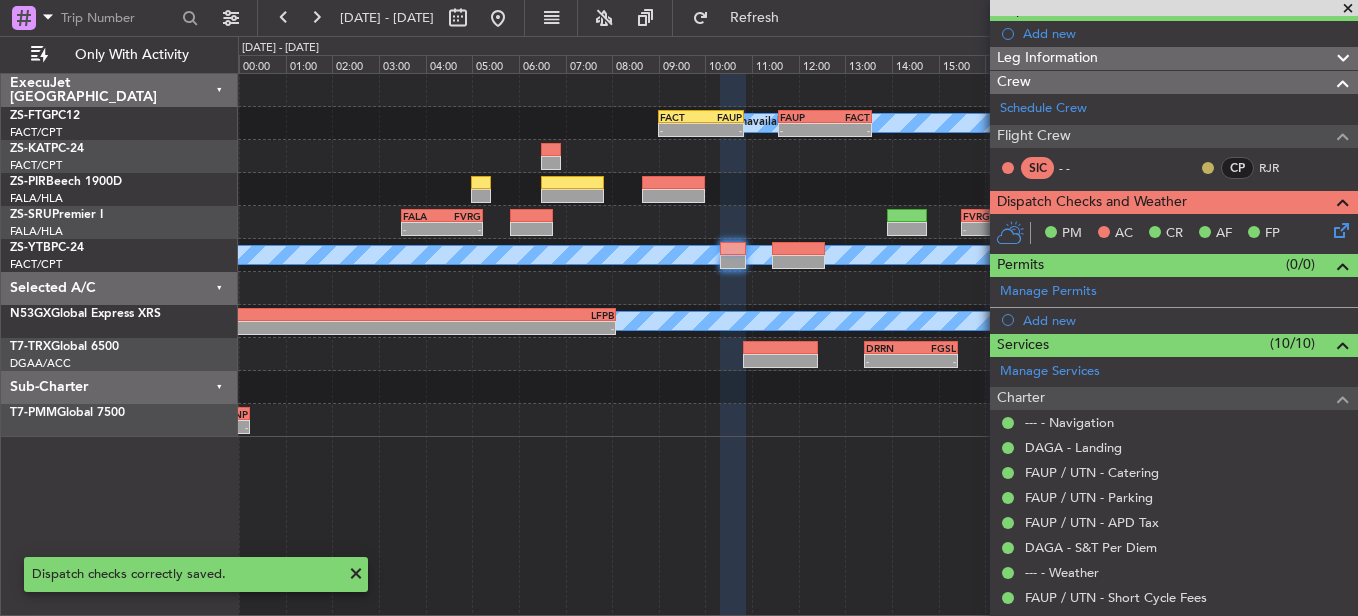 click 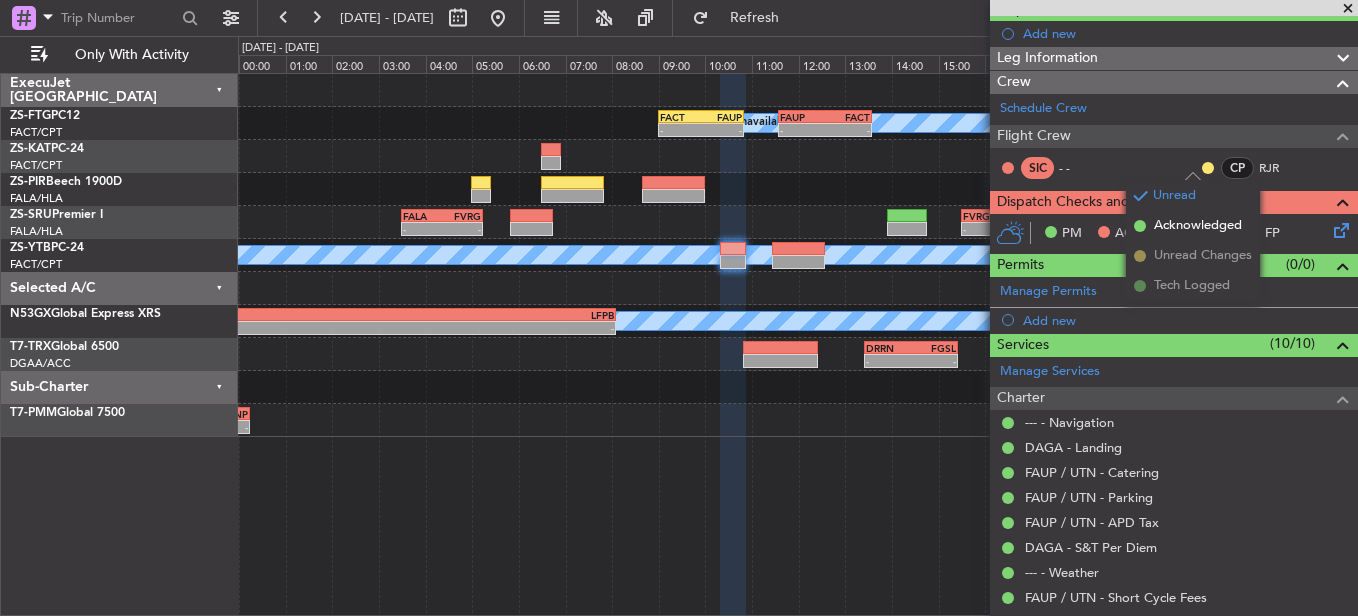 click 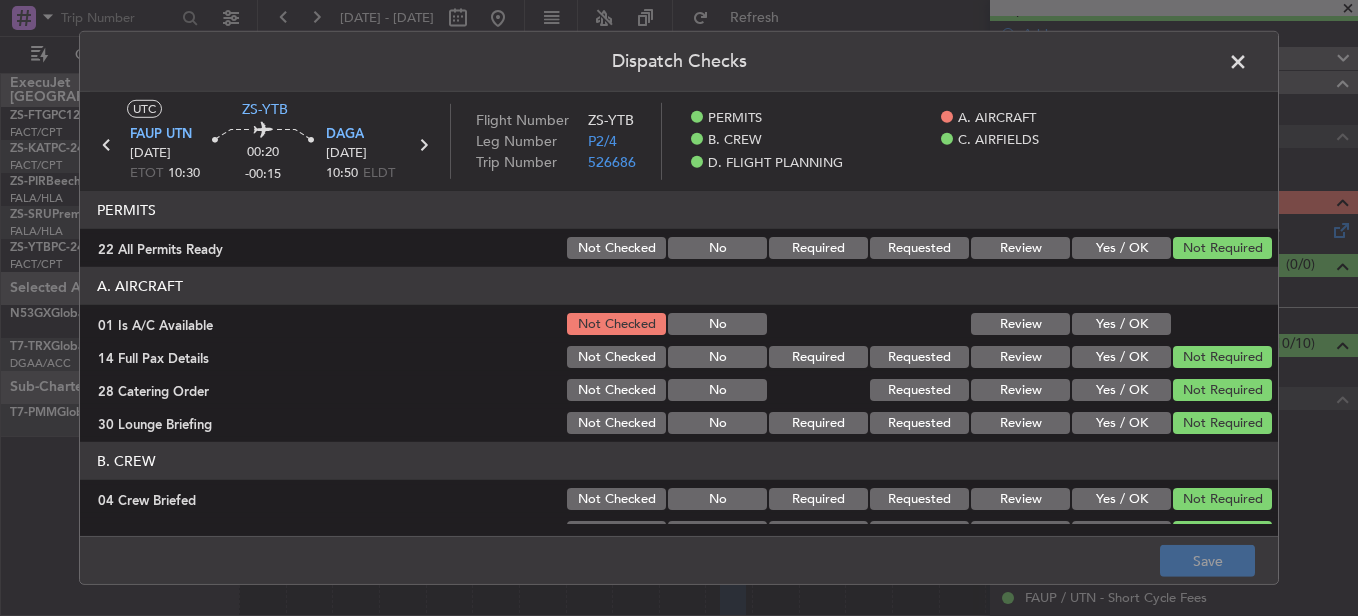 click on "Yes / OK" 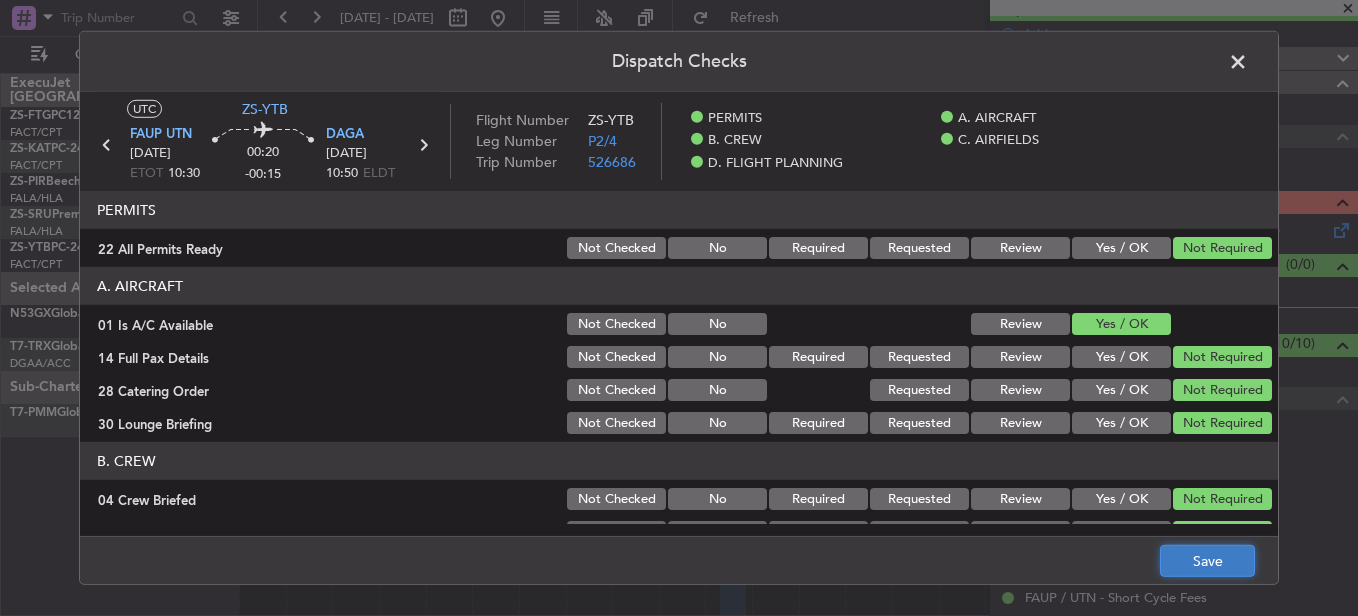 click on "Save" 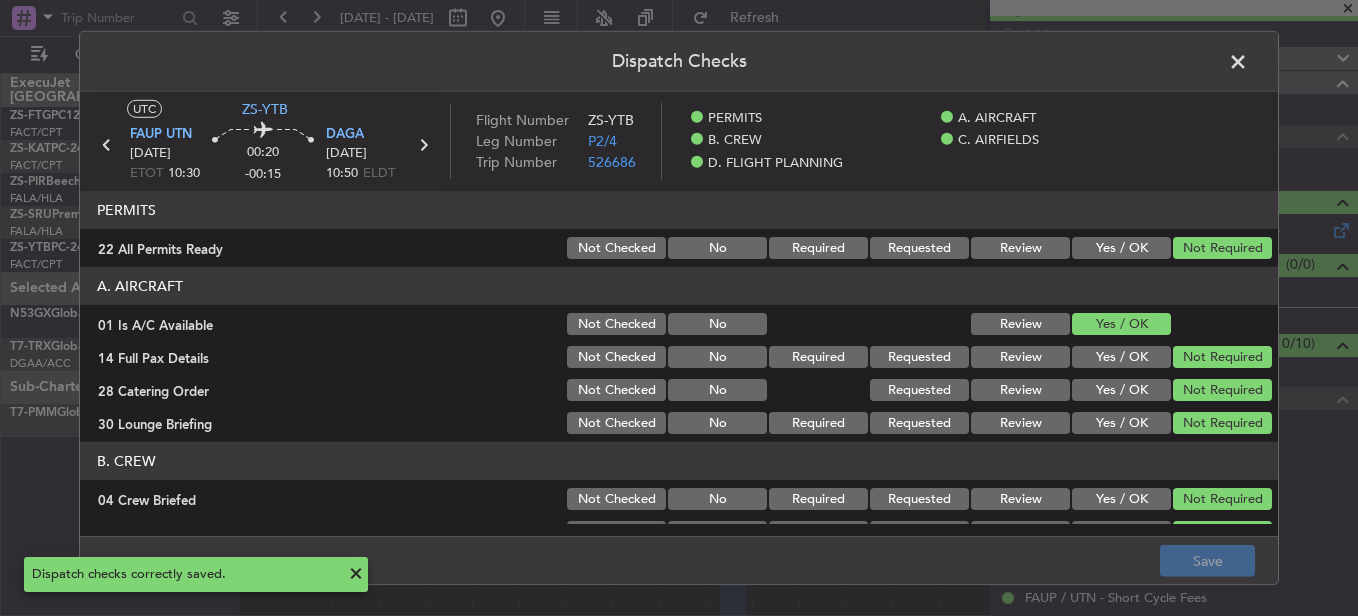 click 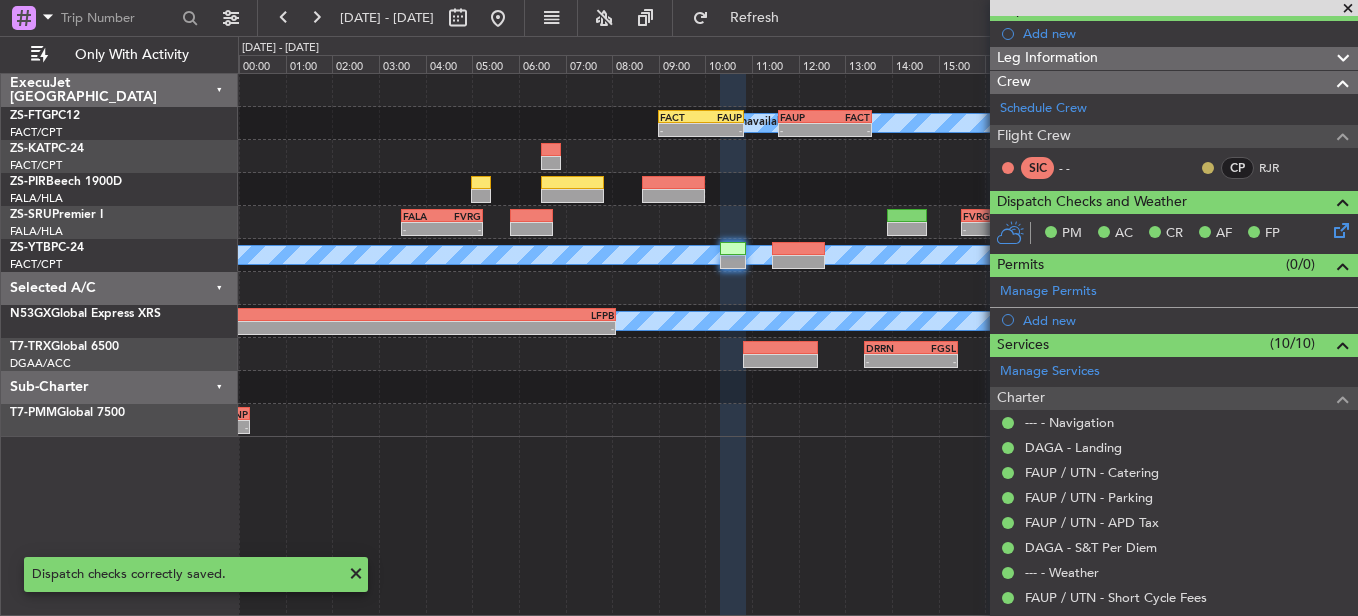 click 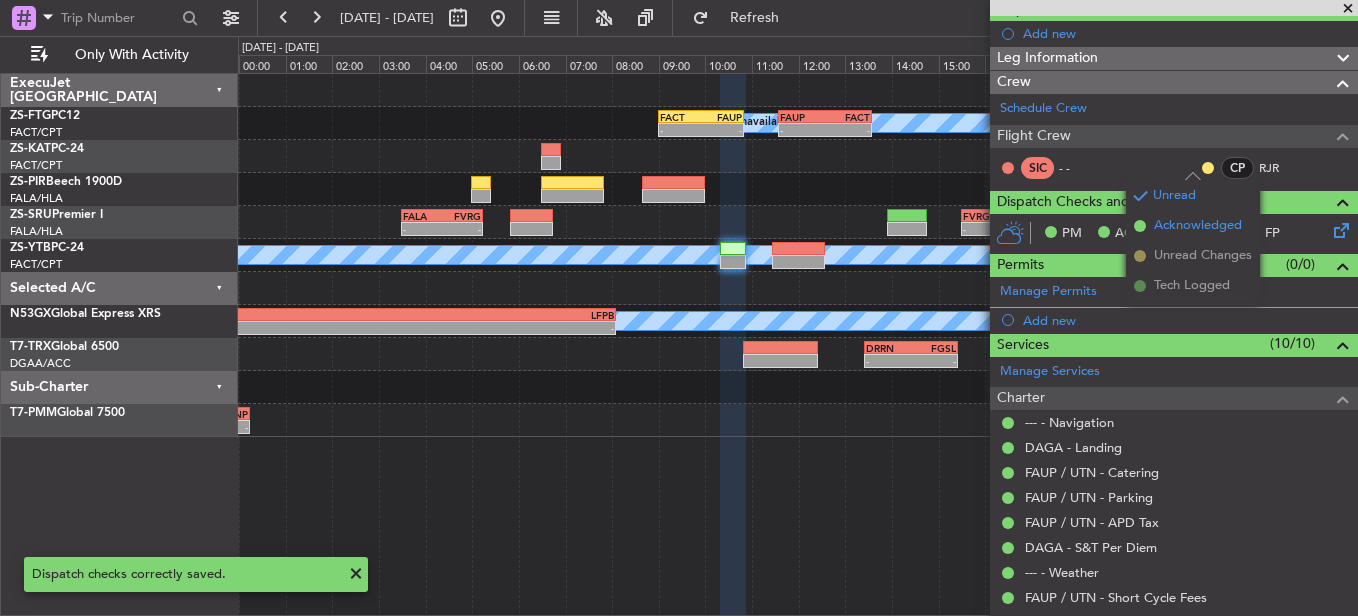 click on "Acknowledged" at bounding box center (1198, 226) 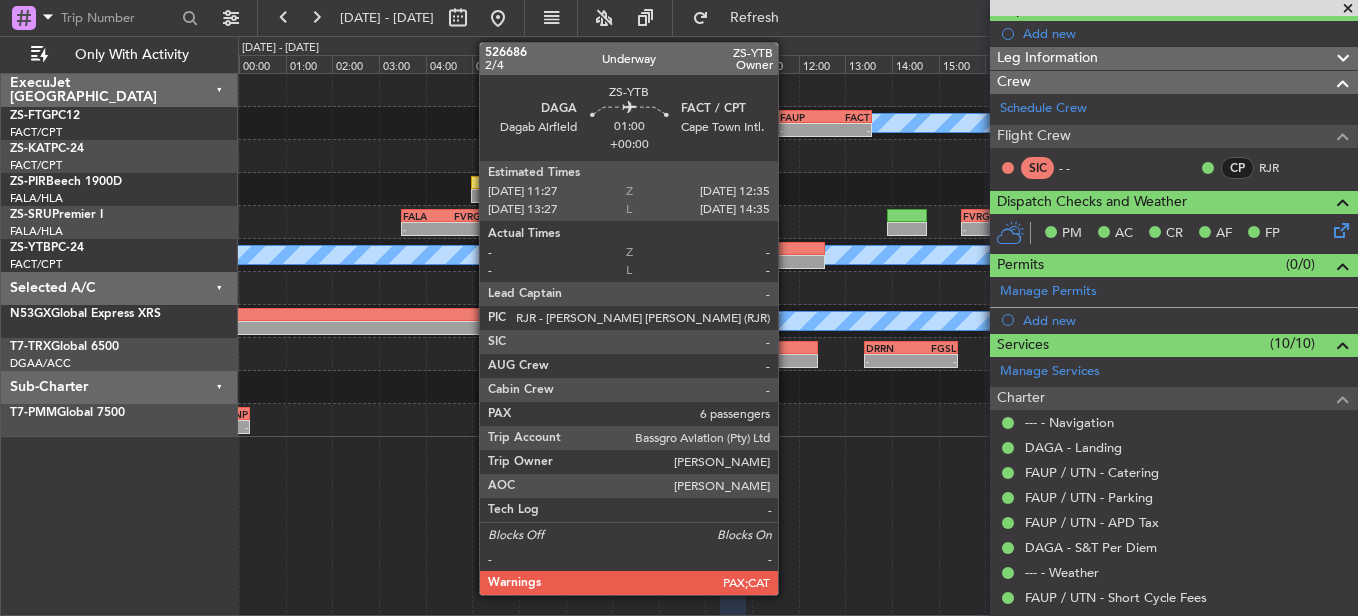 click 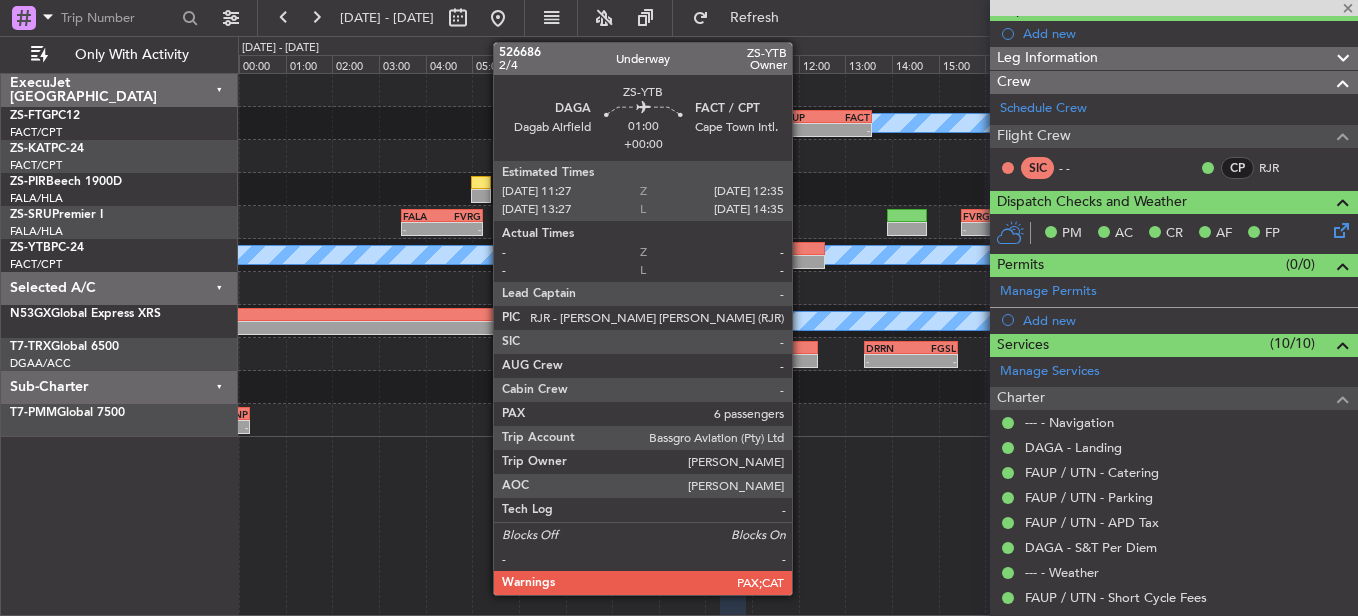 type 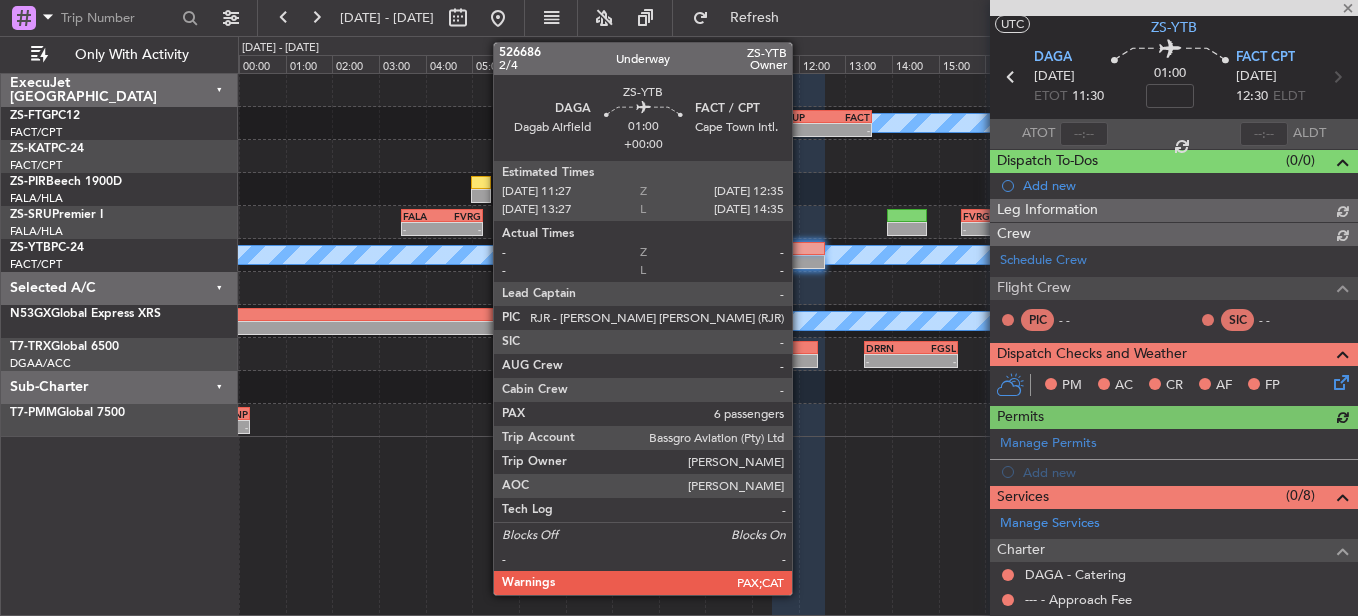 scroll, scrollTop: 198, scrollLeft: 0, axis: vertical 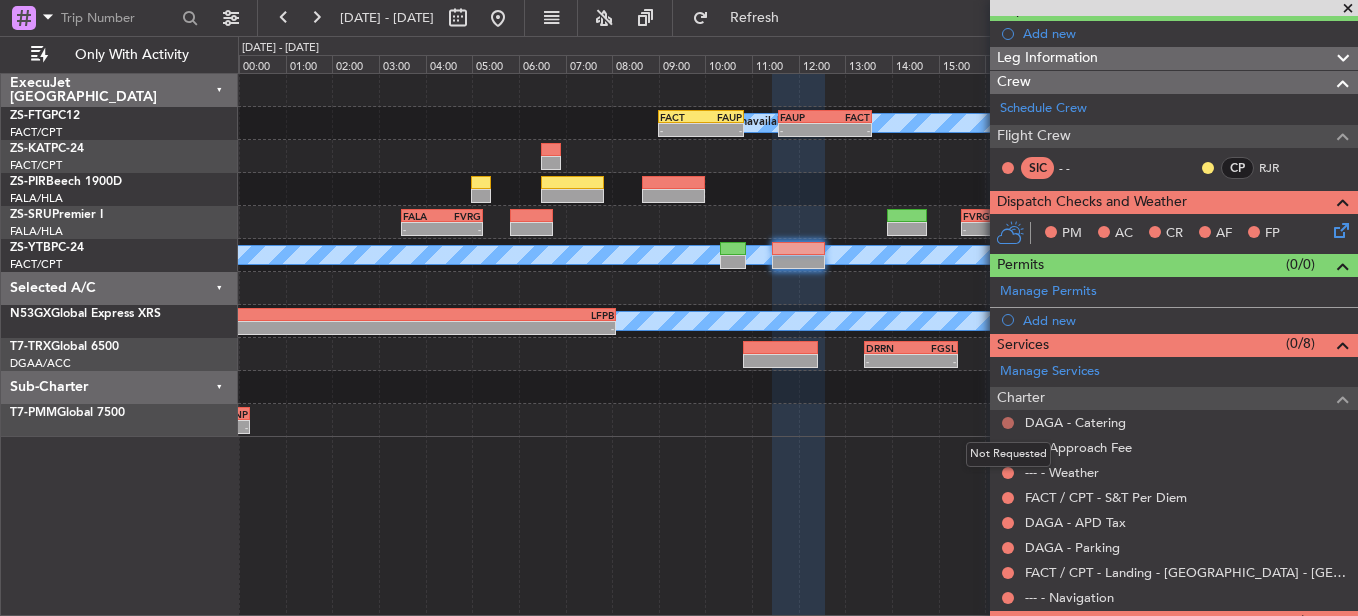 click at bounding box center [1008, 423] 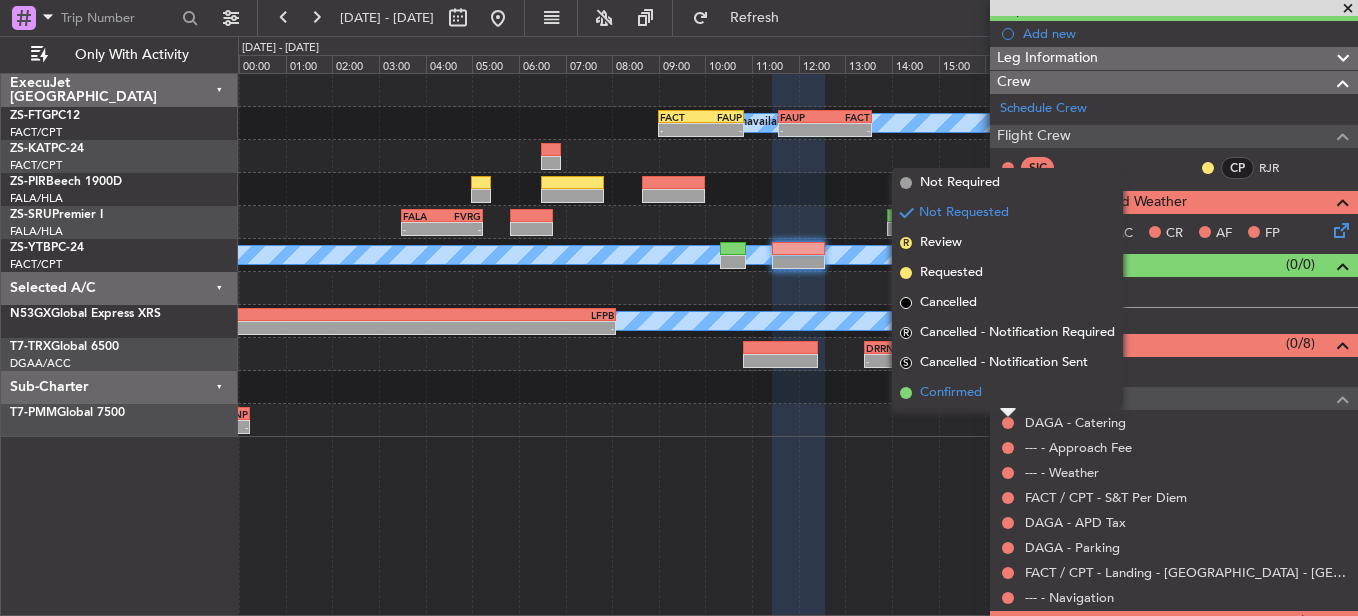 click on "Confirmed" at bounding box center (1007, 393) 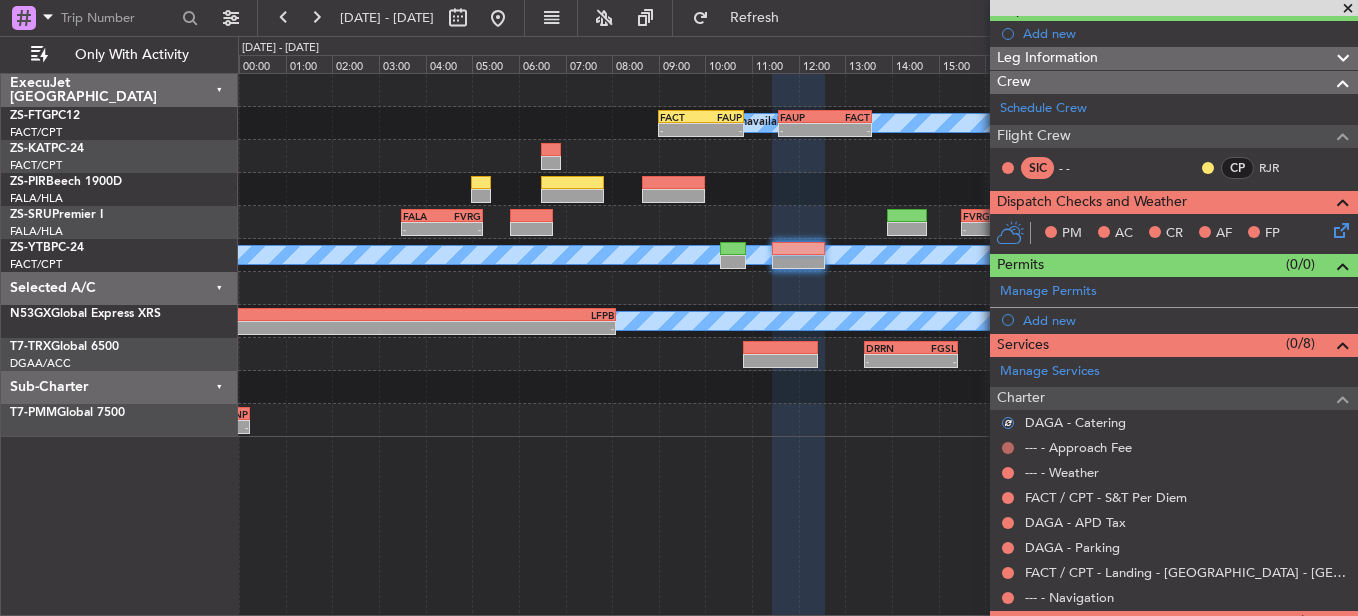 click at bounding box center (1008, 448) 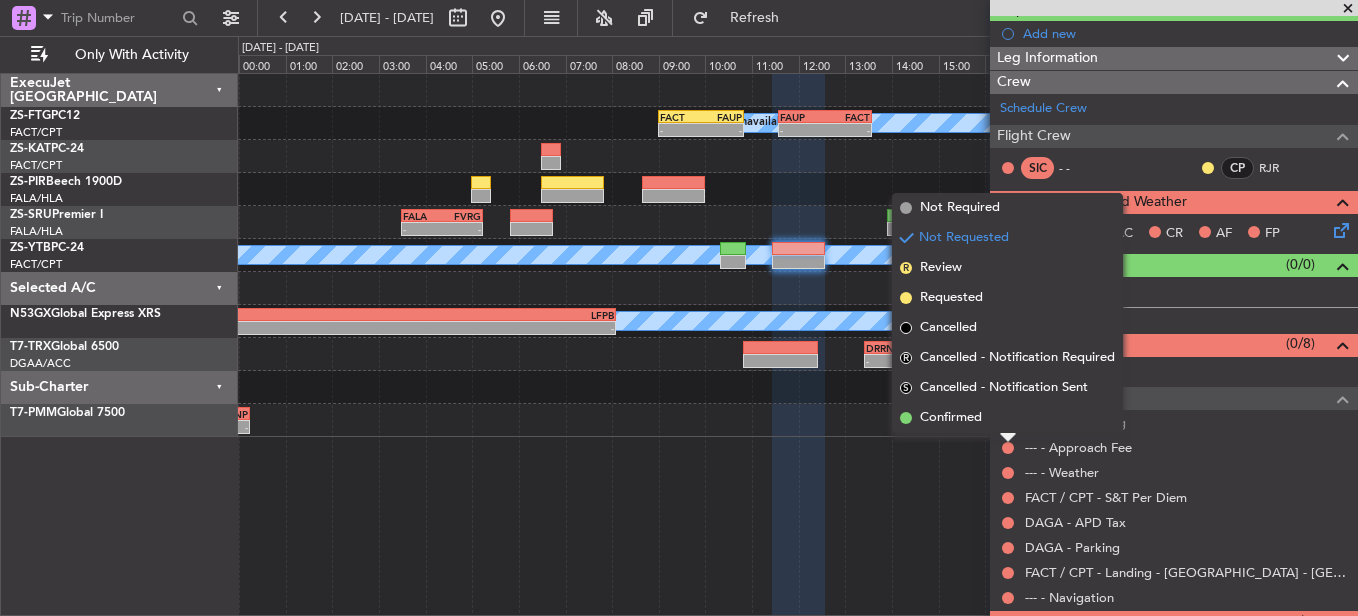 drag, startPoint x: 972, startPoint y: 415, endPoint x: 984, endPoint y: 459, distance: 45.607018 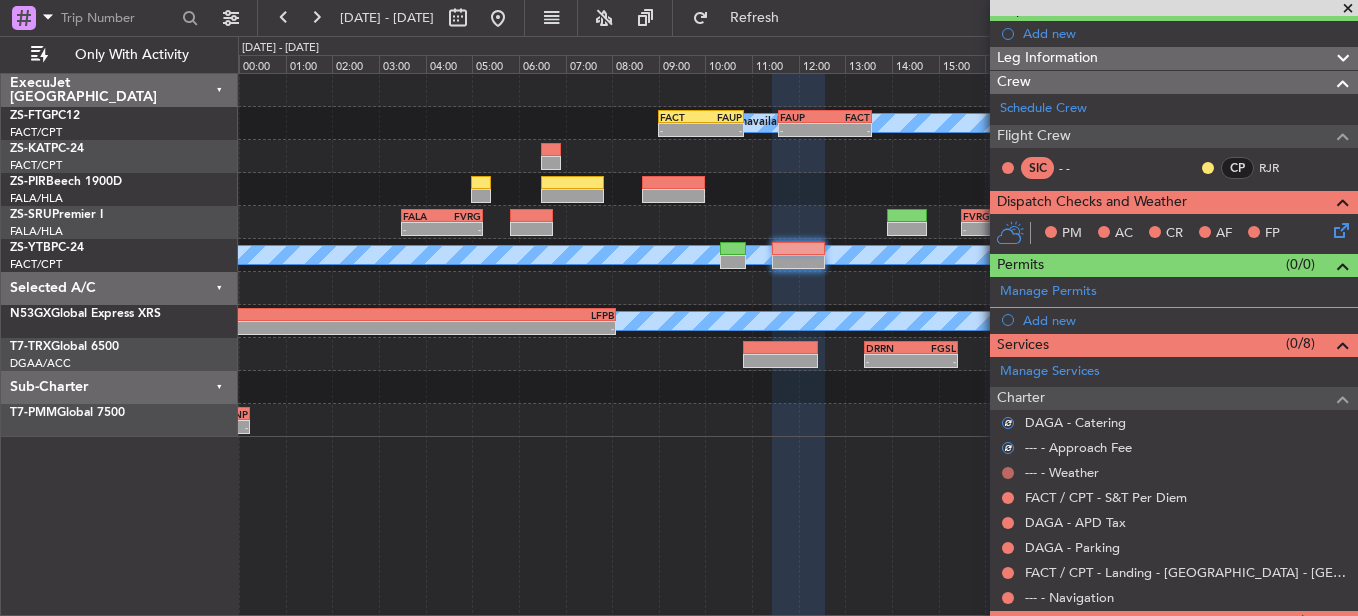 click at bounding box center (1008, 473) 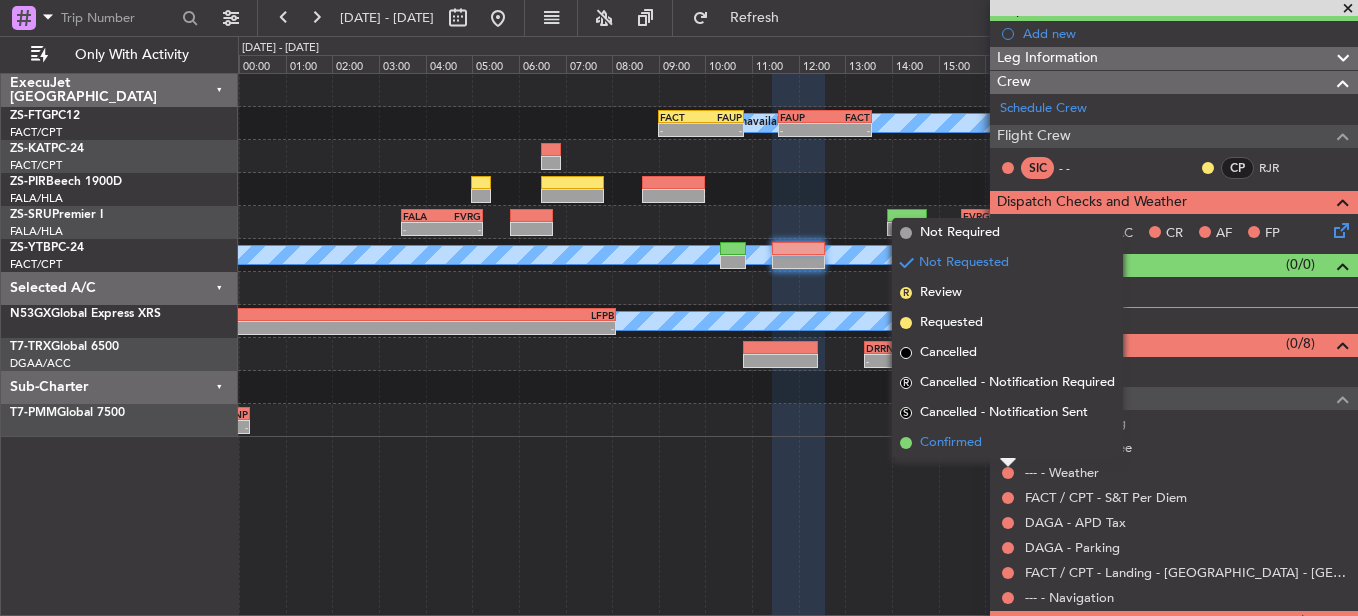 click on "Confirmed" at bounding box center [1007, 443] 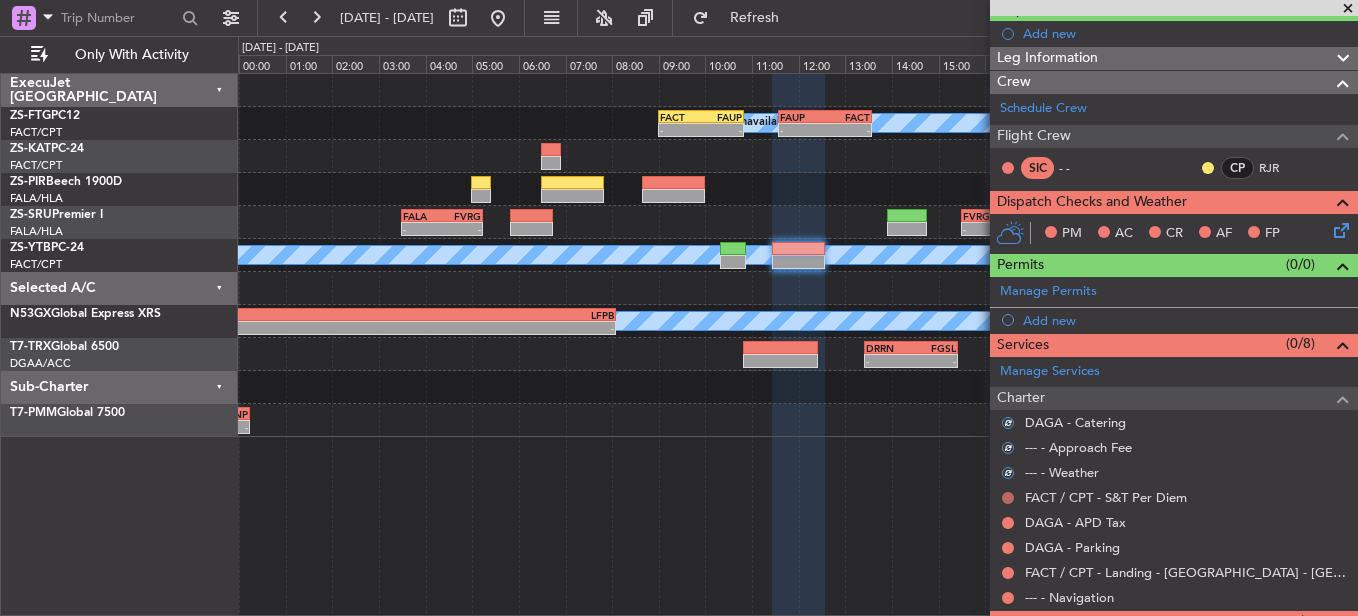 click at bounding box center (1008, 498) 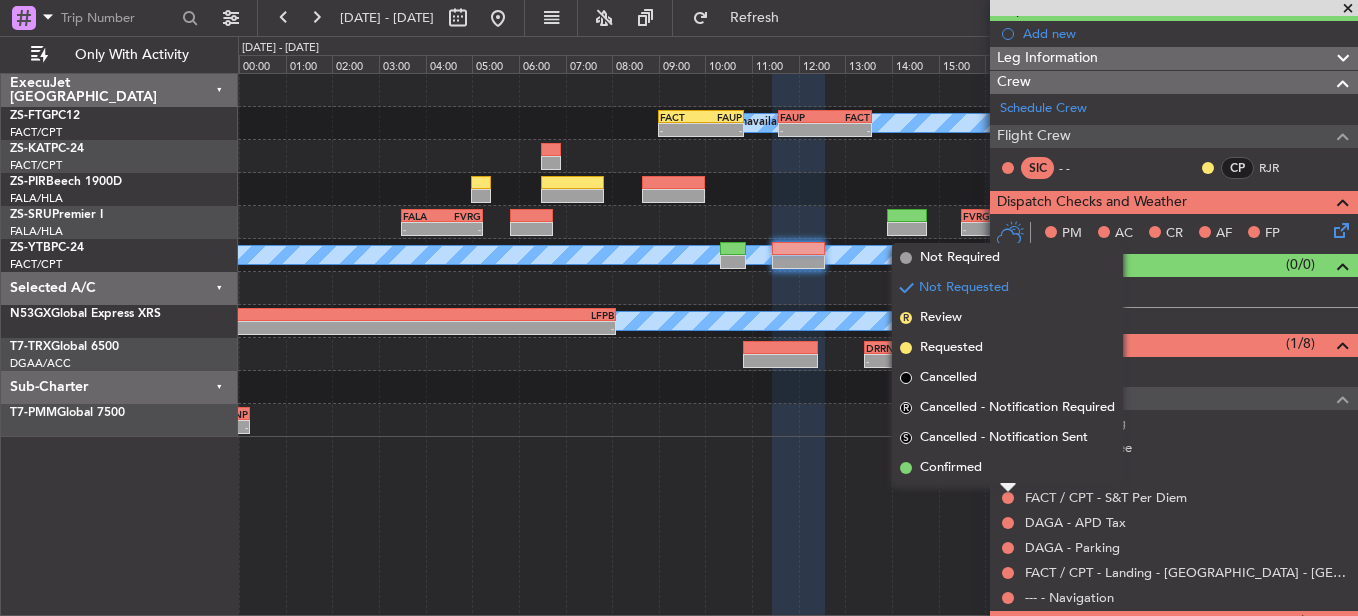 click on "Confirmed" at bounding box center (951, 468) 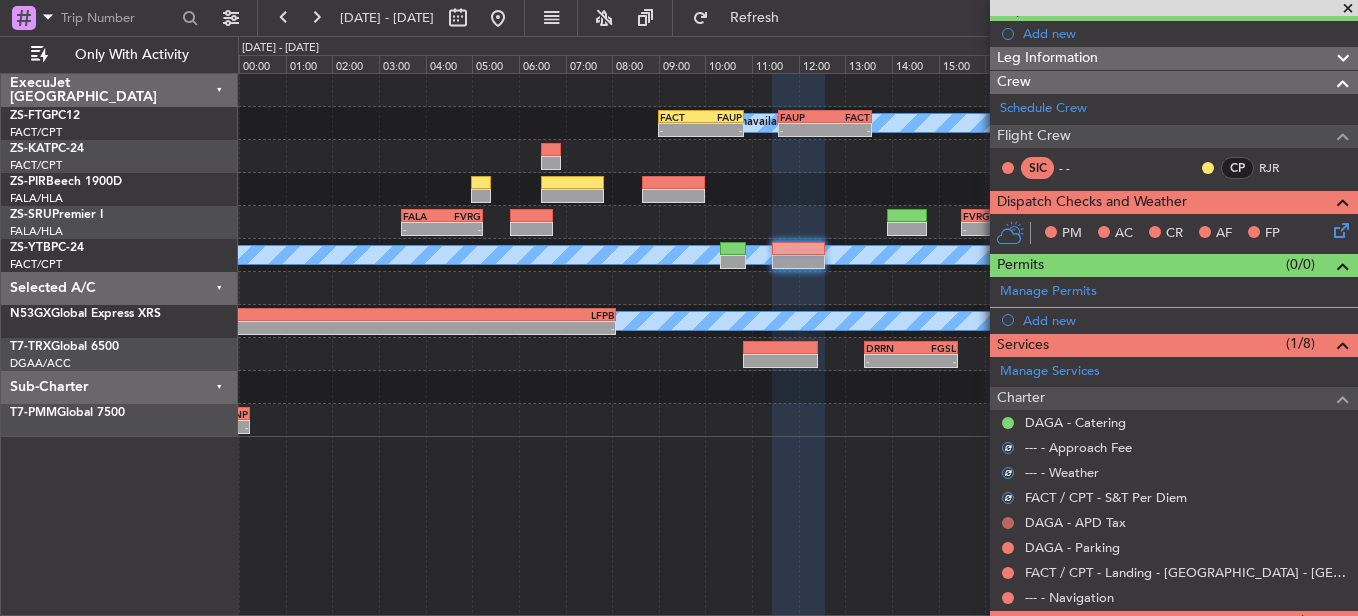 click at bounding box center [1008, 523] 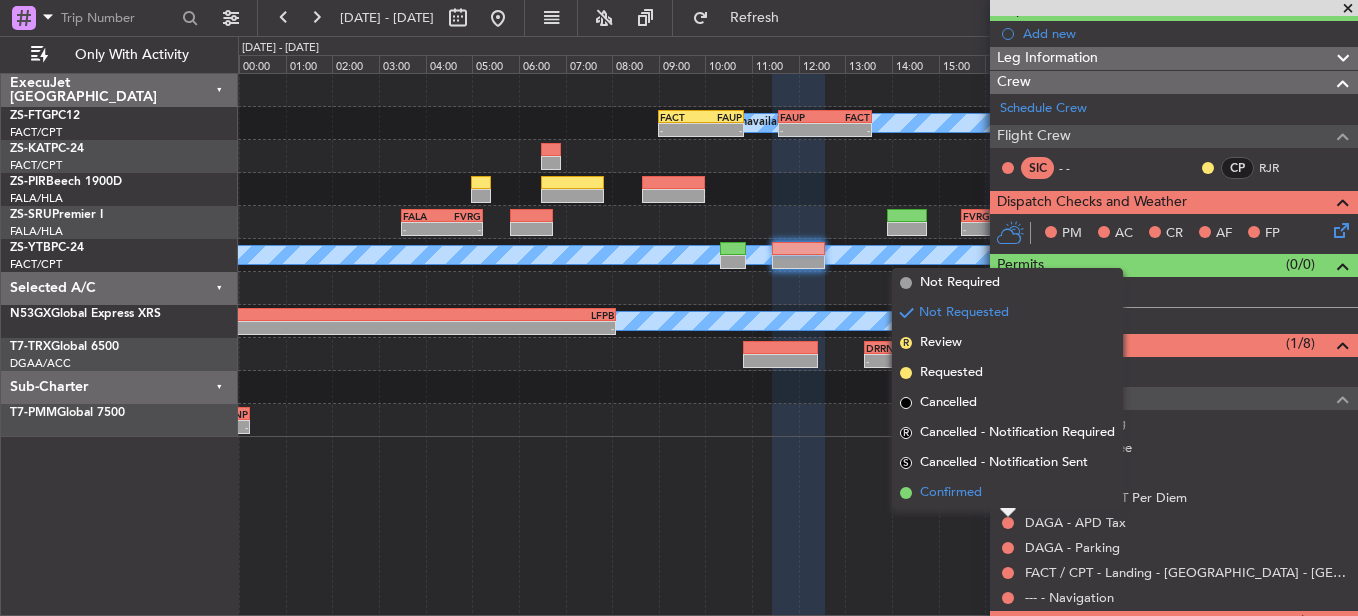 click on "Confirmed" at bounding box center [1007, 493] 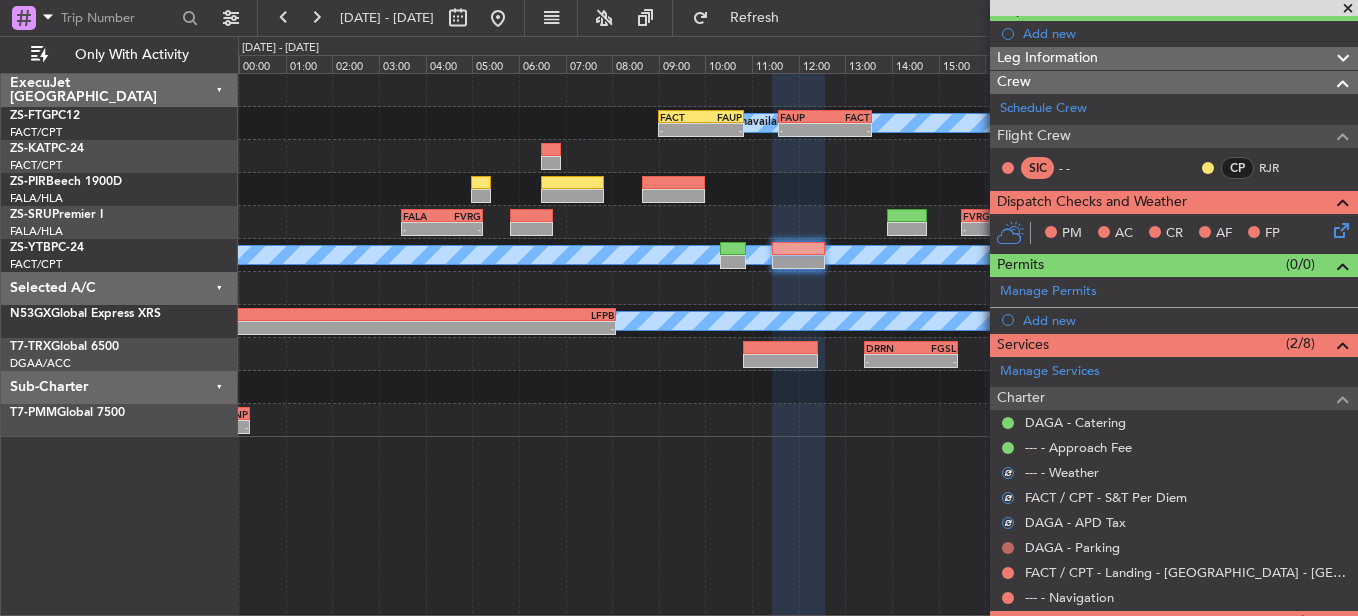 click at bounding box center [1008, 548] 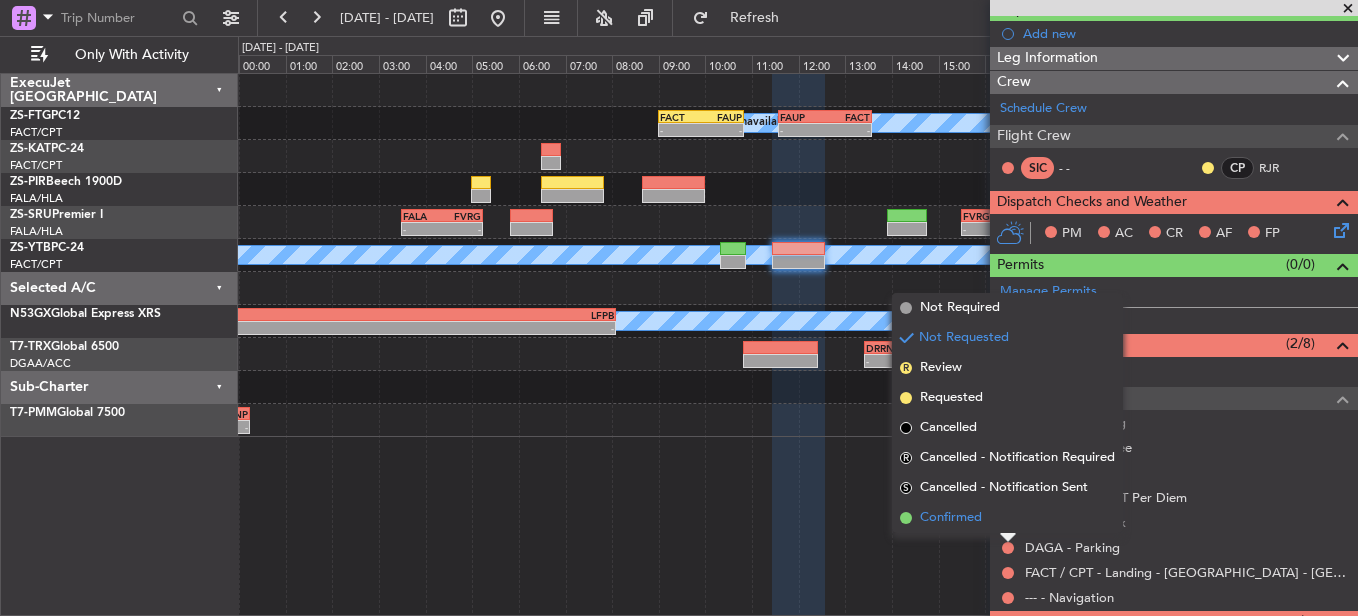 click on "Confirmed" at bounding box center [1007, 518] 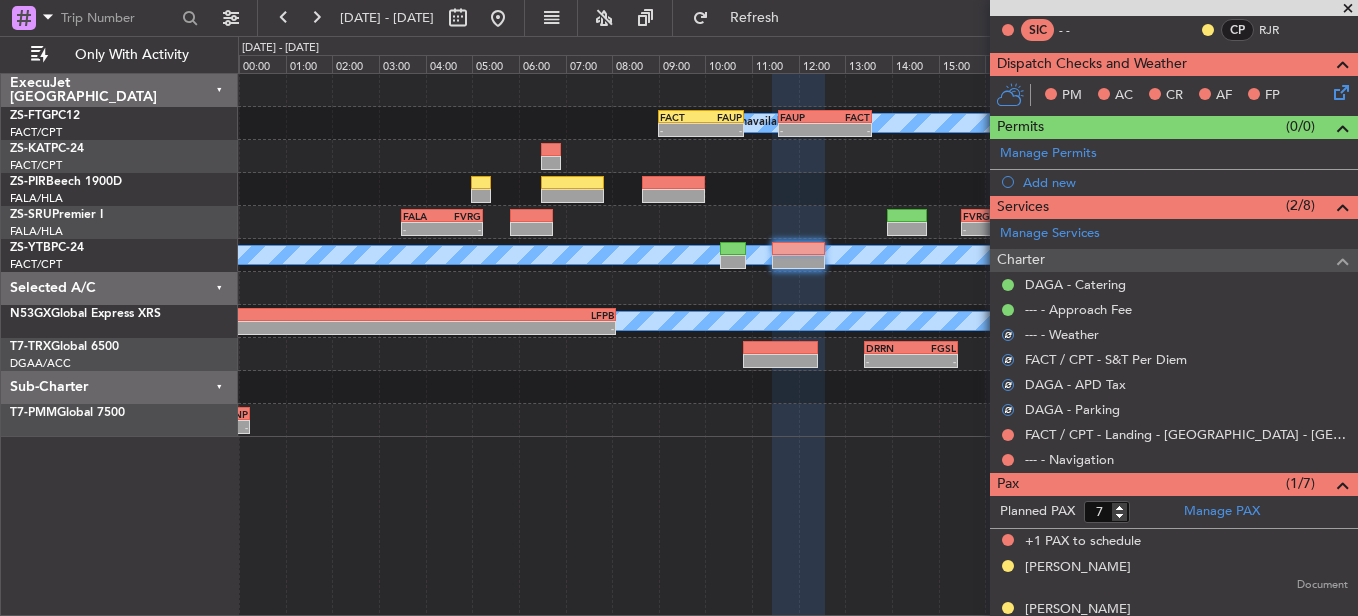 scroll, scrollTop: 398, scrollLeft: 0, axis: vertical 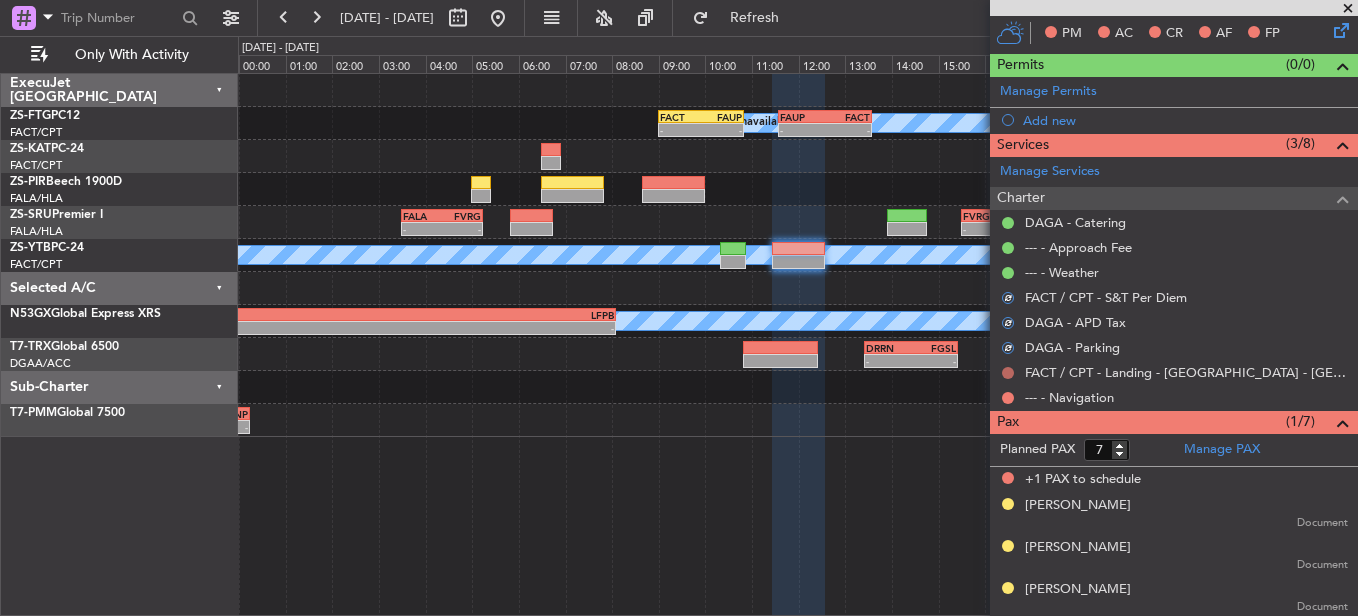 click at bounding box center [1008, 373] 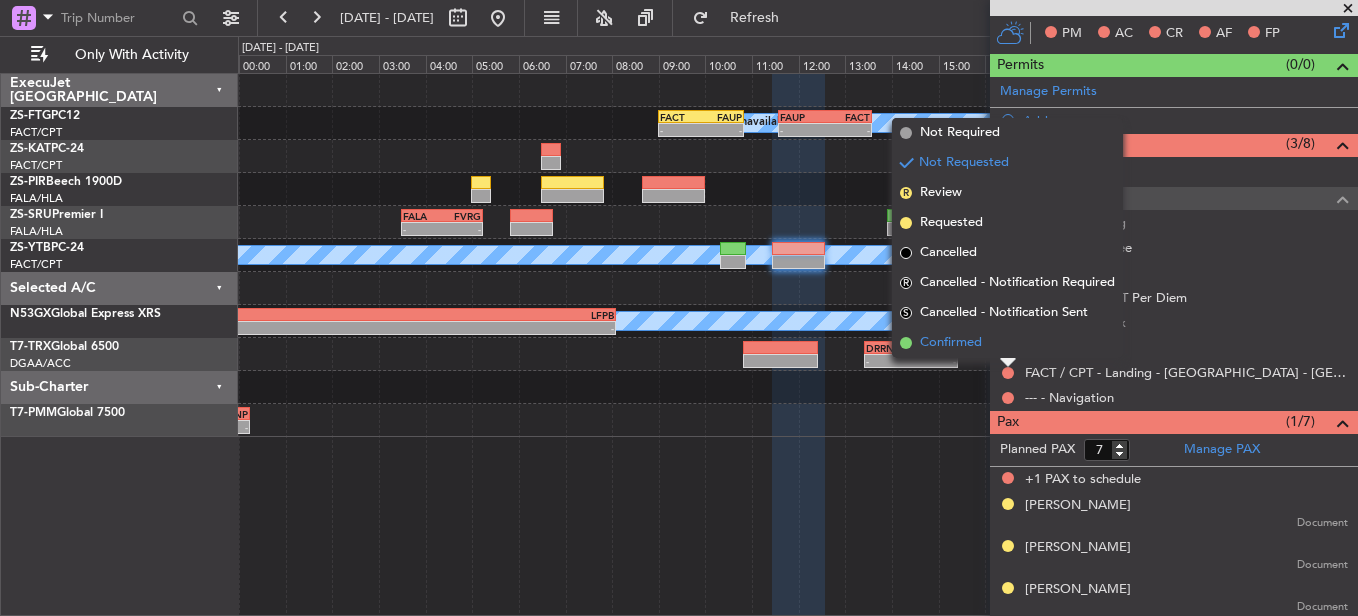 click on "Confirmed" at bounding box center [1007, 343] 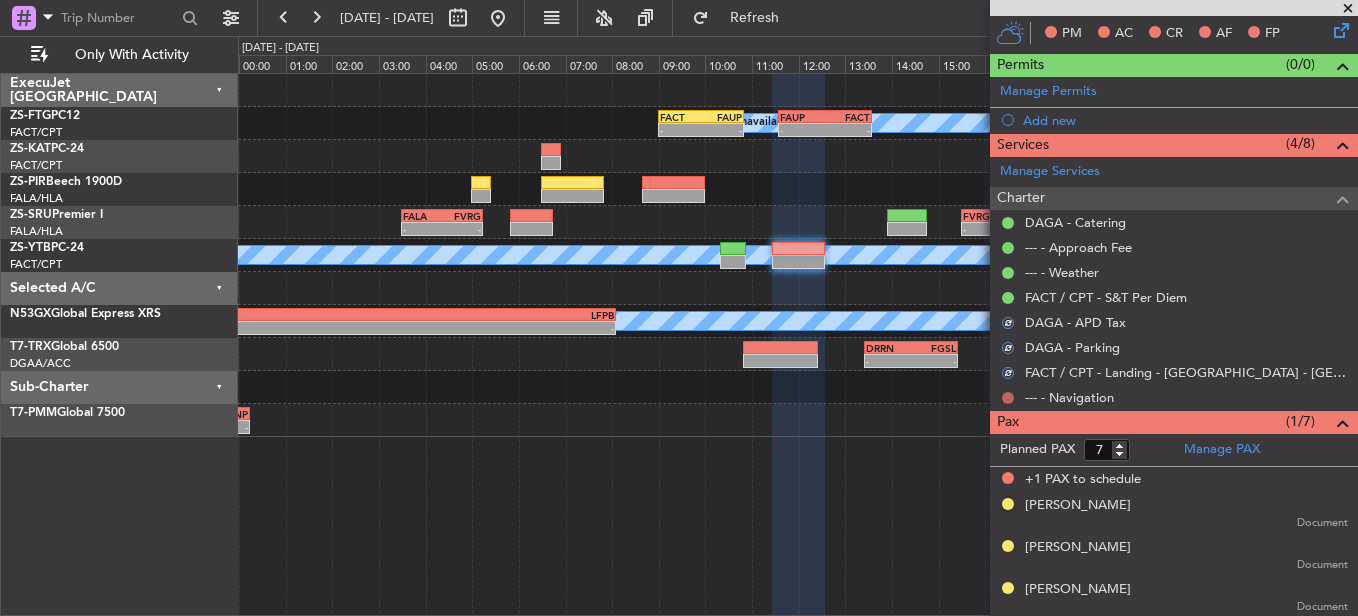 click at bounding box center [1008, 398] 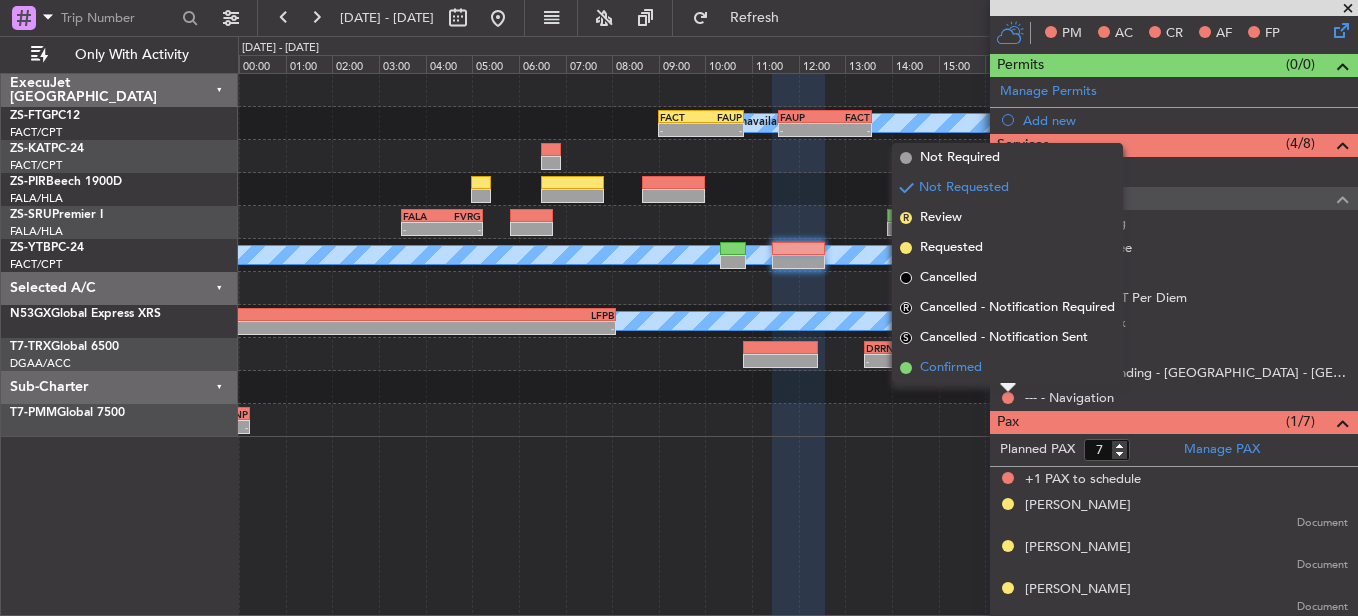 click on "Confirmed" at bounding box center [1007, 368] 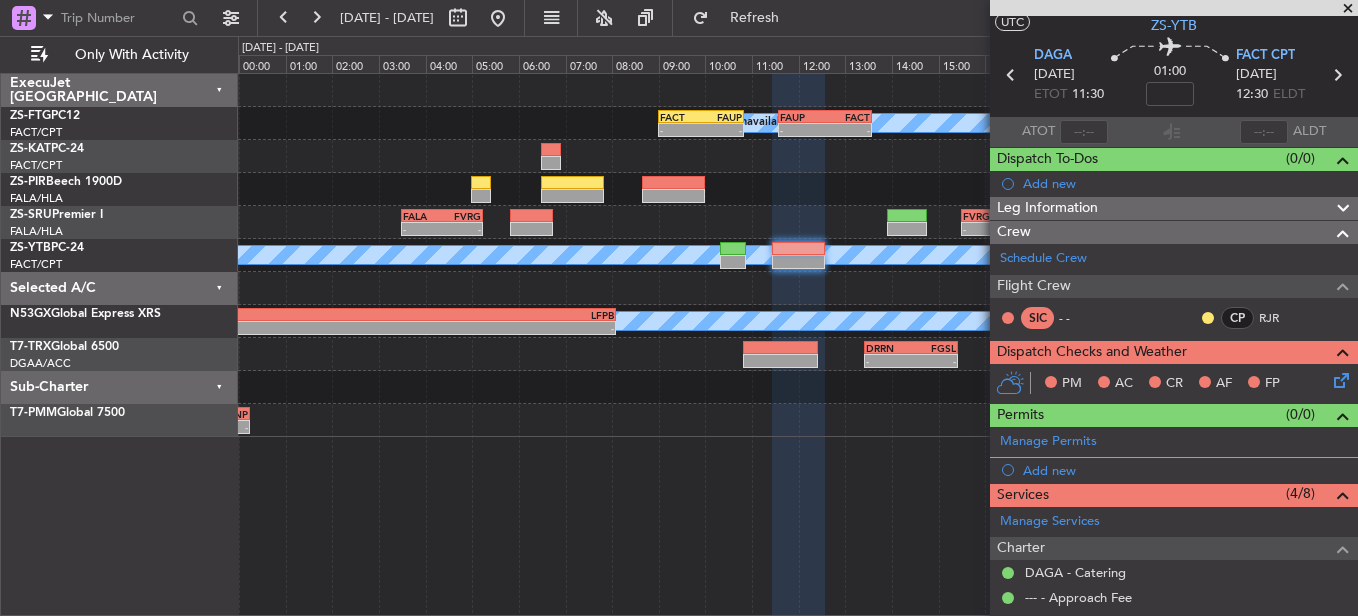 scroll, scrollTop: 0, scrollLeft: 0, axis: both 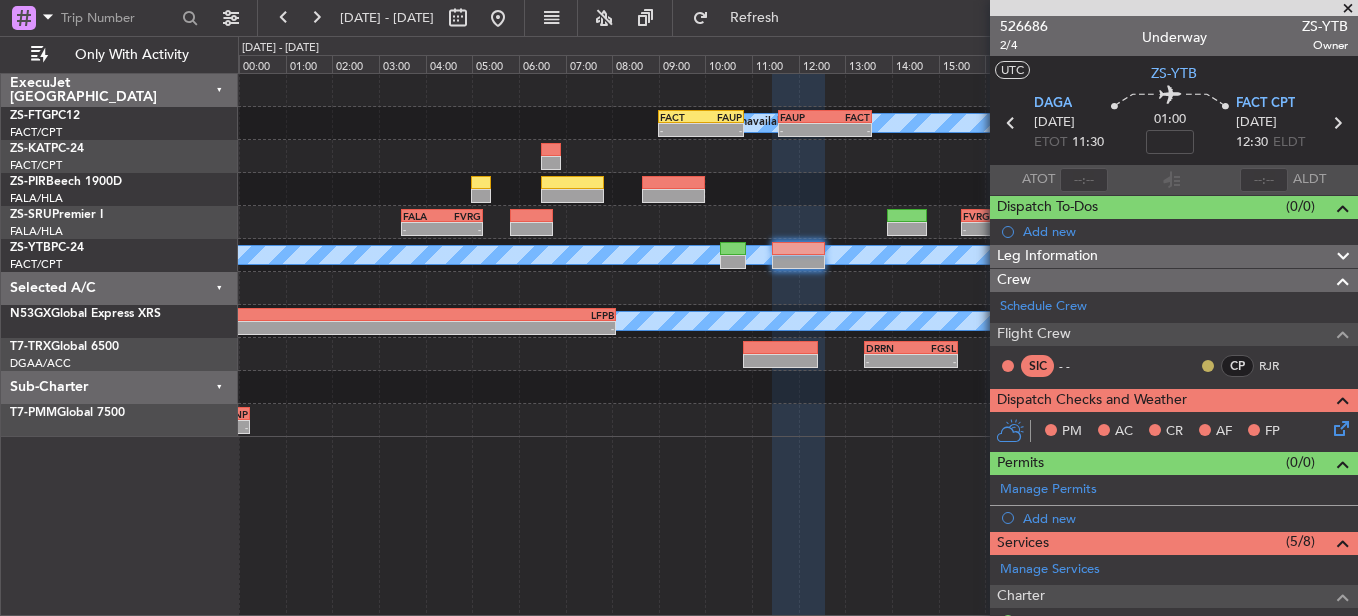 click 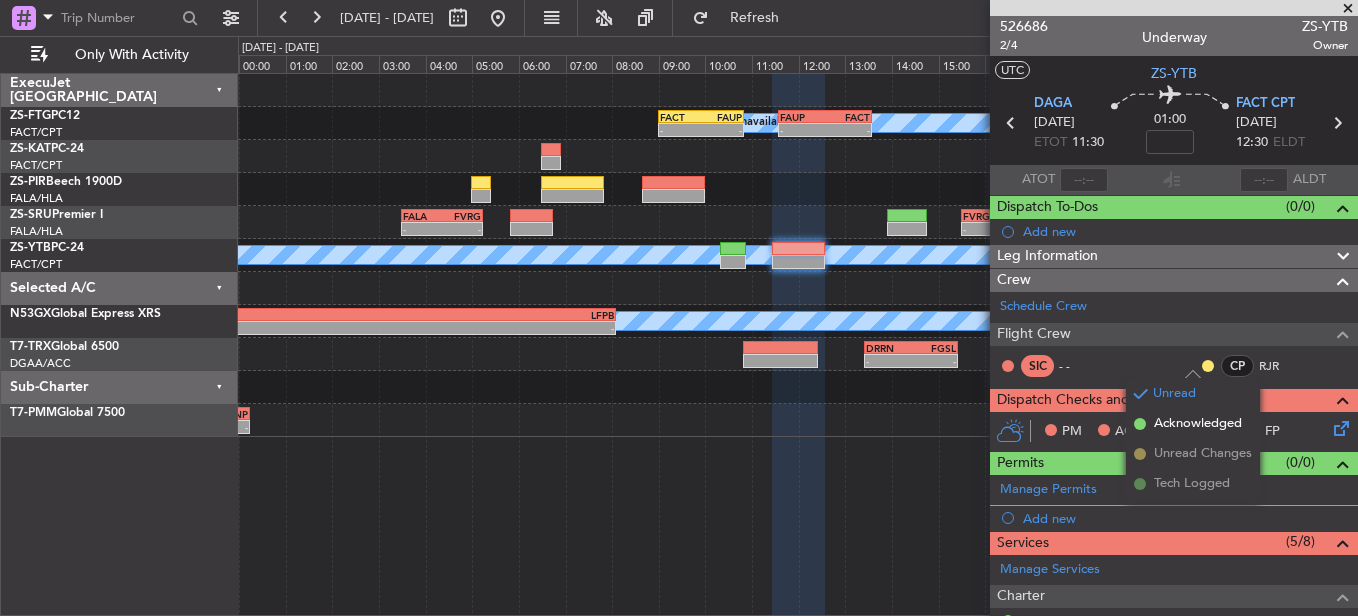 click on "Acknowledged" at bounding box center (1198, 424) 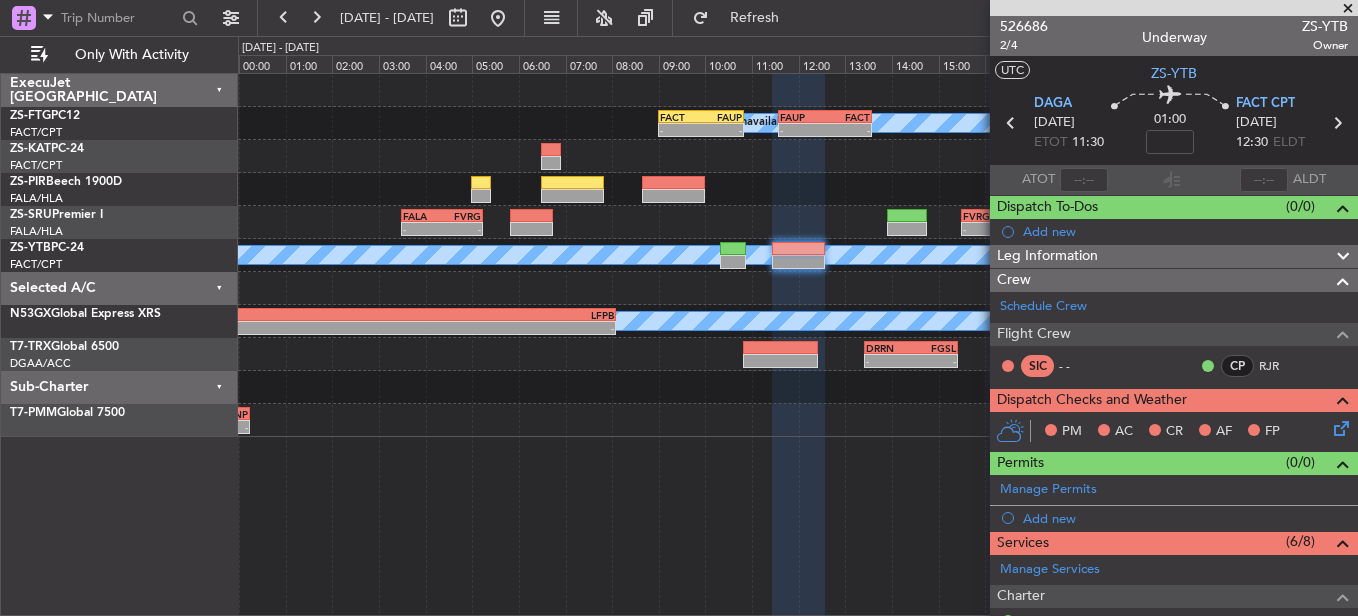 click 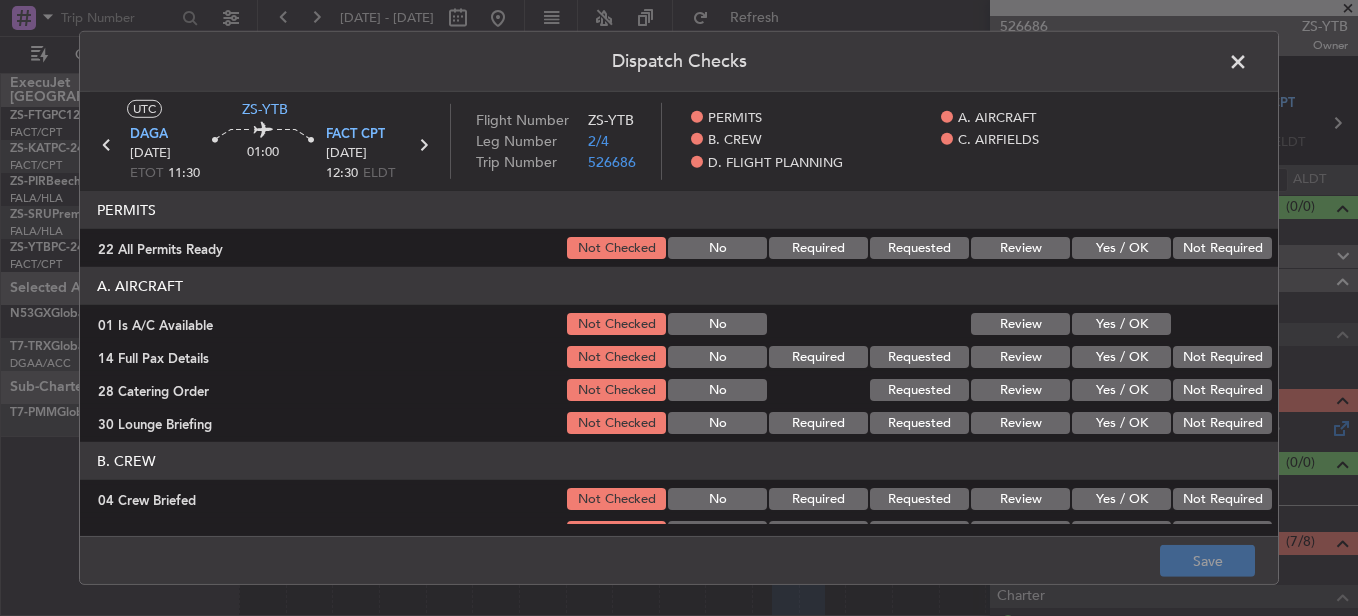 drag, startPoint x: 1185, startPoint y: 251, endPoint x: 1202, endPoint y: 261, distance: 19.723083 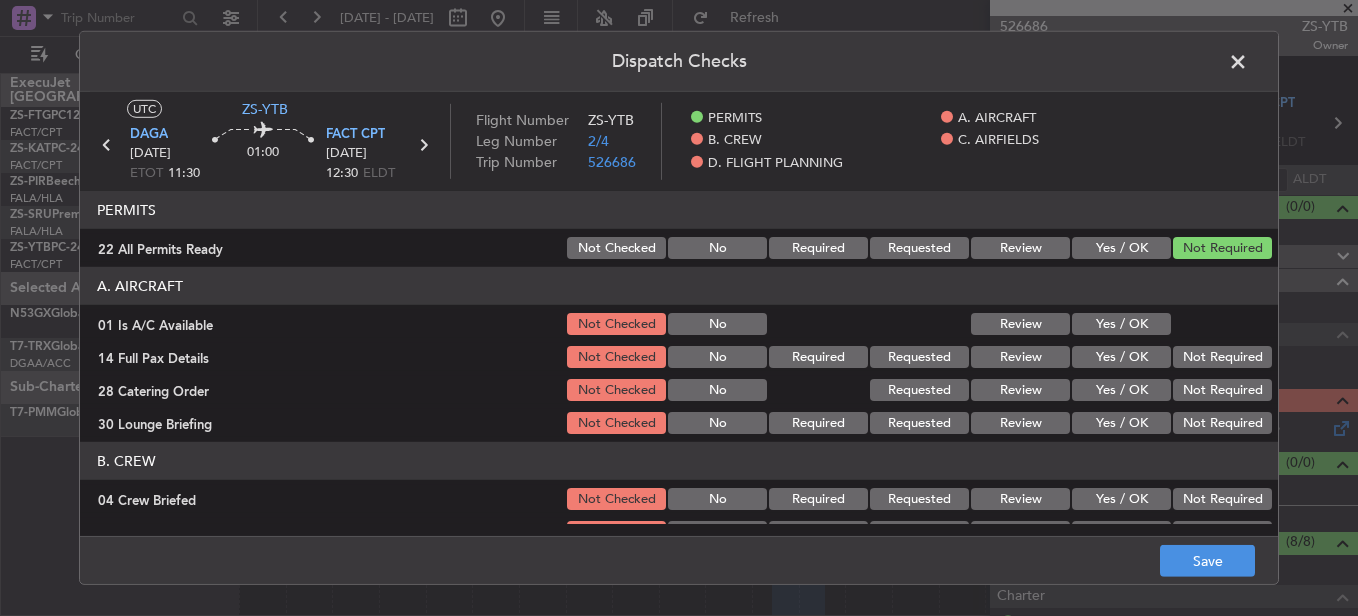 click on "Not Required" 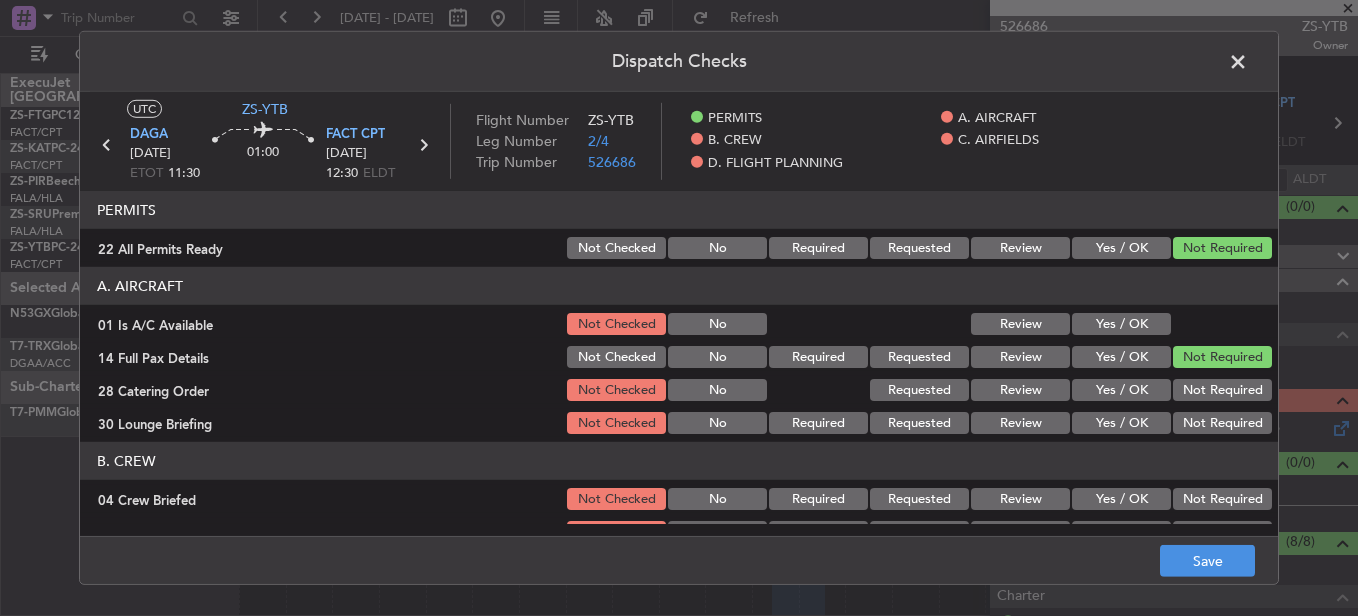 click on "Not Required" 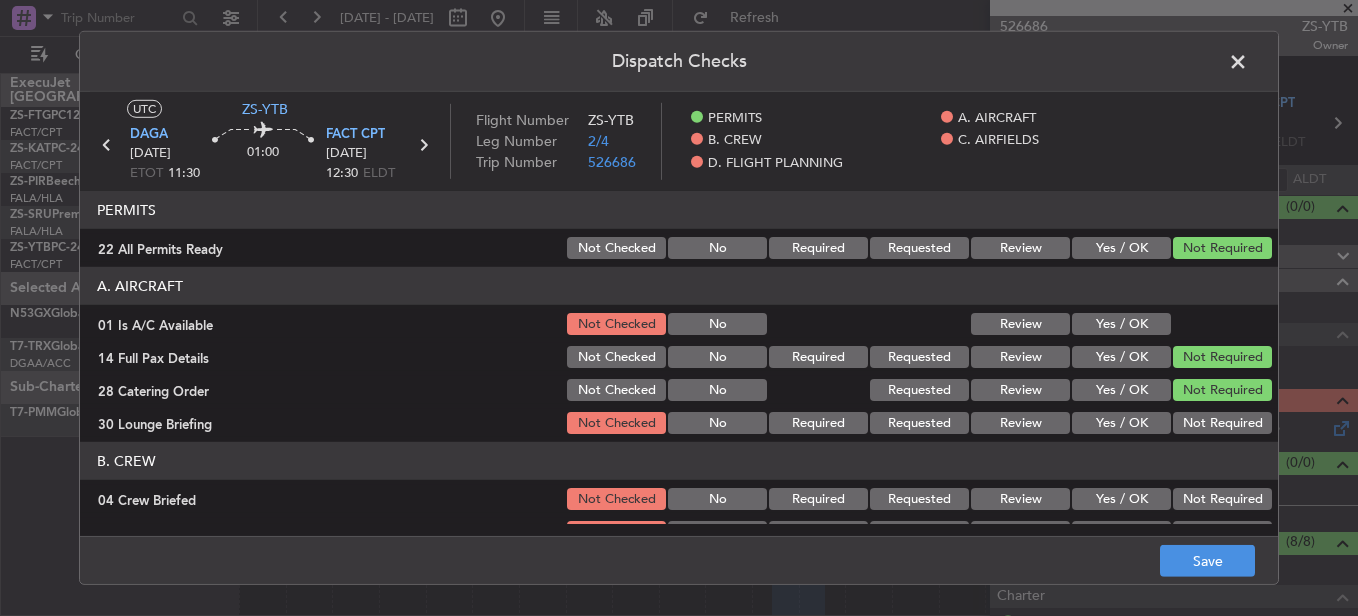 click on "Yes / OK" 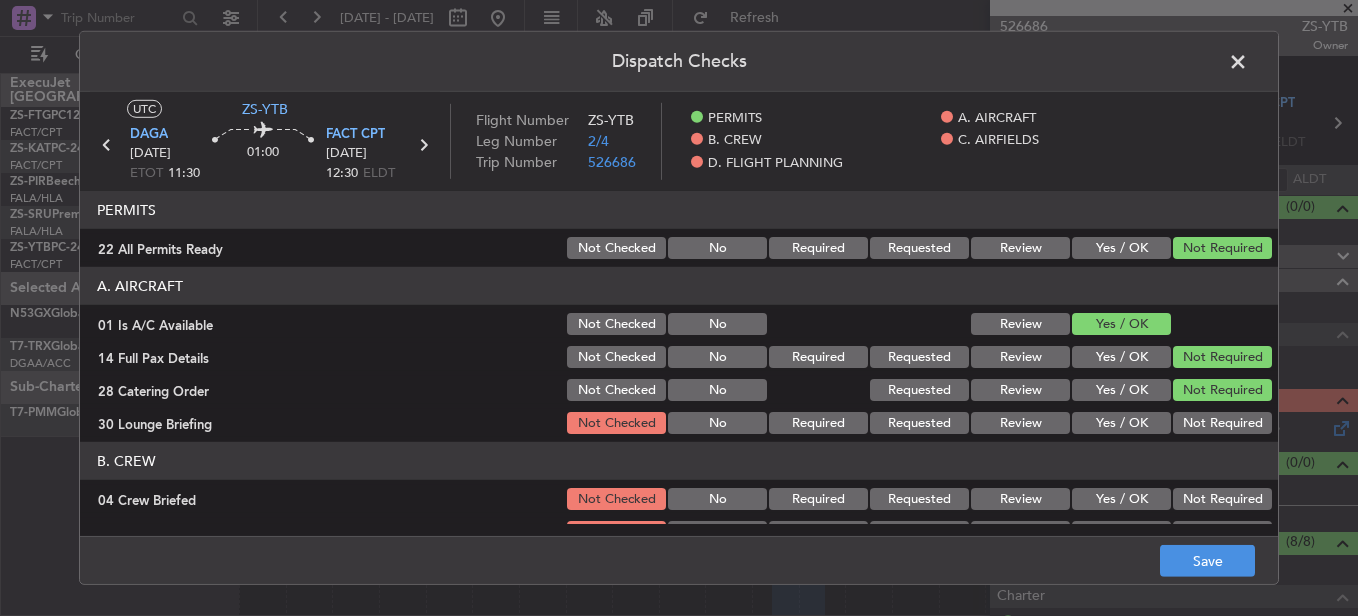 click on "Not Required" 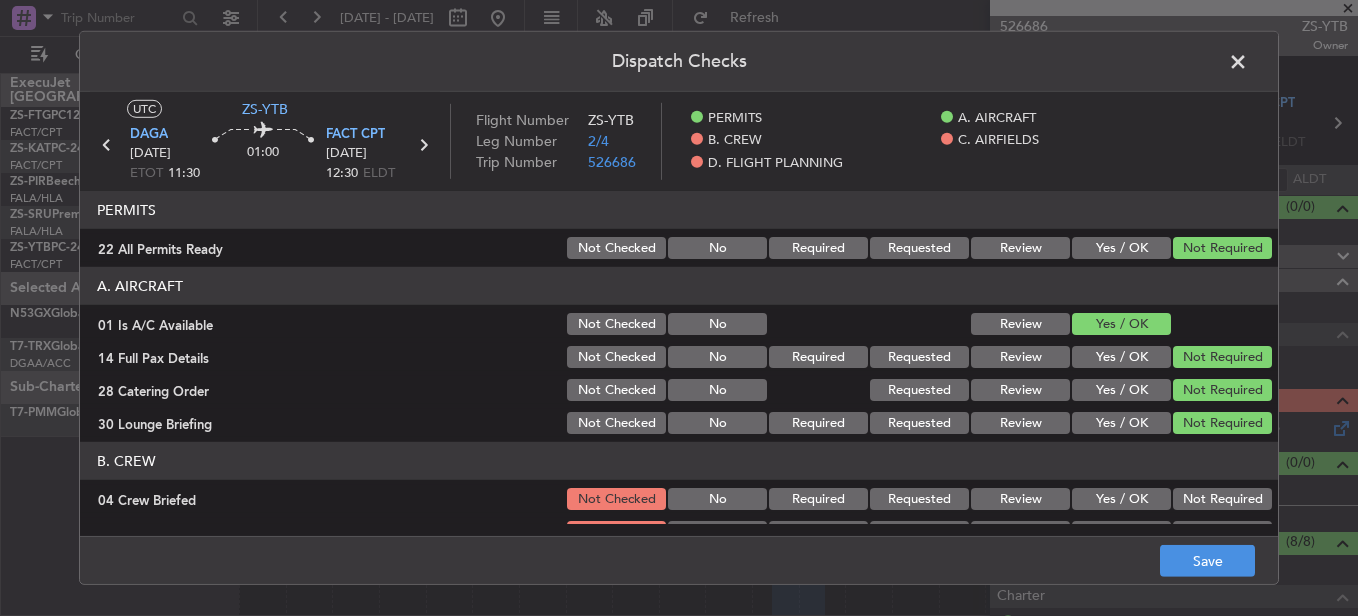 scroll, scrollTop: 200, scrollLeft: 0, axis: vertical 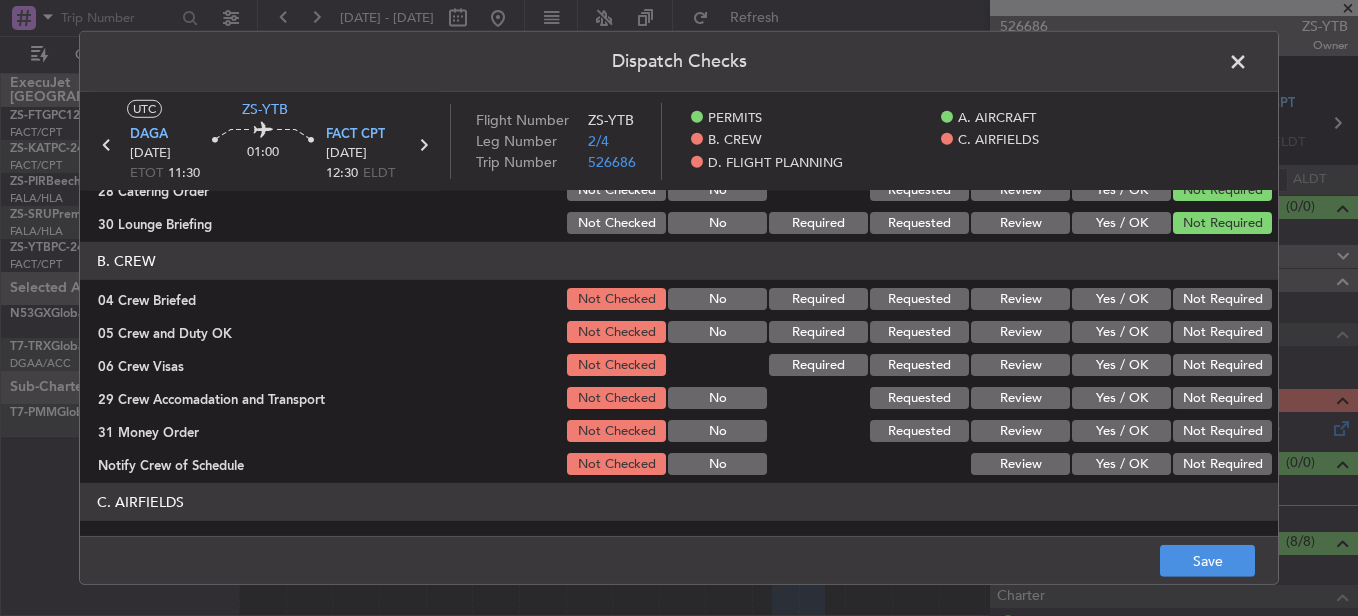 drag, startPoint x: 1189, startPoint y: 294, endPoint x: 1207, endPoint y: 331, distance: 41.14608 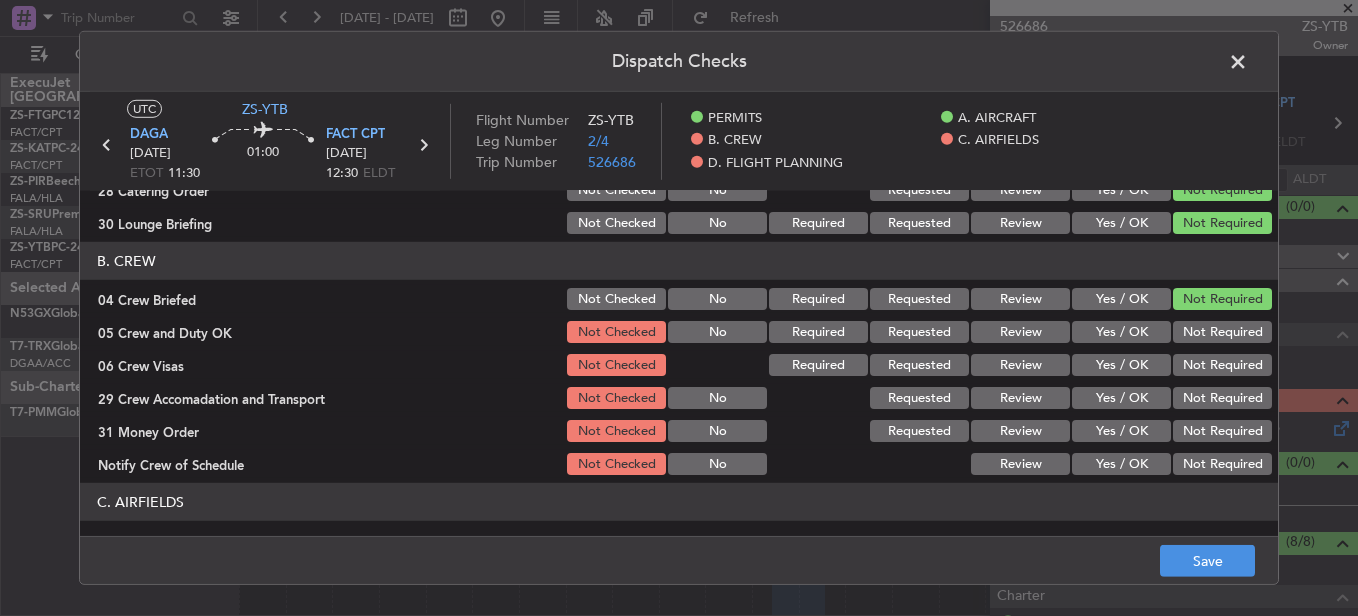 click on "Not Required" 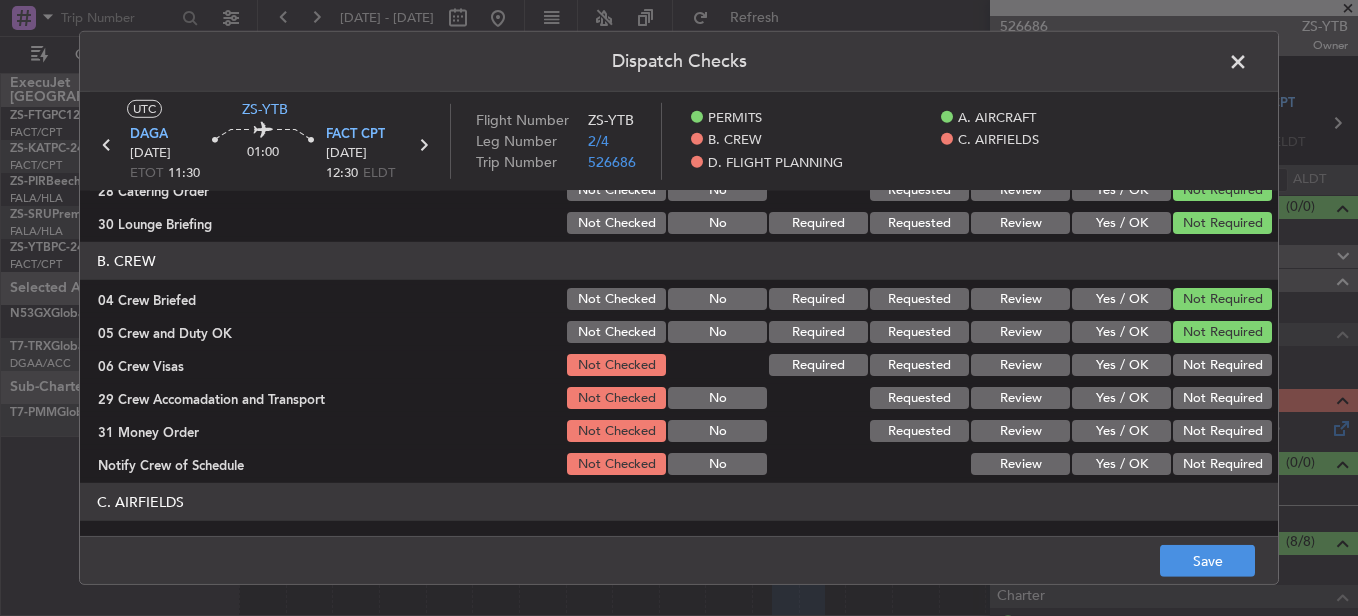 drag, startPoint x: 1212, startPoint y: 353, endPoint x: 1212, endPoint y: 367, distance: 14 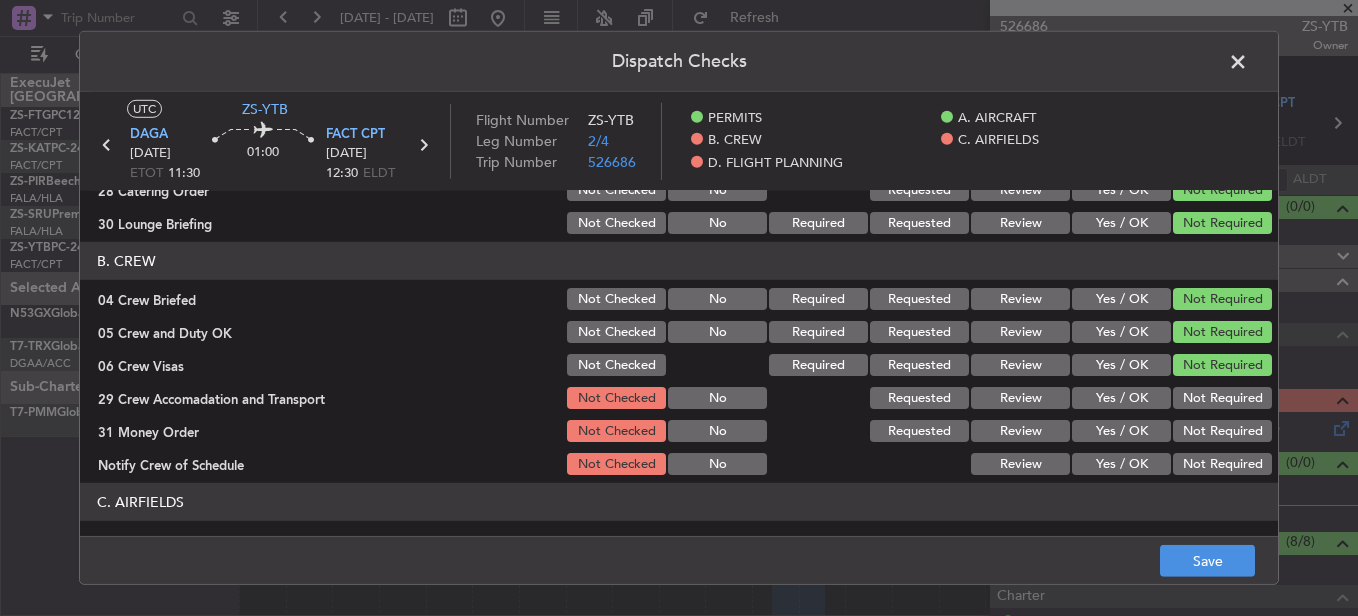 click on "Not Required" 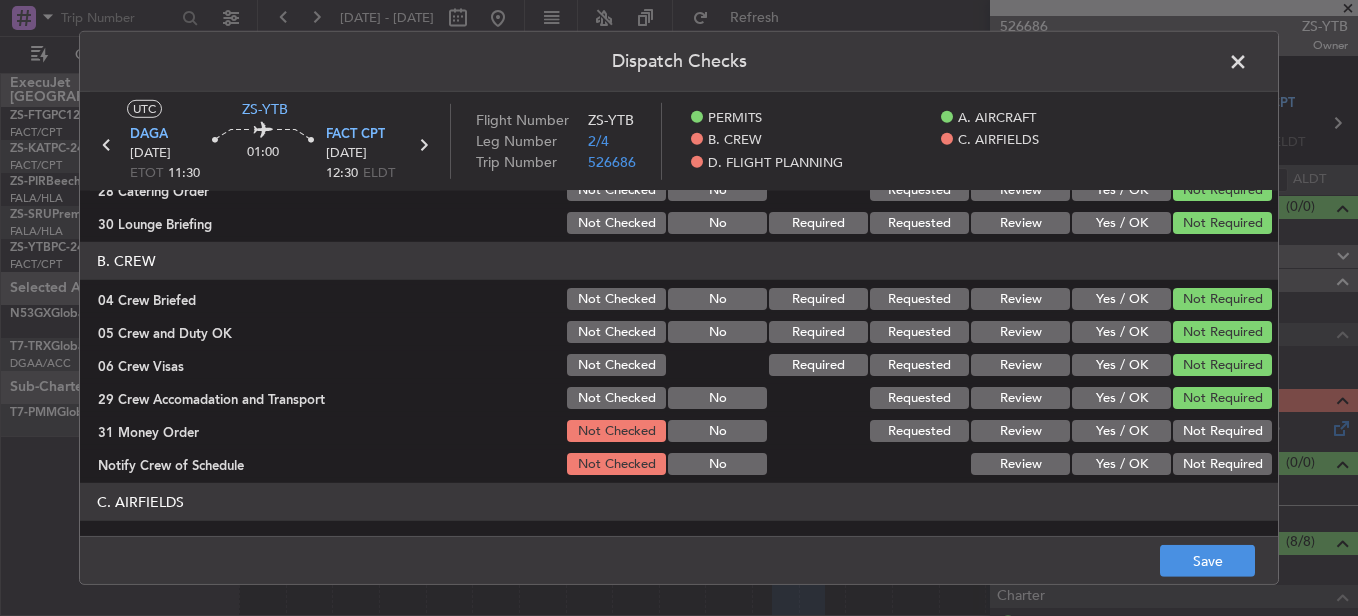 click on "Not Required" 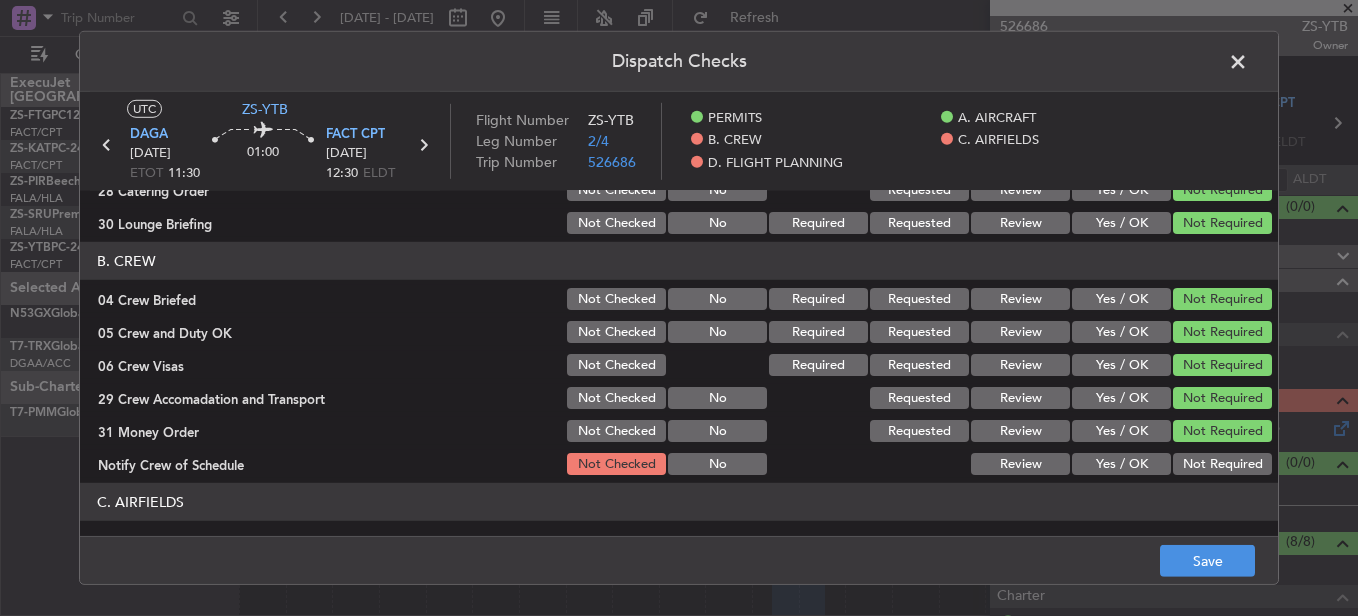 drag, startPoint x: 1236, startPoint y: 451, endPoint x: 1233, endPoint y: 462, distance: 11.401754 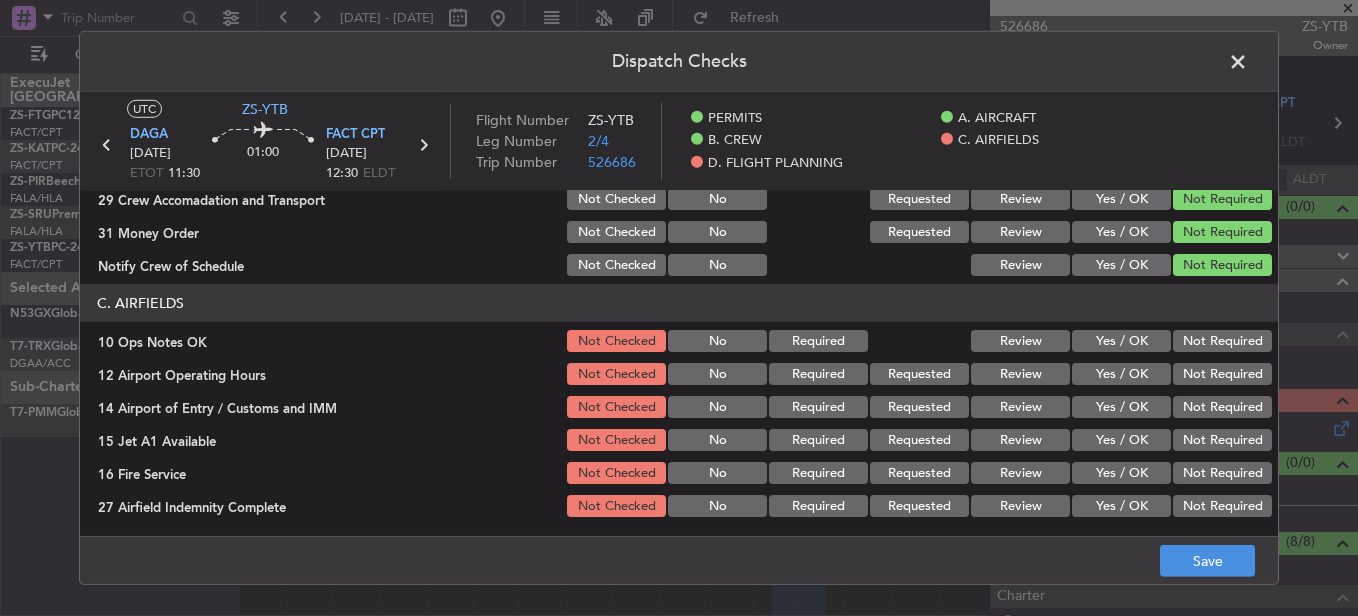 scroll, scrollTop: 400, scrollLeft: 0, axis: vertical 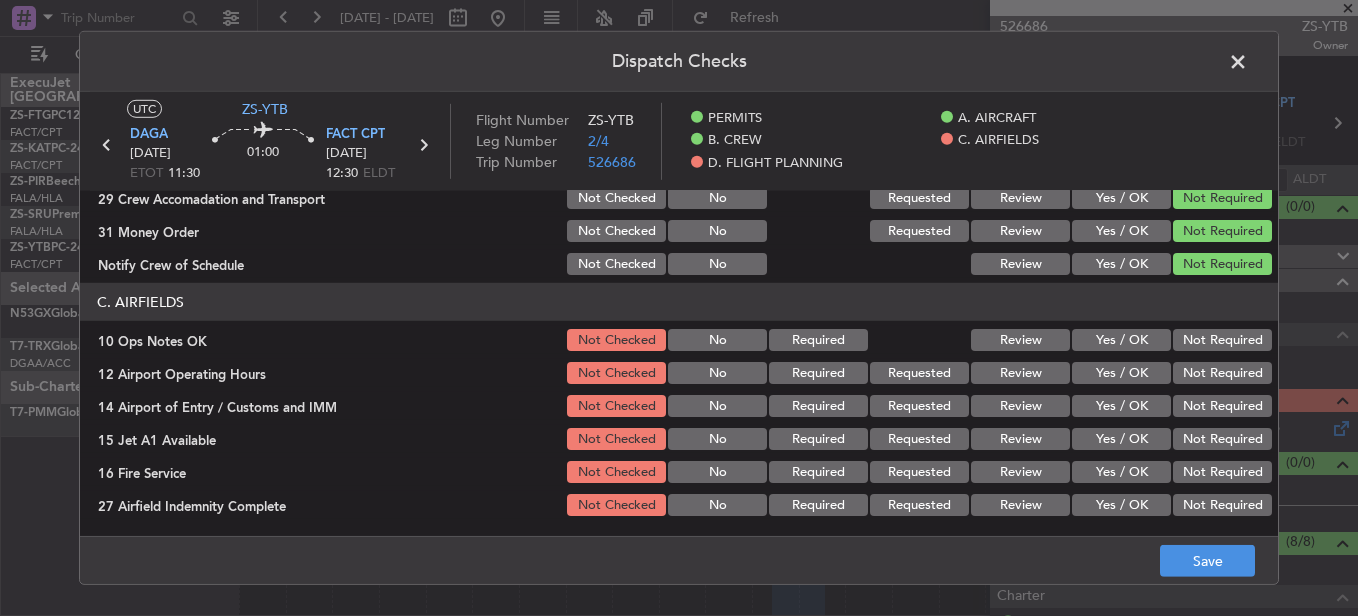 drag, startPoint x: 1205, startPoint y: 345, endPoint x: 1208, endPoint y: 363, distance: 18.248287 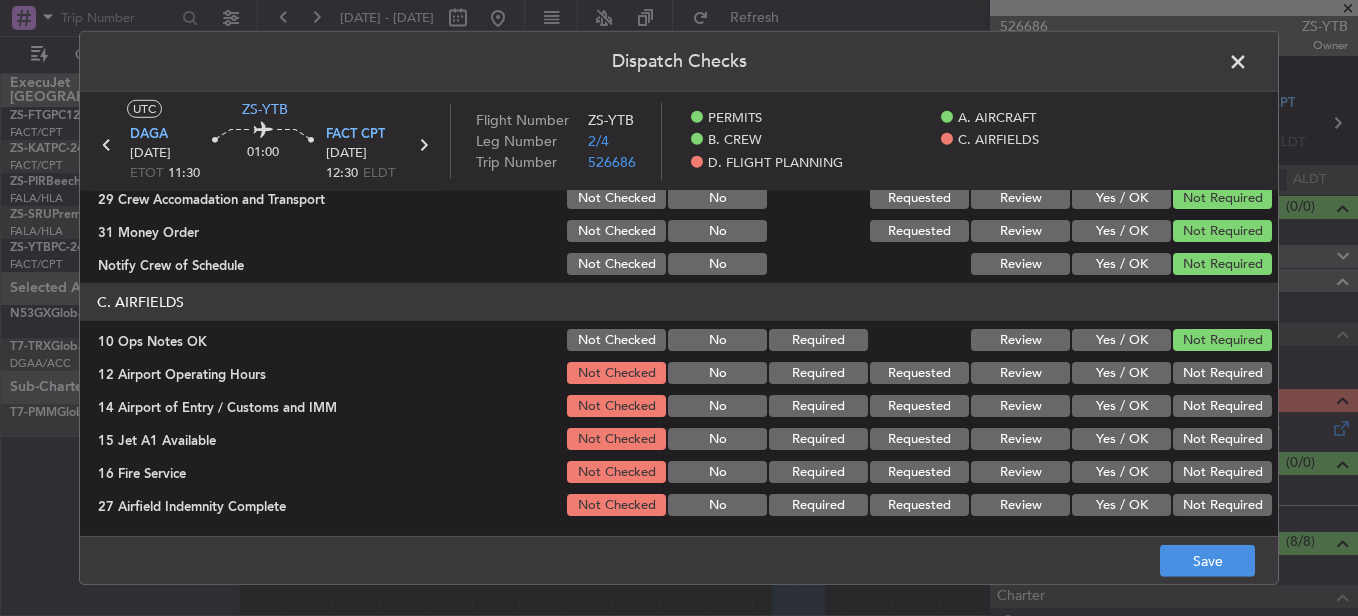 click on "Not Required" 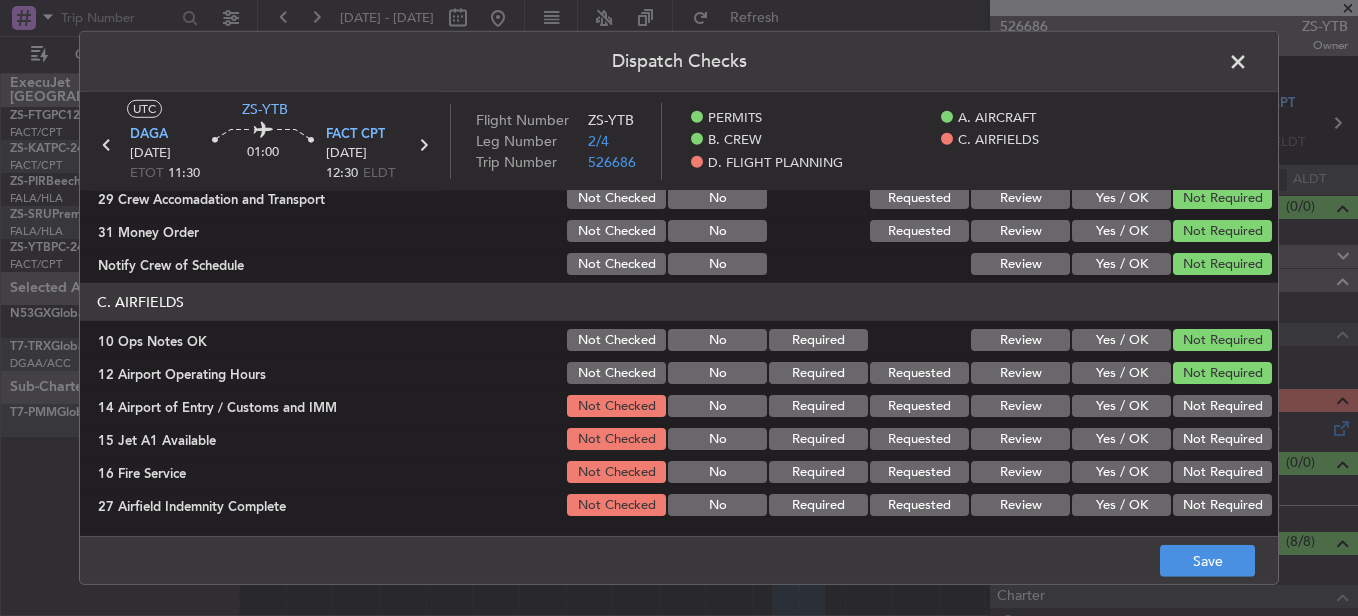 click on "Not Required" 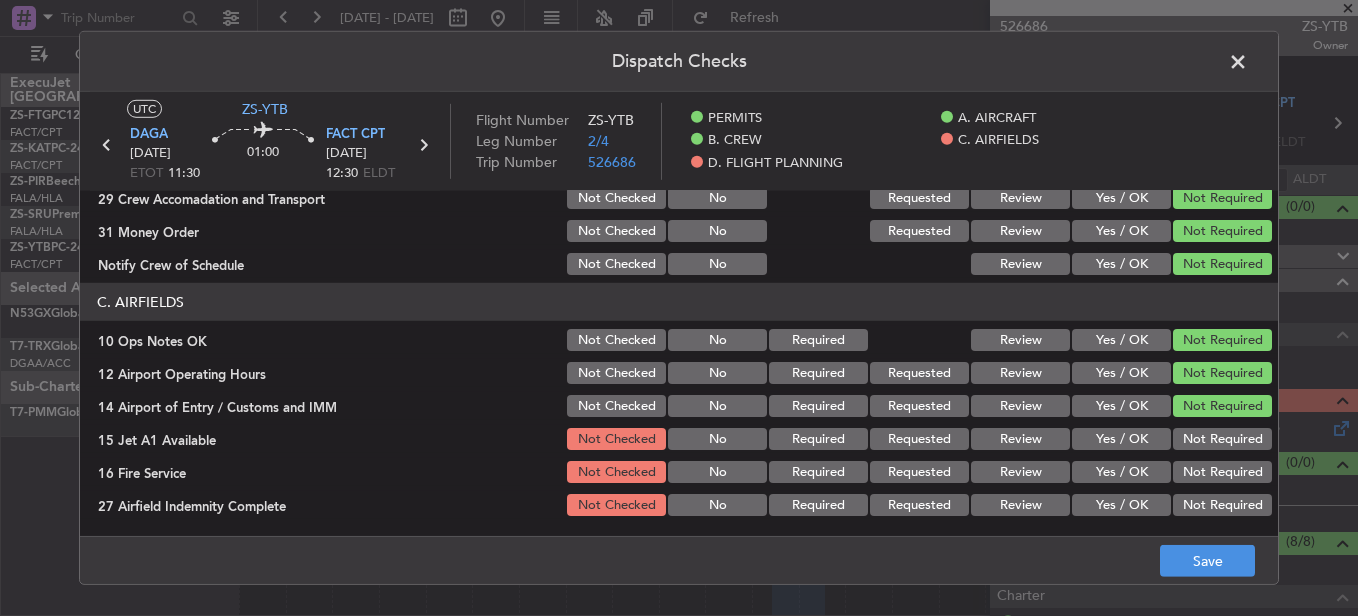 click on "Not Required" 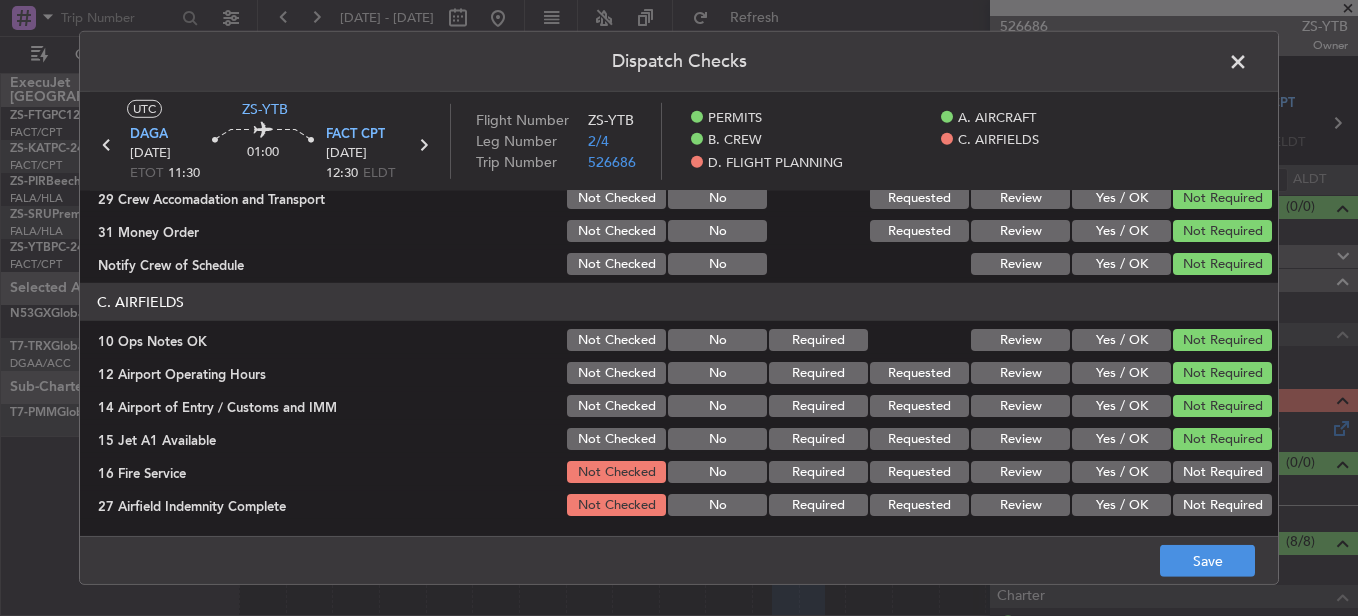 click on "Not Required" 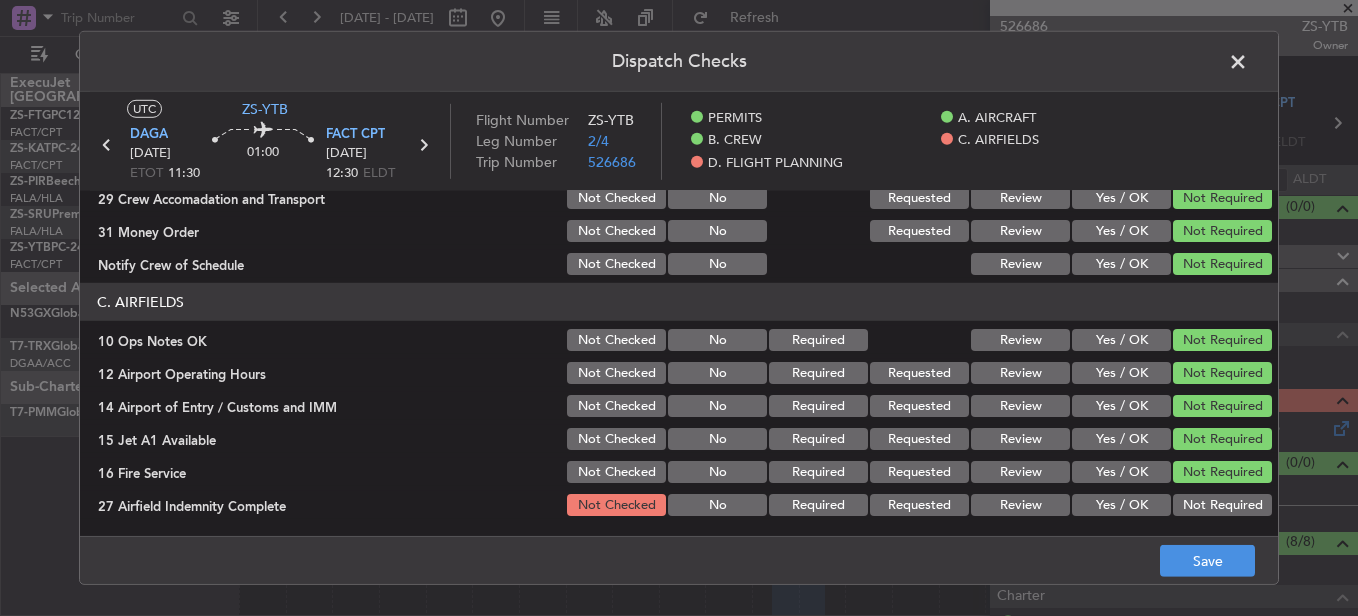 click on "Not Required" 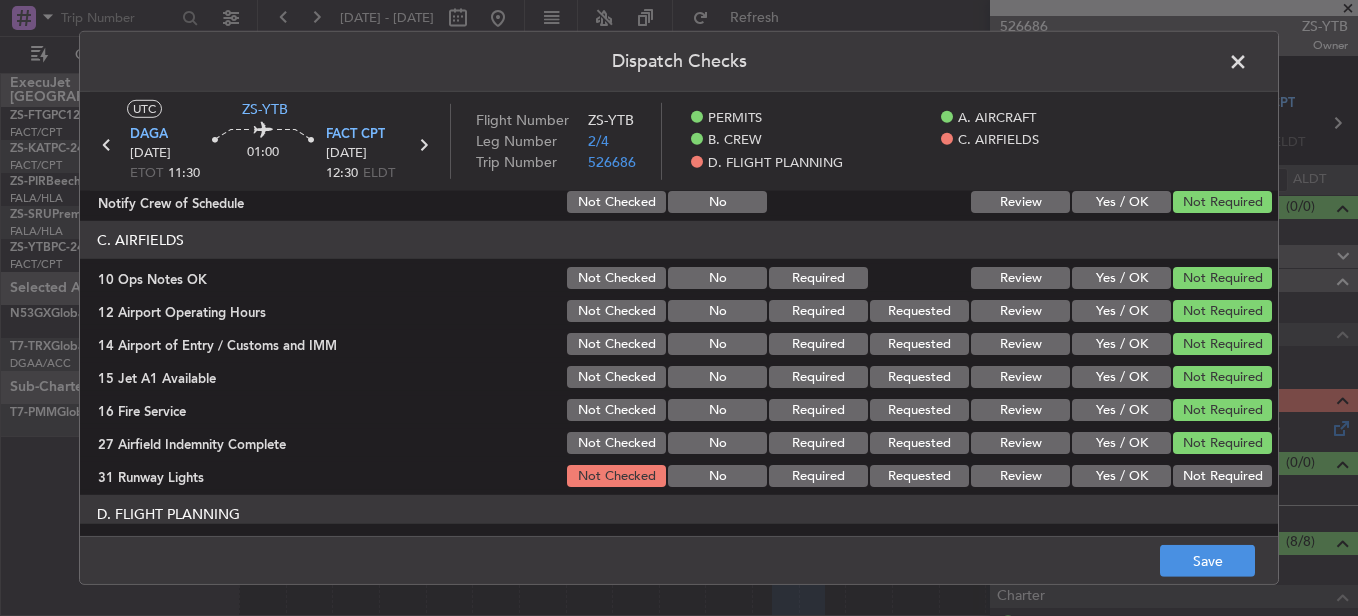 scroll, scrollTop: 542, scrollLeft: 0, axis: vertical 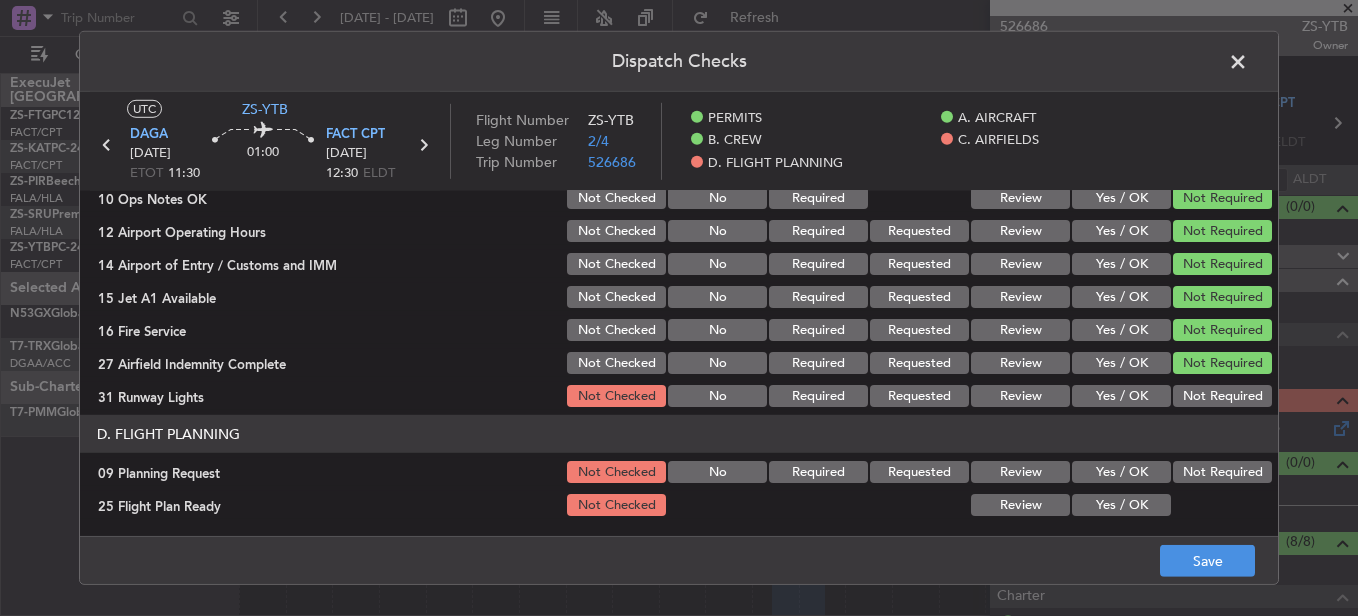 click on "Not Required" 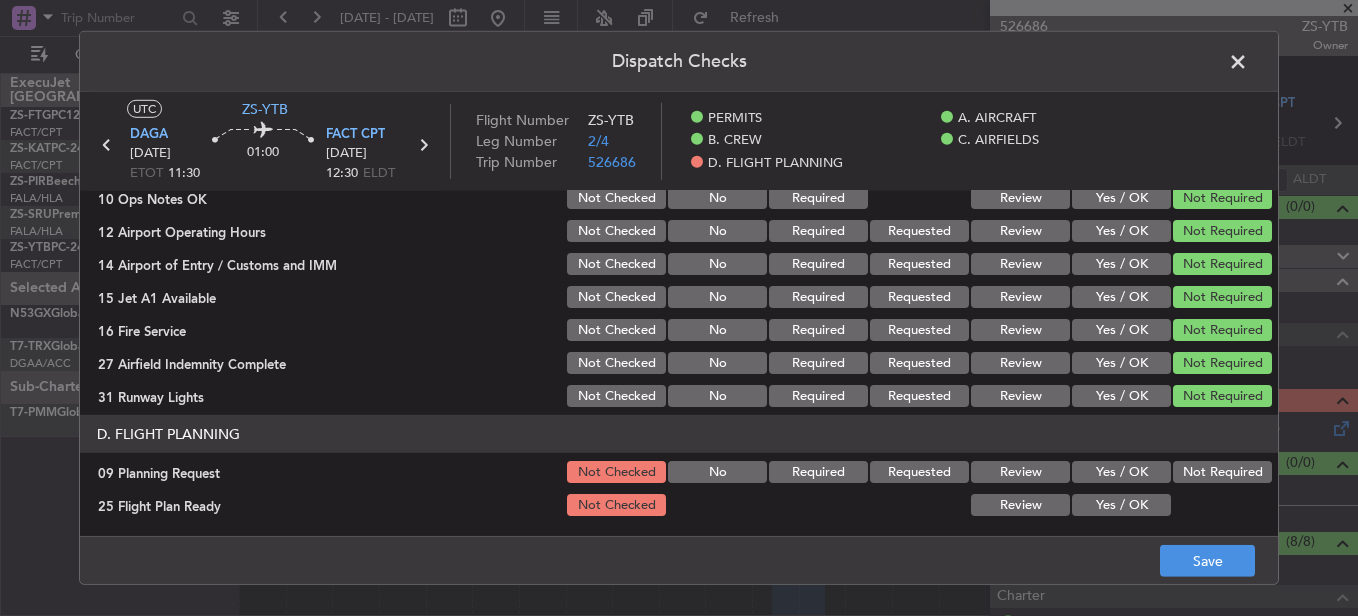 click on "D. FLIGHT PLANNING   09 Planning Request  Not Checked No Required Requested Review Yes / OK Not Required  25 Flight Plan Ready  Not Checked Review Yes / OK" 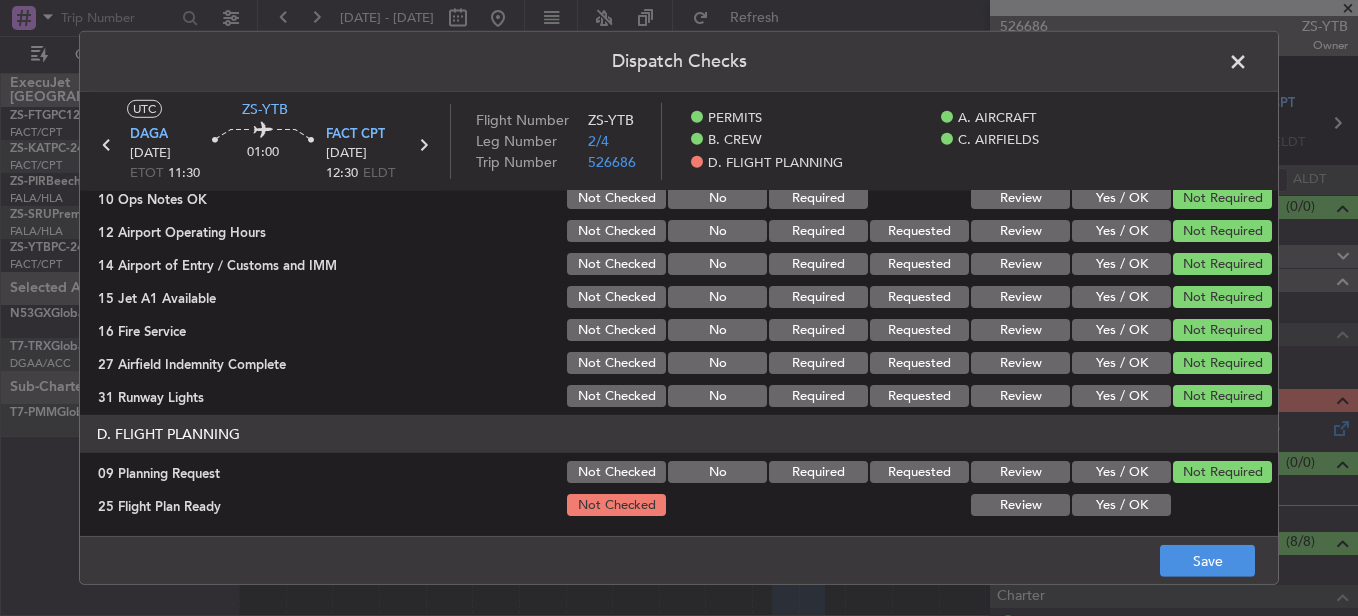 click on "Yes / OK" 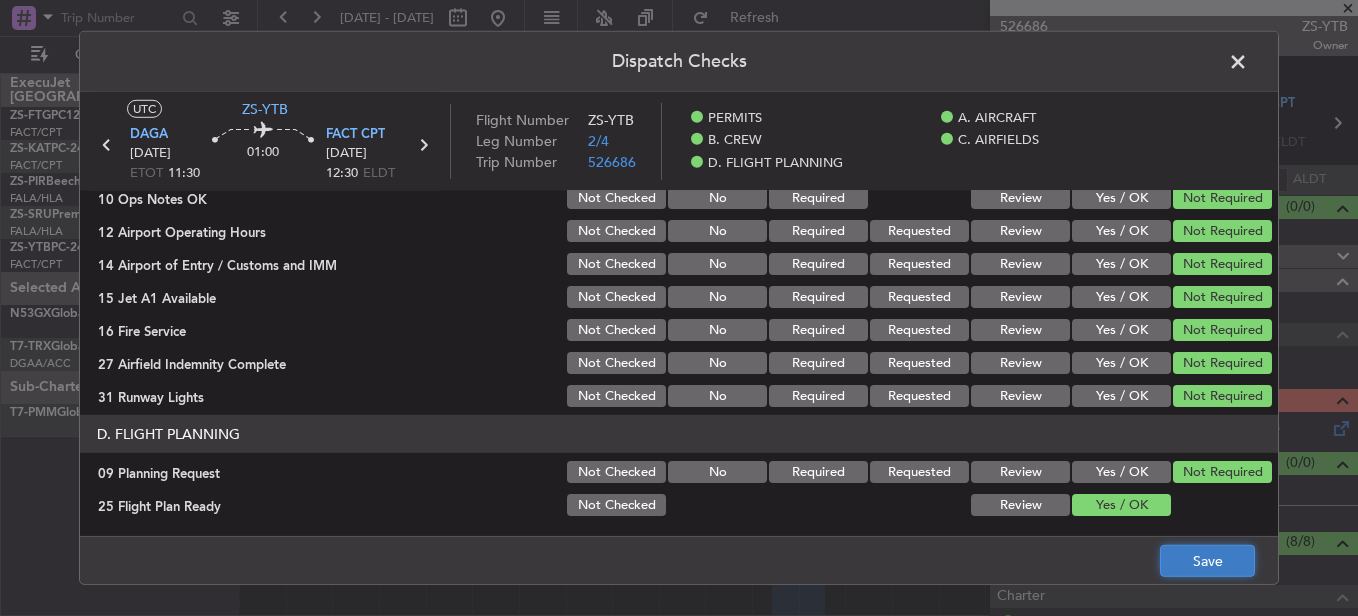 click on "Save" 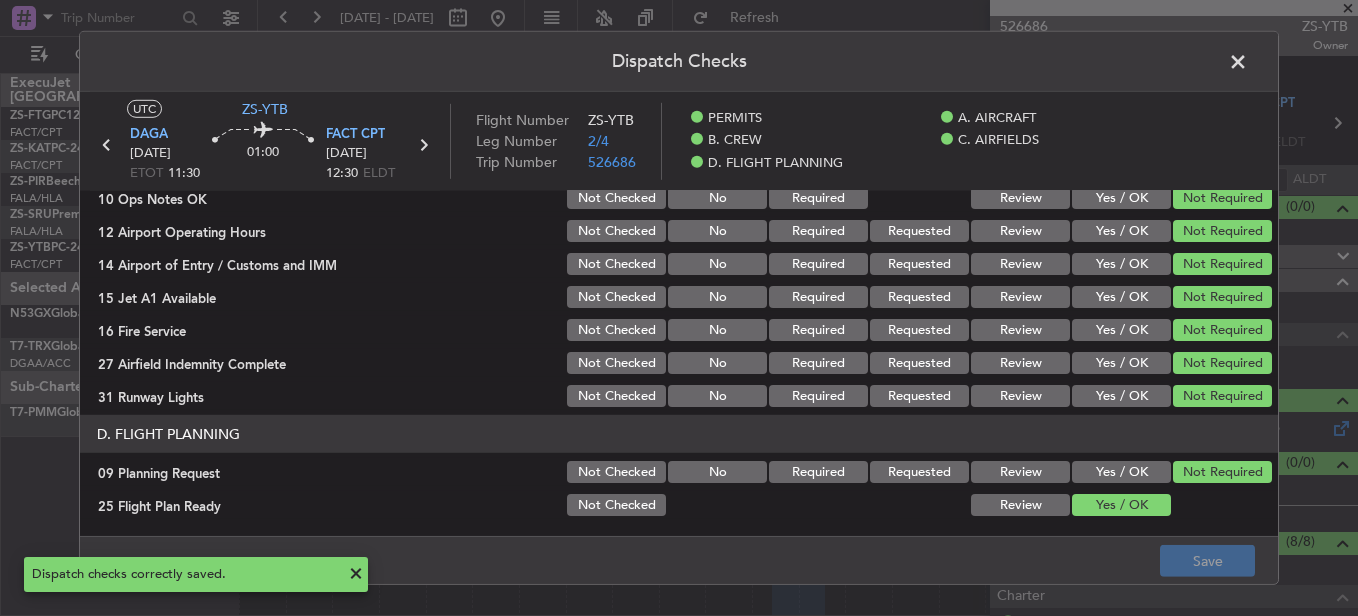 click 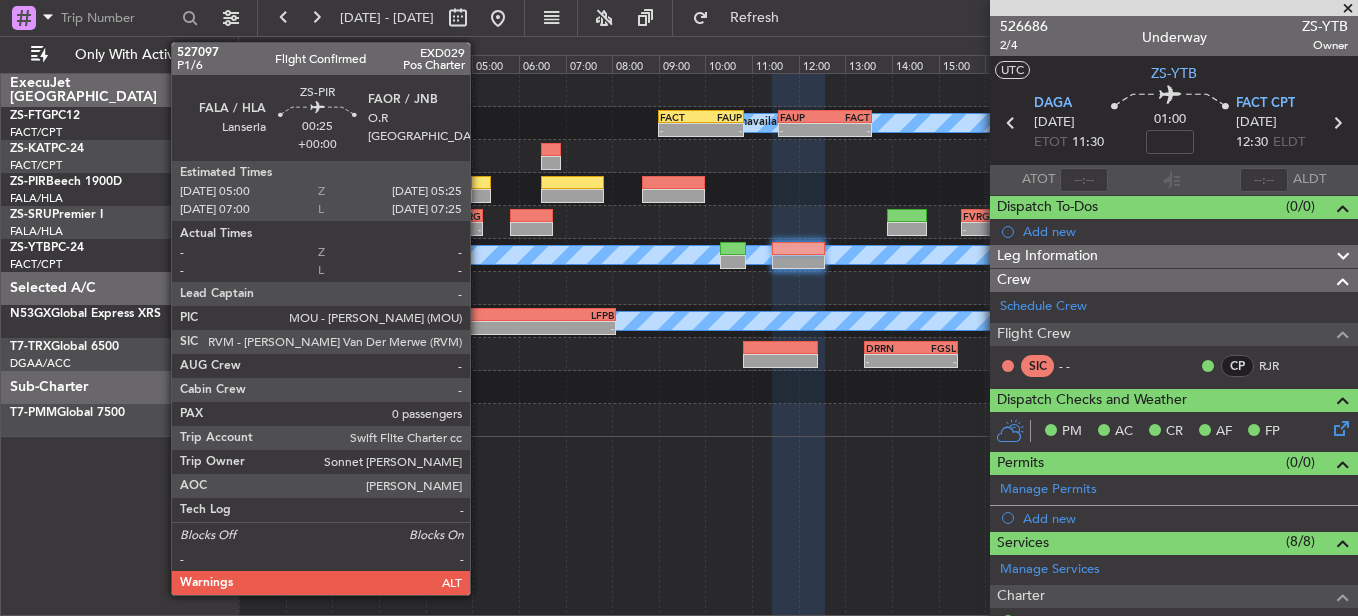 click 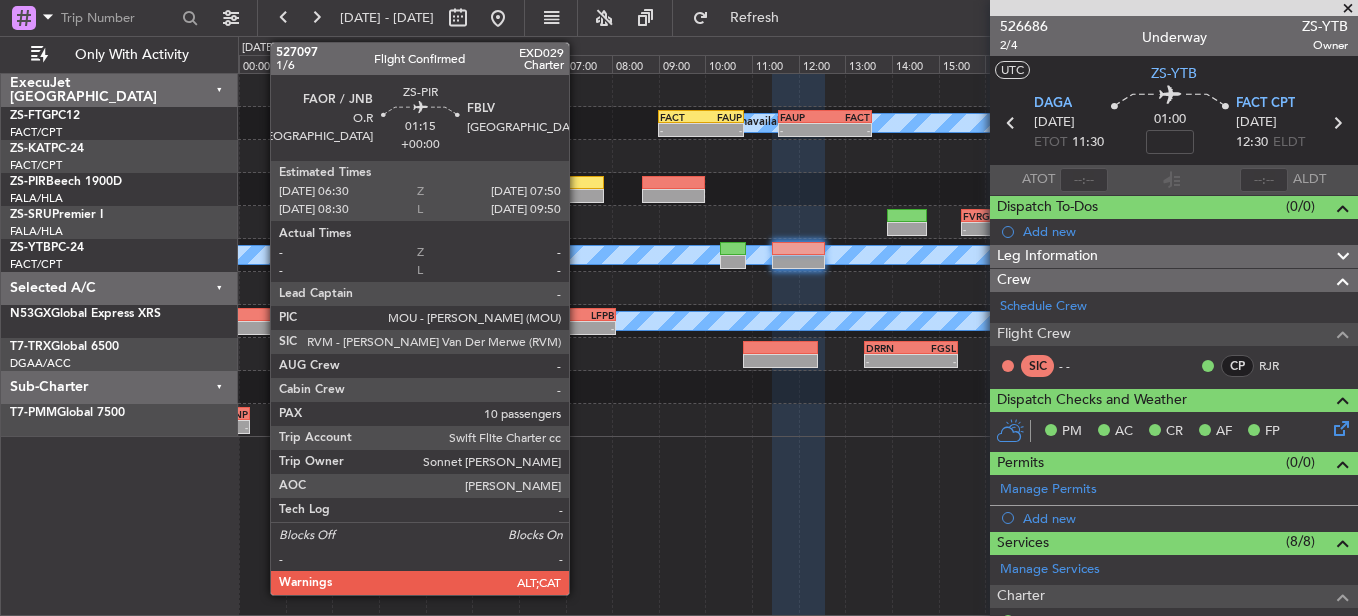click 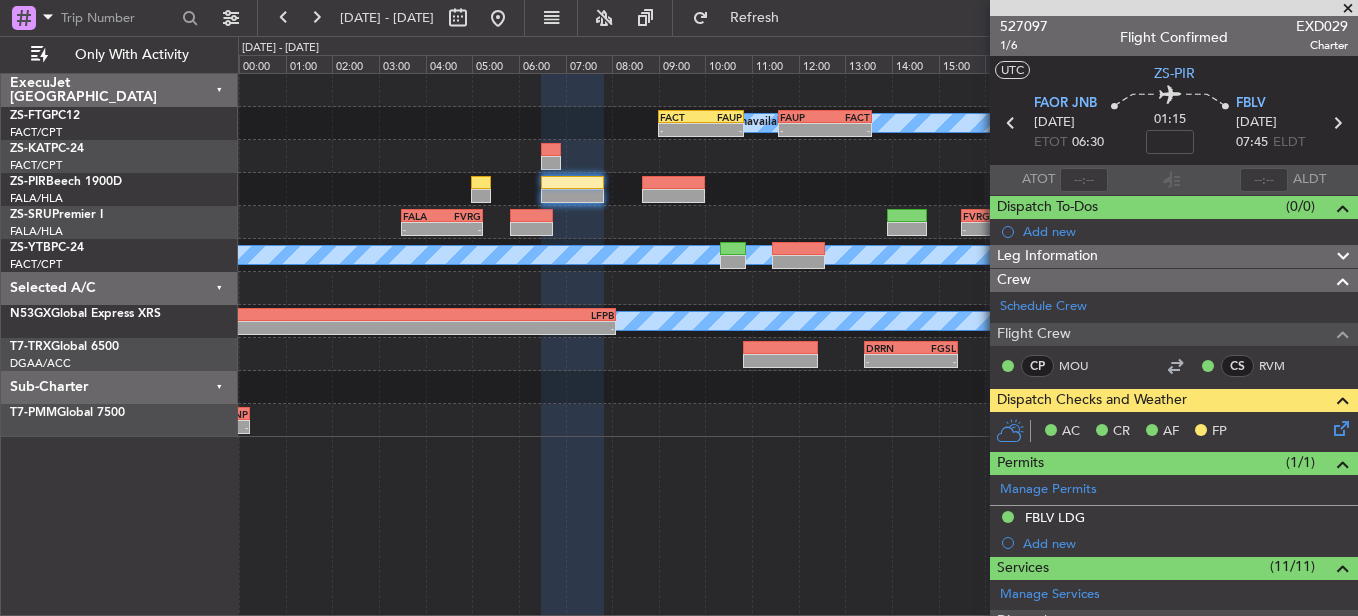 click 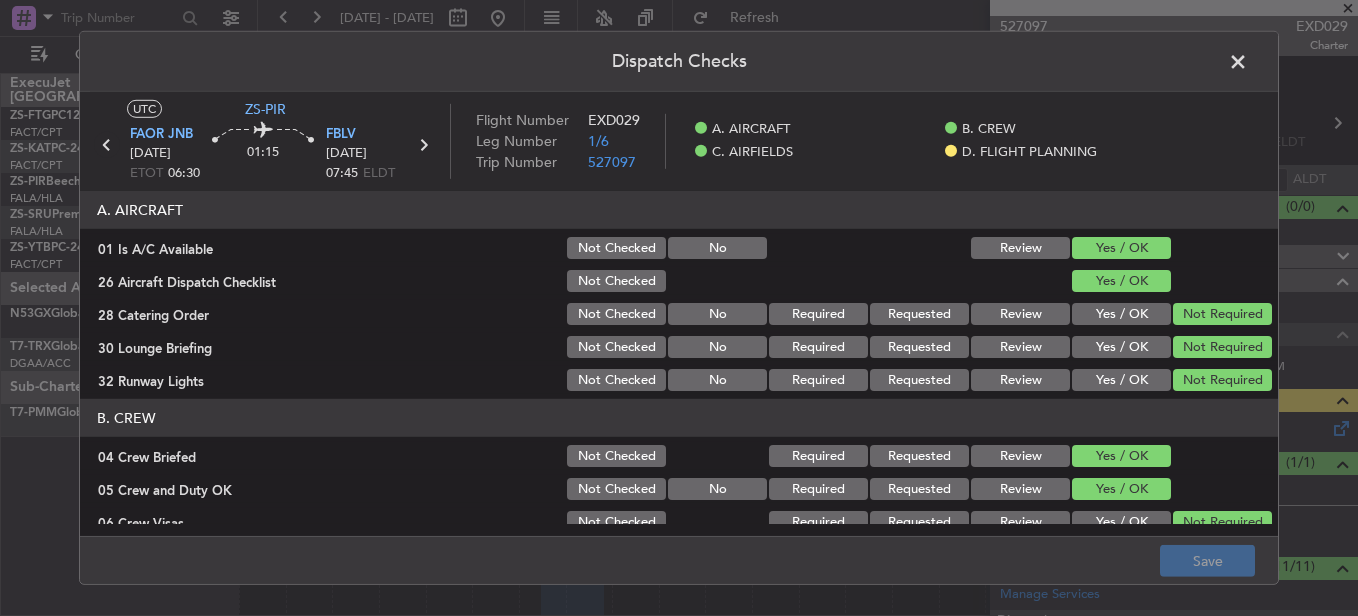 click 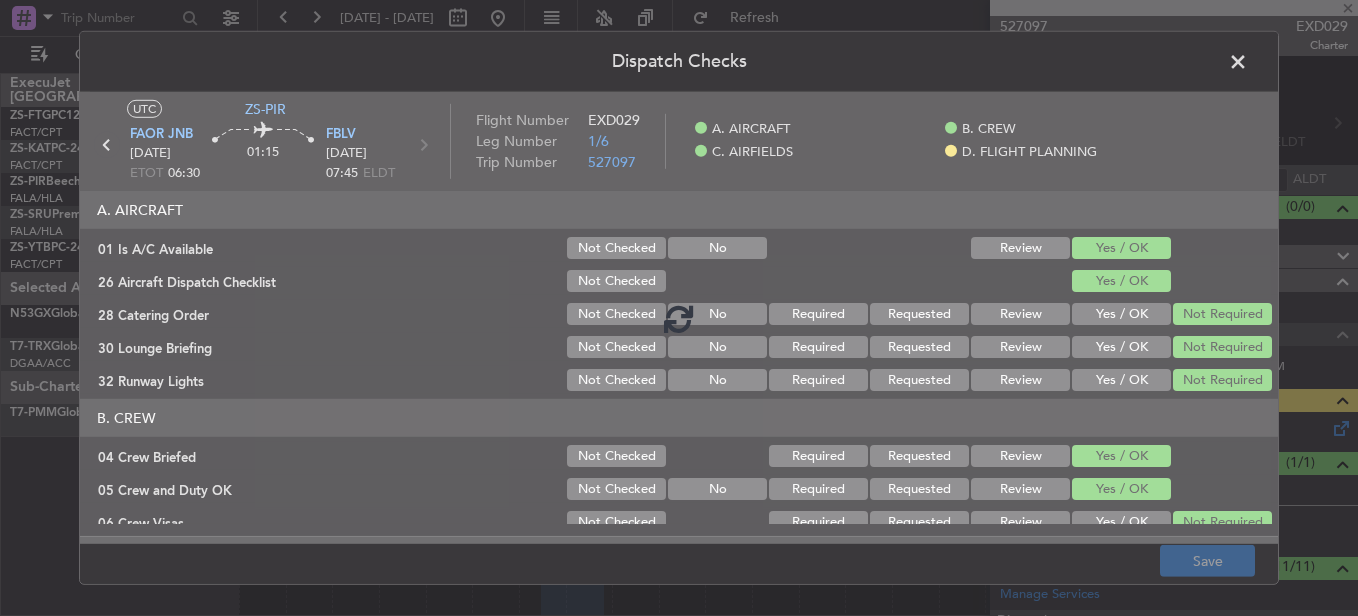 type on "0" 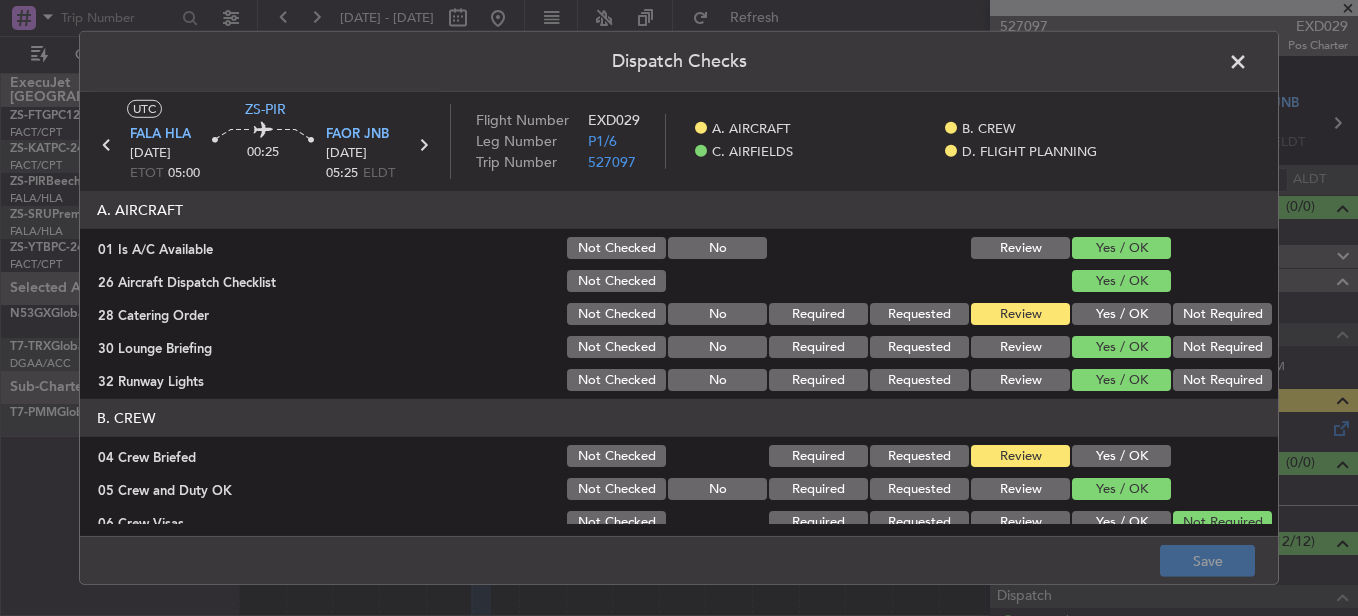 click on "Yes / OK" 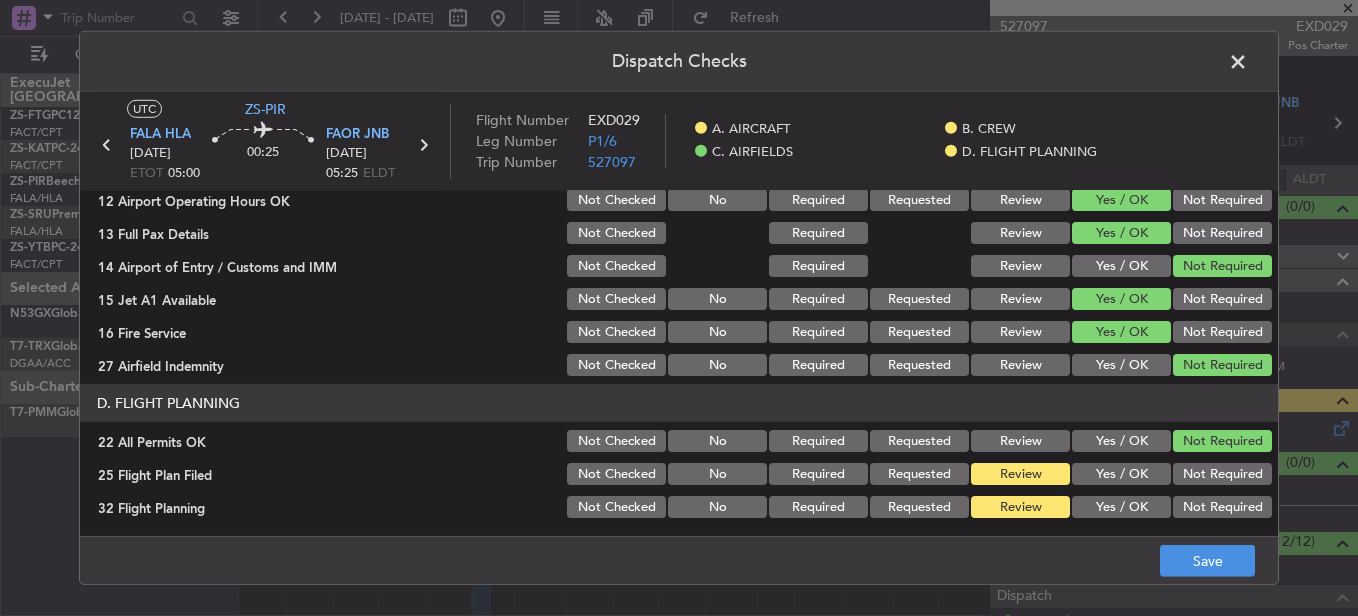 scroll, scrollTop: 565, scrollLeft: 0, axis: vertical 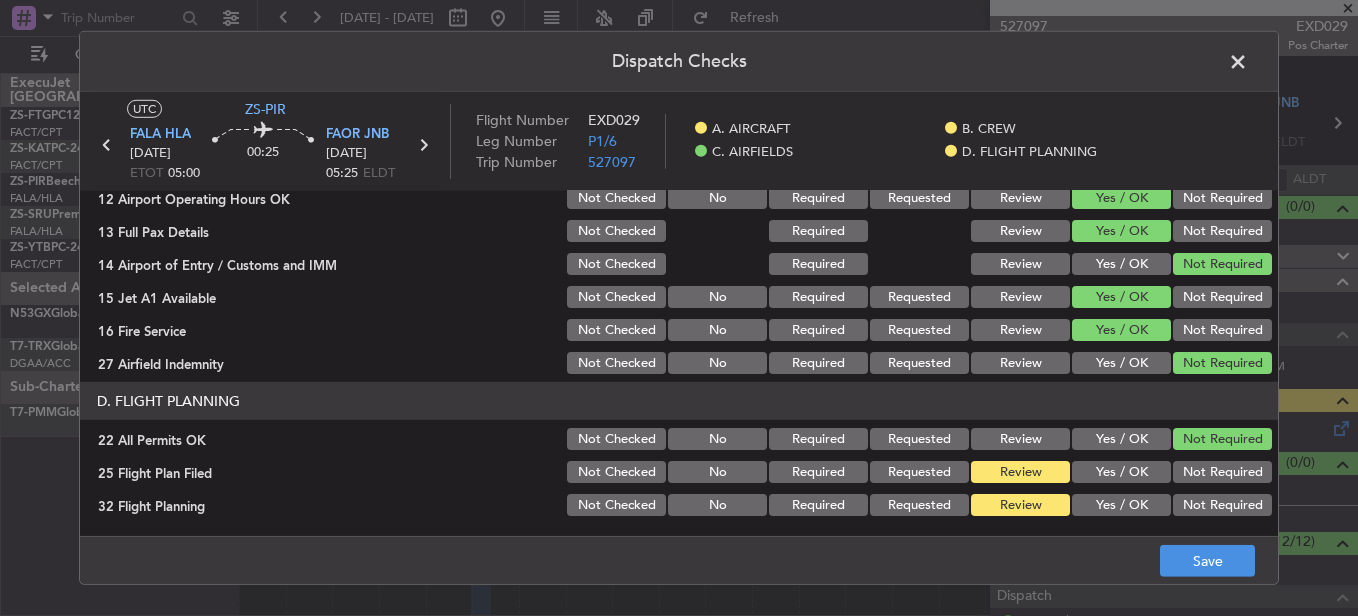 click on "Save" 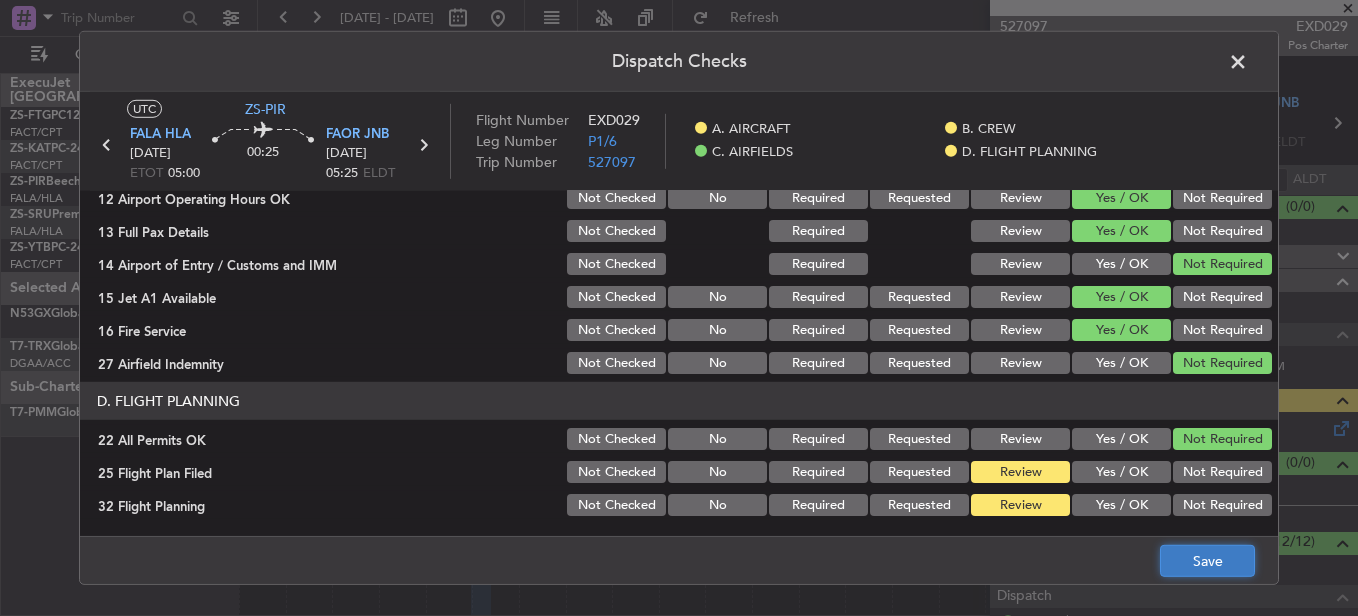 click on "Save" 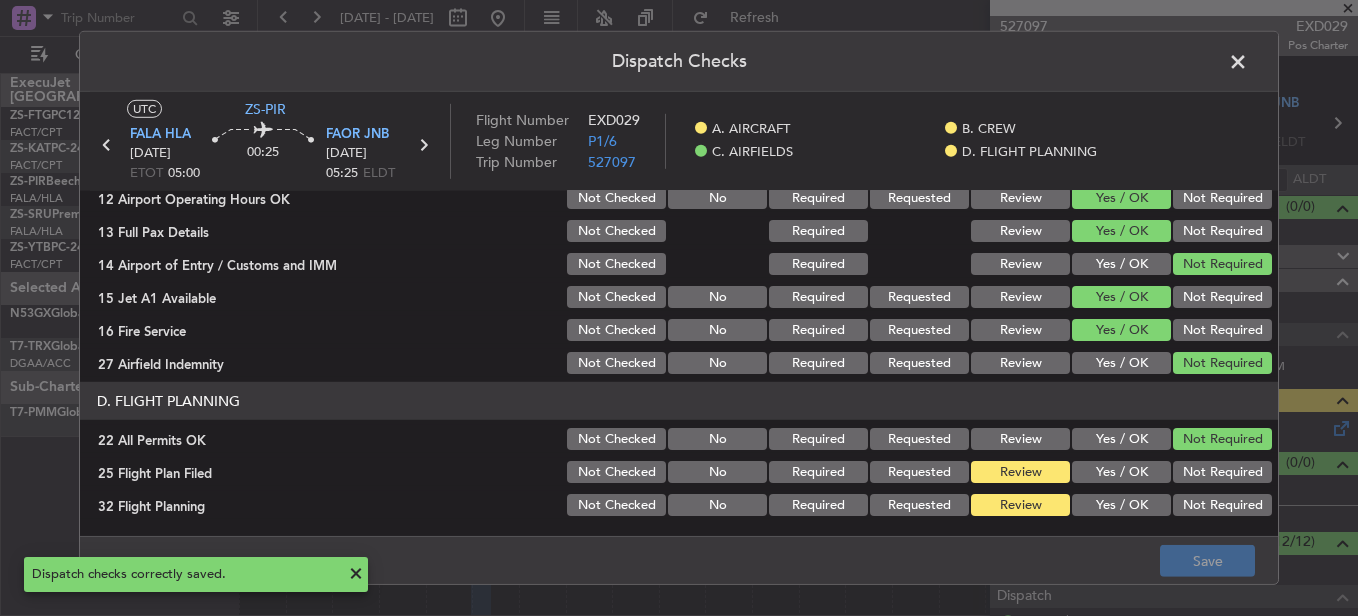 click 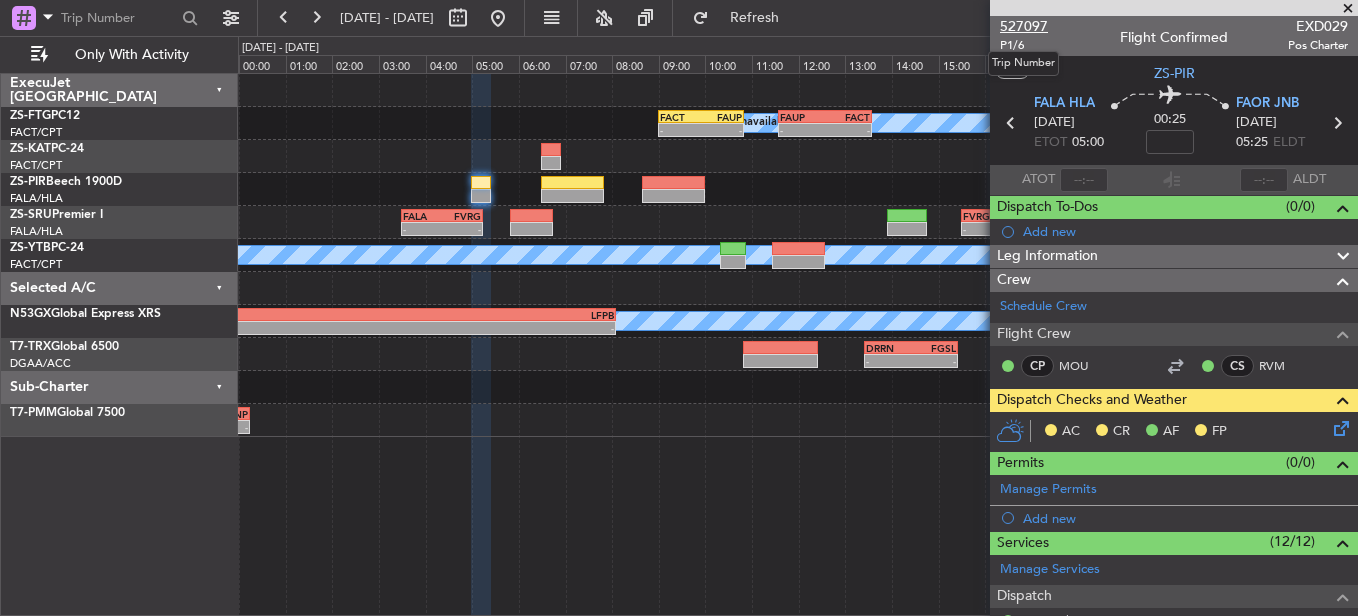 click on "527097" at bounding box center [1024, 26] 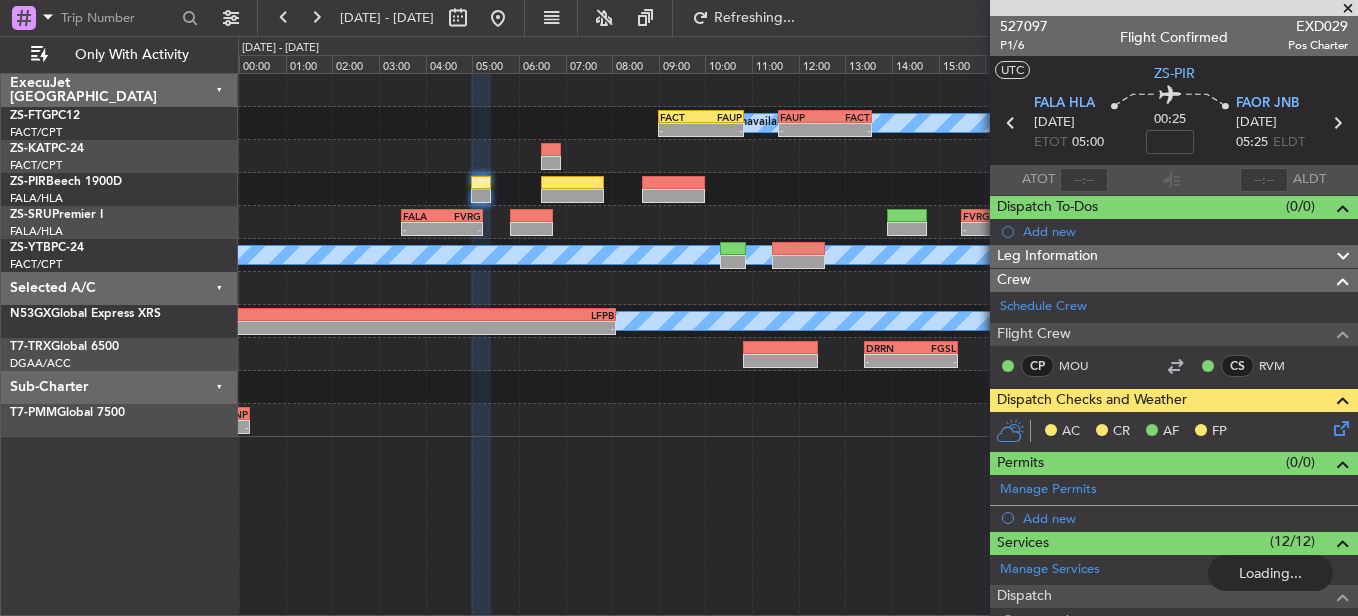 scroll, scrollTop: 0, scrollLeft: 0, axis: both 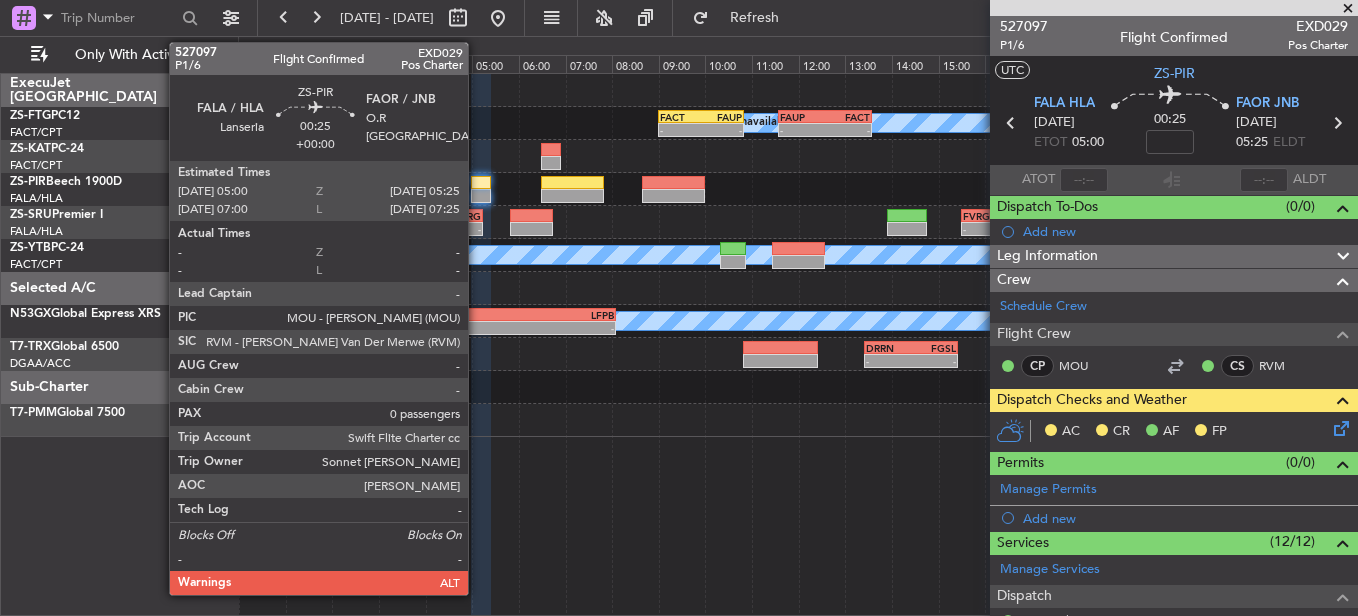 click 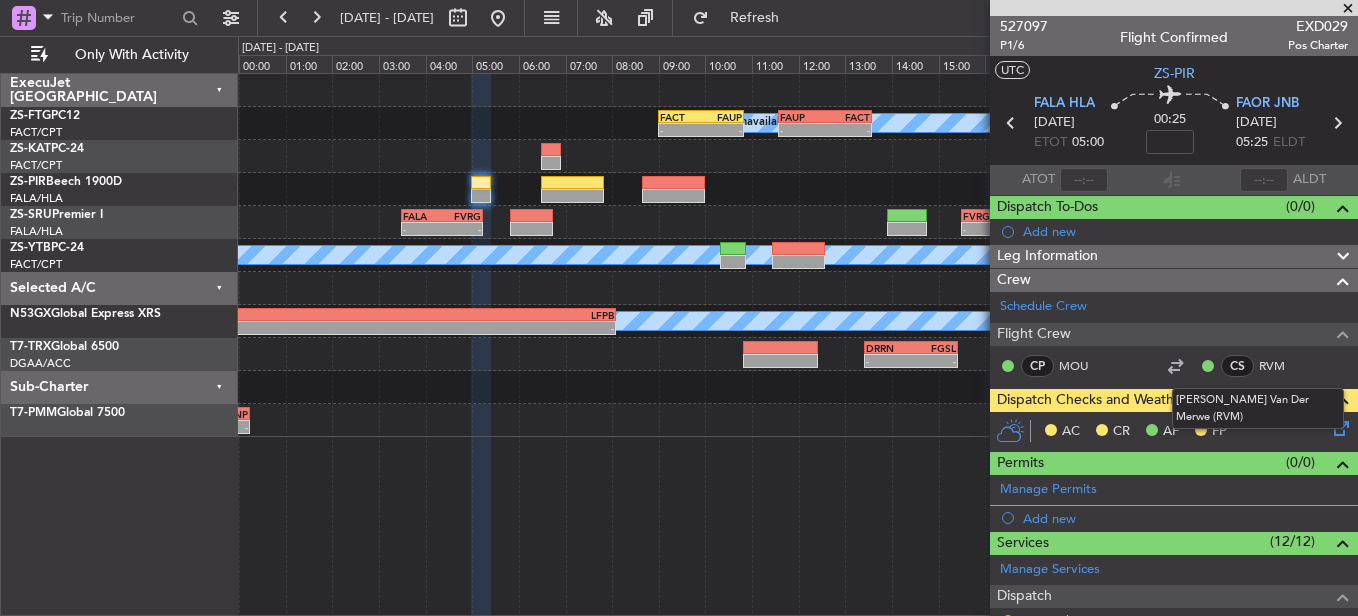 click on "Reinart Van Der Merwe (RVM)" at bounding box center [1258, 408] 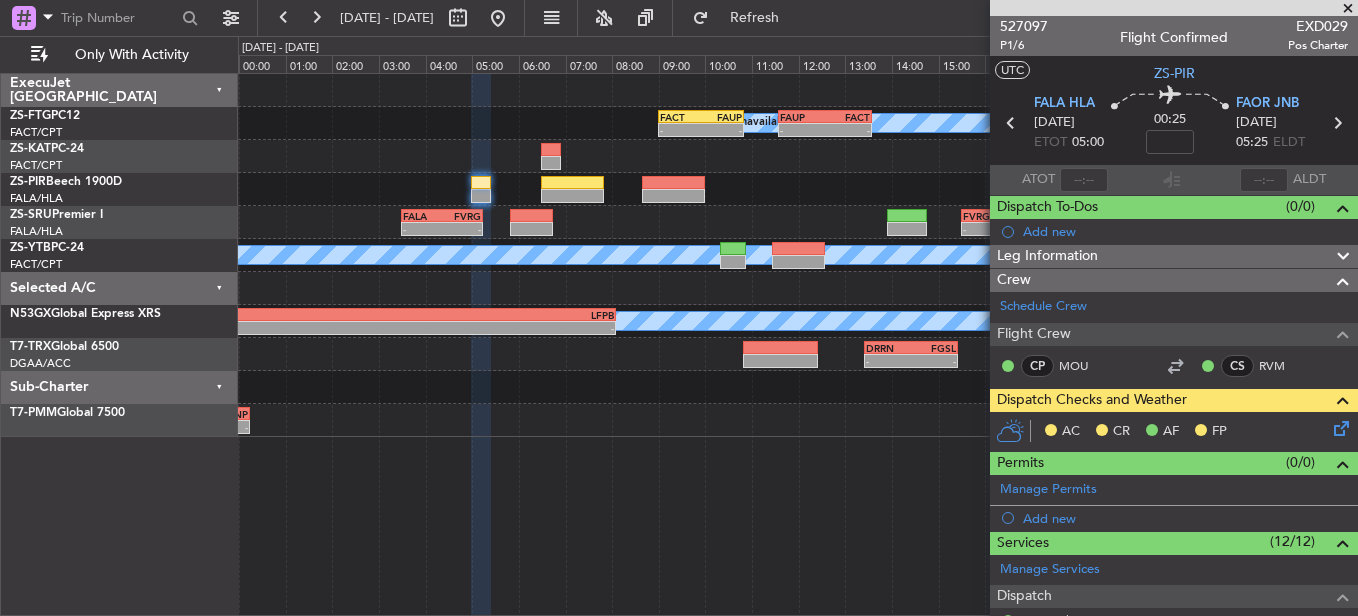 click 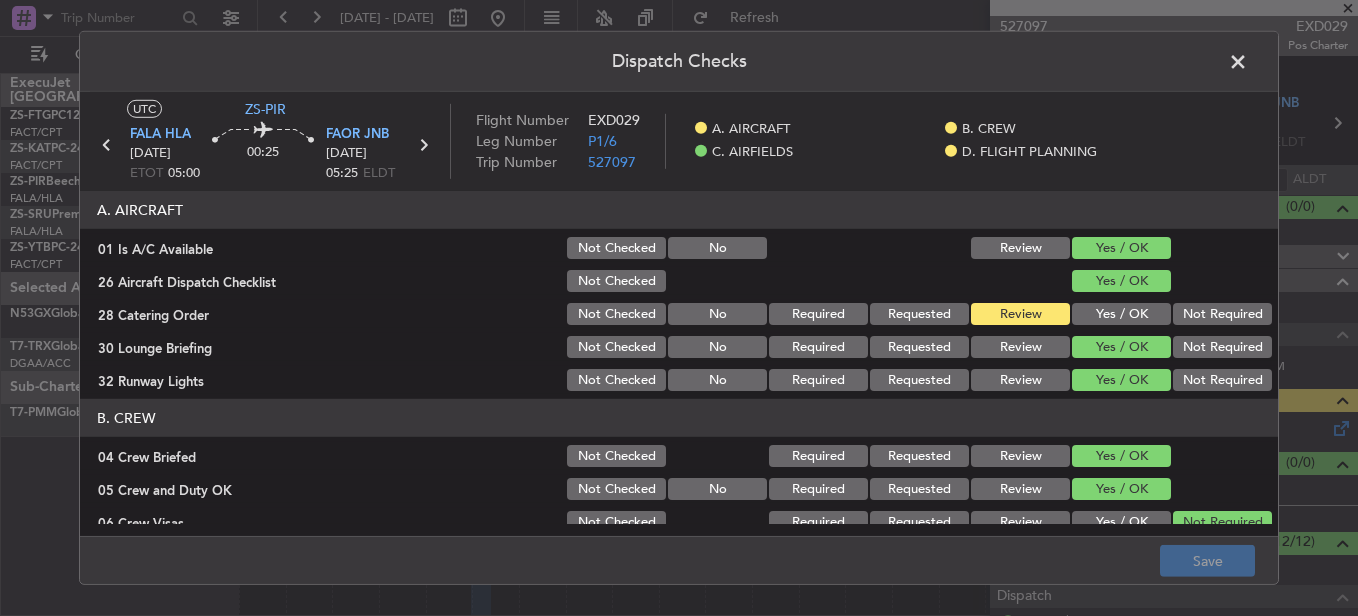 click on "Dispatch Checks" 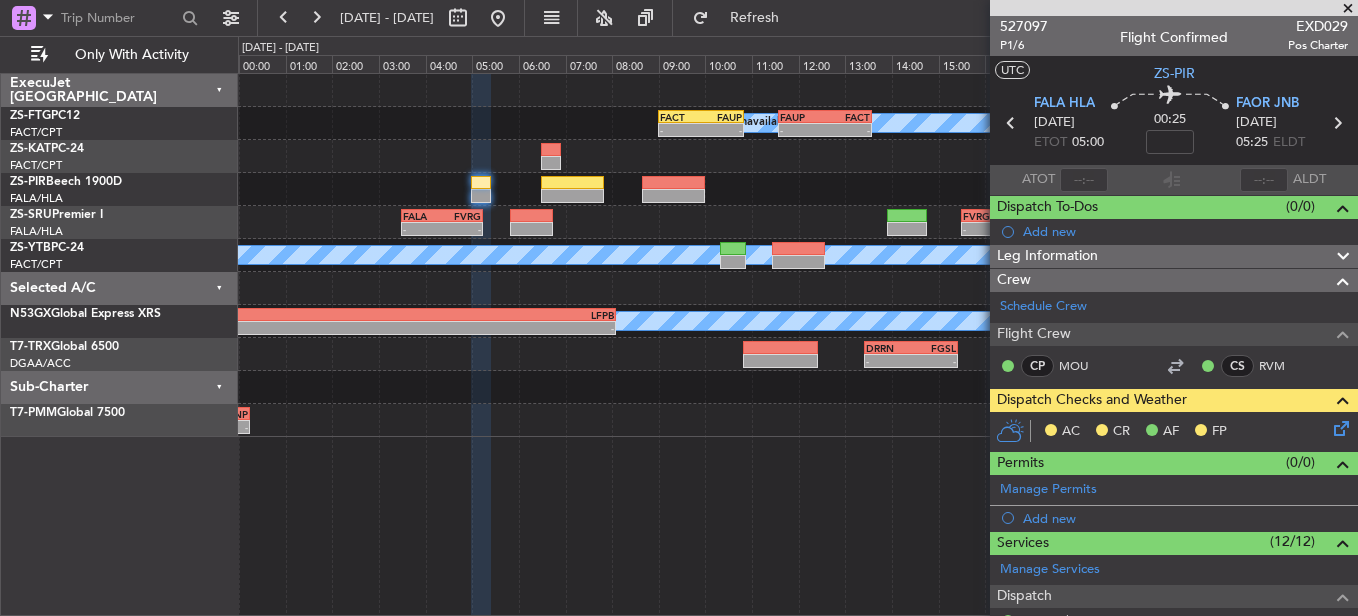 click 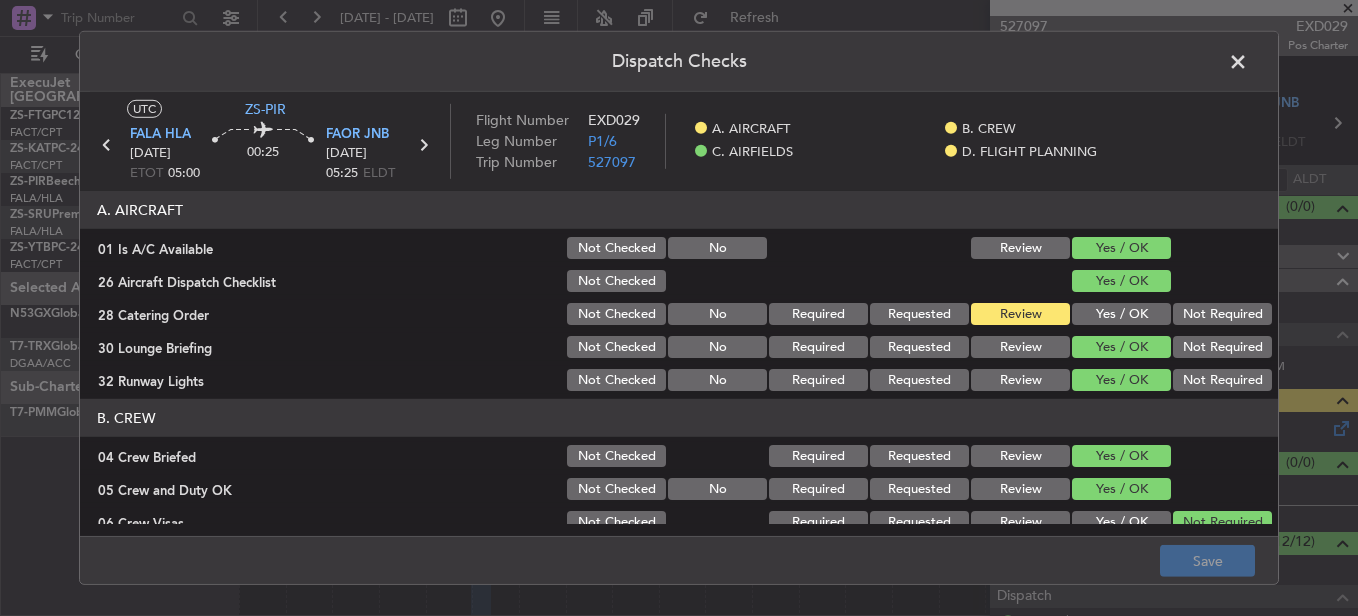 click on "Yes / OK" 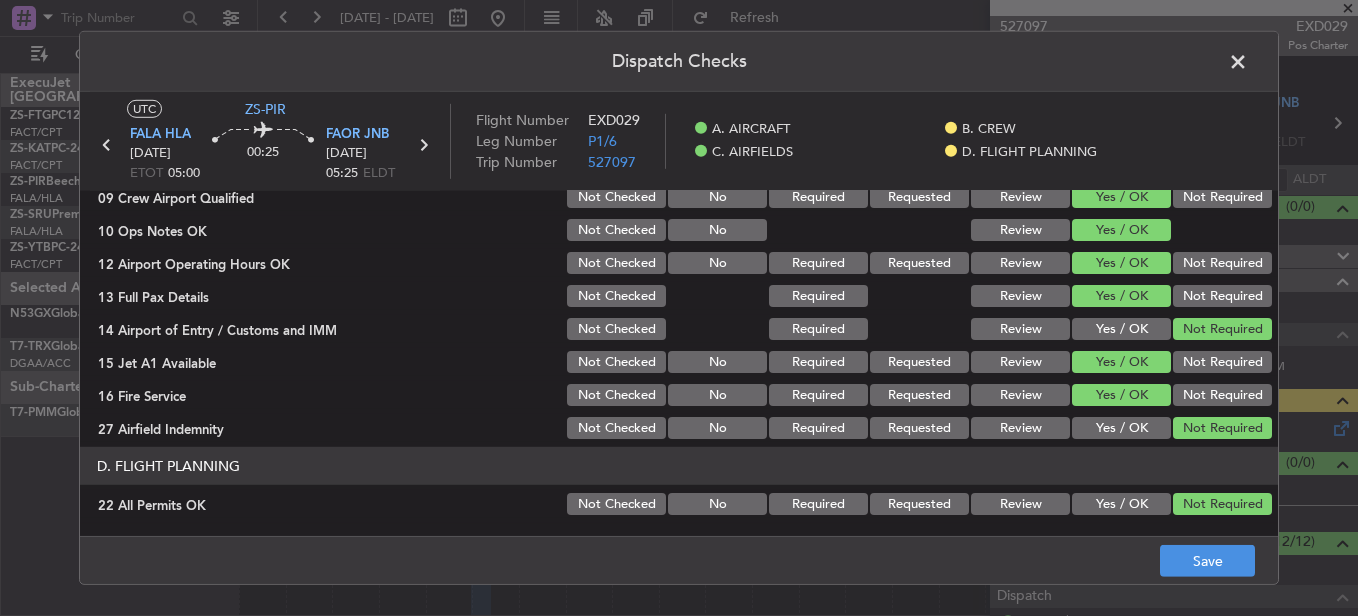 scroll, scrollTop: 200, scrollLeft: 0, axis: vertical 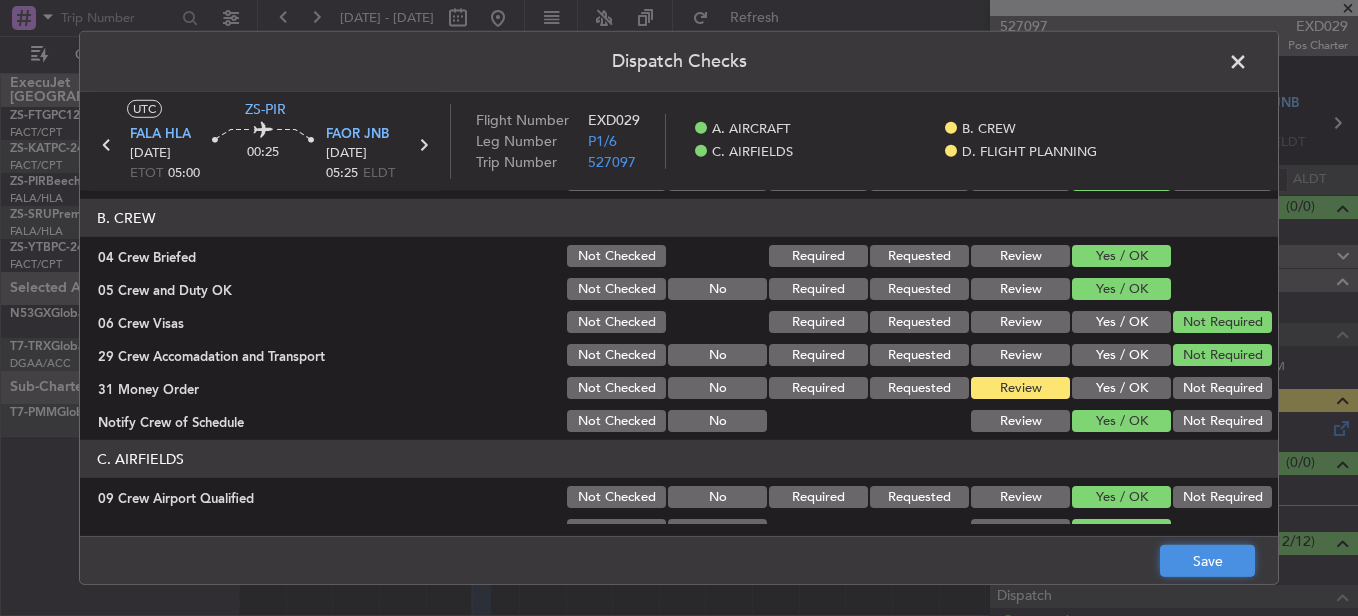 click on "Save" 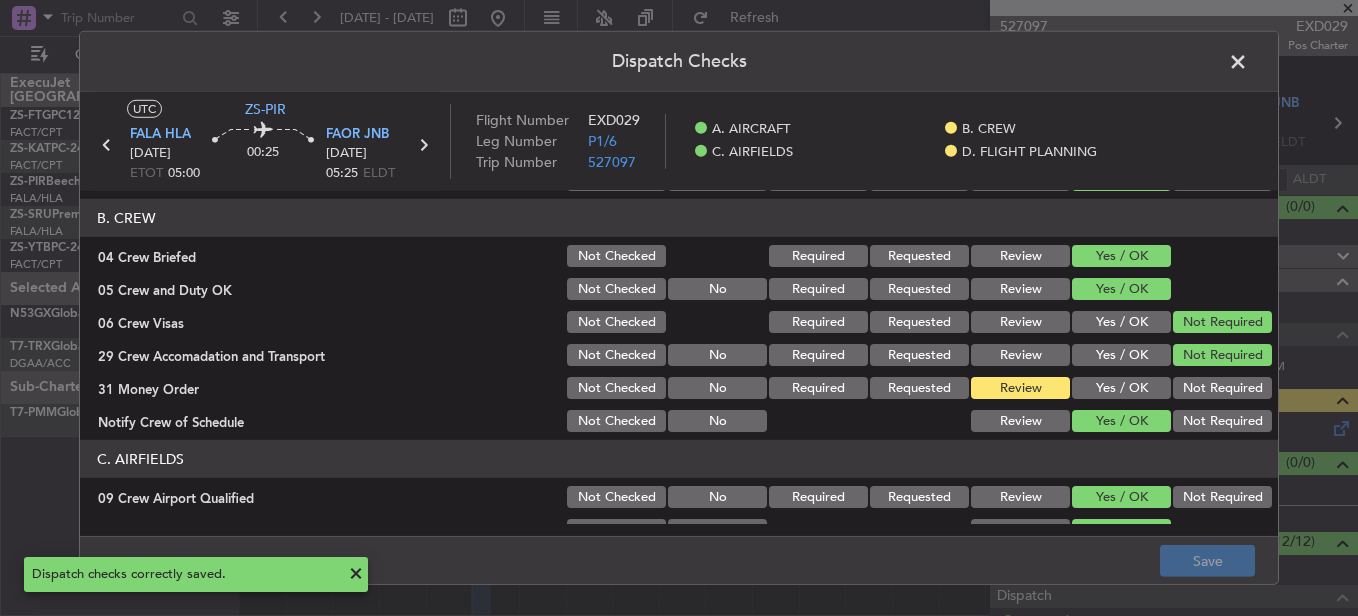 click 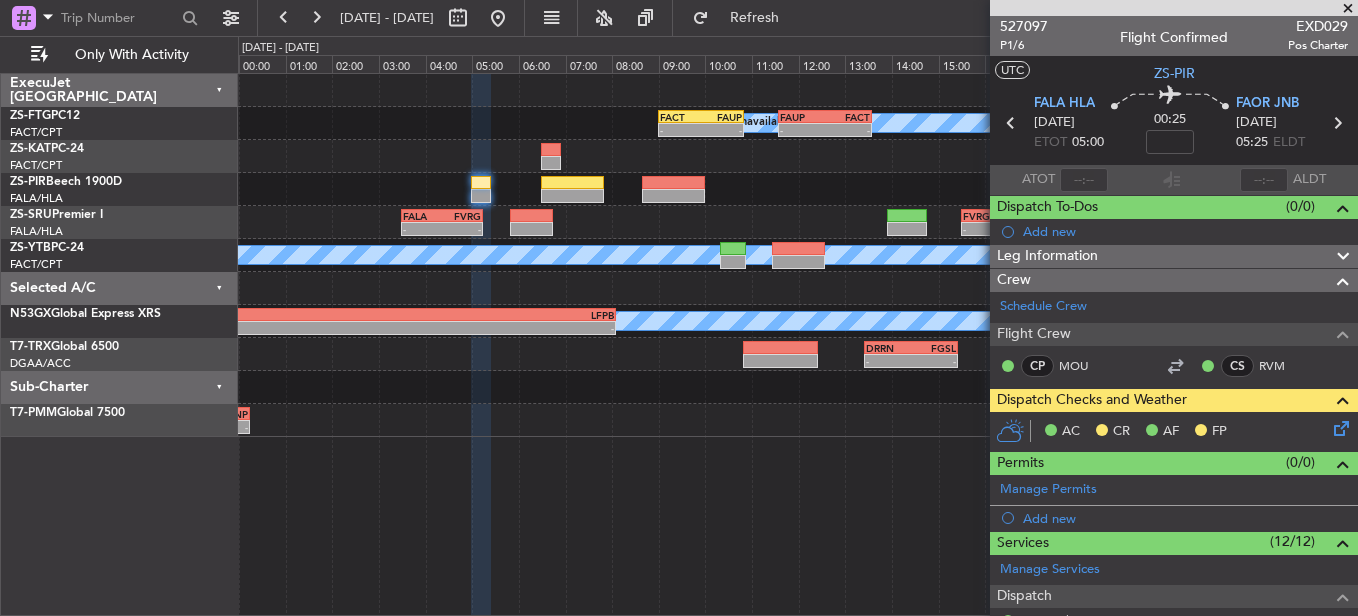 click at bounding box center (1348, 9) 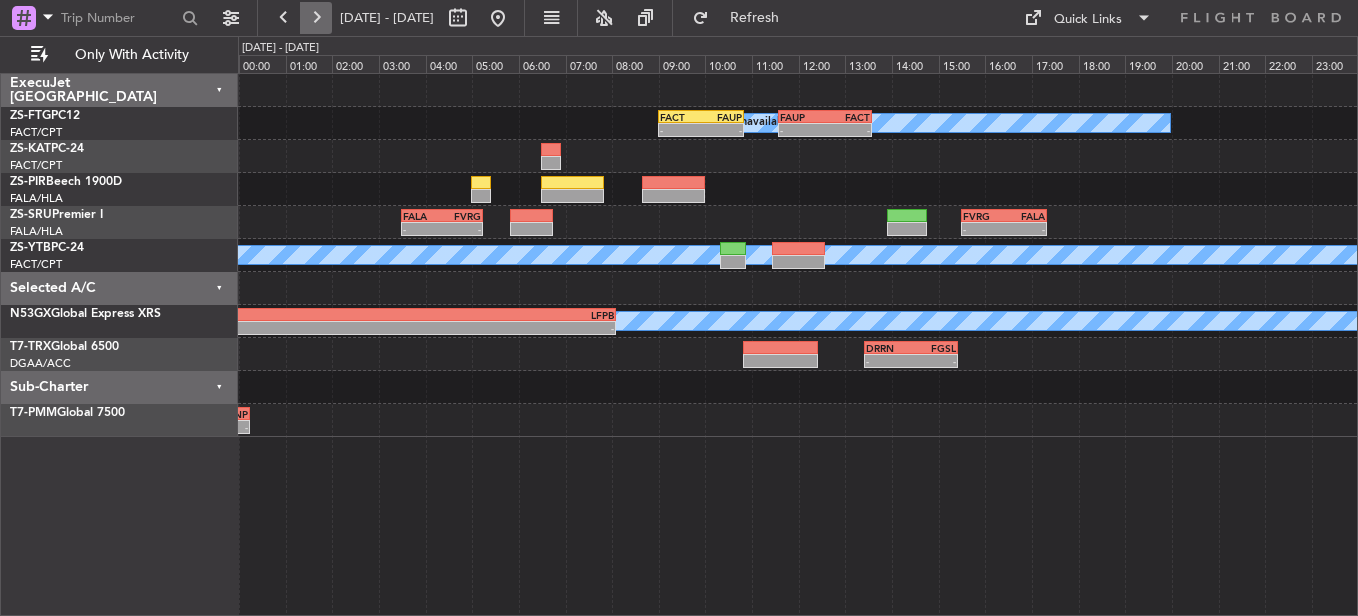 click at bounding box center (316, 18) 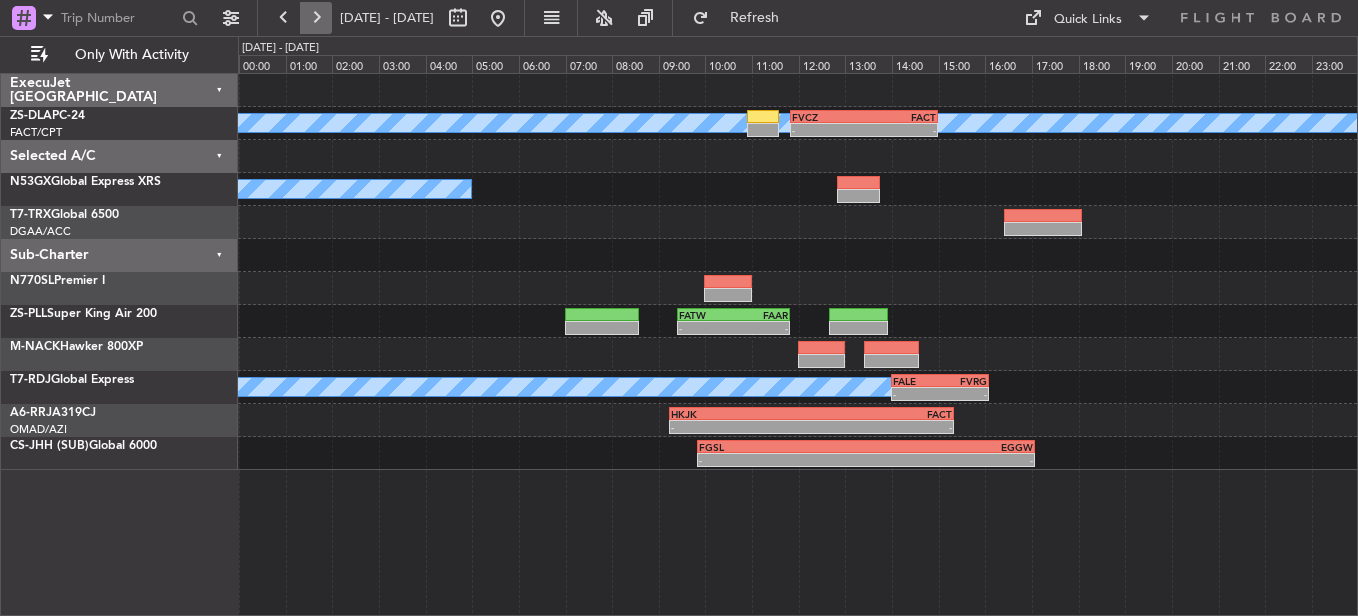 click at bounding box center [316, 18] 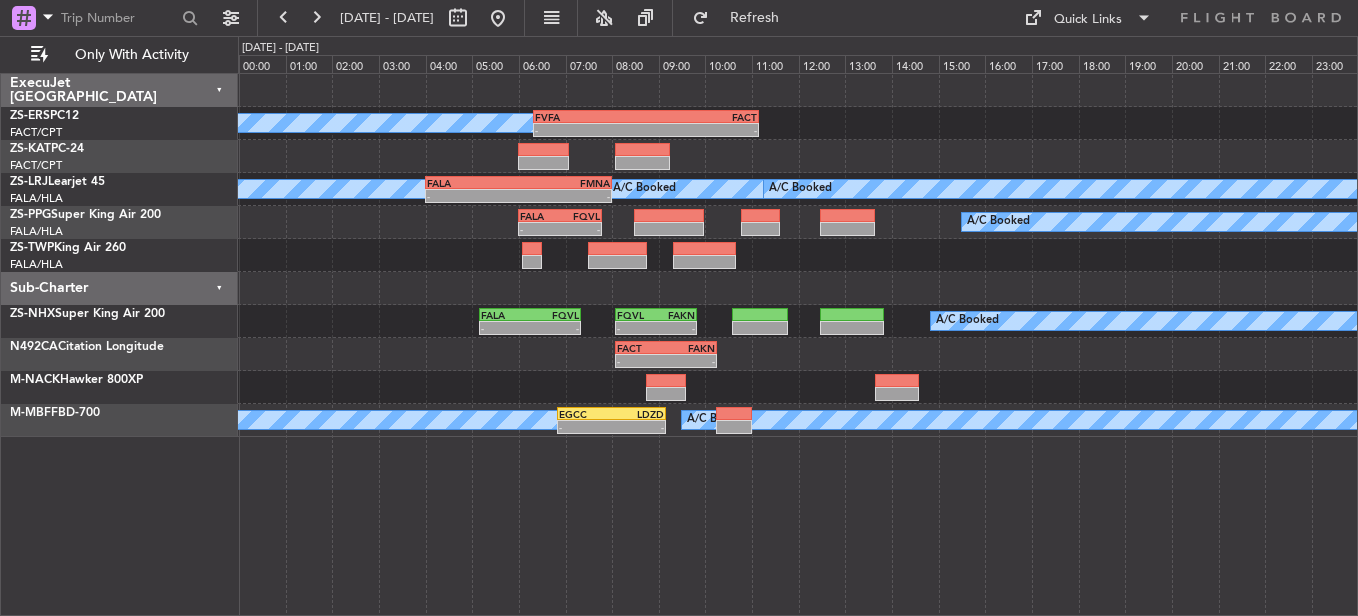 type 